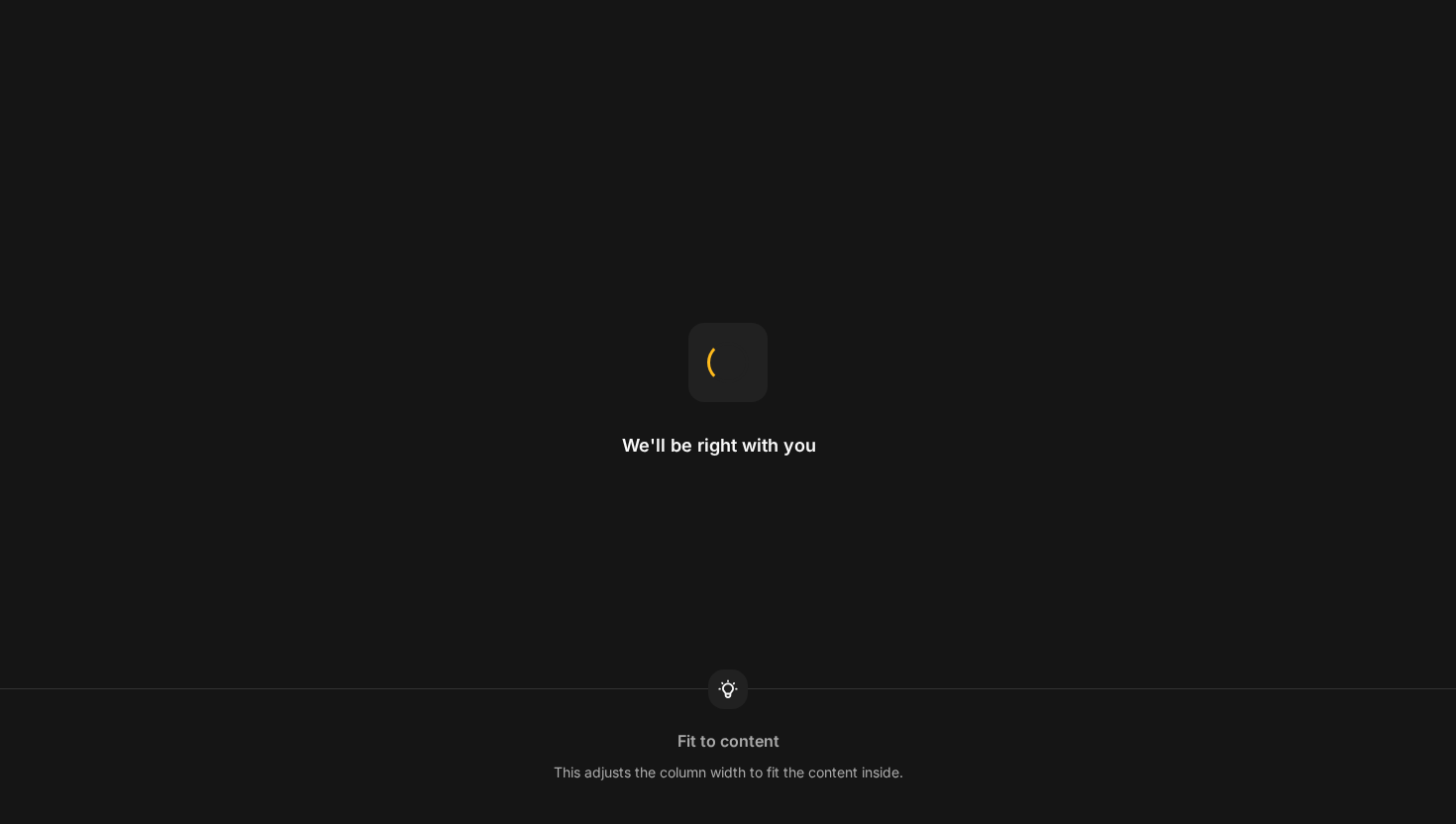 scroll, scrollTop: 0, scrollLeft: 0, axis: both 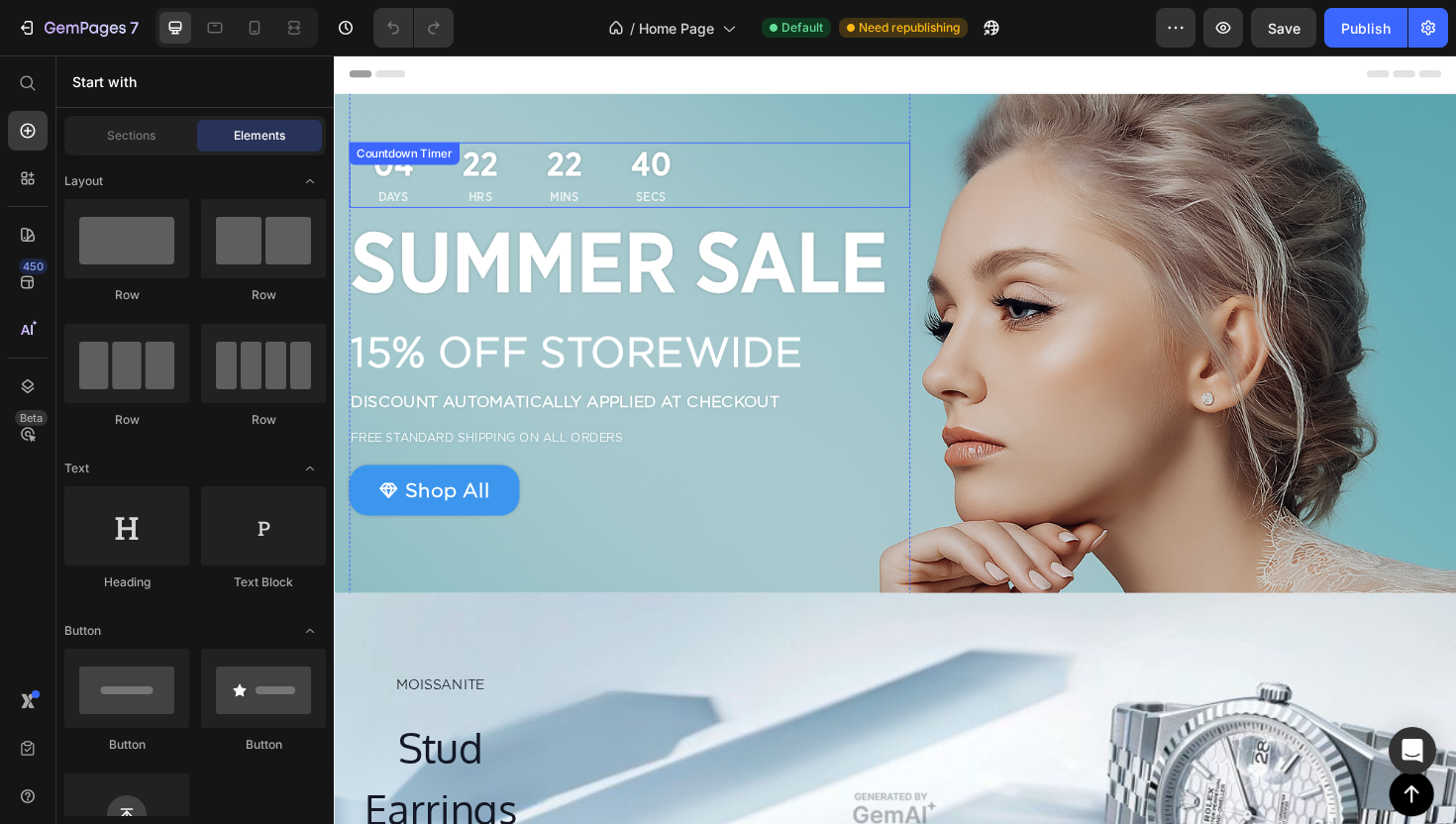 click on "Countdown Timer" at bounding box center [408, 159] 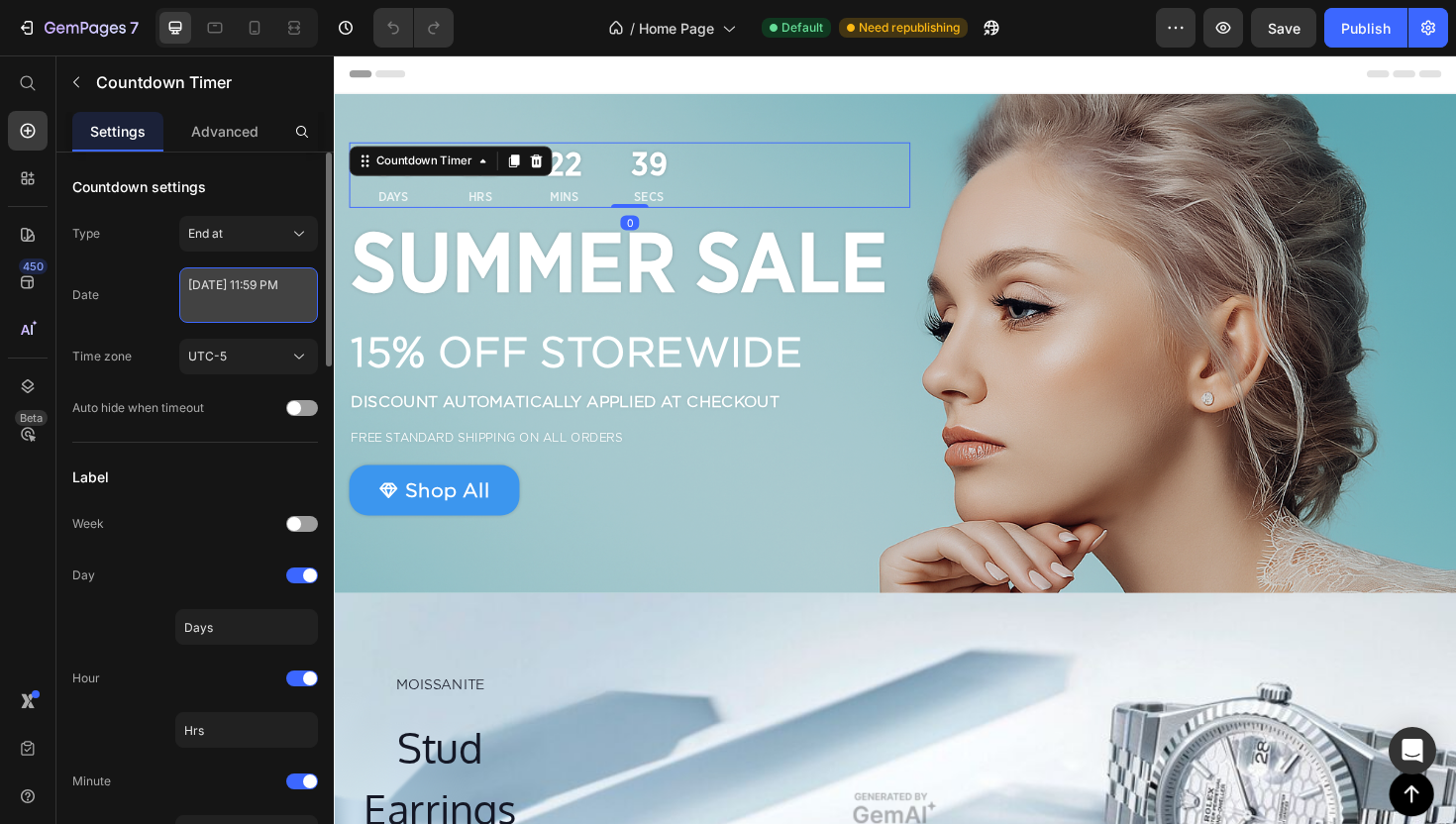 select on "23" 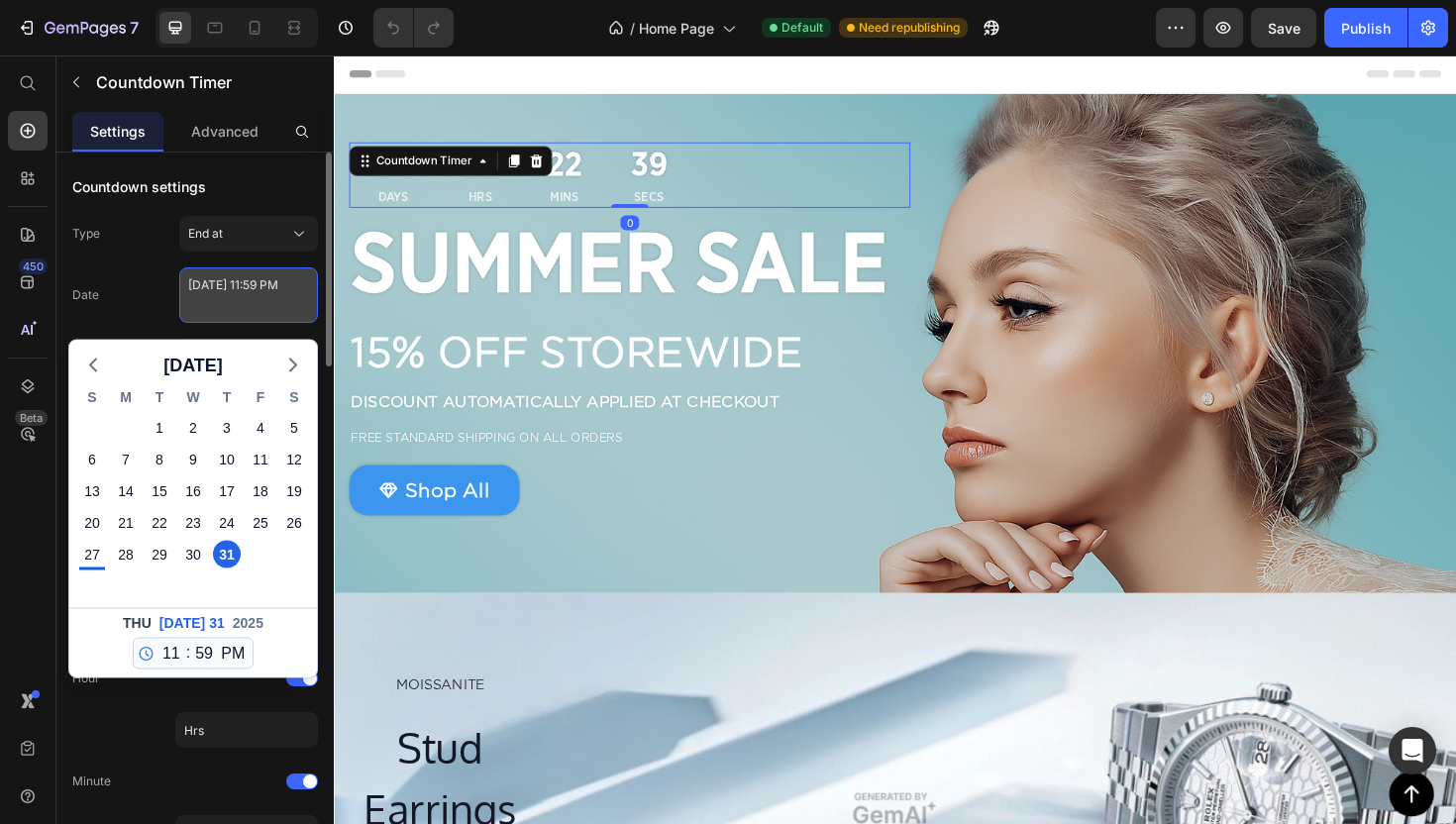 click on "July 31 2025 11:59 PM" at bounding box center (249, 295) 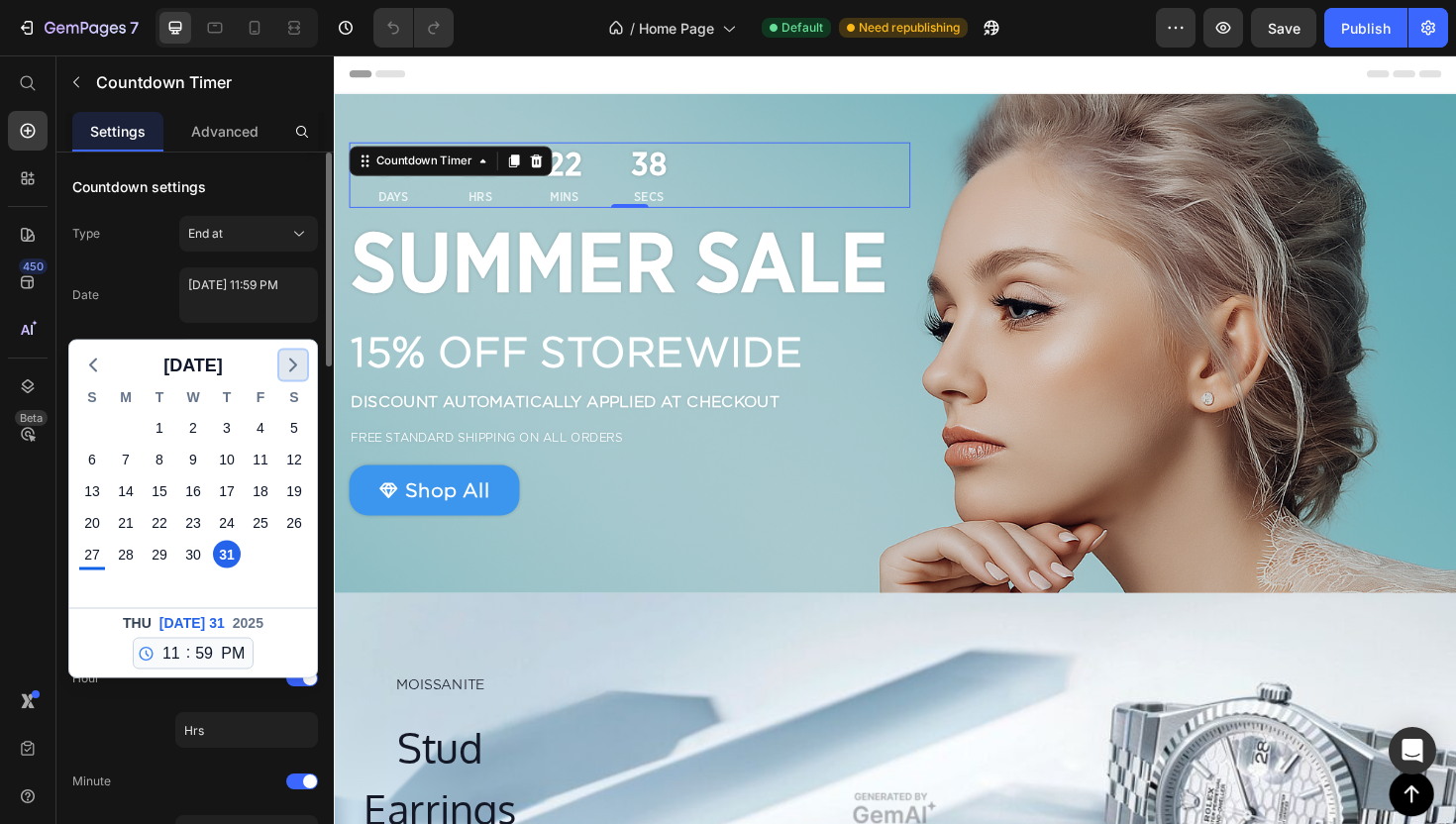 click 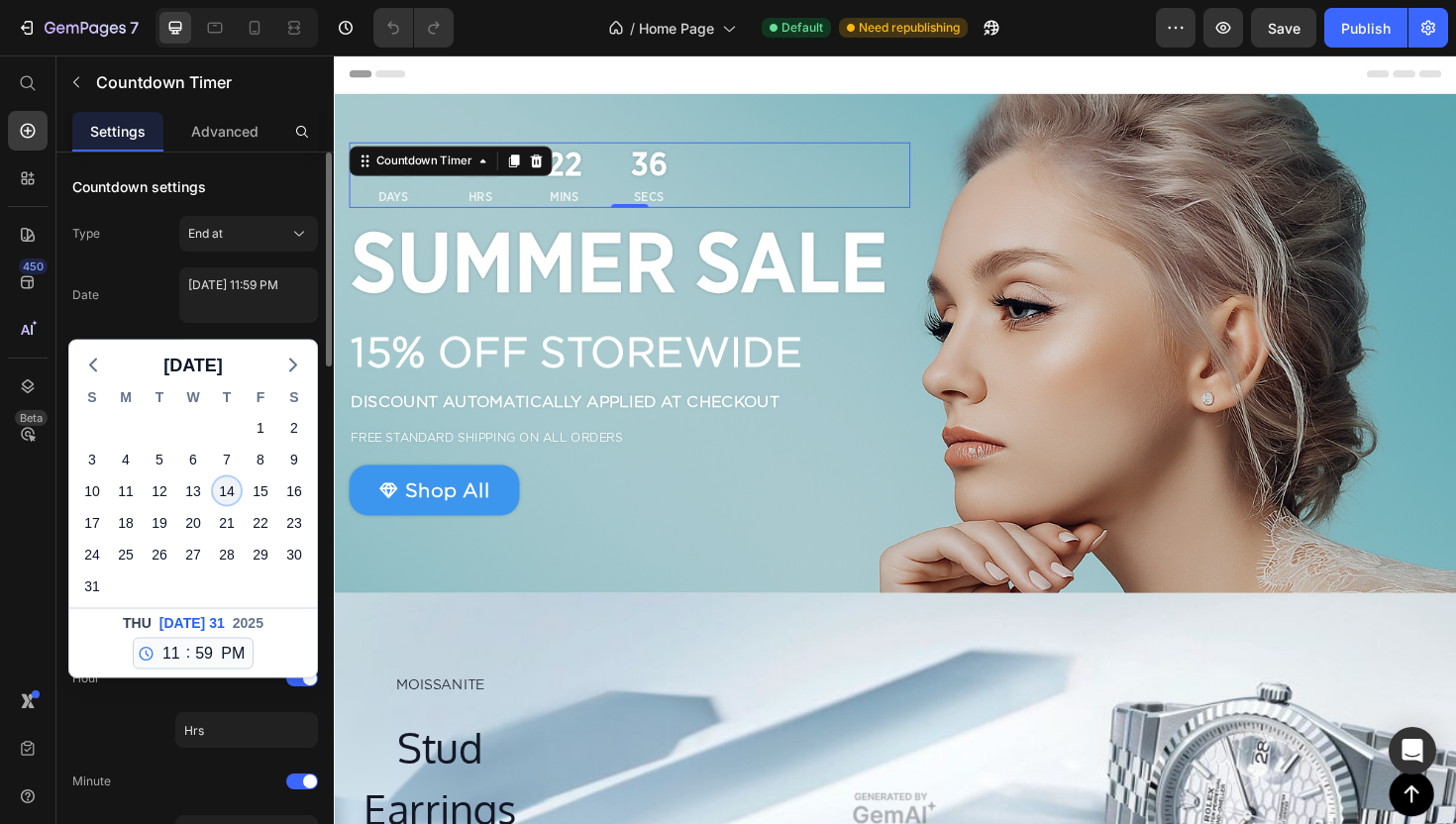 click on "14" 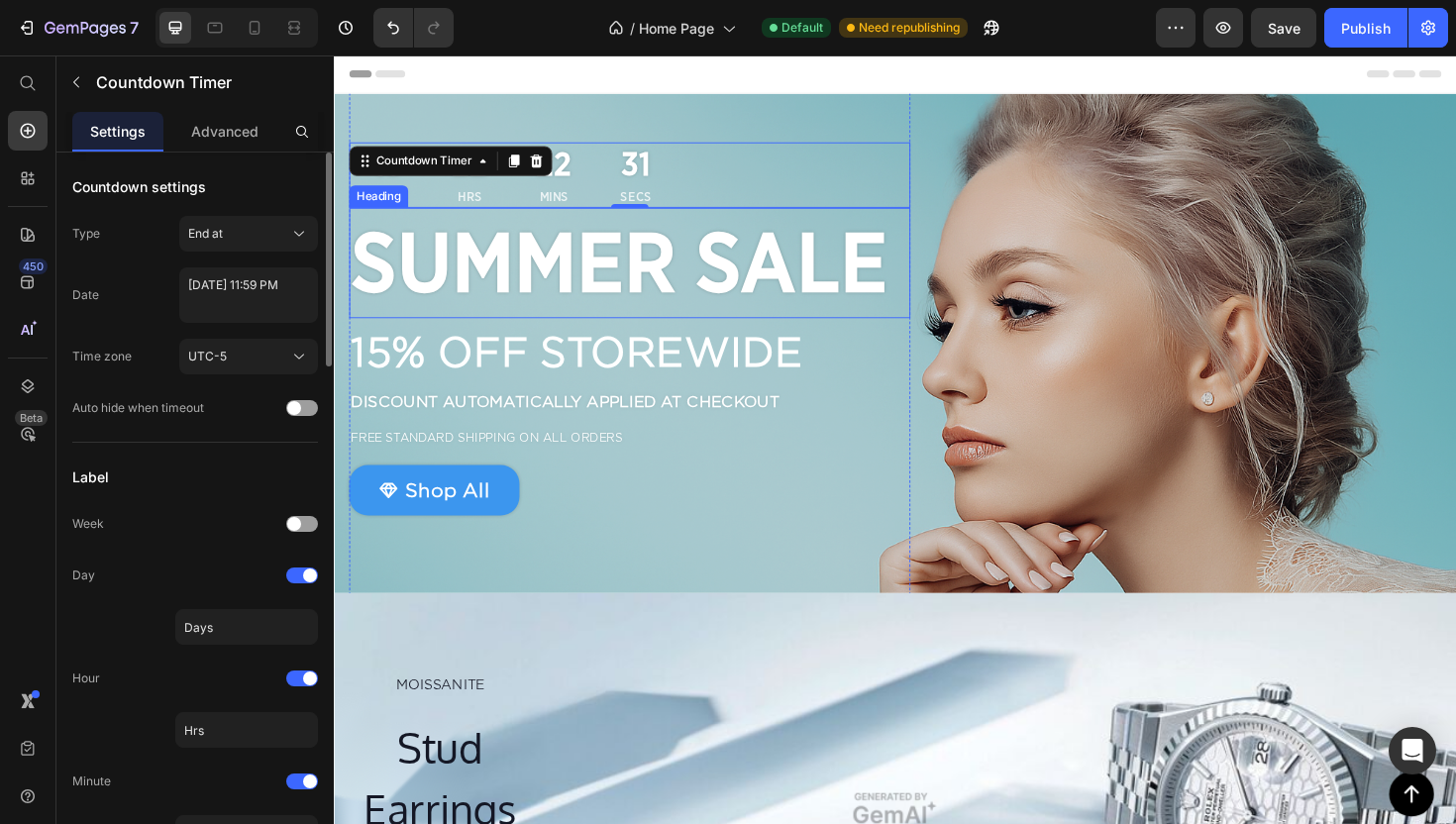 click on "SUMMER SALE" at bounding box center (647, 274) 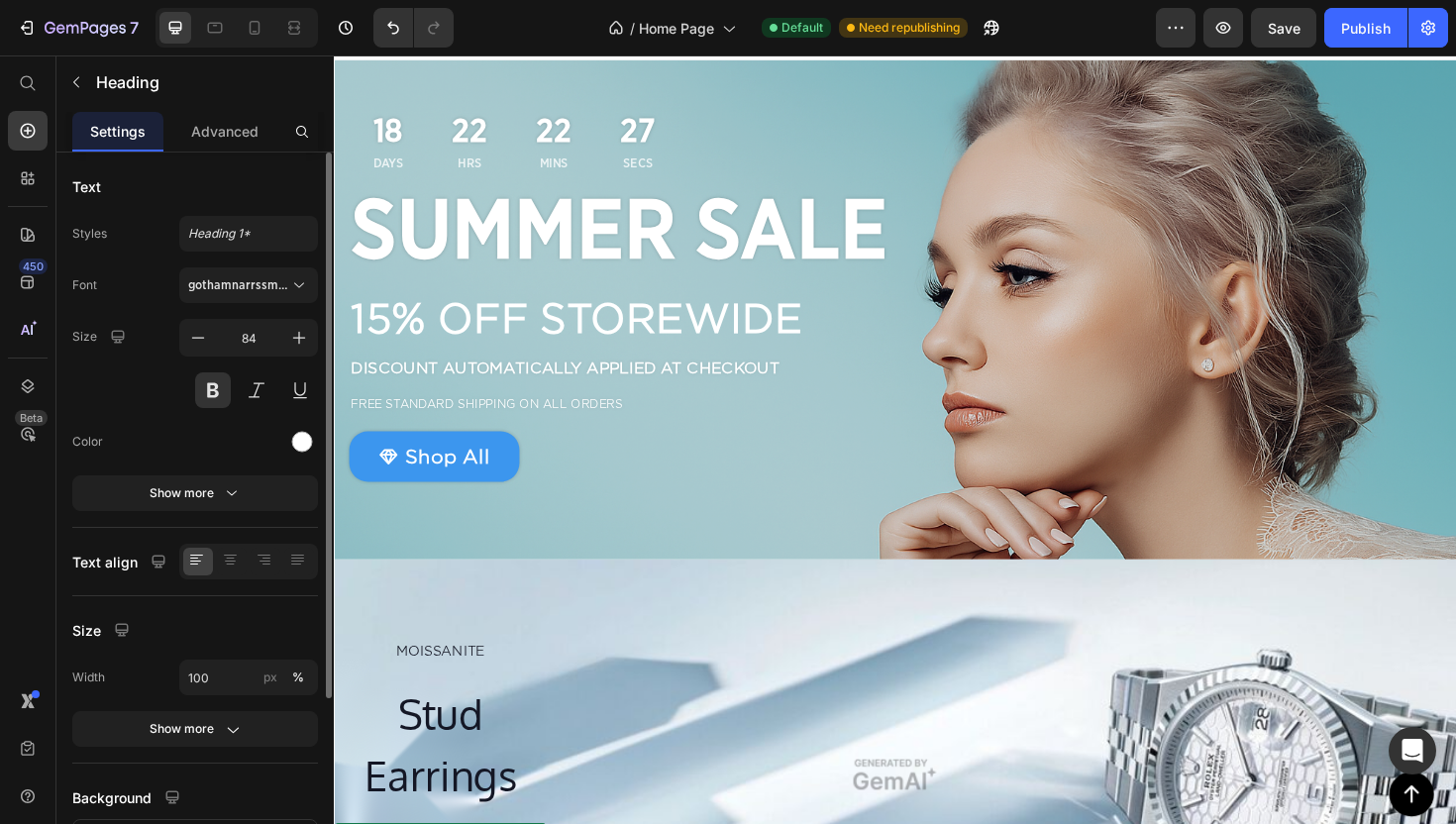 scroll, scrollTop: 0, scrollLeft: 0, axis: both 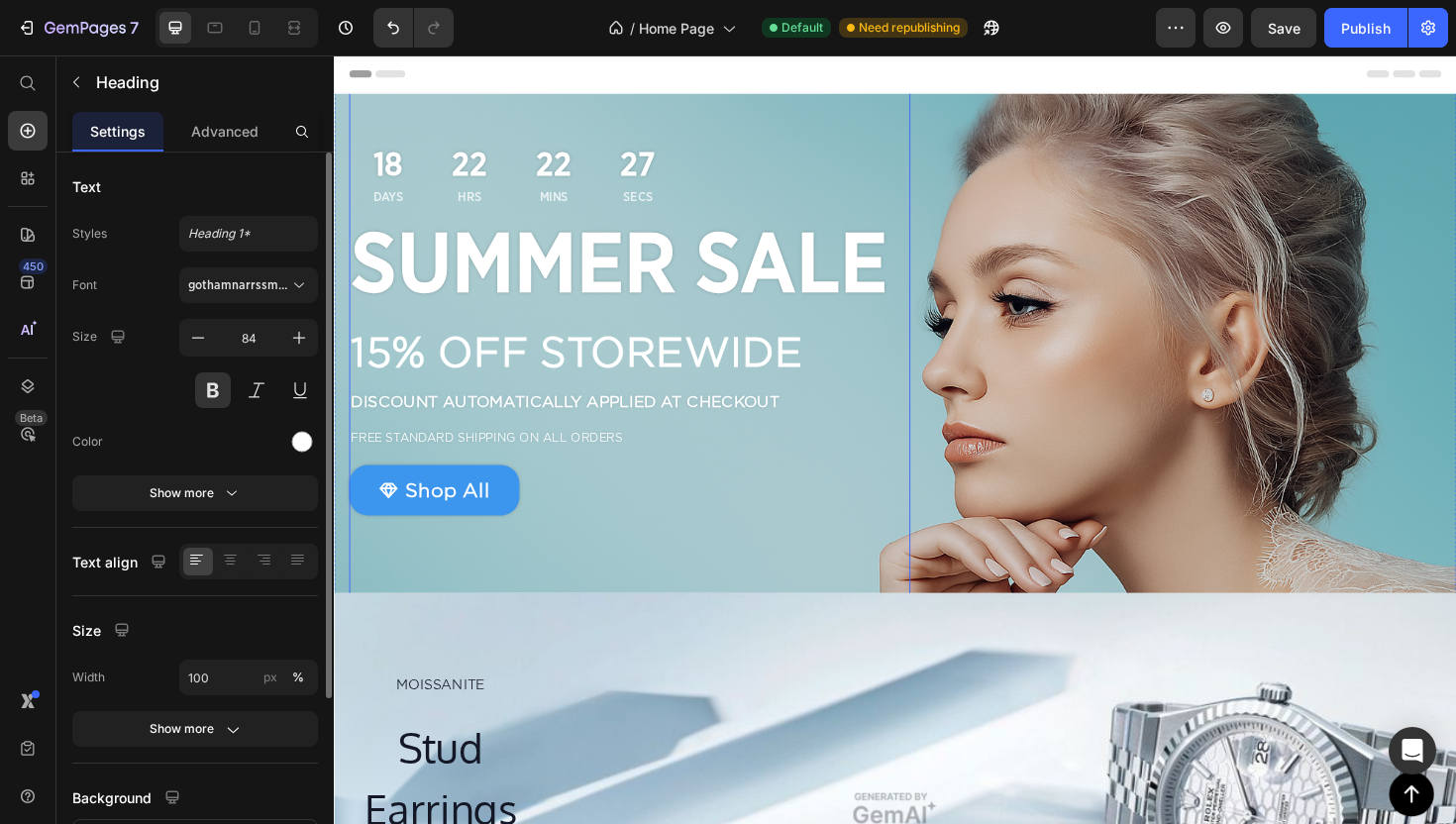 click on "22 Mins" at bounding box center [567, 182] 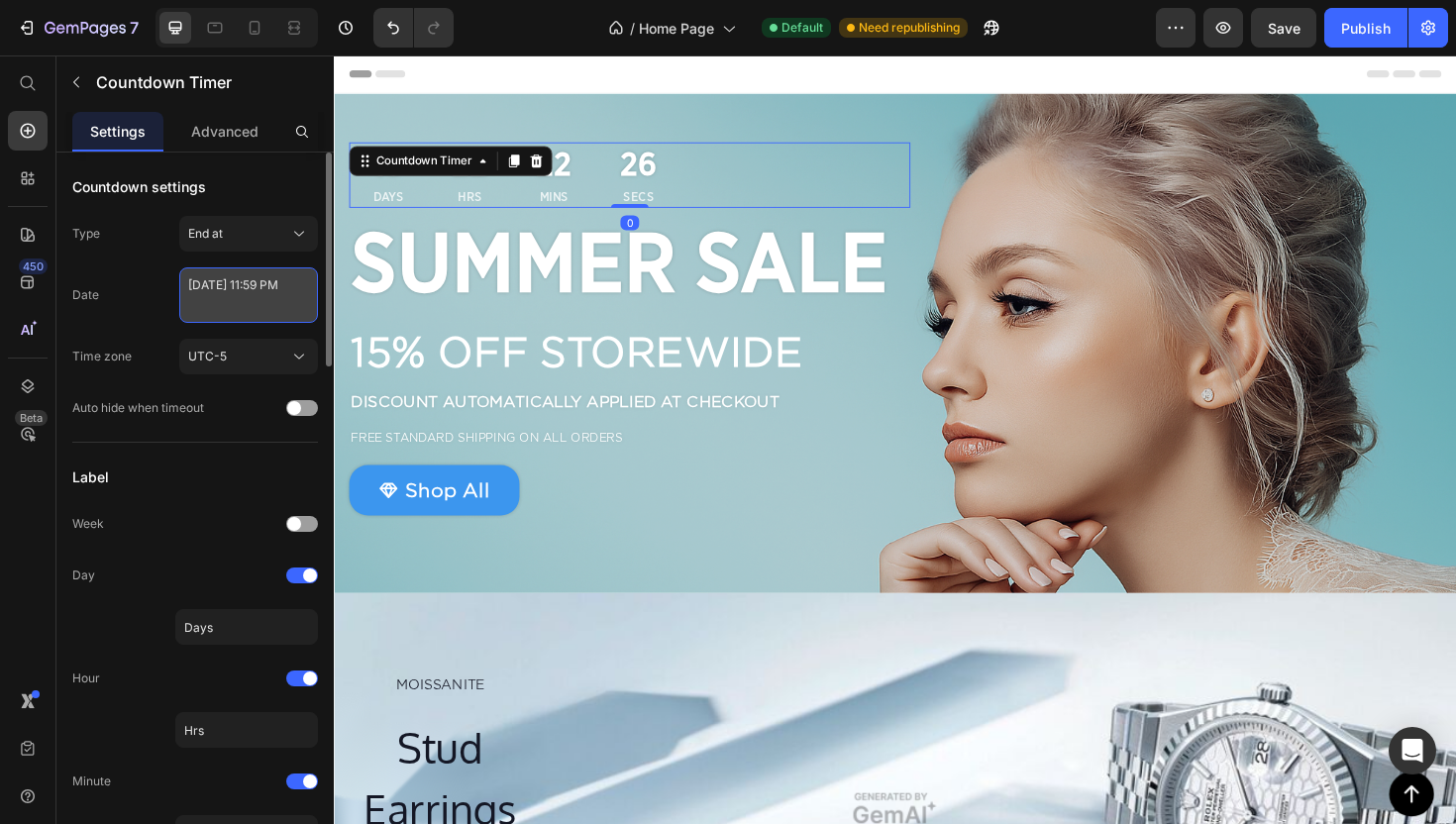 click on "August 14 2025 11:59 PM" at bounding box center (249, 295) 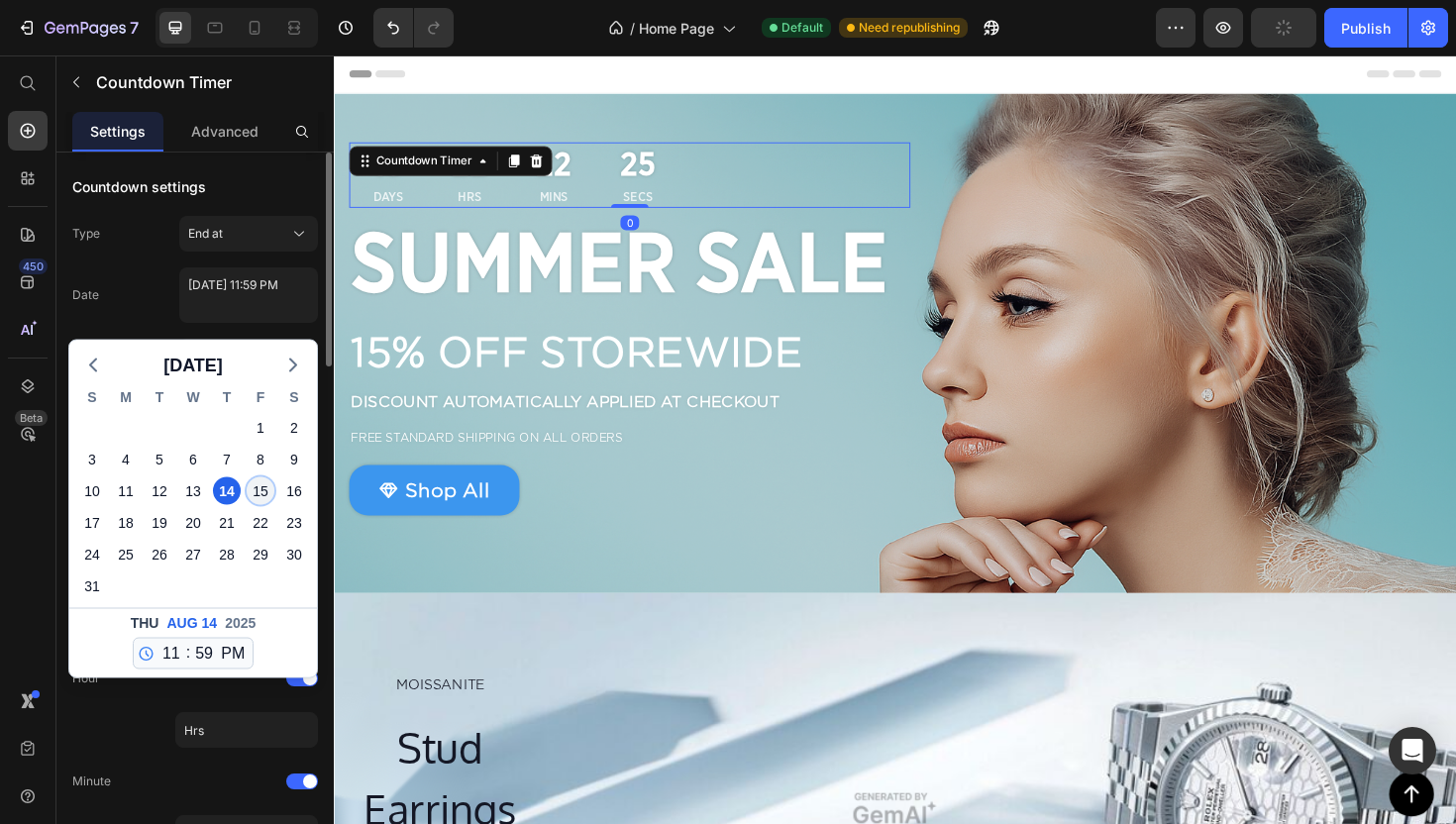 click on "15" 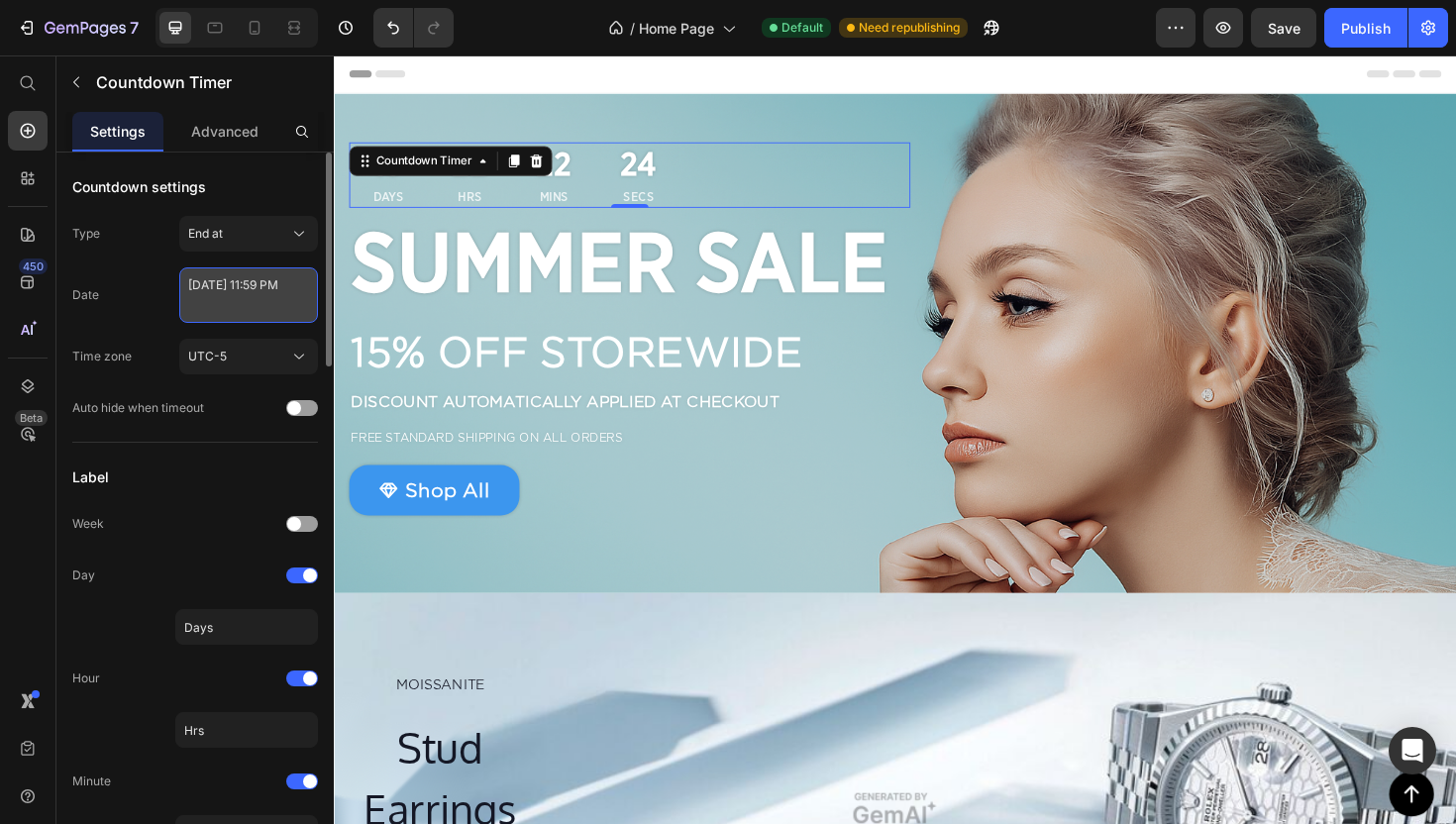 select on "23" 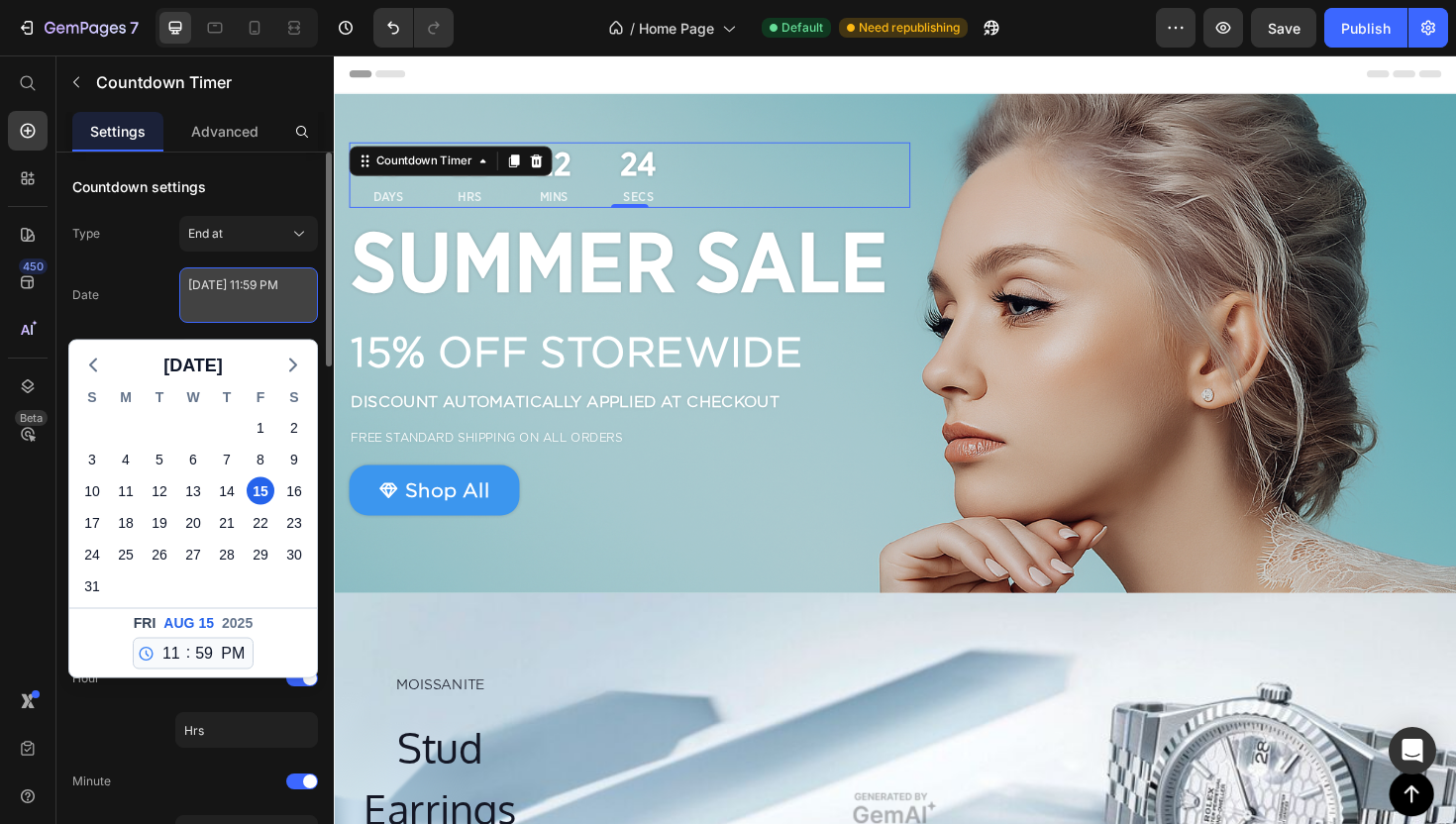 click on "August 15 2025 11:59 PM" at bounding box center (249, 295) 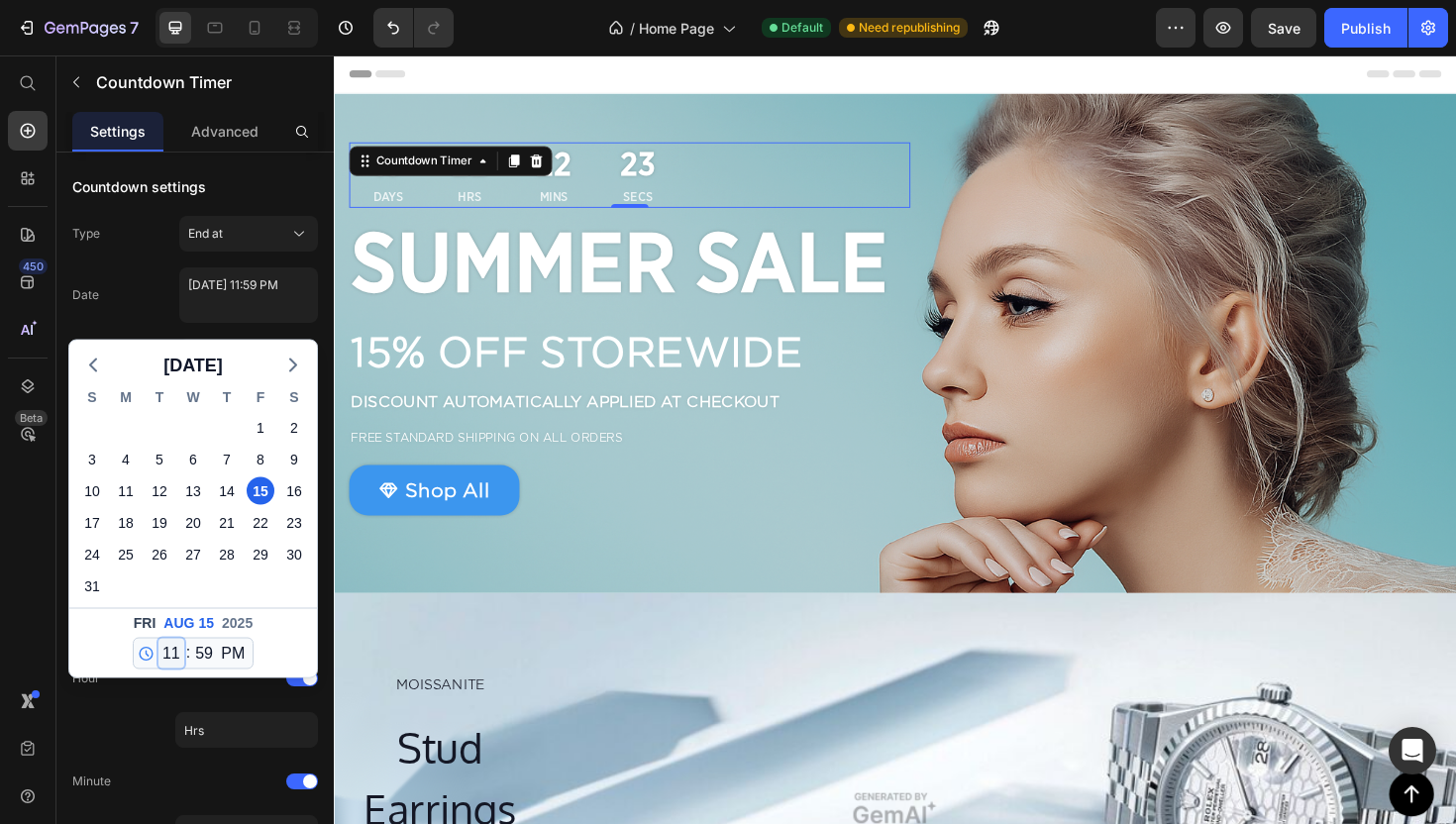 click on "12 1 2 3 4 5 6 7 8 9 10 11" at bounding box center [171, 654] 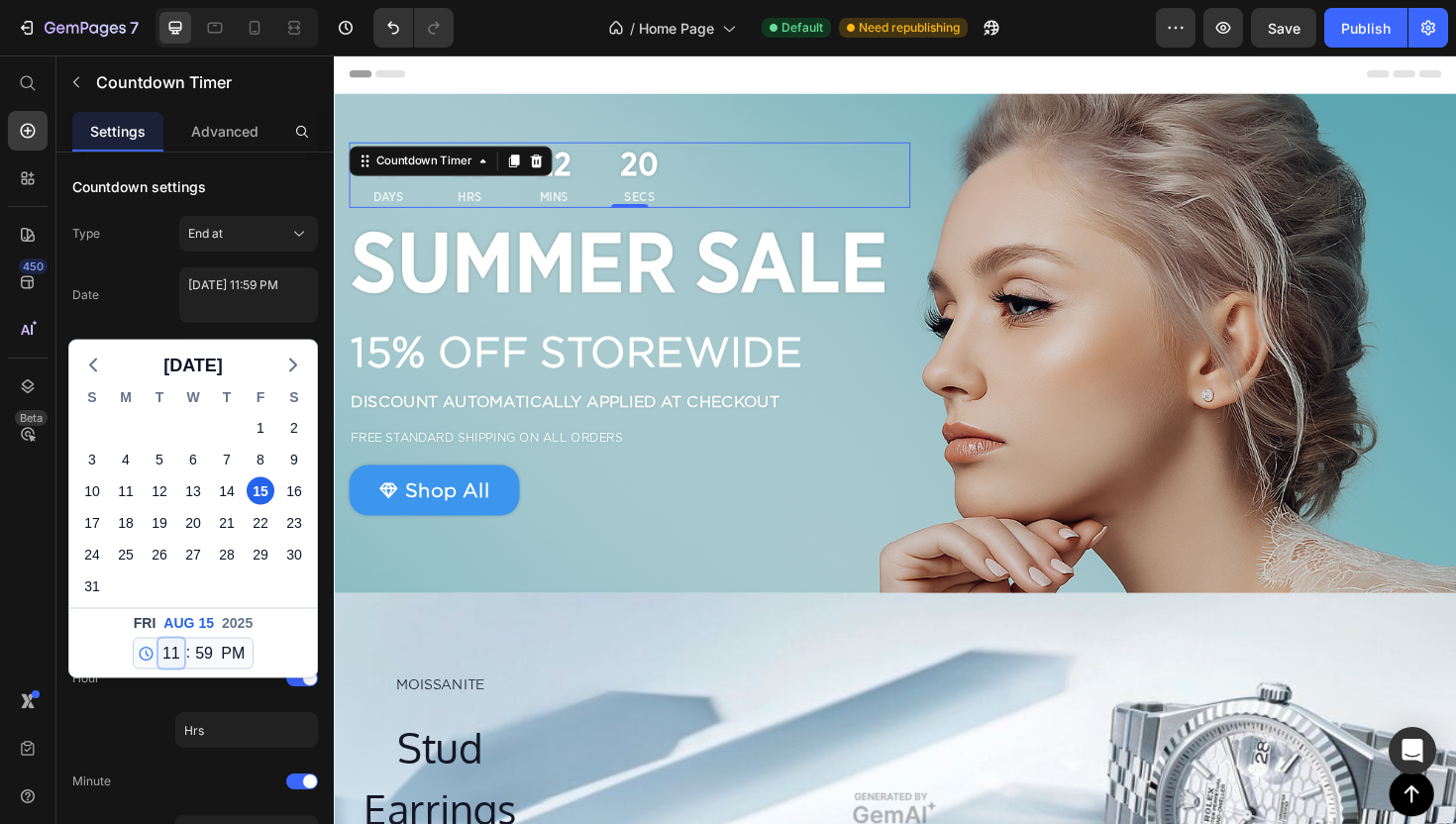 select on "12" 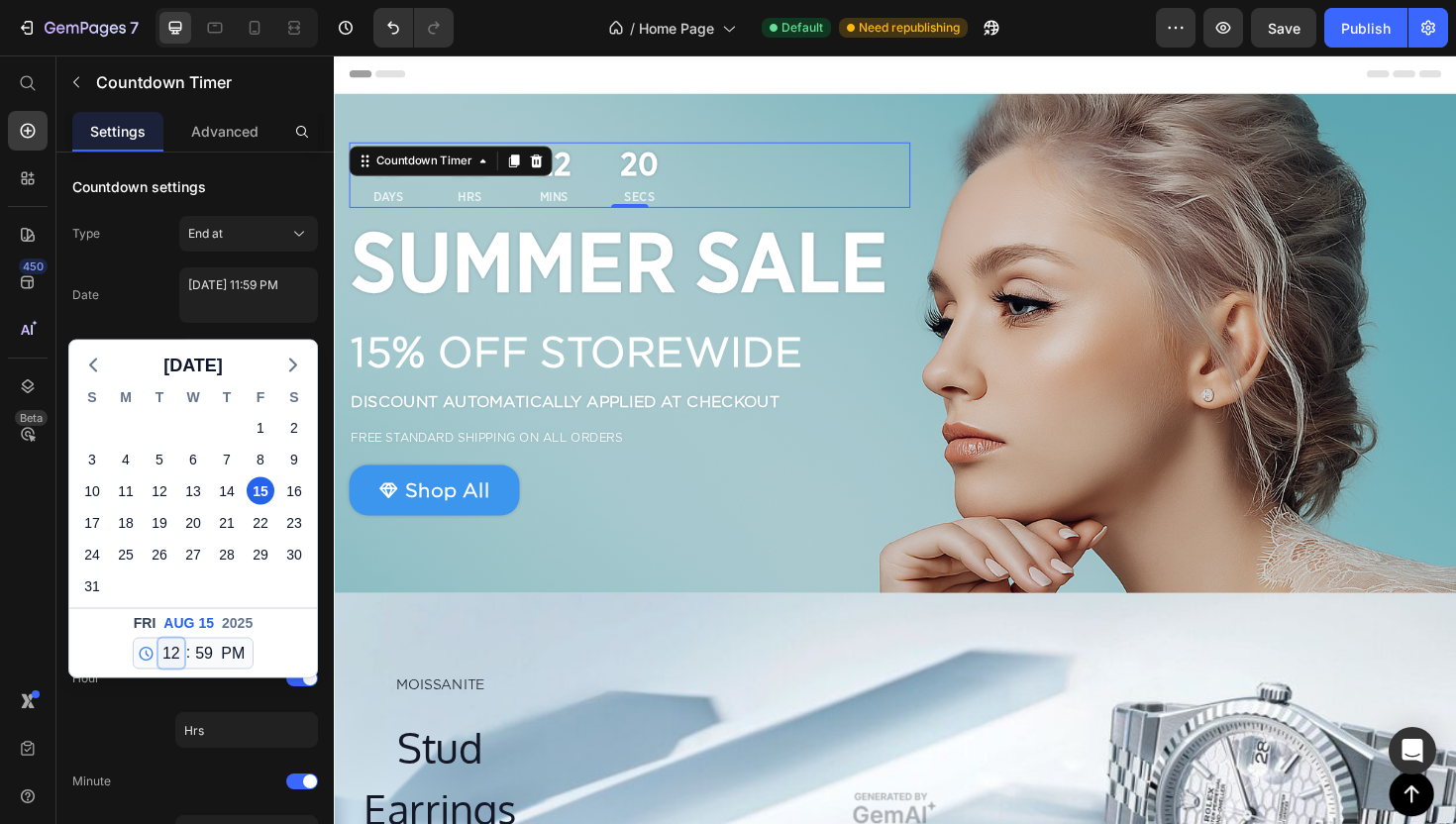 type on "August 15 2025 12:59 PM" 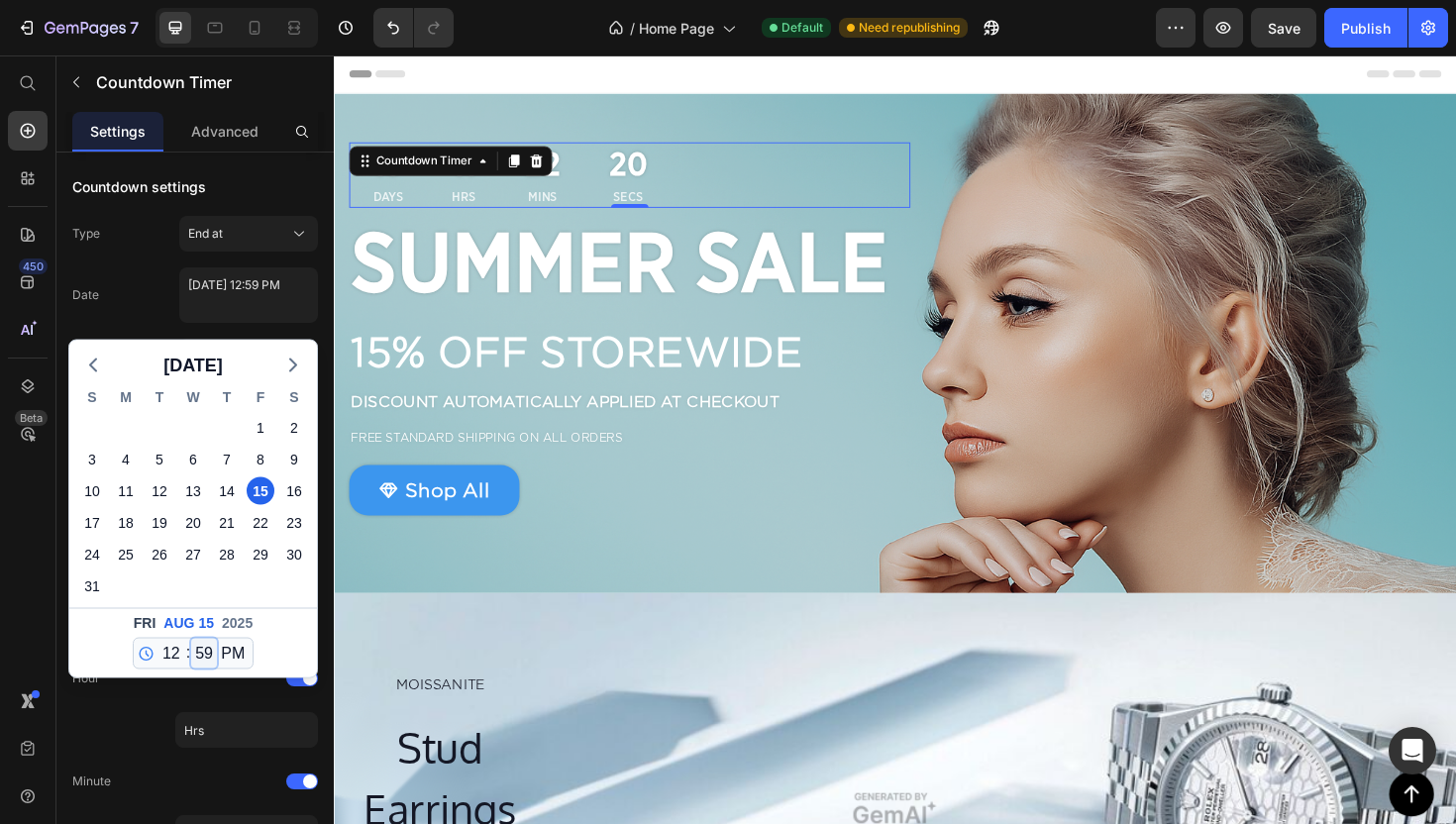 click on "00 01 02 03 04 05 06 07 08 09 10 11 12 13 14 15 16 17 18 19 20 21 22 23 24 25 26 27 28 29 30 31 32 33 34 35 36 37 38 39 40 41 42 43 44 45 46 47 48 49 50 51 52 53 54 55 56 57 58 59" at bounding box center [204, 654] 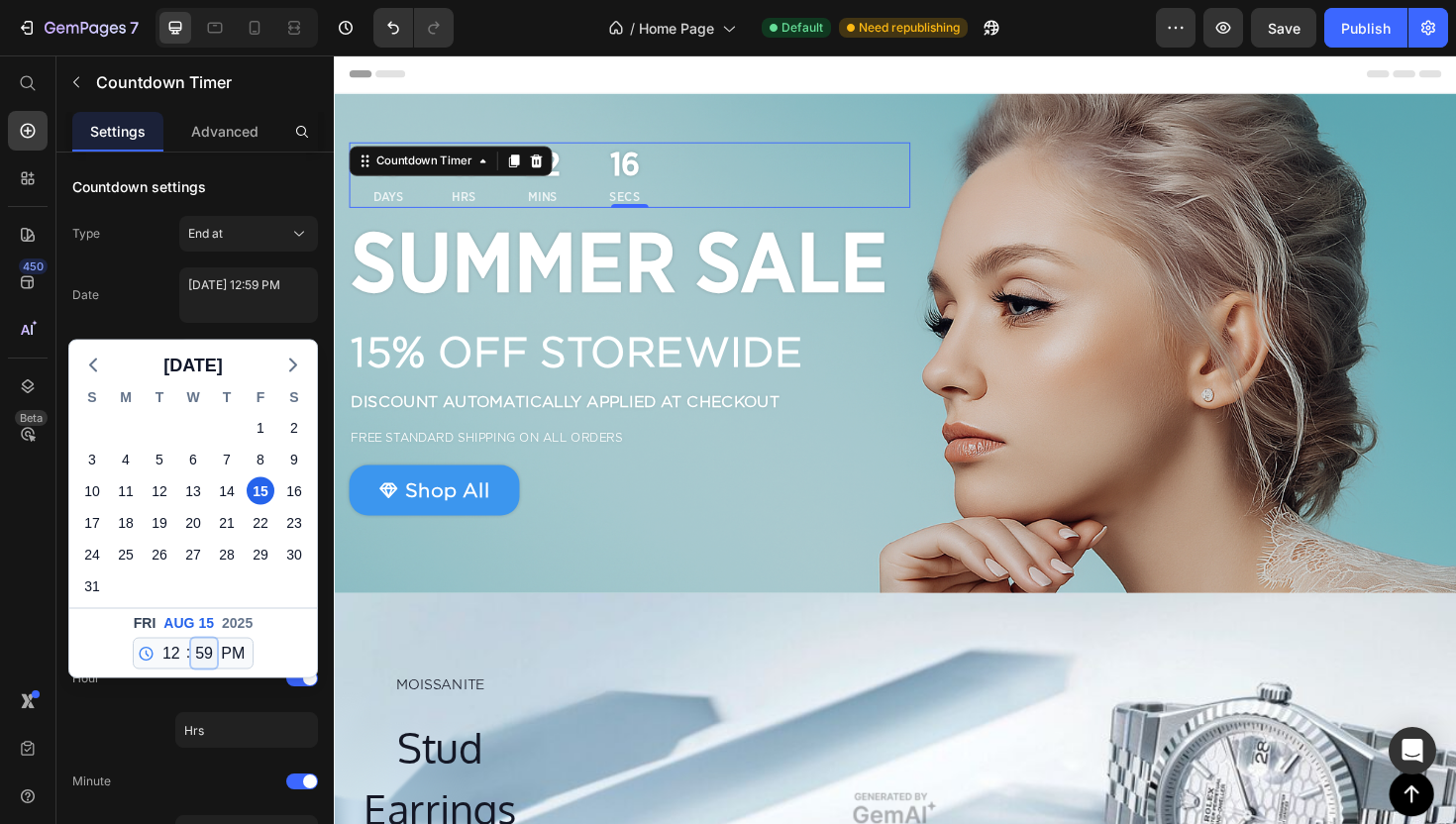 select on "0" 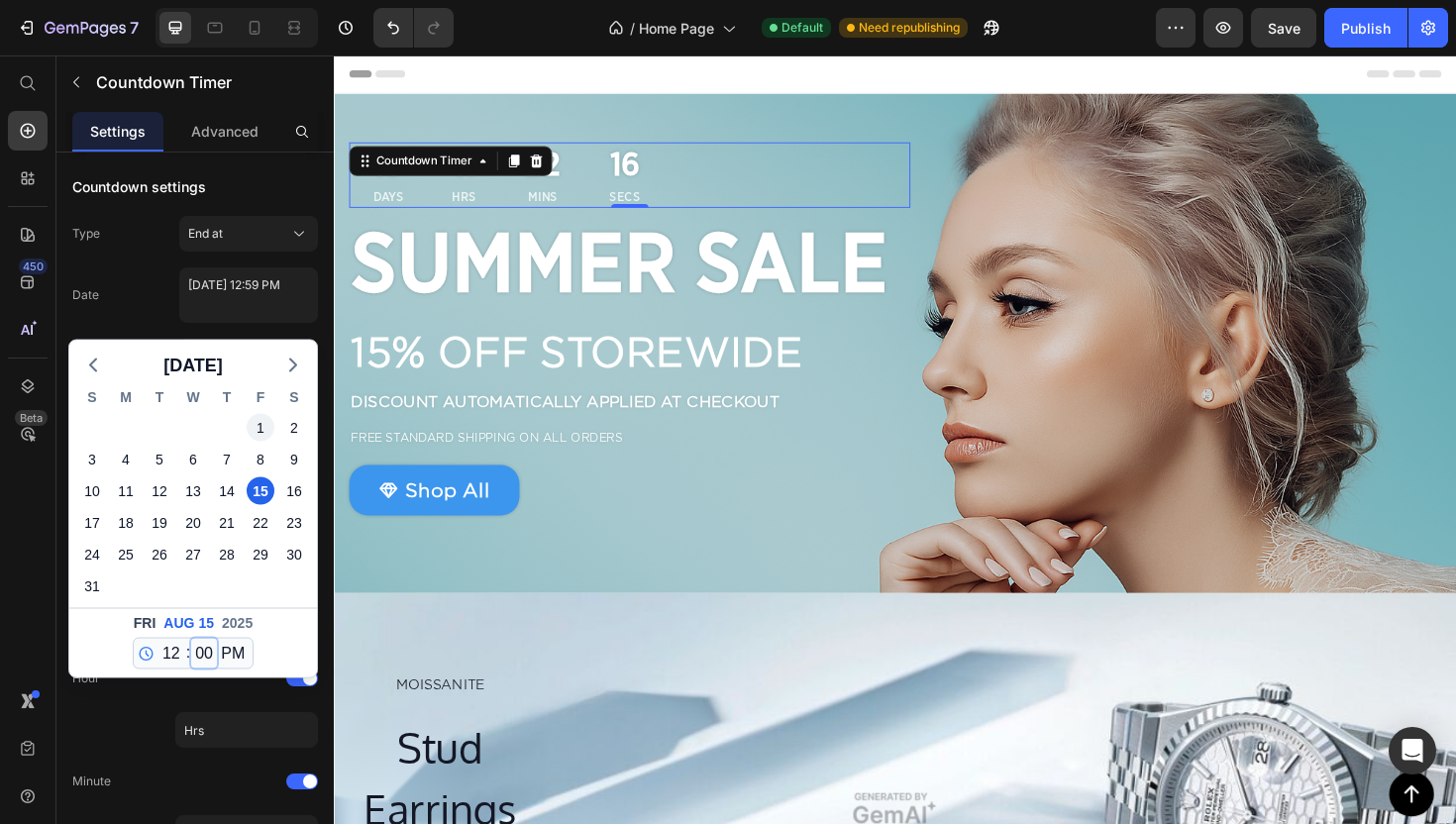 type on "August 15 2025 12:00 PM" 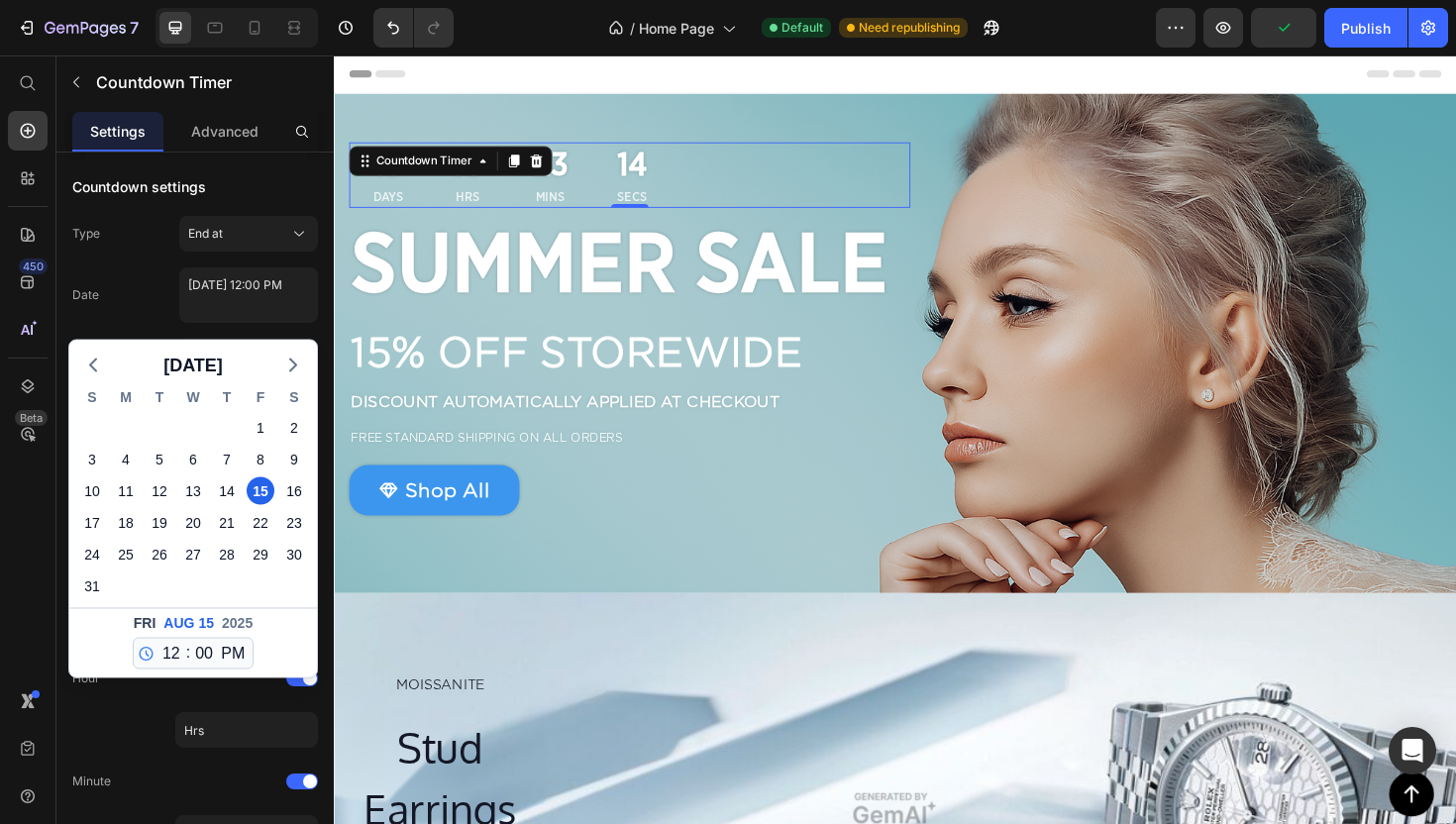click on "Fri Aug 15 2025 12 1 2 3 4 5 6 7 8 9 10 11 : 00 01 02 03 04 05 06 07 08 09 10 11 12 13 14 15 16 17 18 19 20 21 22 23 24 25 26 27 28 29 30 31 32 33 34 35 36 37 38 39 40 41 42 43 44 45 46 47 48 49 50 51 52 53 54 55 56 57 58 59 AM PM" 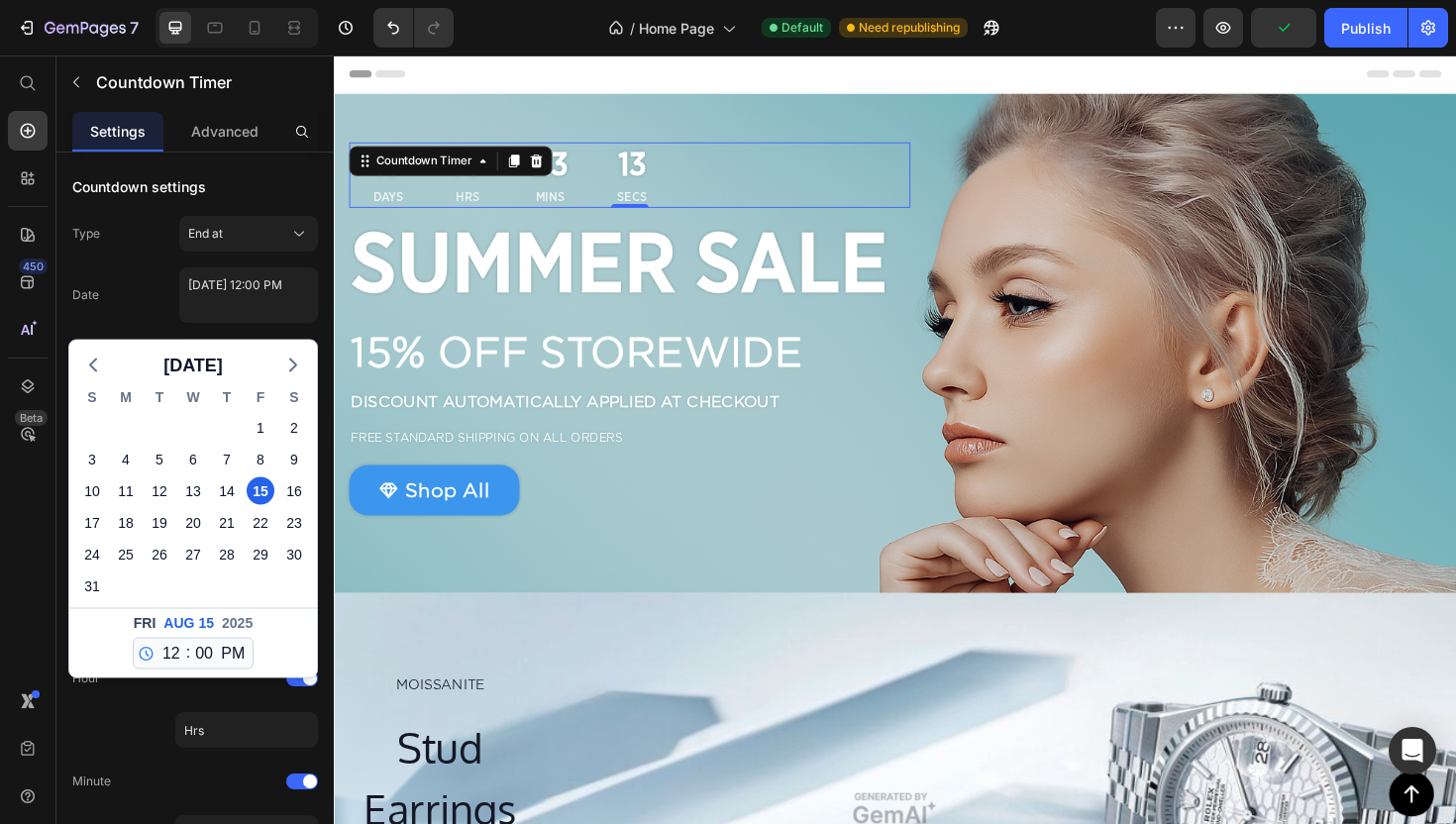 click on "August 15 2025 12:00 PM" 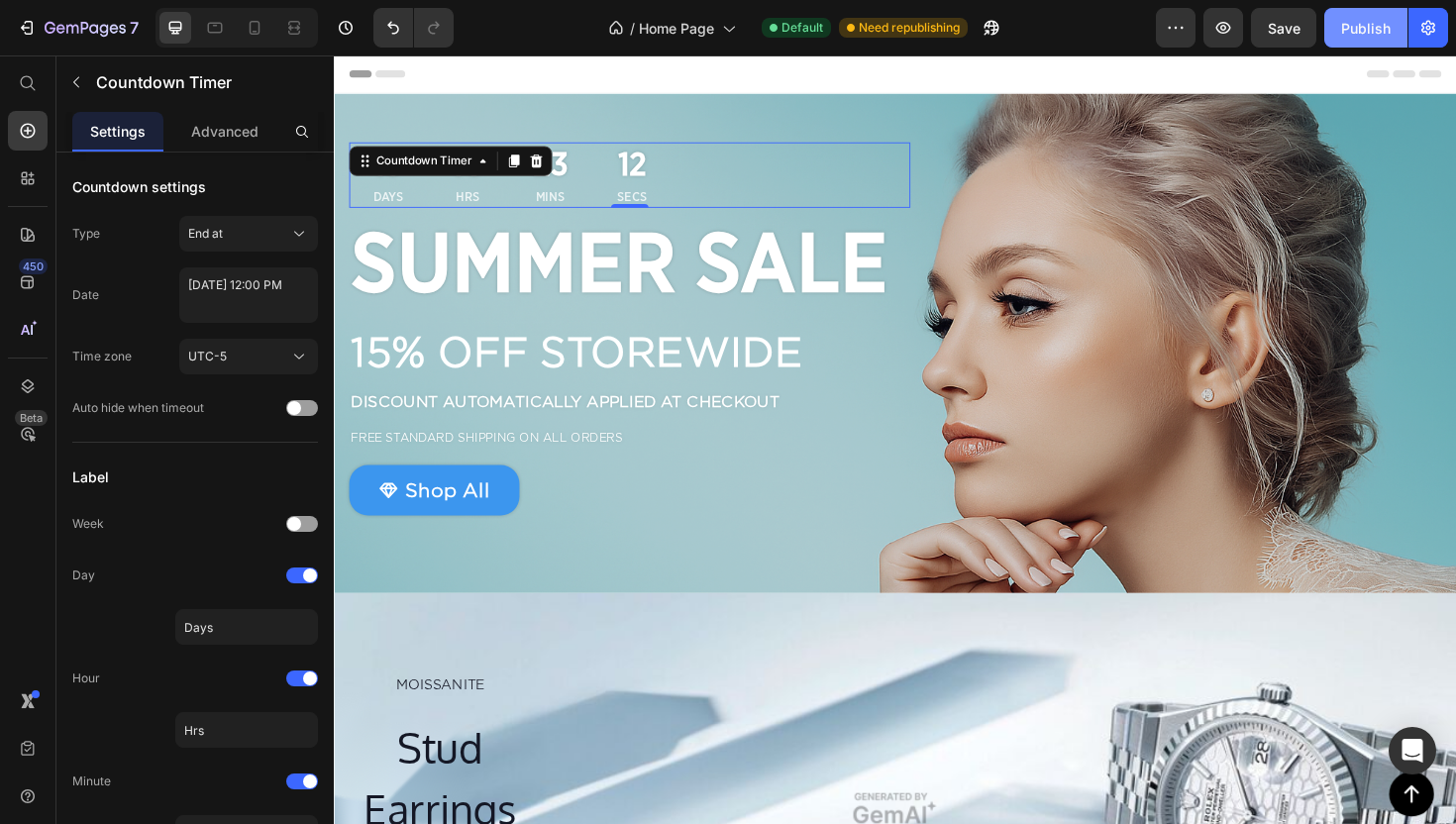 click on "Publish" at bounding box center (1366, 28) 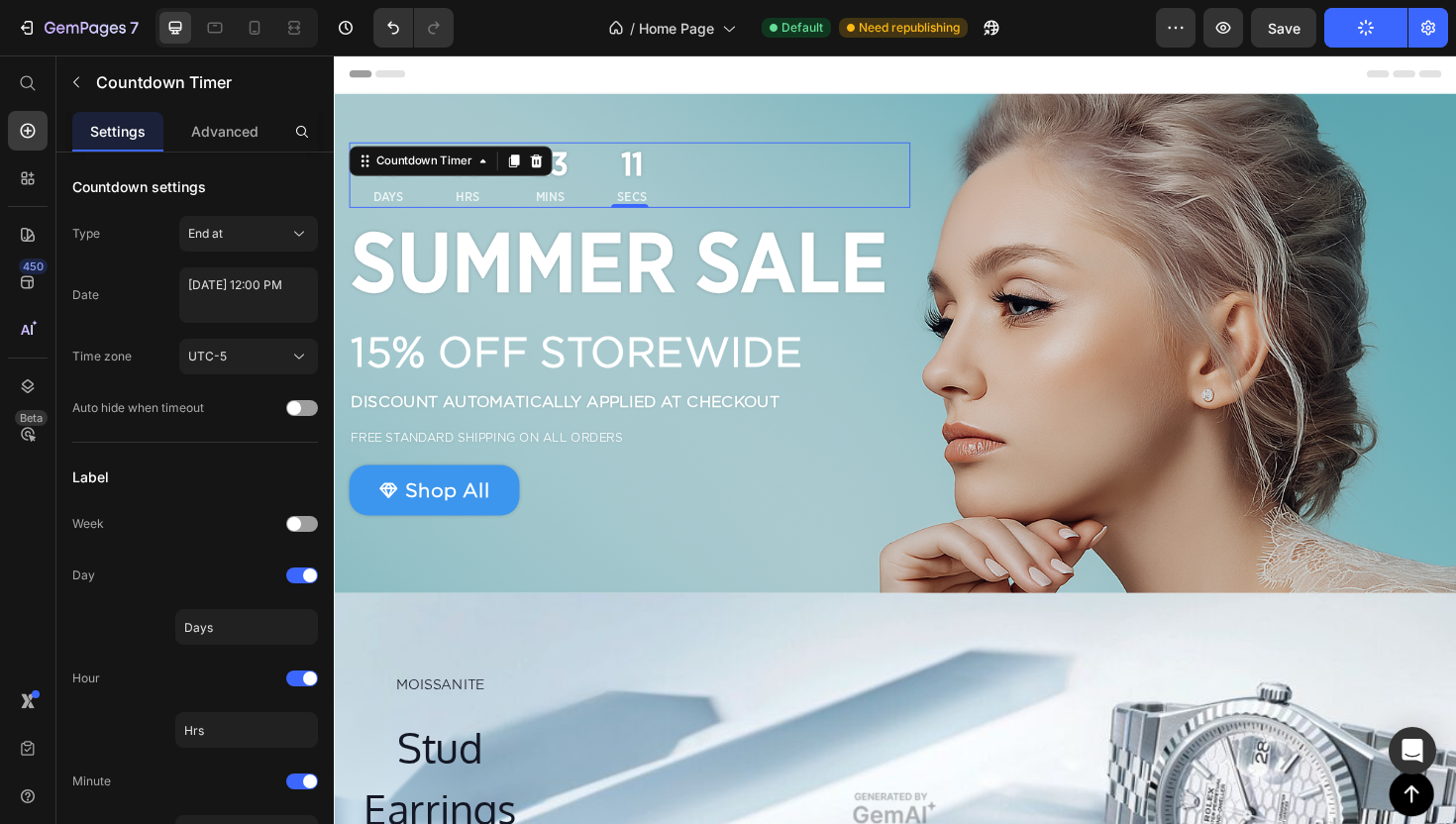 type 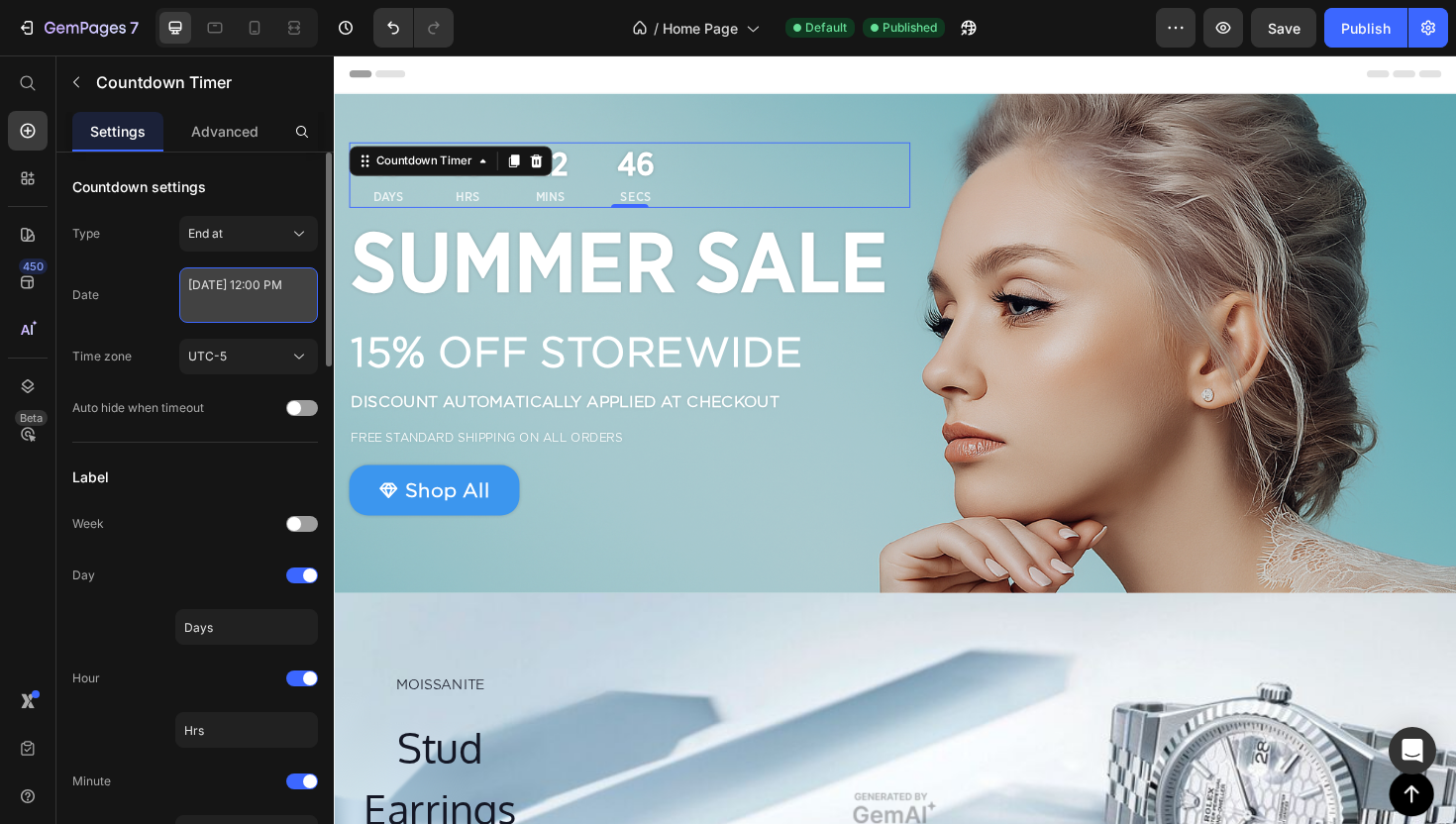 click on "August 15 2025 12:00 PM" at bounding box center [249, 295] 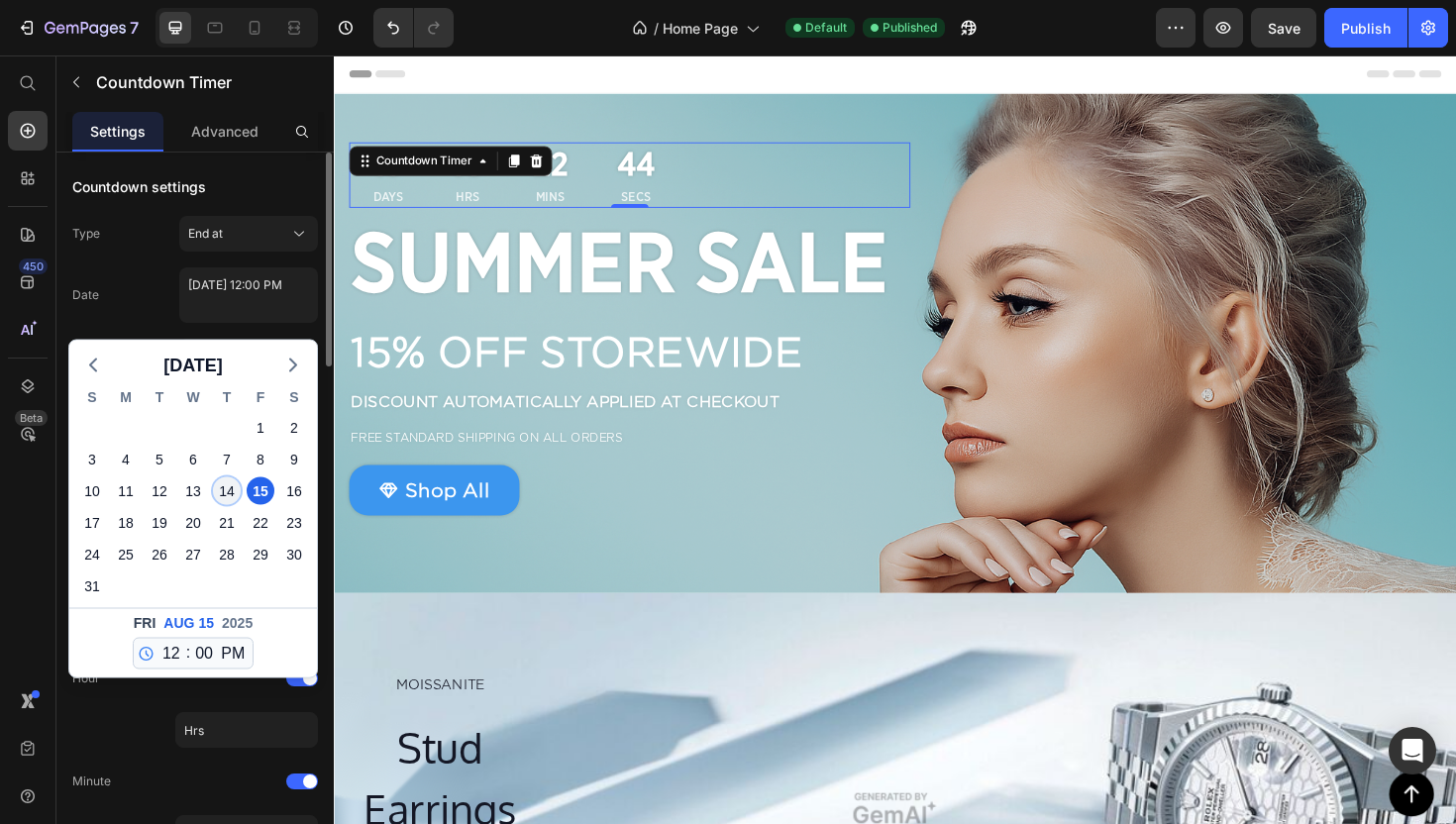 click on "14" 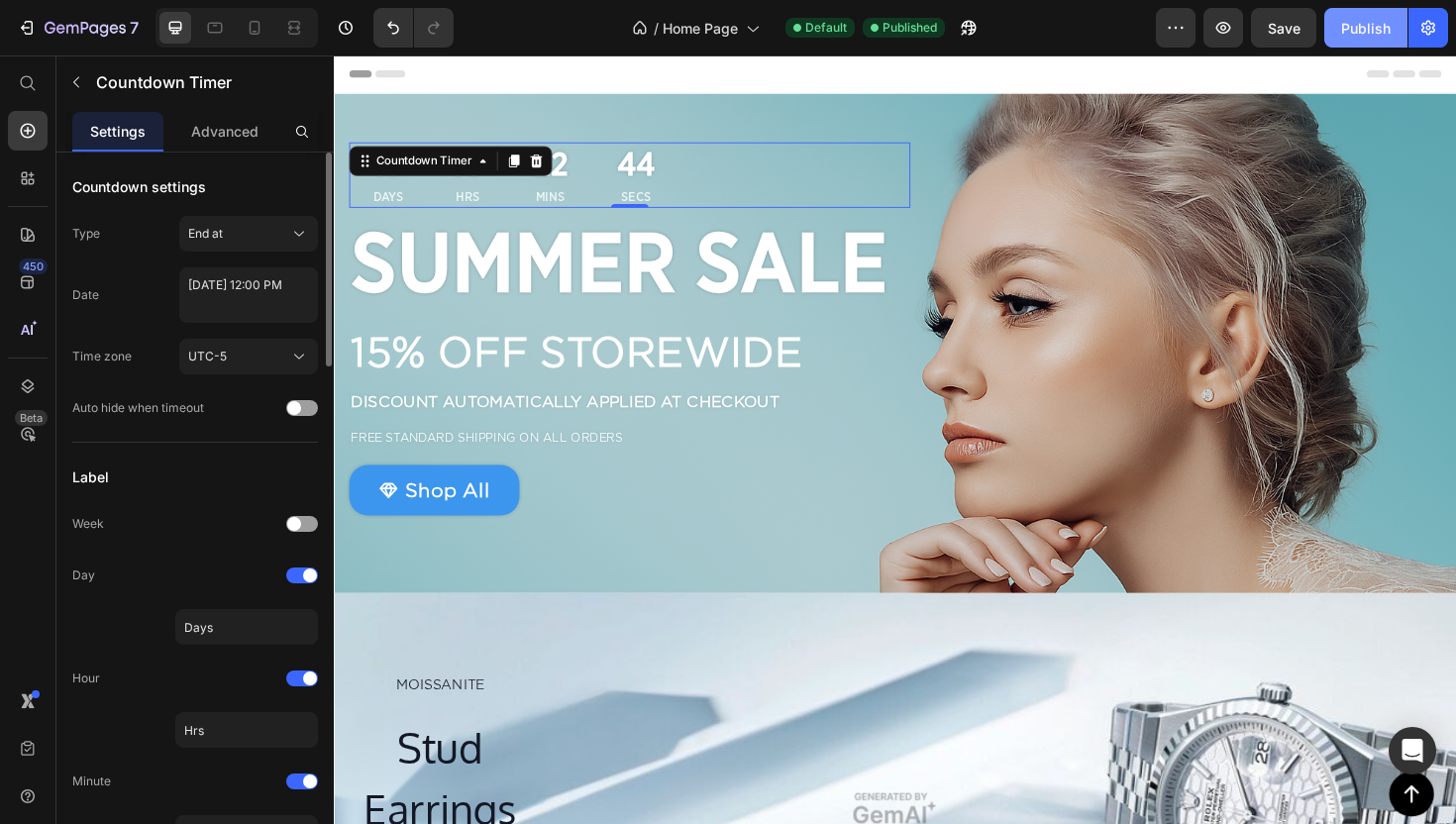 click on "Publish" at bounding box center (1366, 28) 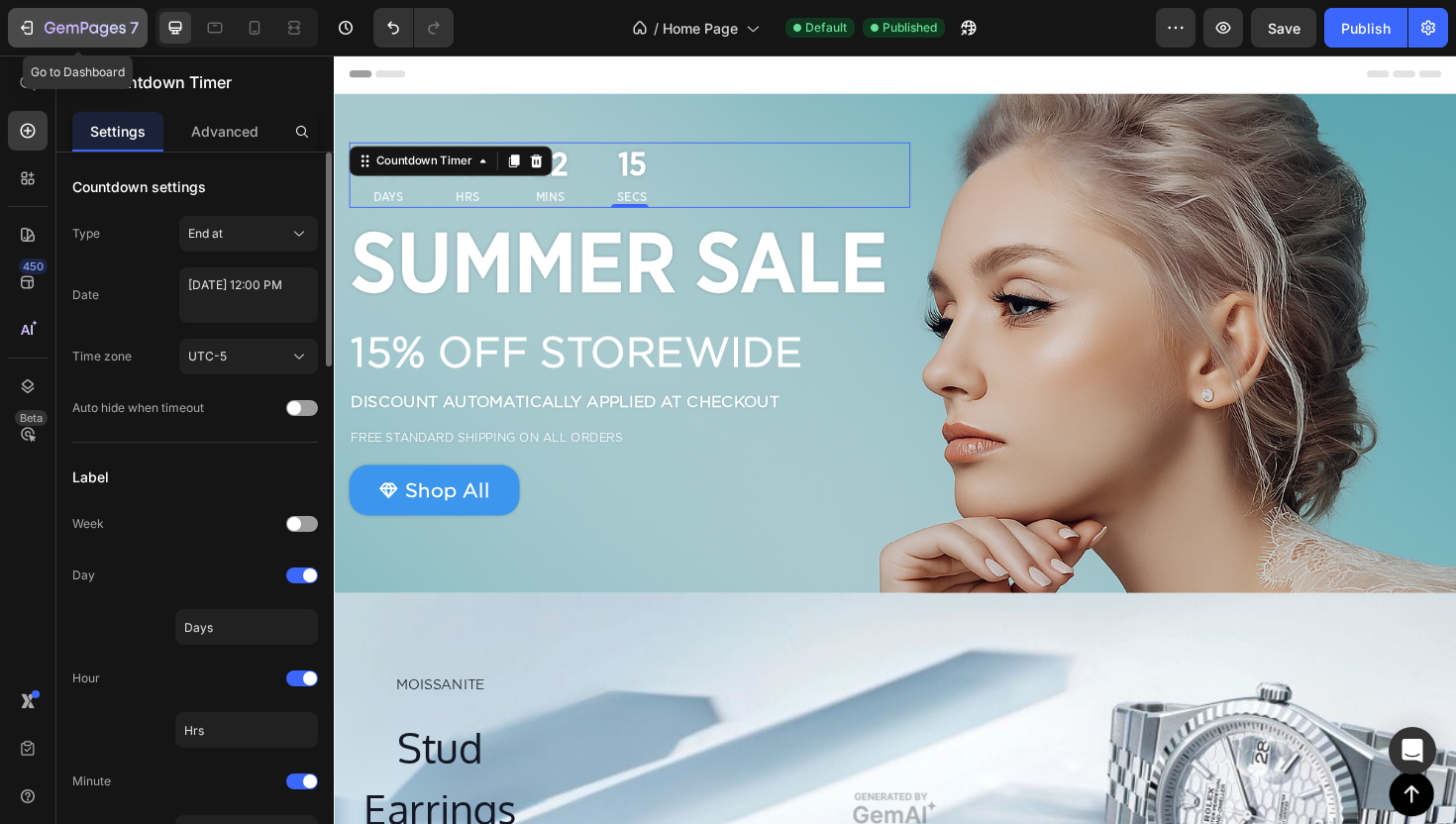 click 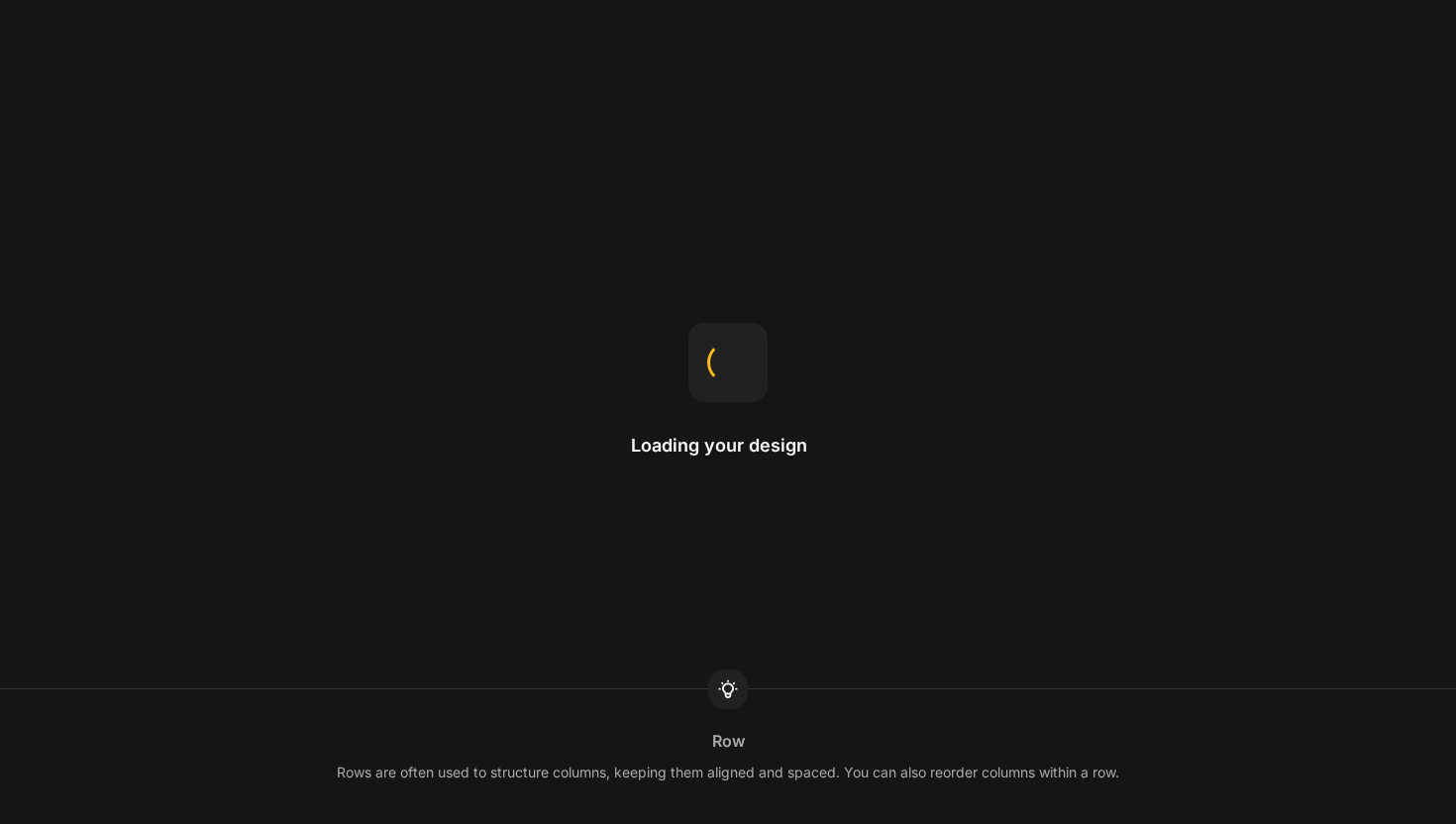 scroll, scrollTop: 0, scrollLeft: 0, axis: both 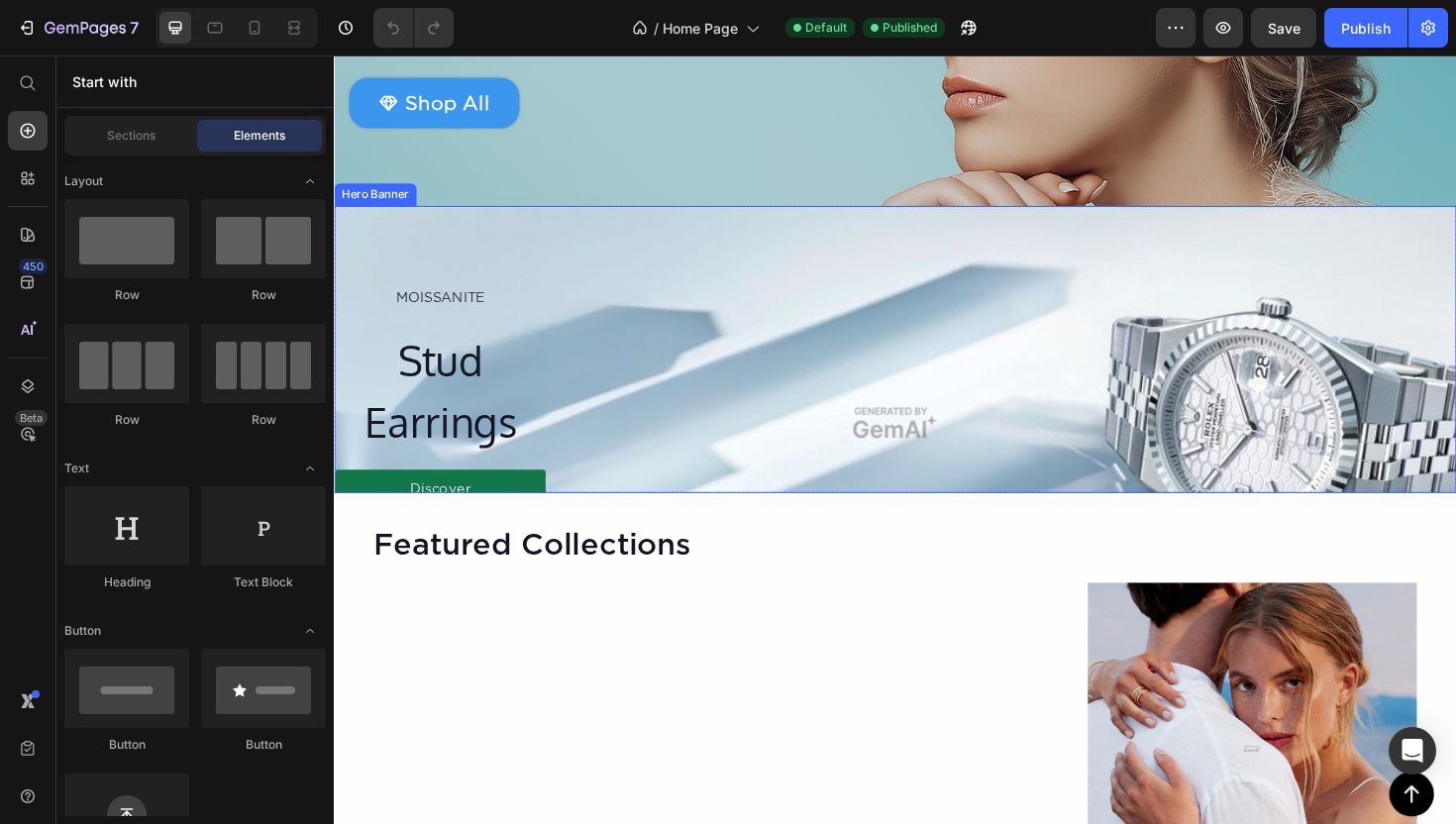 click on "MOISSANITE Text Block Stud Earrings Heading Discover Button Row" at bounding box center (928, 366) 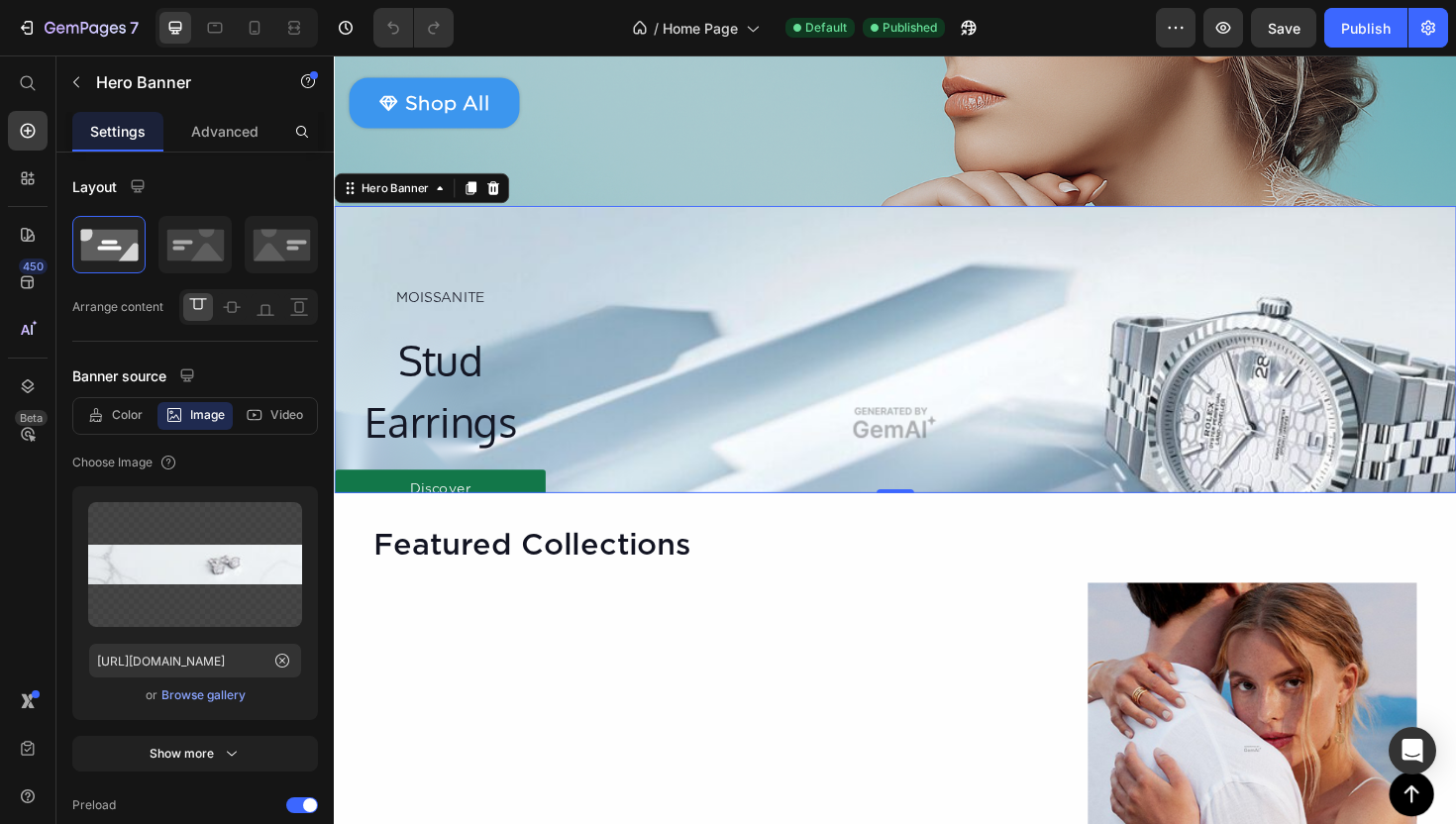 click on "MOISSANITE Text Block Stud Earrings Heading Discover Button Row" at bounding box center (928, 366) 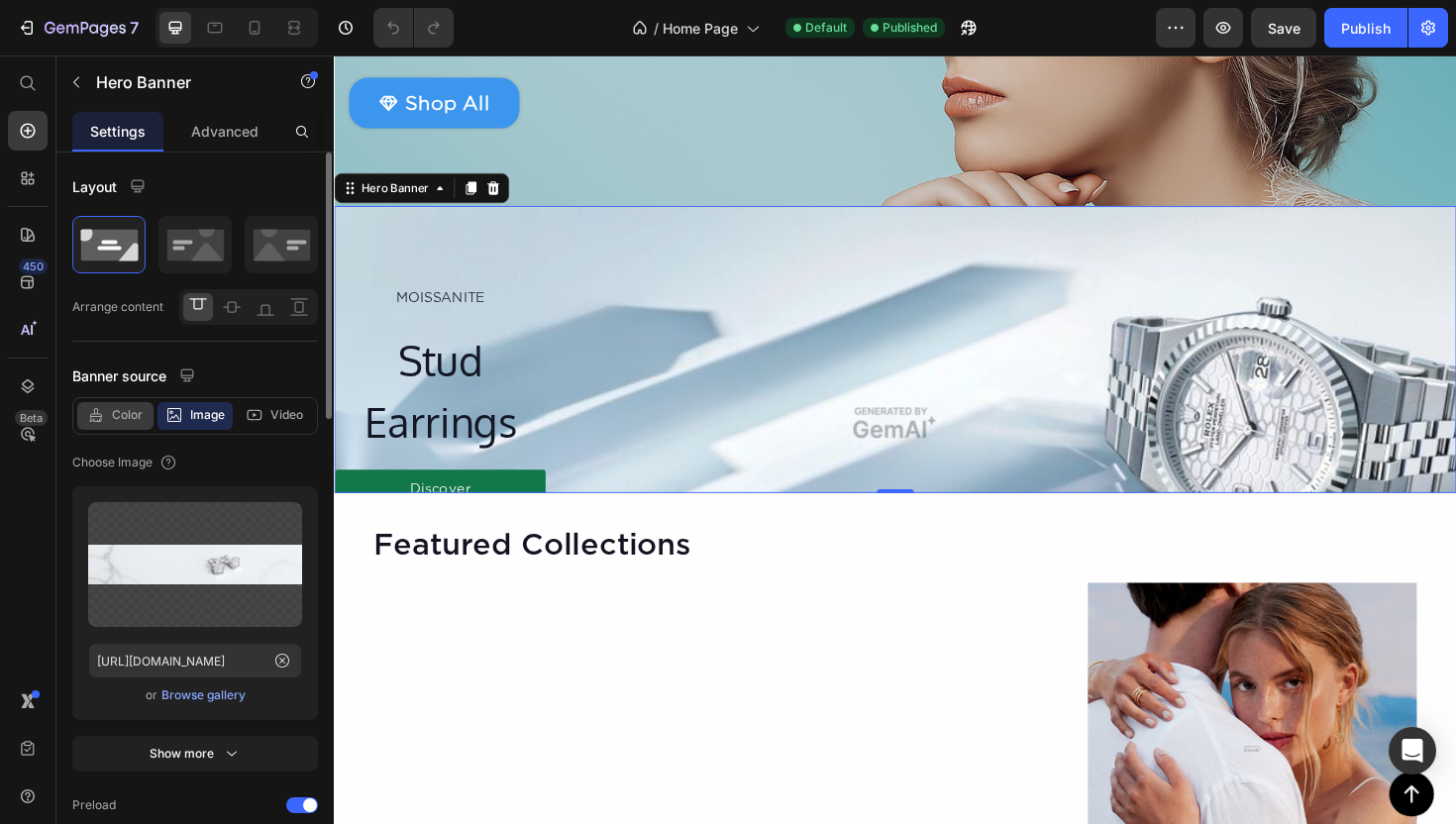 click on "Color" 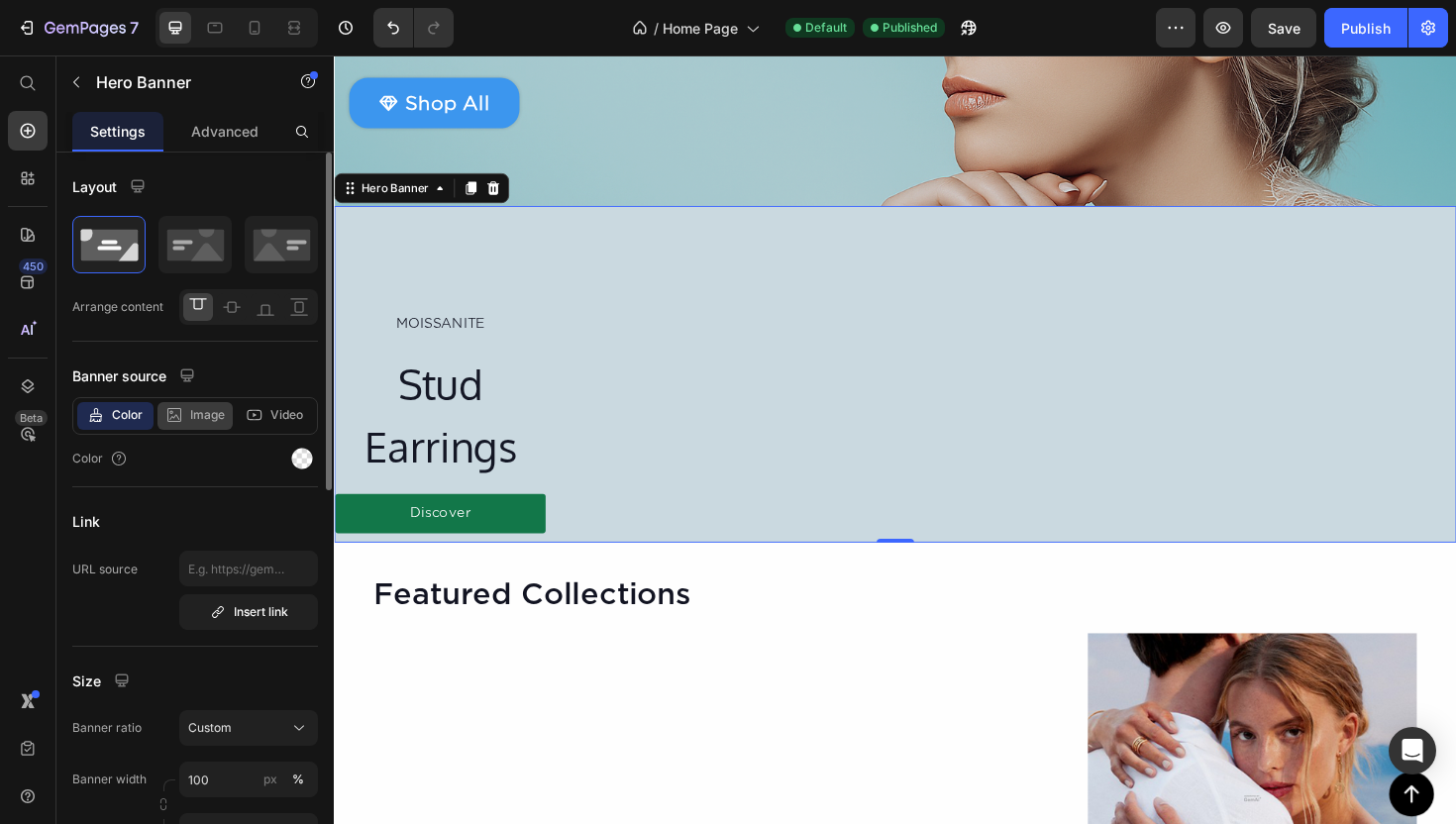 click on "Image" at bounding box center (207, 415) 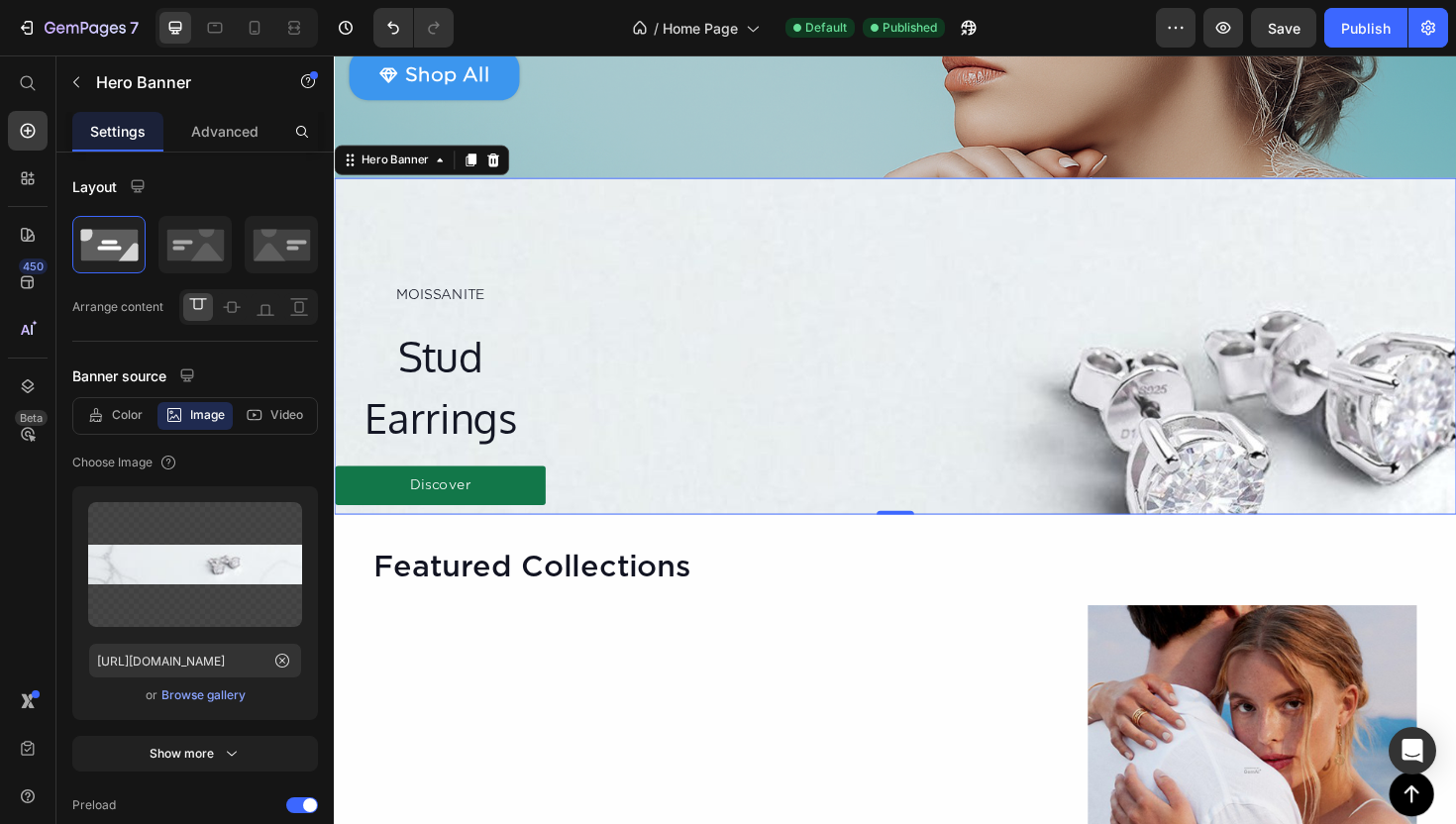 scroll, scrollTop: 449, scrollLeft: 0, axis: vertical 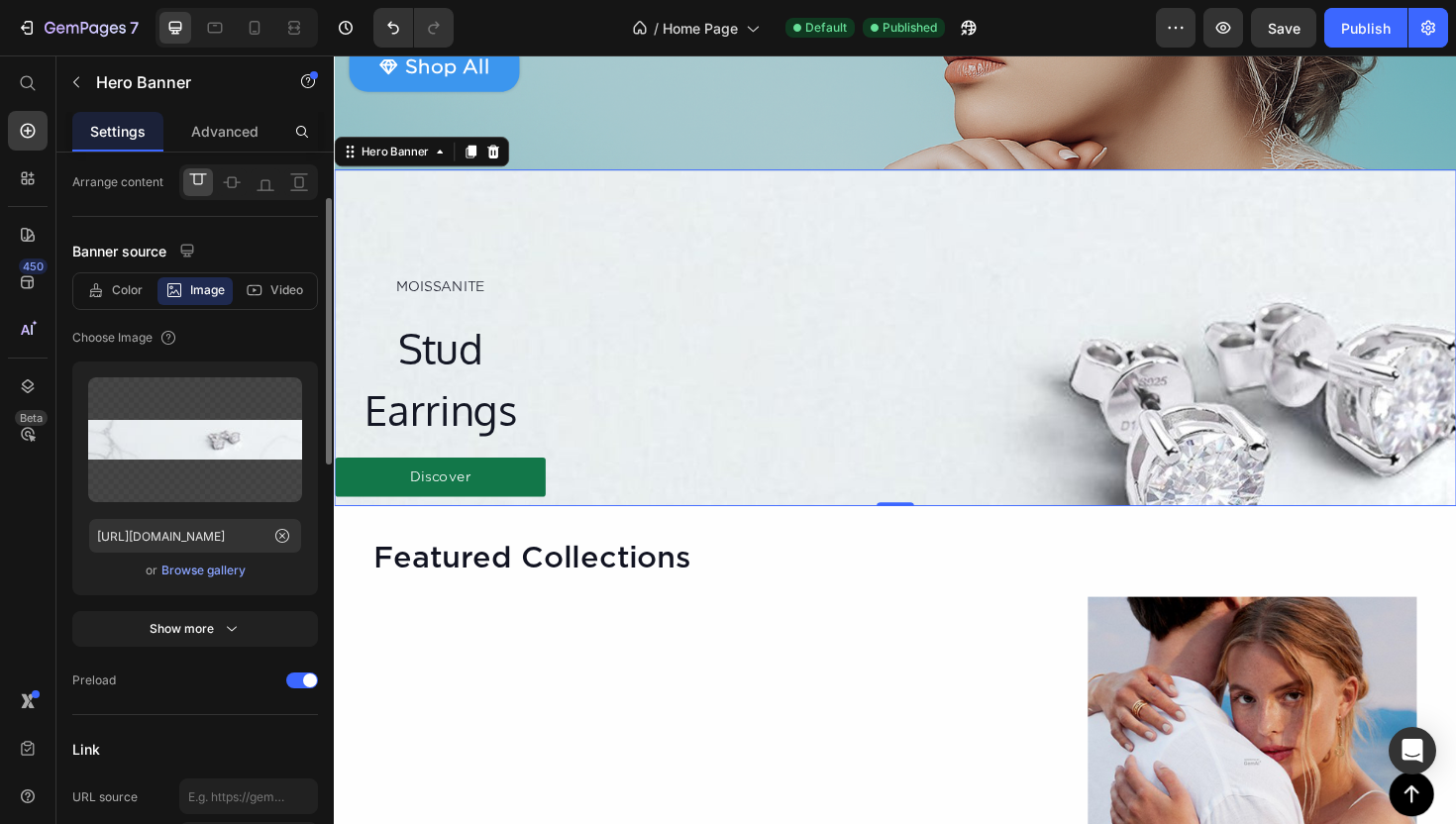 click on "Color Image Video  Choose Image  Upload Image [URL][DOMAIN_NAME]  or   Browse gallery  Show more" 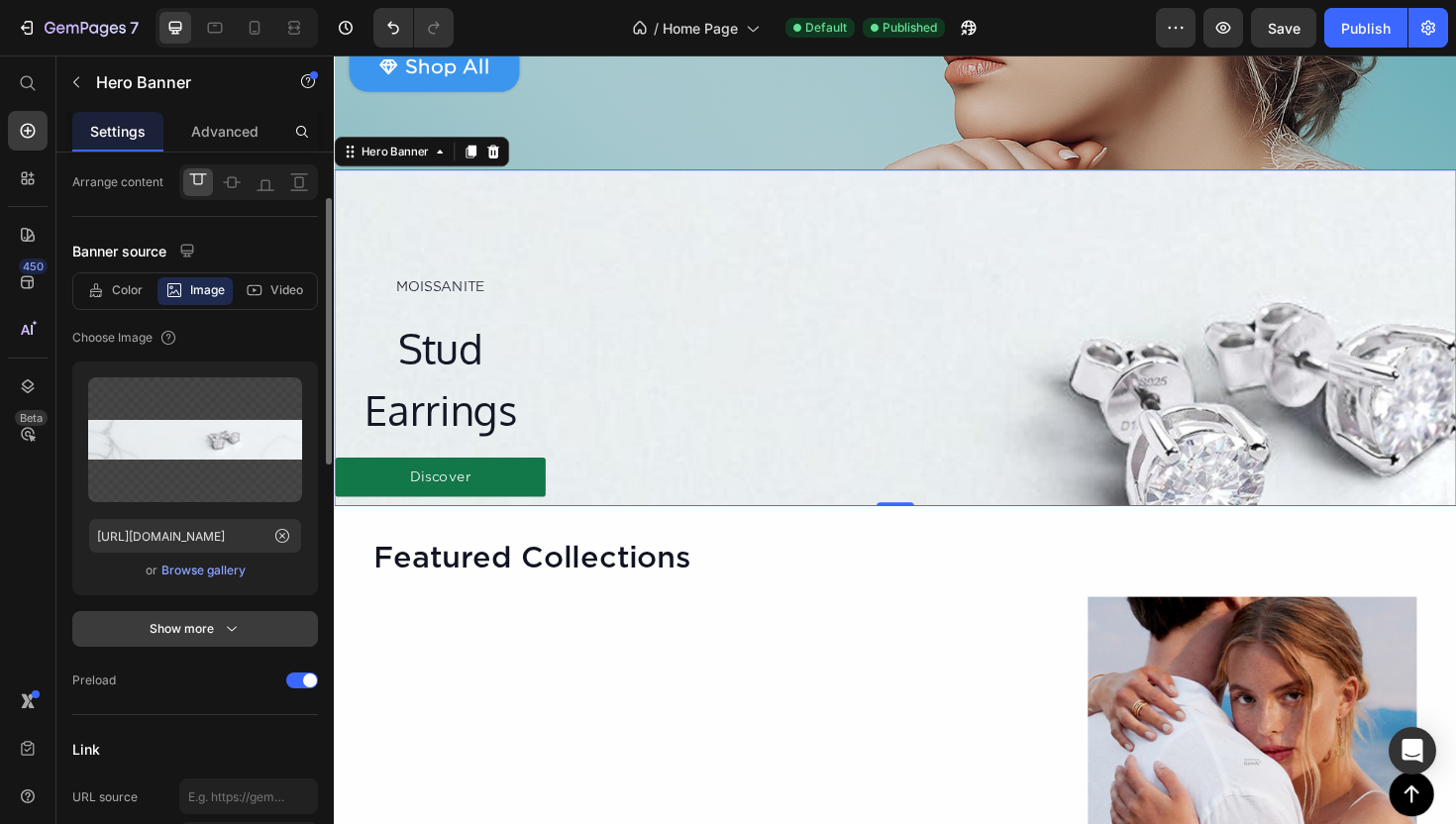click on "Show more" at bounding box center [195, 629] 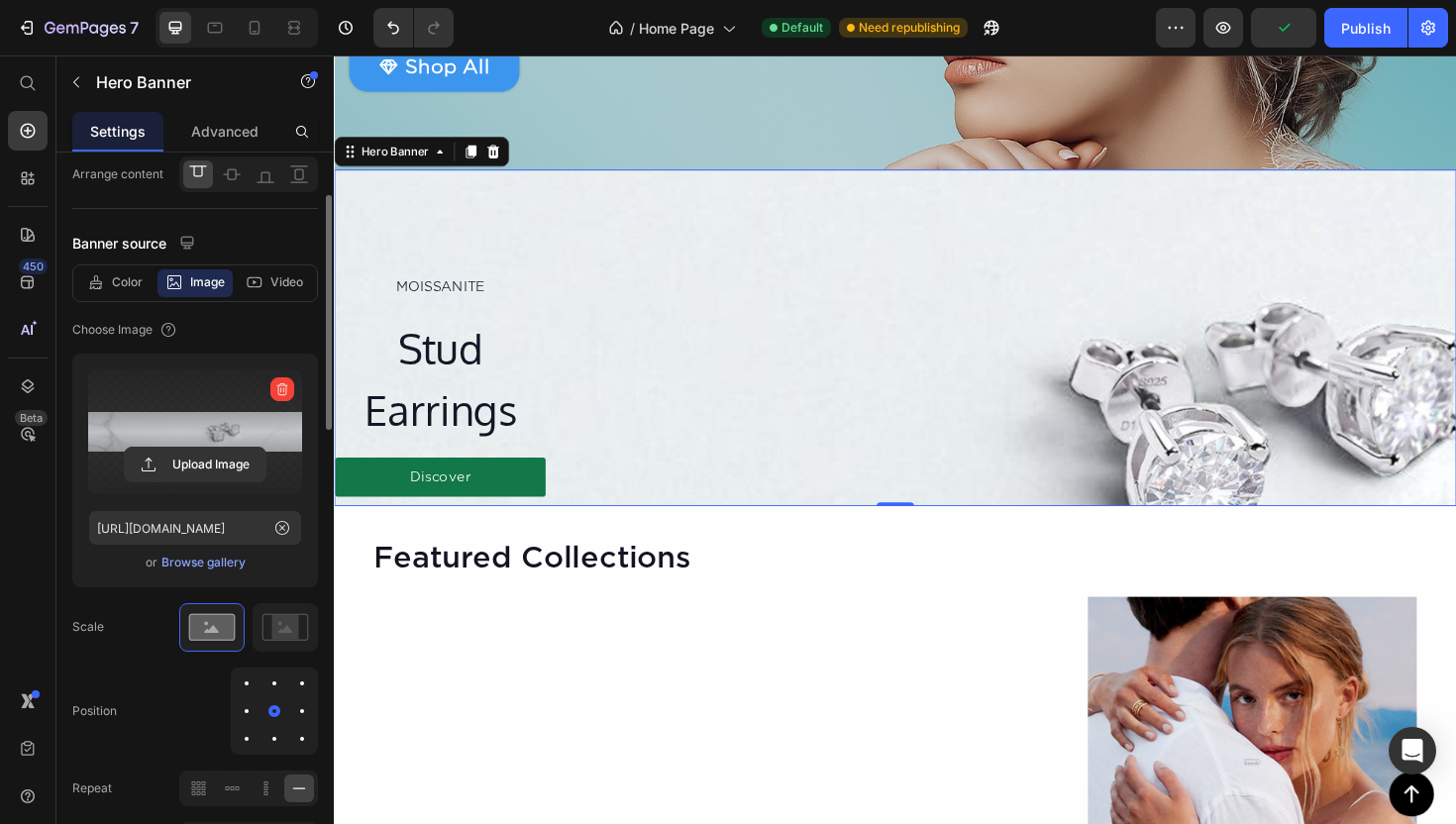 scroll, scrollTop: 0, scrollLeft: 0, axis: both 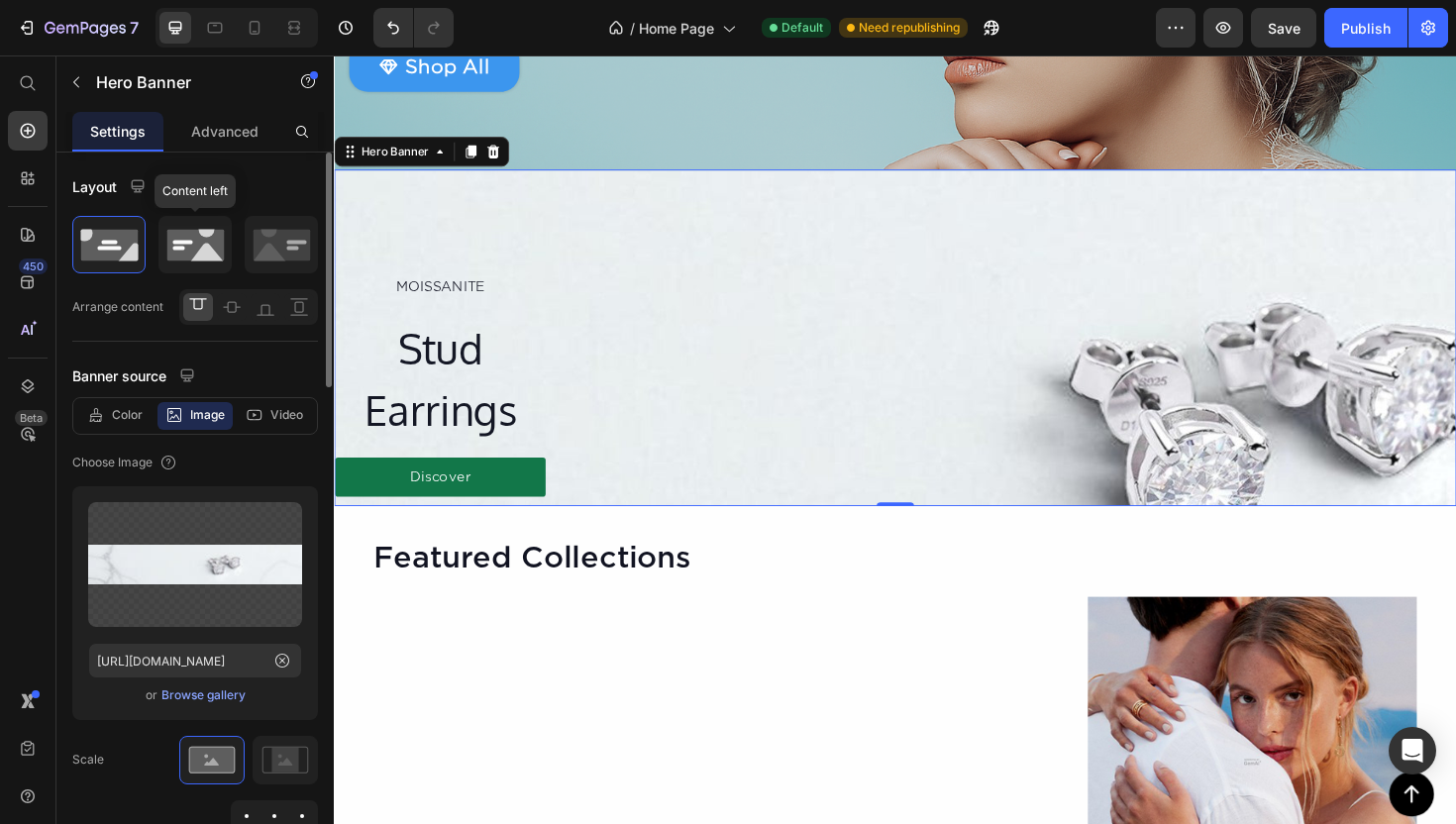 click 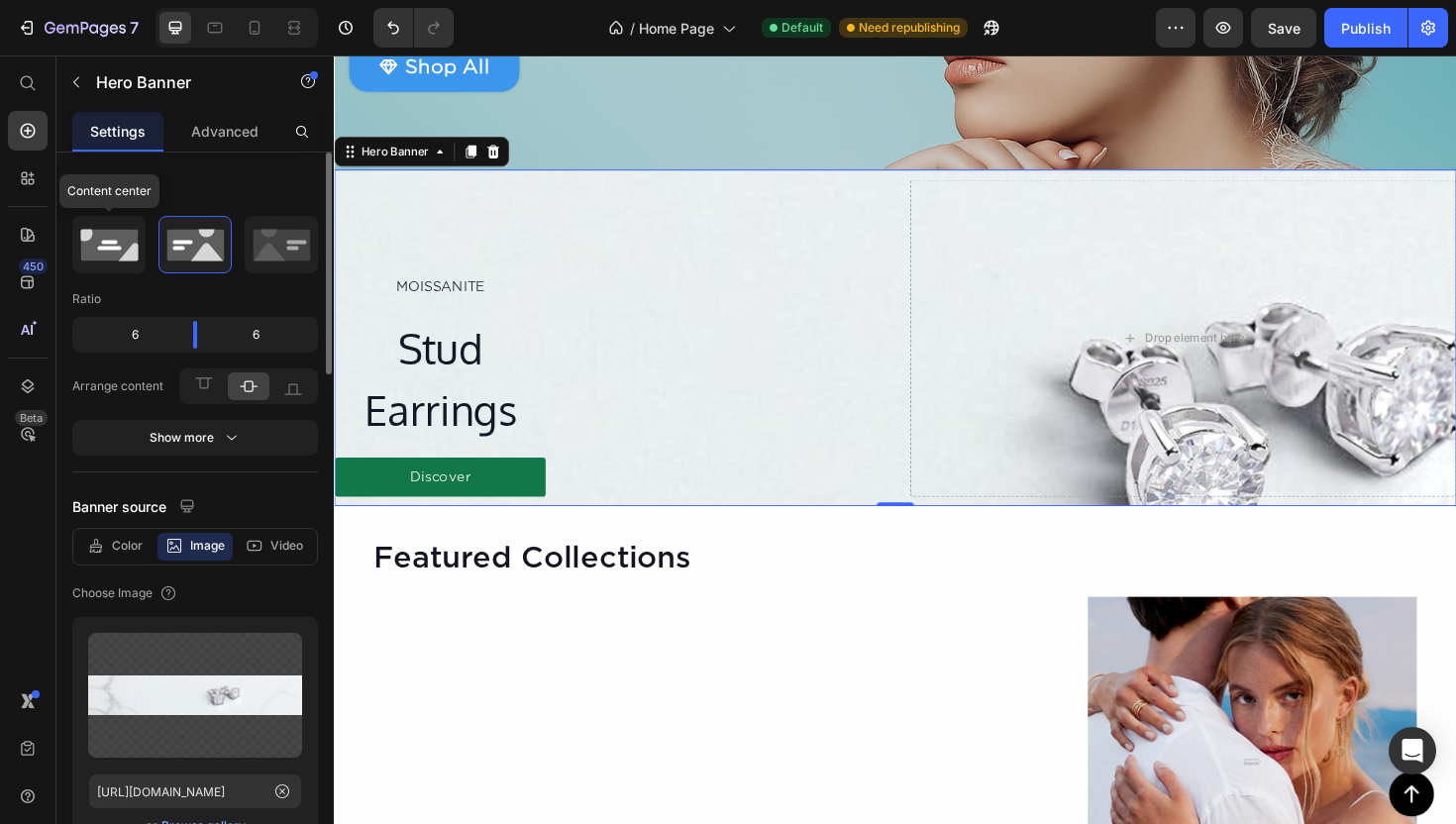 click 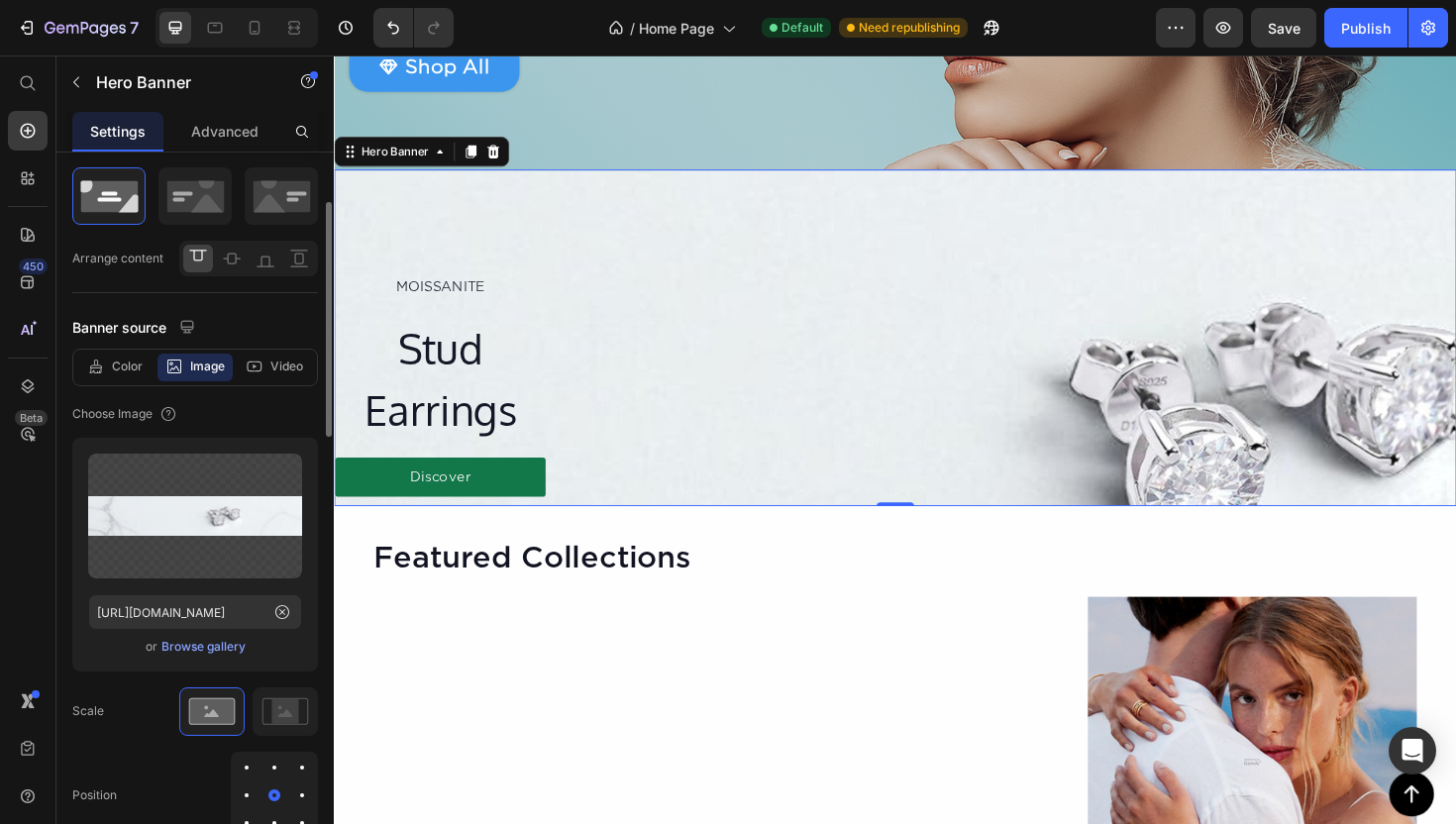 scroll, scrollTop: 75, scrollLeft: 0, axis: vertical 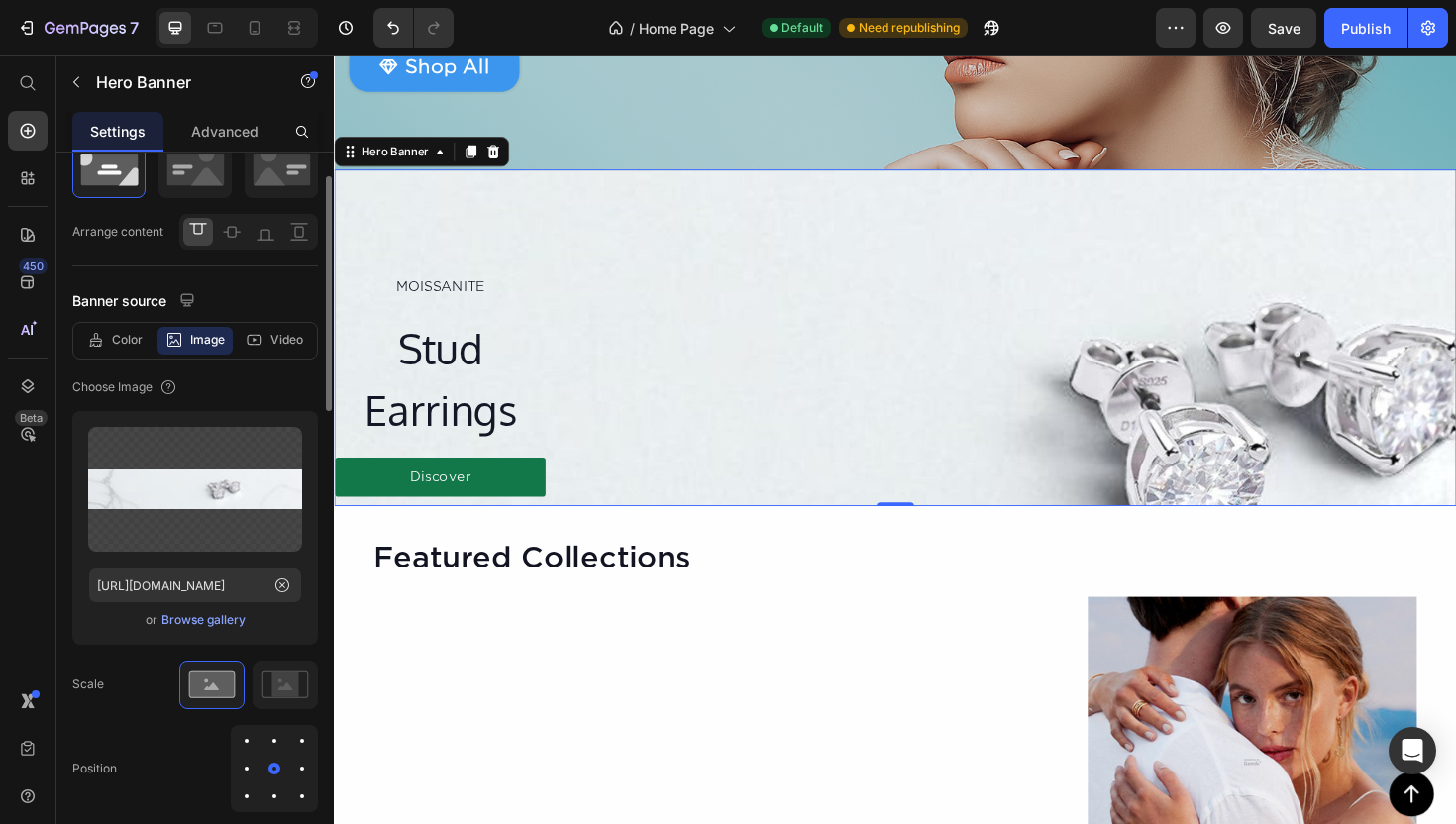 click on "MOISSANITE Text Block Stud Earrings Heading Discover Button Row" at bounding box center [928, 355] 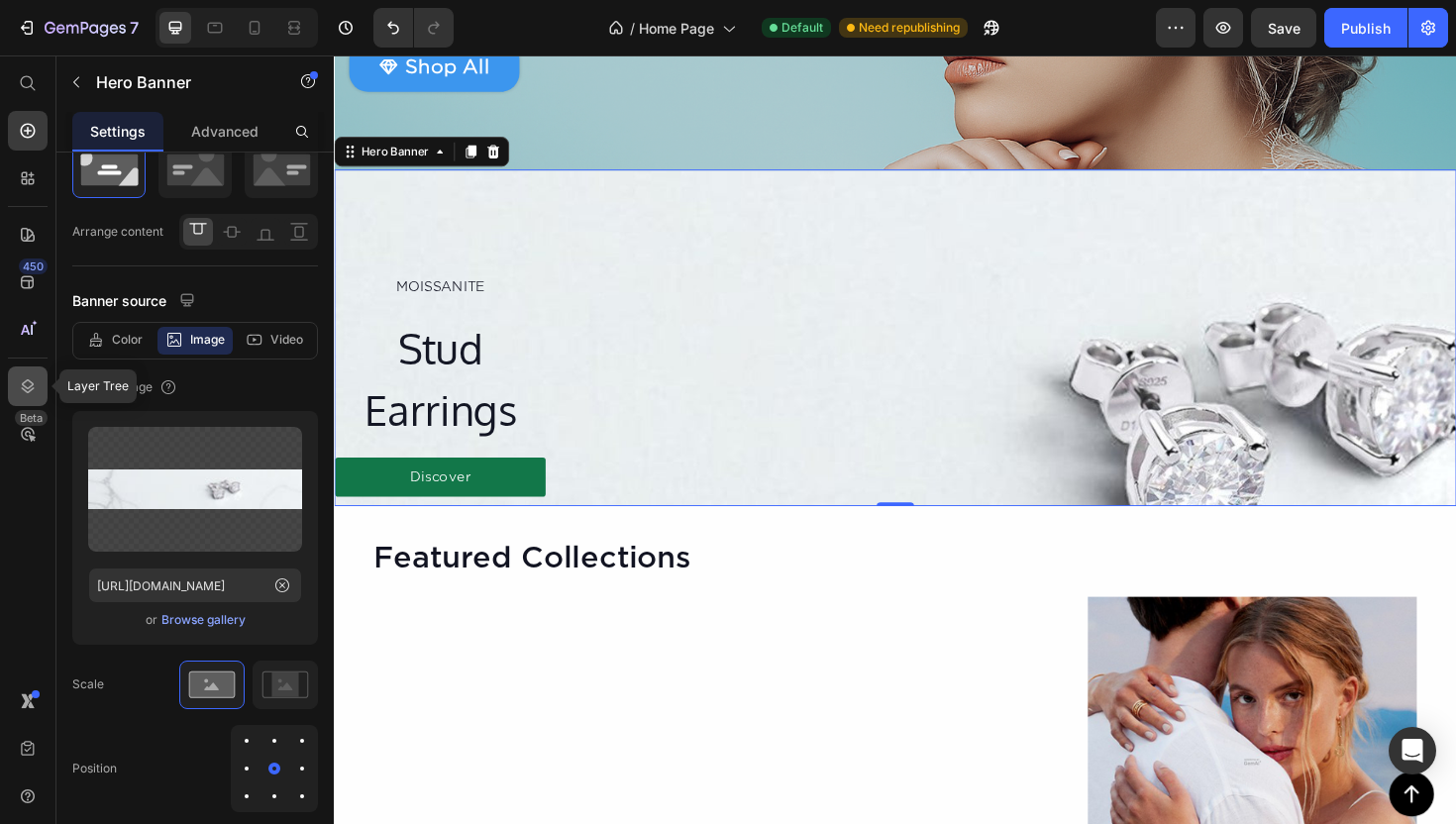 click 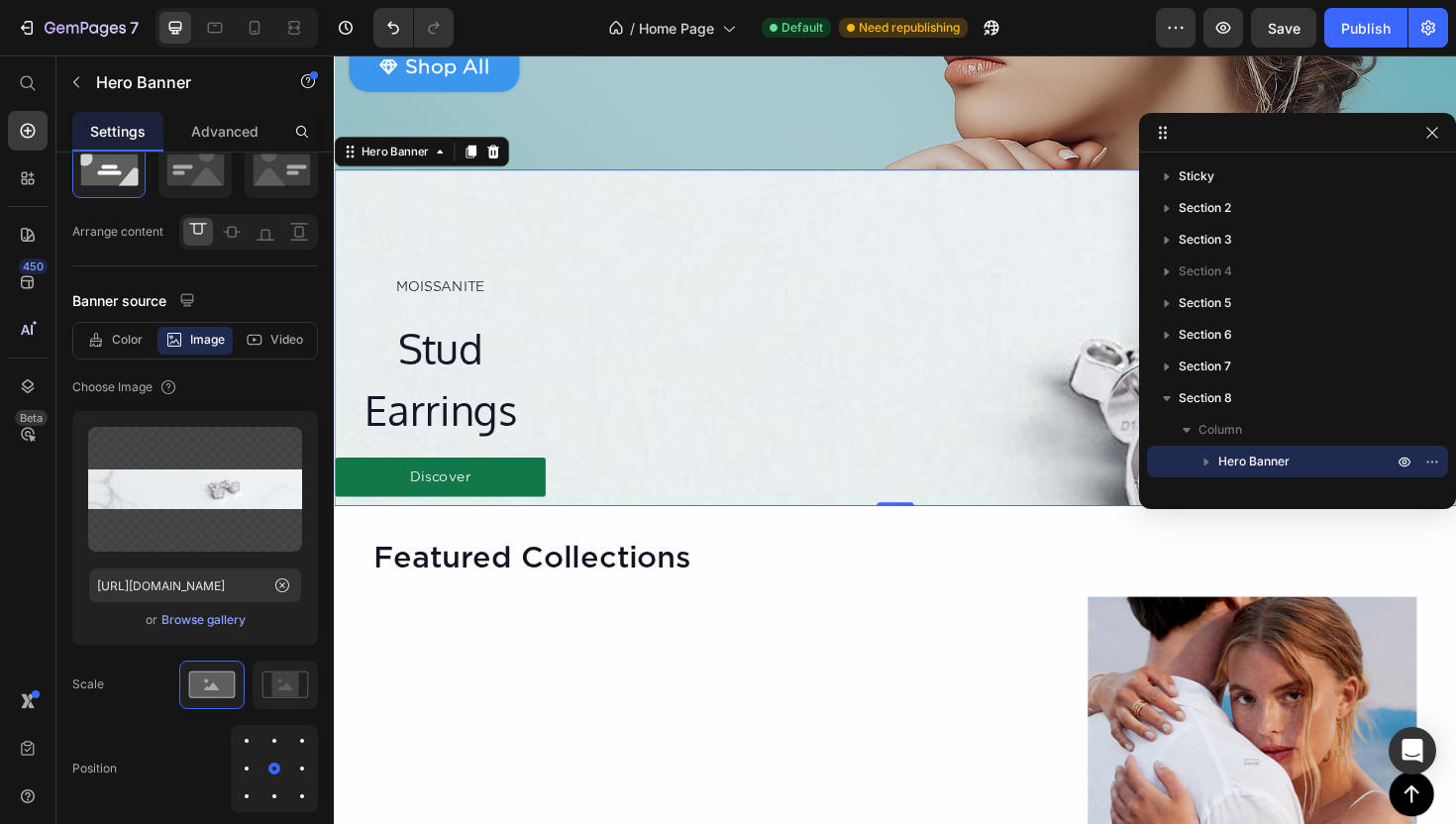 click 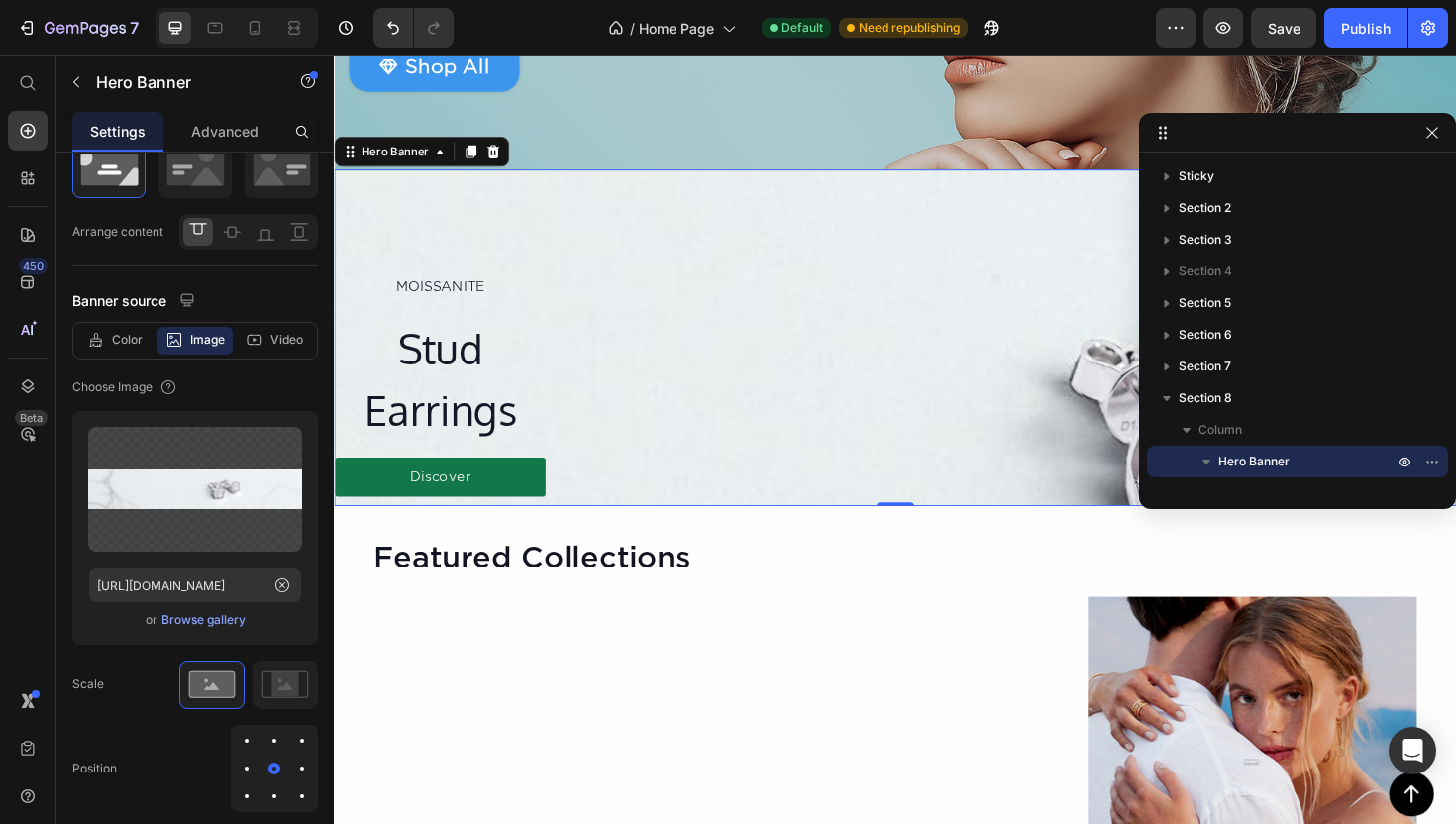 scroll, scrollTop: 53, scrollLeft: 0, axis: vertical 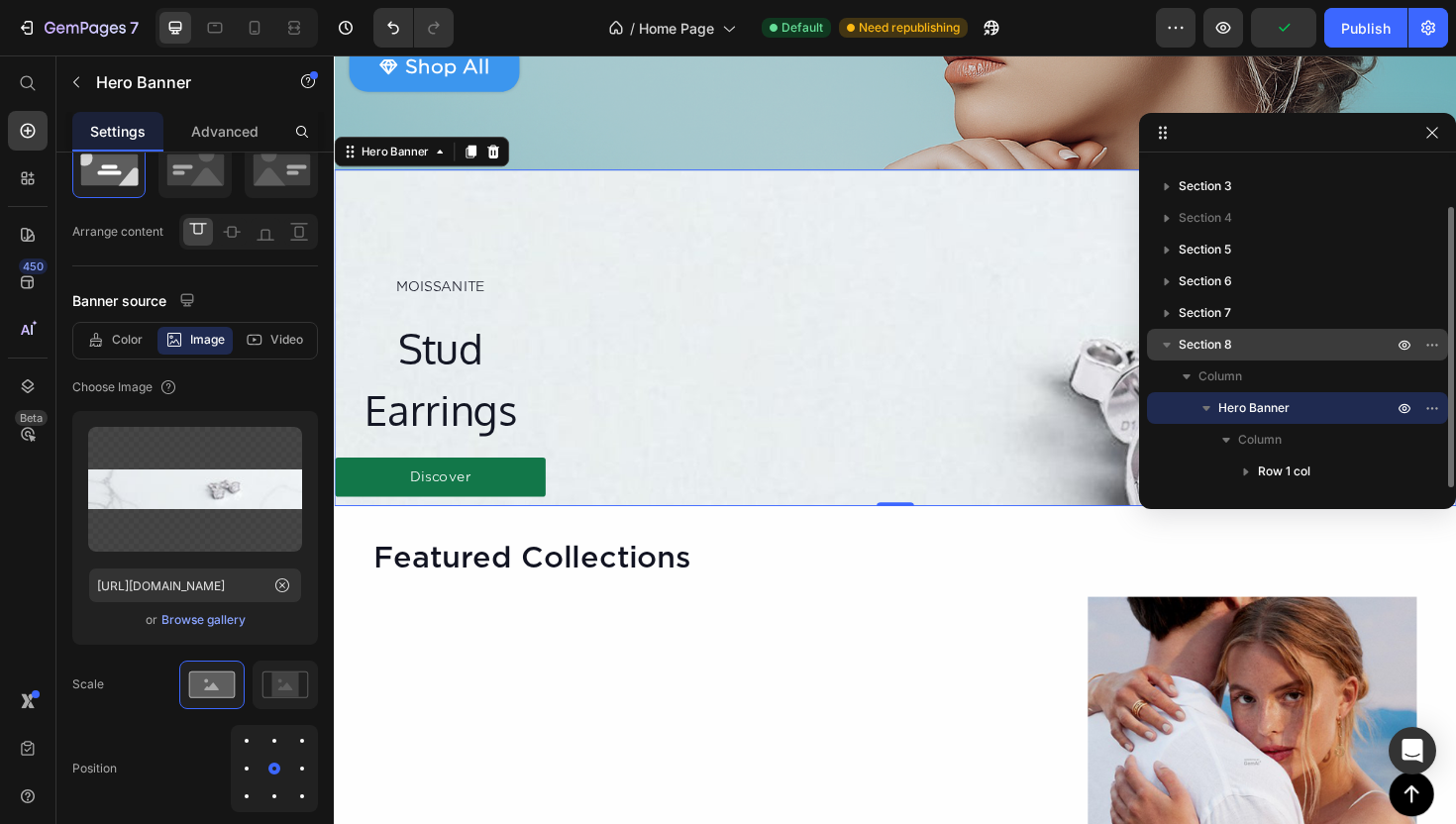 click on "Section 8" at bounding box center [1288, 345] 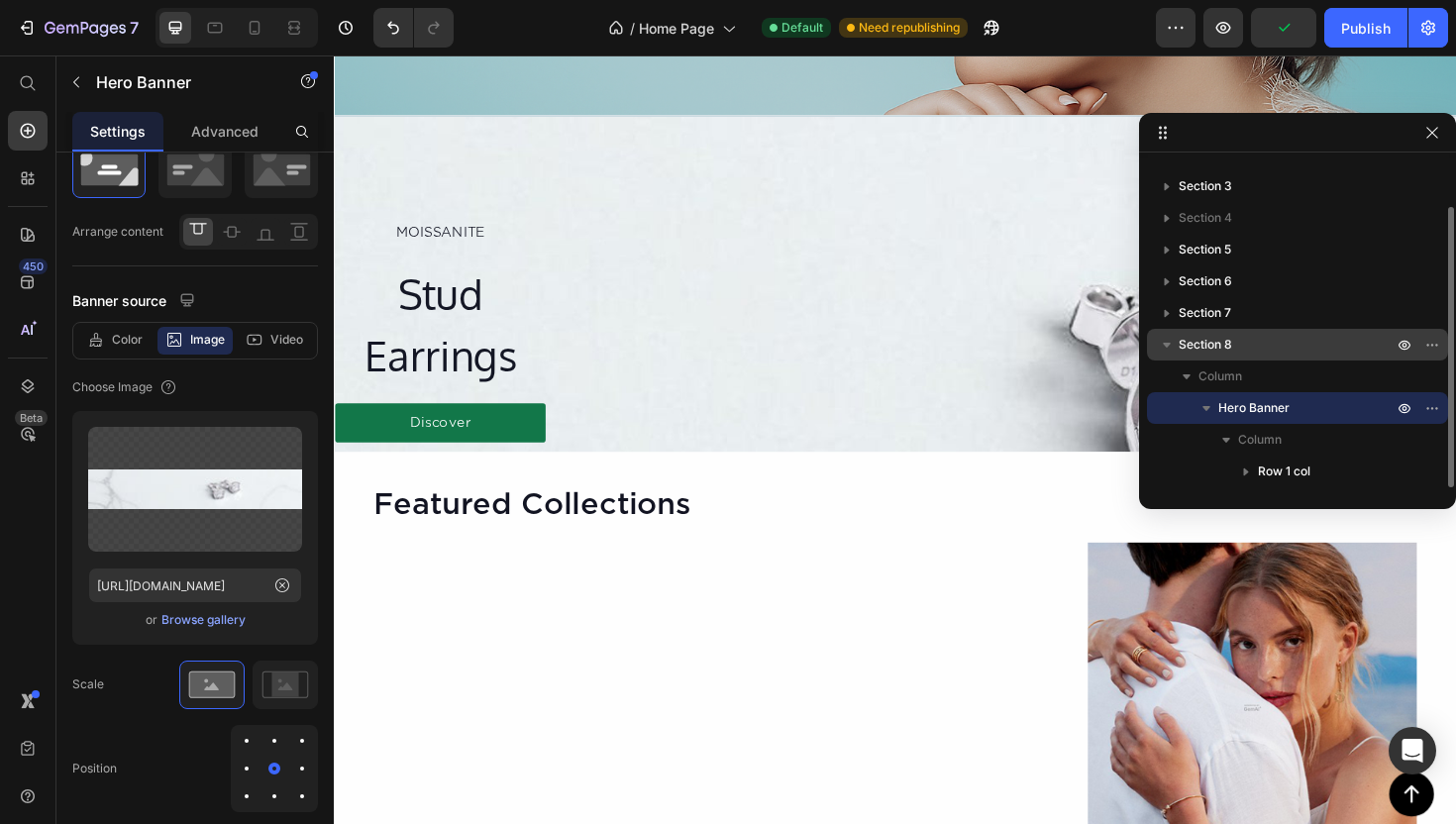 scroll, scrollTop: 0, scrollLeft: 0, axis: both 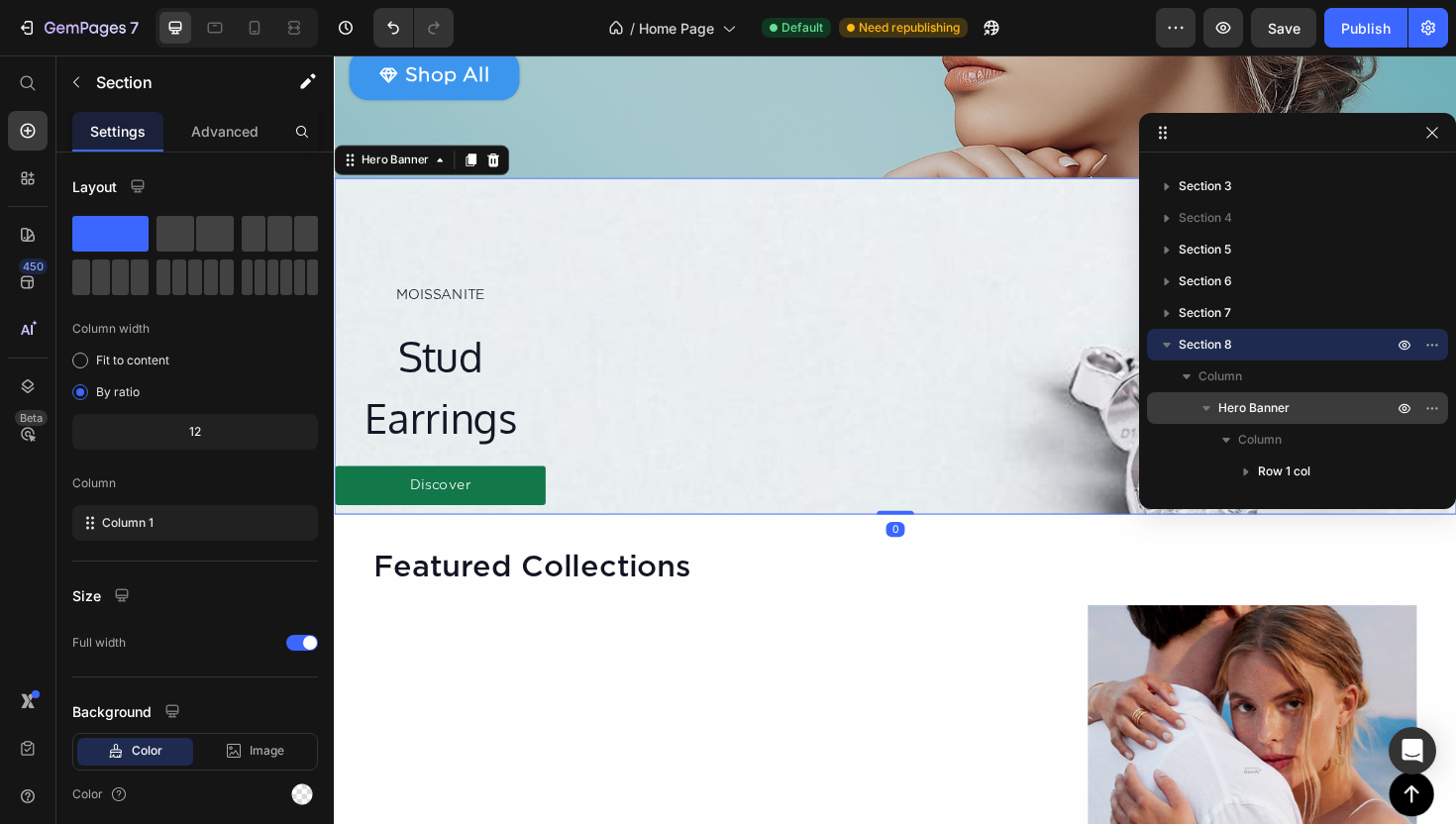 click on "MOISSANITE Text Block Stud Earrings Heading Discover Button Row" at bounding box center [928, 363] 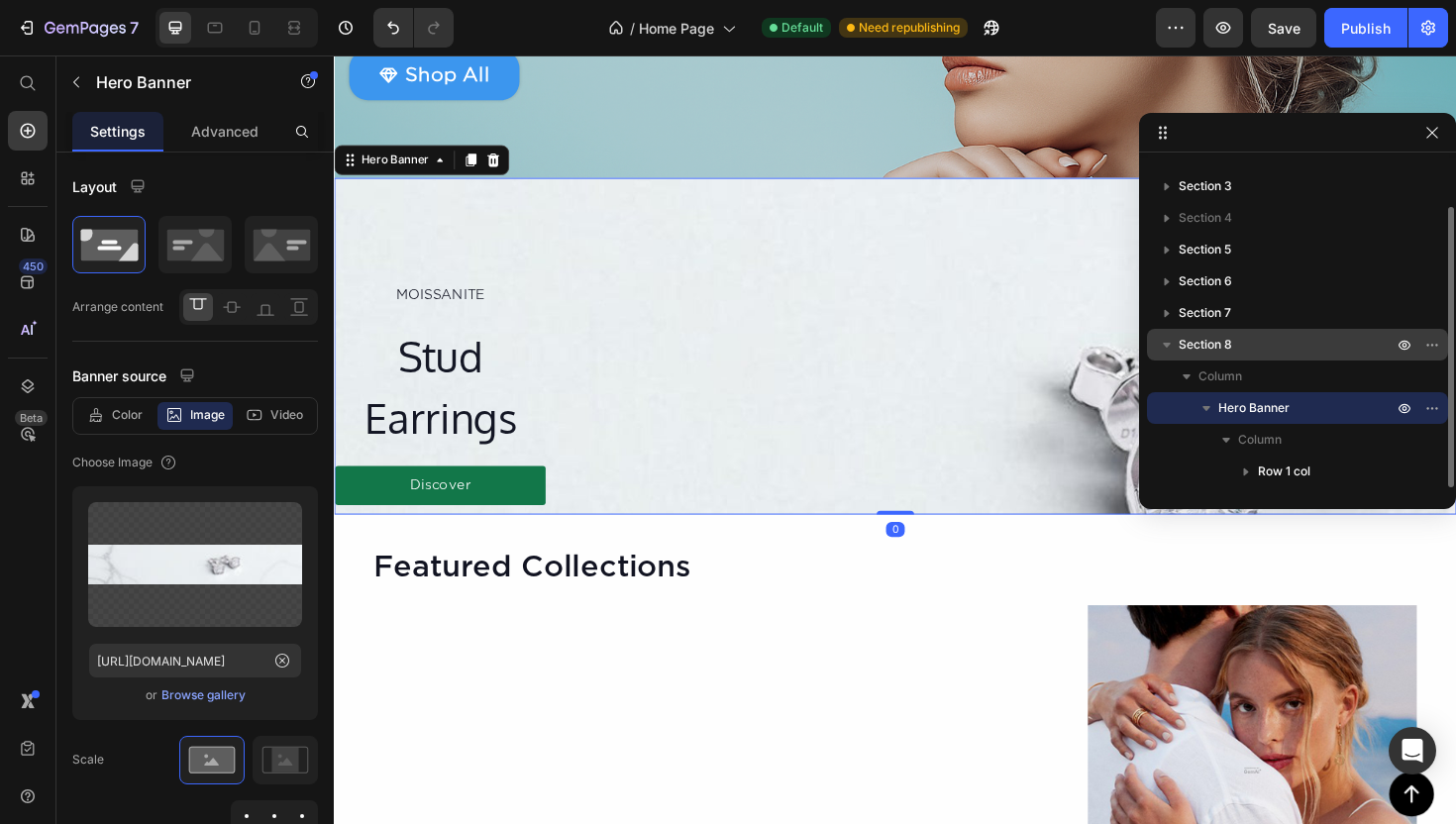 click on "Section 8" at bounding box center (1288, 345) 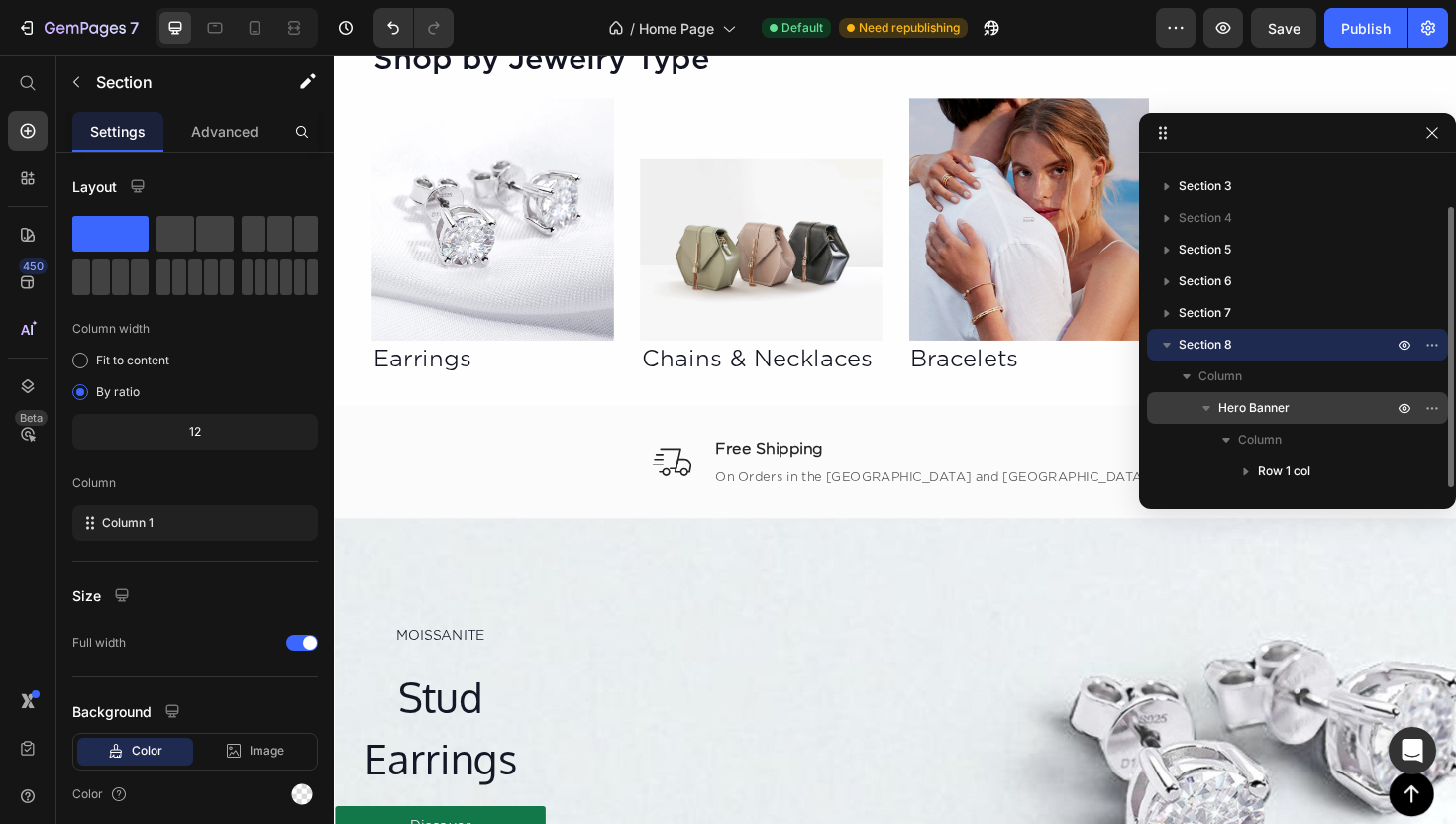 scroll, scrollTop: 1809, scrollLeft: 0, axis: vertical 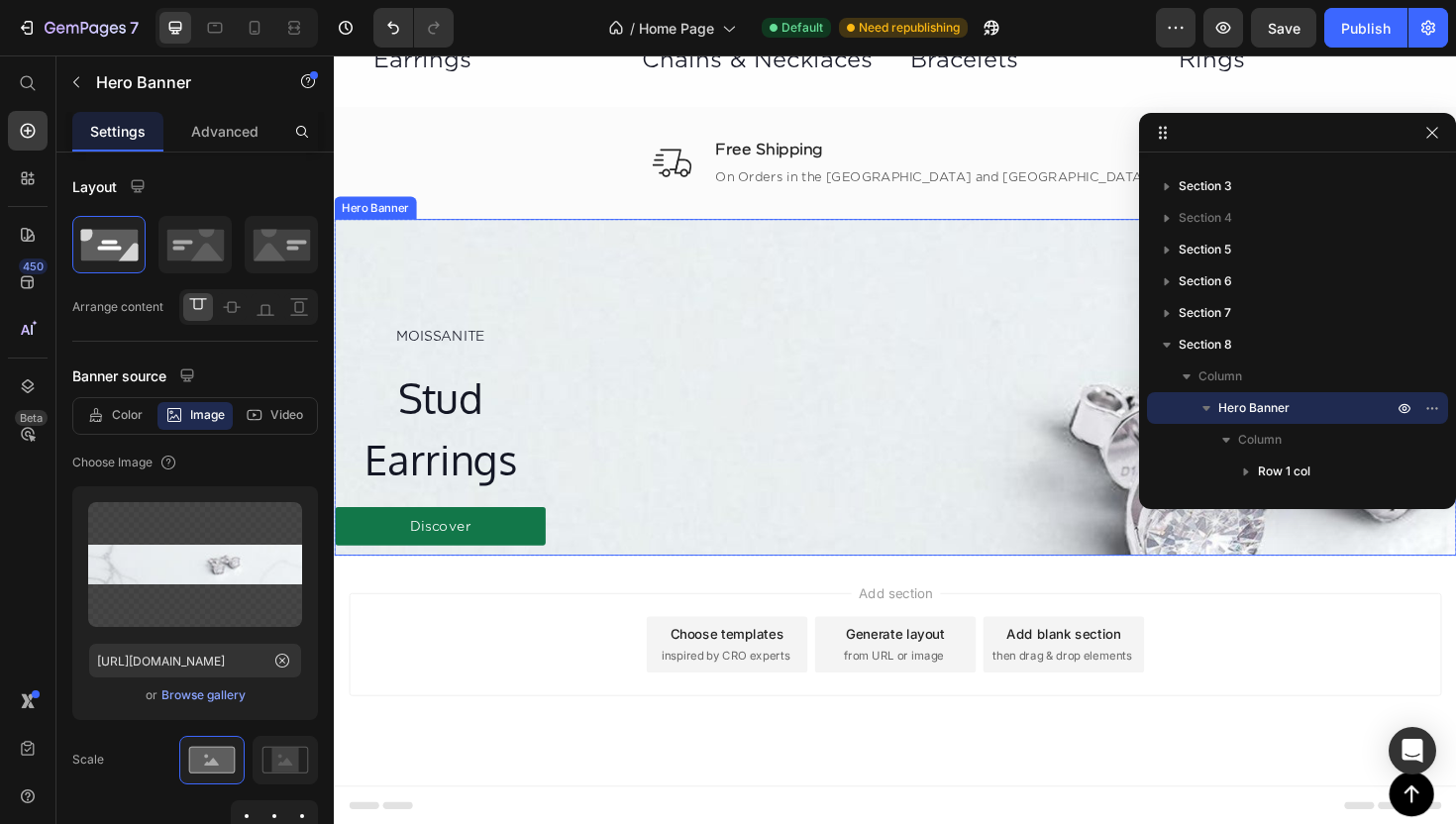 click on "MOISSANITE Text Block Stud Earrings Heading Discover Button Row" at bounding box center [928, 407] 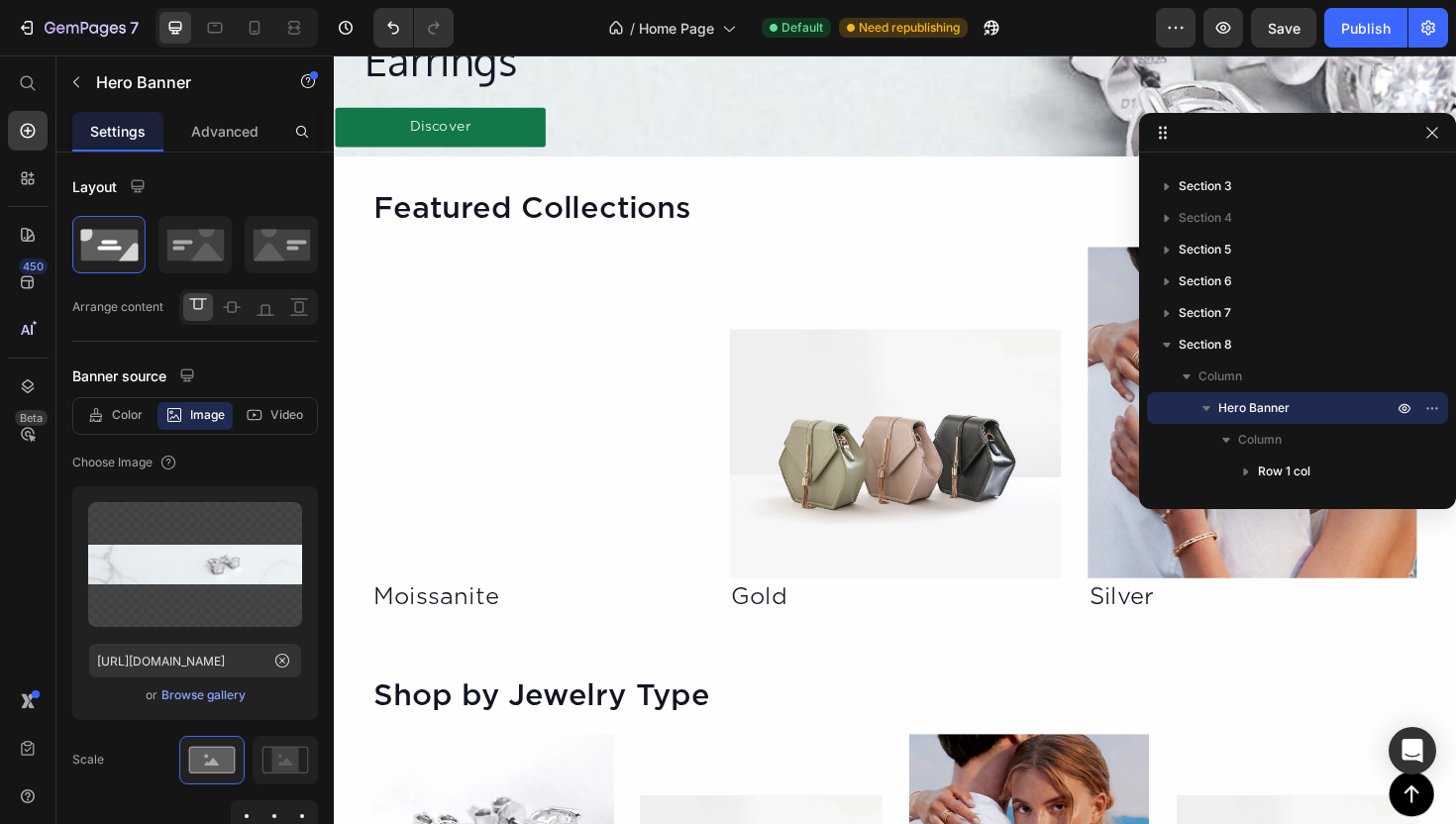 scroll, scrollTop: 793, scrollLeft: 0, axis: vertical 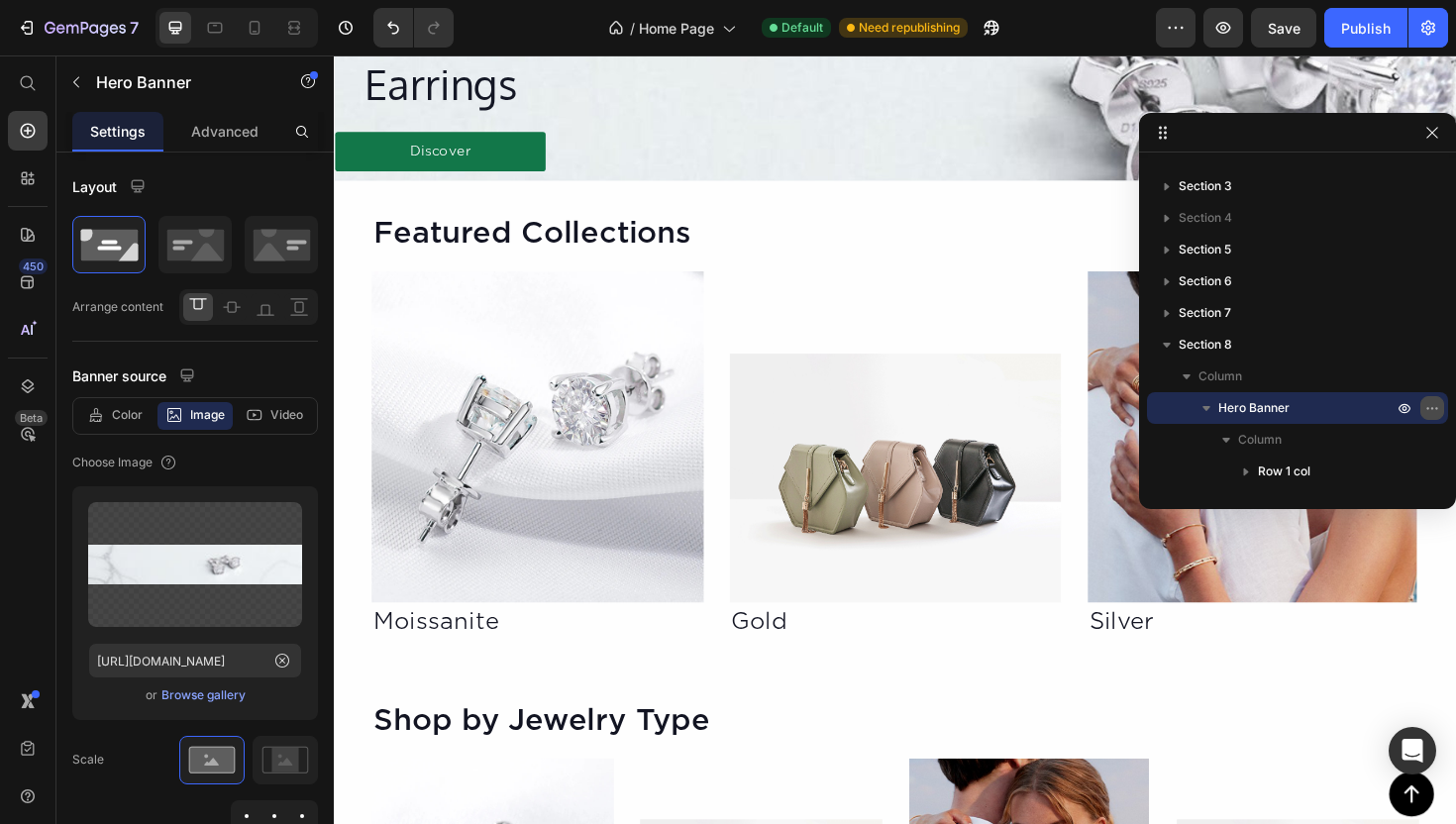 click 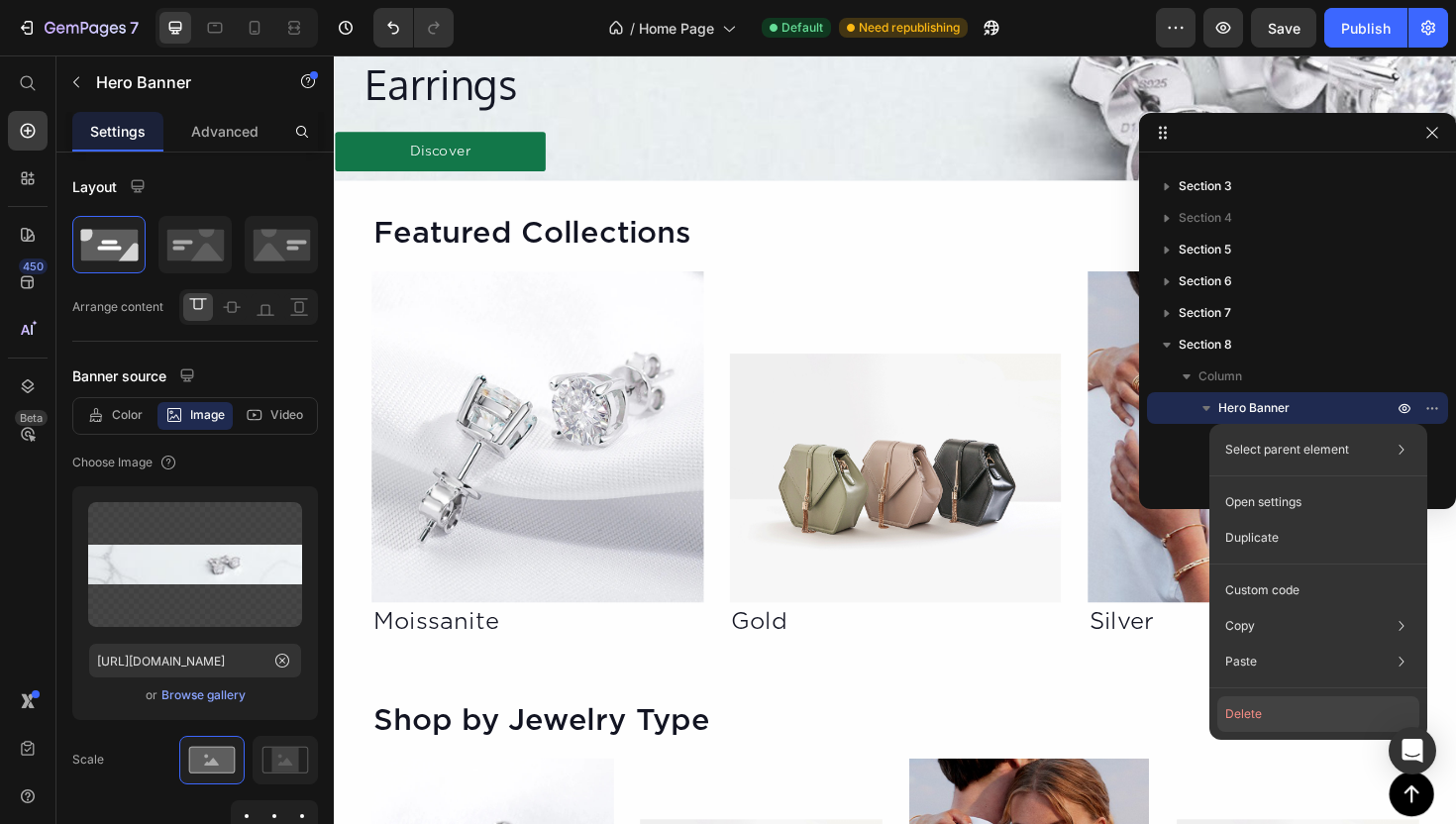 click on "Delete" 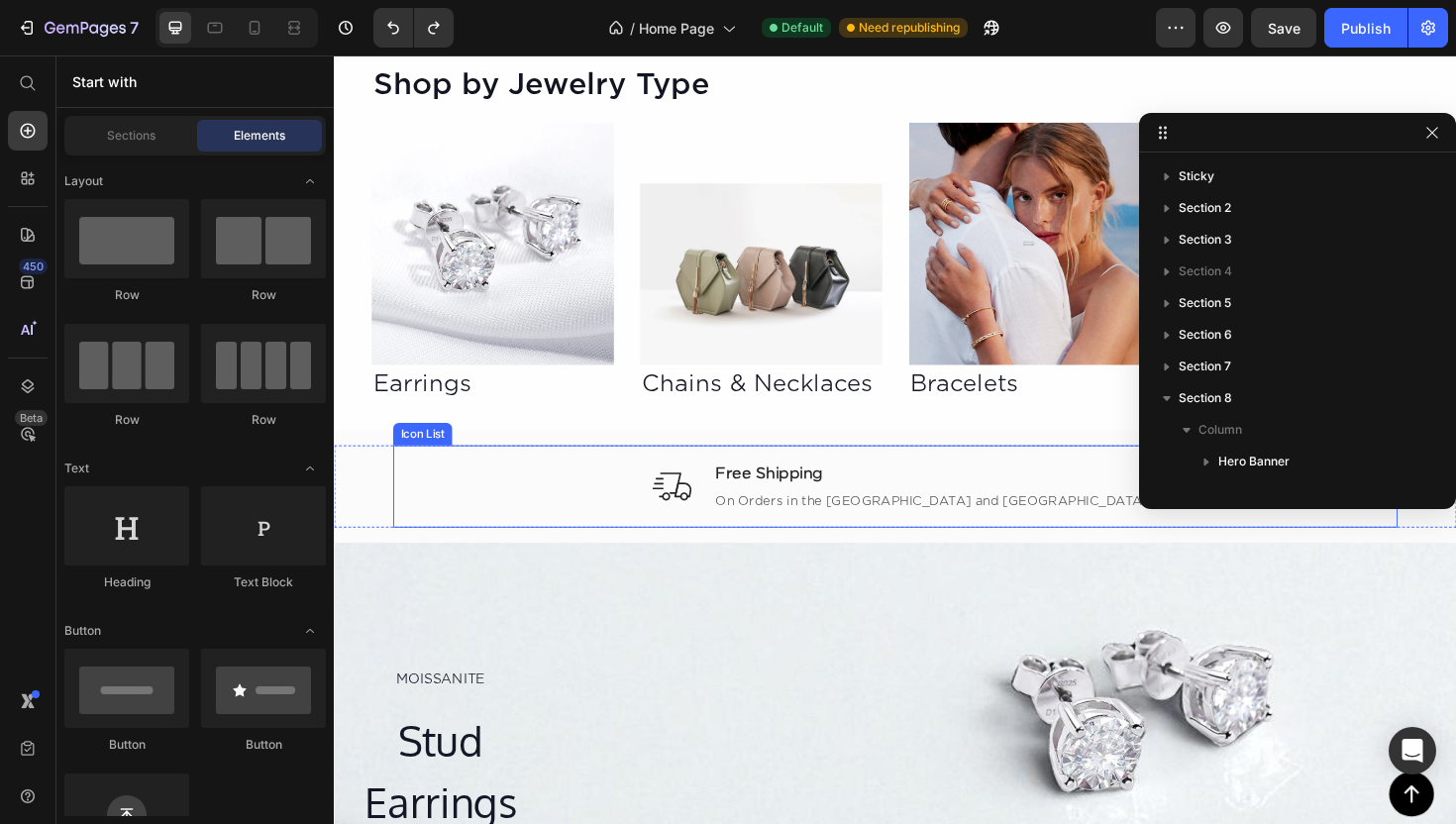 scroll, scrollTop: 1478, scrollLeft: 0, axis: vertical 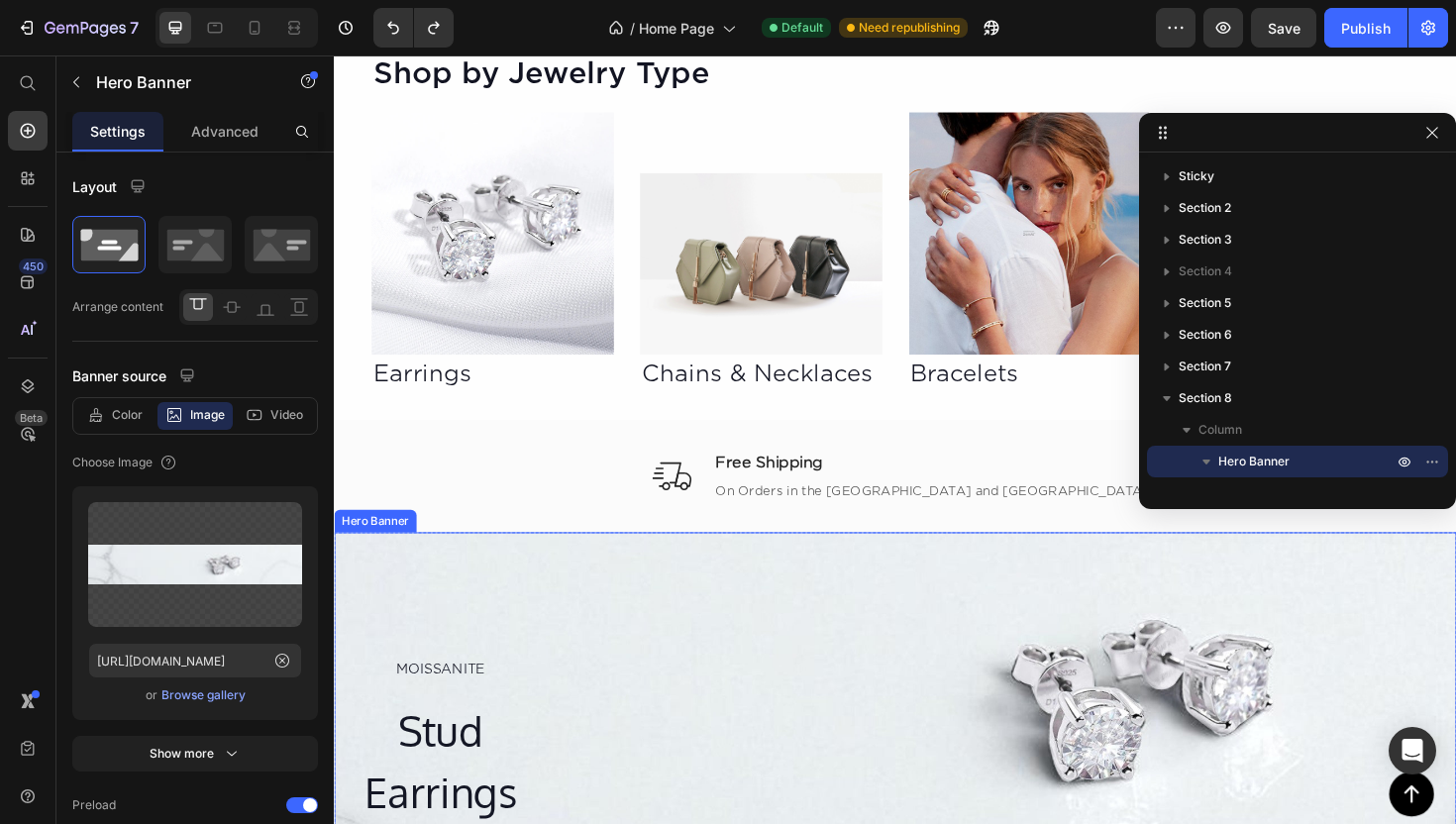 click on "MOISSANITE Text Block Stud Earrings Heading Discover Button Row" at bounding box center [928, 760] 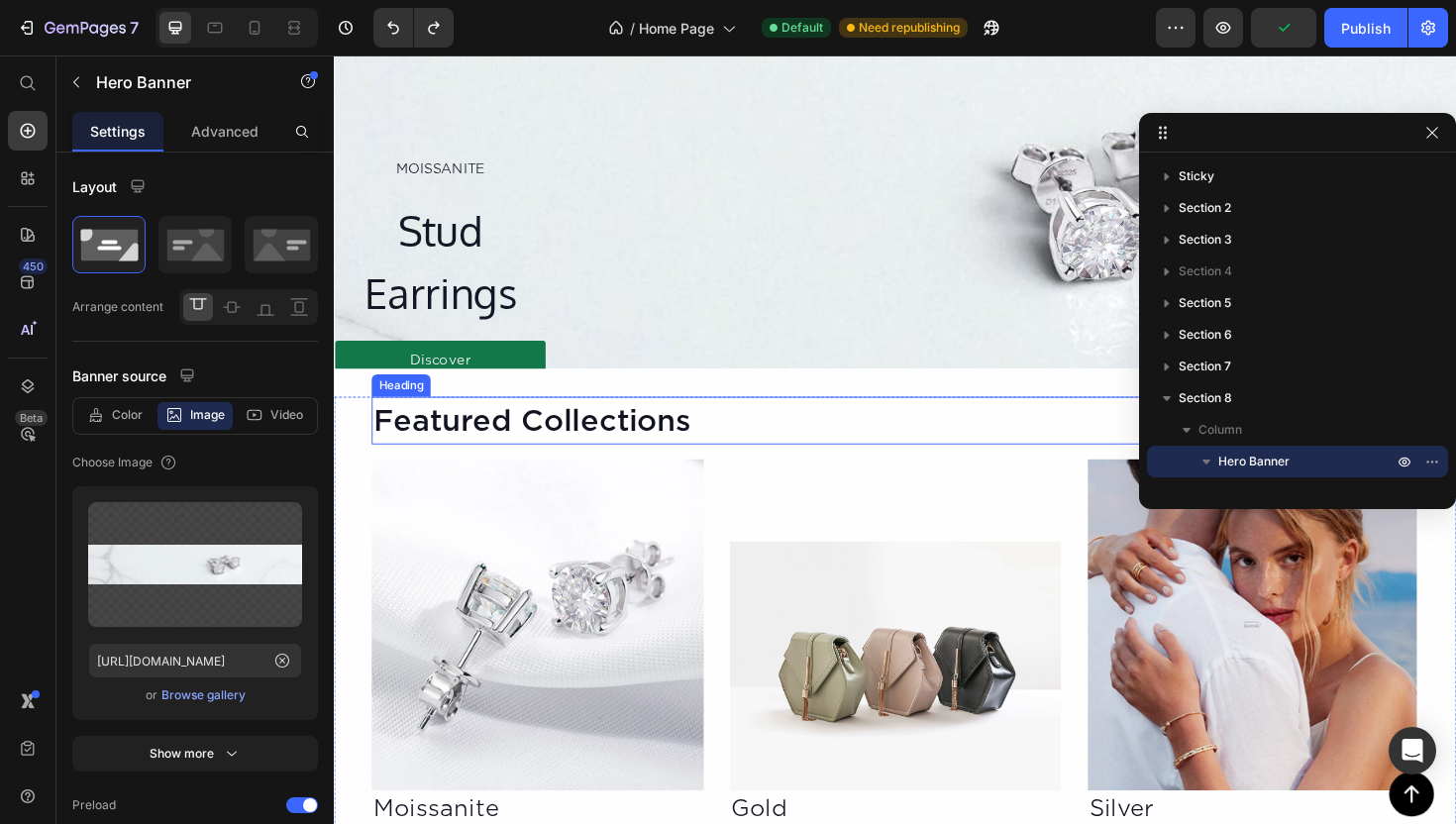 scroll, scrollTop: 552, scrollLeft: 0, axis: vertical 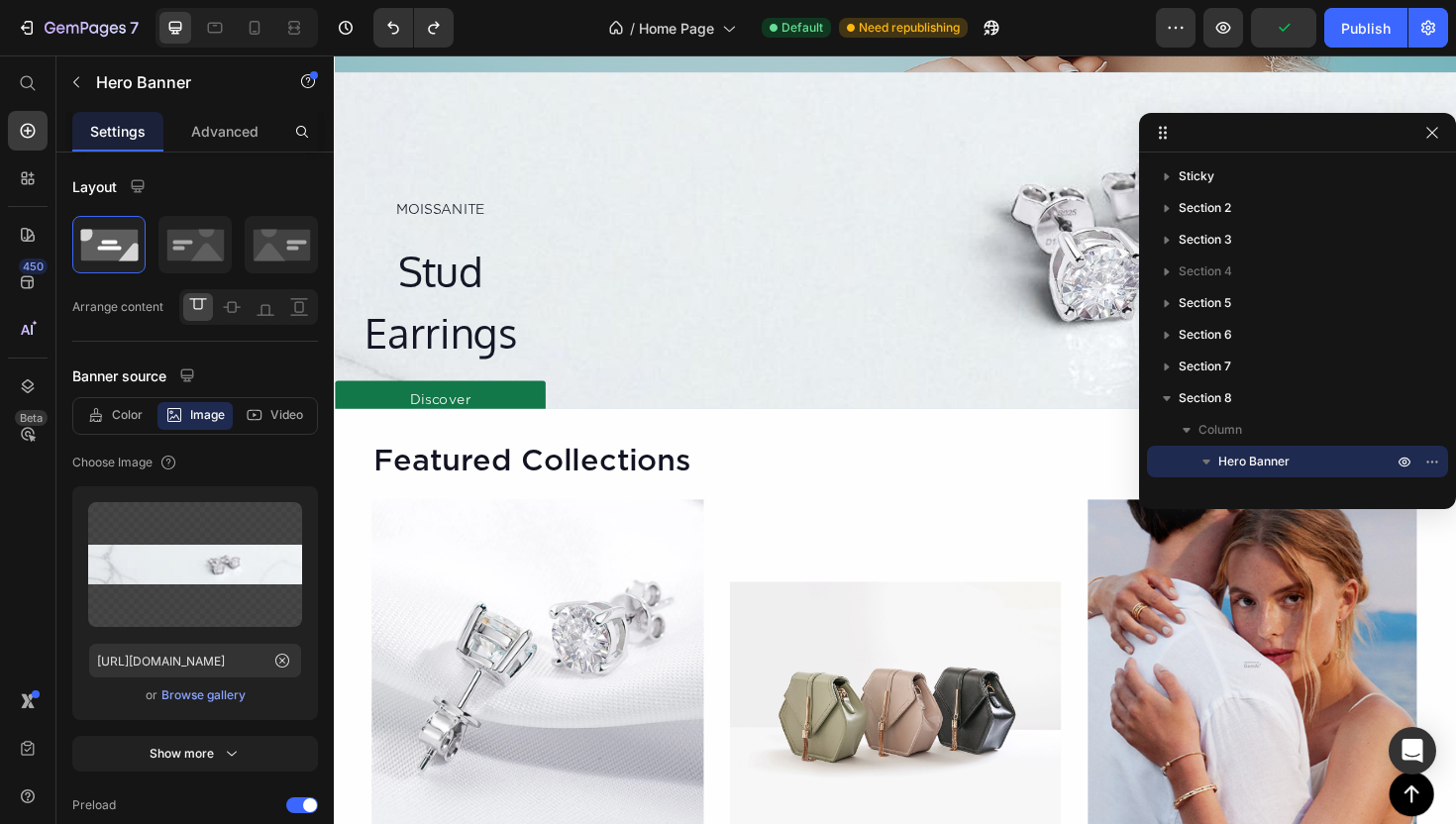 click on "MOISSANITE Text Block Stud Earrings Heading Discover Button Row" at bounding box center [928, 272] 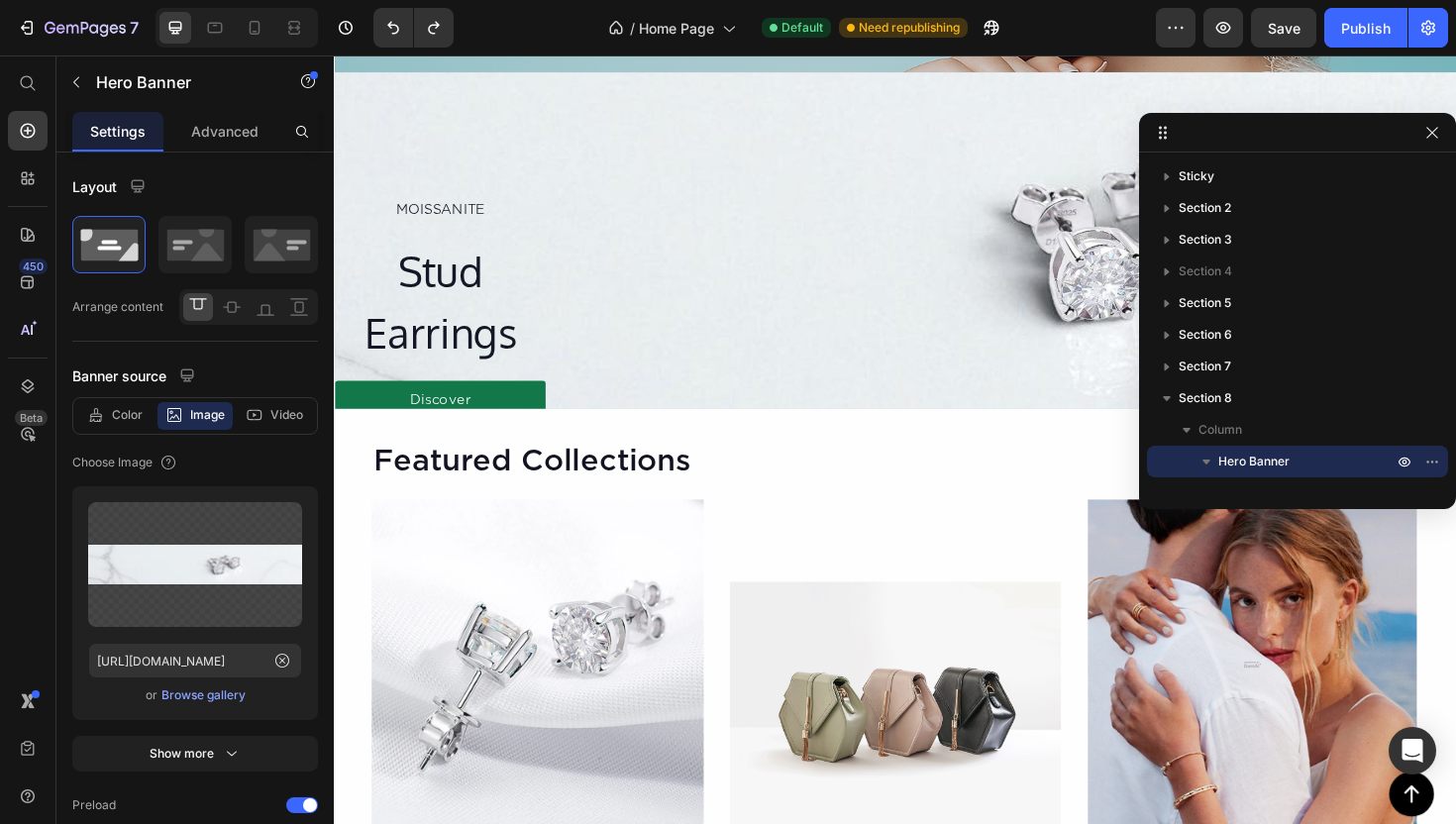 click on "MOISSANITE Text Block Stud Earrings Heading Discover Button Row" at bounding box center (928, 272) 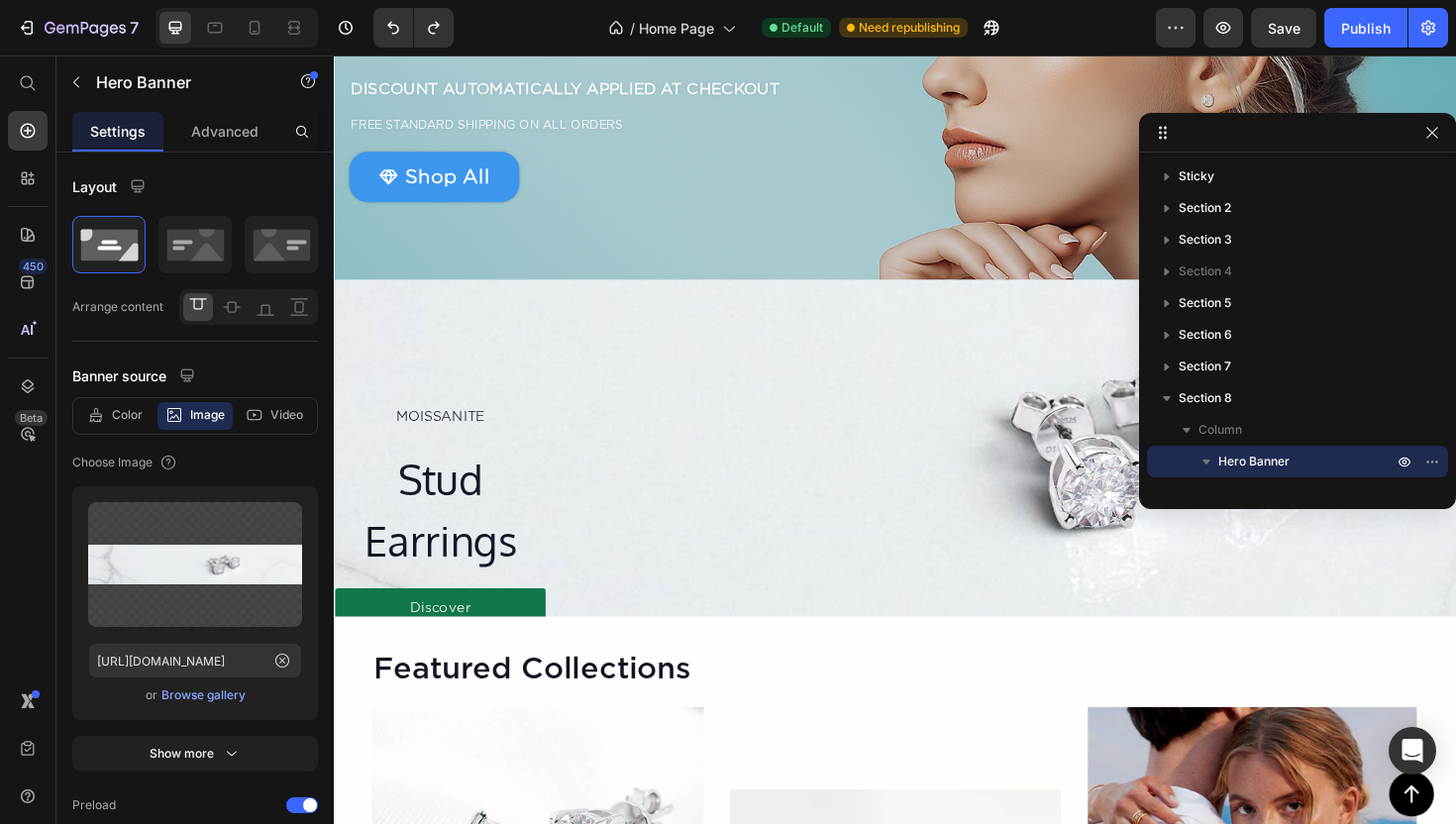 scroll, scrollTop: 197, scrollLeft: 0, axis: vertical 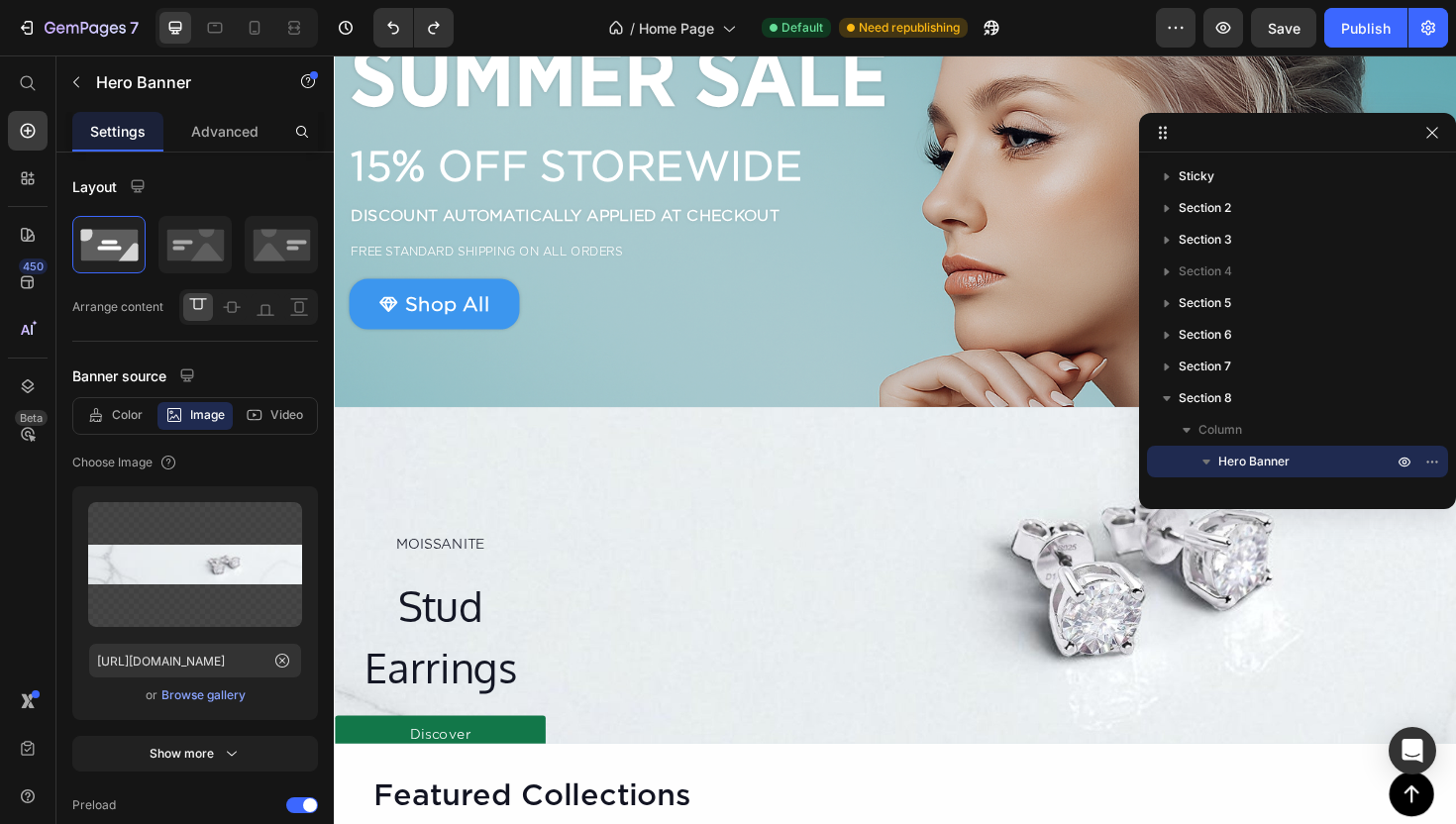 click on "MOISSANITE Text Block Stud Earrings Heading Discover Button Row" at bounding box center [928, 627] 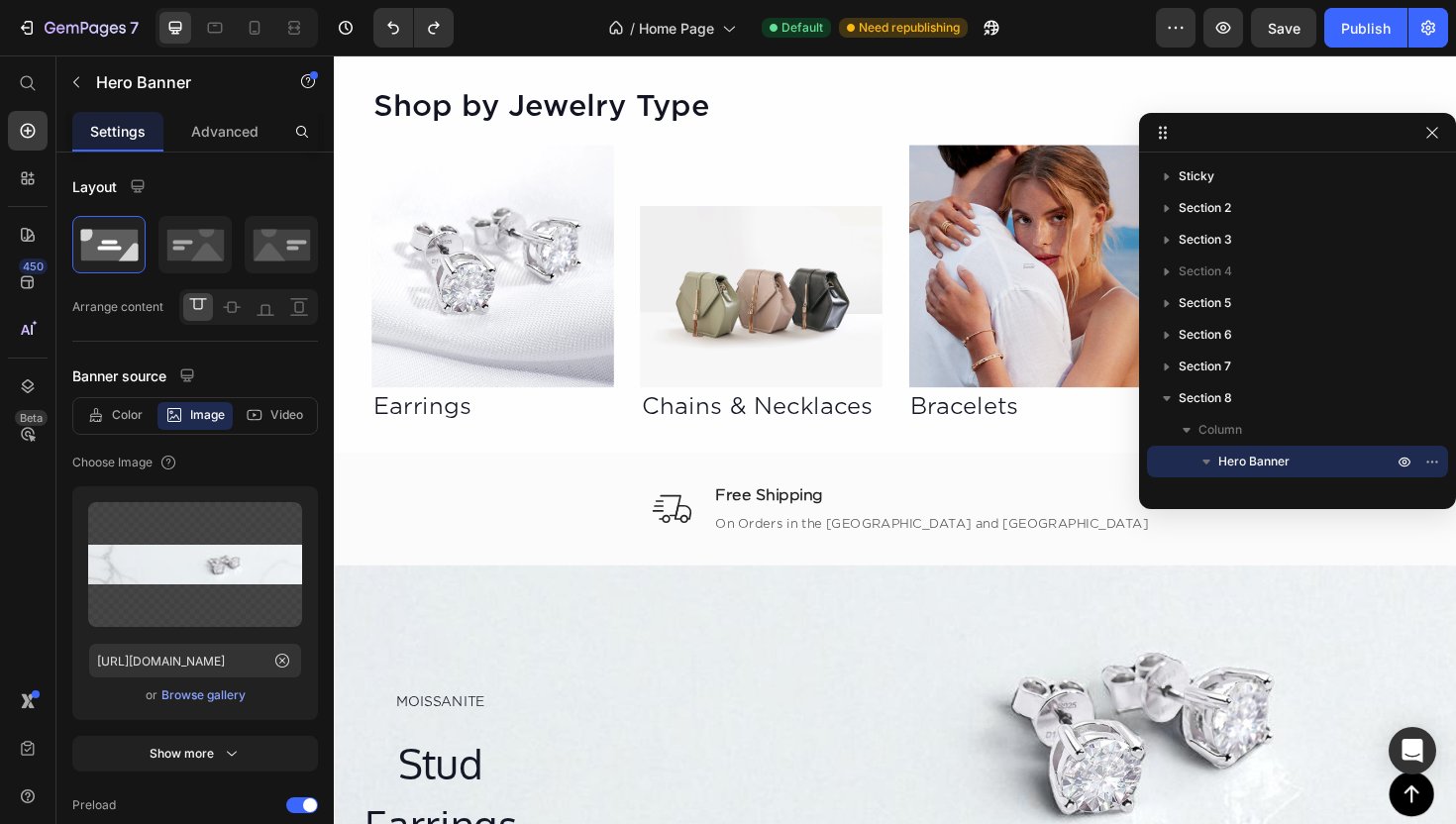 scroll, scrollTop: 1619, scrollLeft: 0, axis: vertical 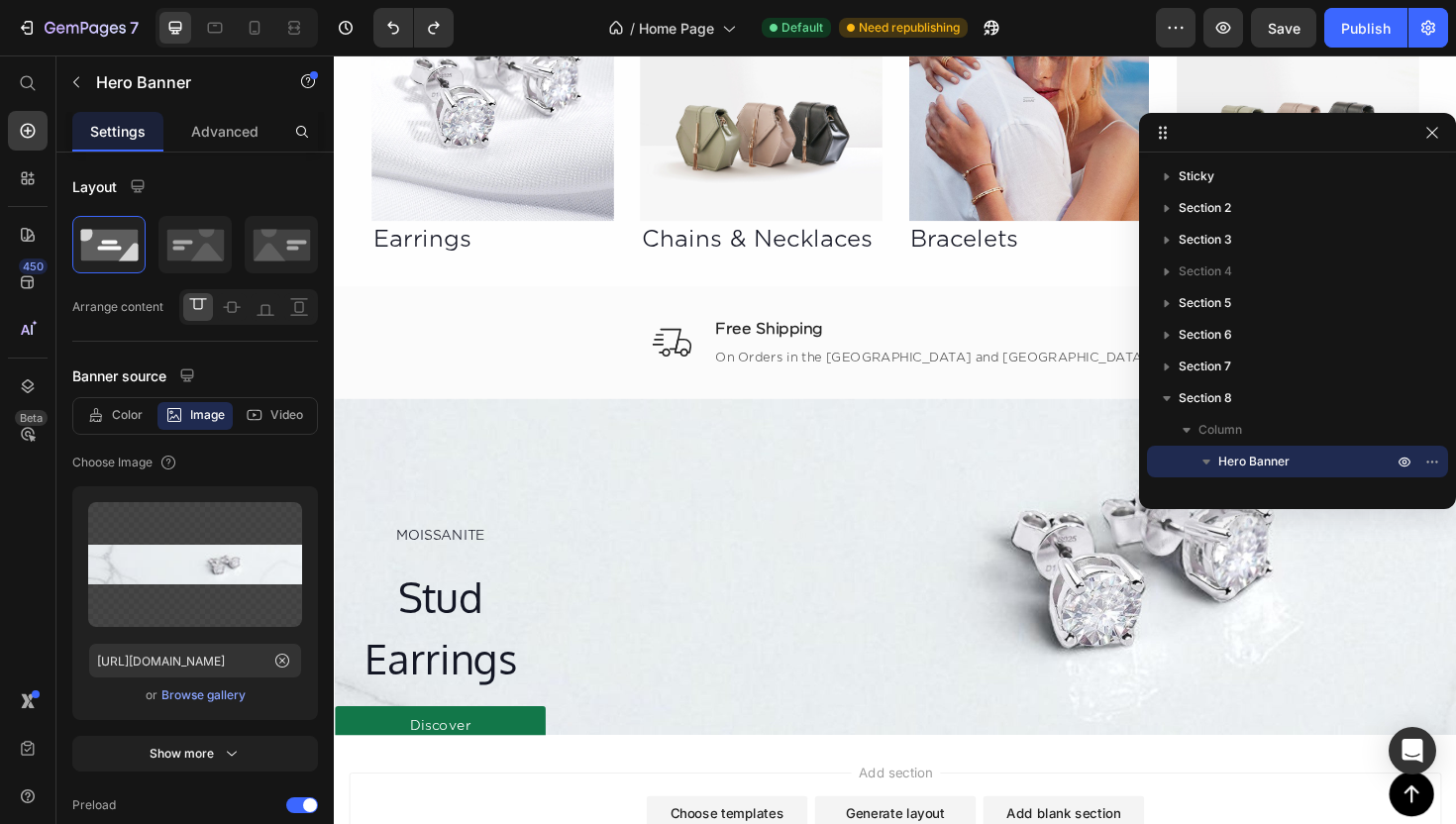 click on "MOISSANITE Text Block Stud Earrings Heading Discover Button Row" at bounding box center [928, 618] 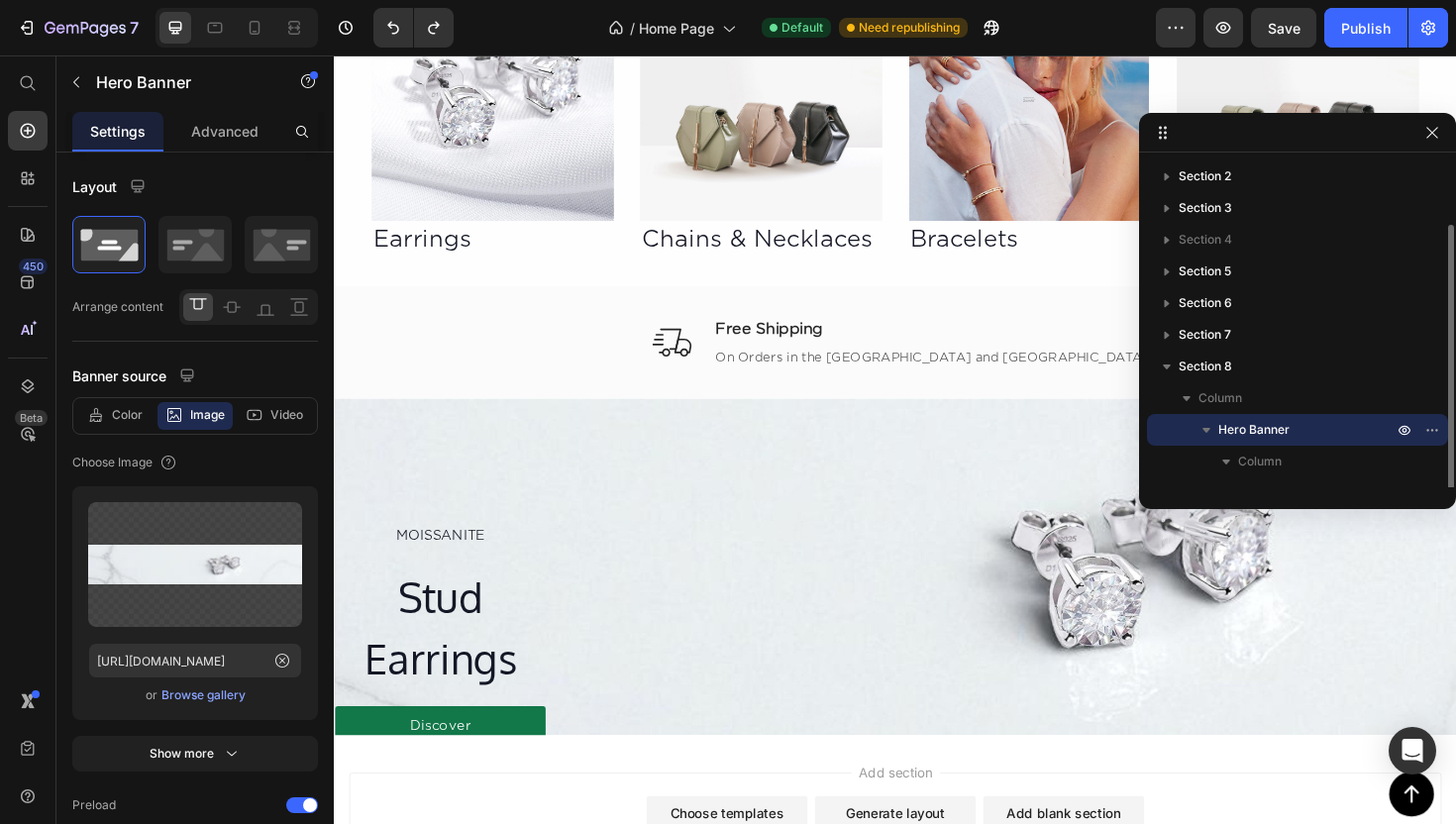 scroll, scrollTop: 53, scrollLeft: 0, axis: vertical 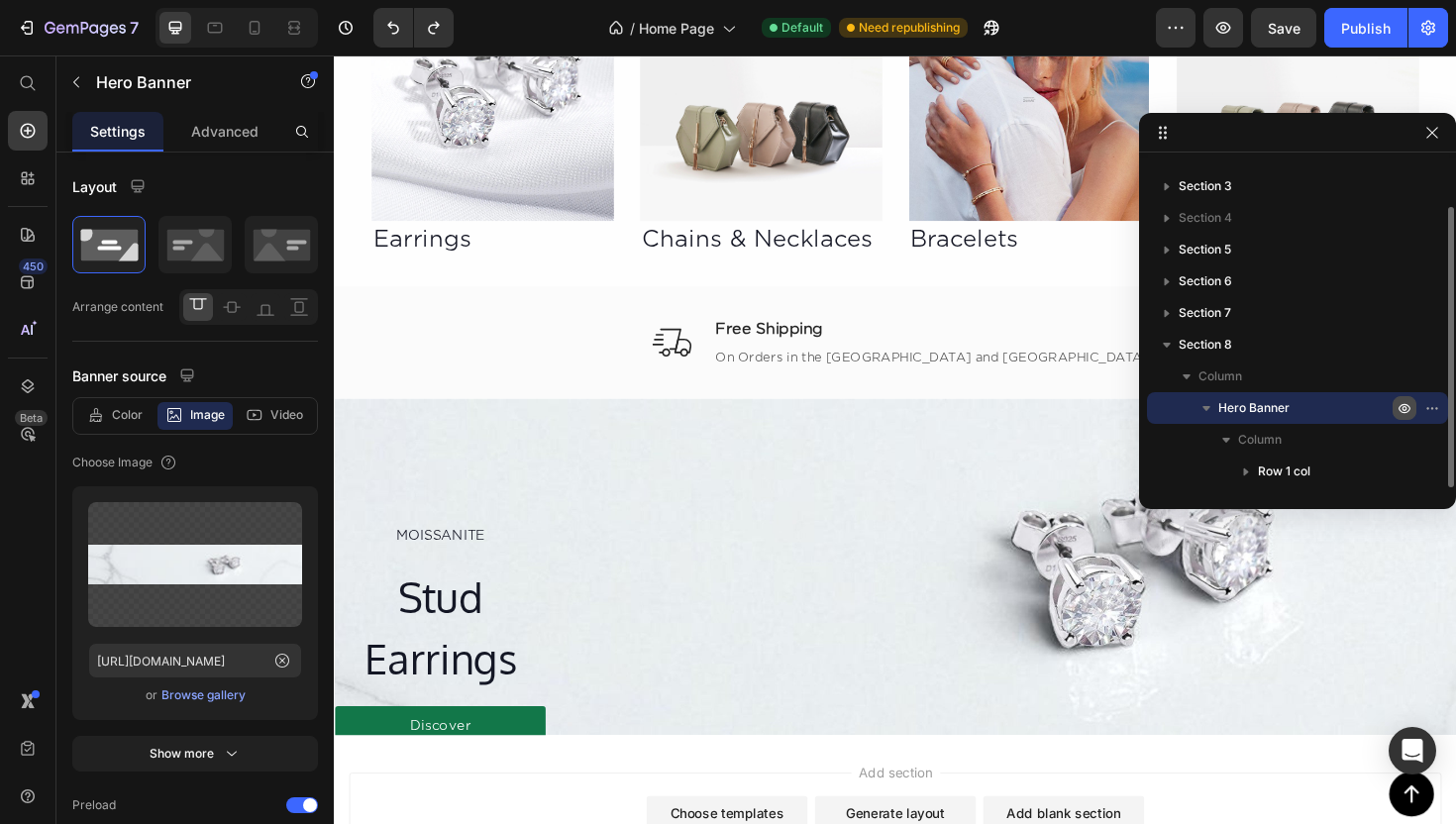 click 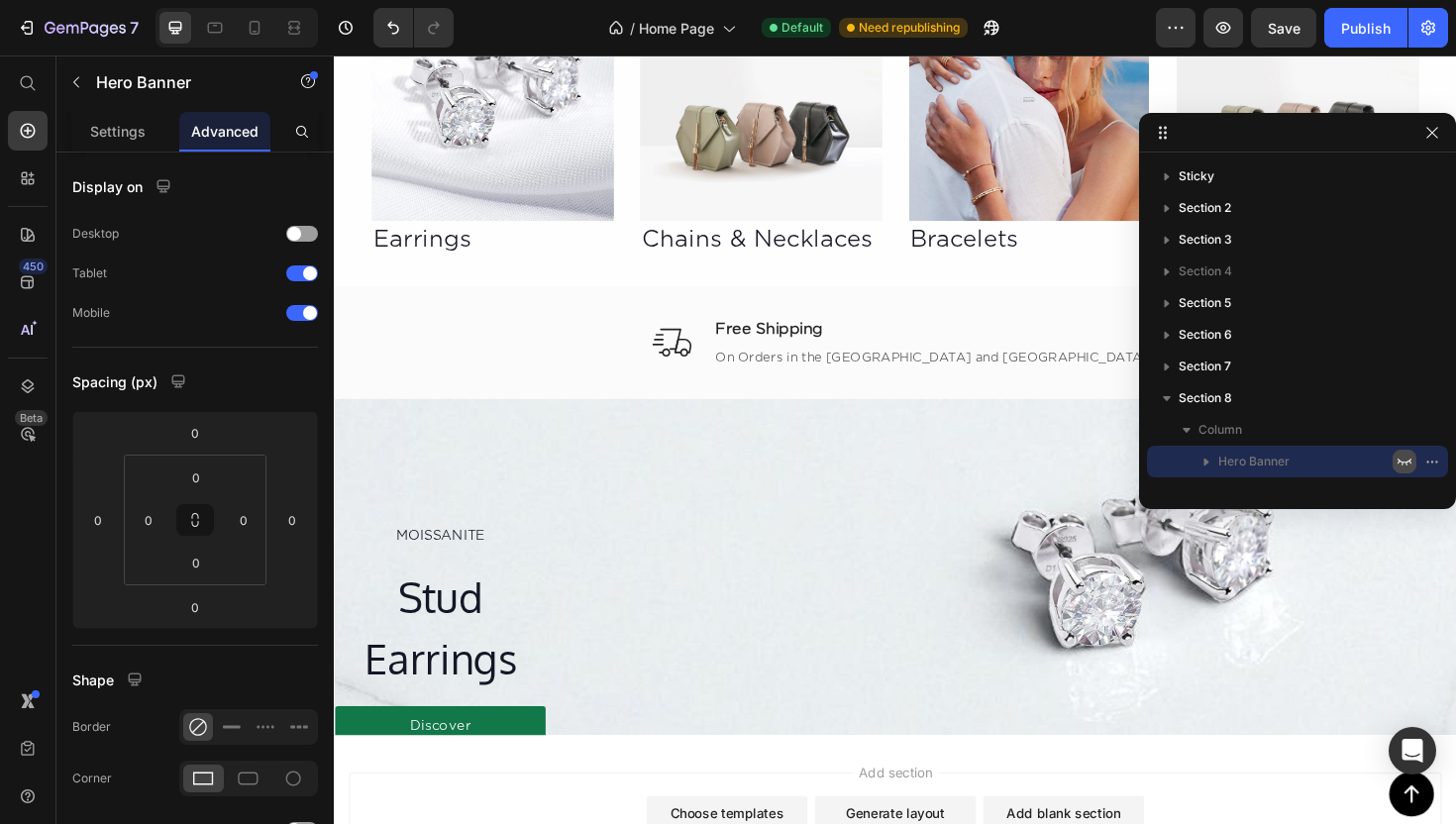scroll, scrollTop: 0, scrollLeft: 0, axis: both 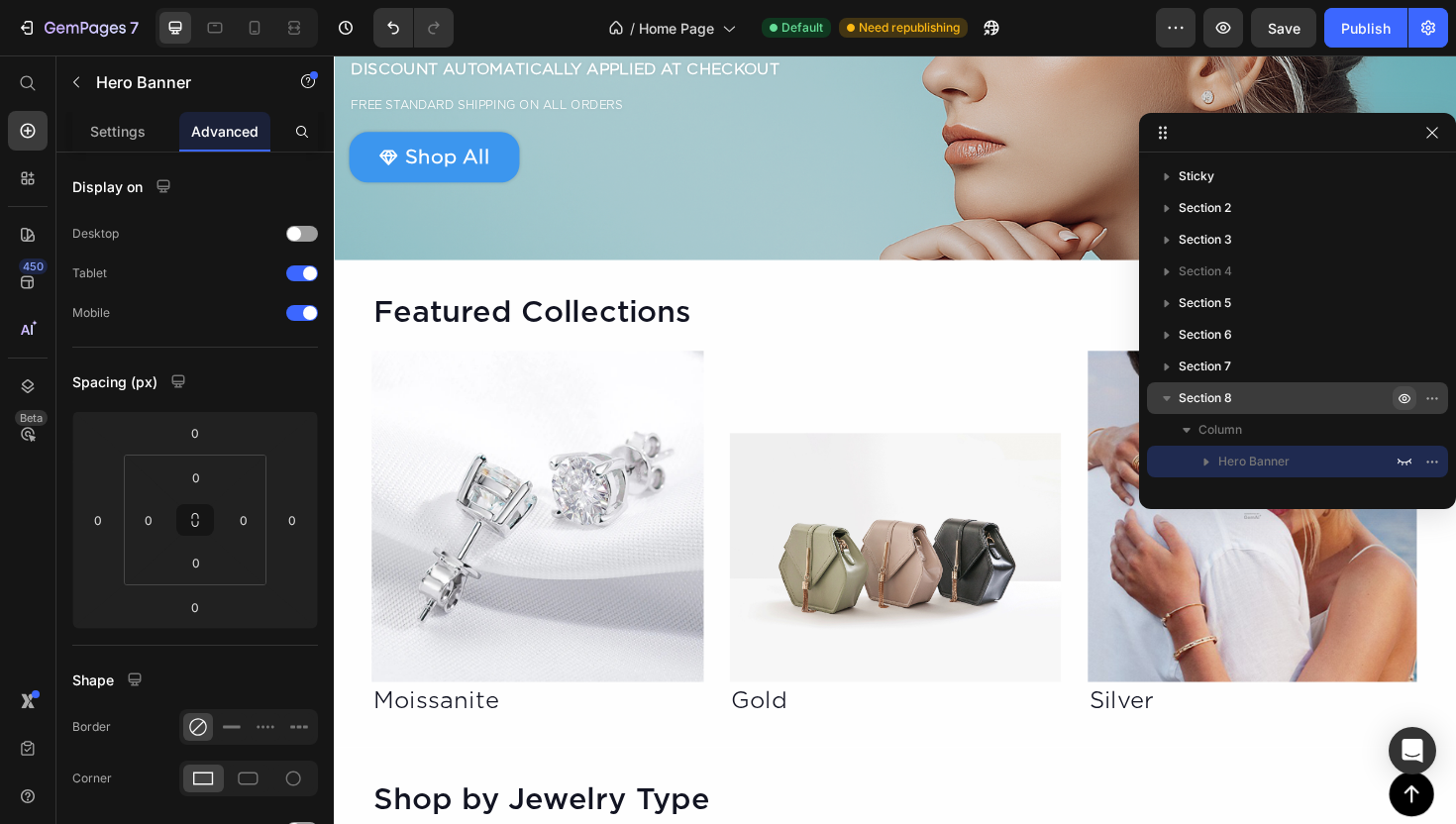 click 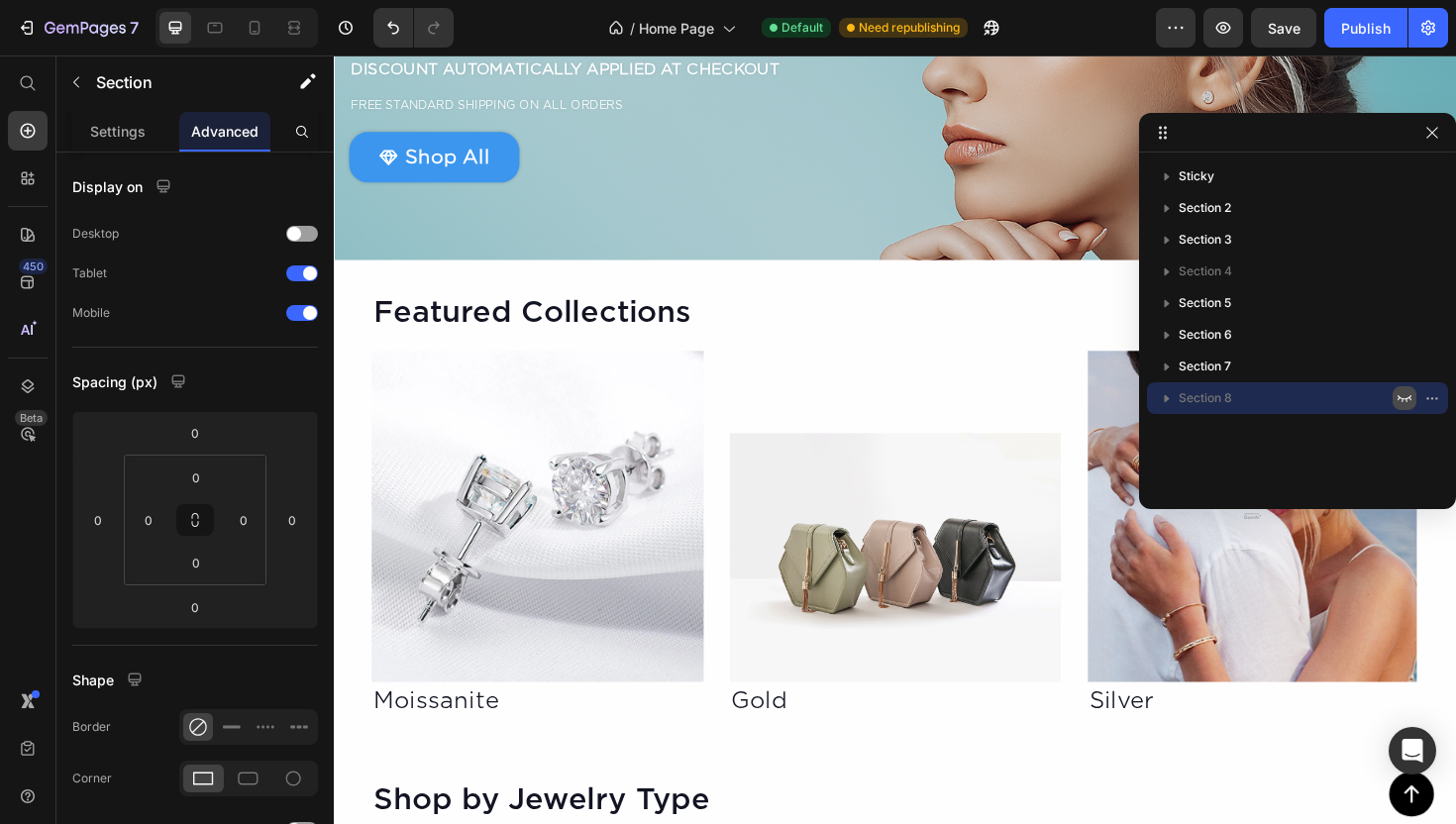 click 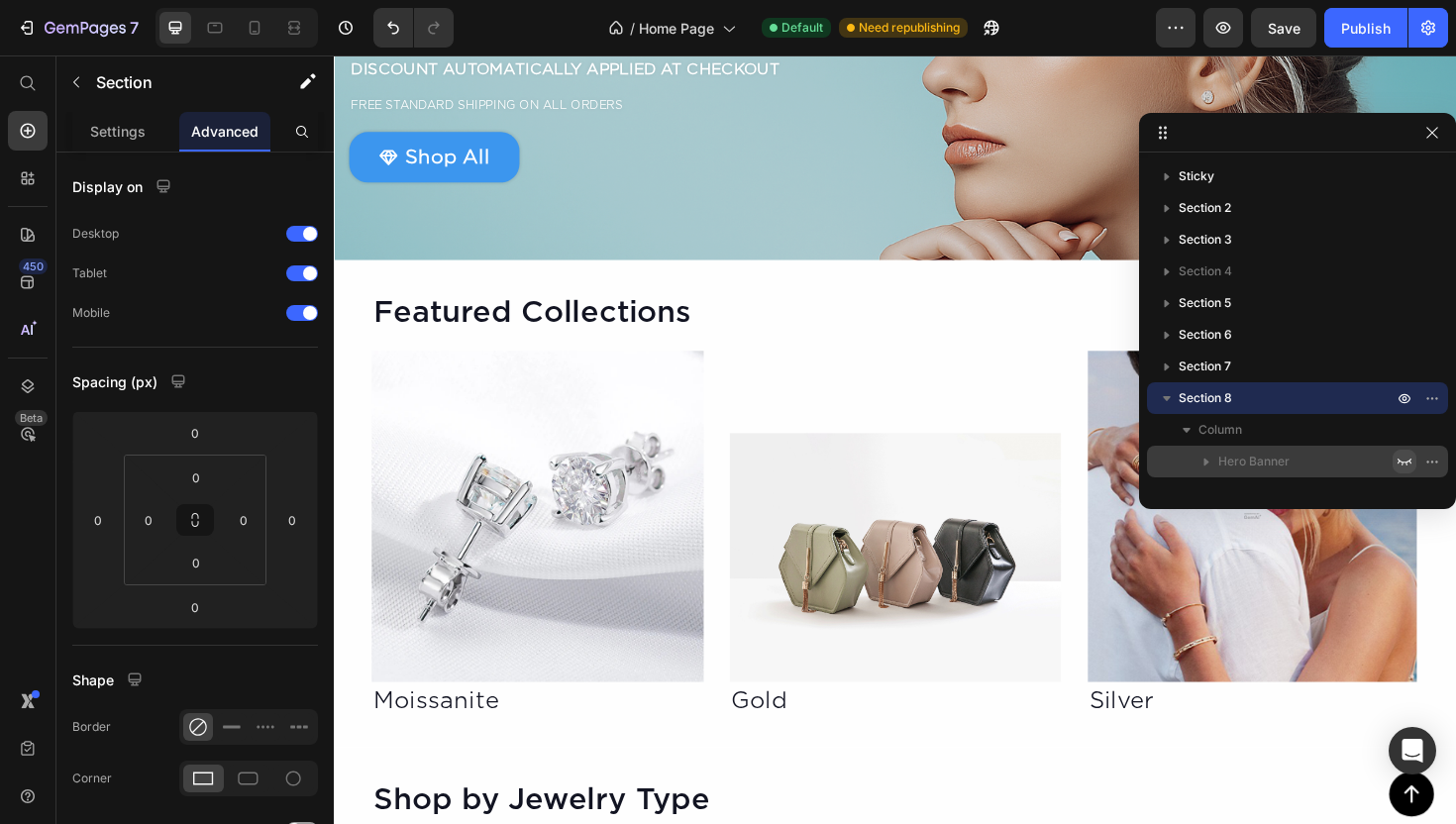 click 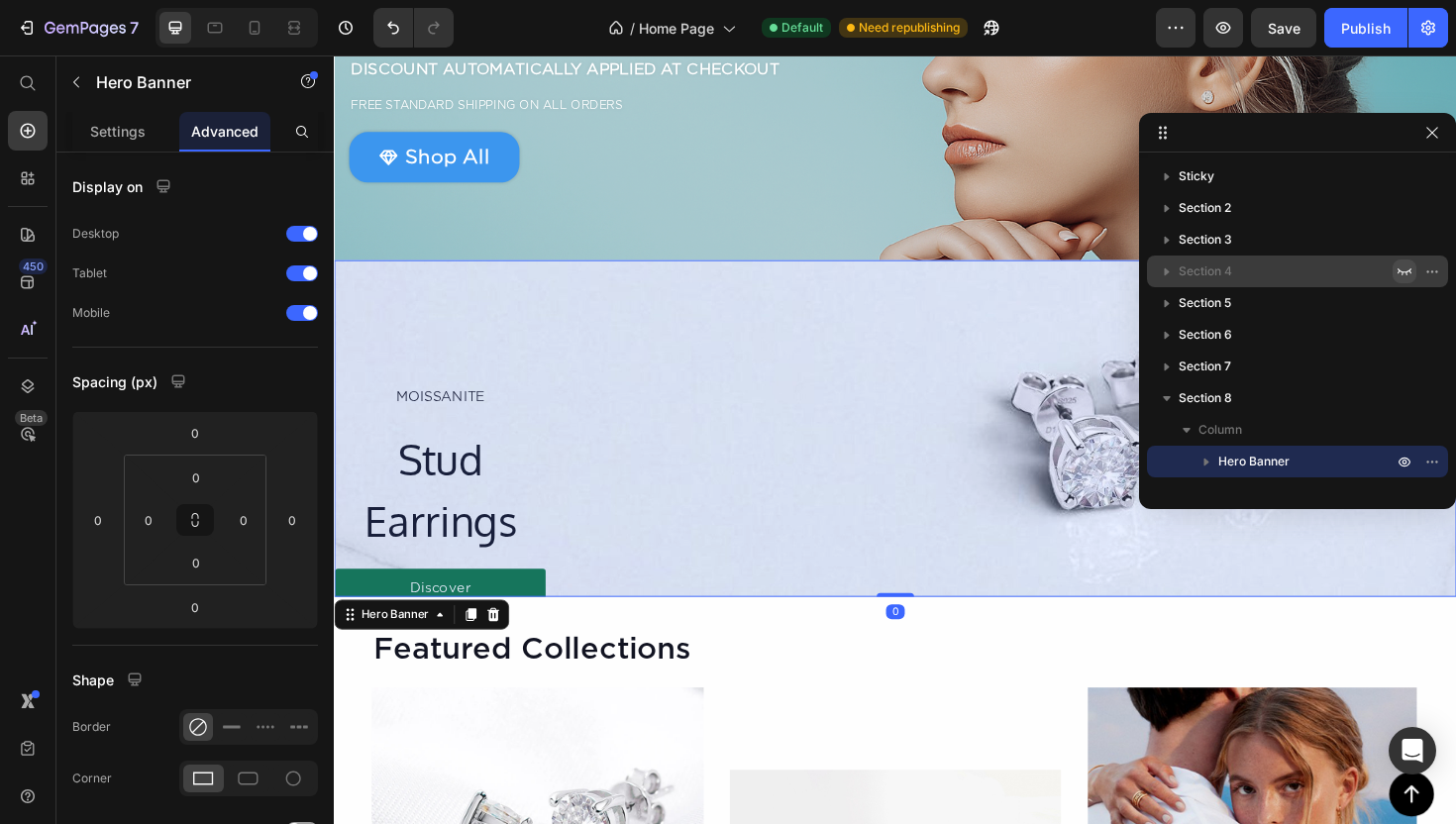 click 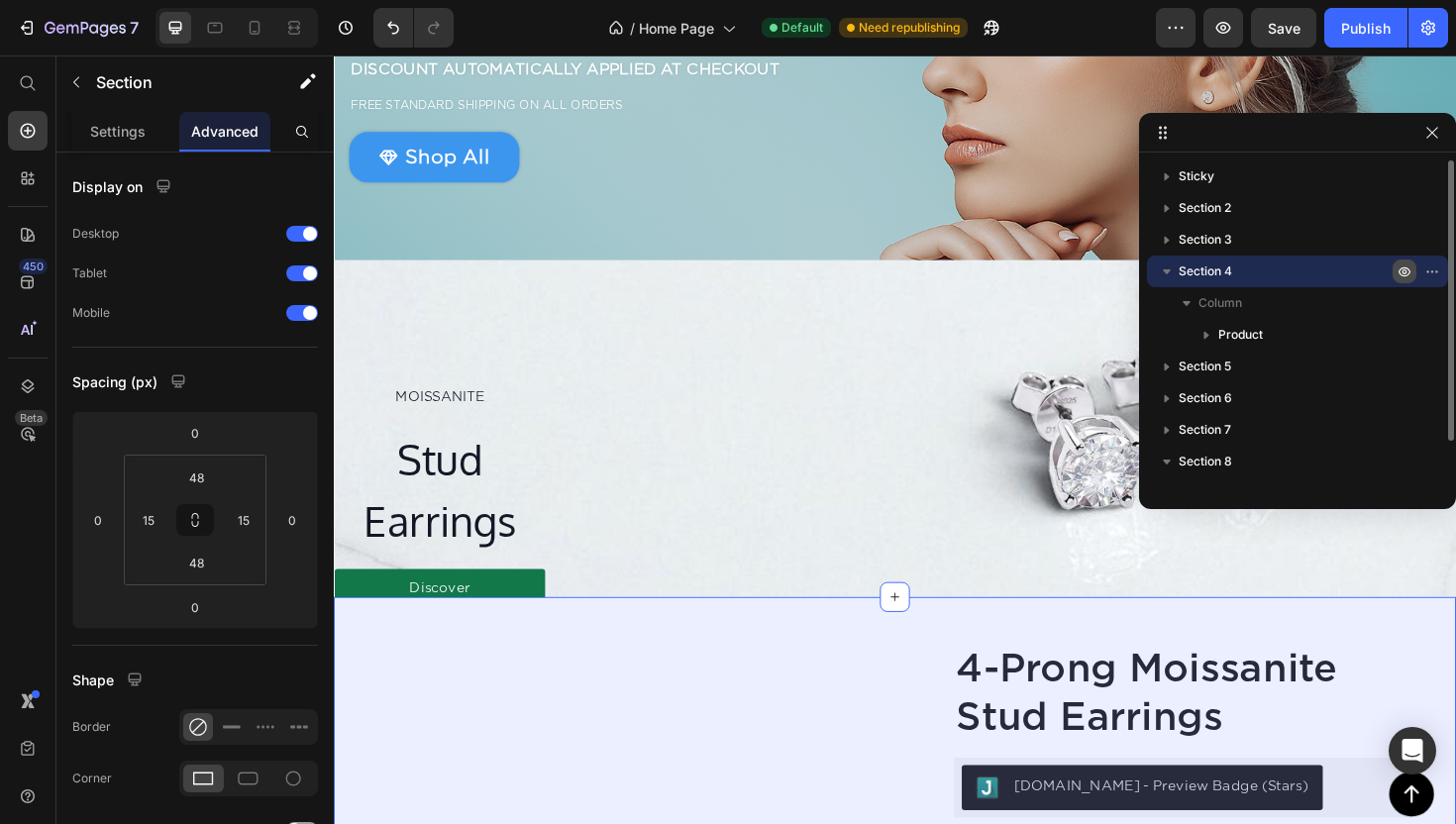 click 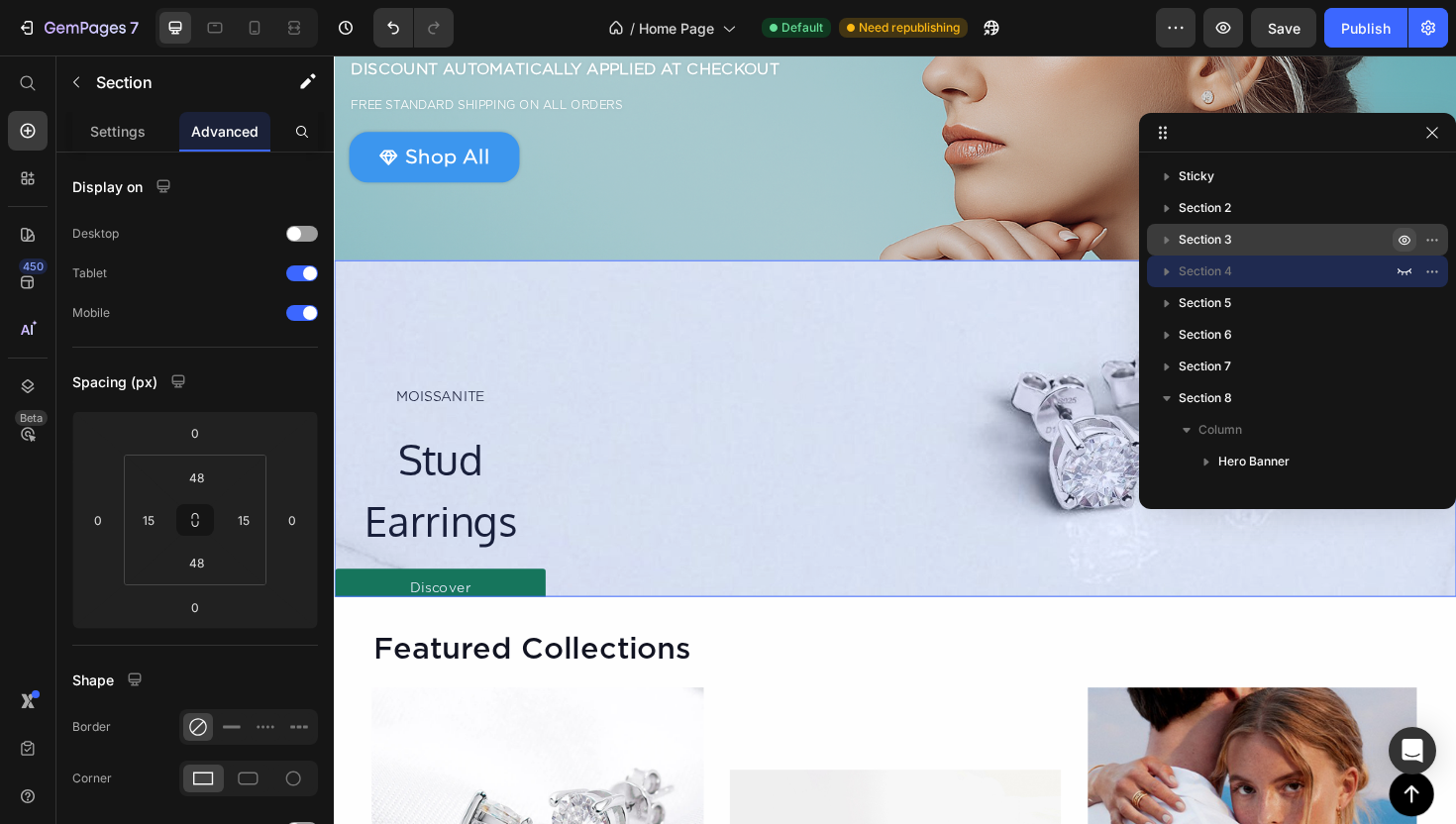 click 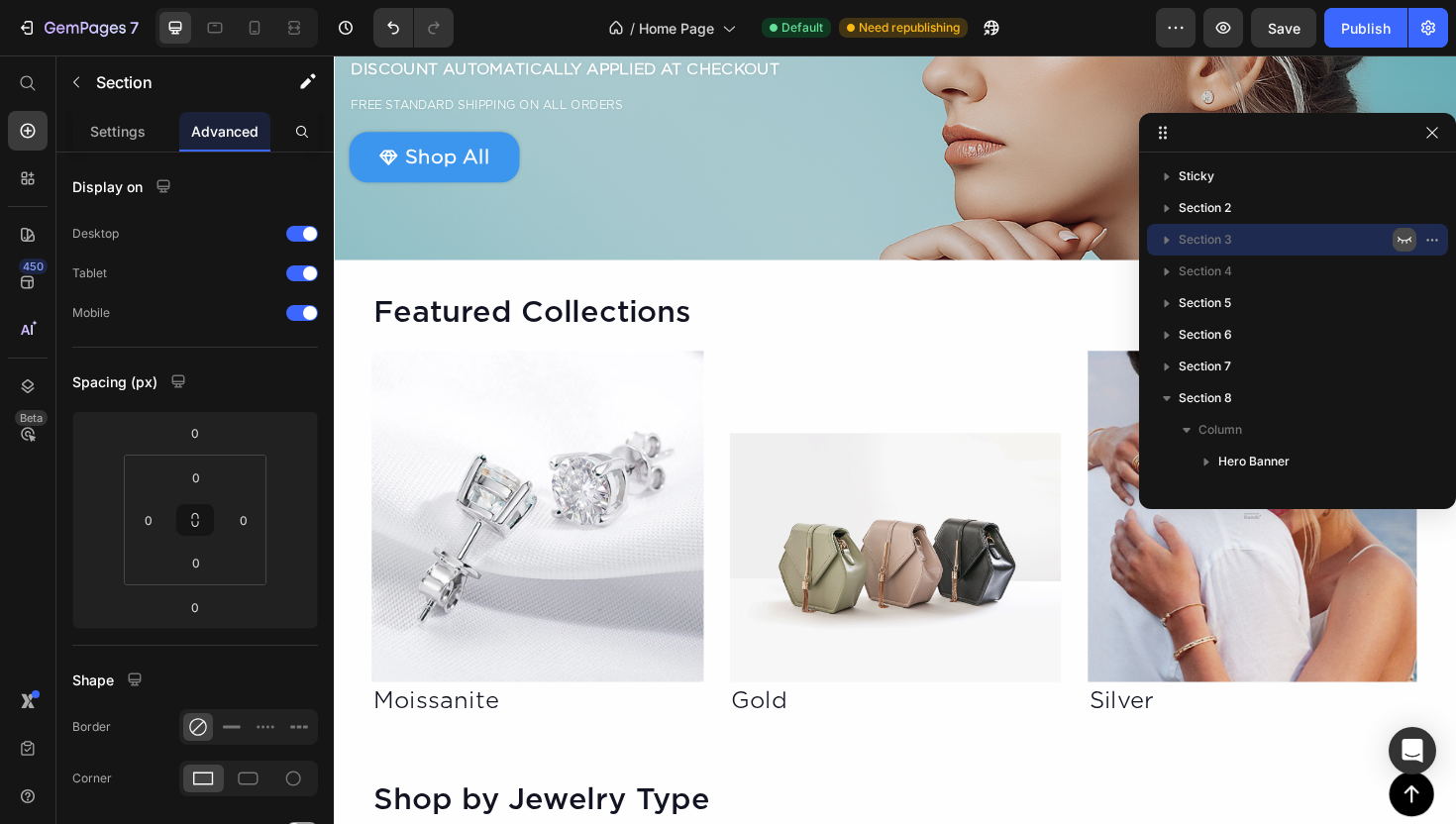 click 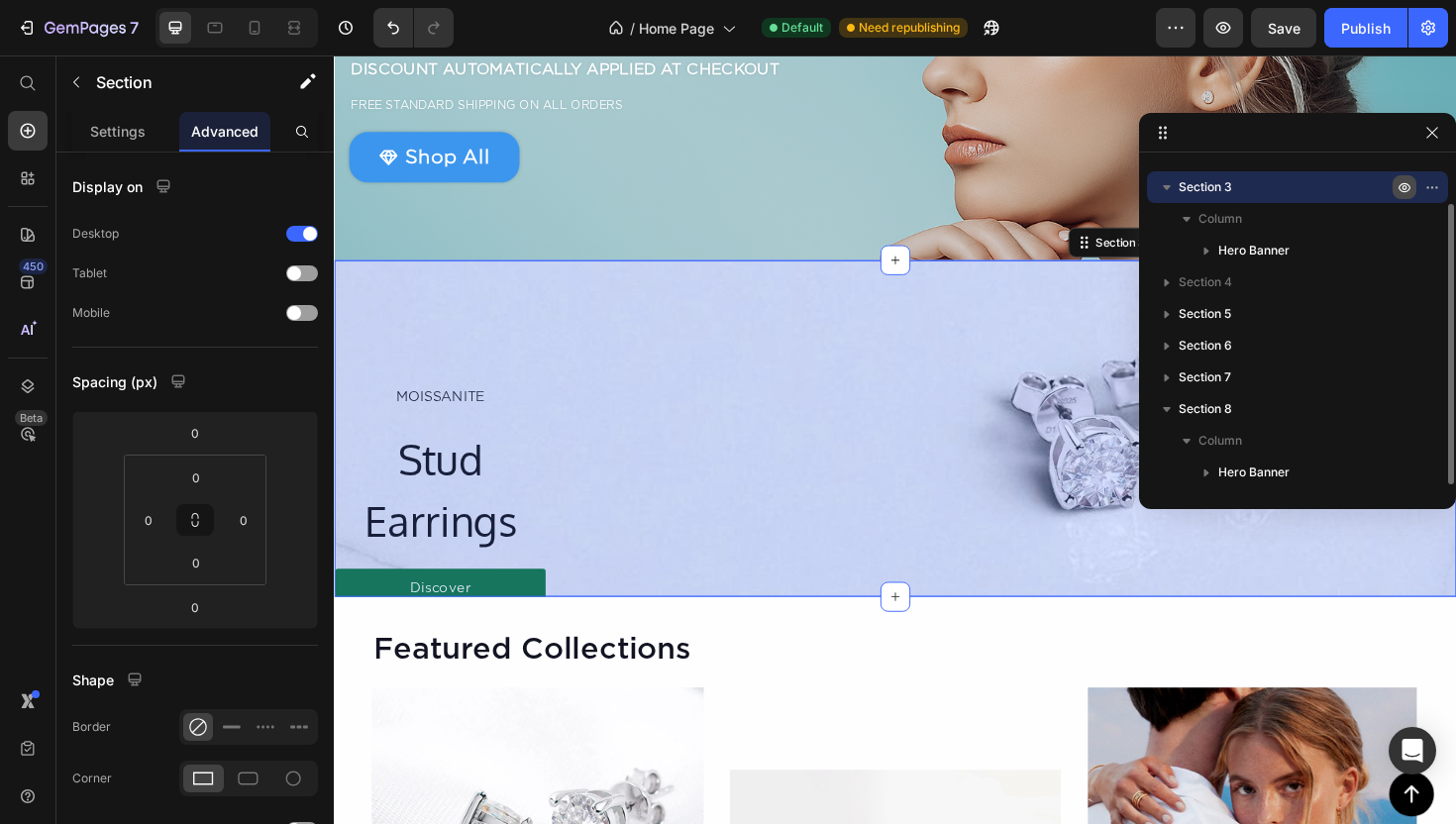 scroll, scrollTop: 0, scrollLeft: 0, axis: both 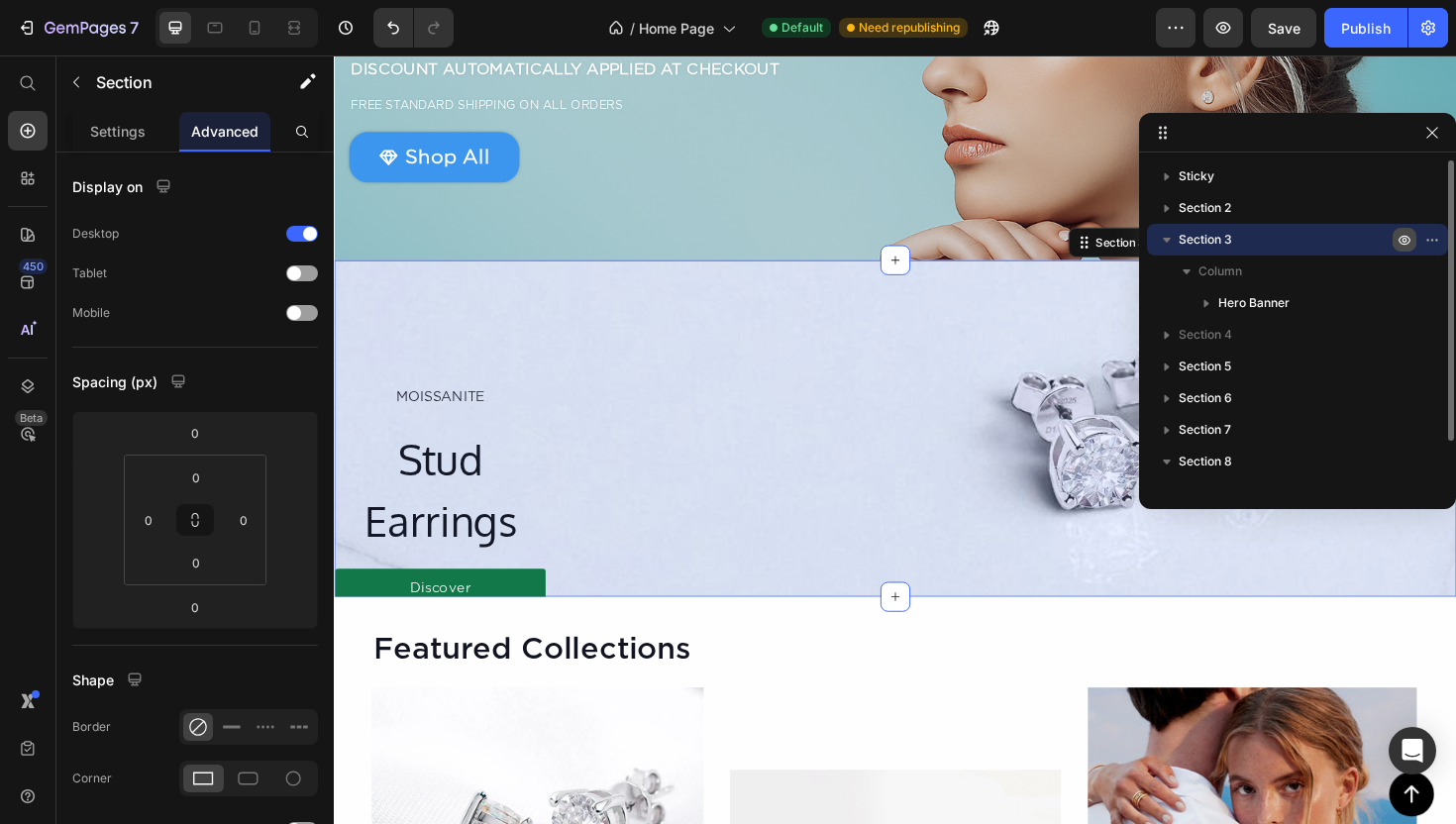 click 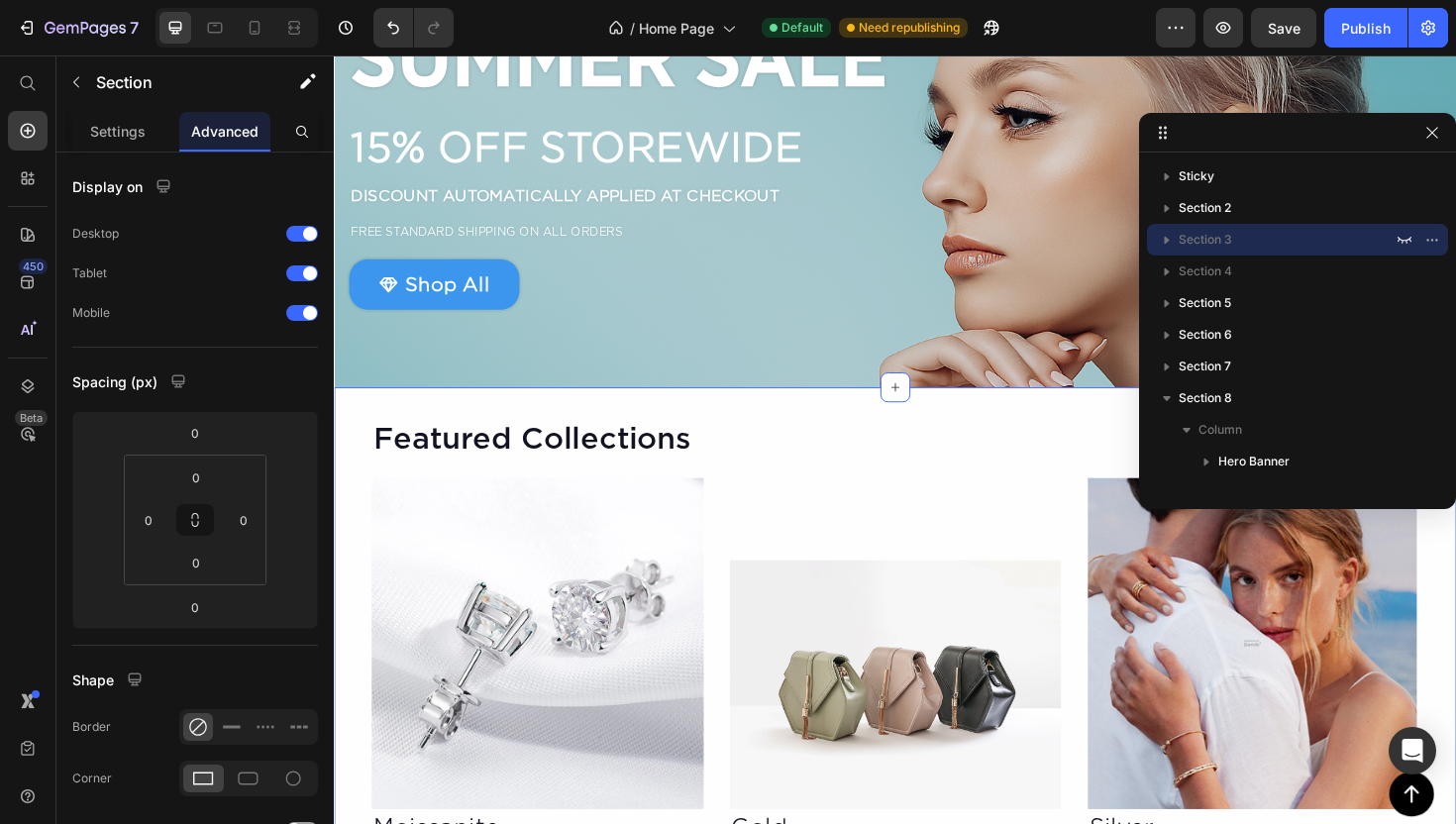 scroll, scrollTop: 189, scrollLeft: 0, axis: vertical 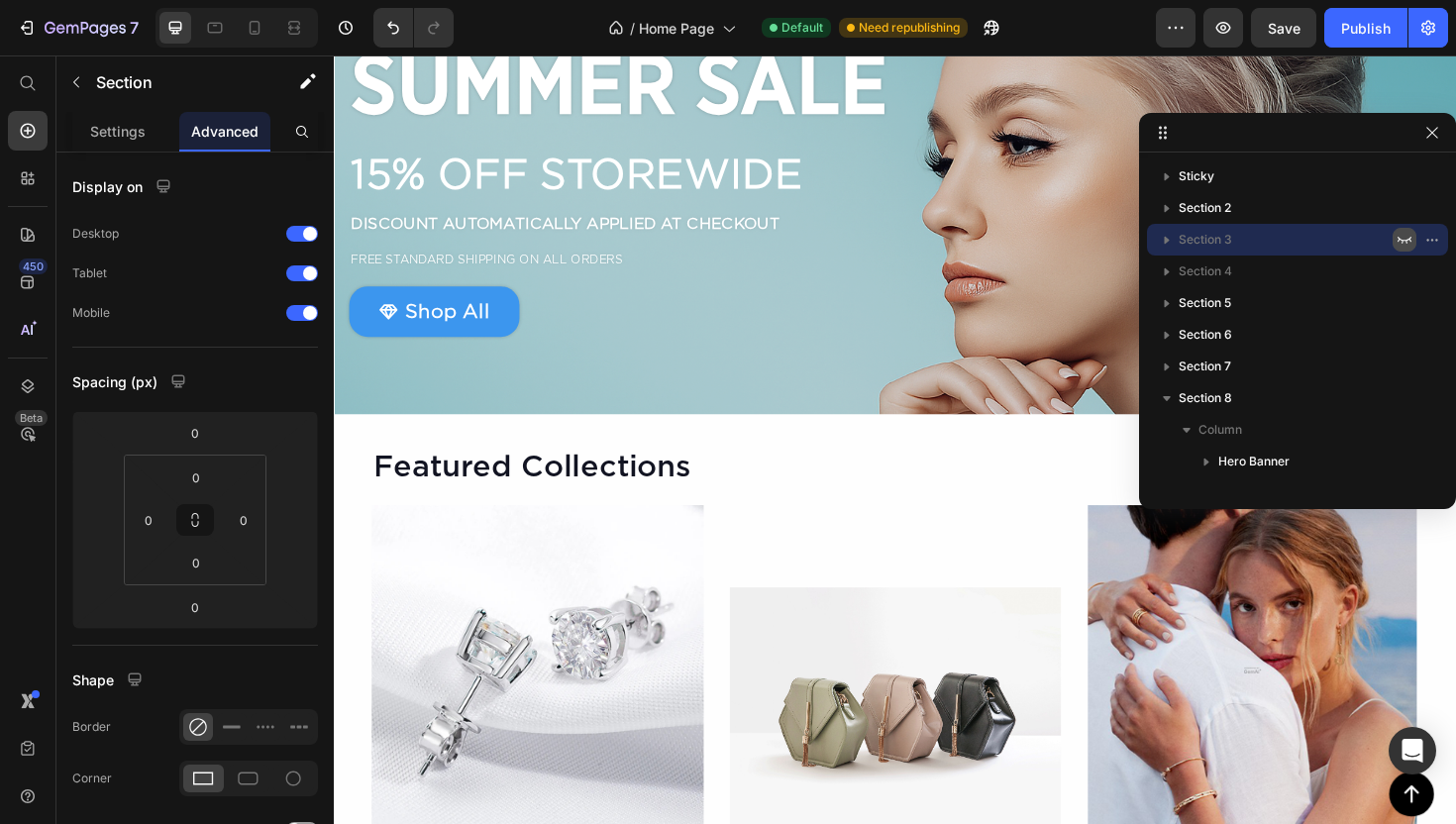 click 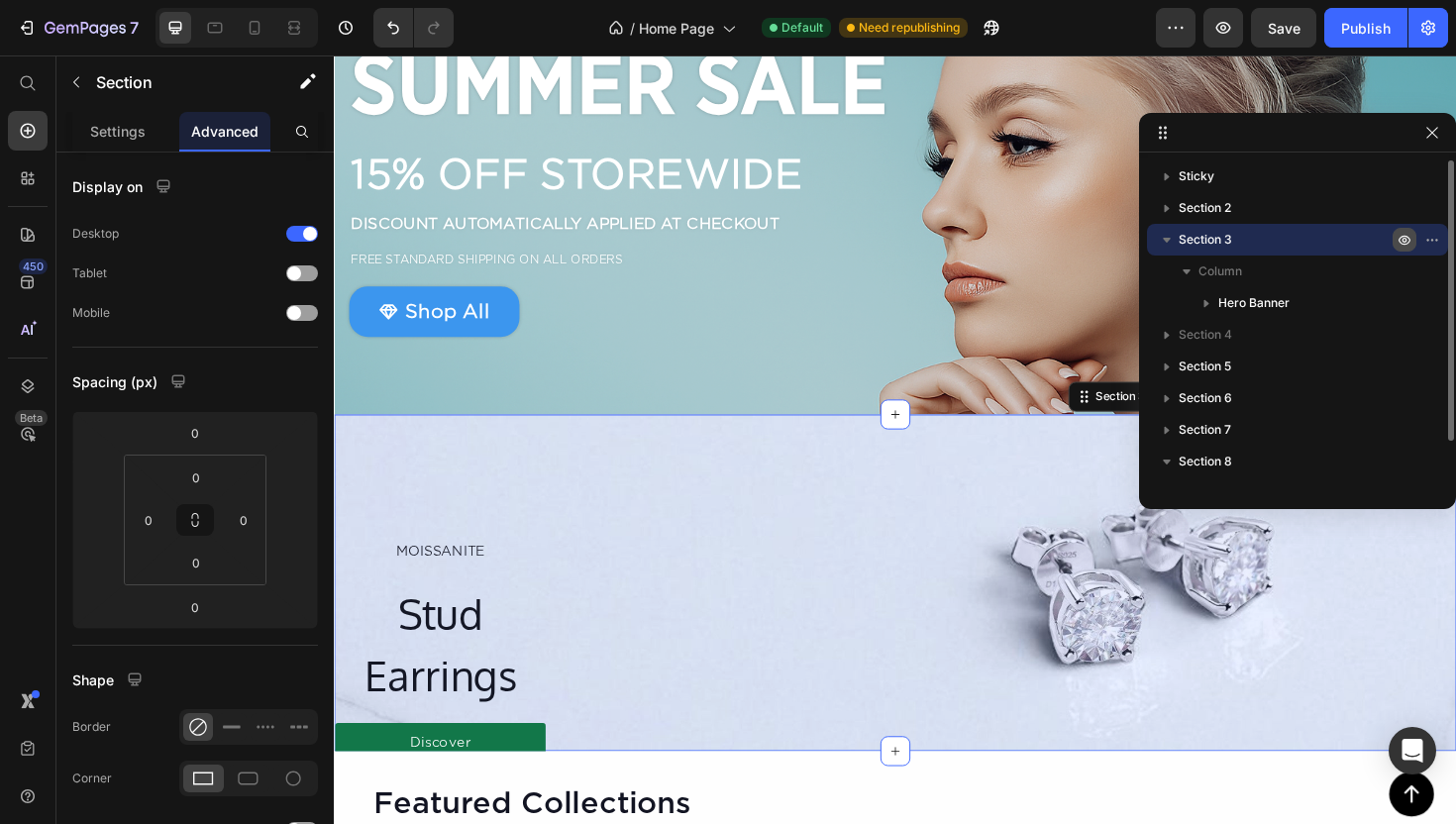 click 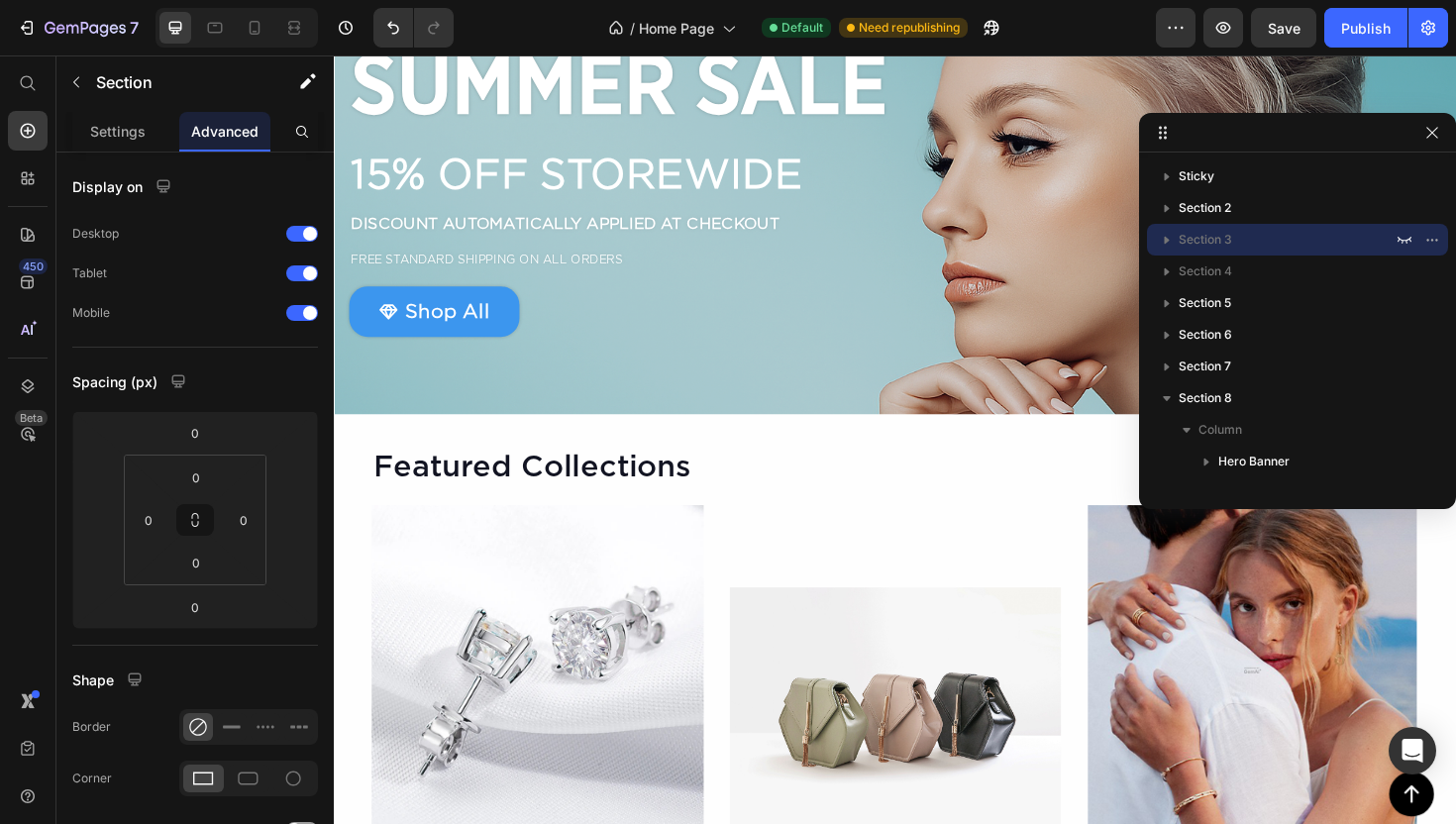 drag, startPoint x: 1303, startPoint y: 406, endPoint x: 1320, endPoint y: 227, distance: 179.80545 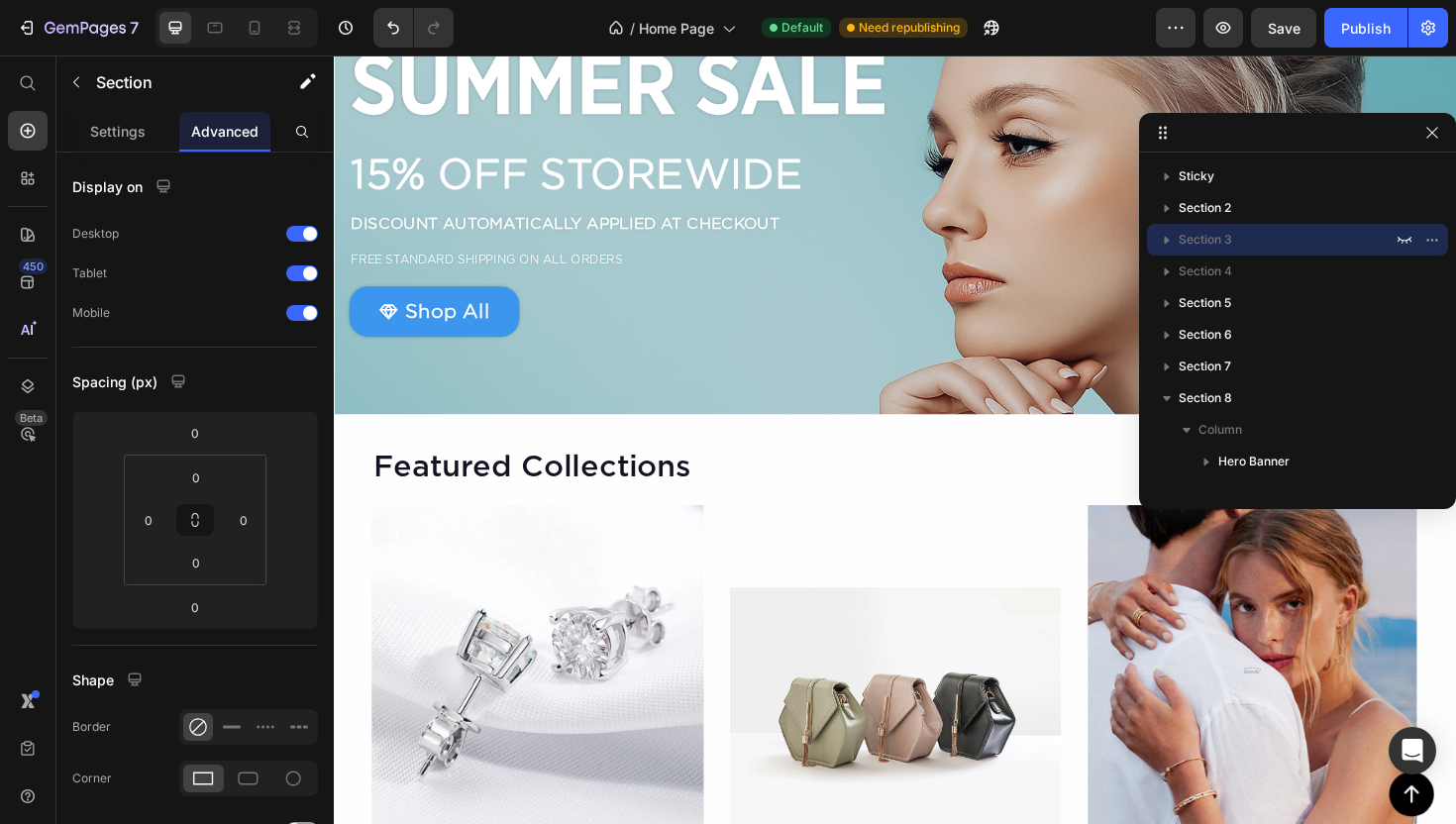 click on "Sticky Section 2 Section 3 Section 4 Section 5 Section 6 Section 7 Section 8 Column  Hero Banner" at bounding box center [1298, 324] 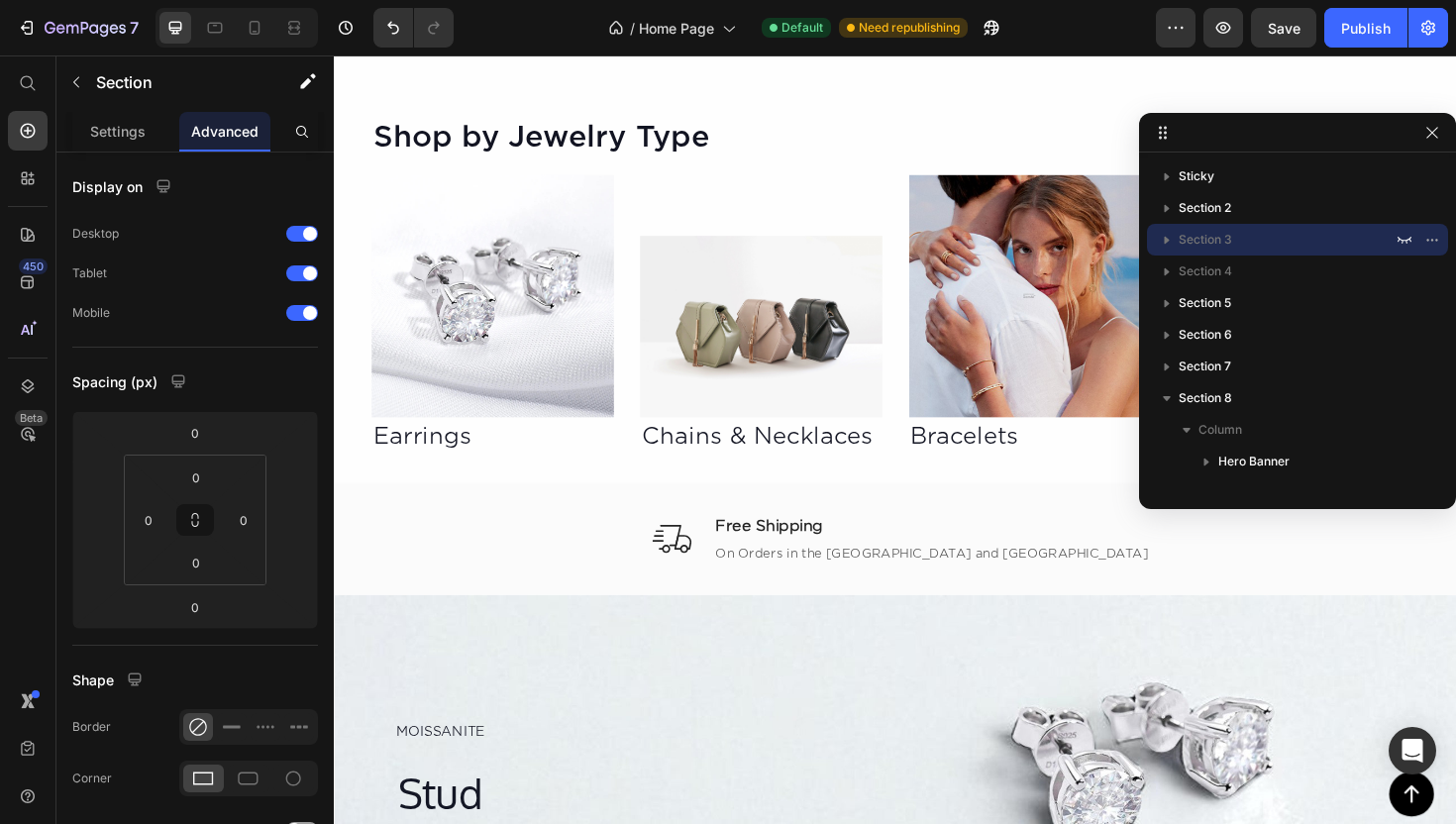 scroll, scrollTop: 1057, scrollLeft: 0, axis: vertical 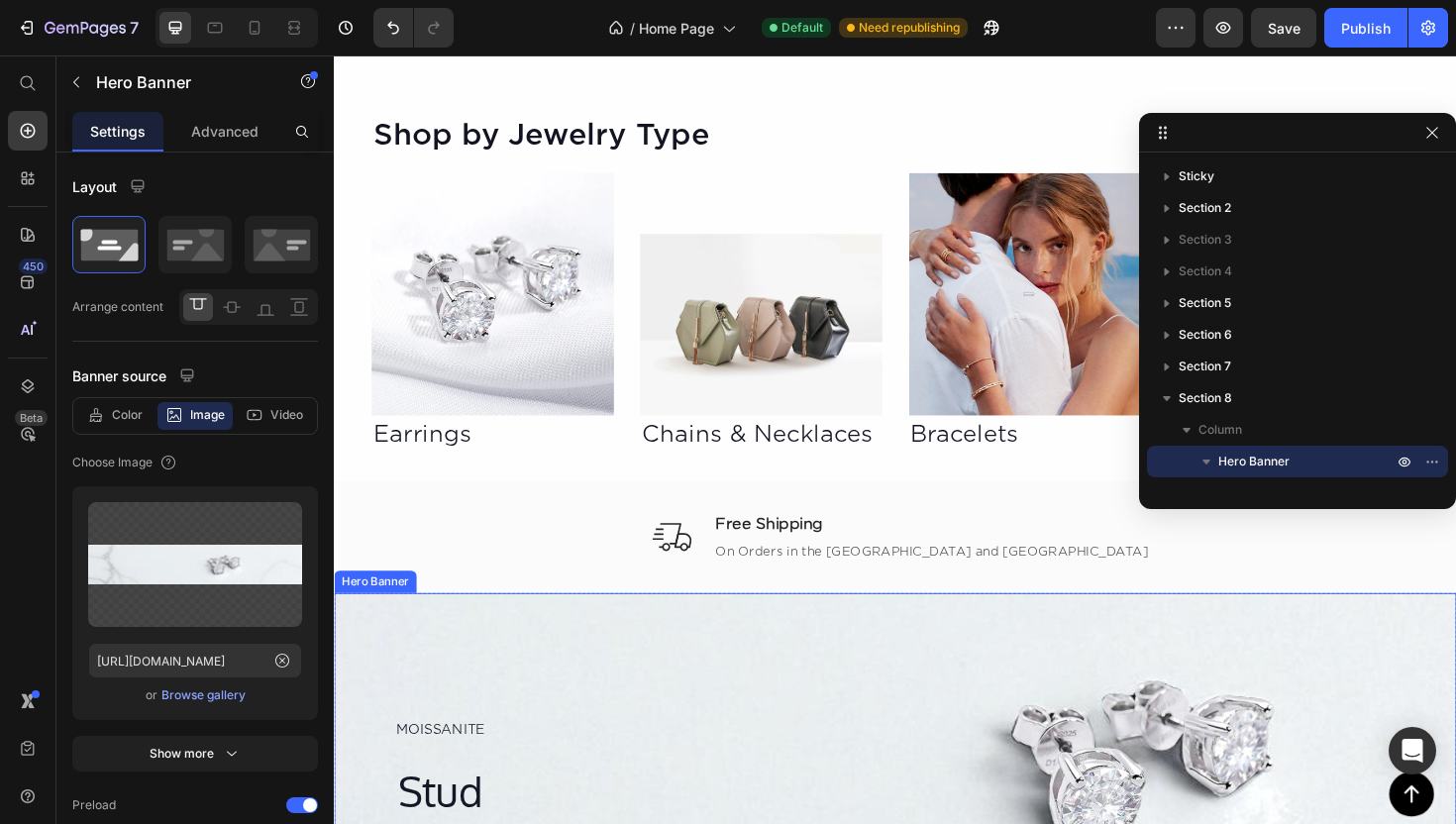 click on "MOISSANITE Text Block Stud Earrings Heading Discover Button Row" at bounding box center (928, 824) 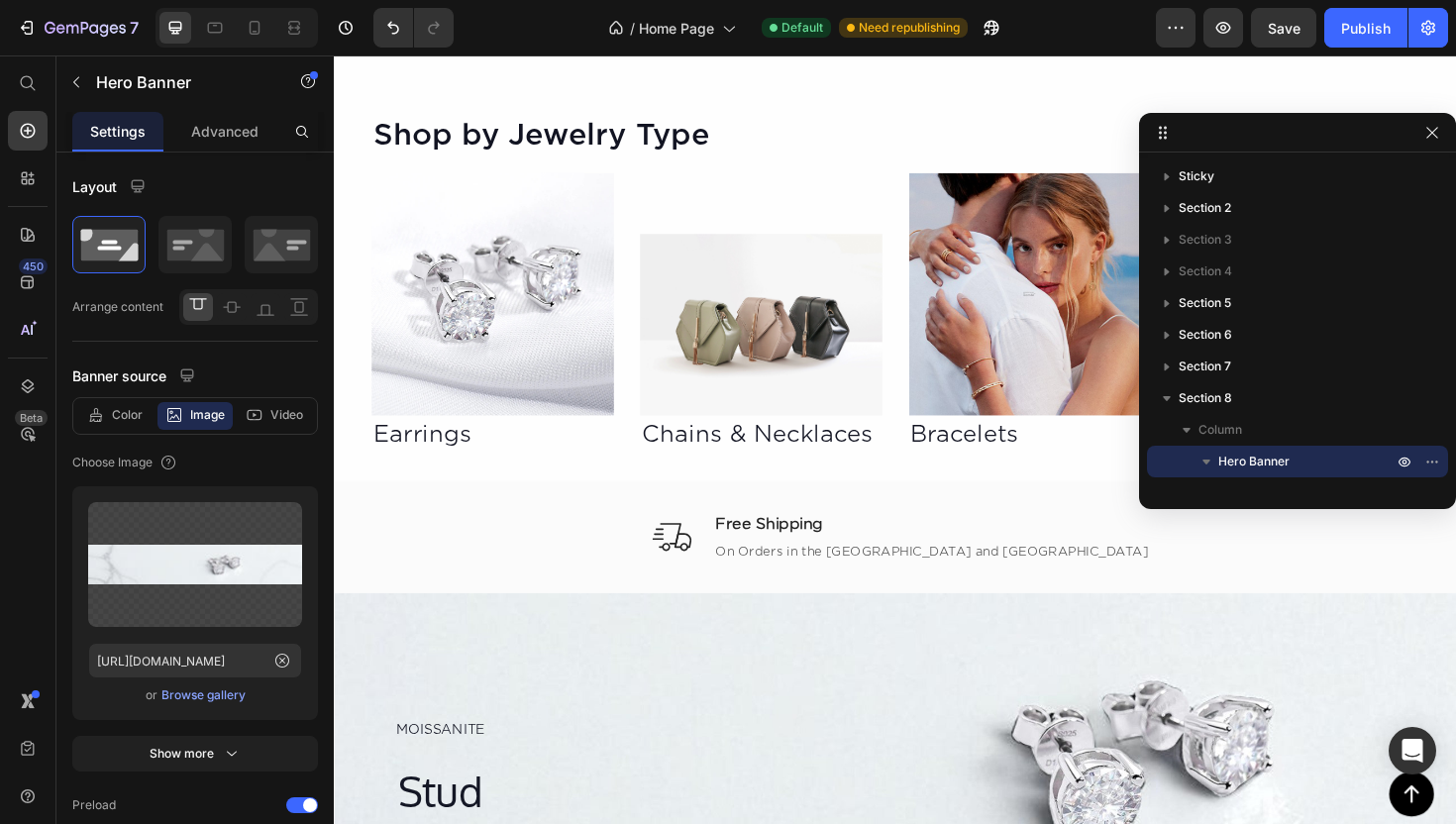 click on "MOISSANITE Text Block Stud Earrings Heading Discover Button Row" at bounding box center (928, 824) 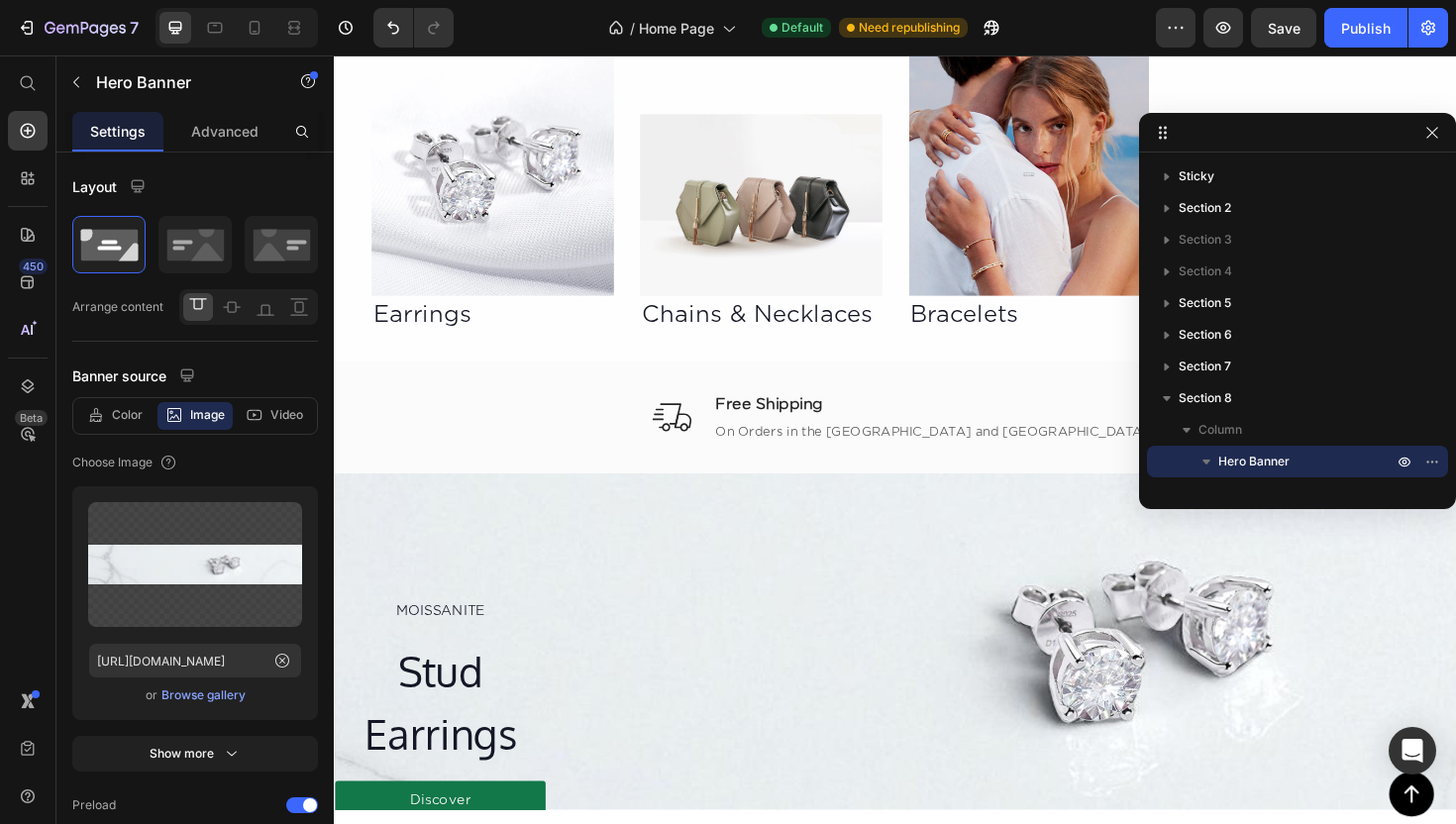 scroll, scrollTop: 1231, scrollLeft: 0, axis: vertical 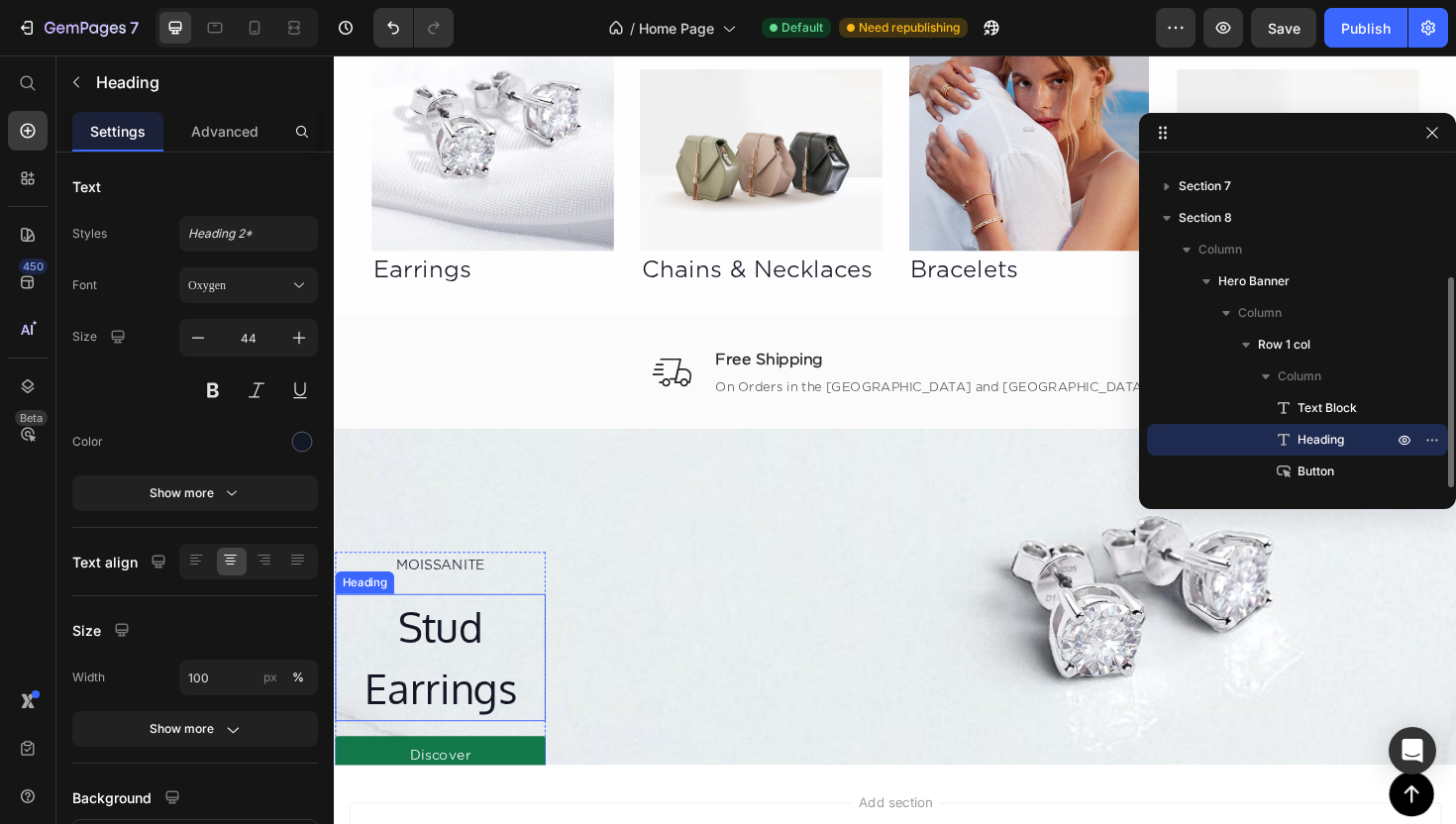 click on "Stud Earrings" at bounding box center (446, 693) 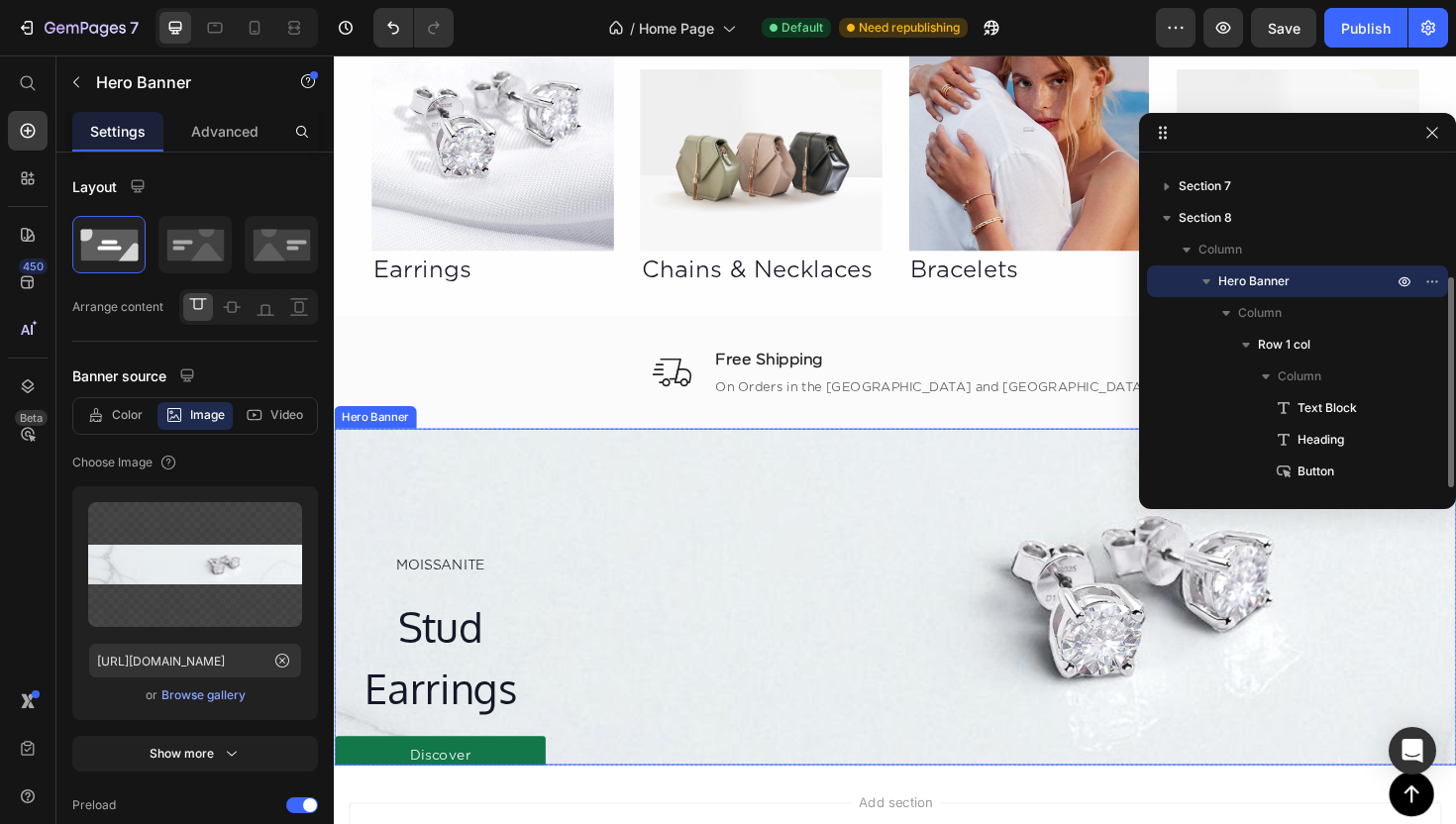click on "MOISSANITE Text Block Stud Earrings Heading   0 Discover Button Row" at bounding box center (928, 650) 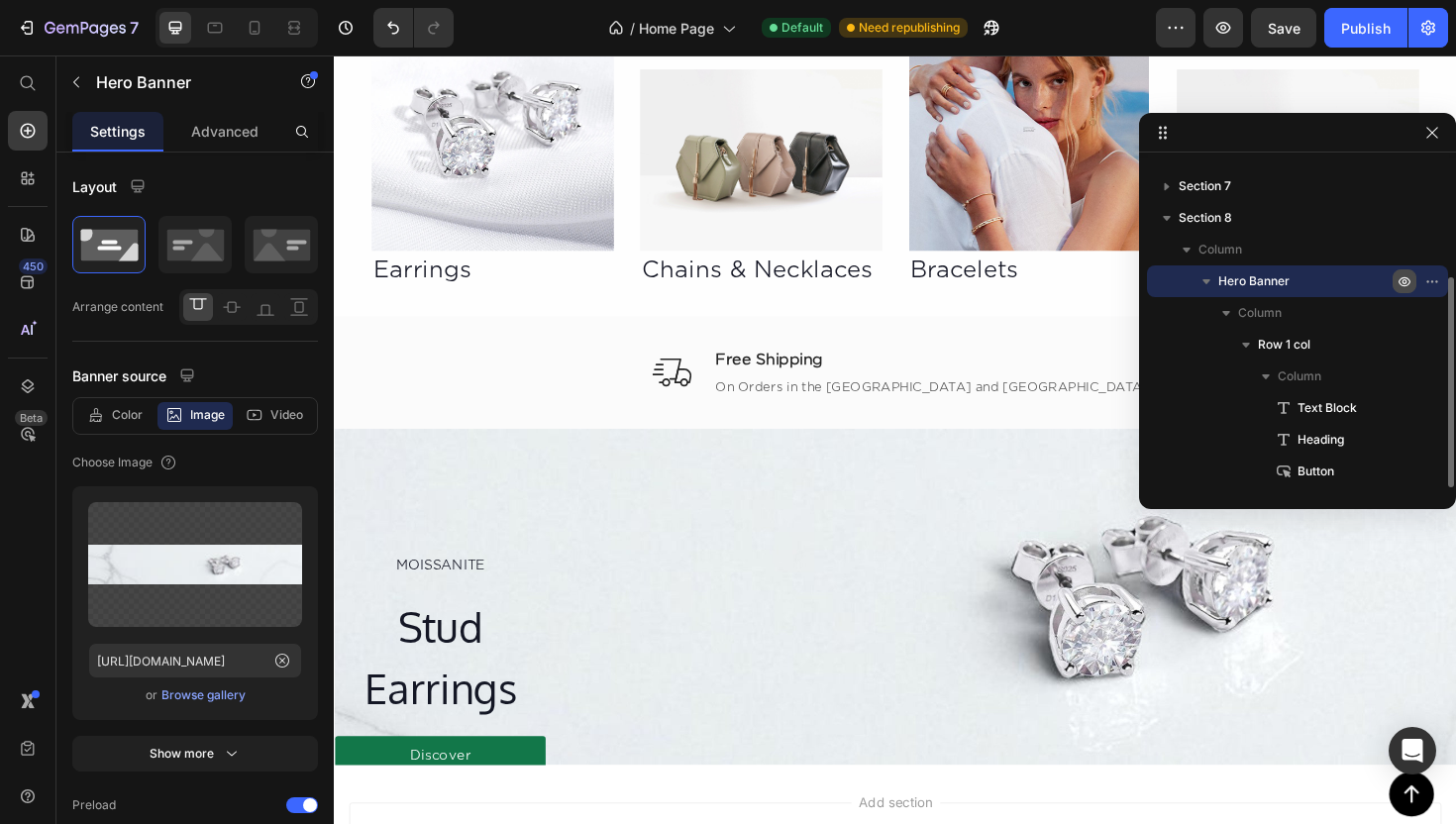 click 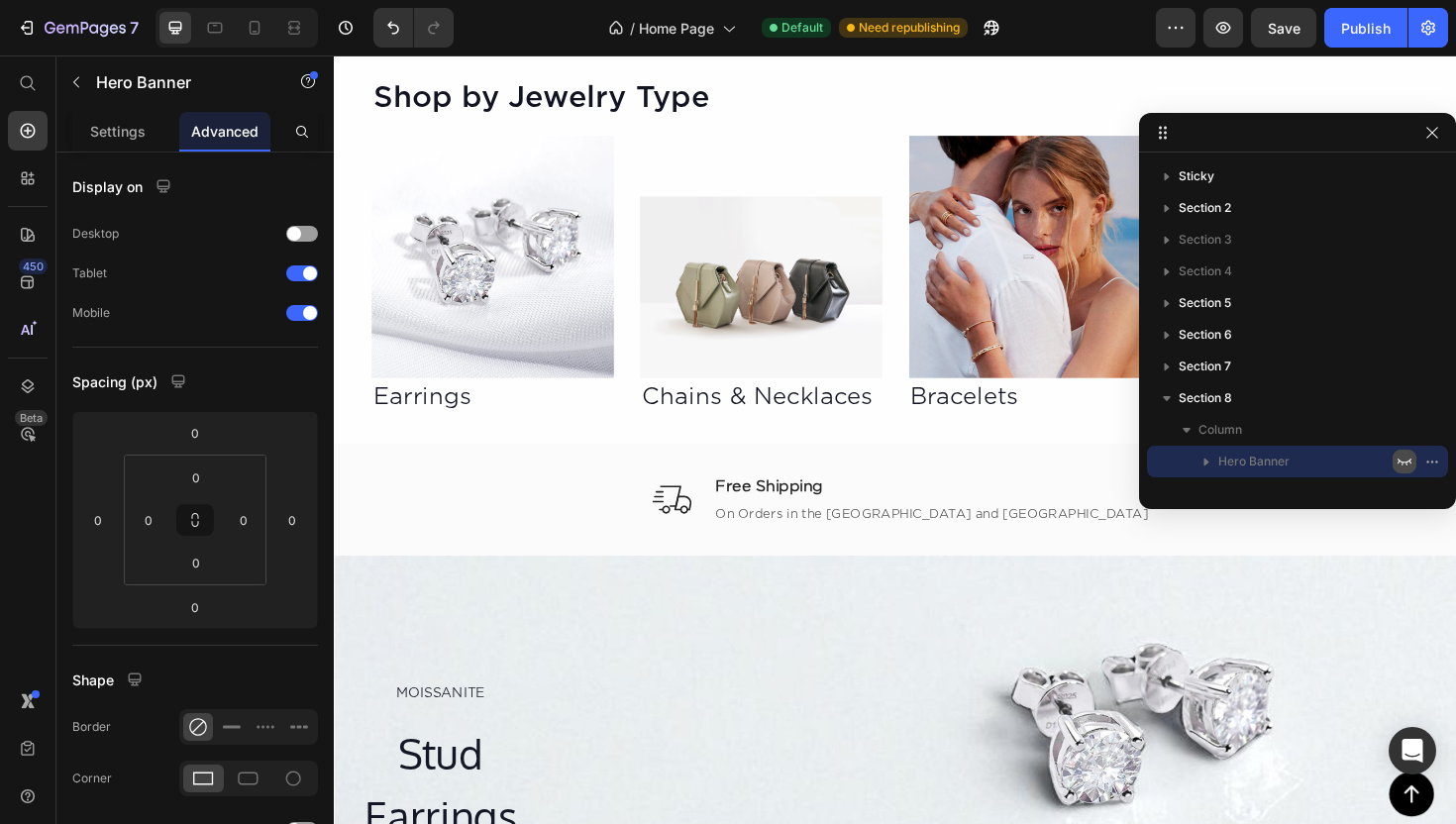scroll, scrollTop: 0, scrollLeft: 0, axis: both 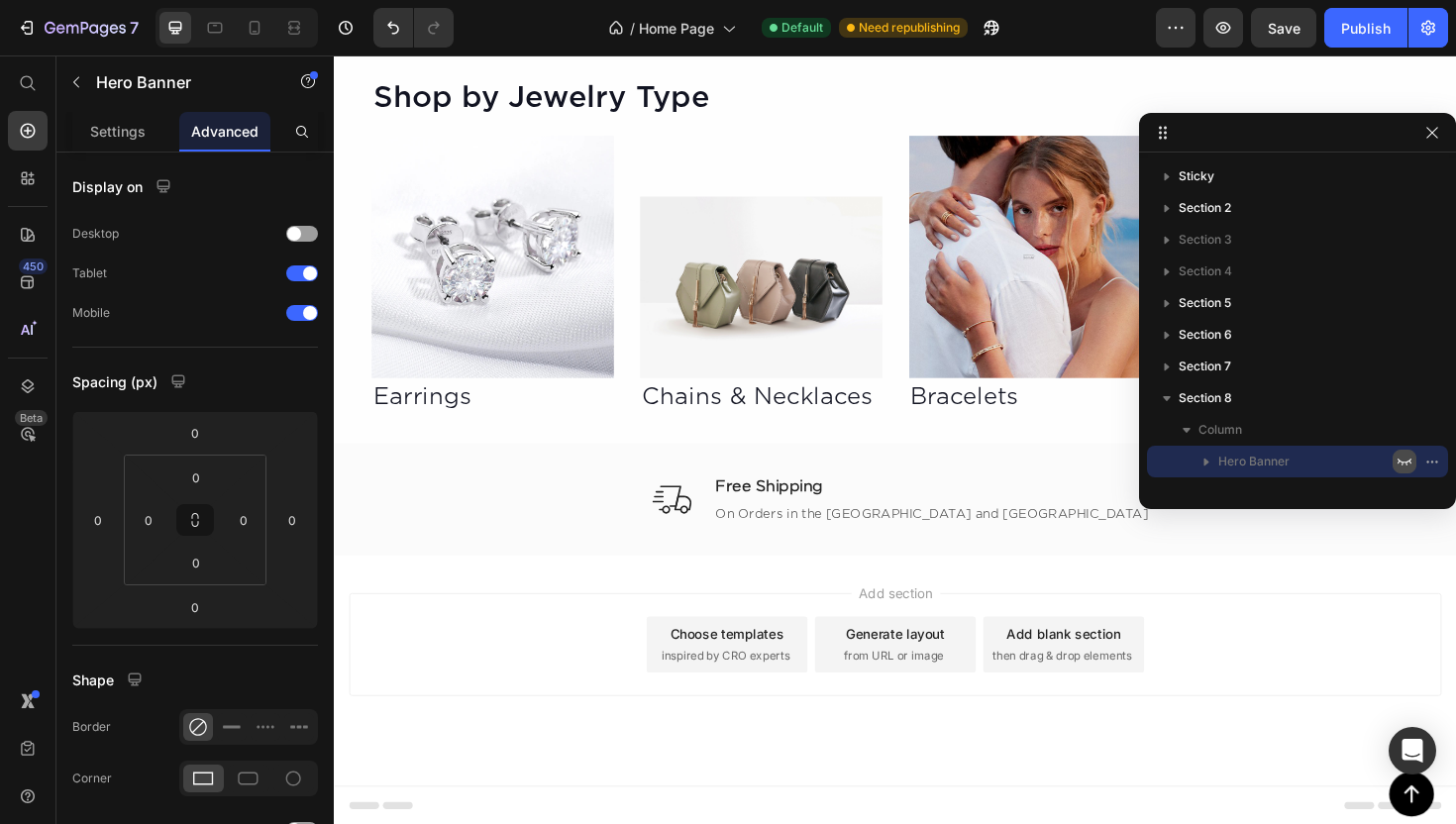 click 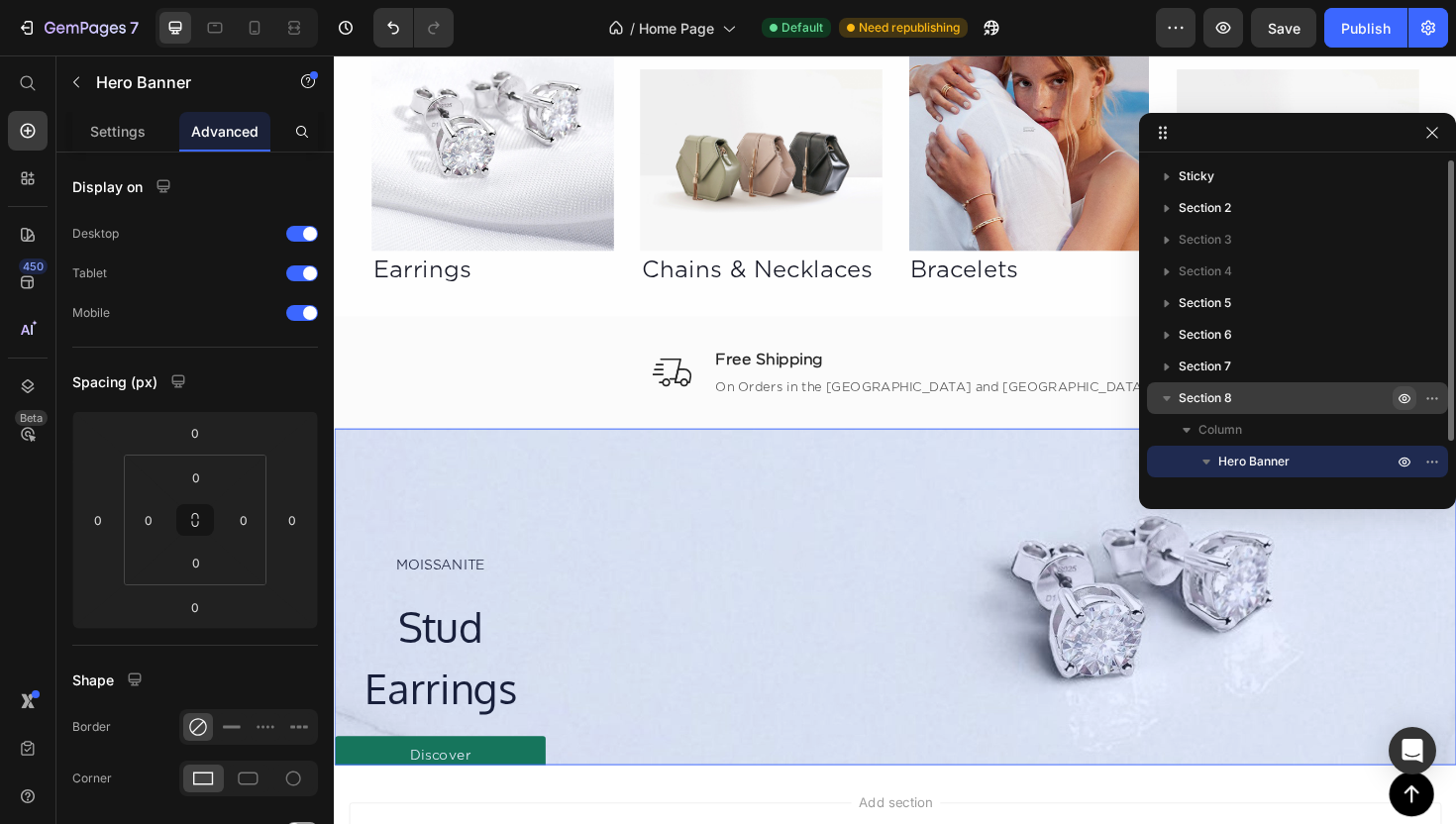 click 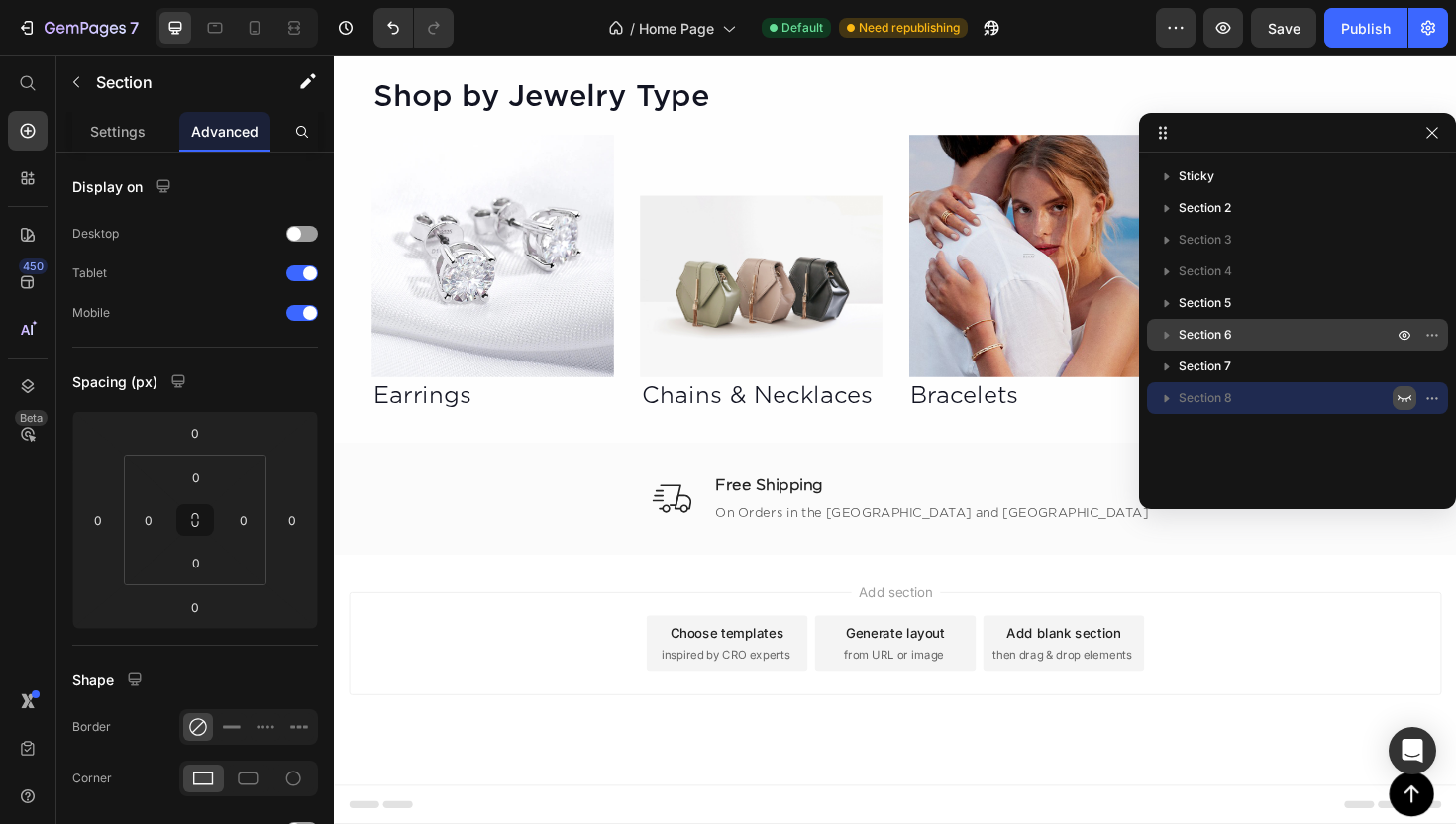 scroll, scrollTop: 1096, scrollLeft: 0, axis: vertical 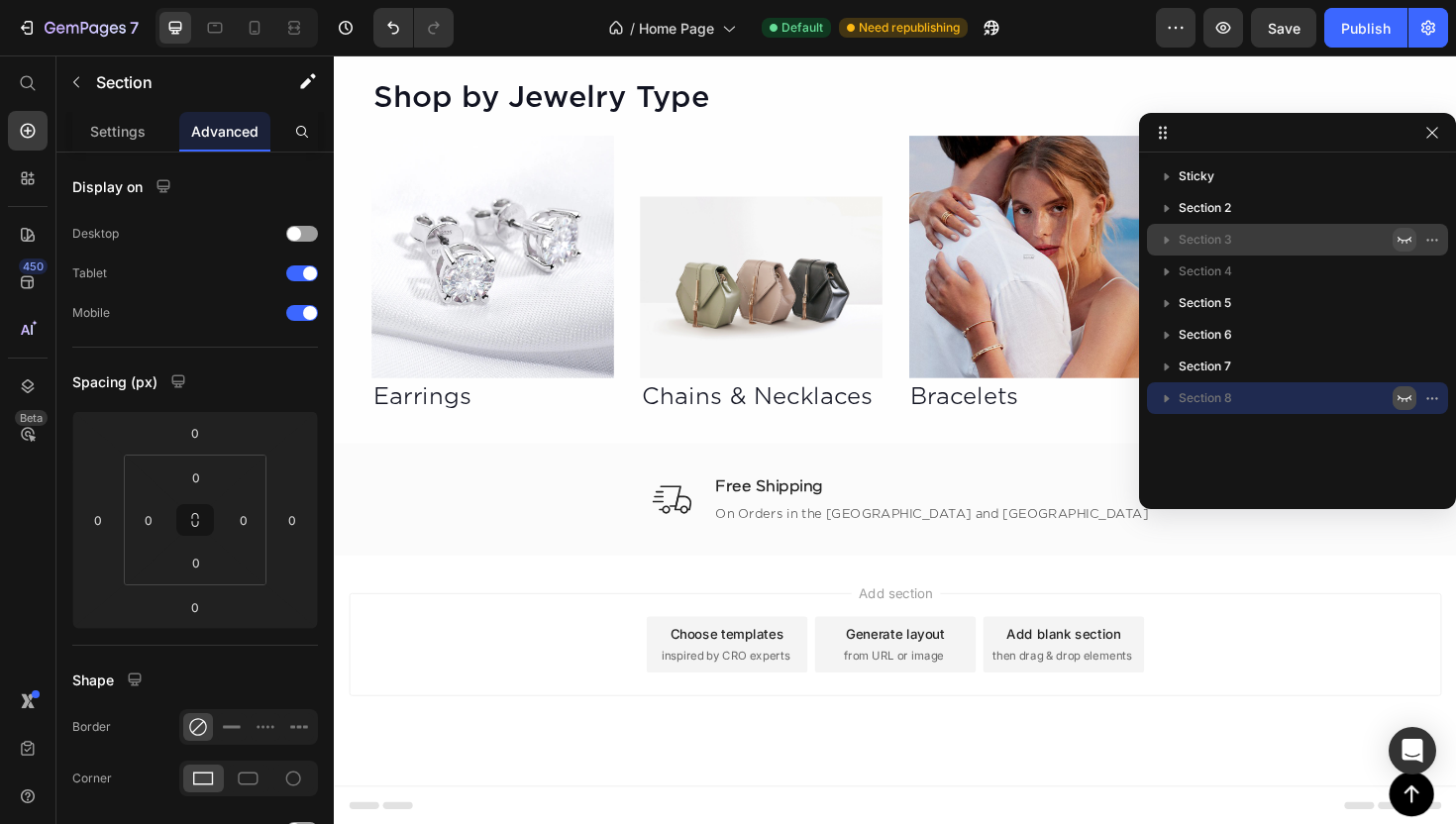 click 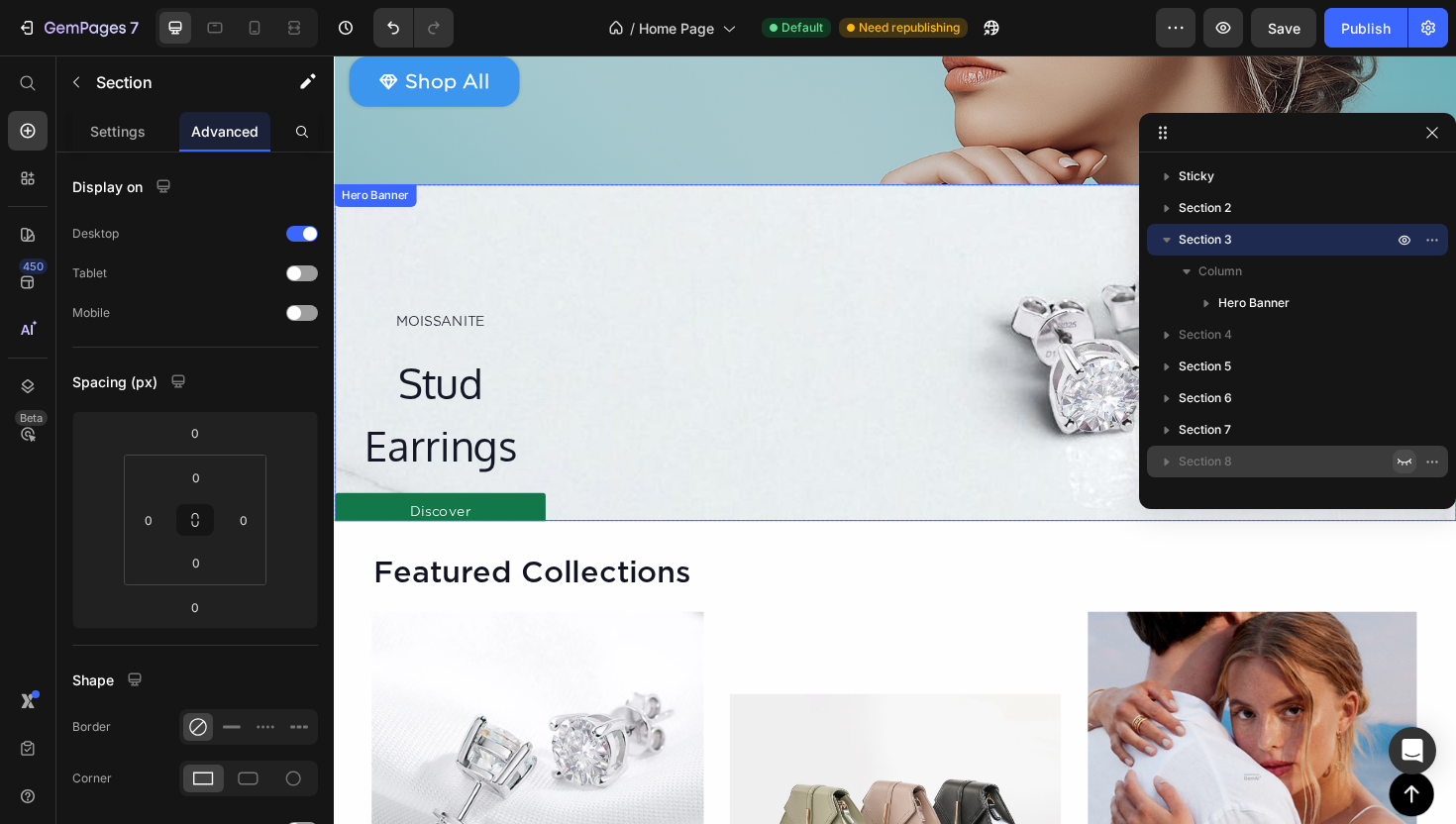 scroll, scrollTop: 334, scrollLeft: 0, axis: vertical 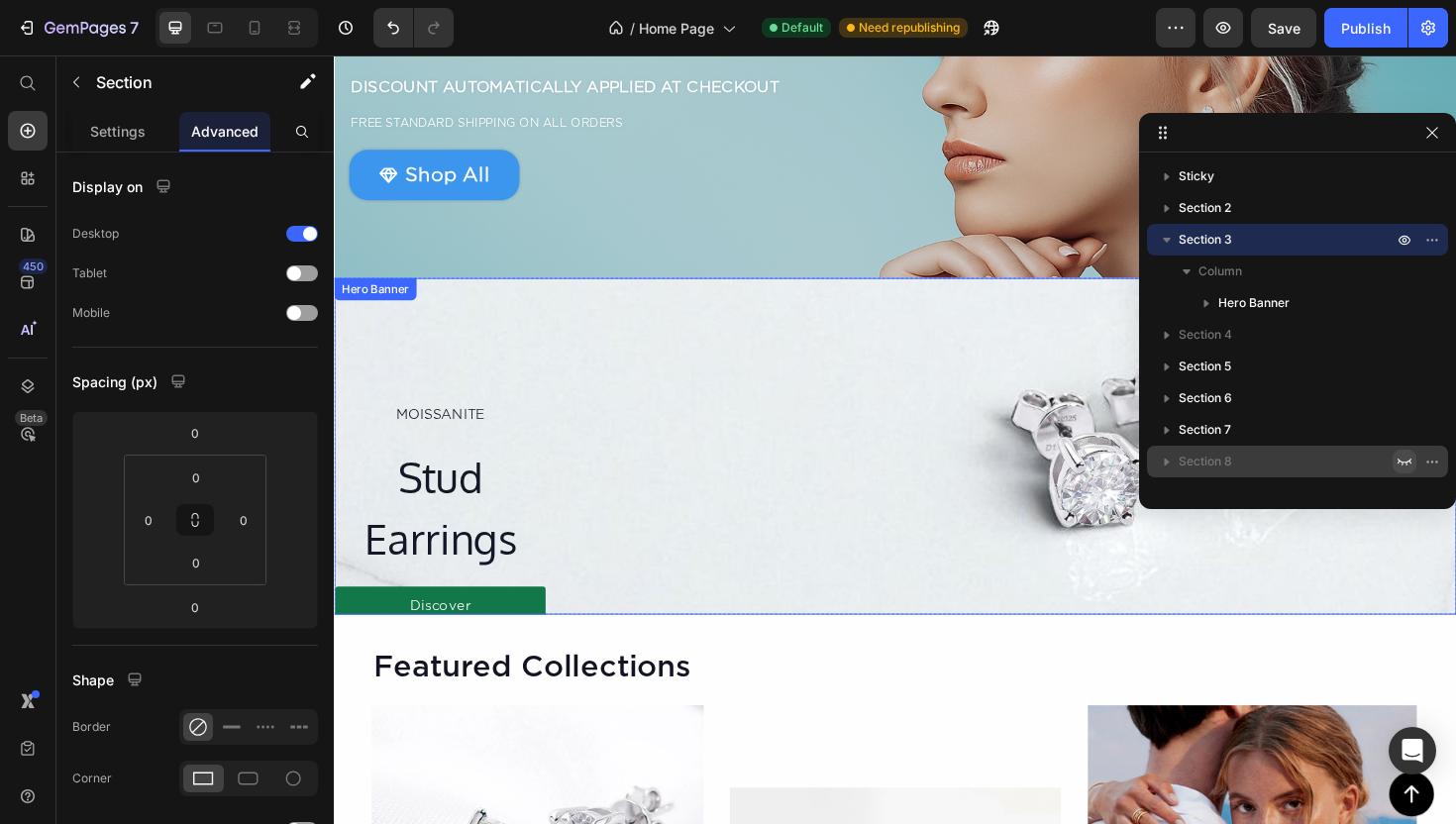 click on "MOISSANITE Text Block Stud Earrings Heading Discover Button Row" at bounding box center (928, 490) 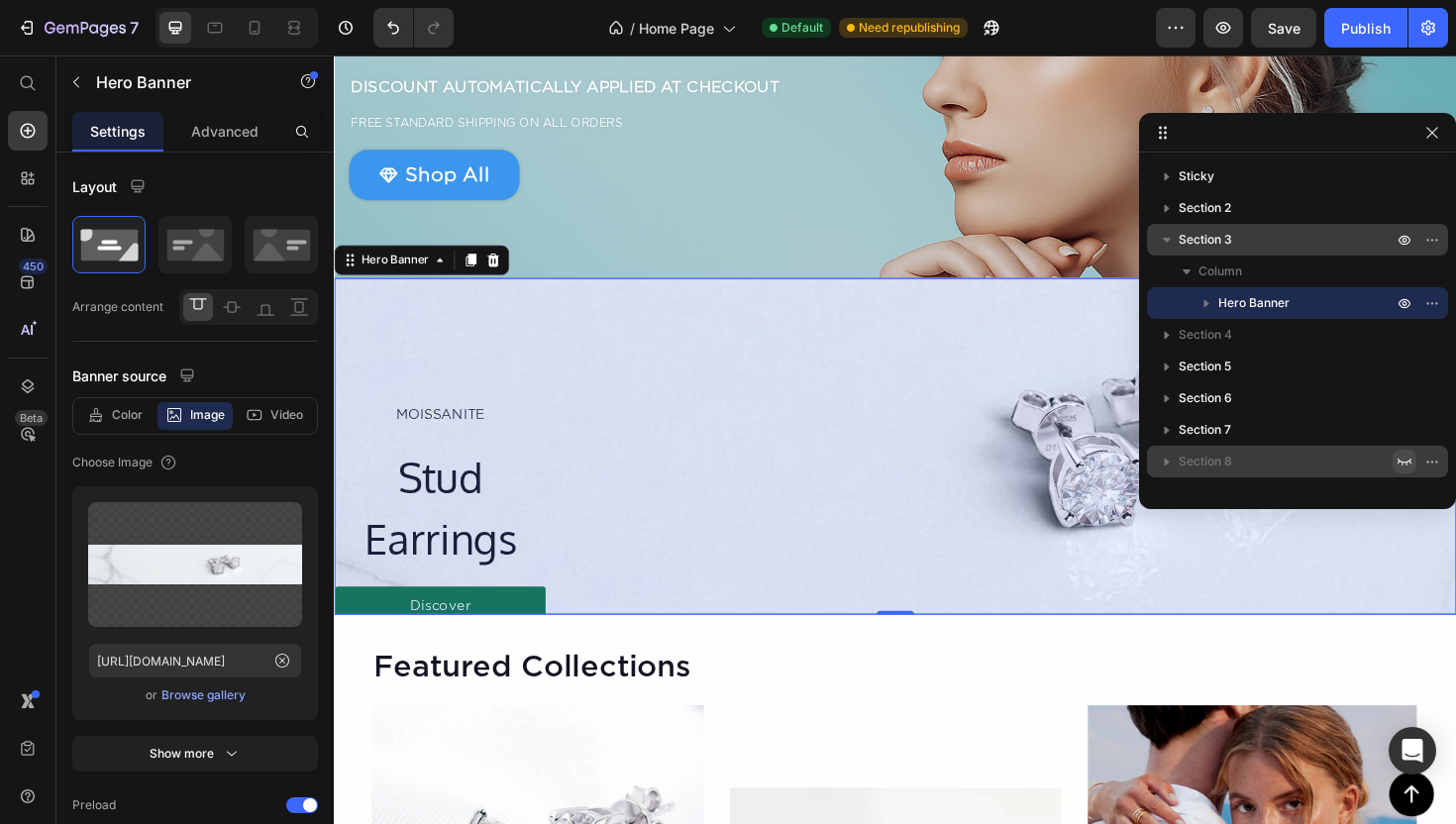 click on "Section 3" at bounding box center [1288, 240] 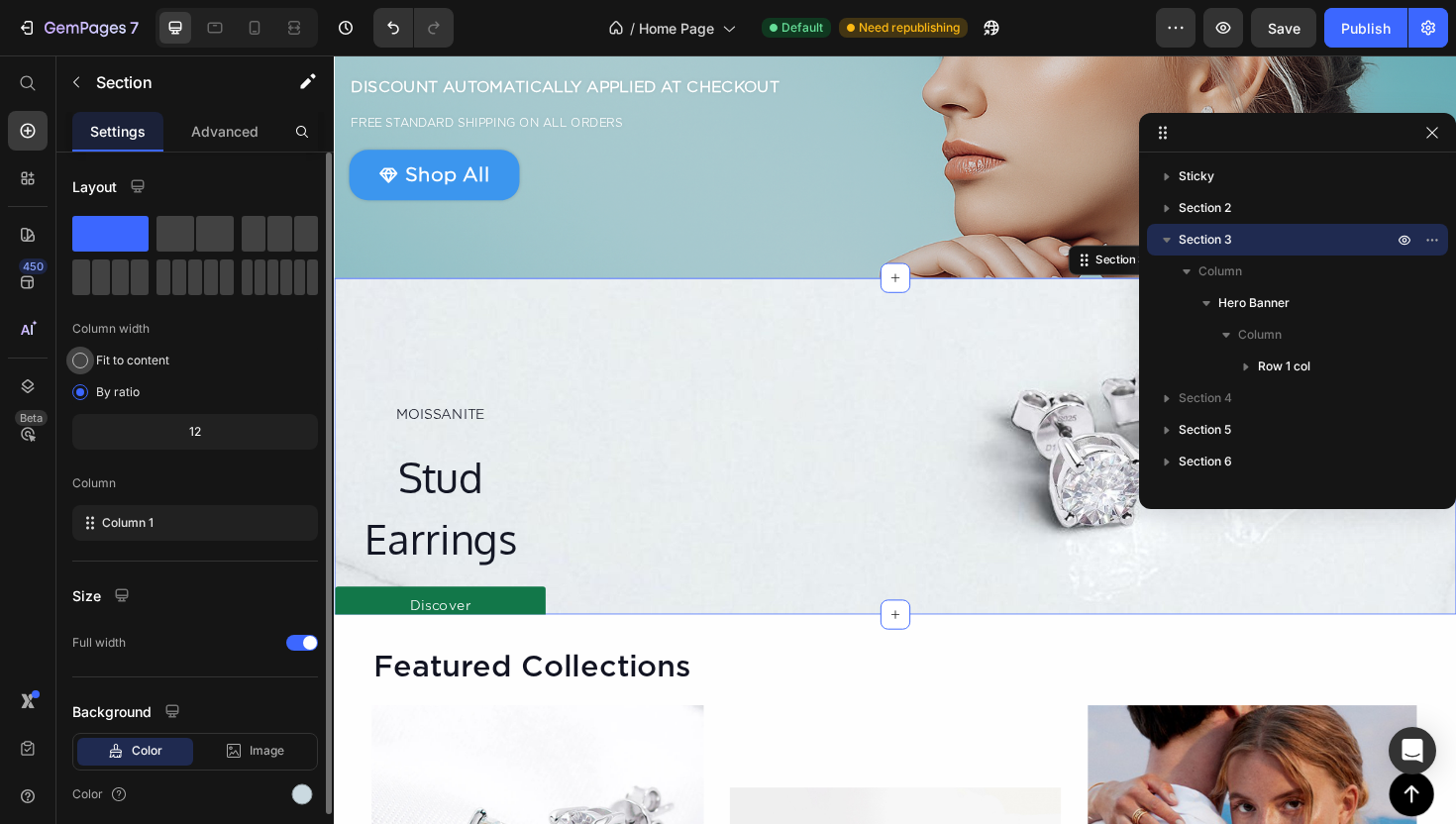 click on "Fit to content" at bounding box center (133, 360) 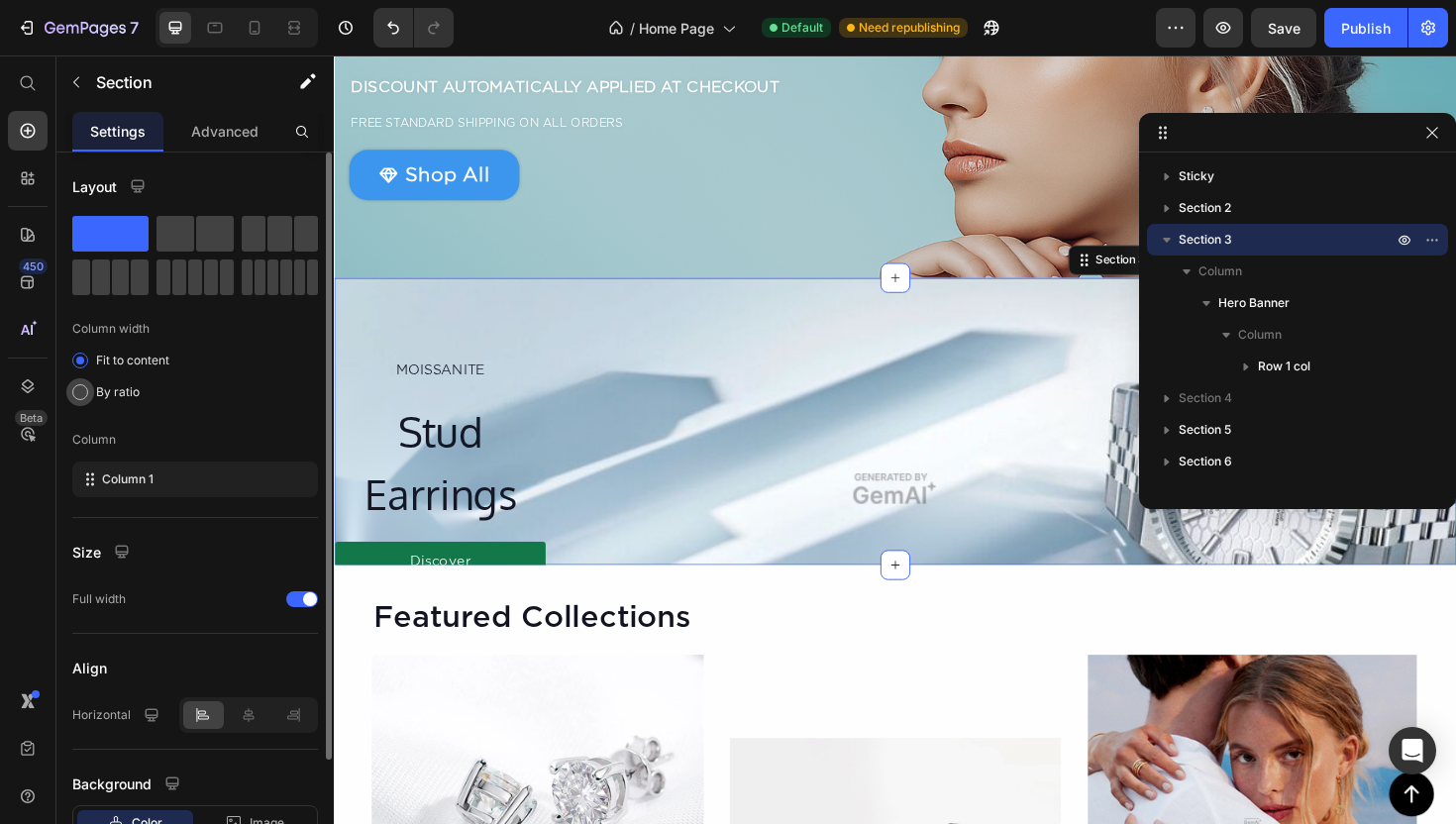 click on "By ratio" at bounding box center (118, 392) 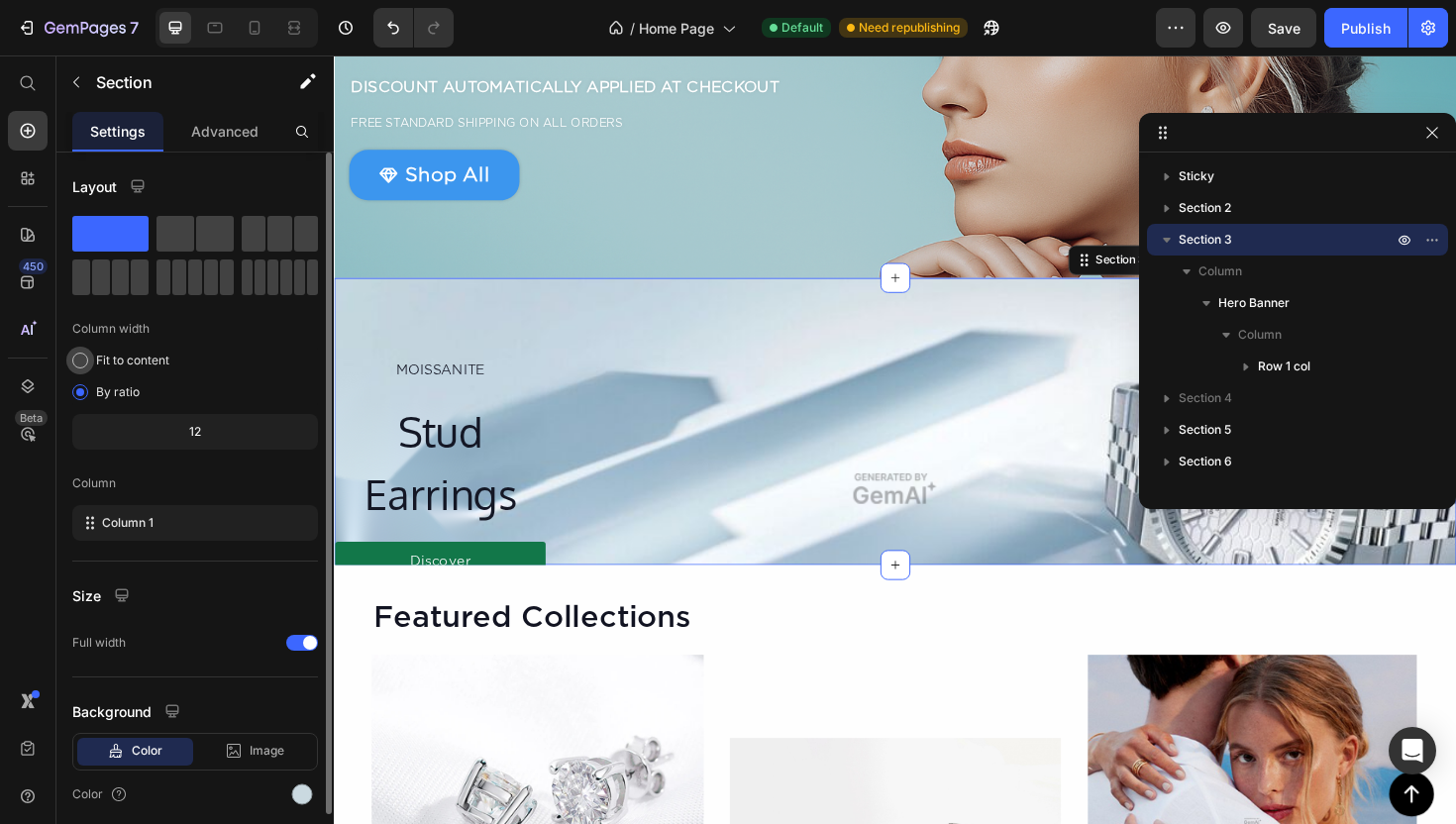 click on "Fit to content" at bounding box center [133, 360] 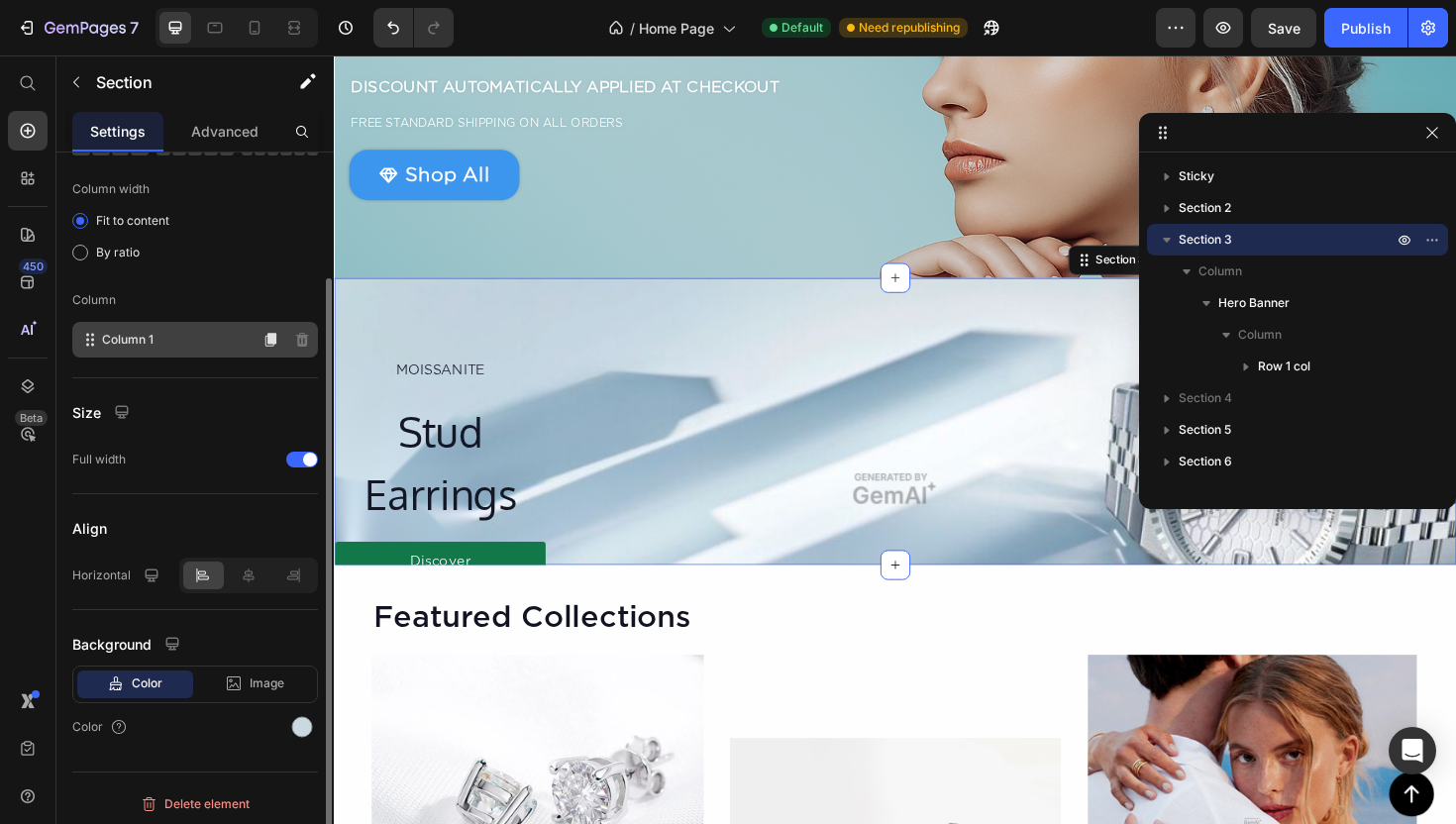 scroll, scrollTop: 145, scrollLeft: 0, axis: vertical 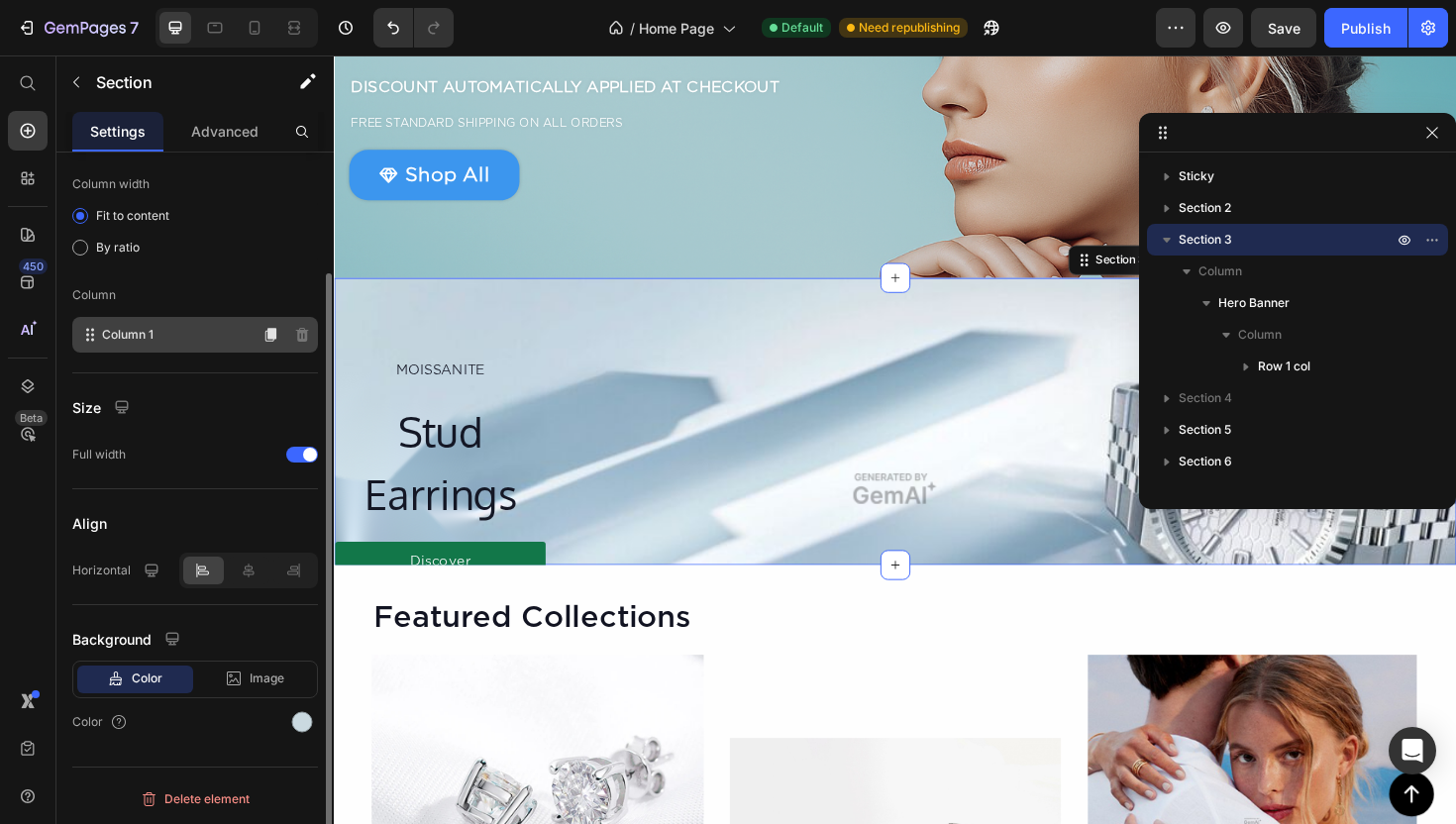 click on "Column 1" at bounding box center (128, 335) 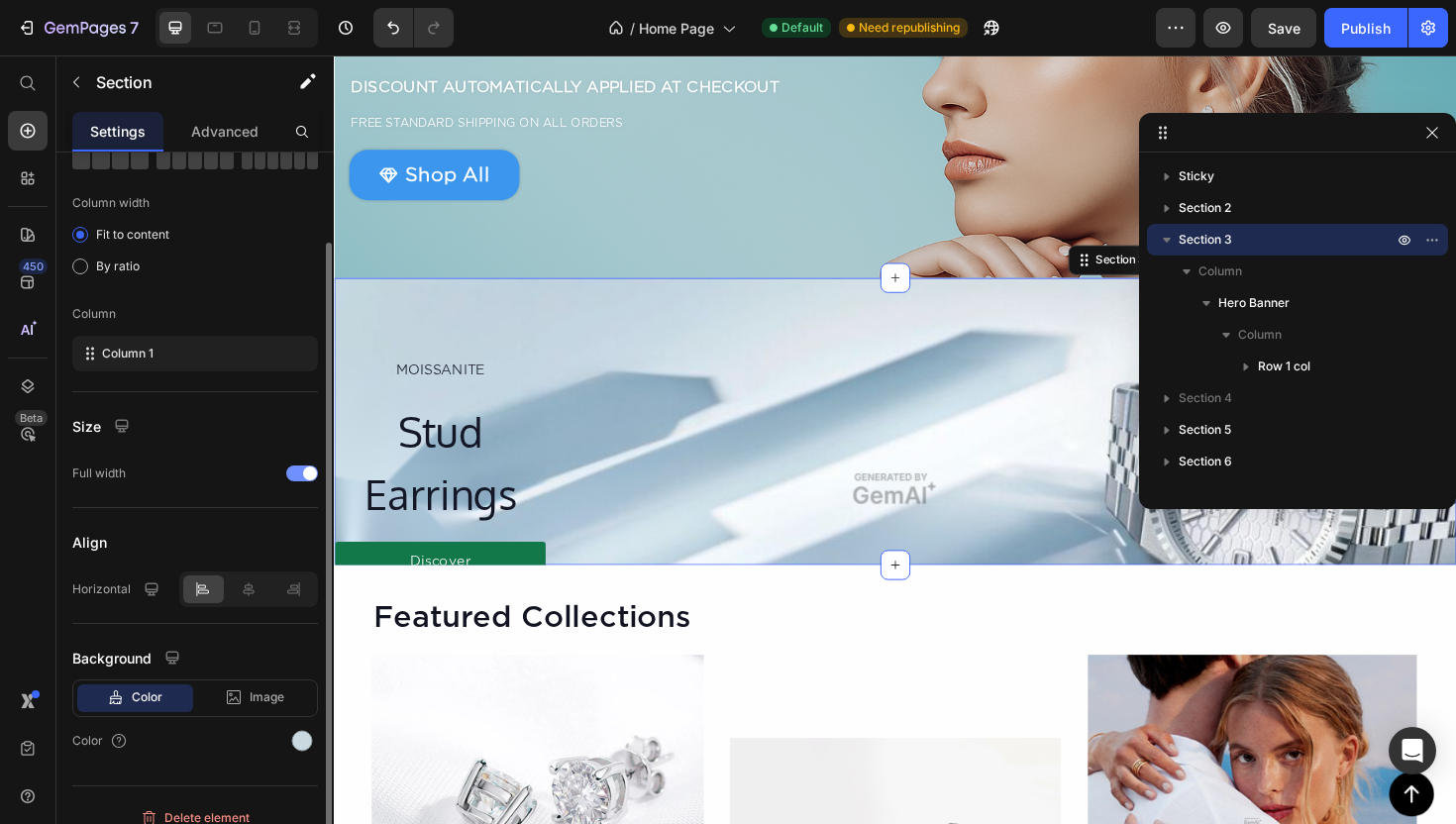 scroll, scrollTop: 118, scrollLeft: 0, axis: vertical 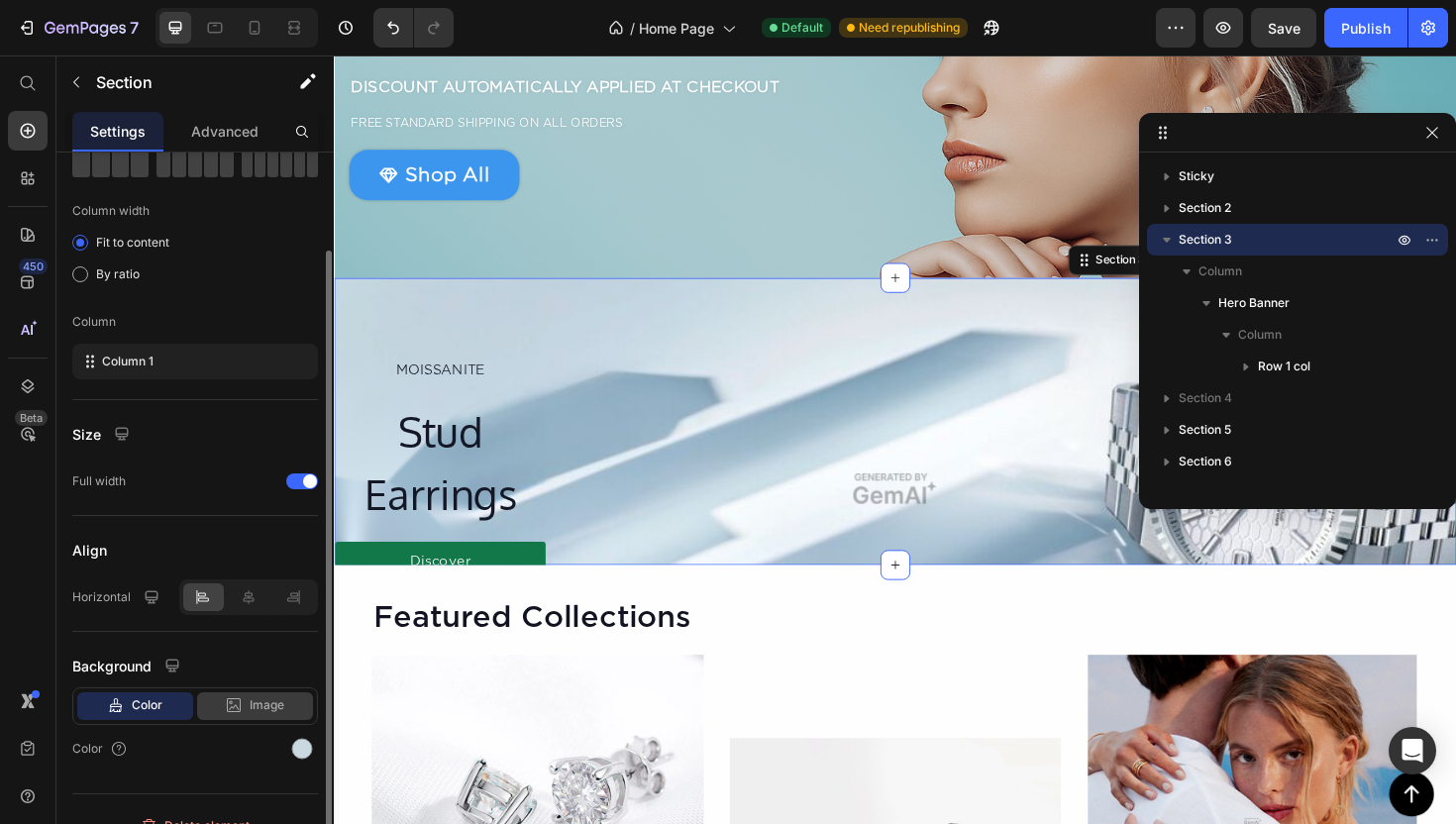 click on "Image" at bounding box center (266, 705) 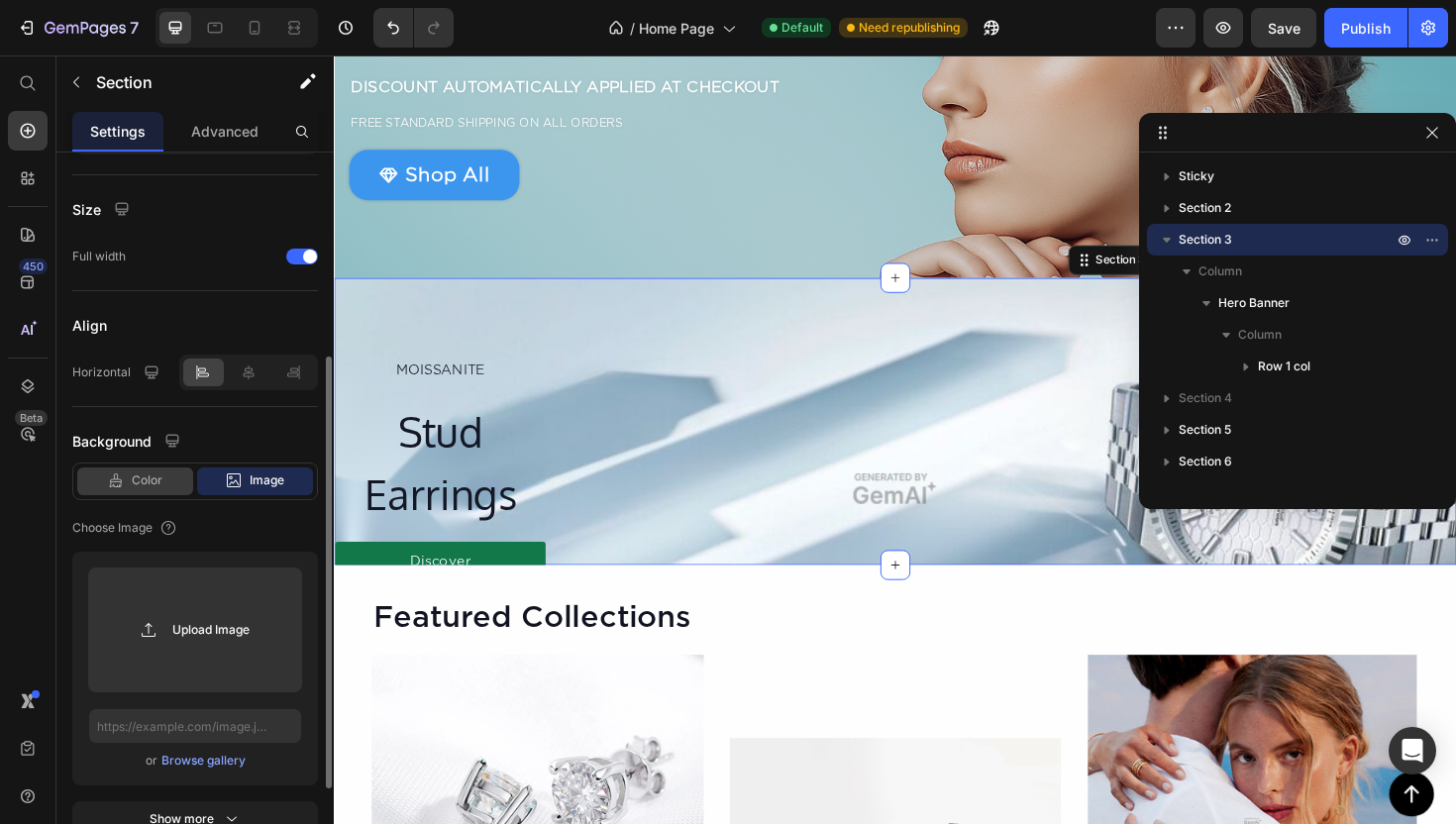 click on "Color" at bounding box center [147, 480] 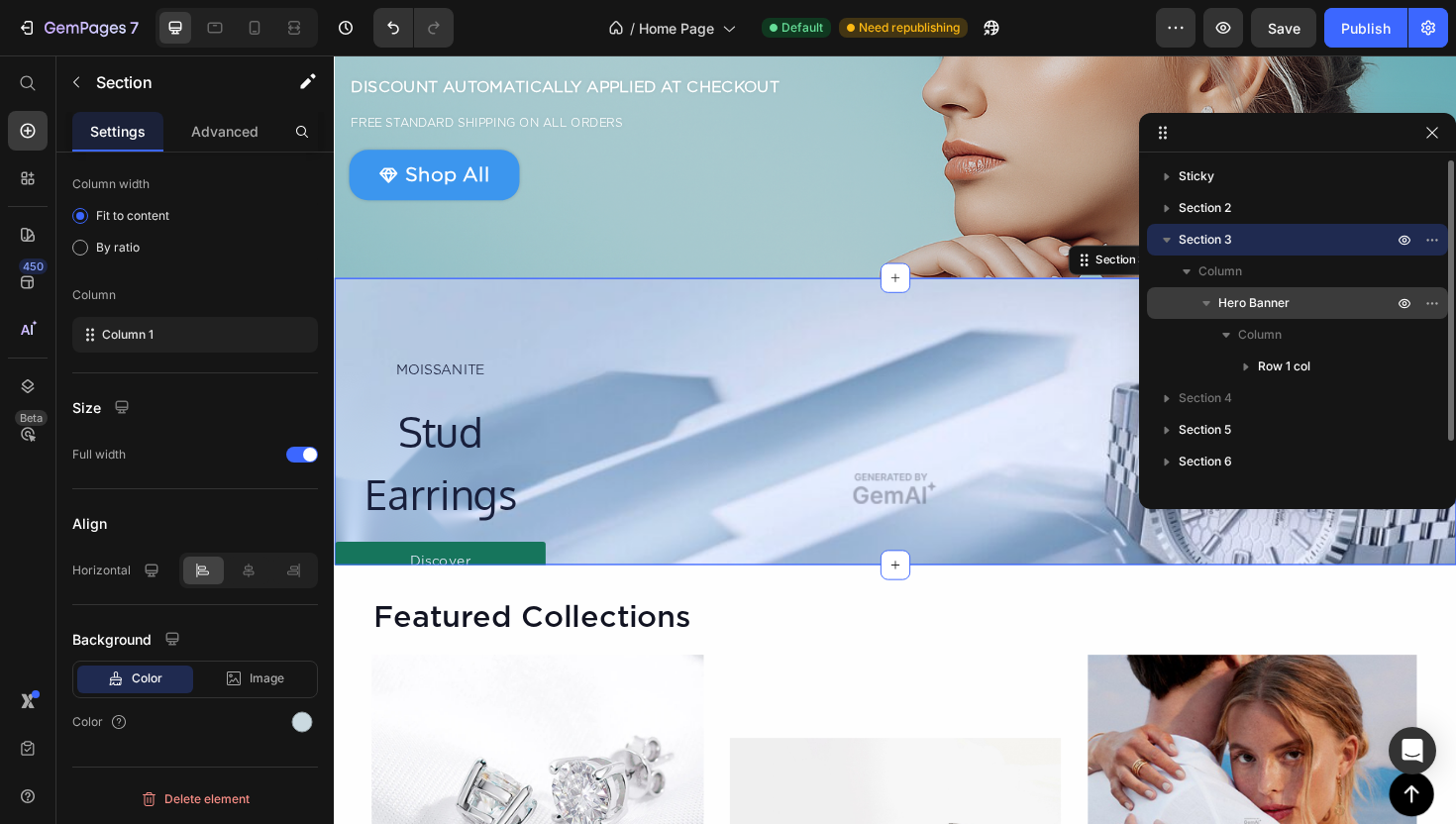 click on "Hero Banner" at bounding box center (1298, 303) 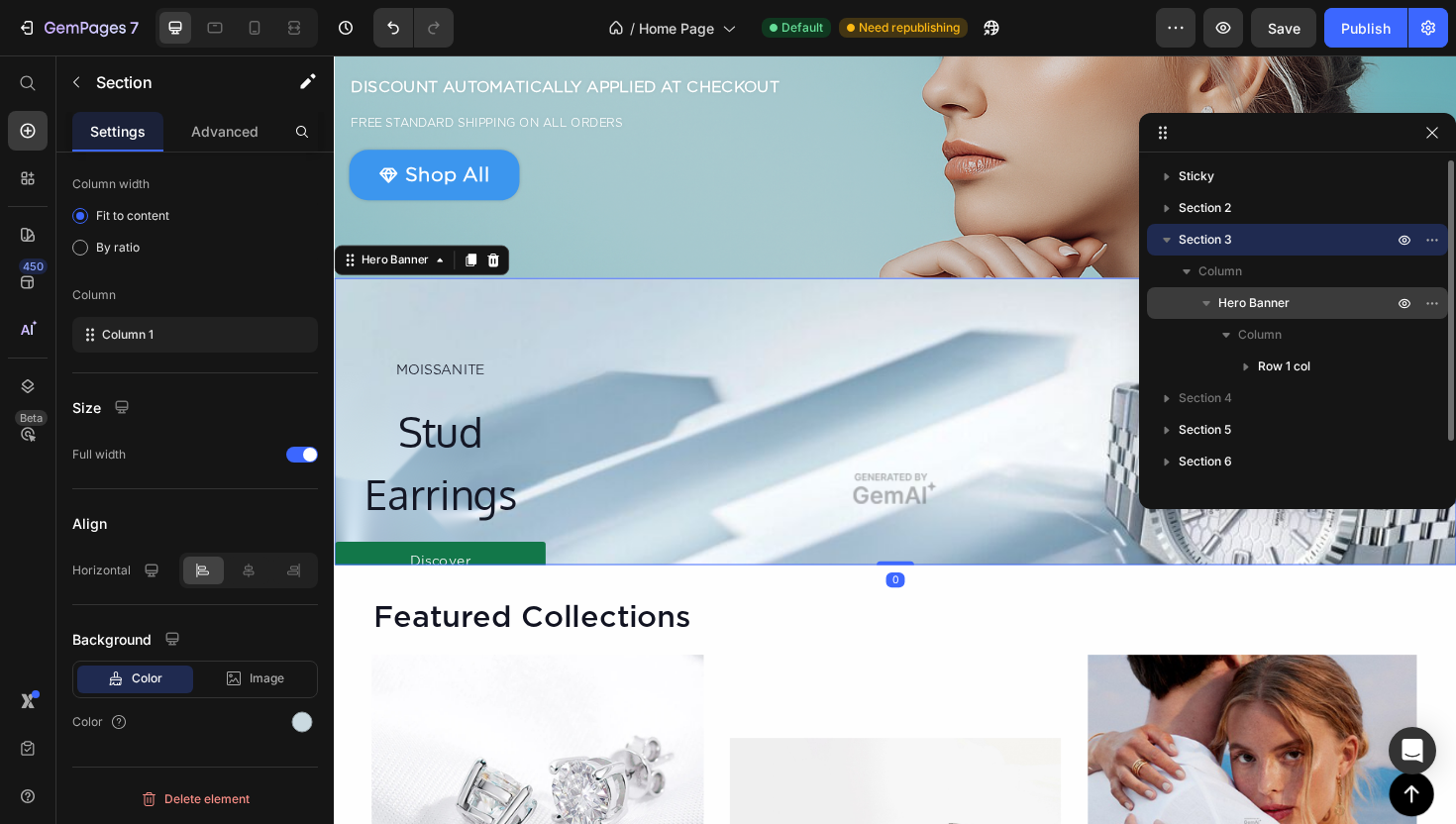 scroll, scrollTop: 0, scrollLeft: 0, axis: both 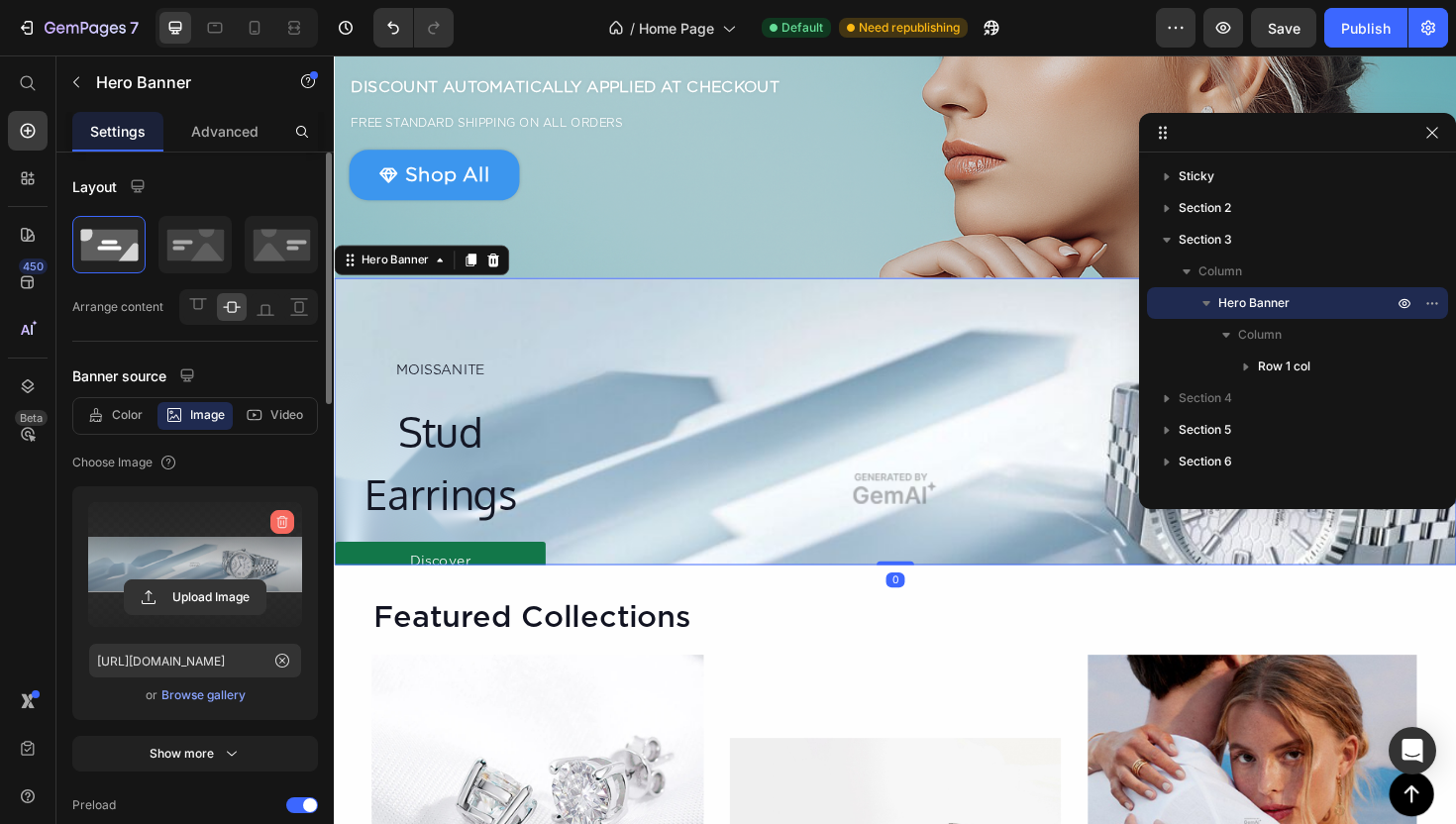 click 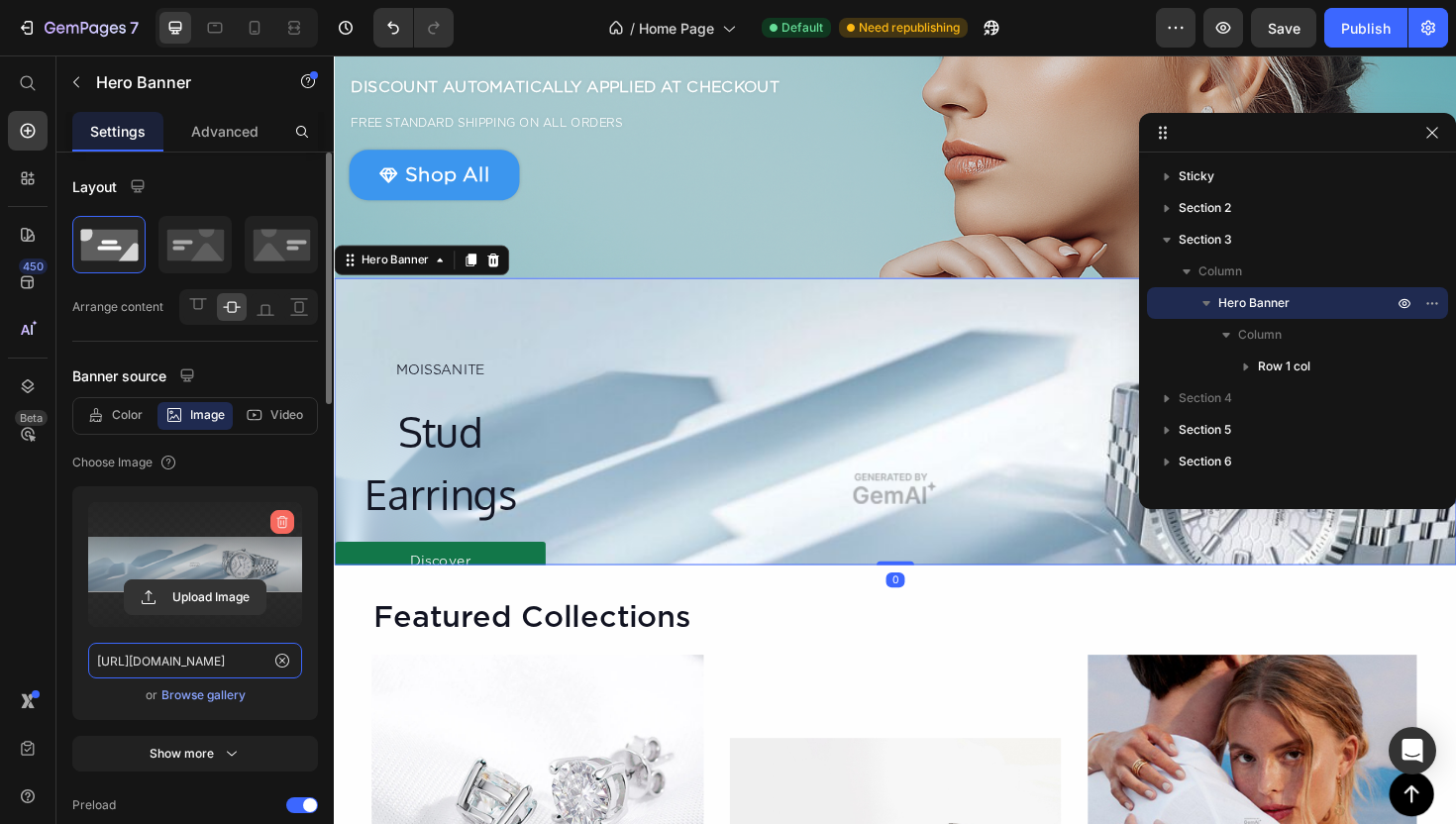 type 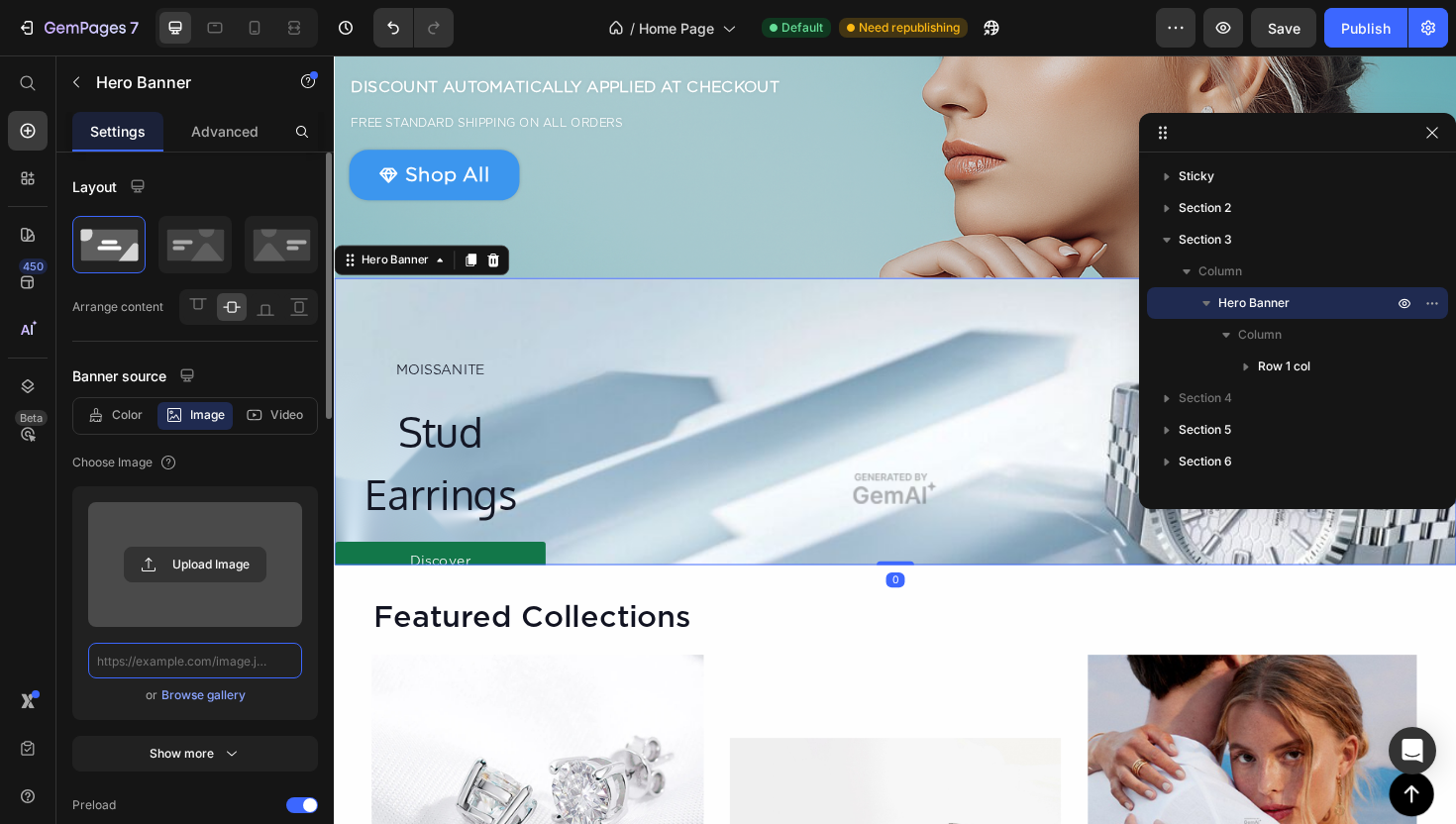 scroll, scrollTop: 0, scrollLeft: 0, axis: both 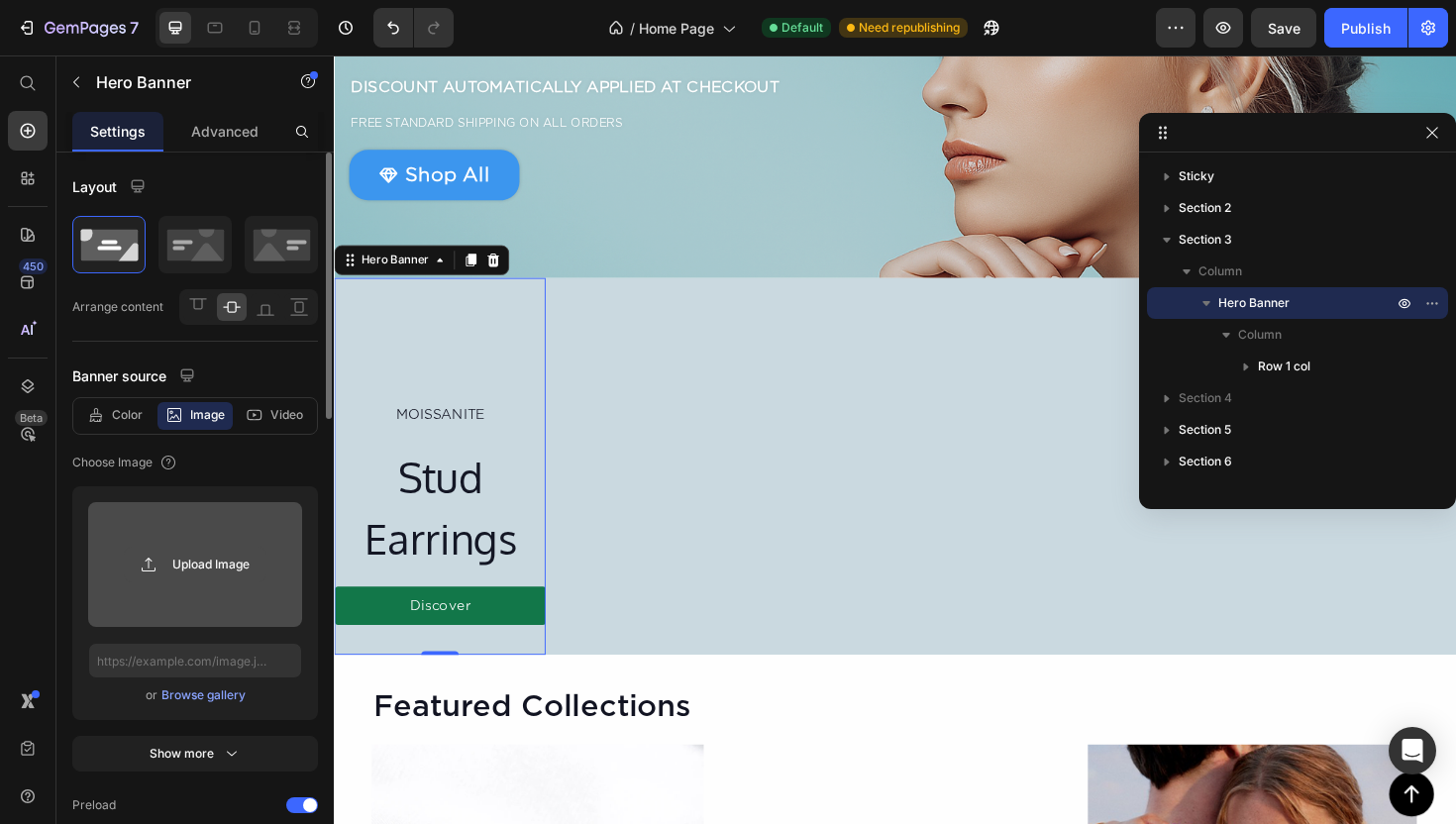 click 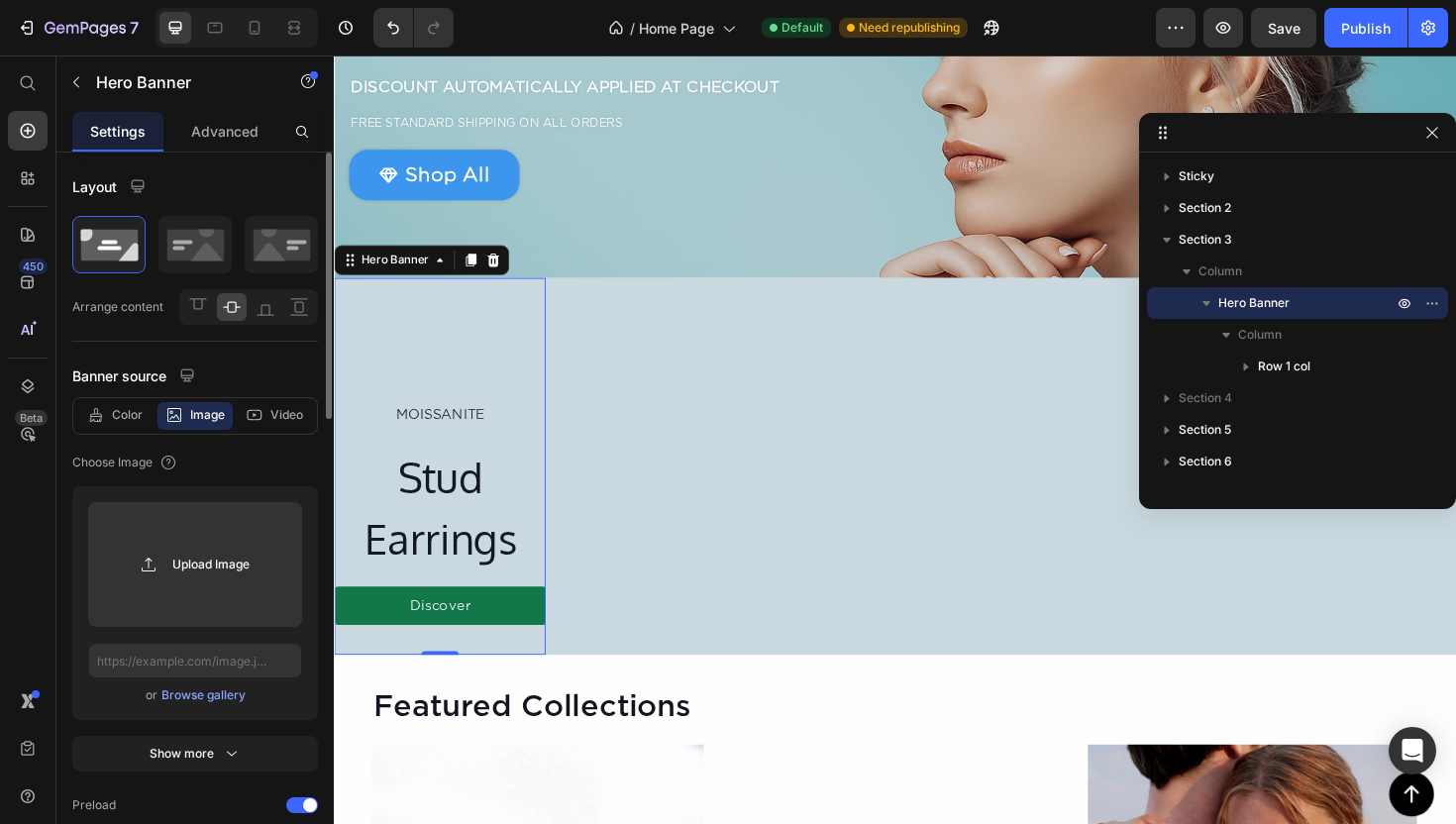 click on "Upload Image  or   Browse gallery" at bounding box center (195, 603) 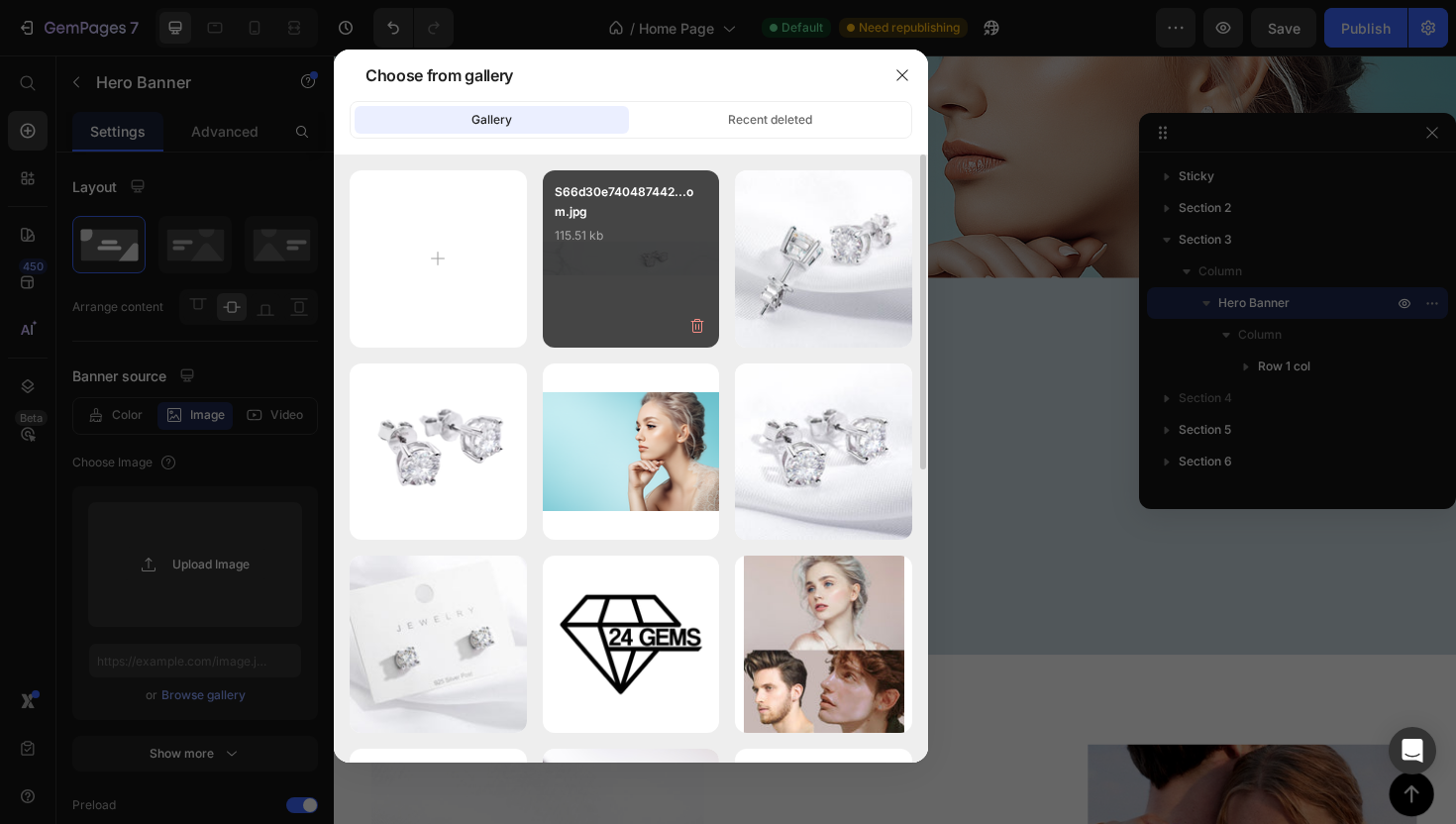 click on "S66d30e740487442...om.jpg 115.51 kb" at bounding box center [631, 258] 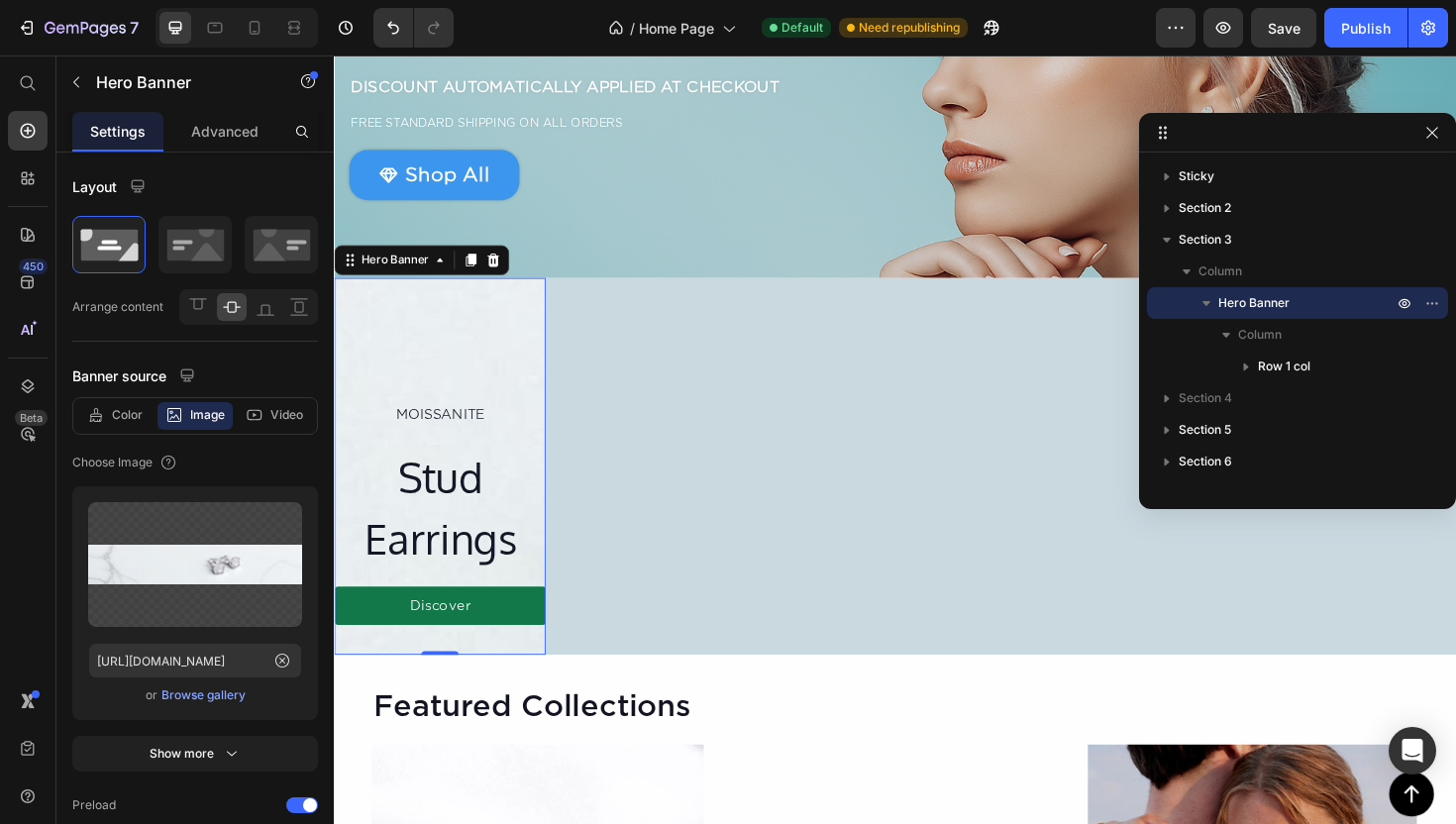 type 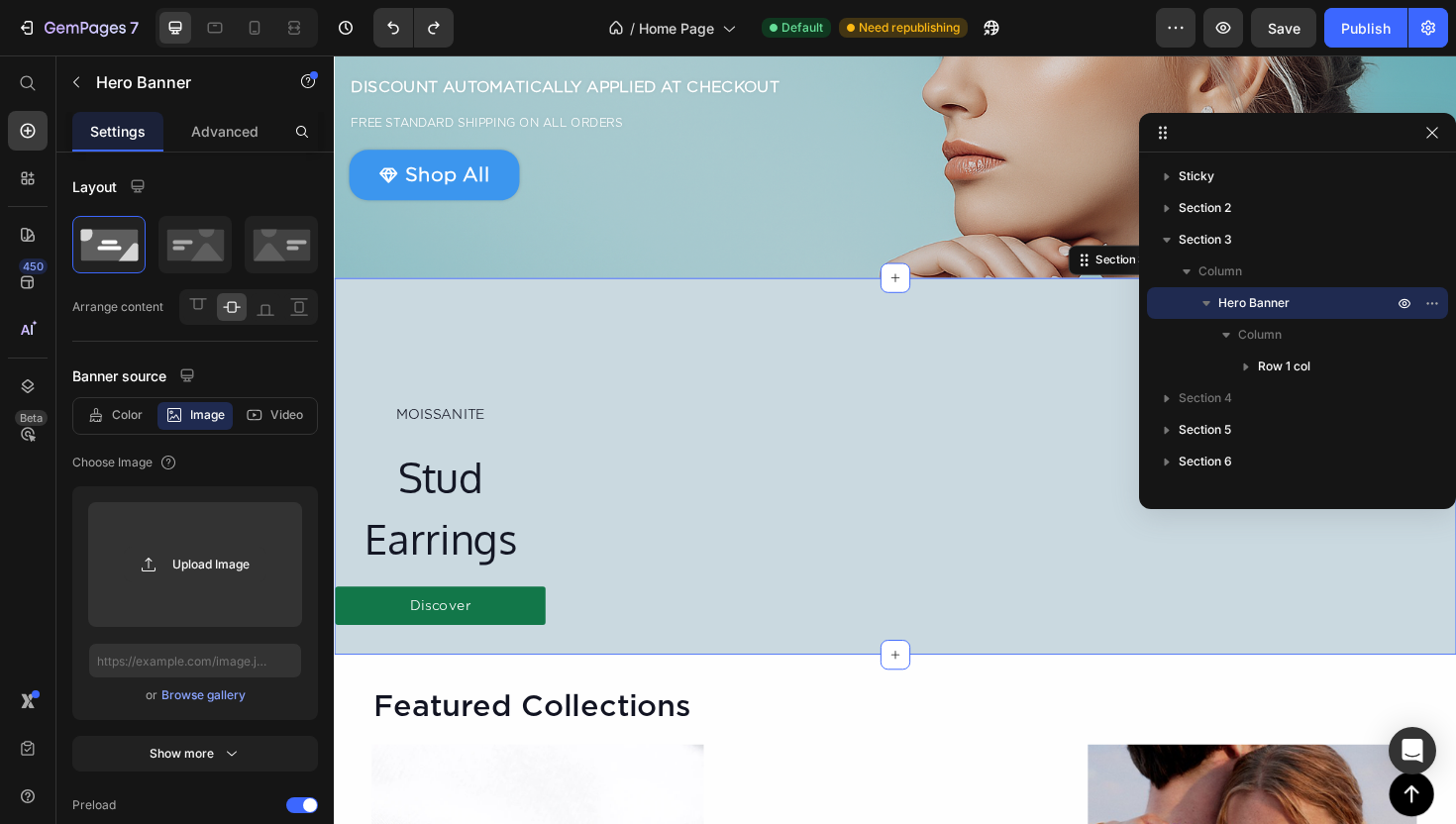 click on "MOISSANITE Text Block Stud Earrings Heading Discover Button Row Hero Banner Section 3   You can create reusable sections Create Theme Section AI Content Write with GemAI What would you like to describe here? Tone and Voice Persuasive Product Moissanite Tennis Bracelet Show more Generate" at bounding box center (928, 490) 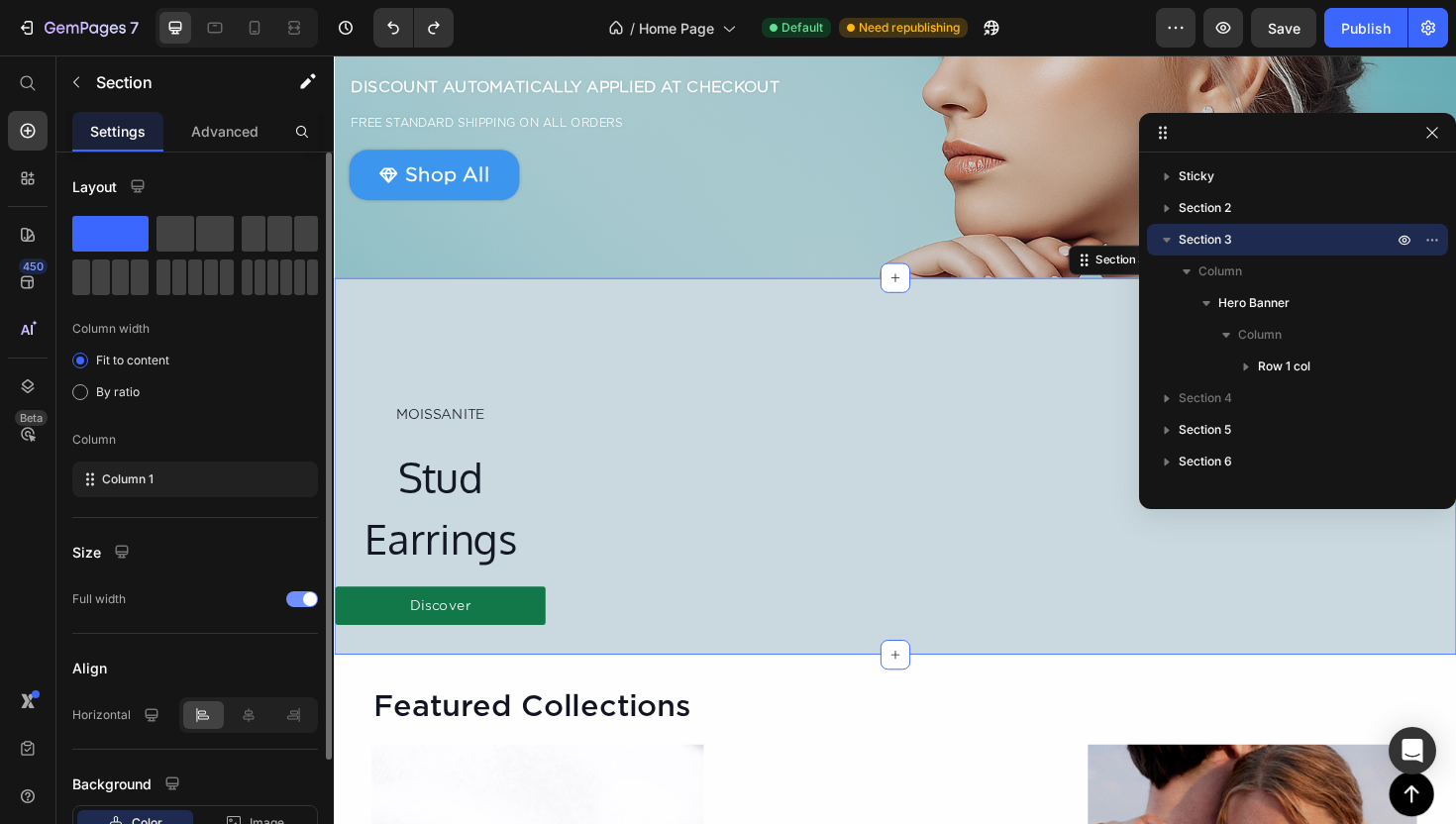 scroll, scrollTop: 145, scrollLeft: 0, axis: vertical 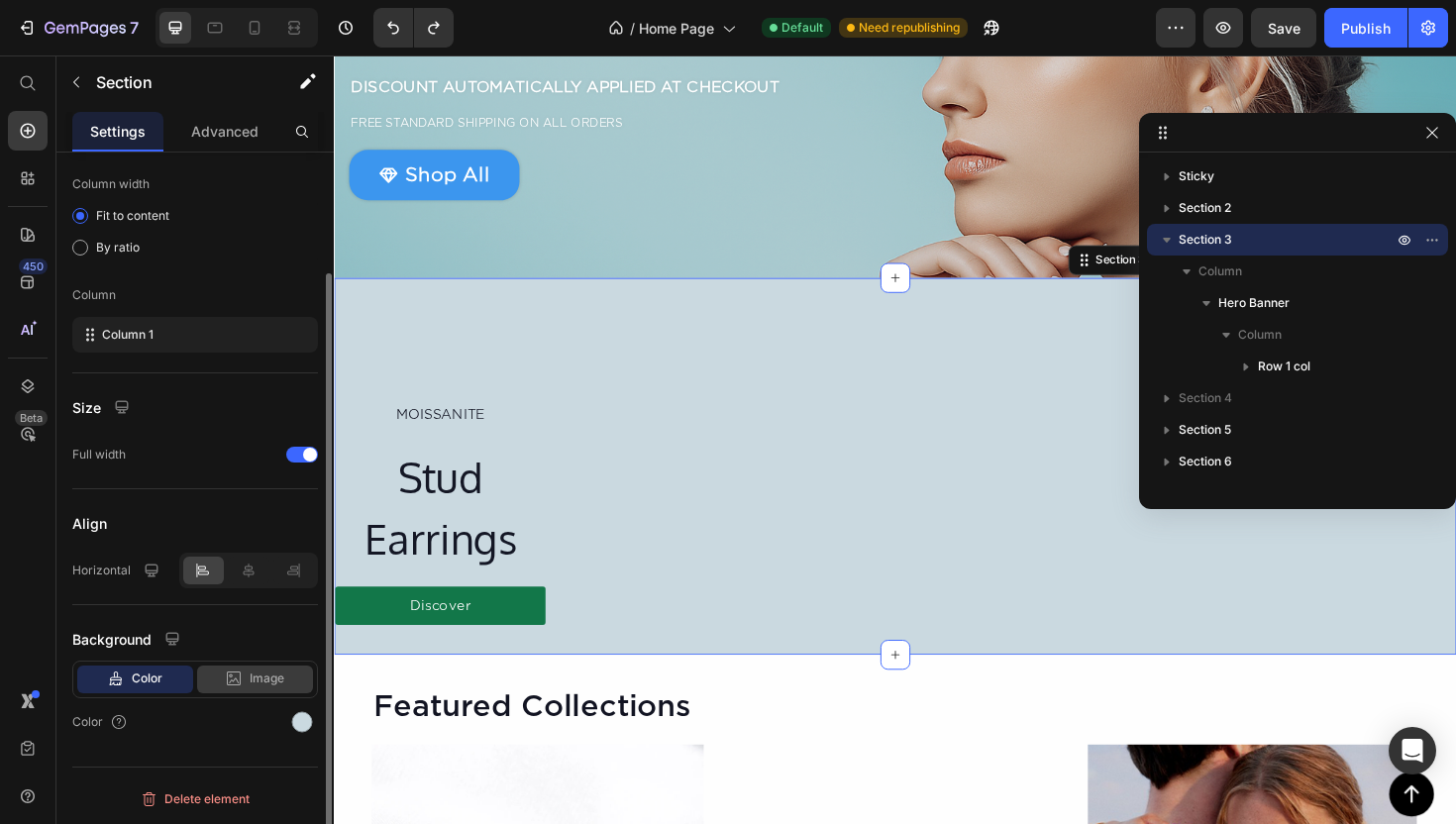 click 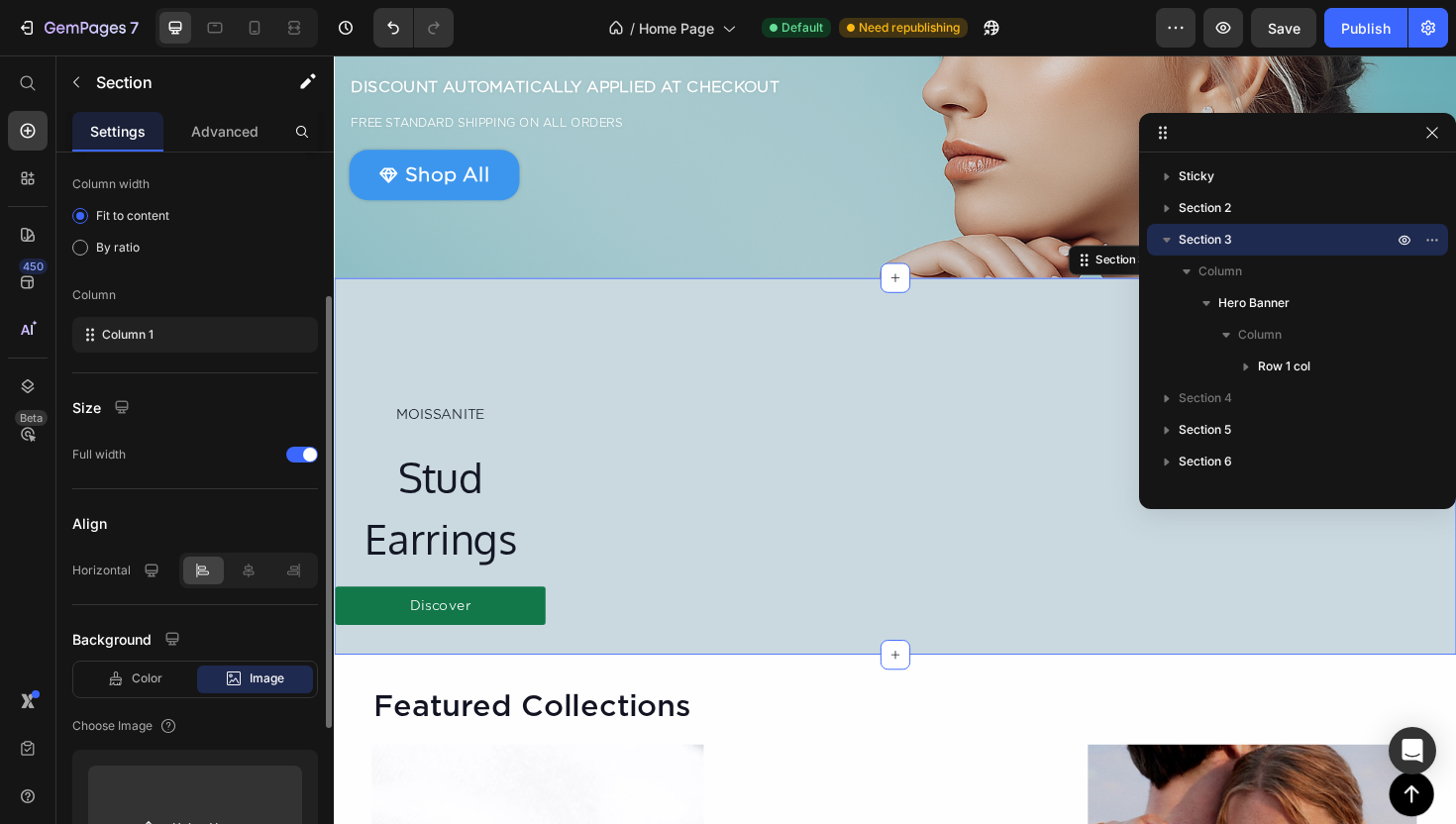 scroll, scrollTop: 497, scrollLeft: 0, axis: vertical 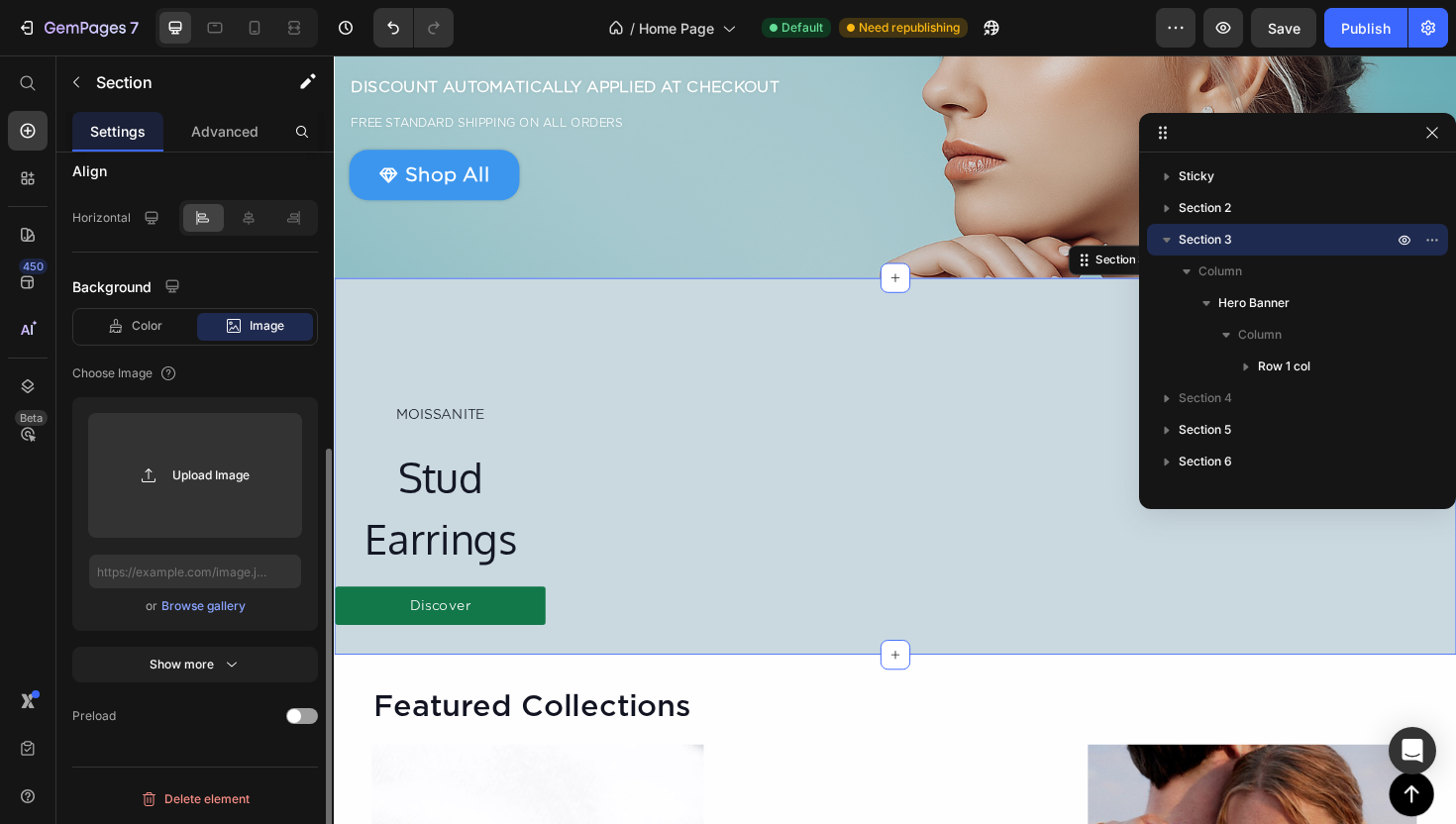 click on "Browse gallery" at bounding box center (203, 606) 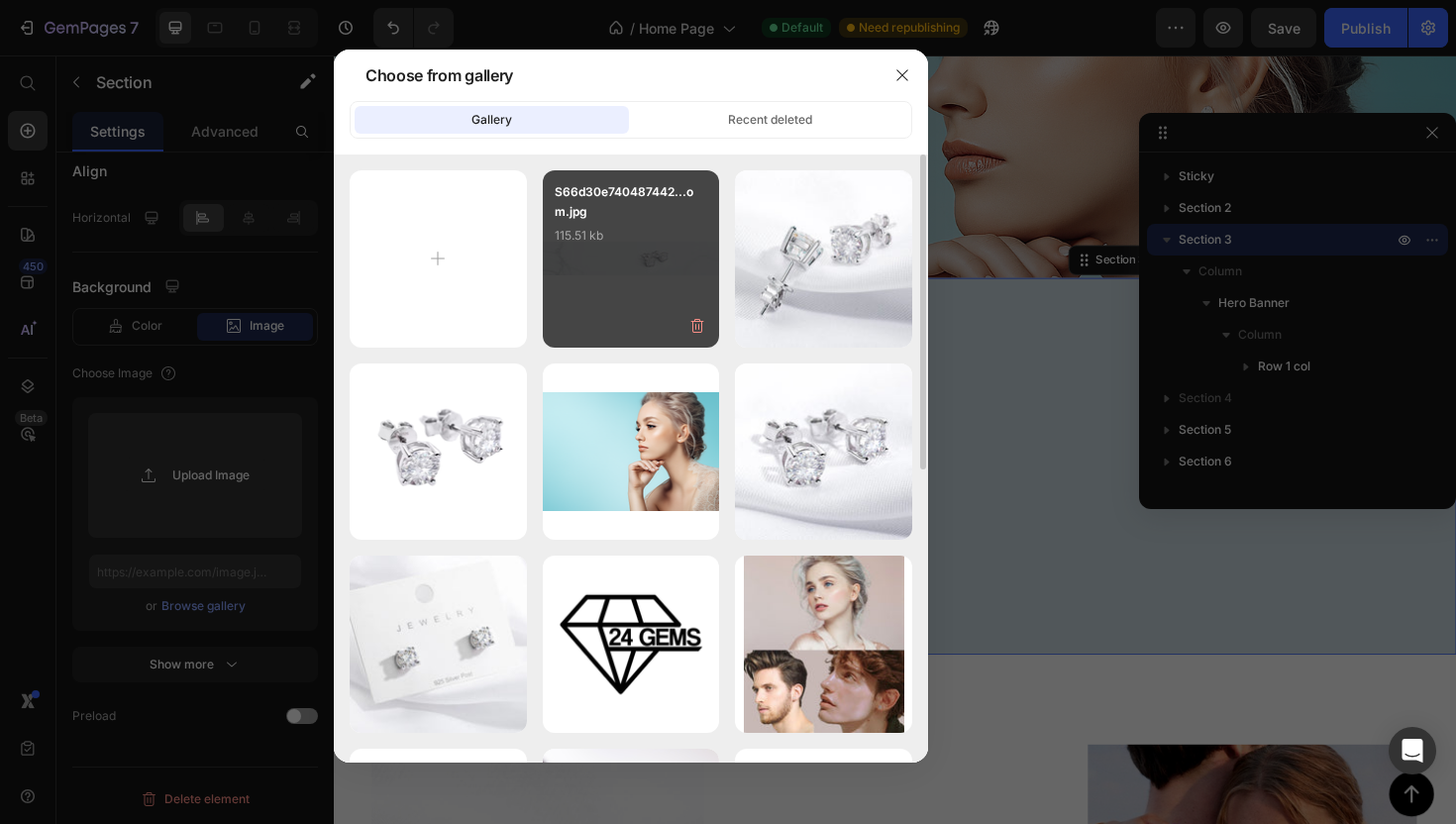 click on "S66d30e740487442...om.jpg 115.51 kb" at bounding box center [631, 222] 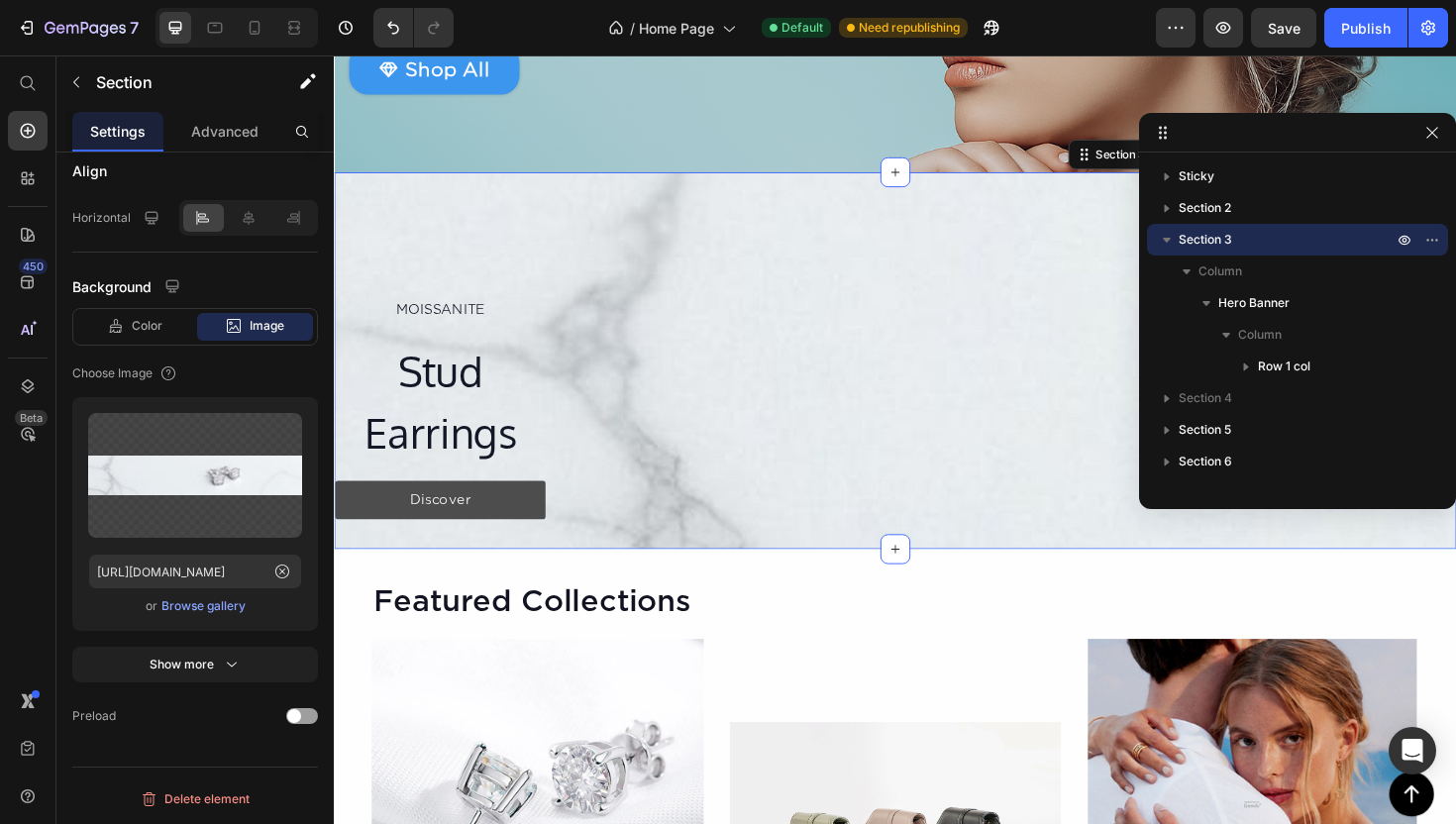 scroll, scrollTop: 453, scrollLeft: 0, axis: vertical 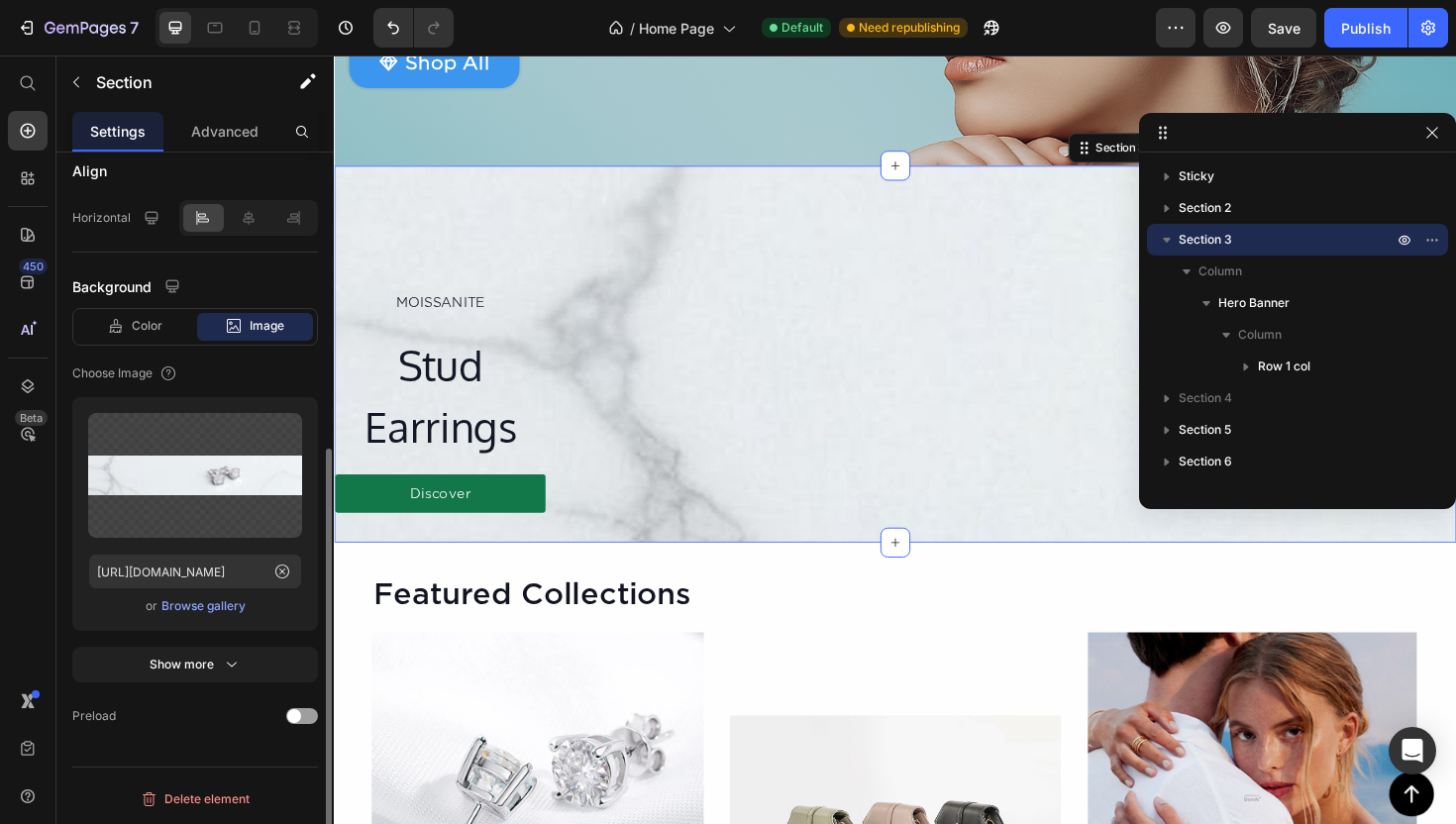 click on "Color Image Video  Choose Image  Upload Image [URL][DOMAIN_NAME]  or   Browse gallery  Show more" 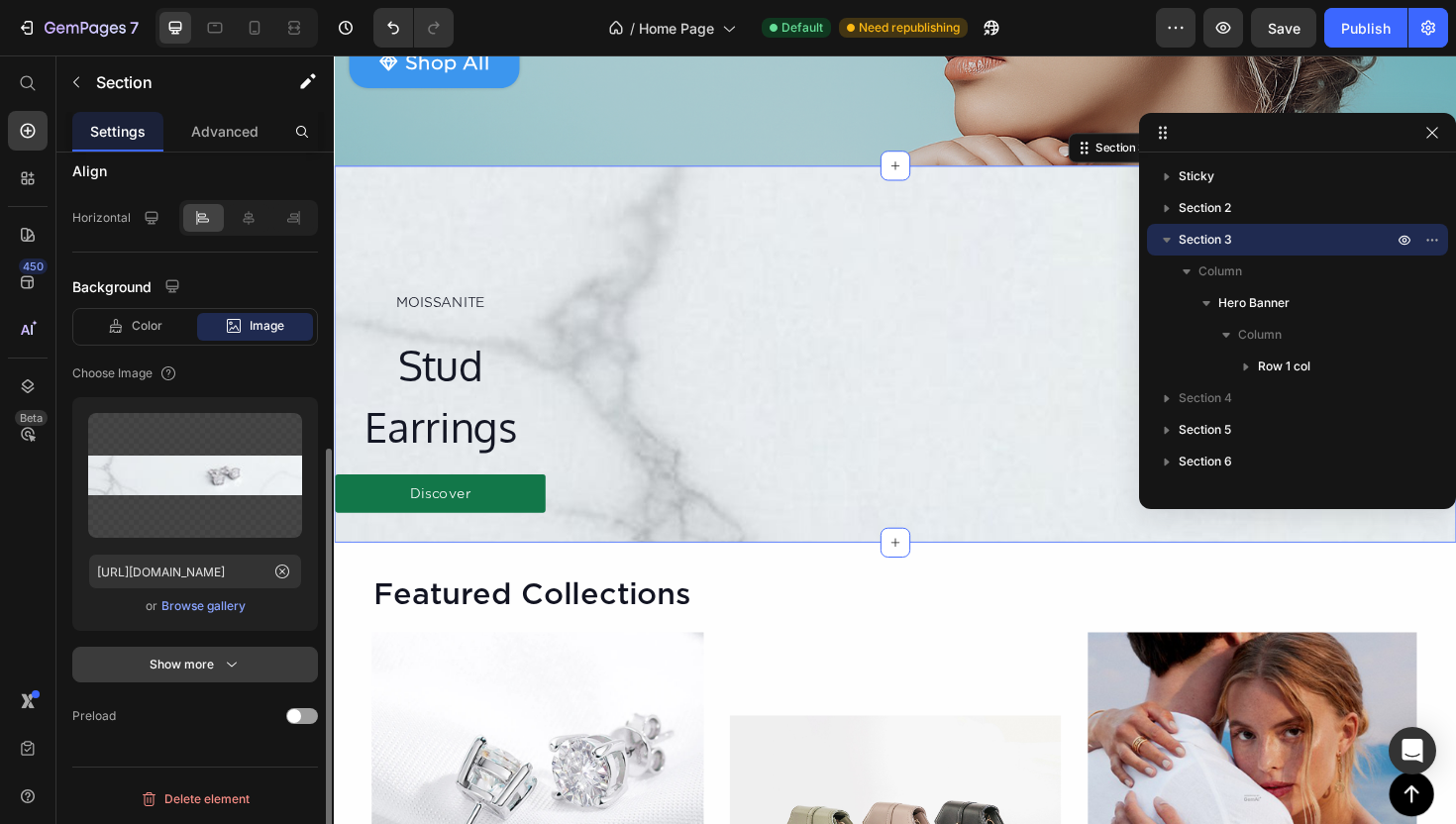 click 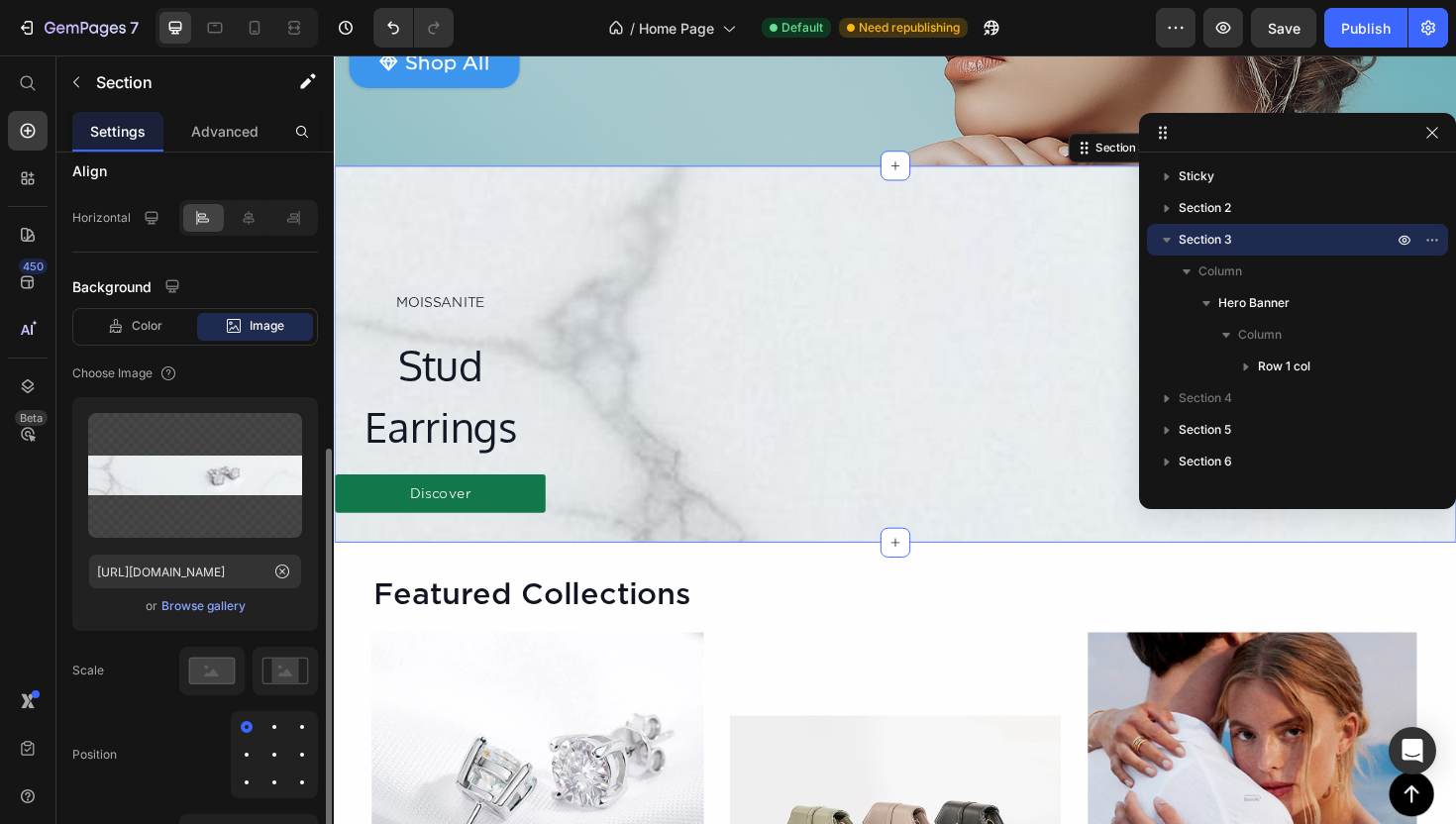 click at bounding box center (247, 755) 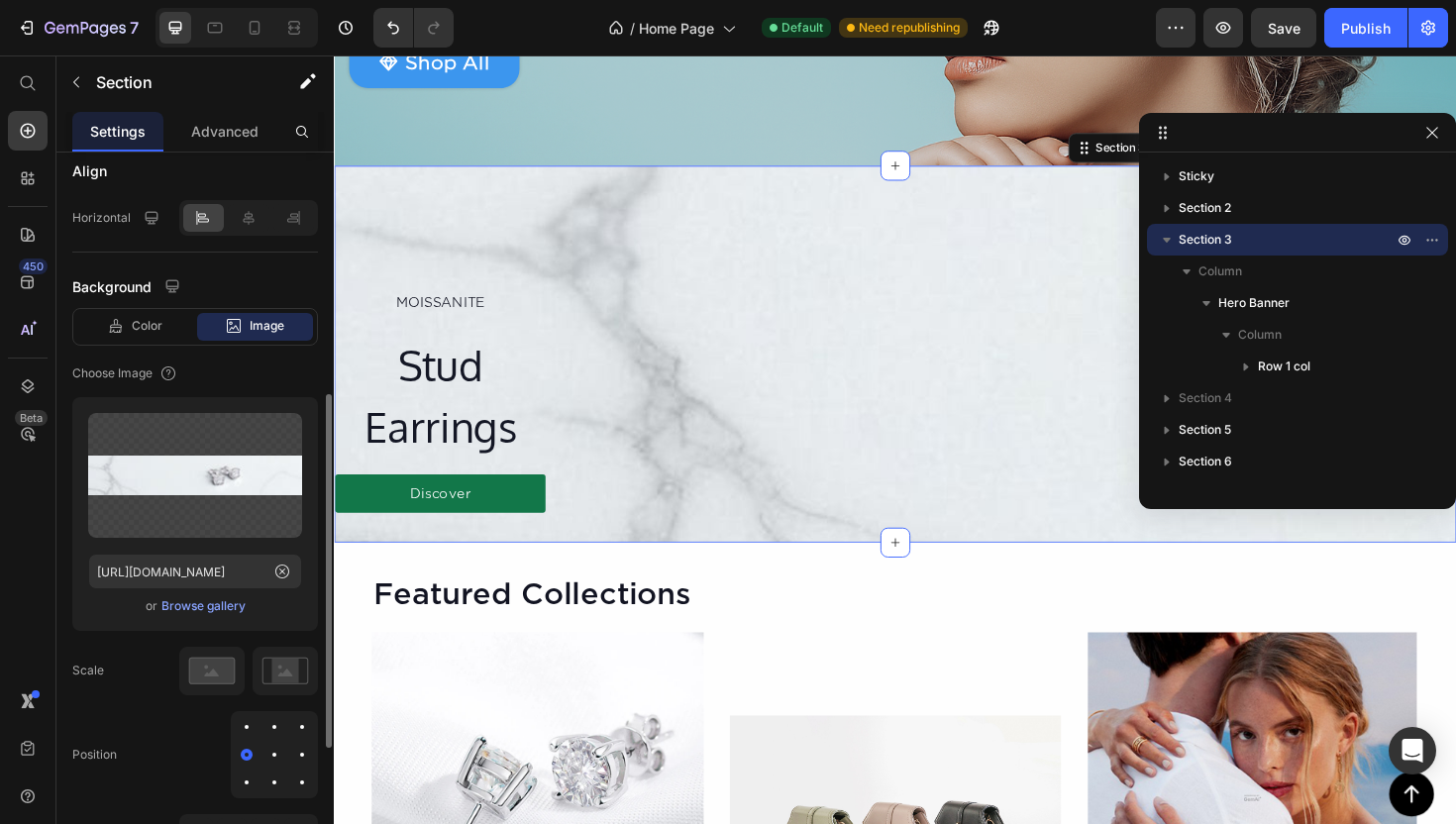 click at bounding box center (274, 755) 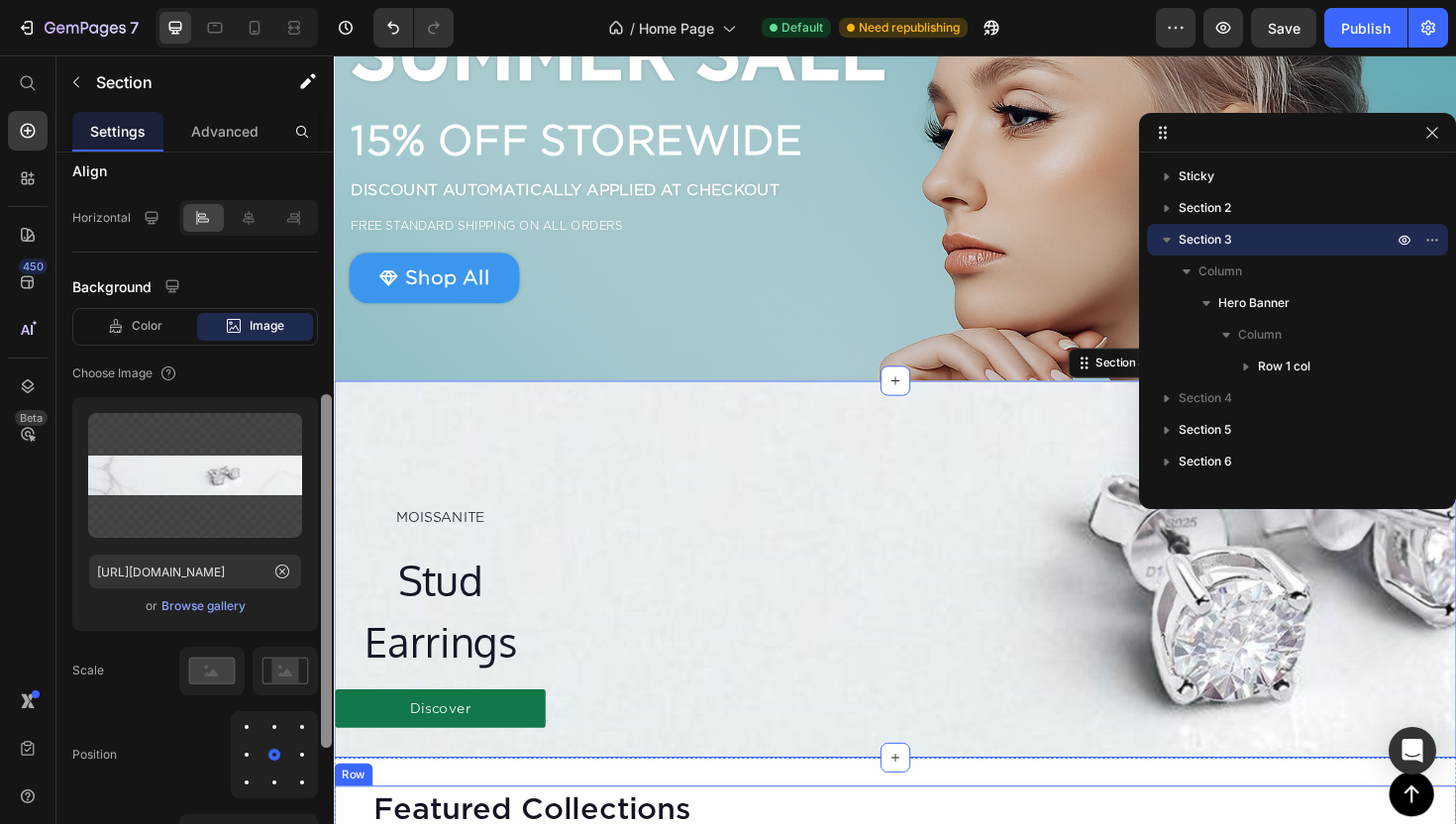 scroll, scrollTop: 224, scrollLeft: 0, axis: vertical 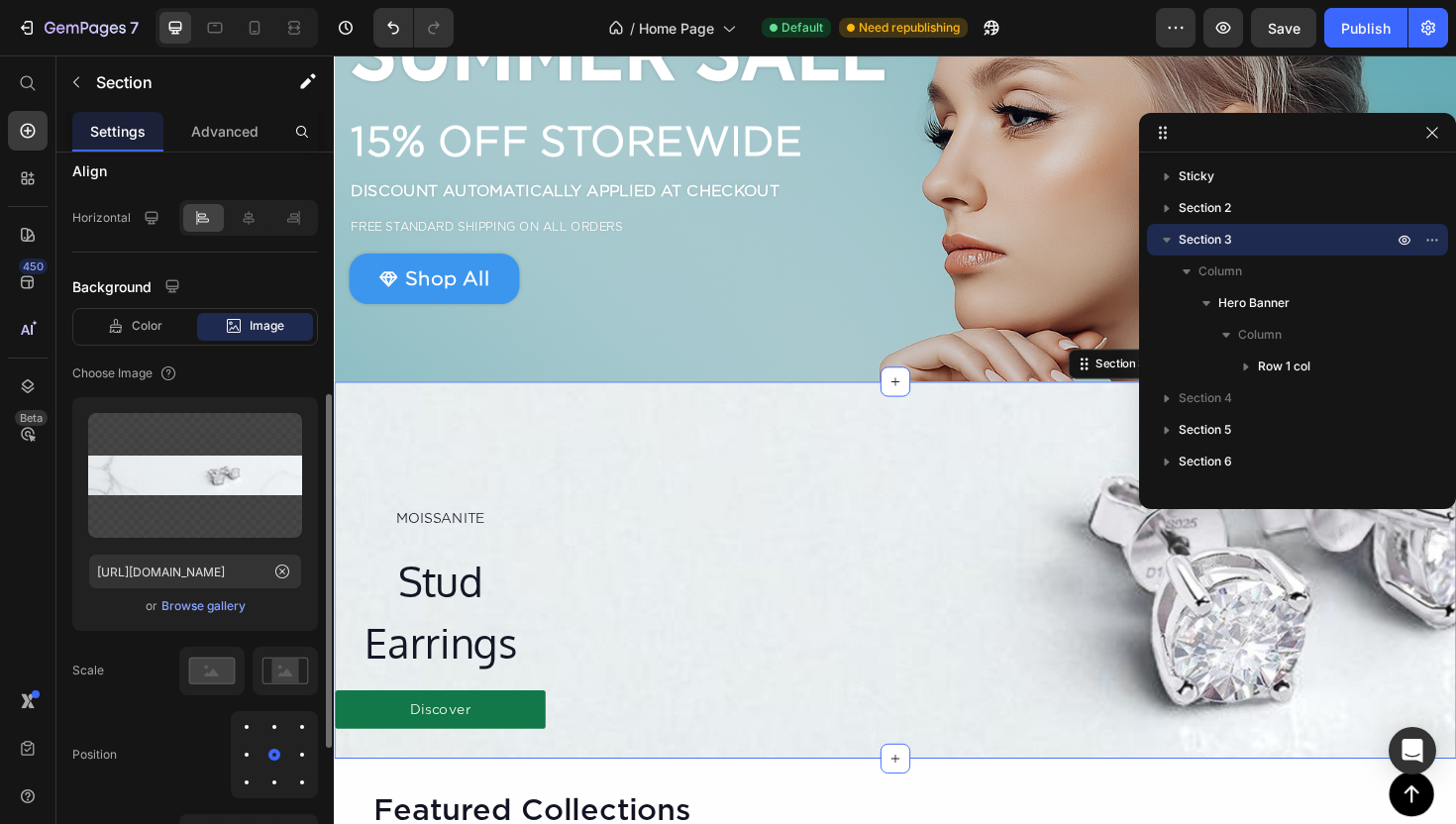 click at bounding box center [302, 755] 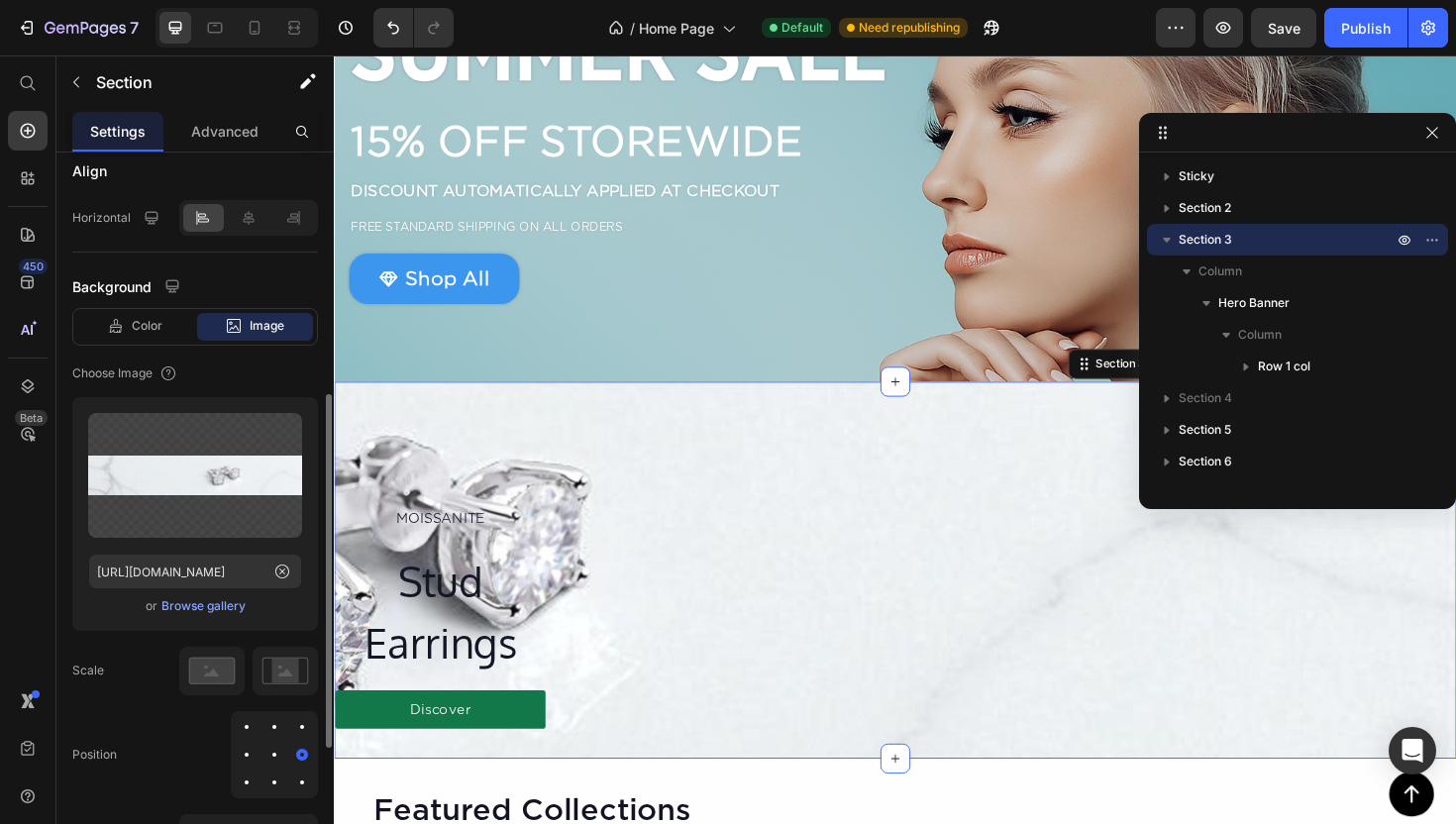 click at bounding box center (274, 755) 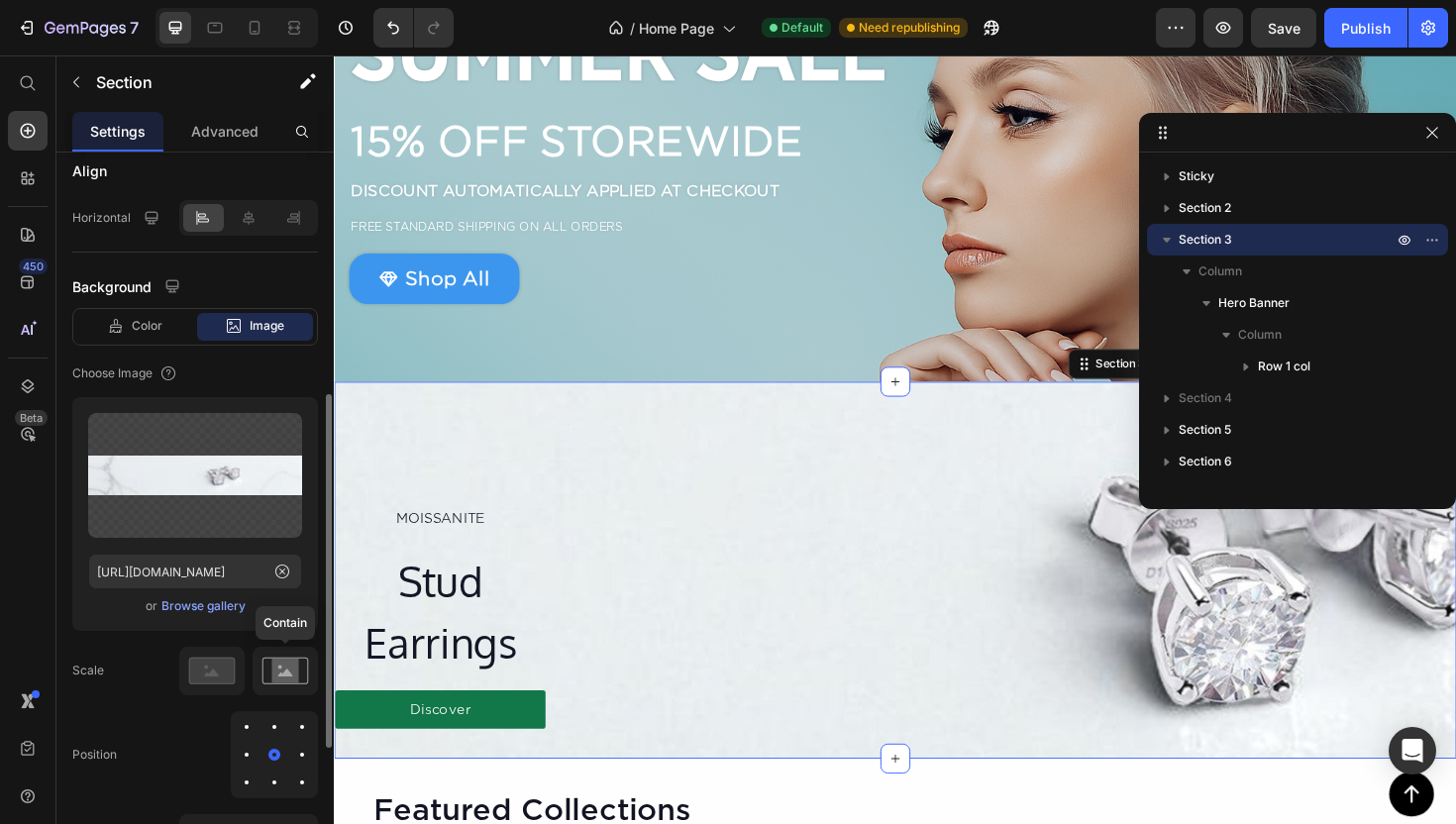 click 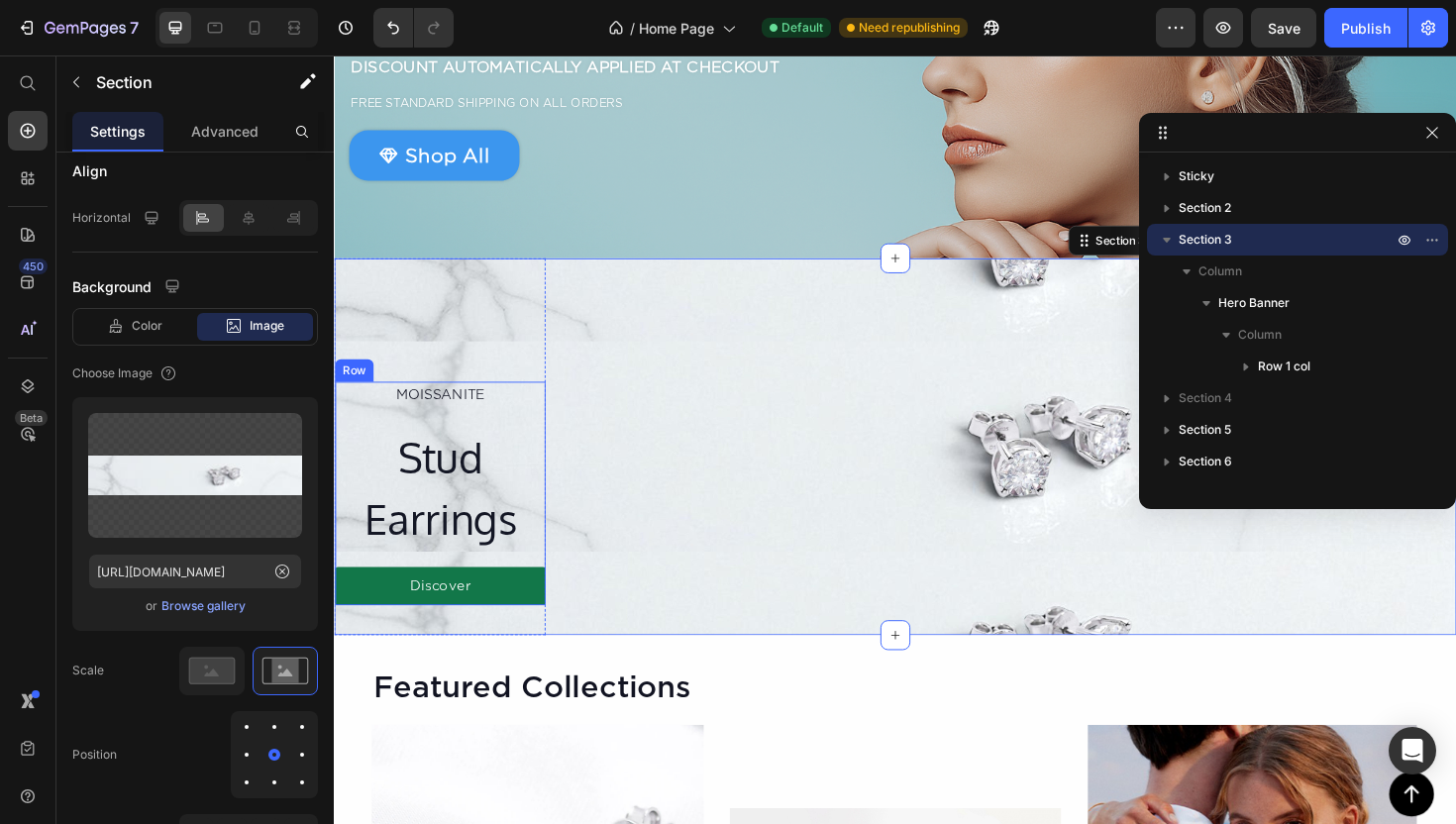 scroll, scrollTop: 395, scrollLeft: 0, axis: vertical 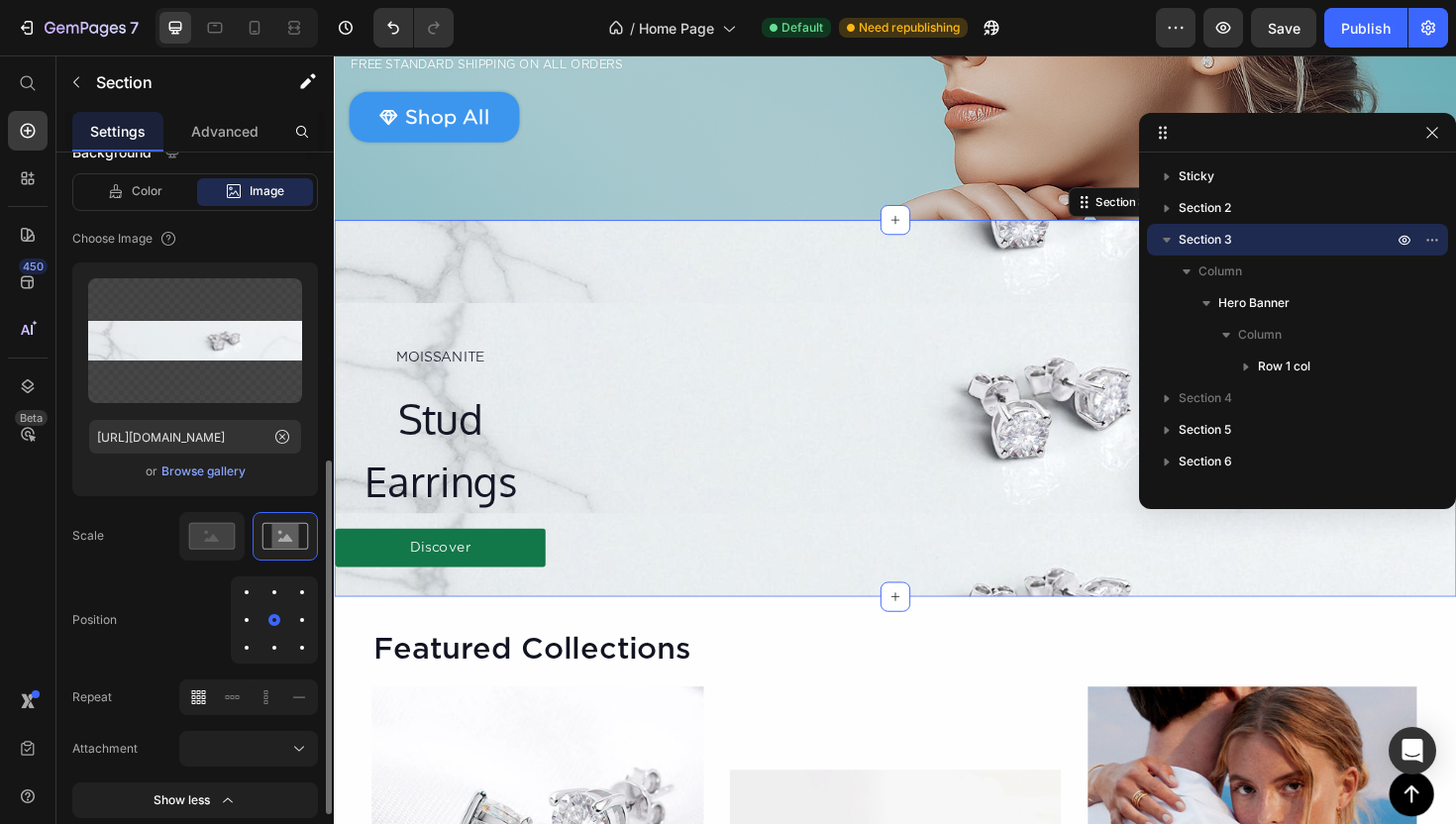 click 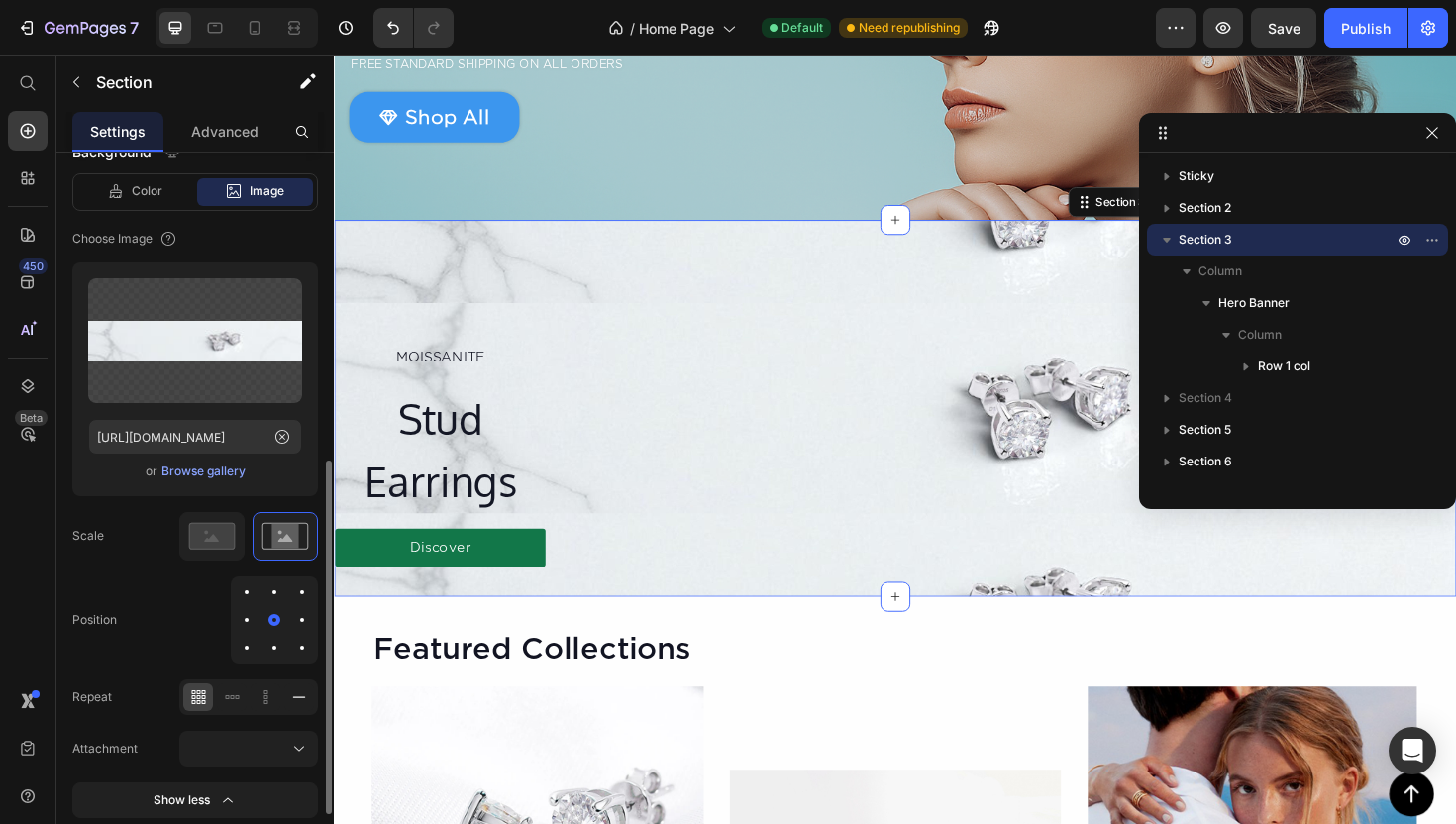 click 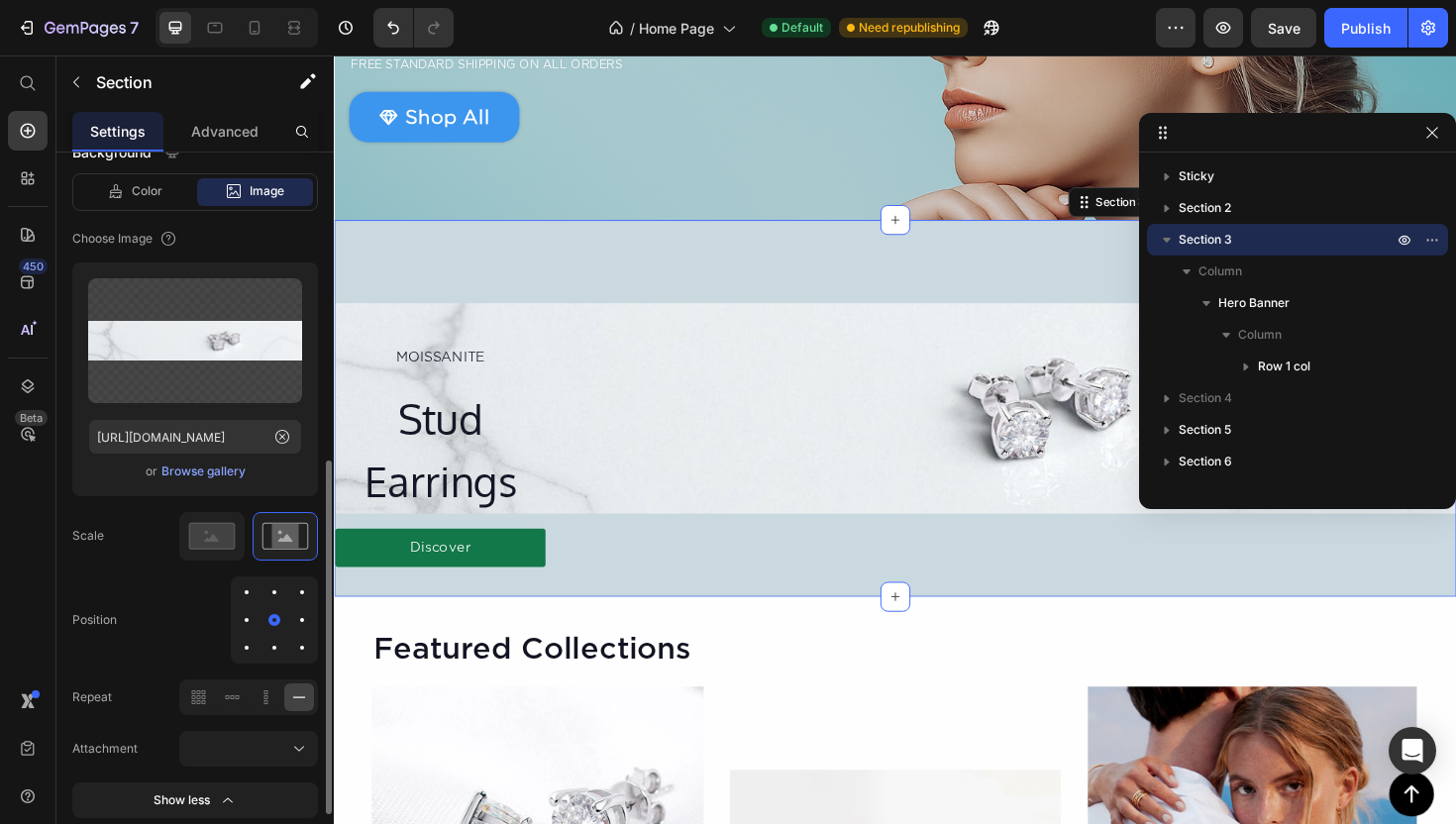 click 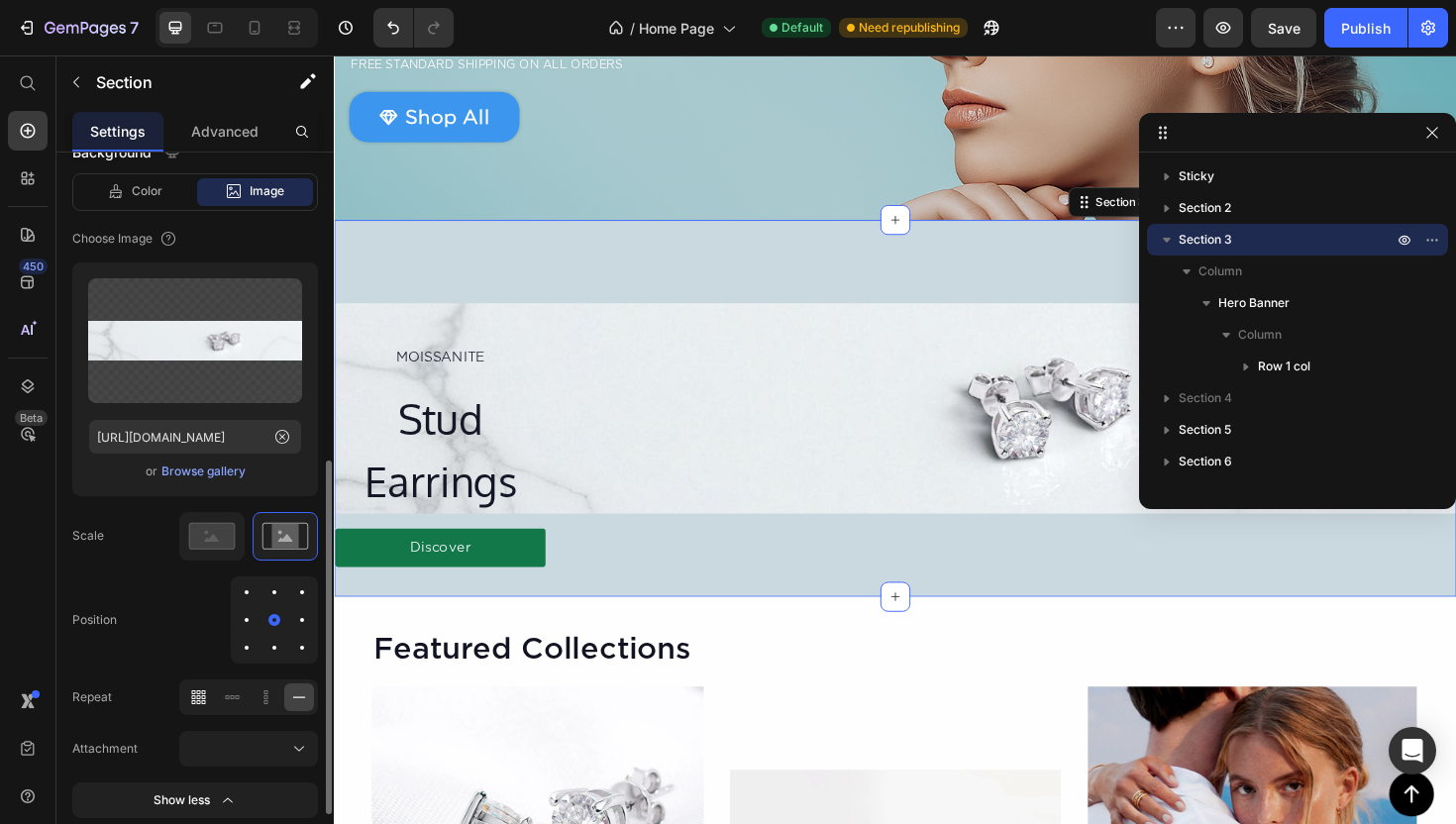 click 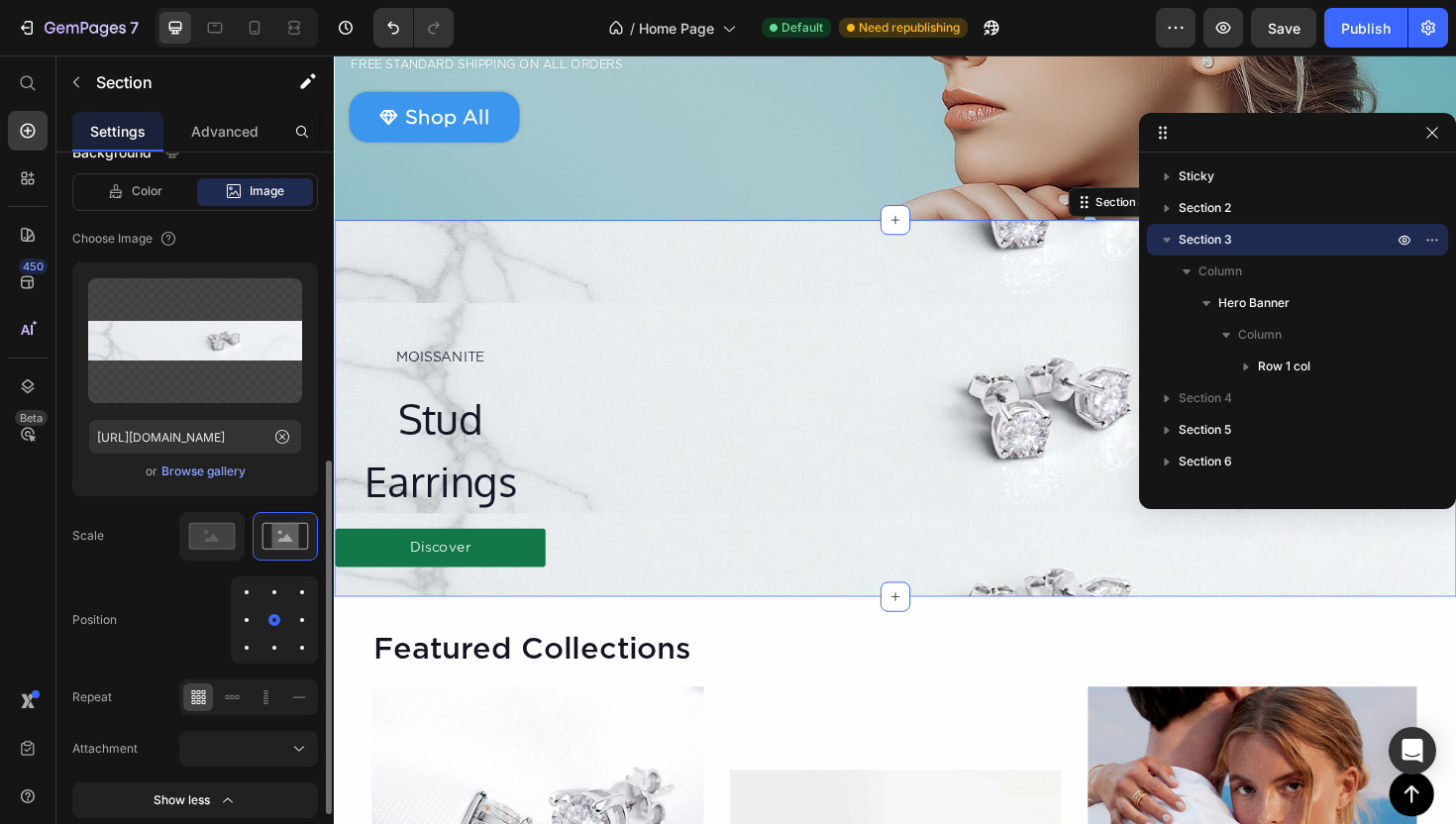 click 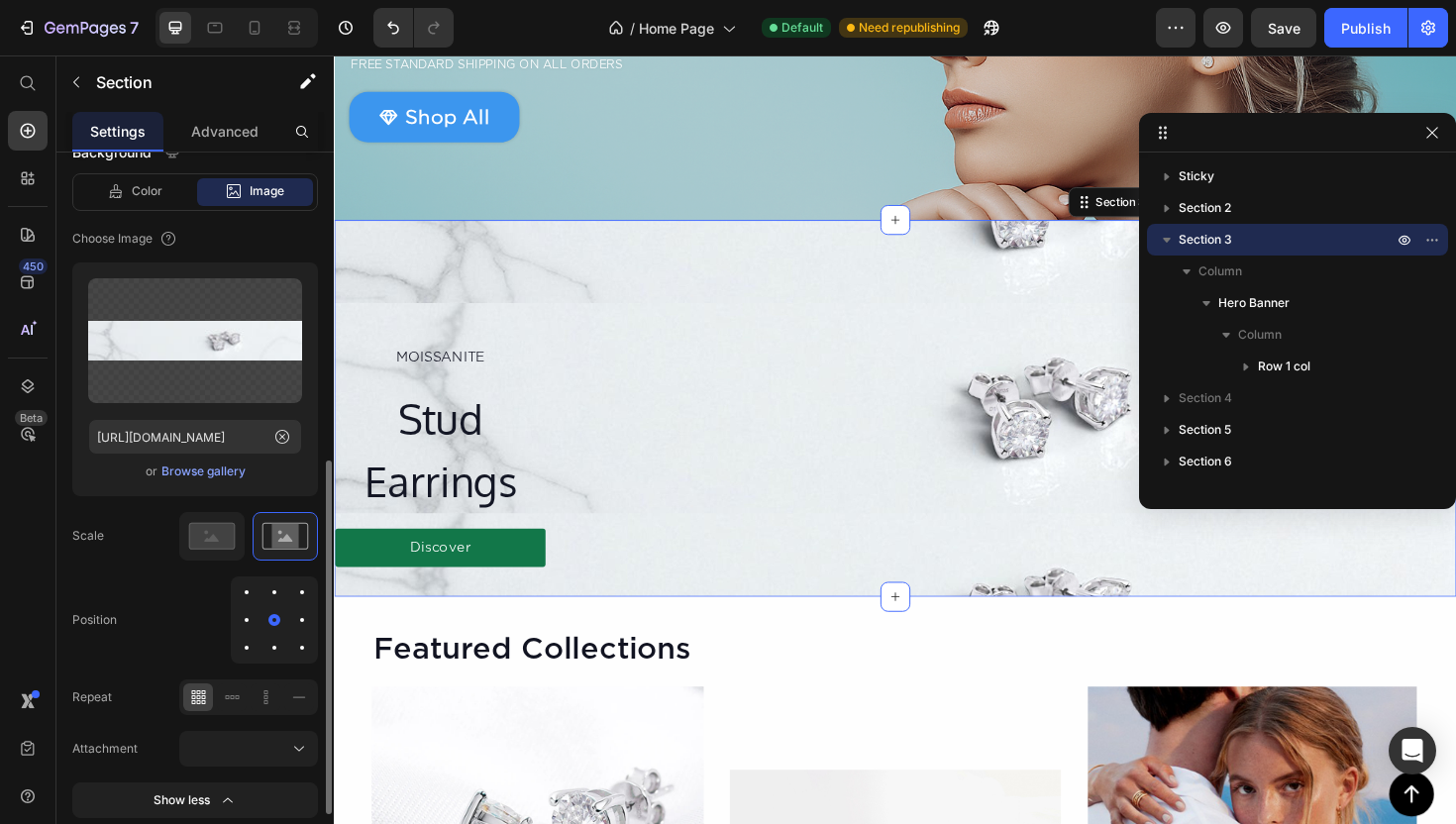 click 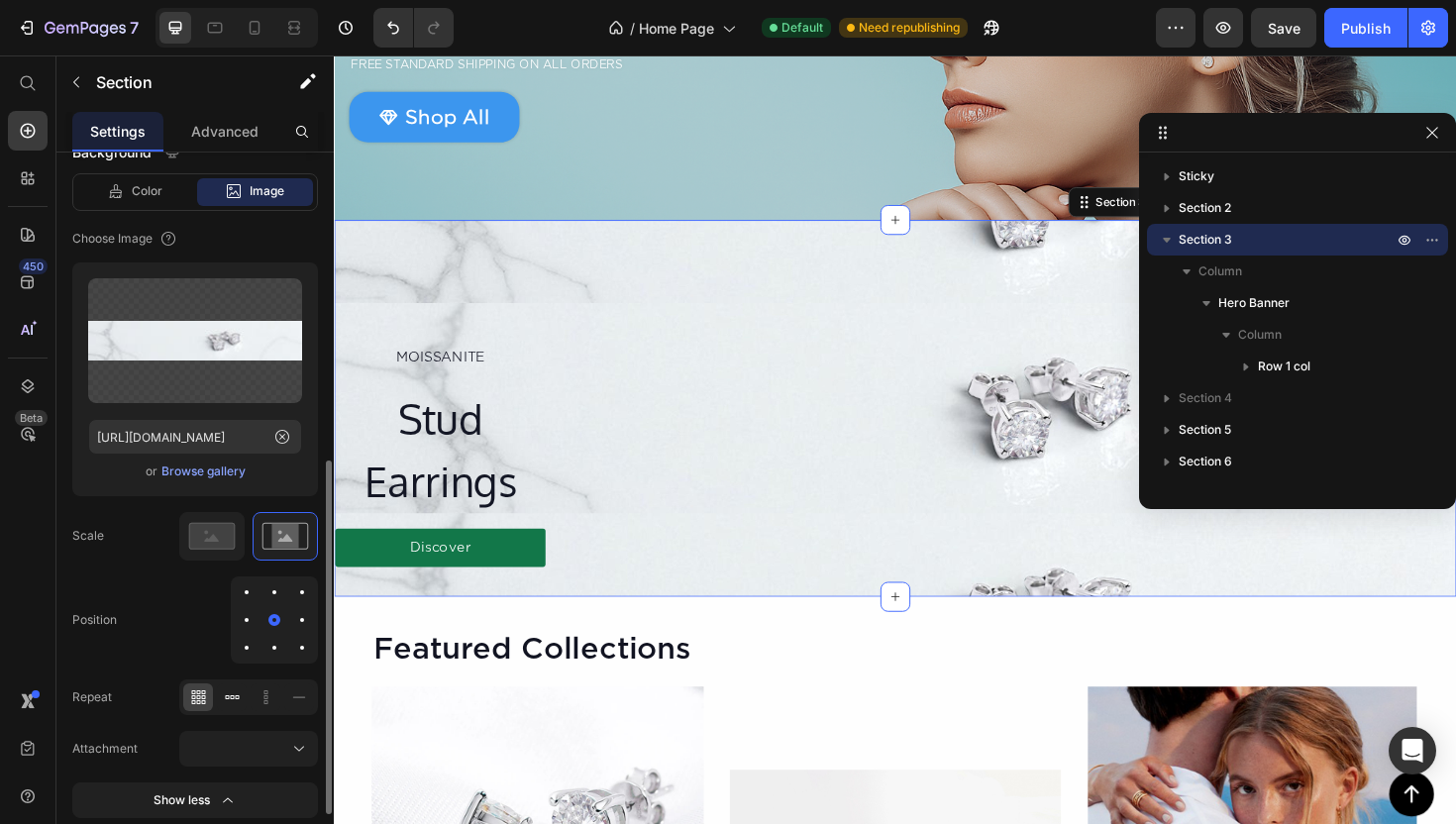 click 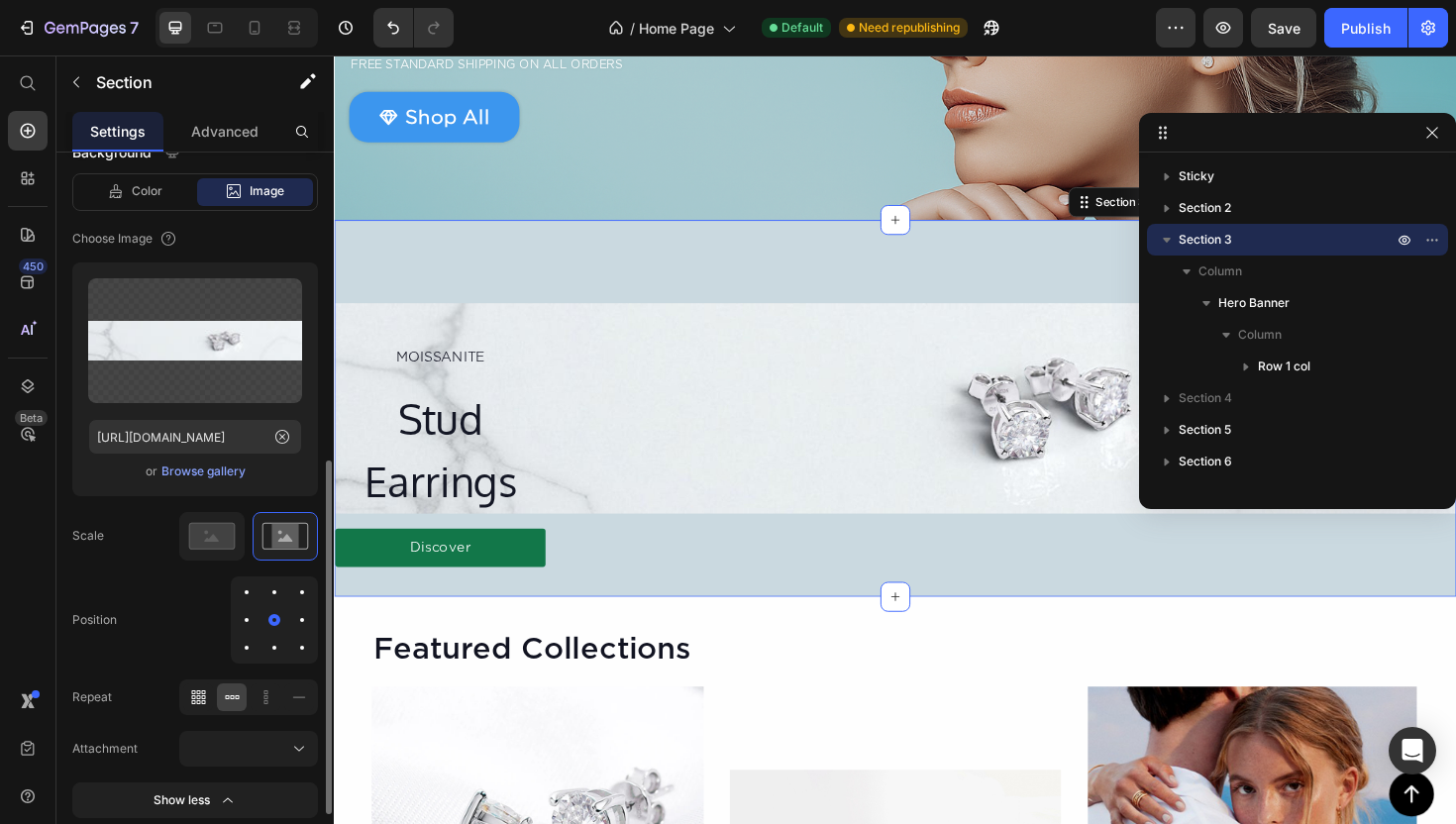click 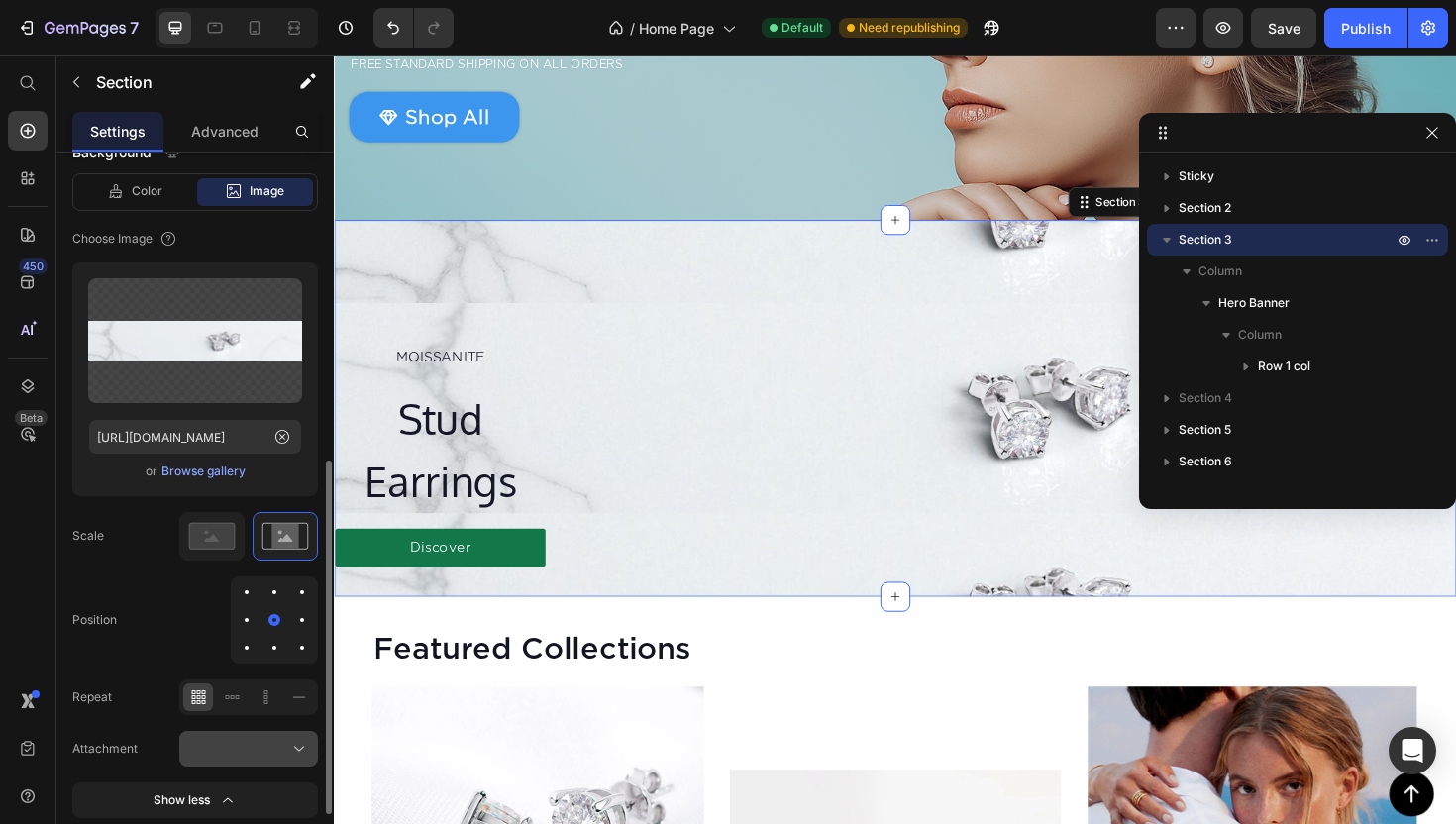 click at bounding box center (249, 749) 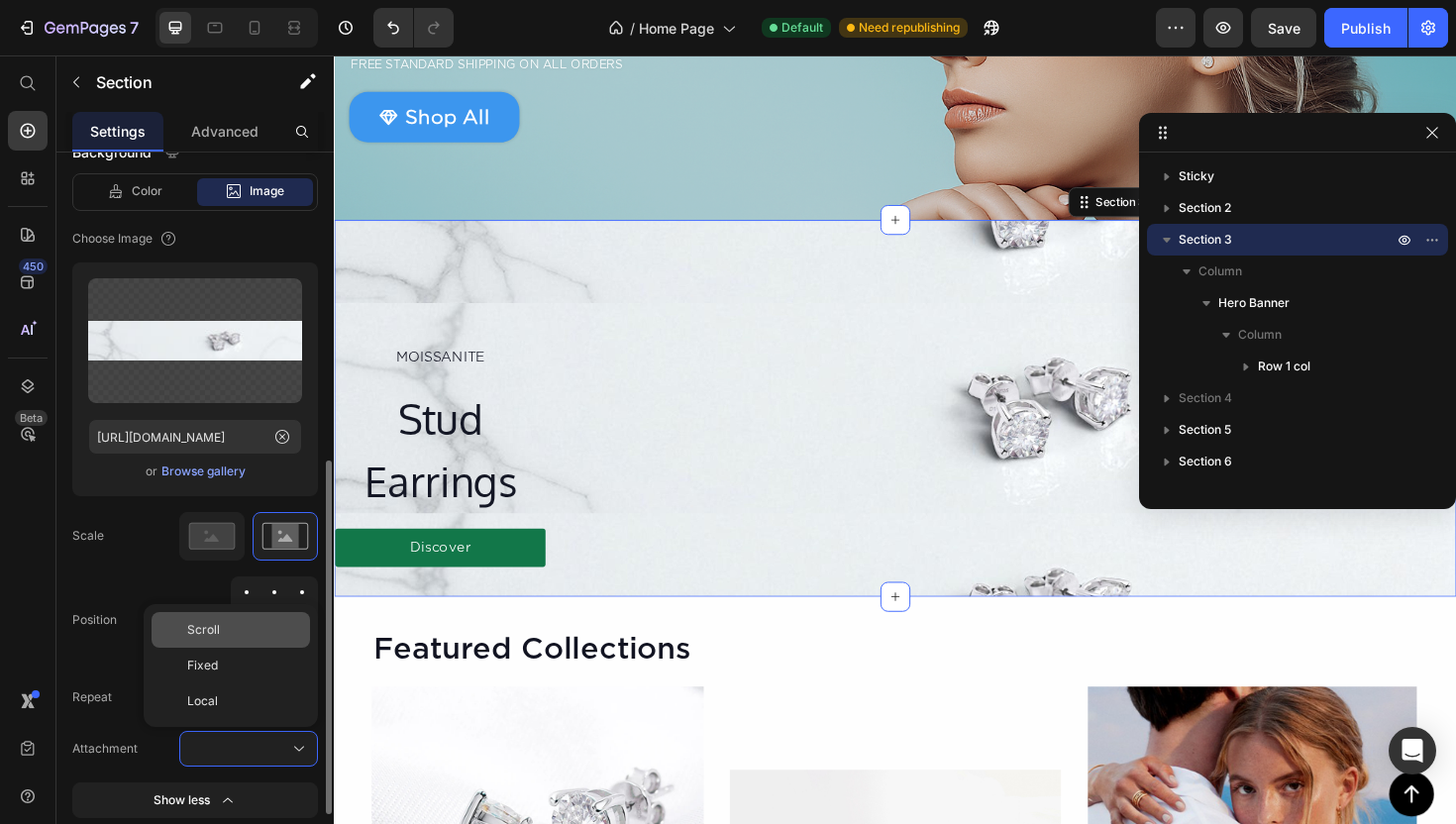 click on "Scroll" at bounding box center (203, 630) 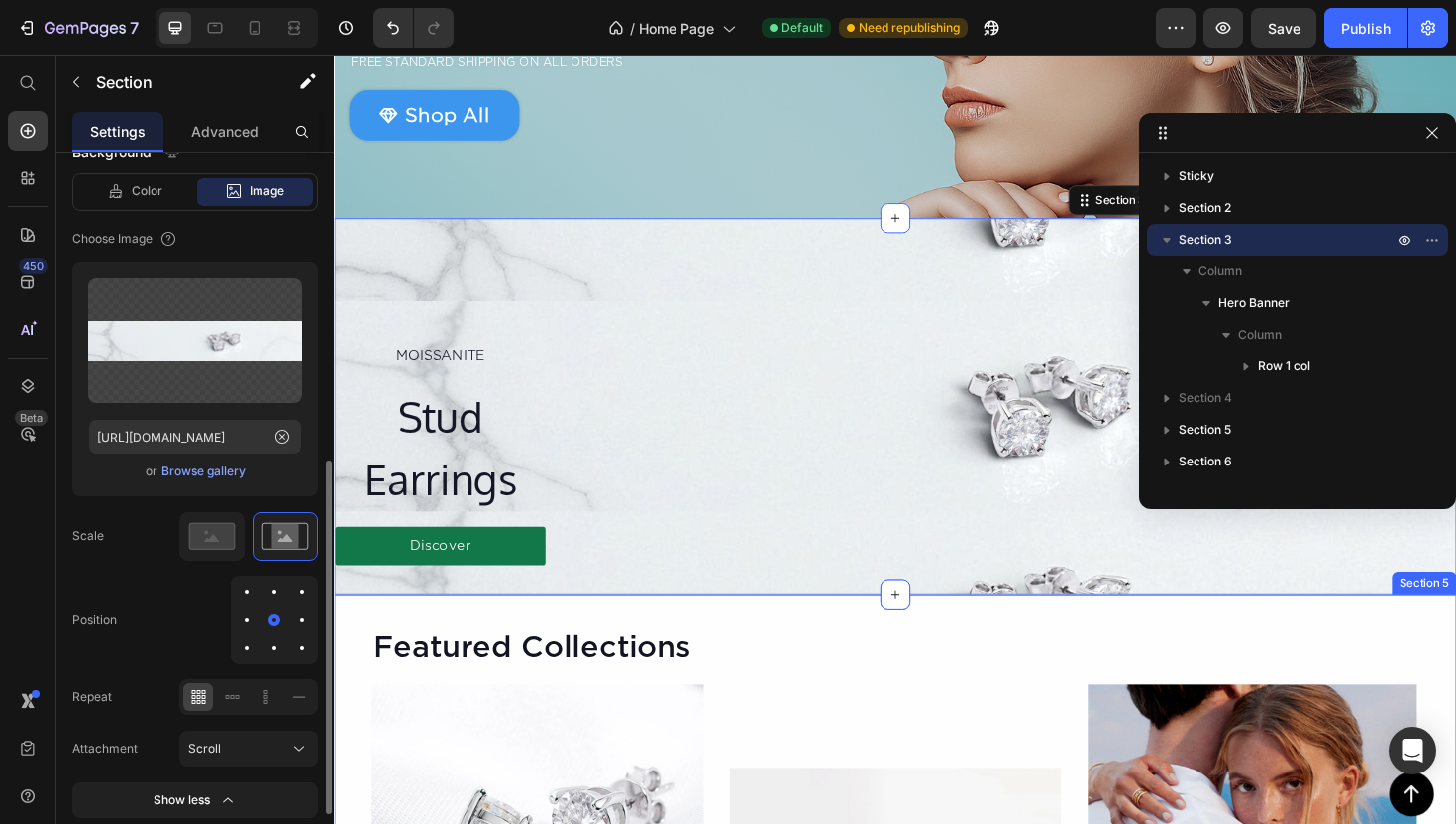 scroll, scrollTop: 393, scrollLeft: 0, axis: vertical 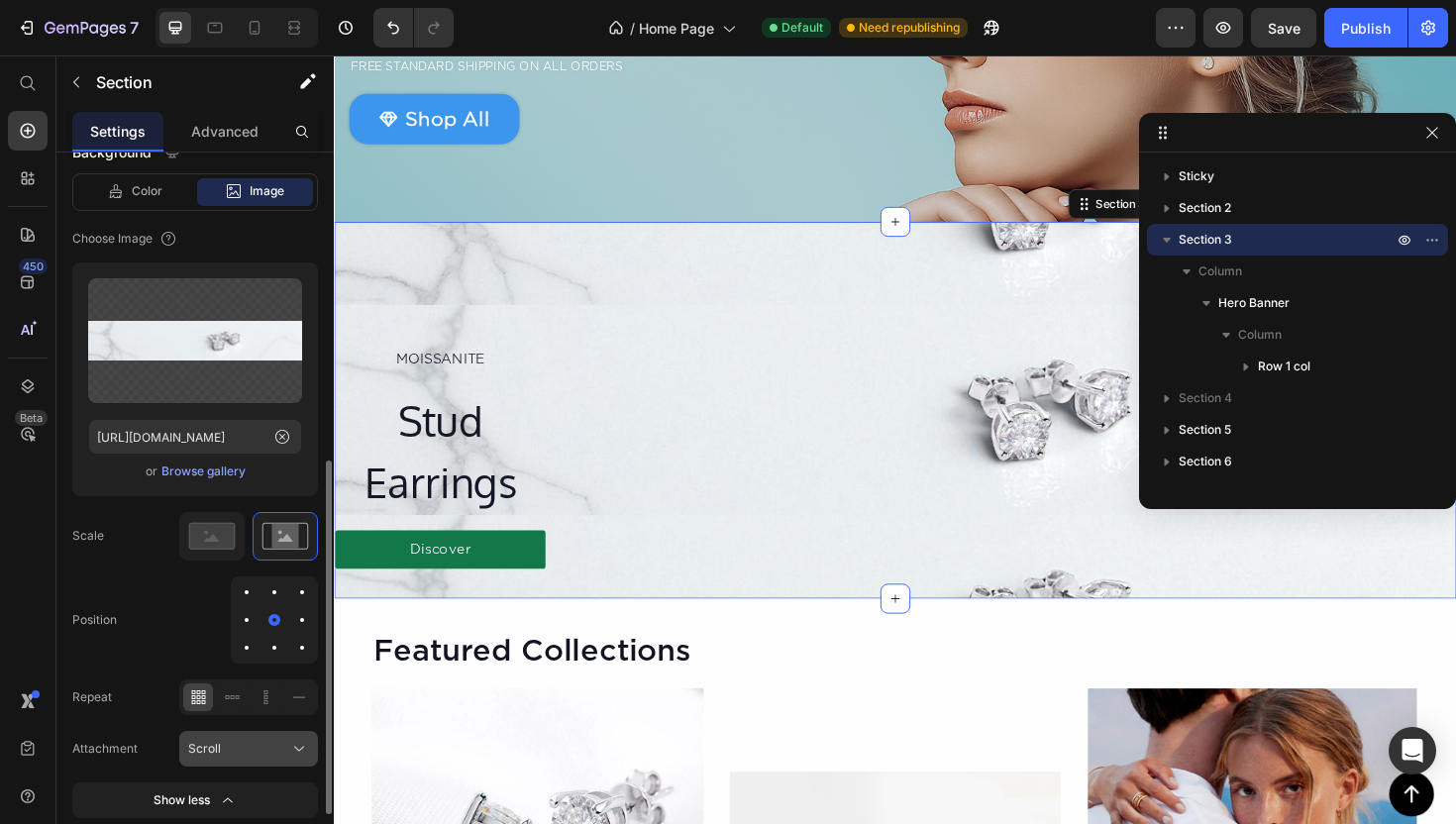 click on "Scroll" at bounding box center [249, 749] 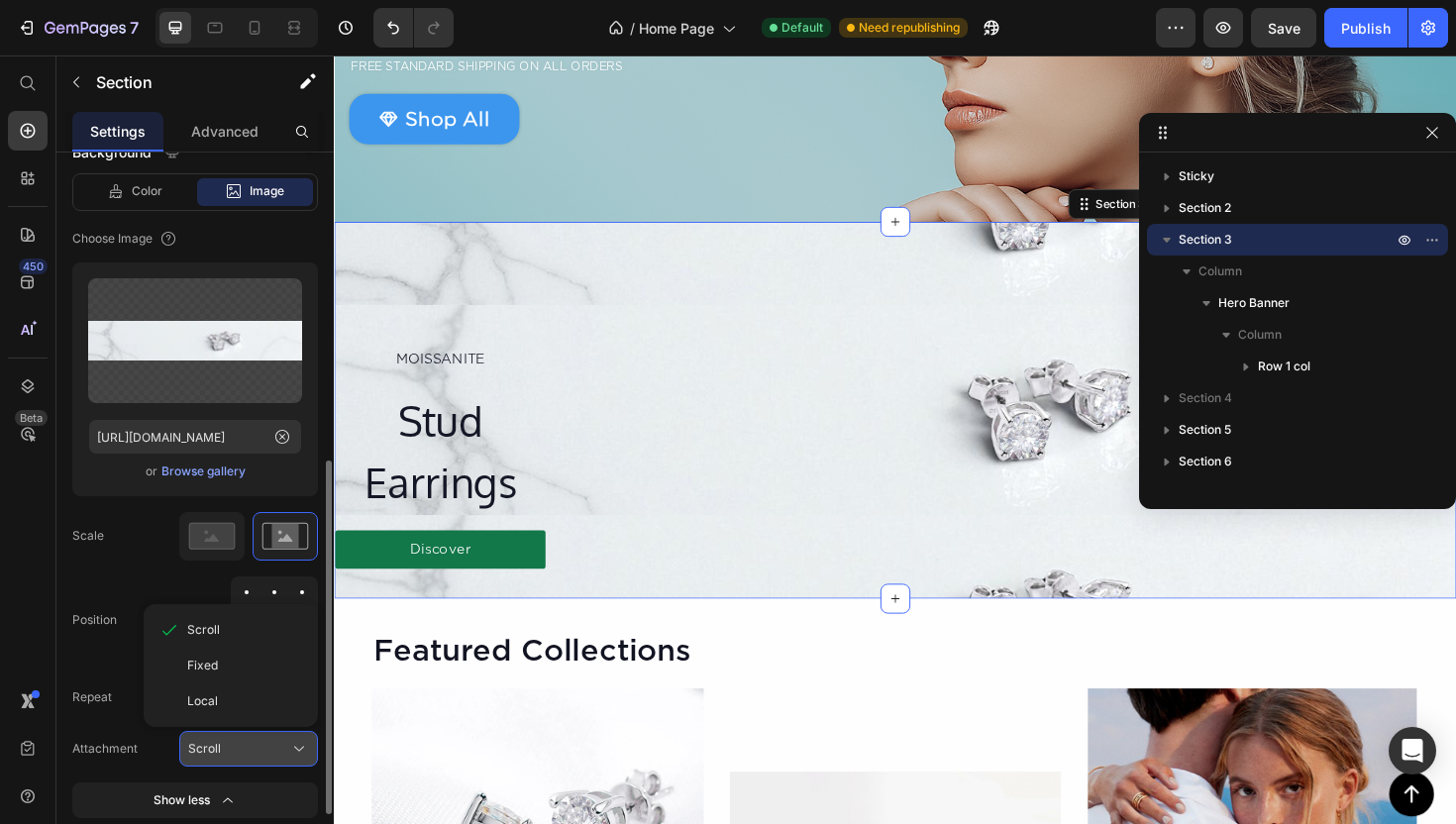 click on "Scroll" 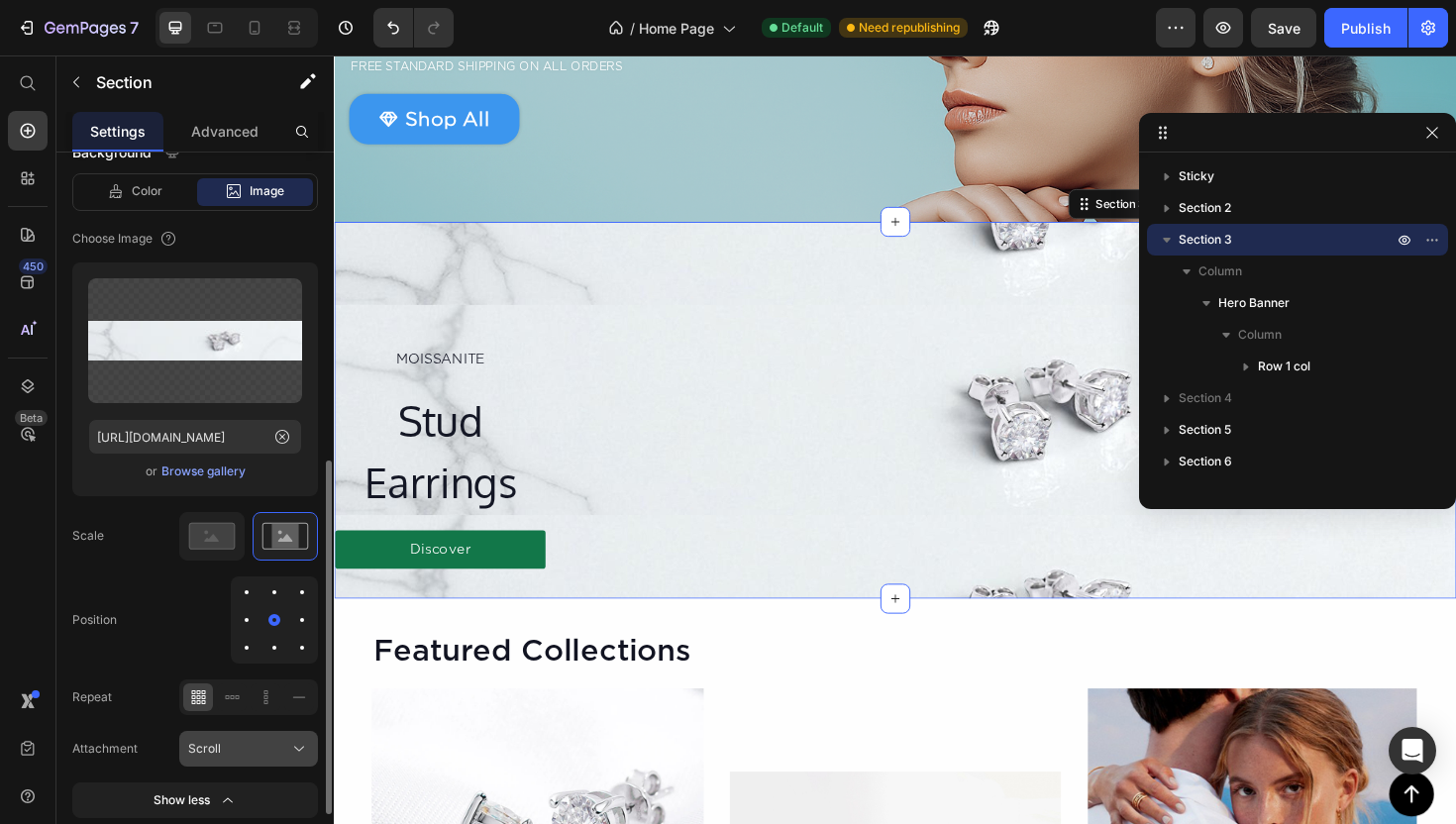 click on "Scroll" 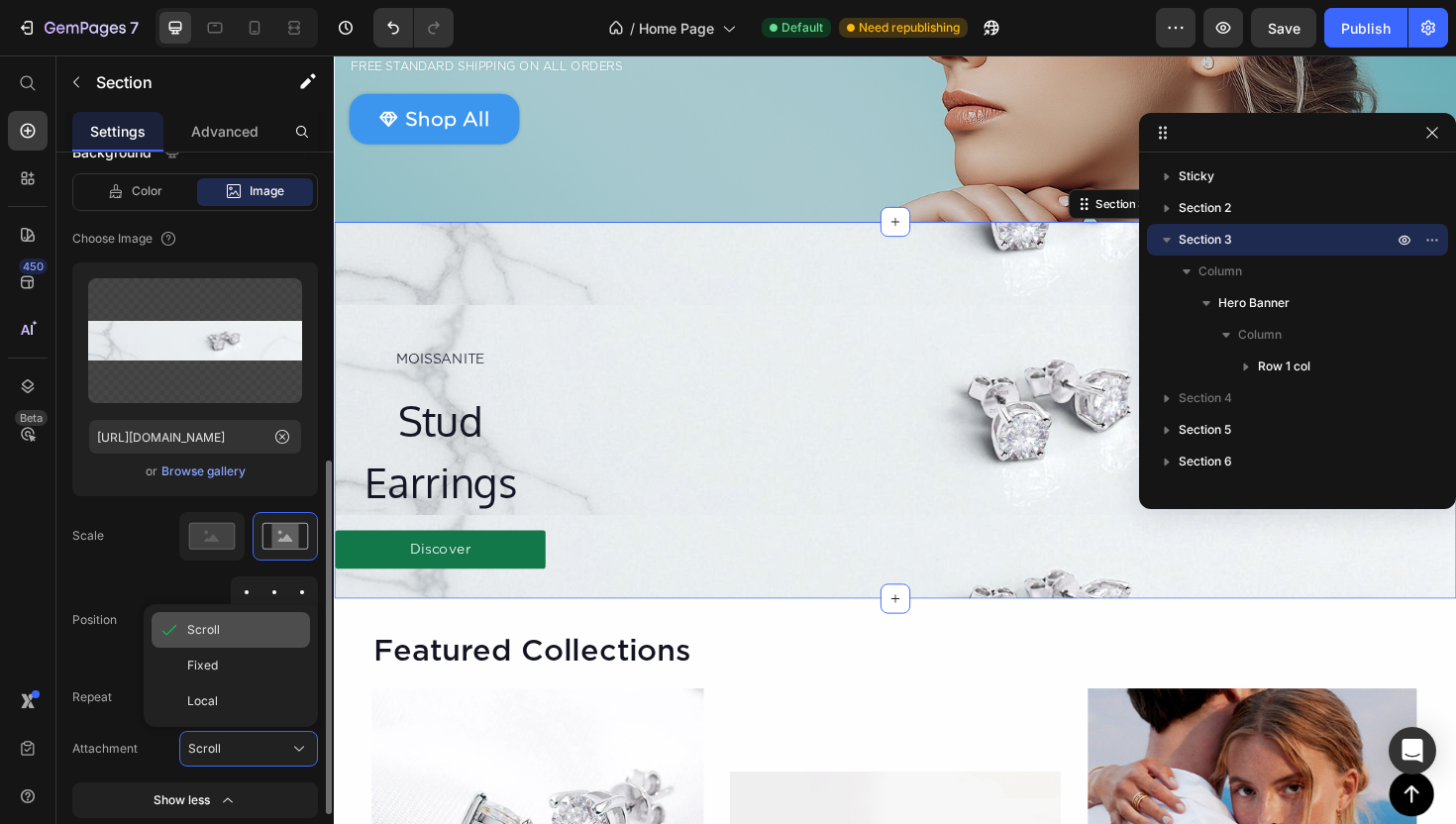 click on "Scroll" at bounding box center [245, 630] 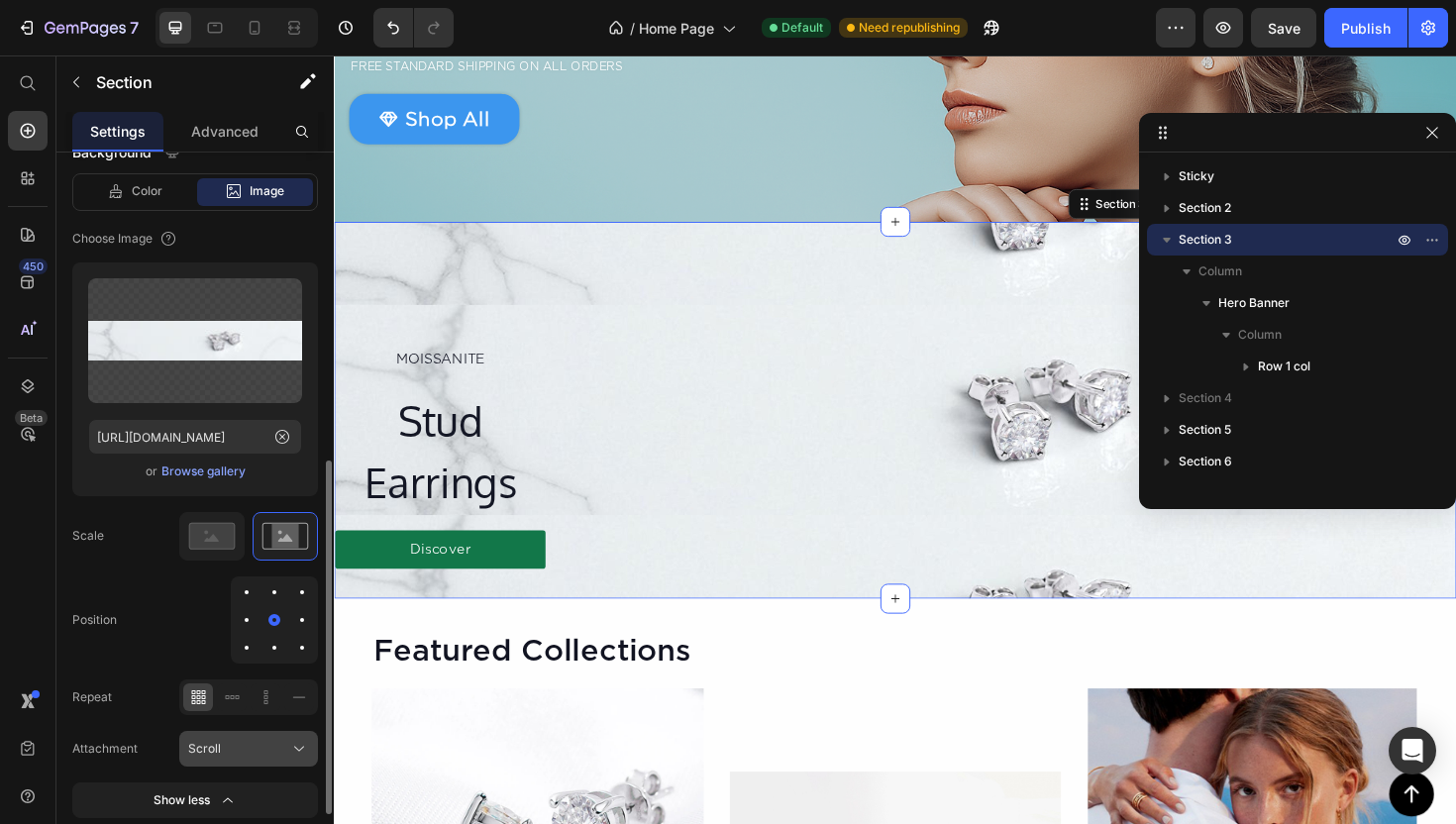 click on "Scroll" at bounding box center (249, 749) 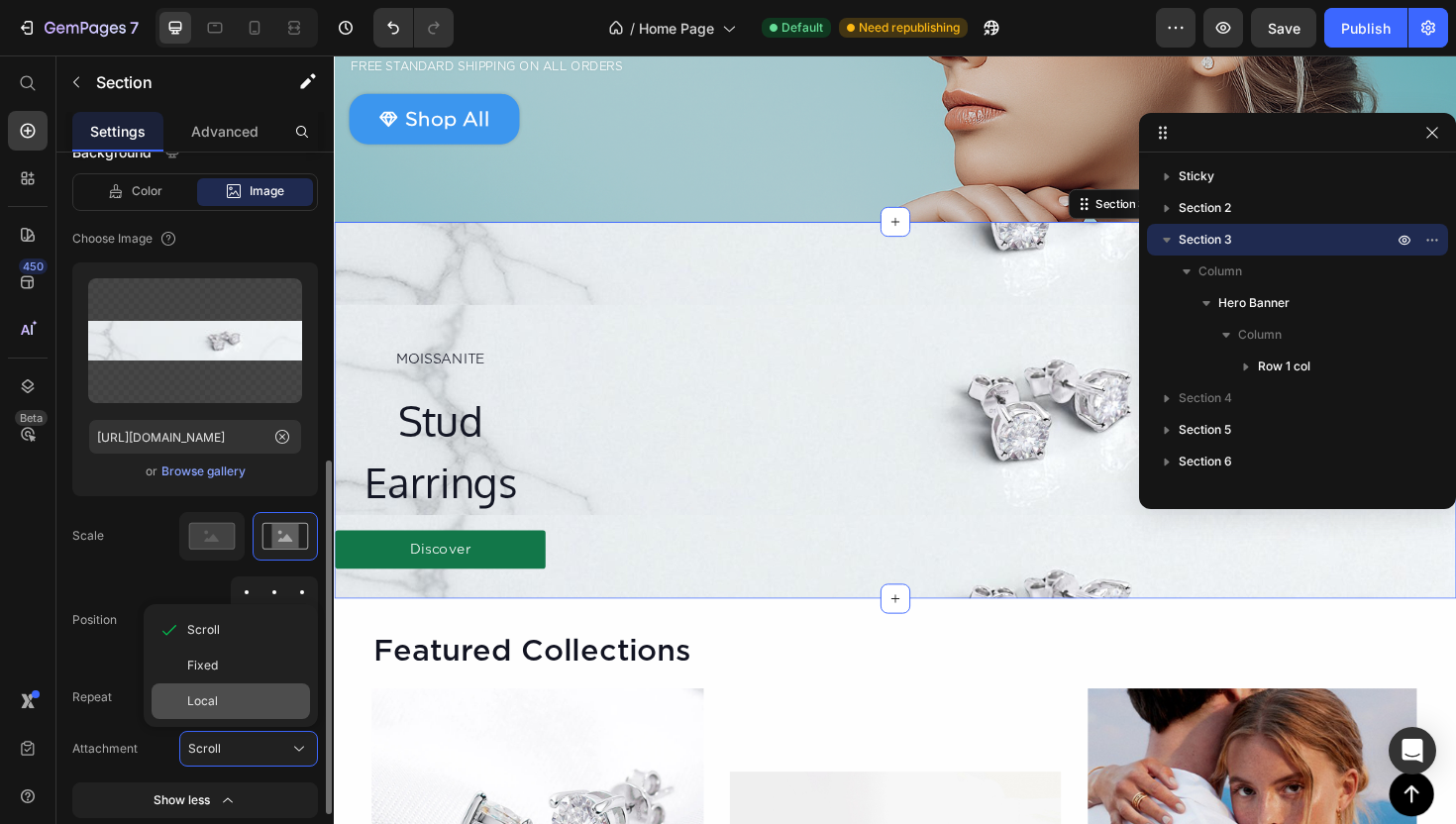 click on "Local" 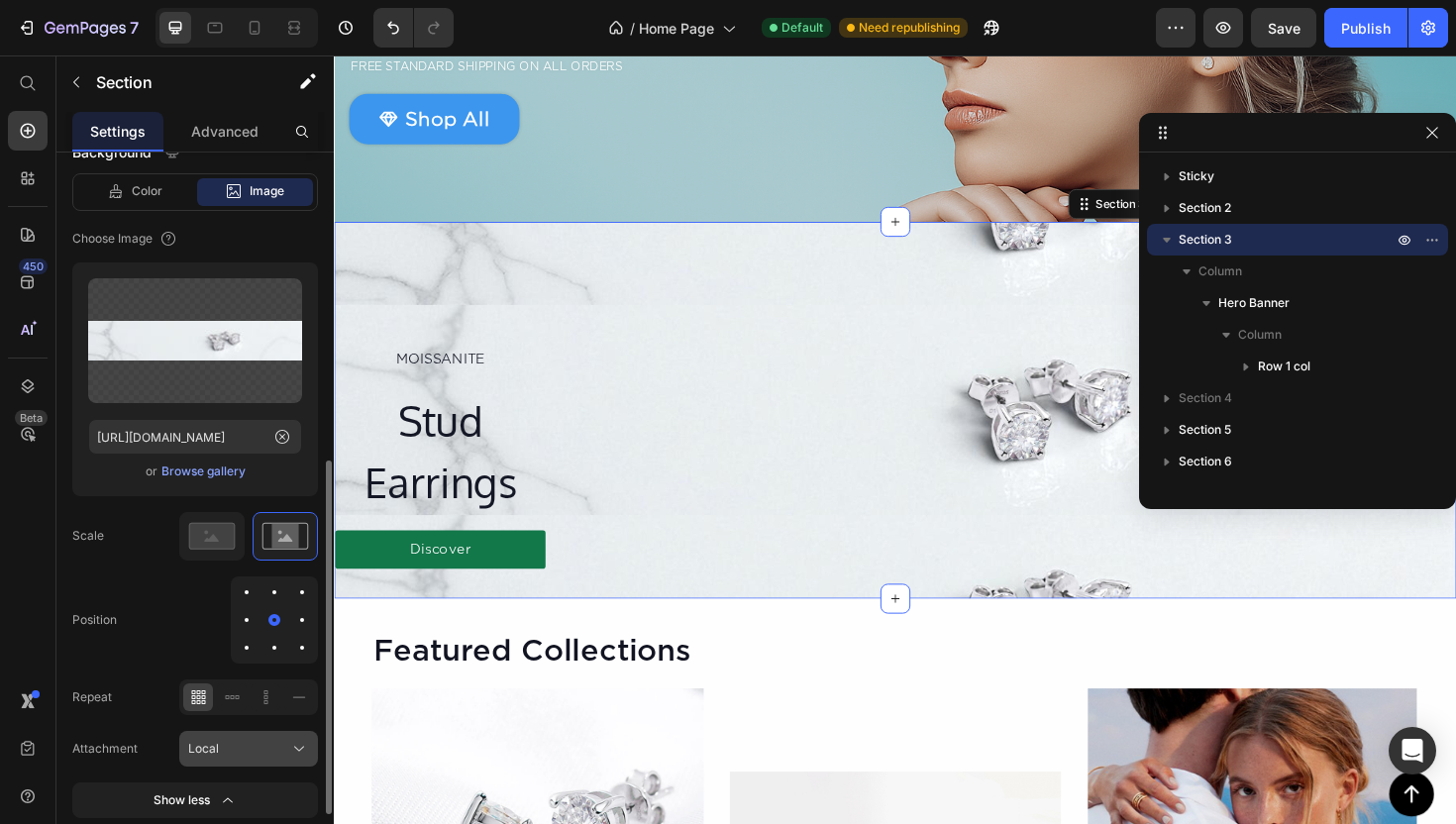 click on "Local" 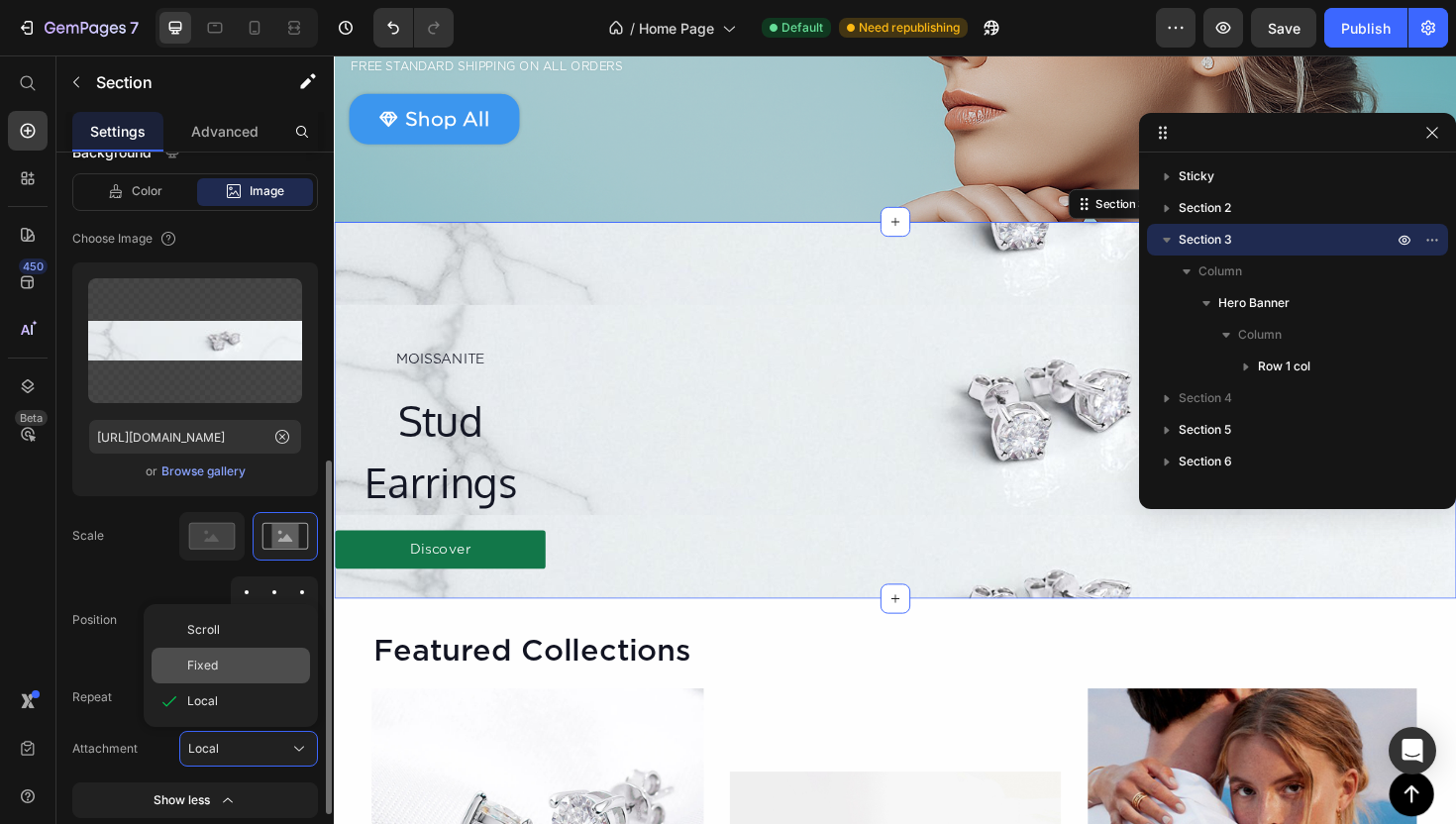 click on "Fixed" at bounding box center [245, 666] 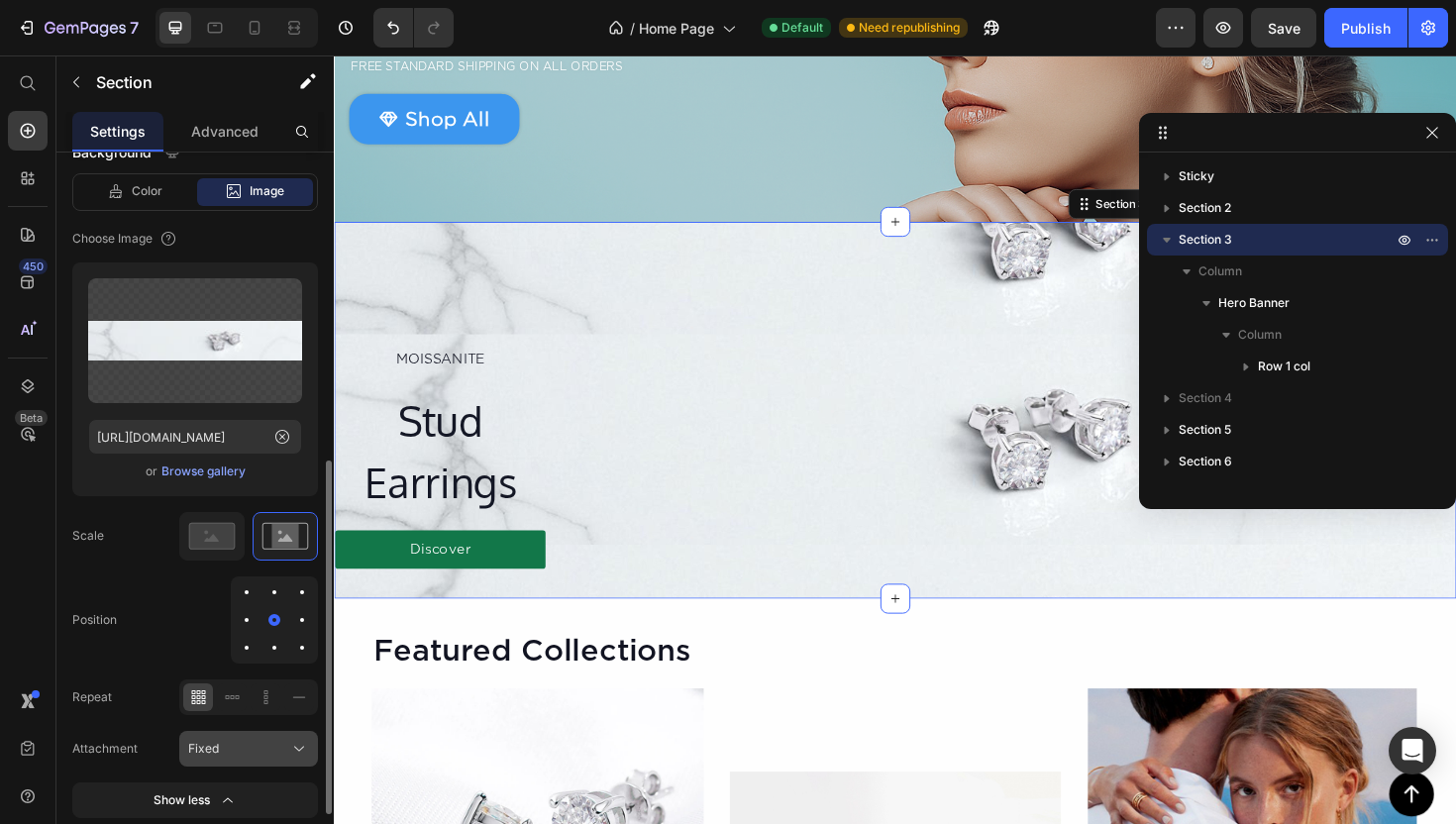 click on "Fixed" 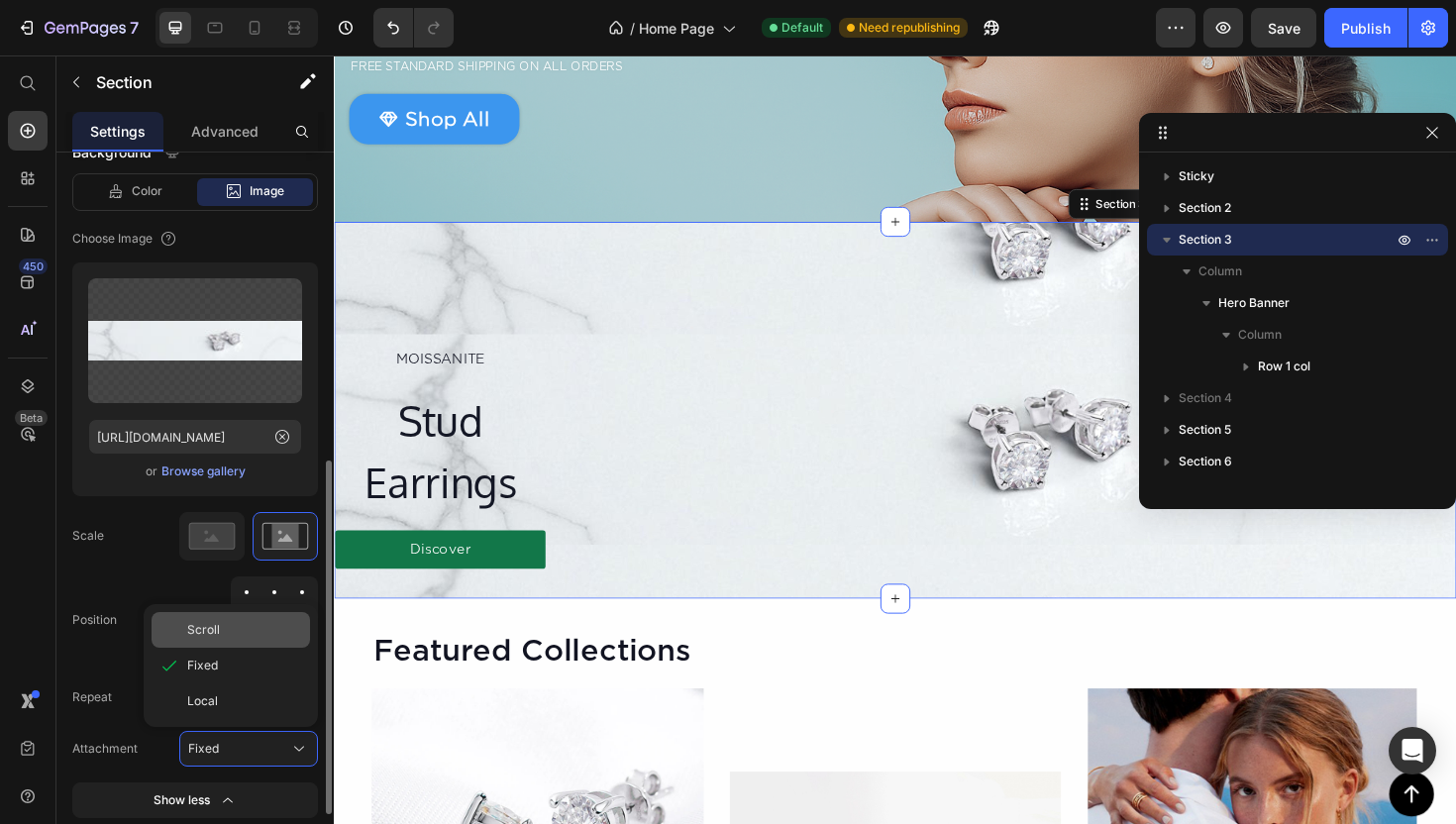 click on "Scroll" at bounding box center (245, 630) 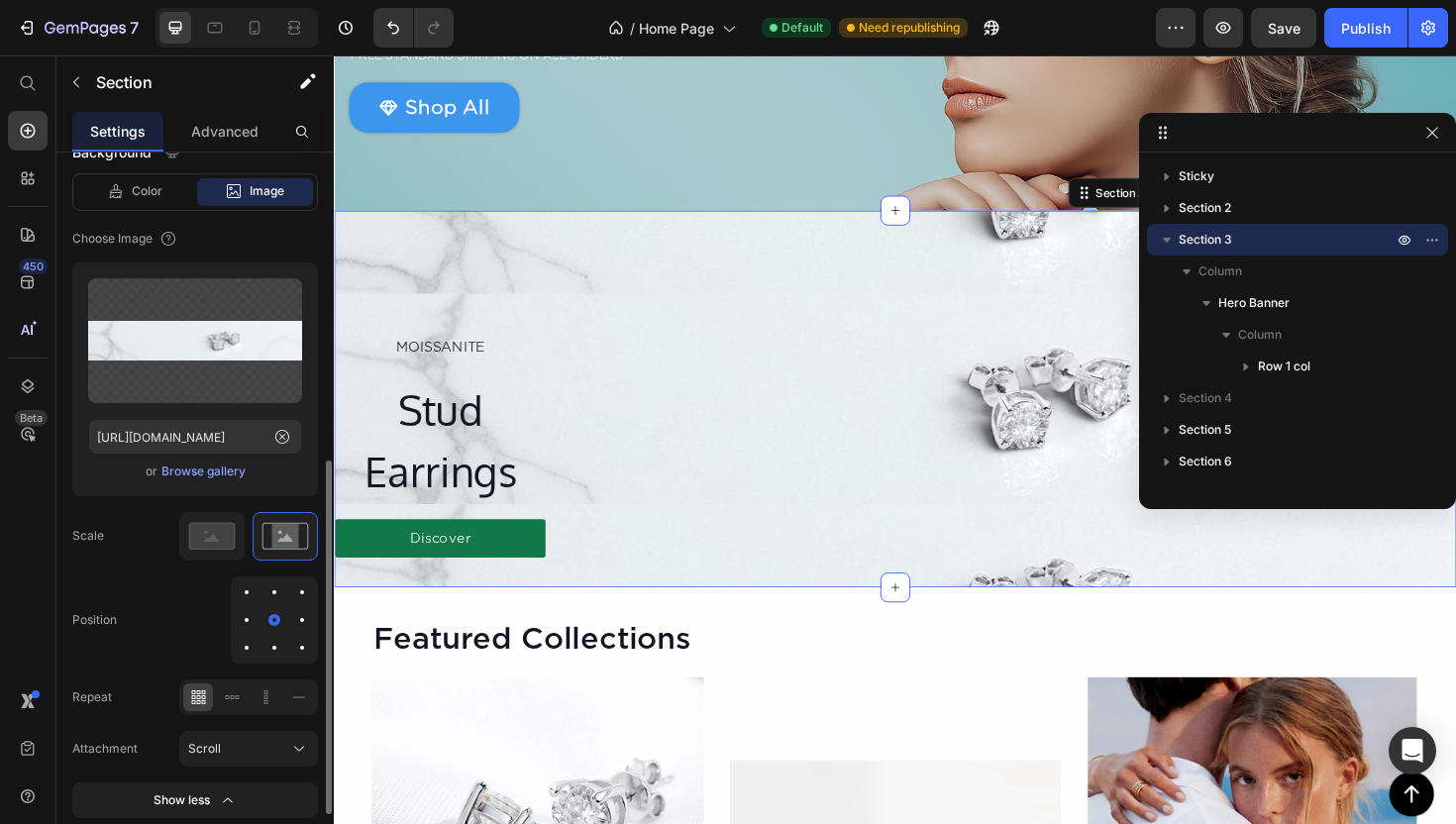 scroll, scrollTop: 378, scrollLeft: 0, axis: vertical 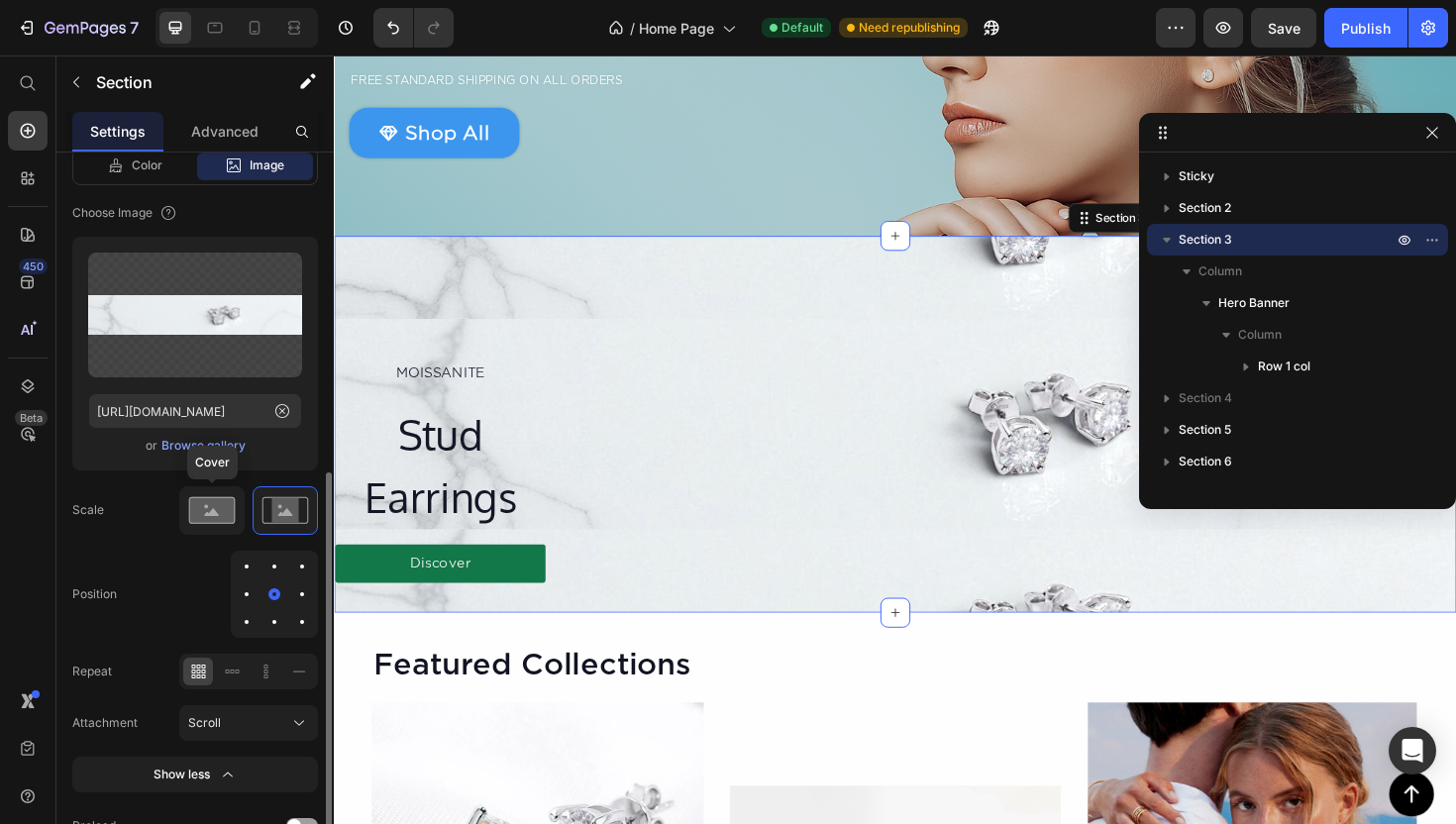 click 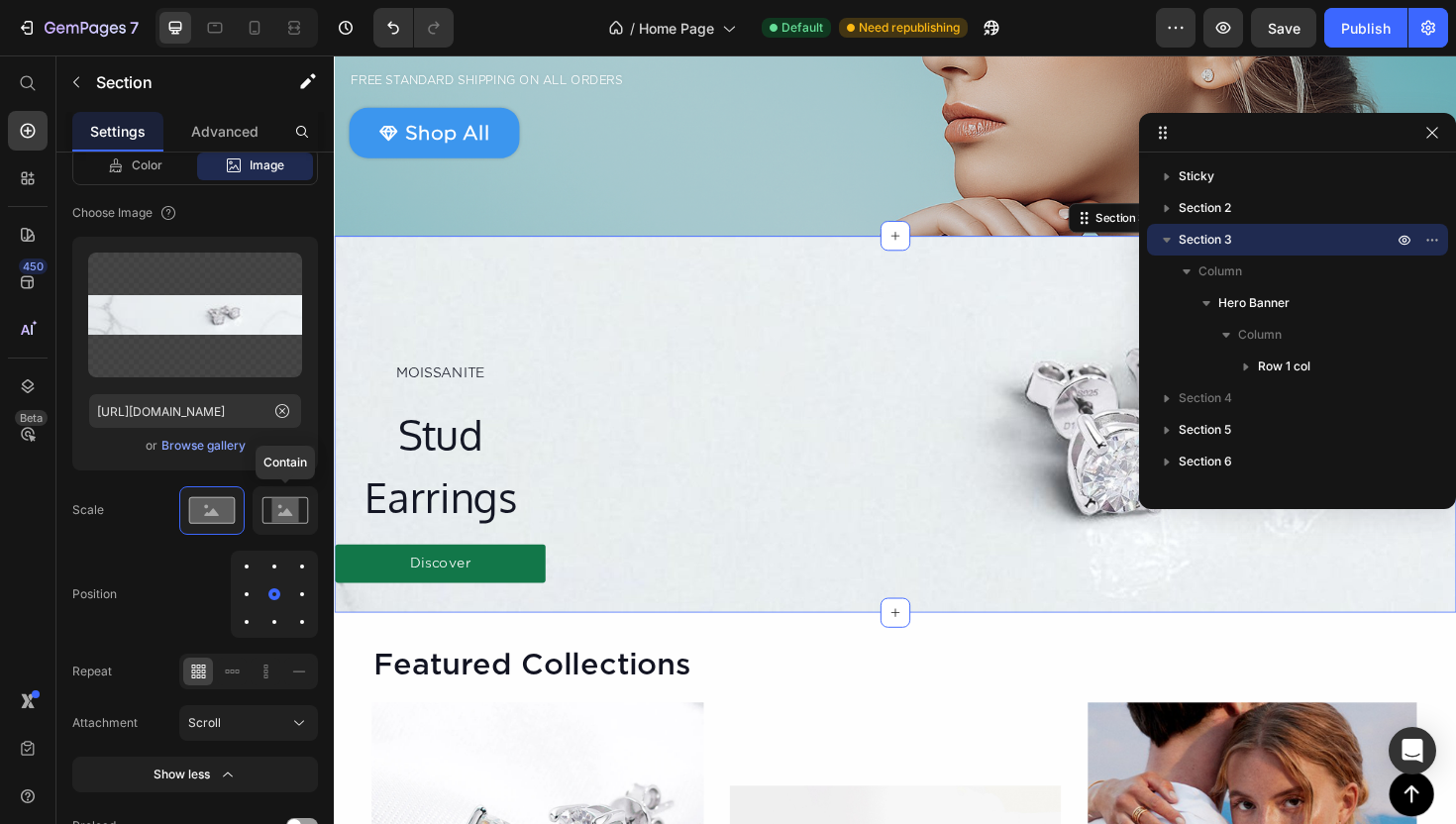 click 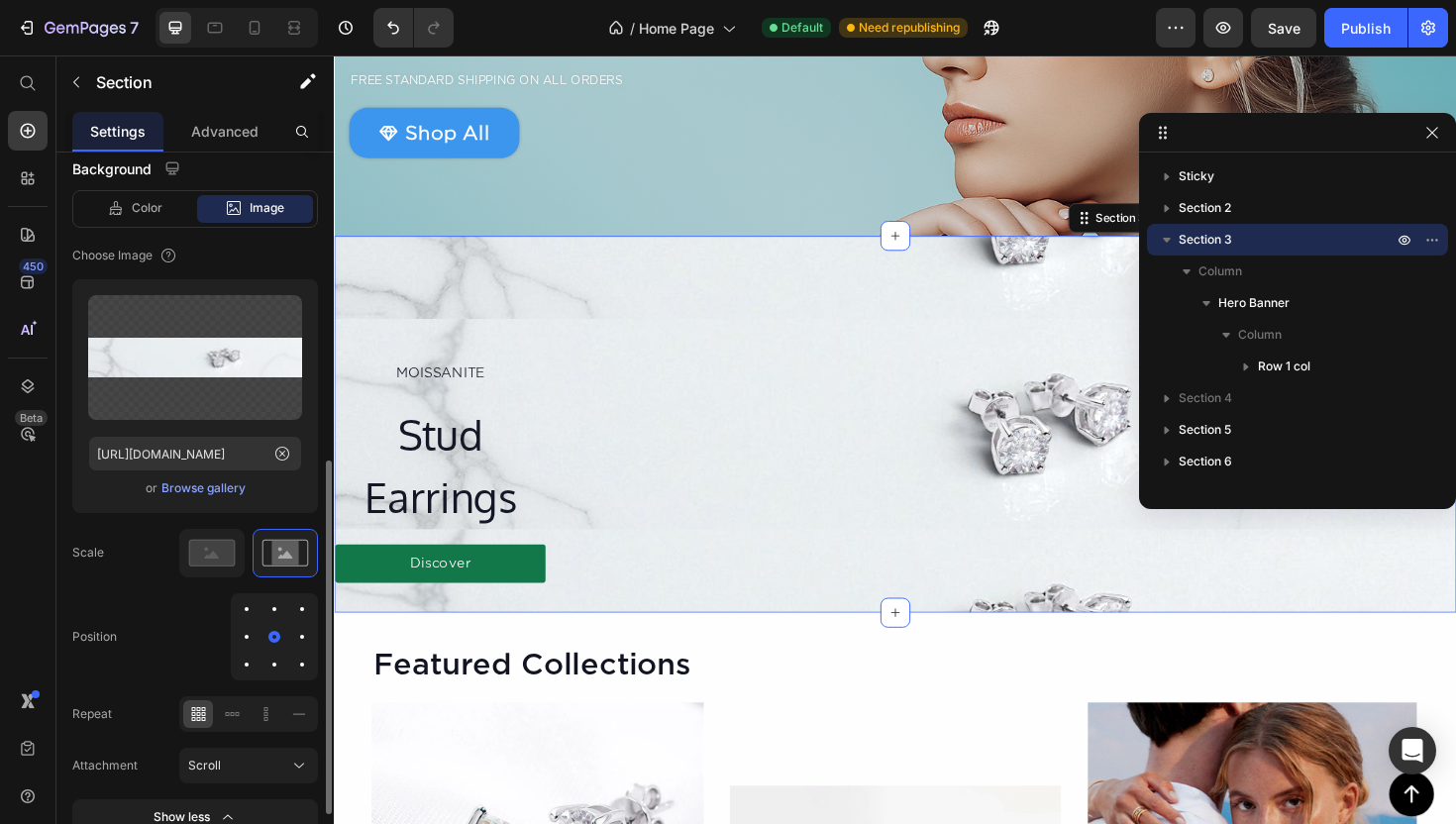 scroll, scrollTop: 614, scrollLeft: 0, axis: vertical 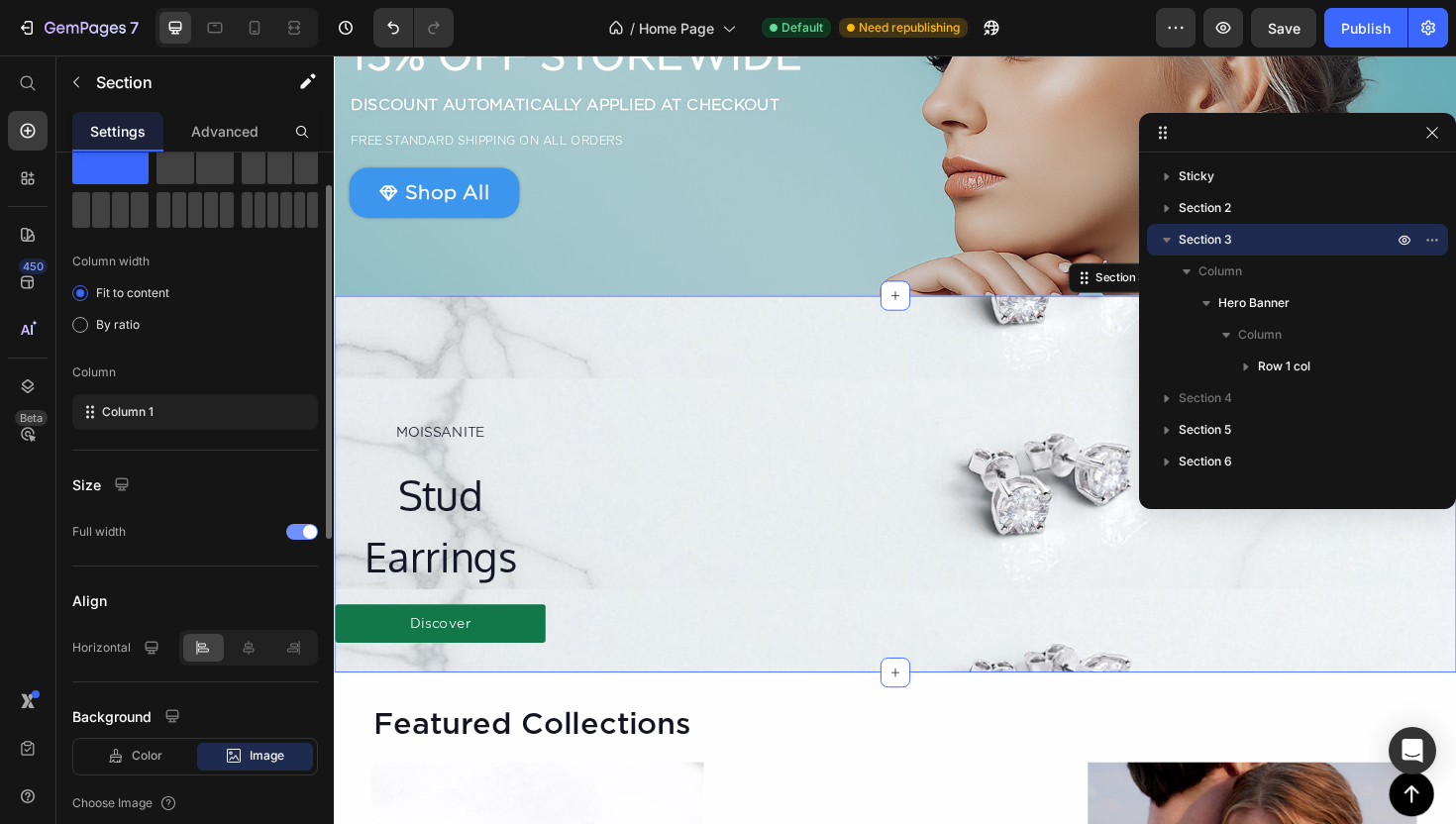click at bounding box center (302, 532) 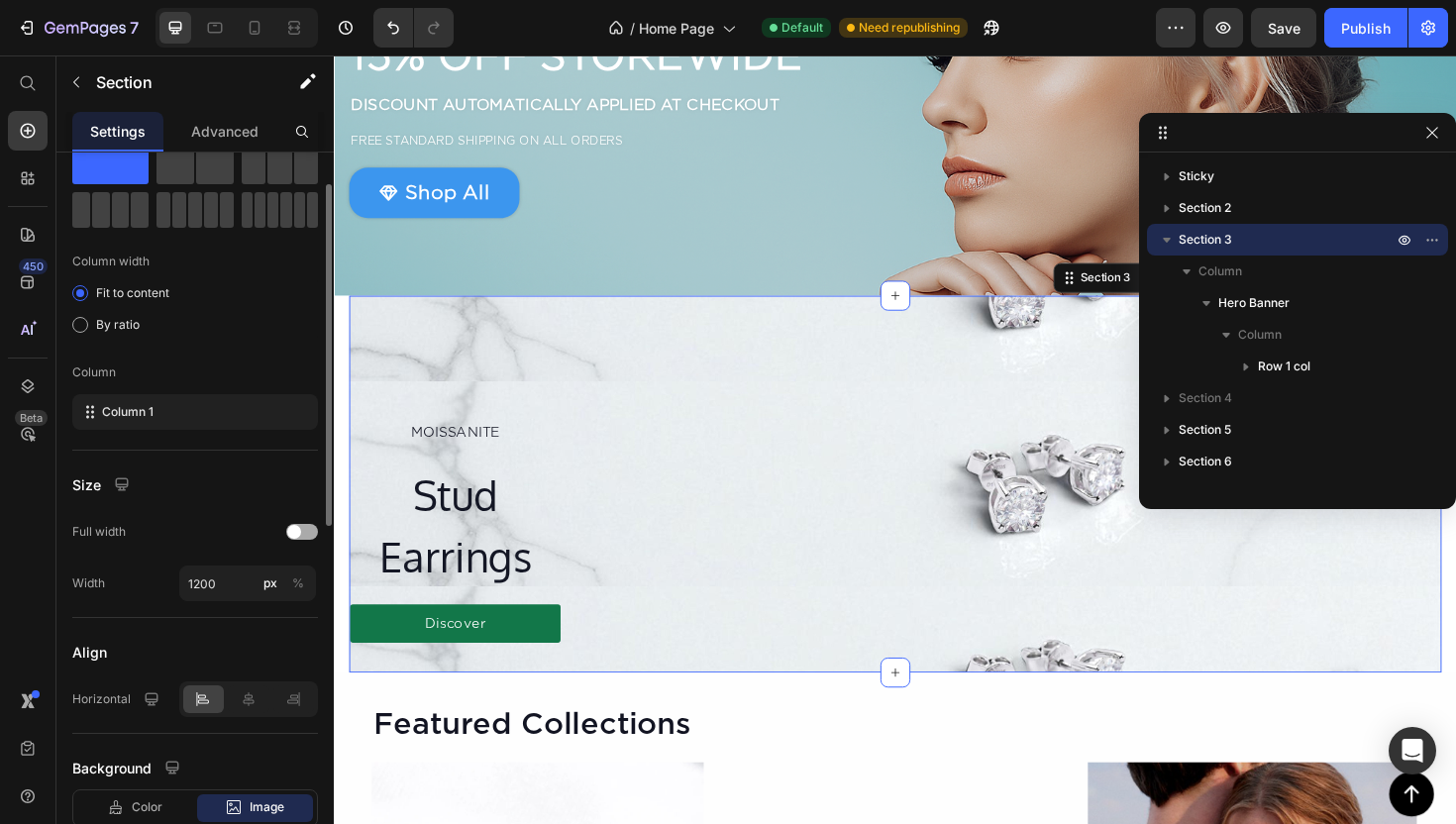 click at bounding box center [302, 532] 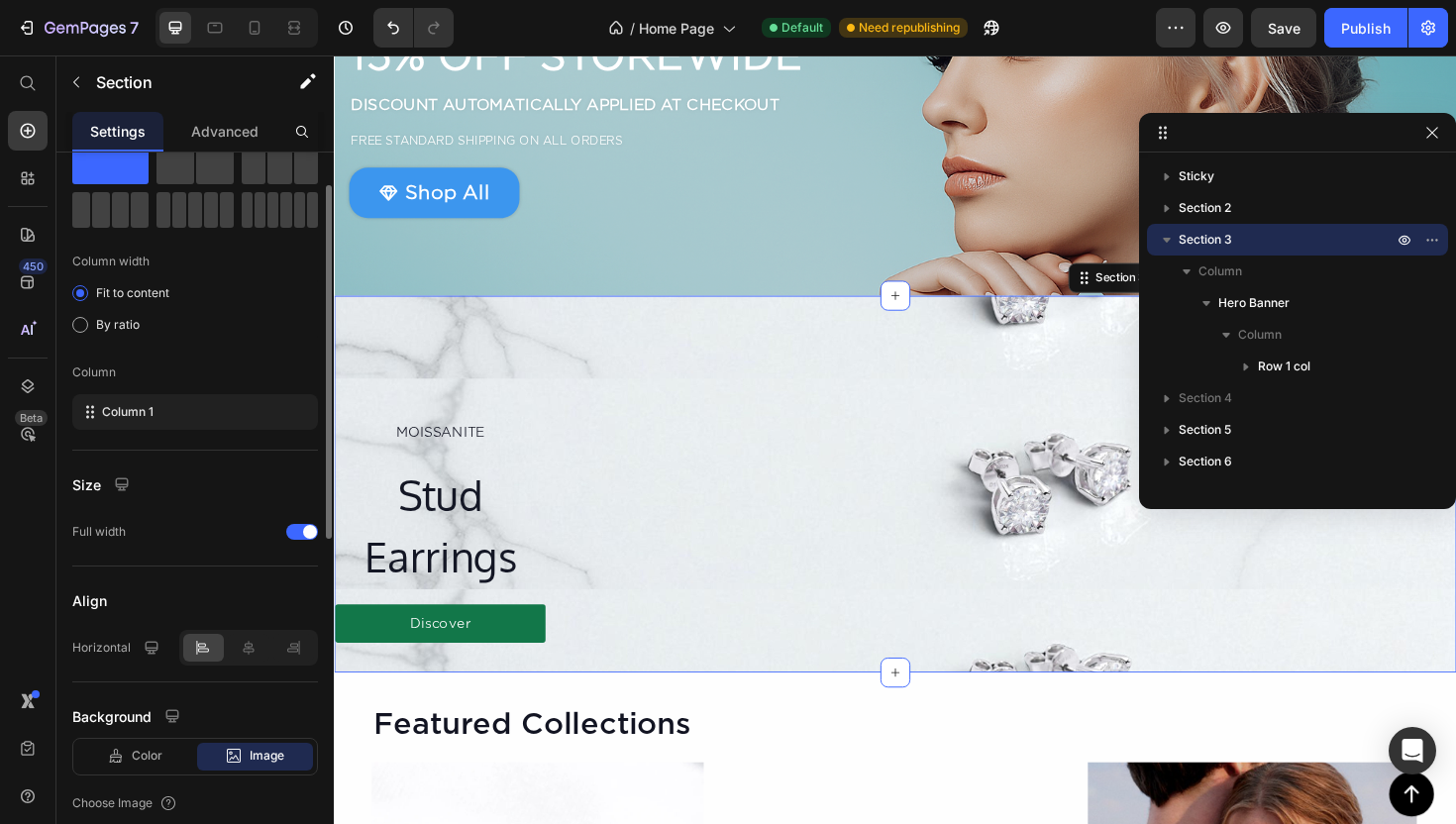 scroll, scrollTop: 0, scrollLeft: 0, axis: both 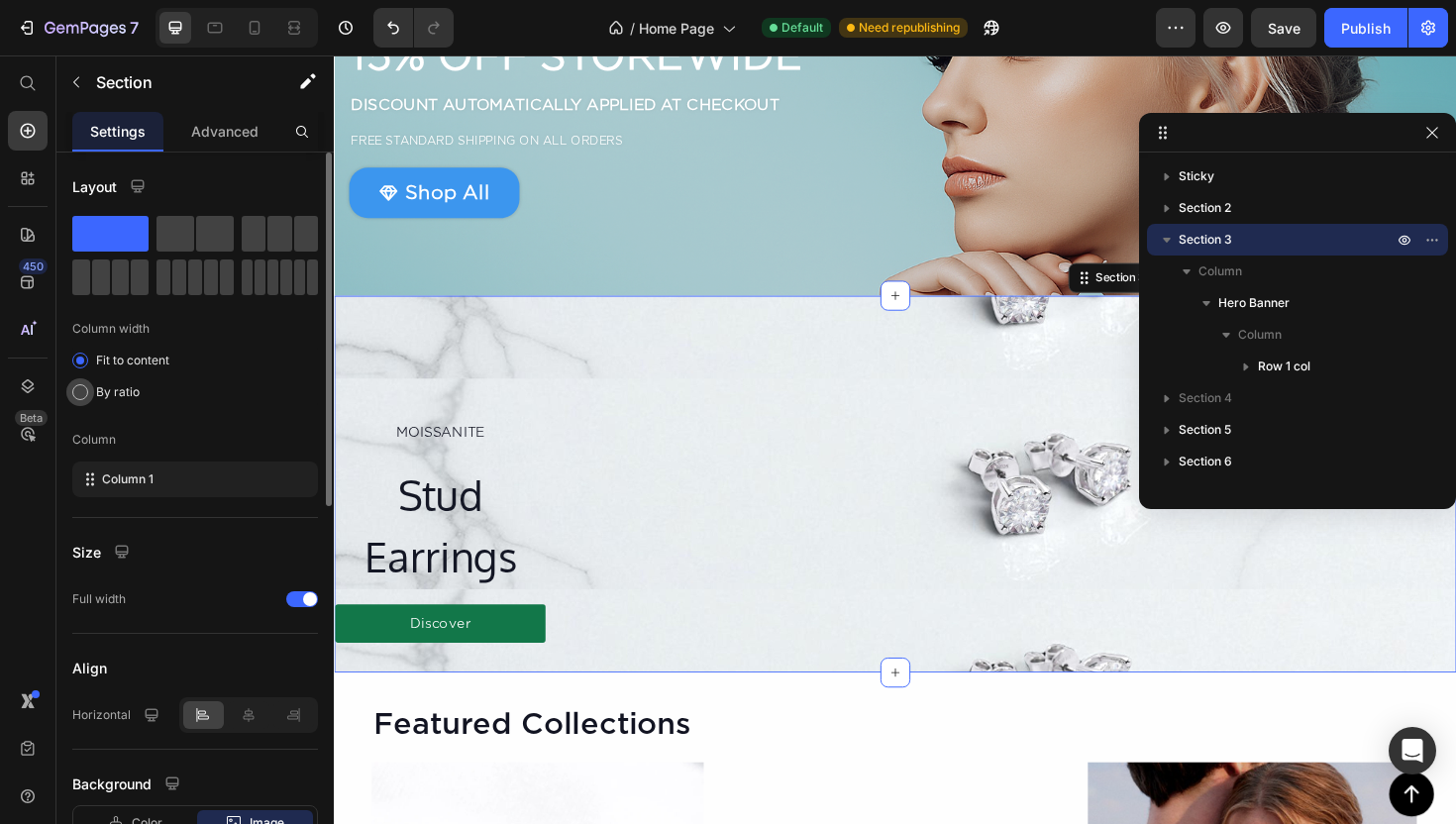 click on "By ratio" 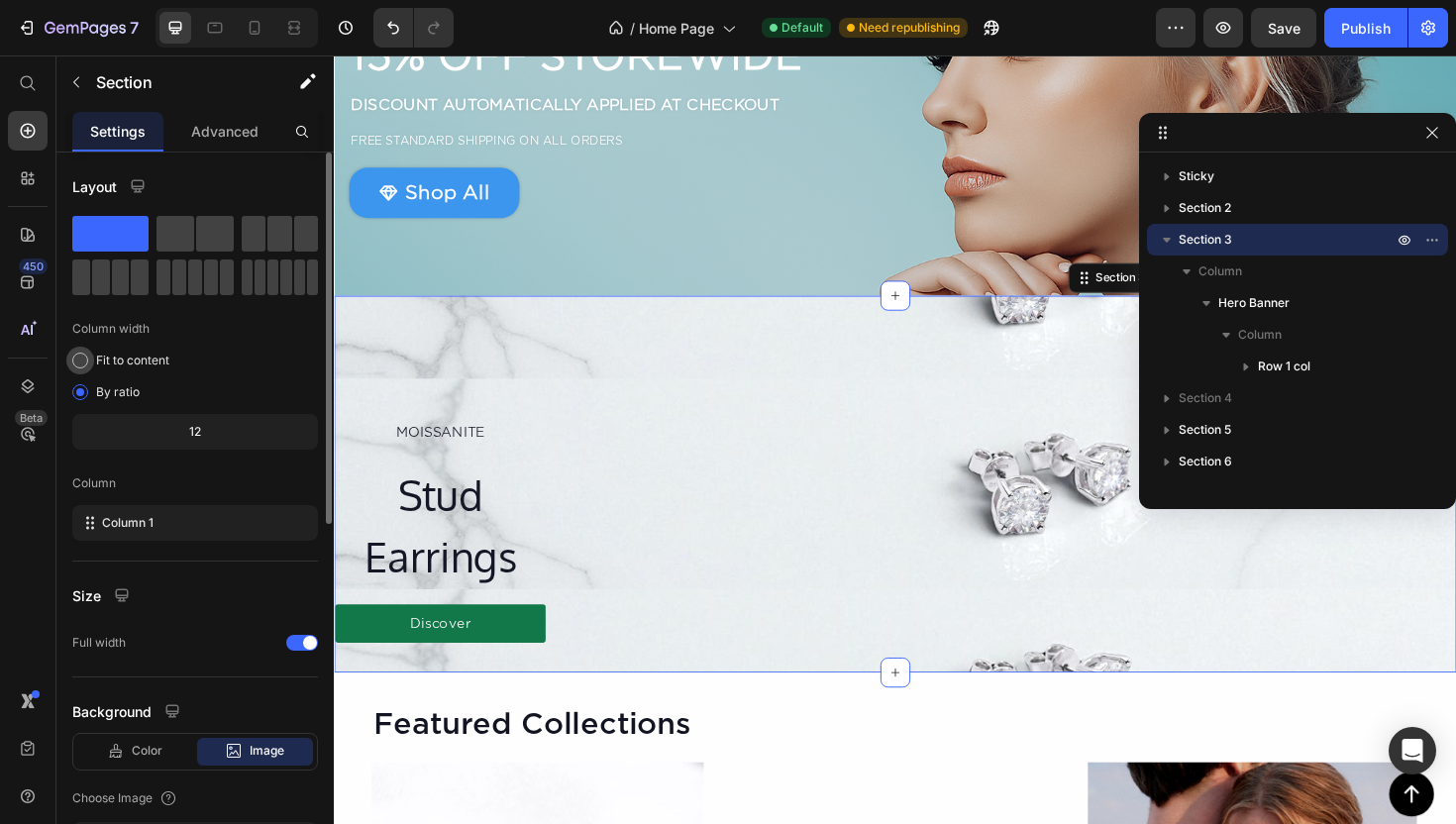 click on "Fit to content" at bounding box center [133, 360] 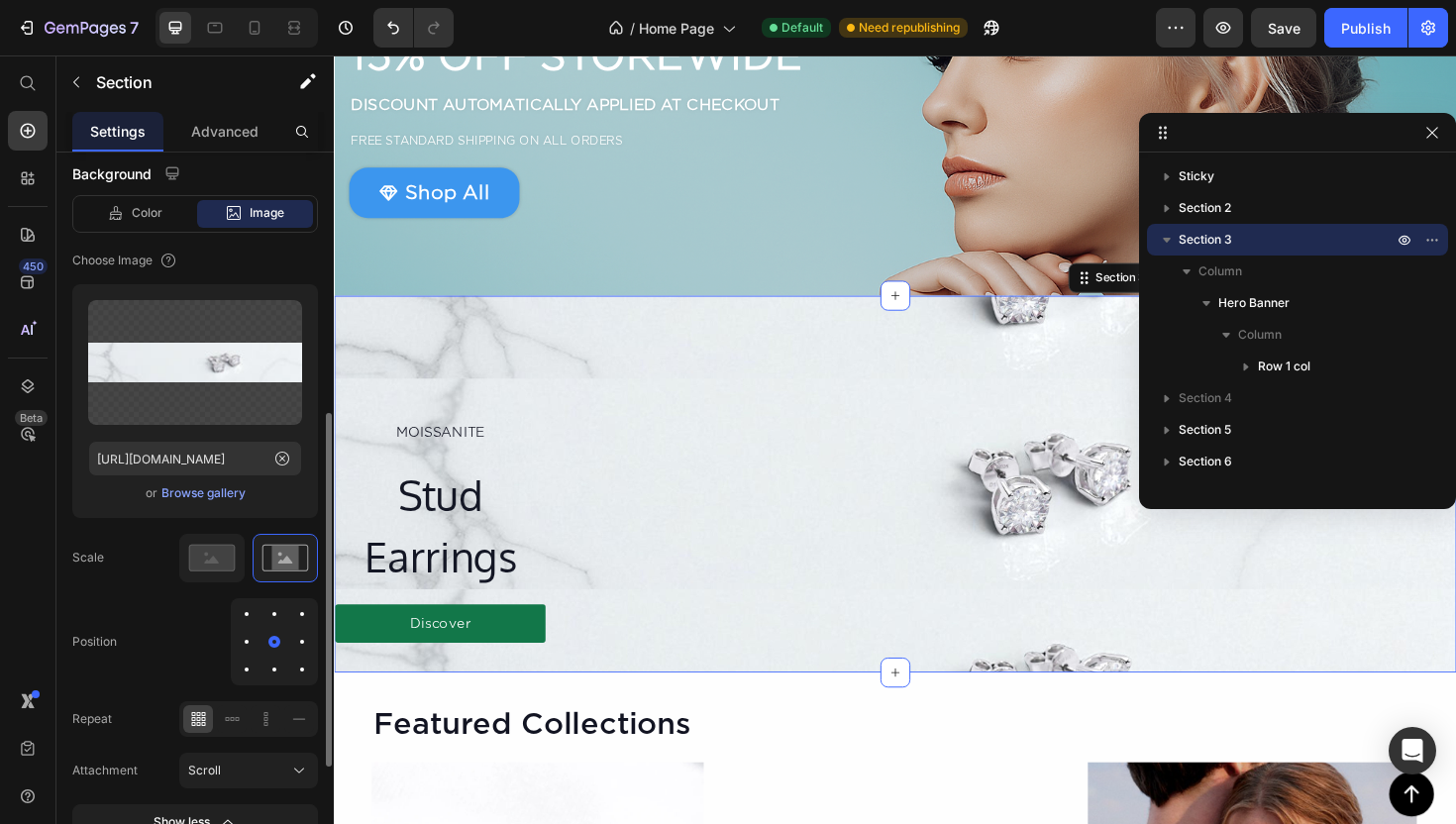 scroll, scrollTop: 739, scrollLeft: 0, axis: vertical 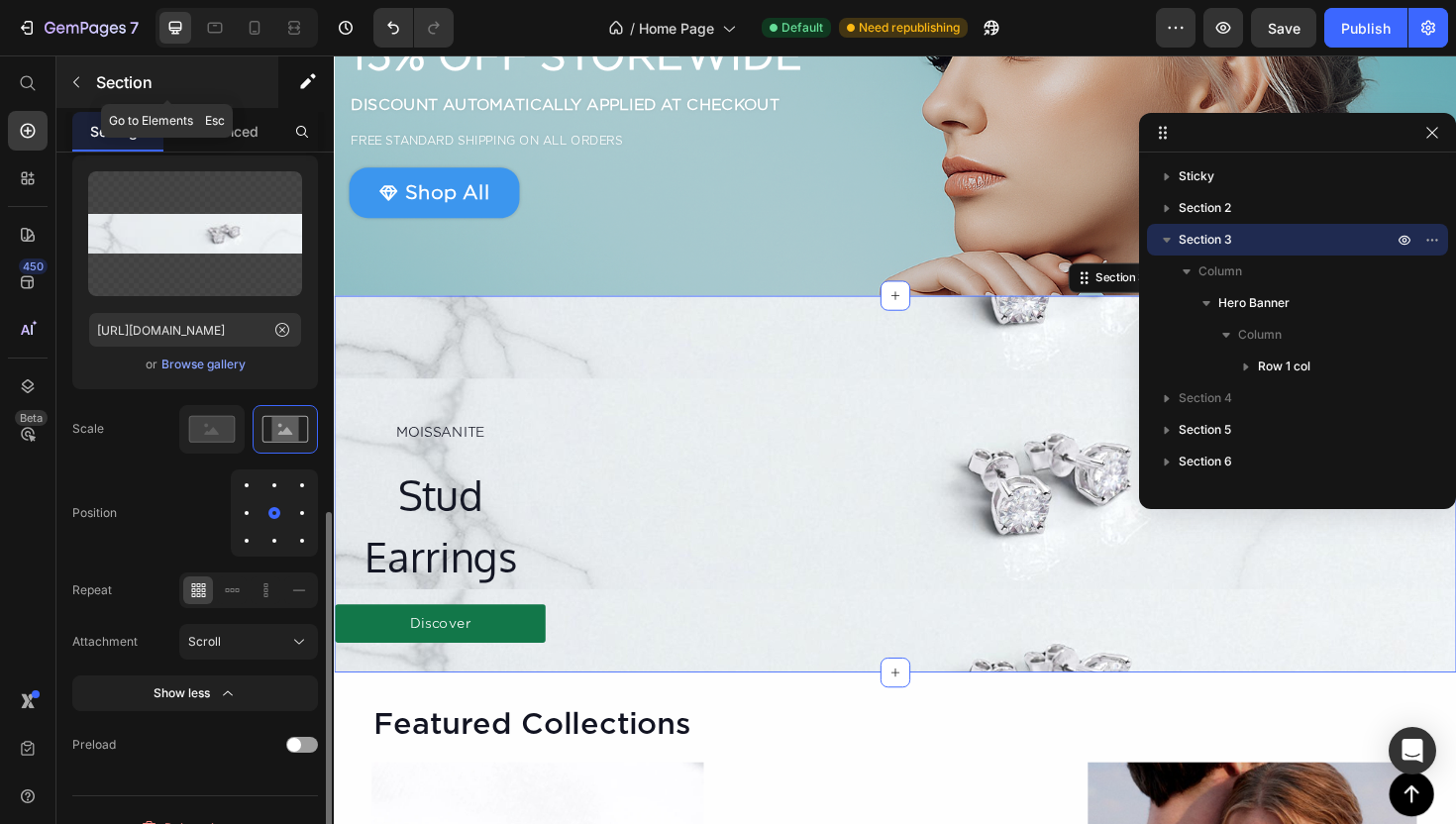 click on "Section" at bounding box center [167, 82] 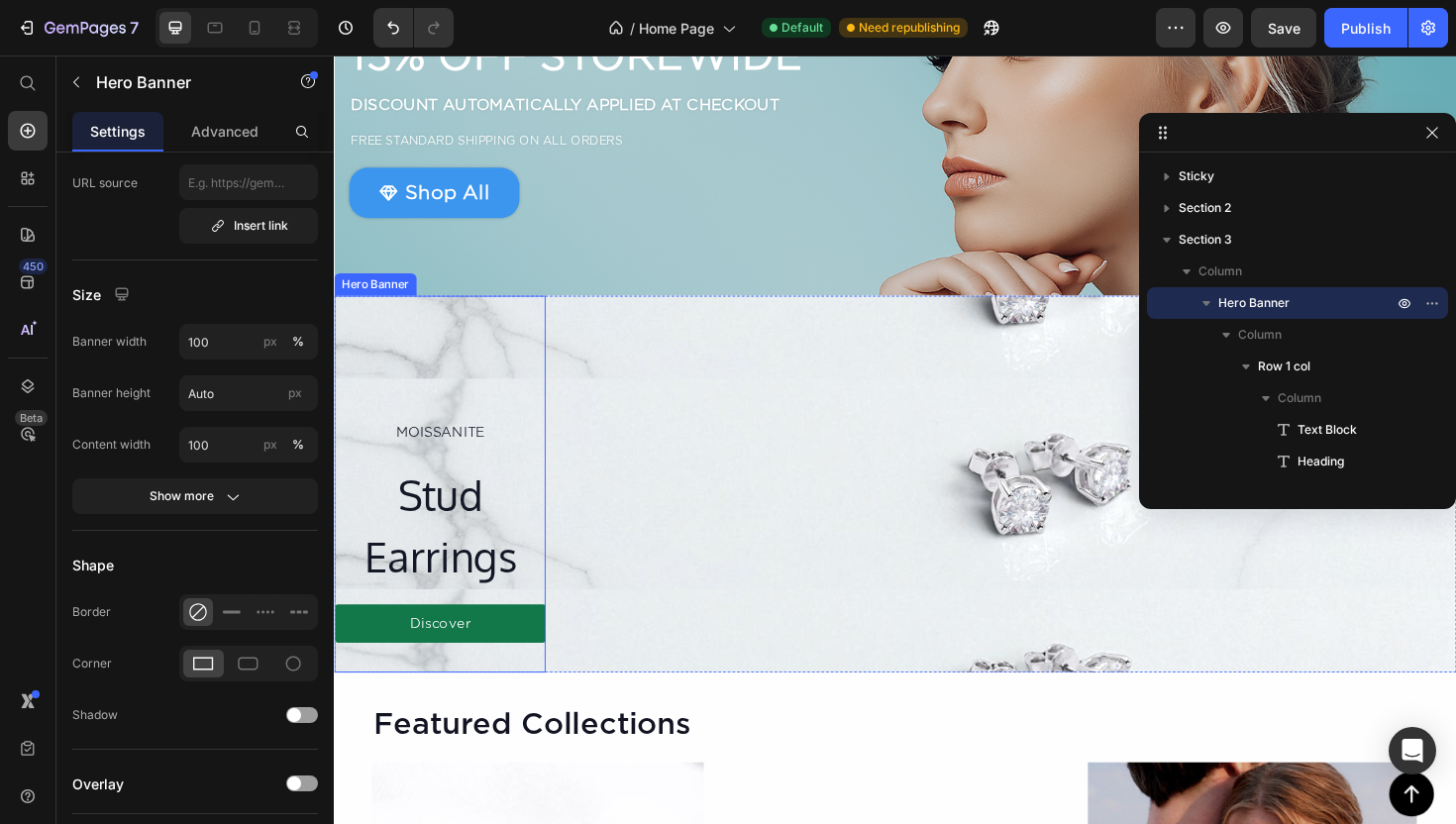 click on "MOISSANITE Text Block Stud Earrings Heading Discover Button Row" at bounding box center [446, 509] 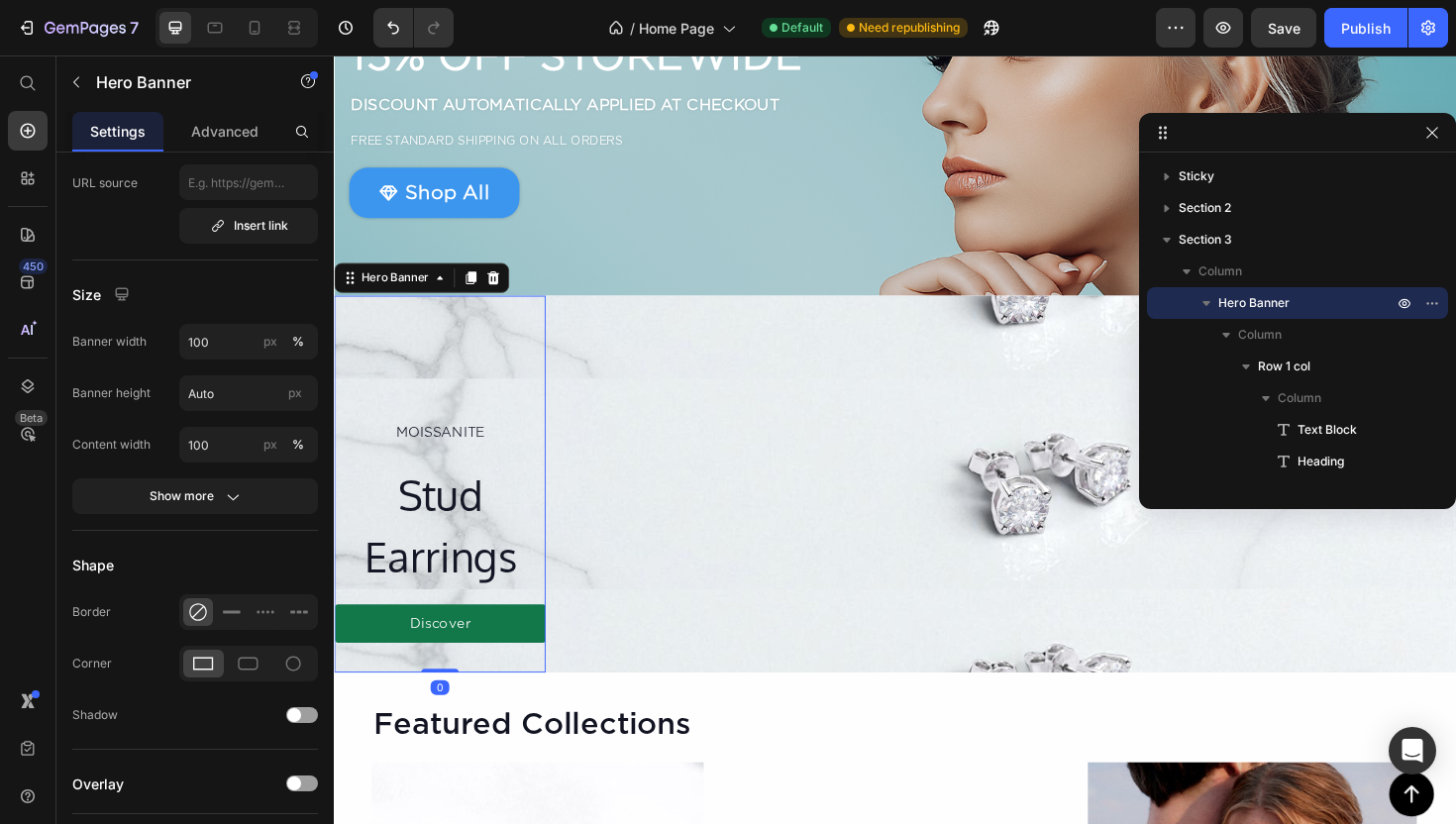 scroll, scrollTop: 0, scrollLeft: 0, axis: both 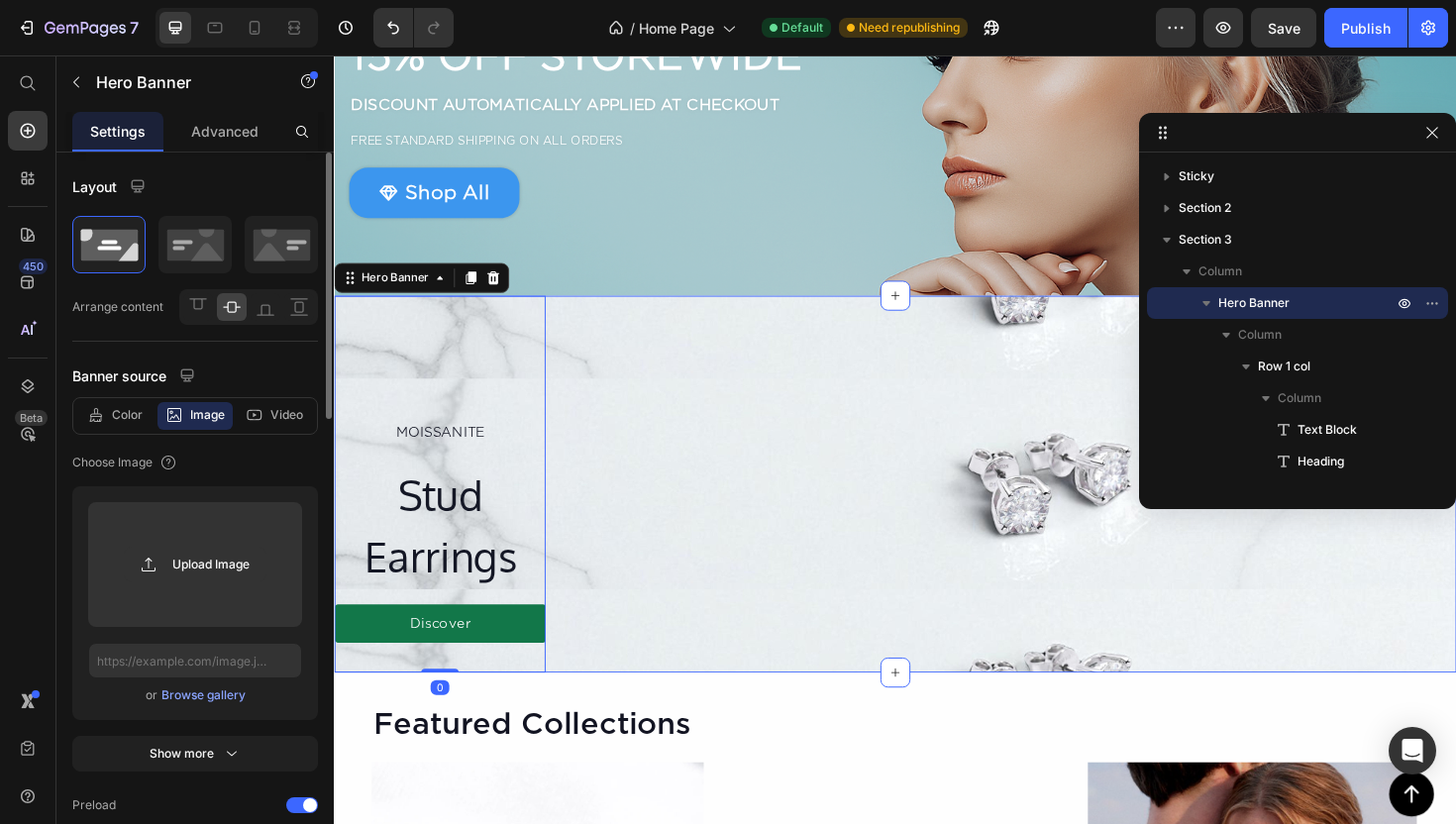 click on "MOISSANITE Text Block Stud Earrings Heading Discover Button Row Hero Banner   0 Section 3" at bounding box center [928, 509] 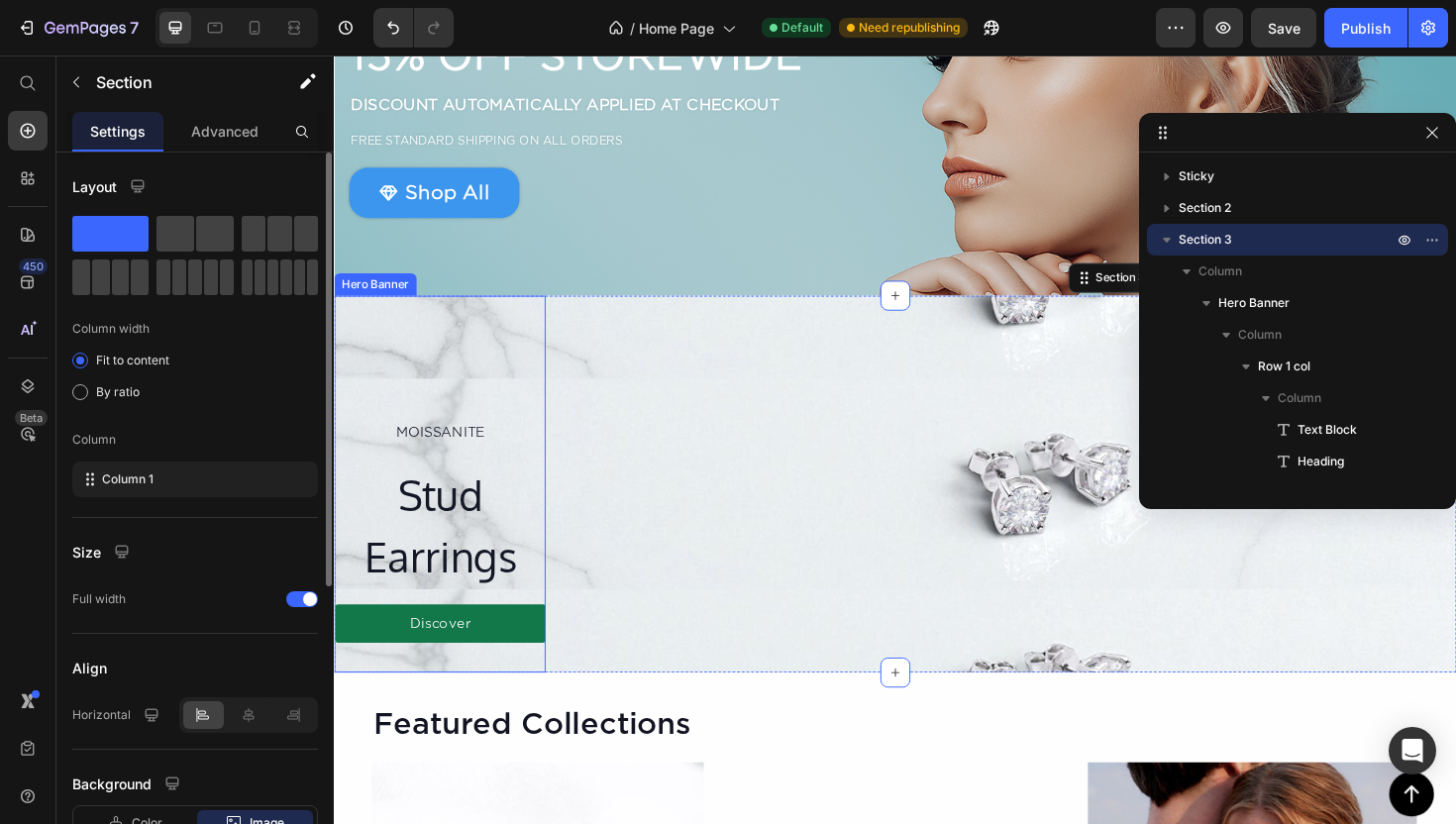 click on "MOISSANITE Text Block Stud Earrings Heading Discover Button Row" at bounding box center [446, 509] 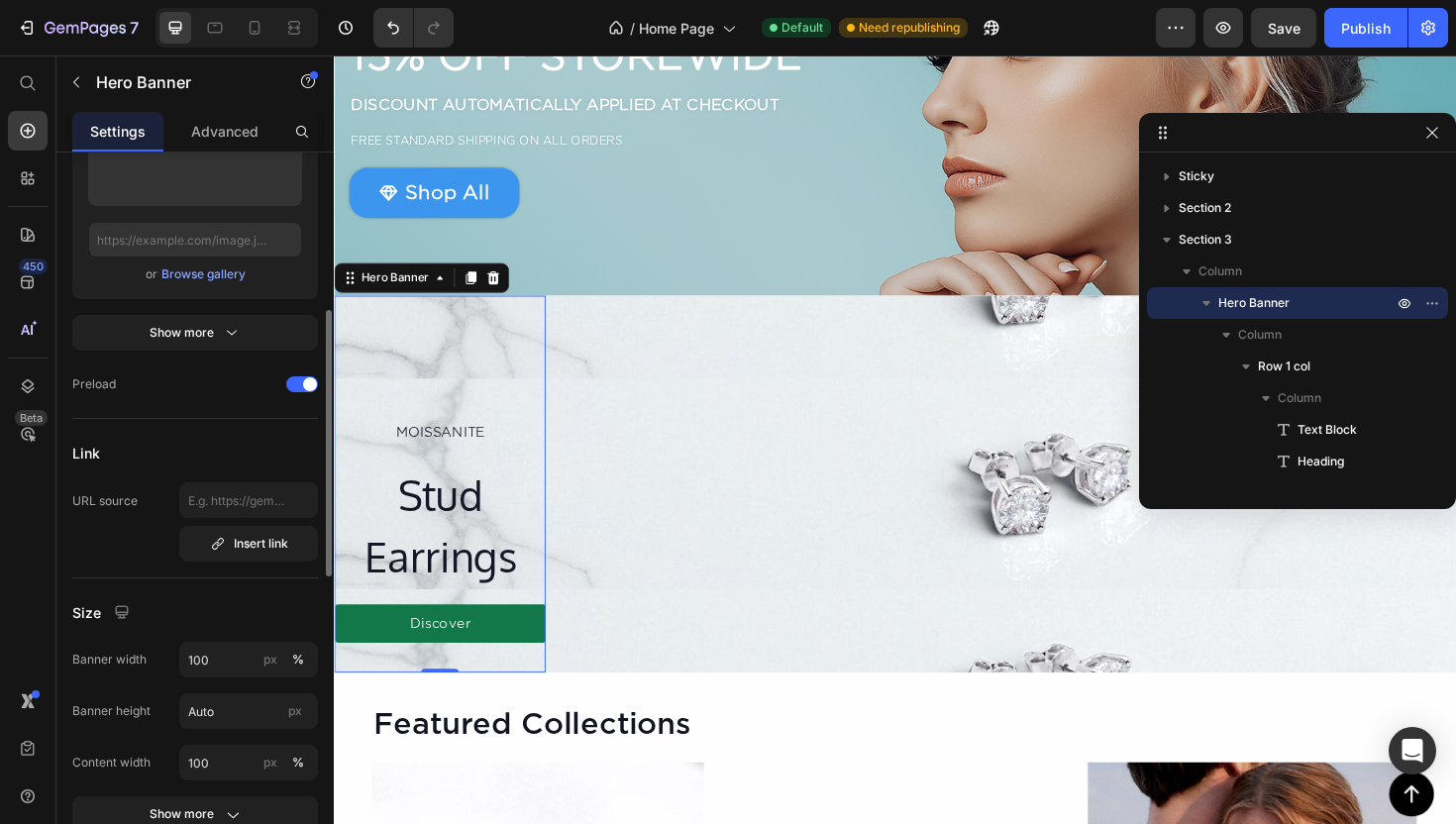 scroll, scrollTop: 424, scrollLeft: 0, axis: vertical 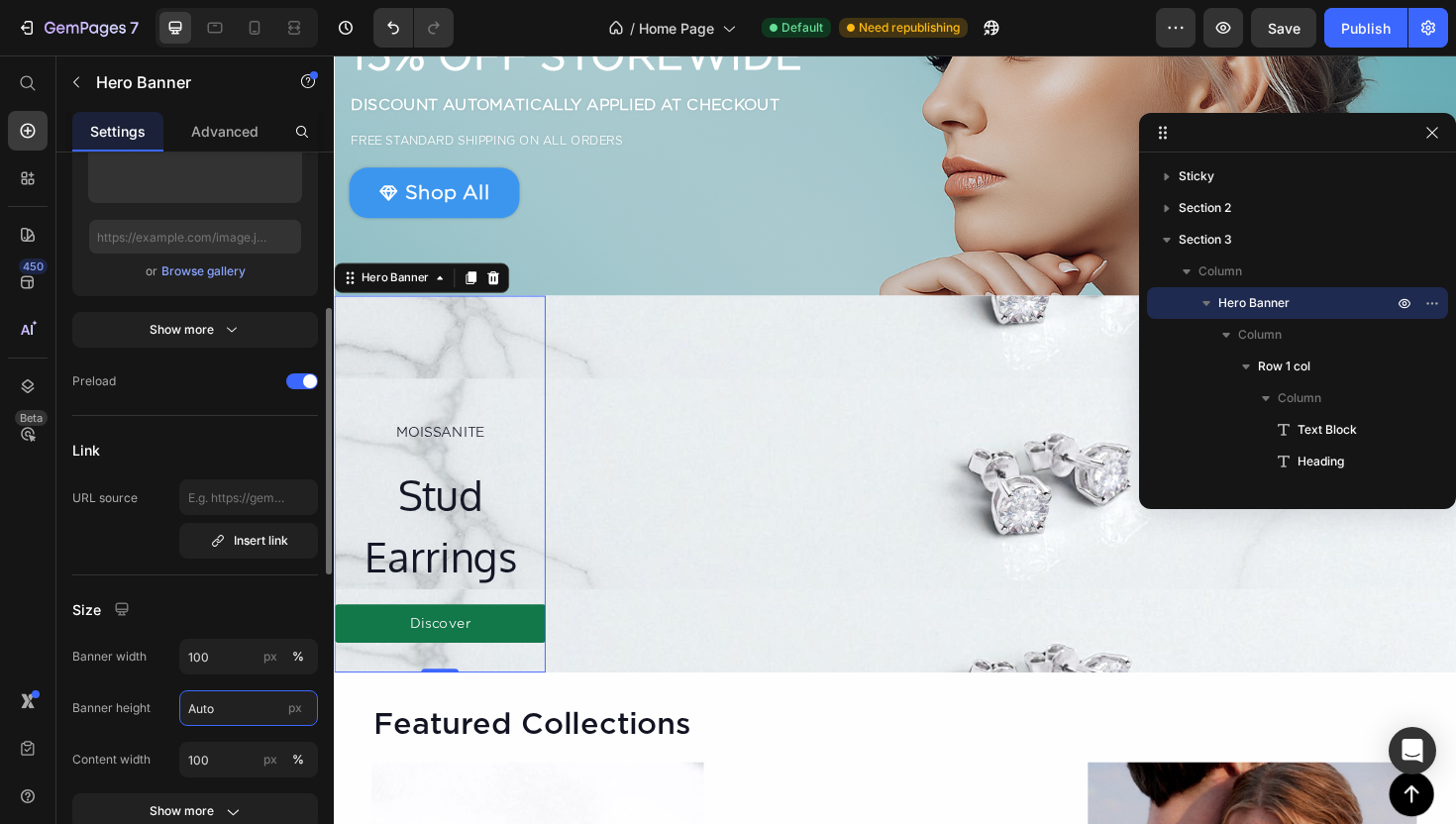 click on "Auto" at bounding box center (249, 708) 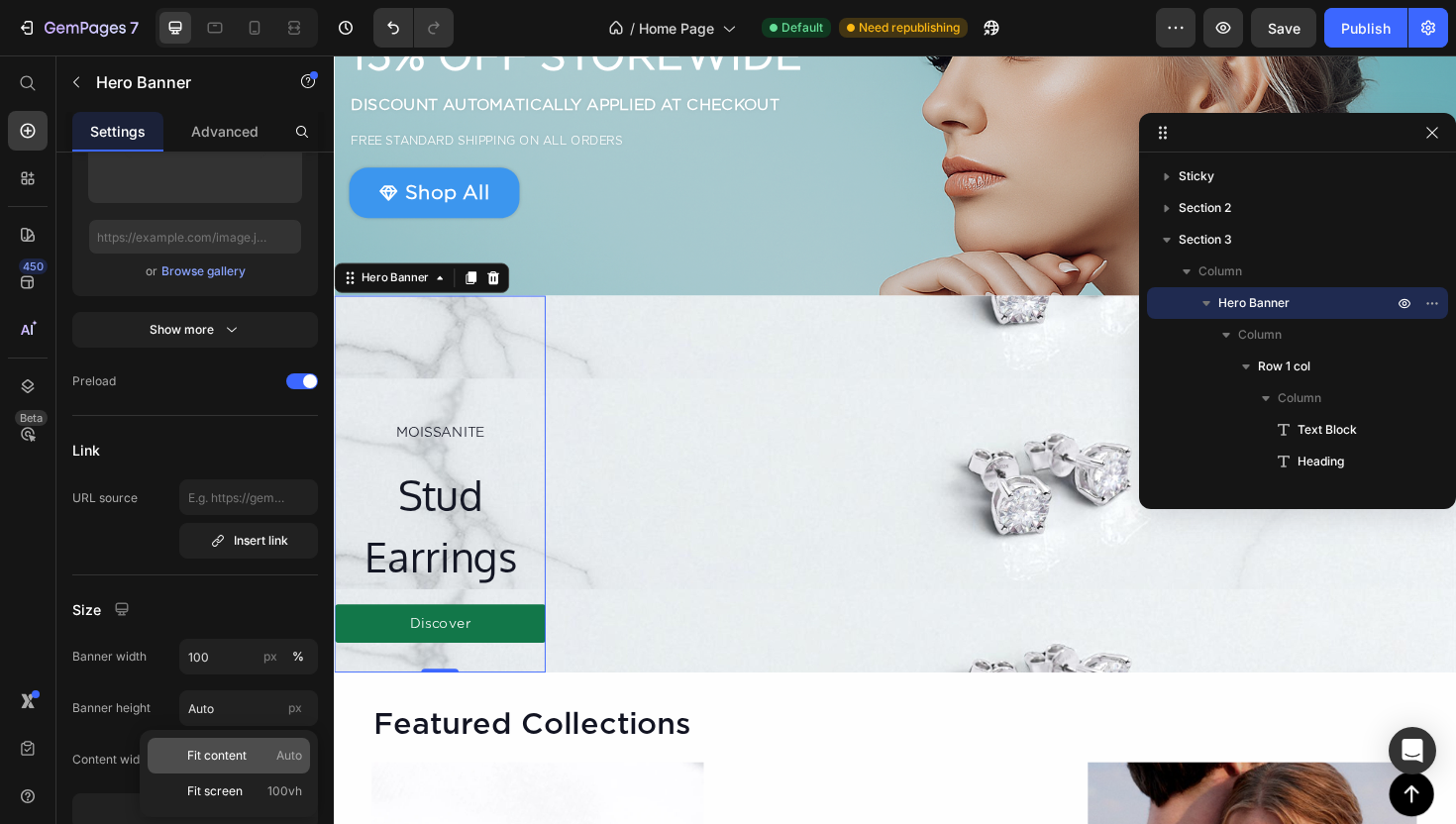 click on "Fit content Auto" 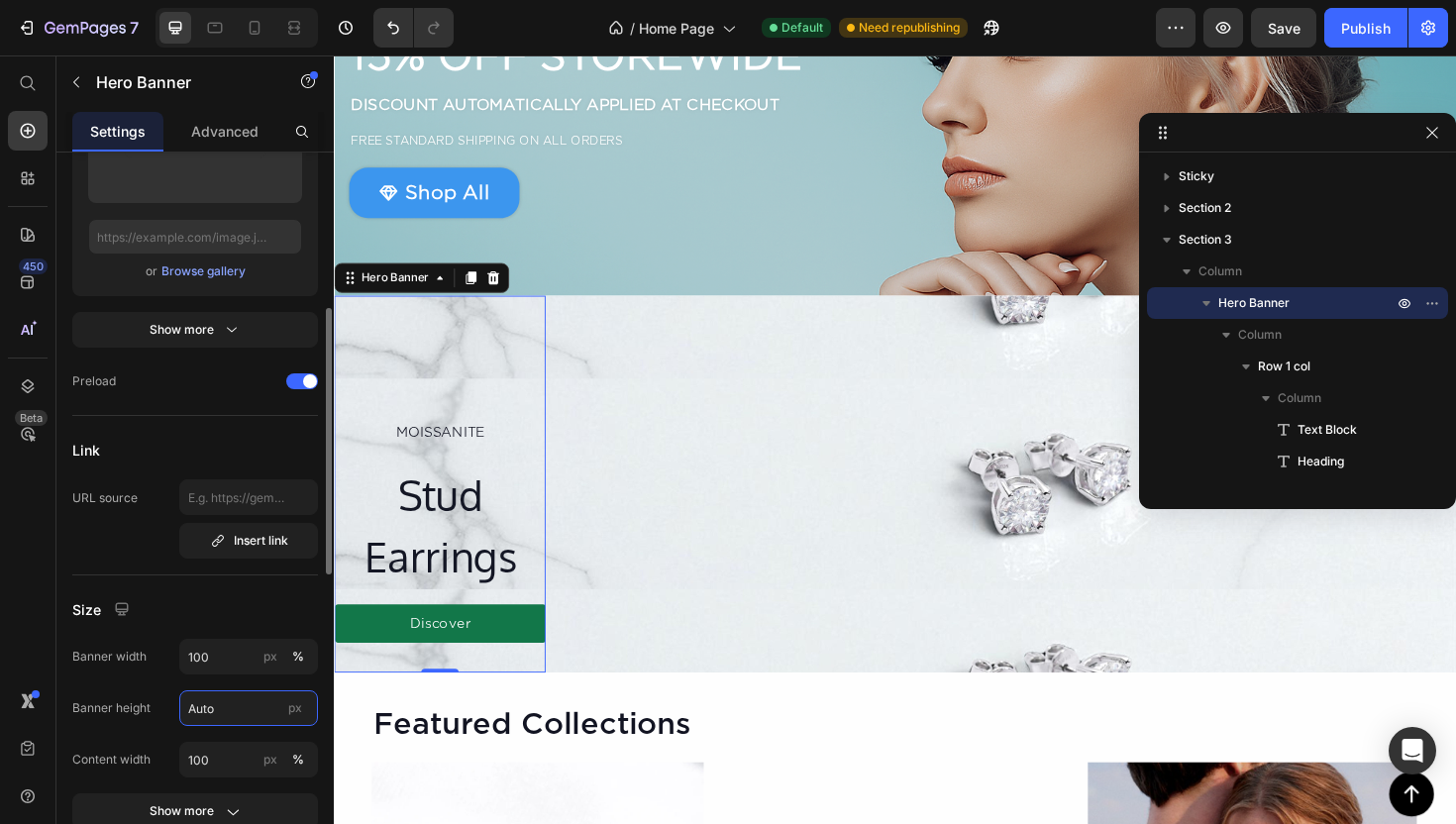 click on "Auto" at bounding box center [249, 708] 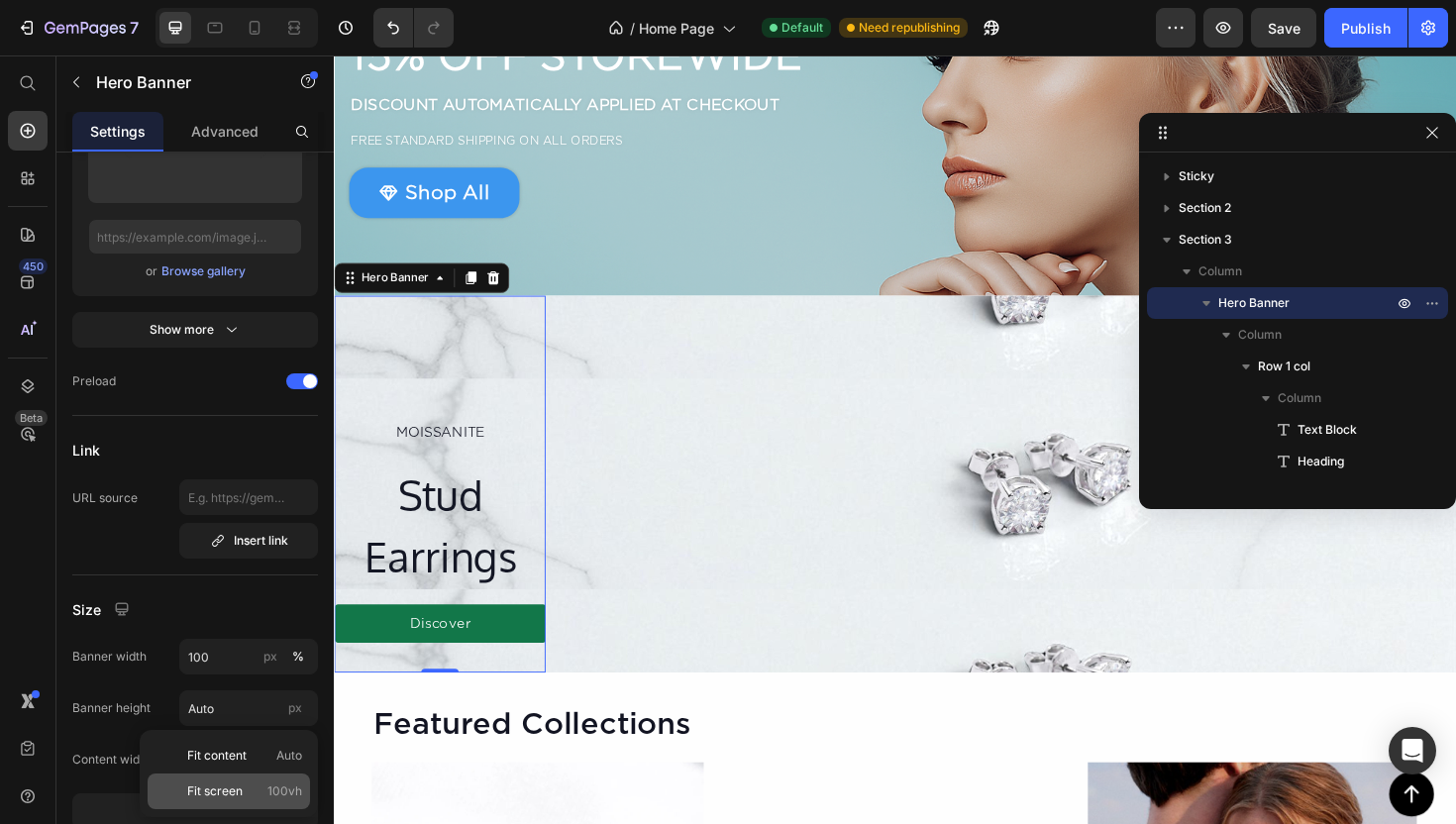 click on "Fit screen 100vh" 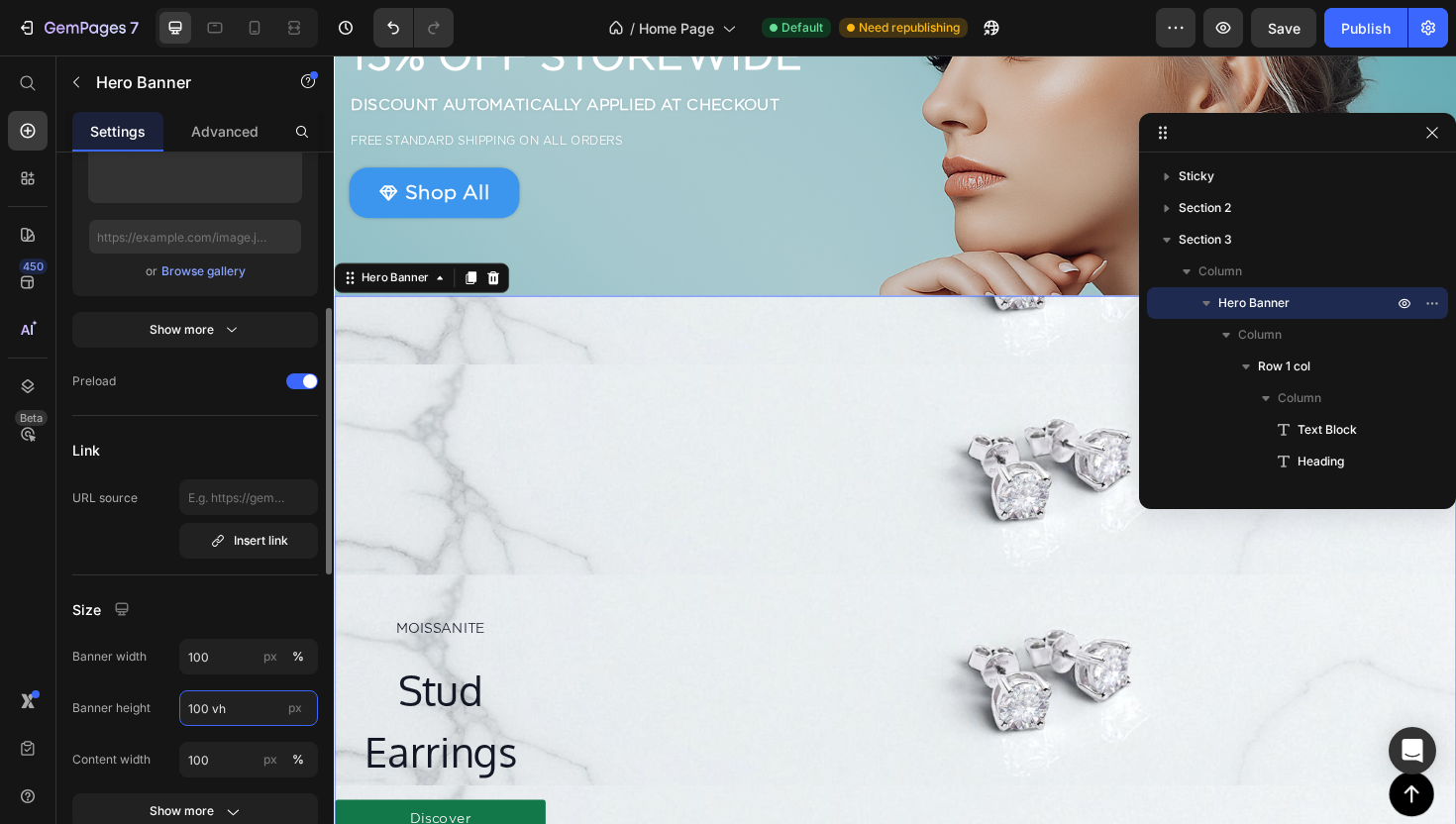 click on "100 vh" at bounding box center [249, 708] 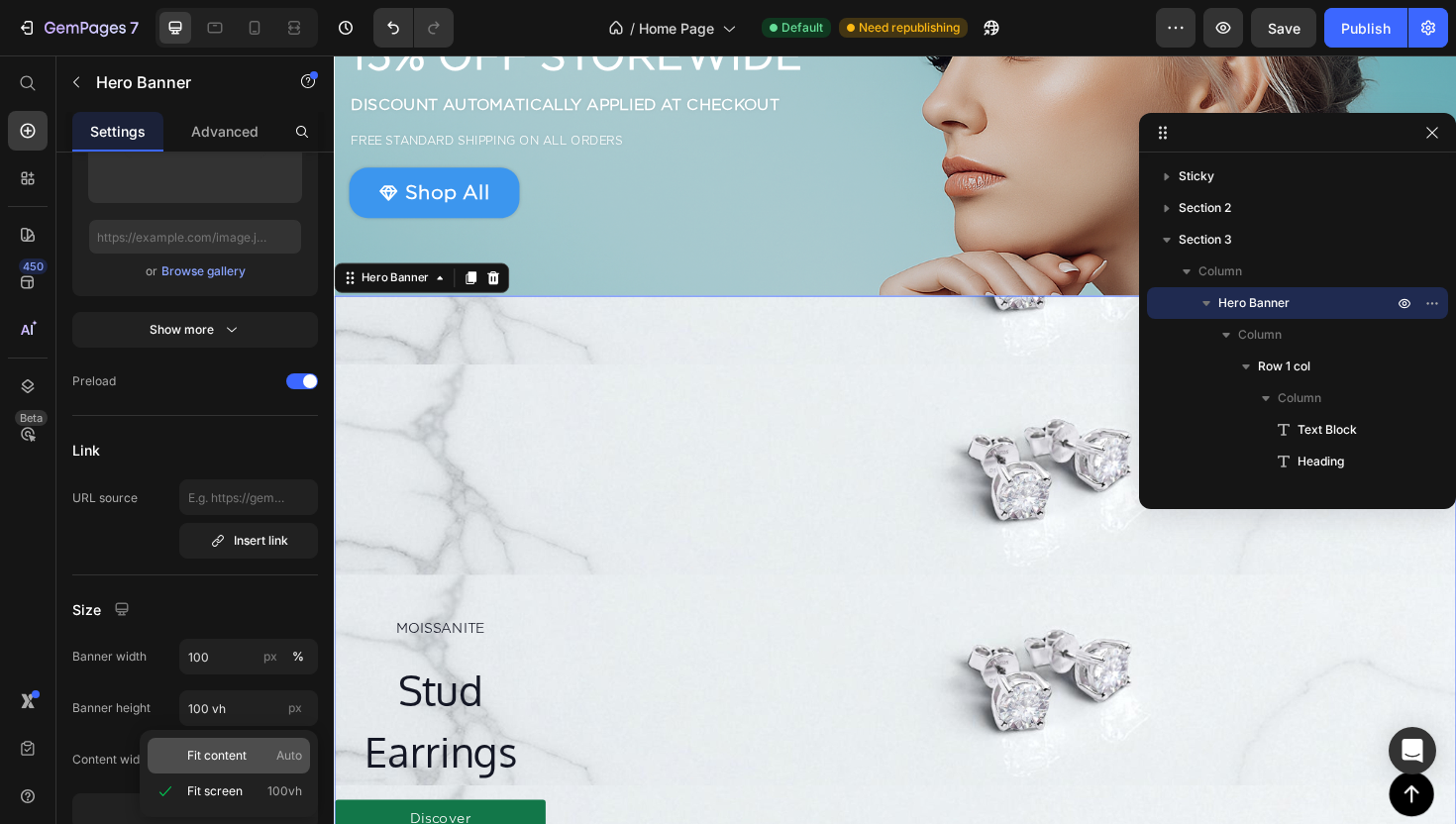 click on "Fit content" at bounding box center (217, 756) 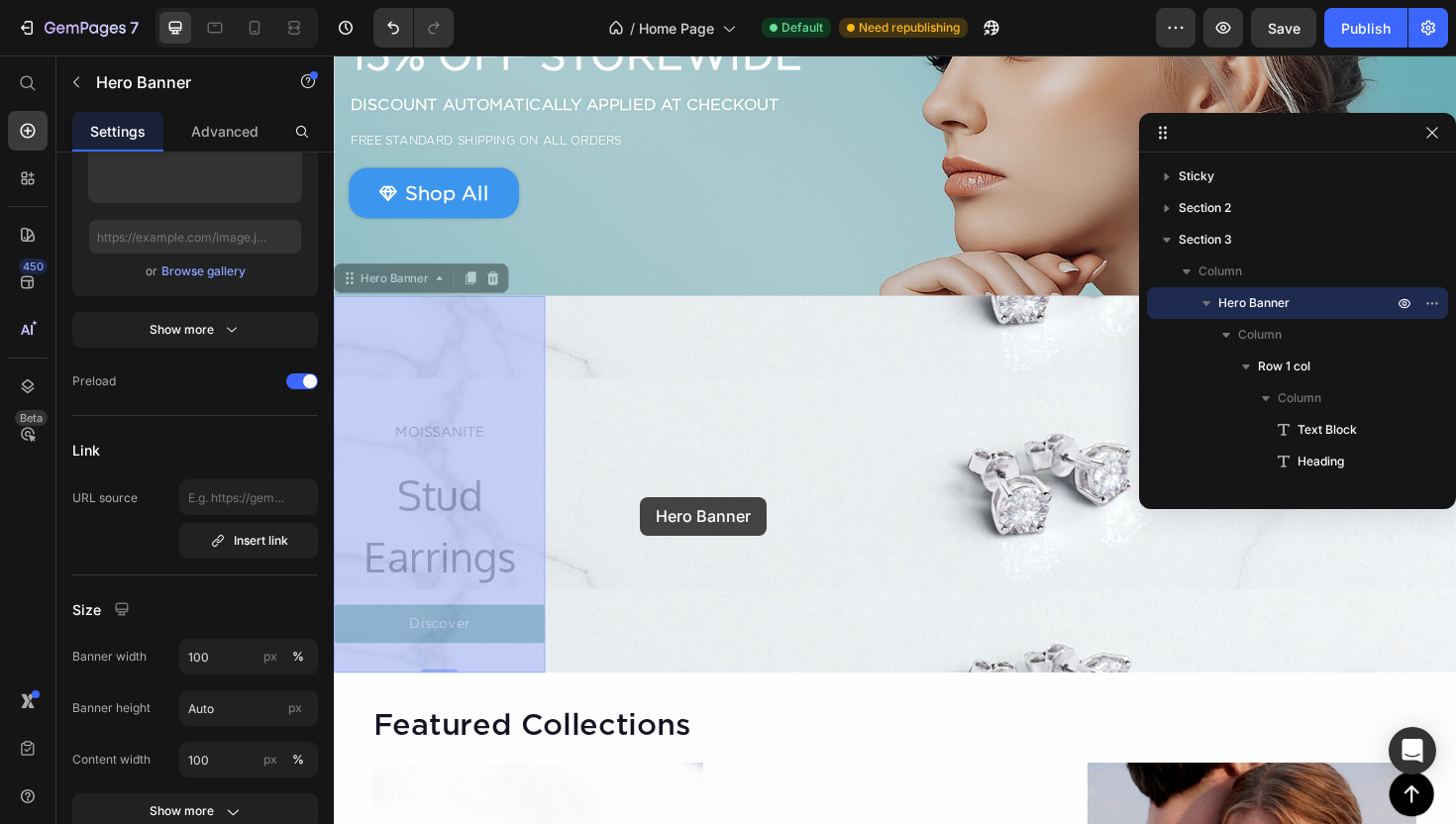drag, startPoint x: 542, startPoint y: 339, endPoint x: 671, endPoint y: 524, distance: 225.53492 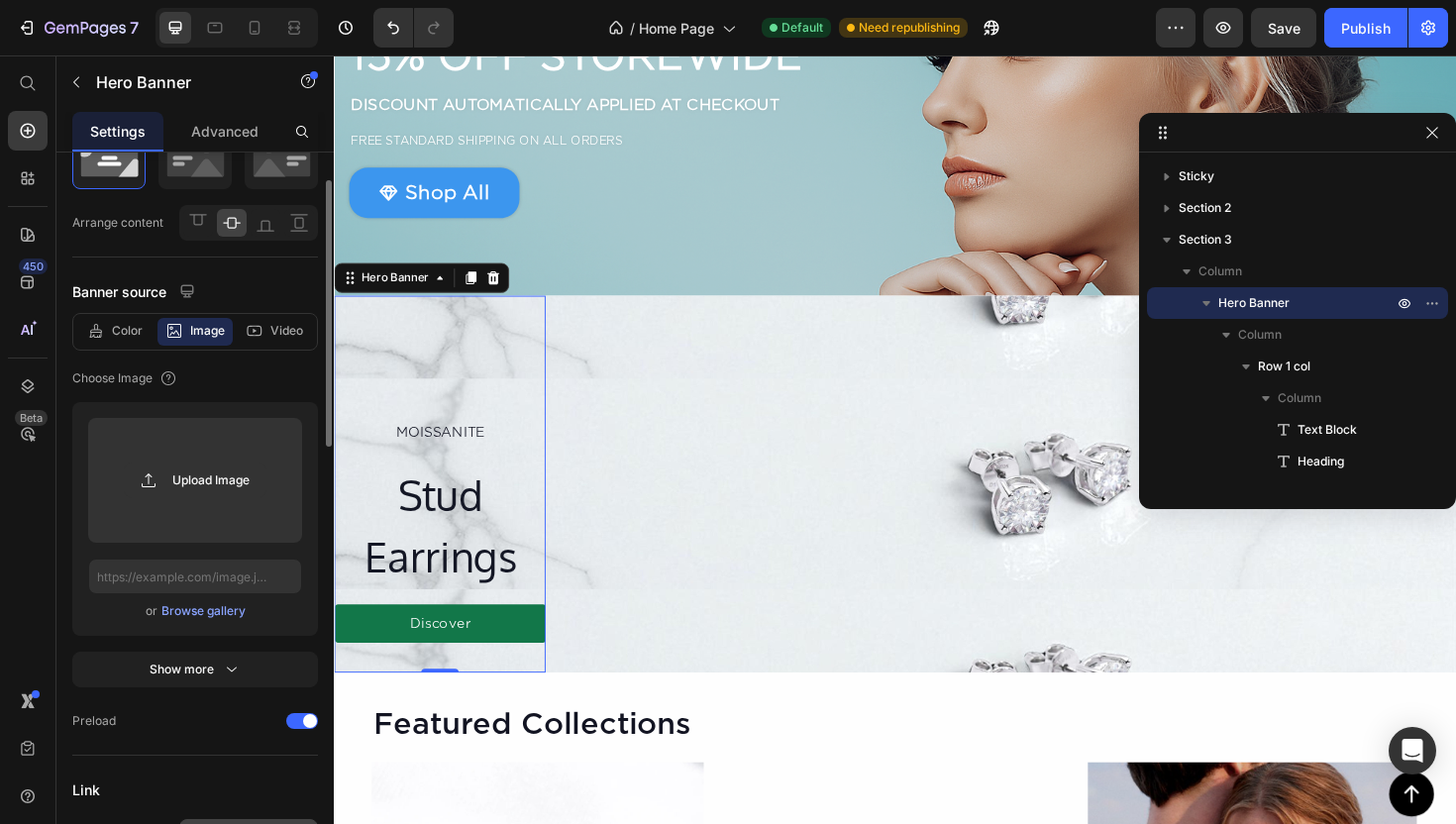 scroll, scrollTop: 0, scrollLeft: 0, axis: both 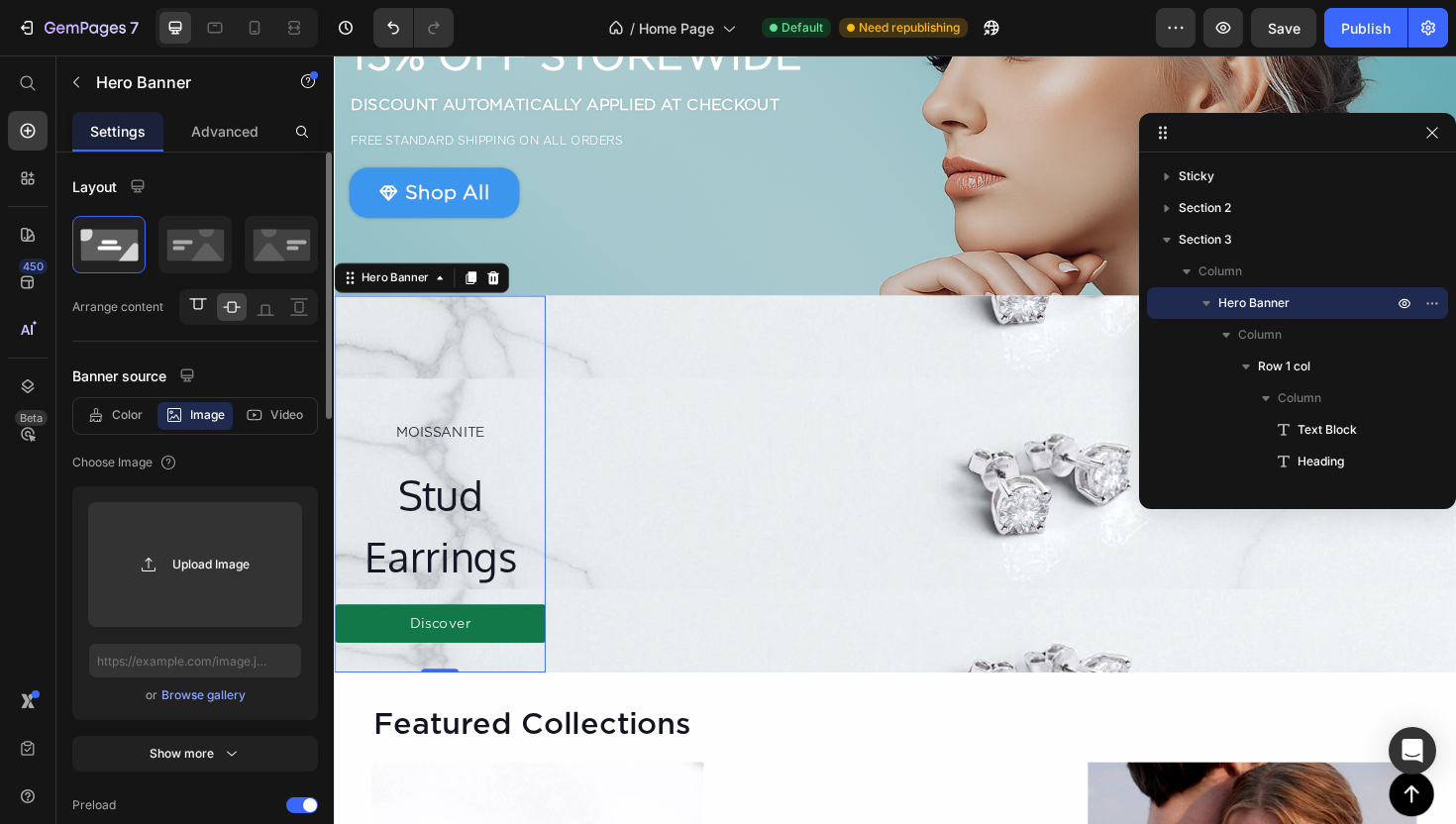 click 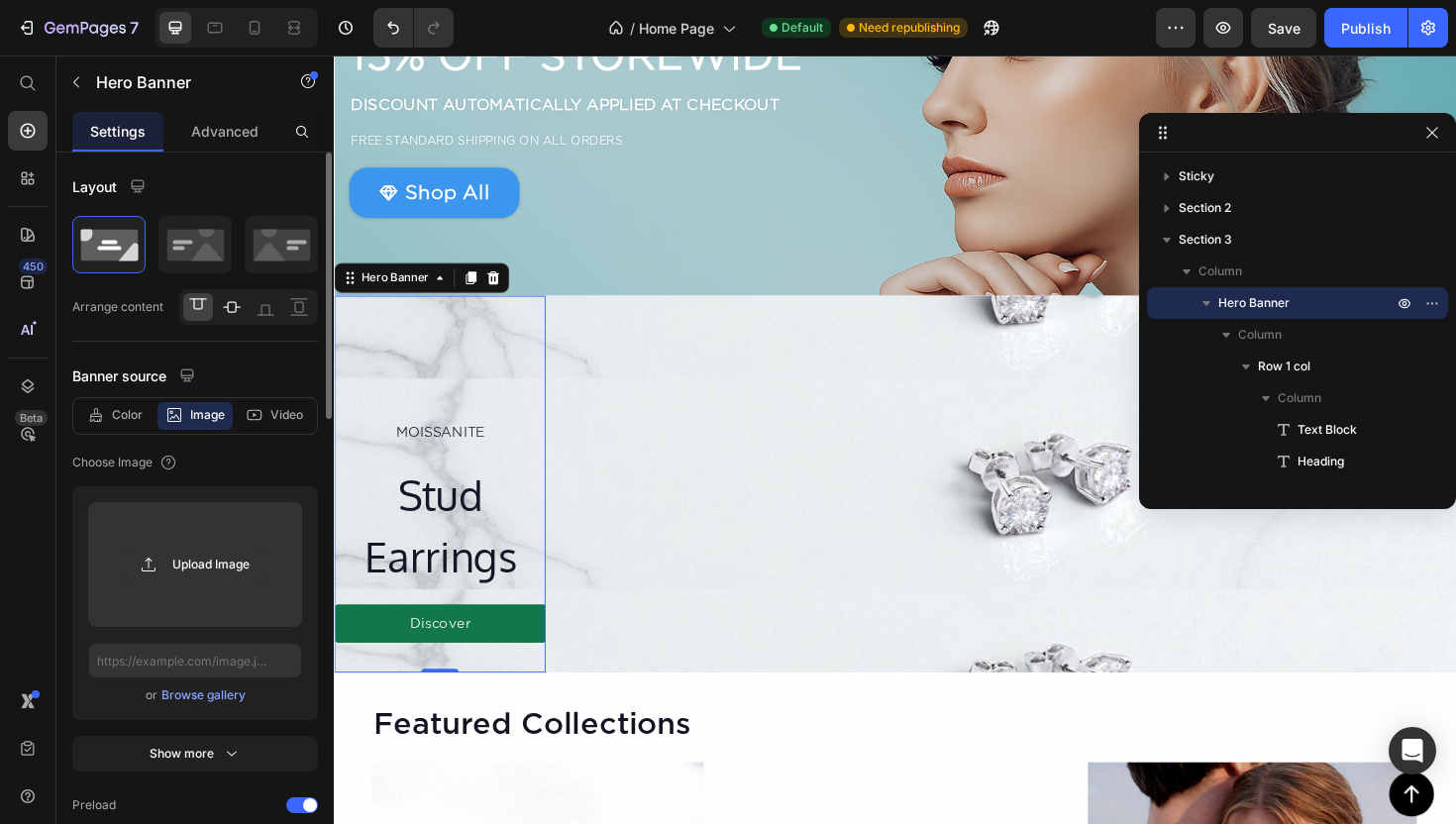 click 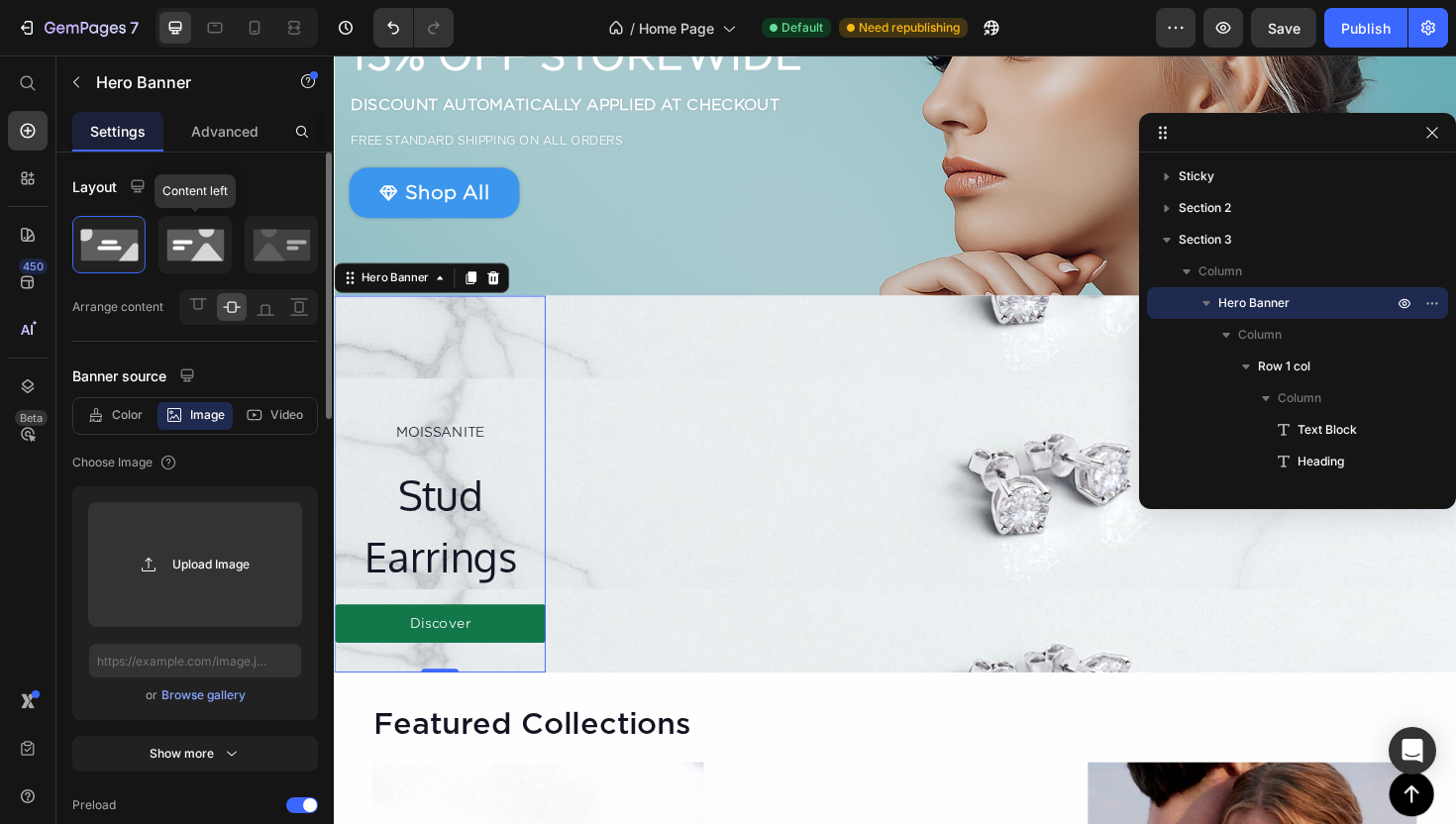 click 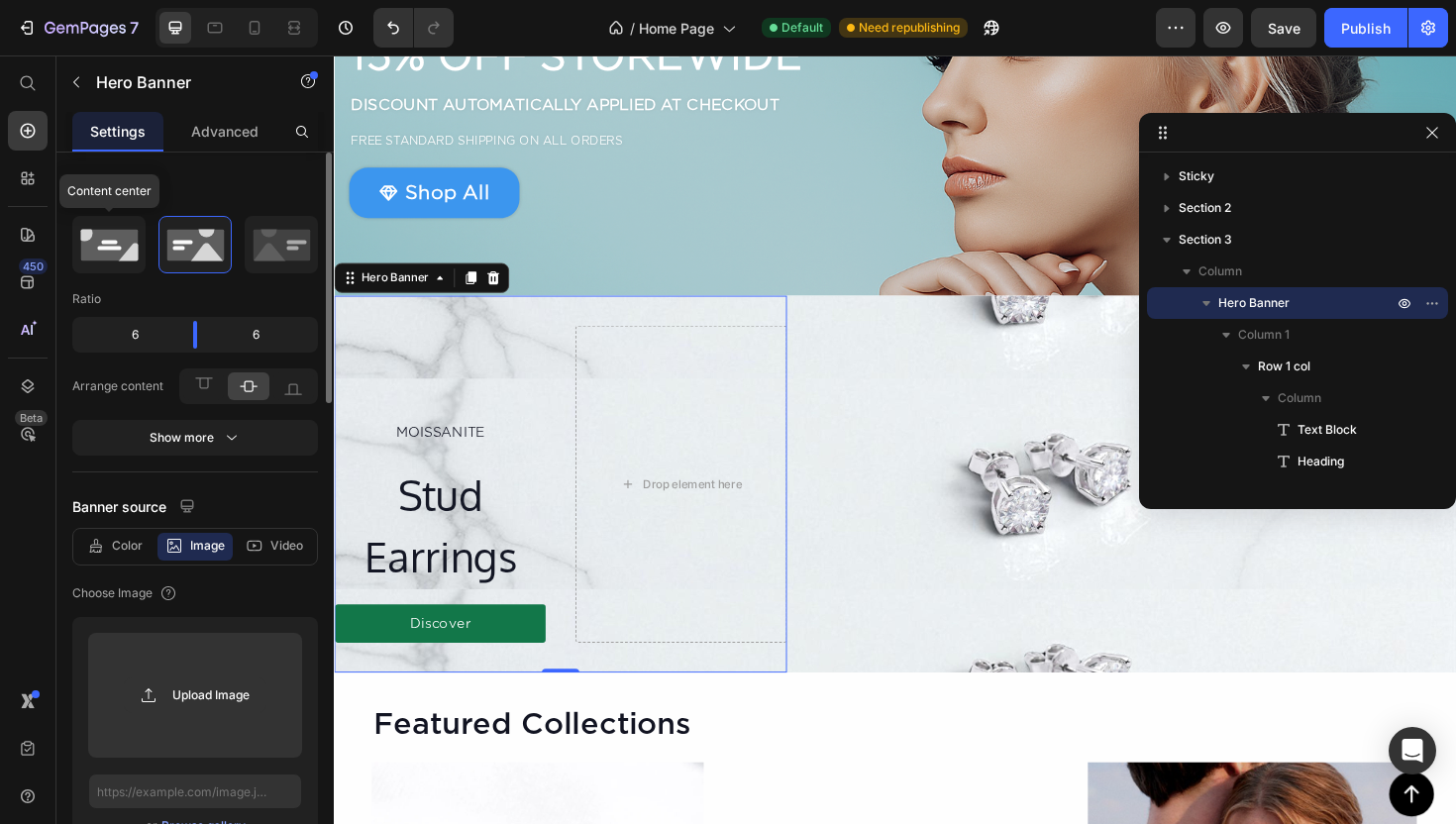click 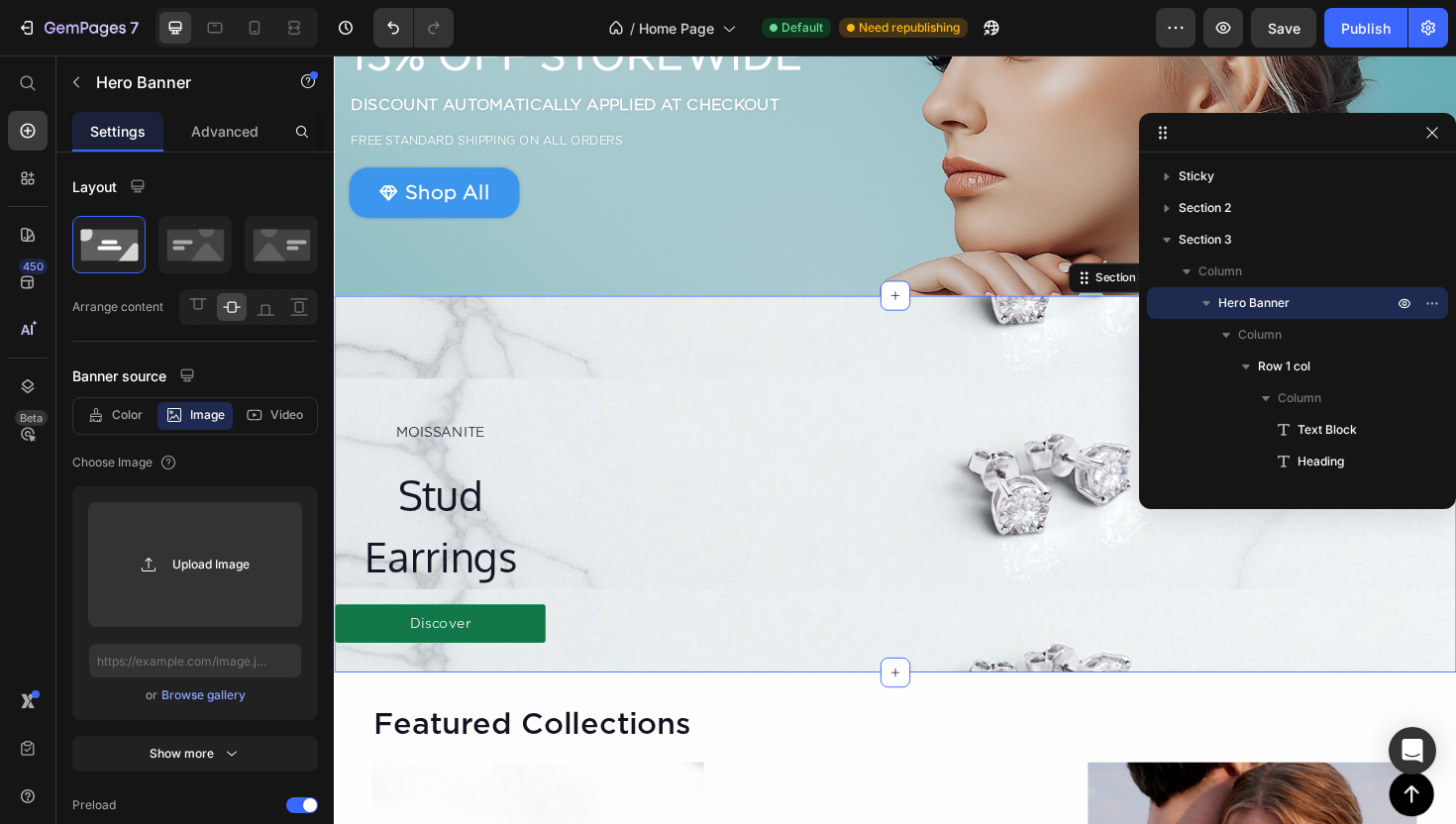 click on "MOISSANITE Text Block Stud Earrings Heading Discover Button Row Hero Banner Section 3   You can create reusable sections Create Theme Section AI Content Write with GemAI What would you like to describe here? Tone and Voice Persuasive Product Show more Generate" at bounding box center [928, 509] 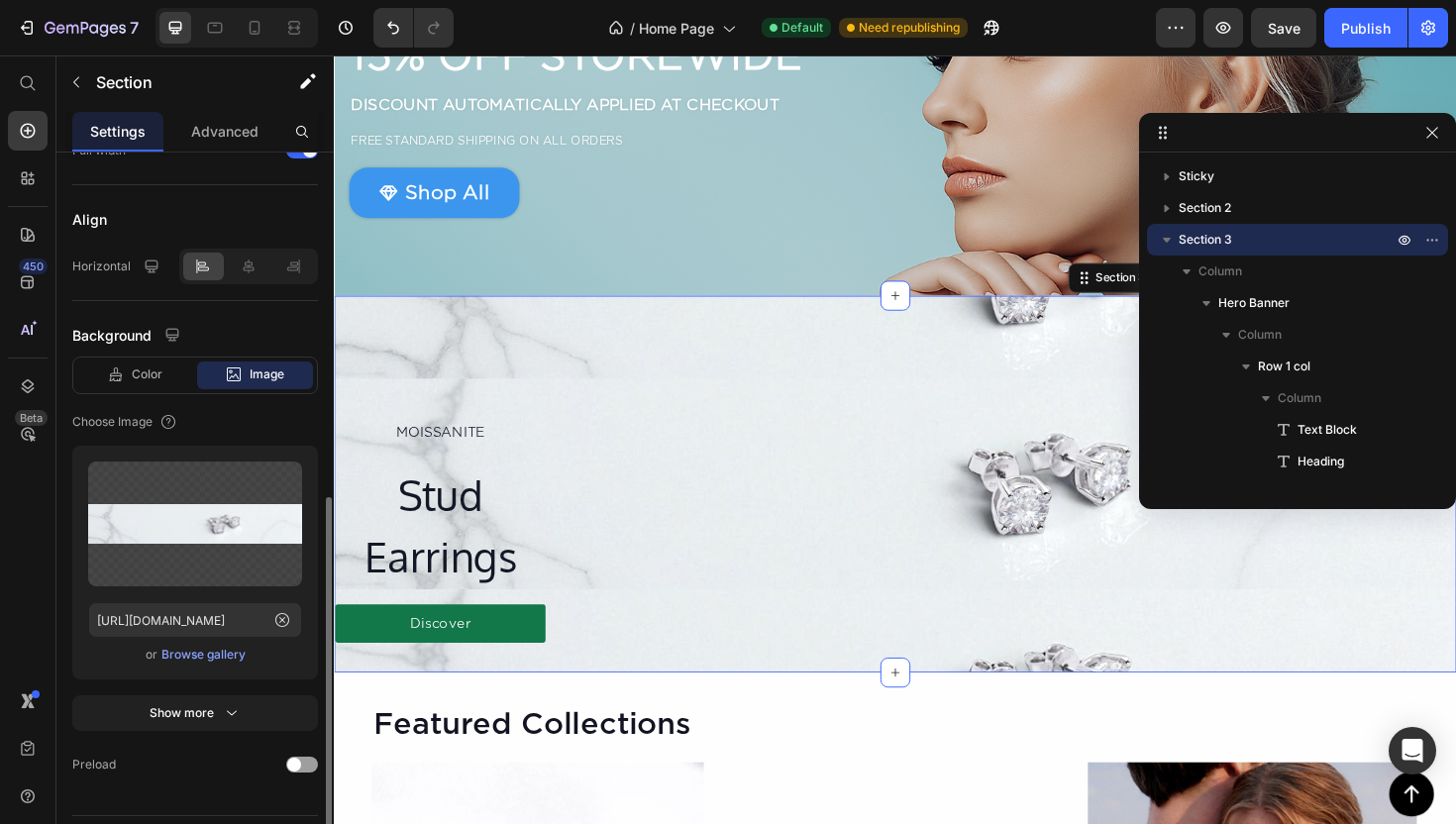 scroll, scrollTop: 497, scrollLeft: 0, axis: vertical 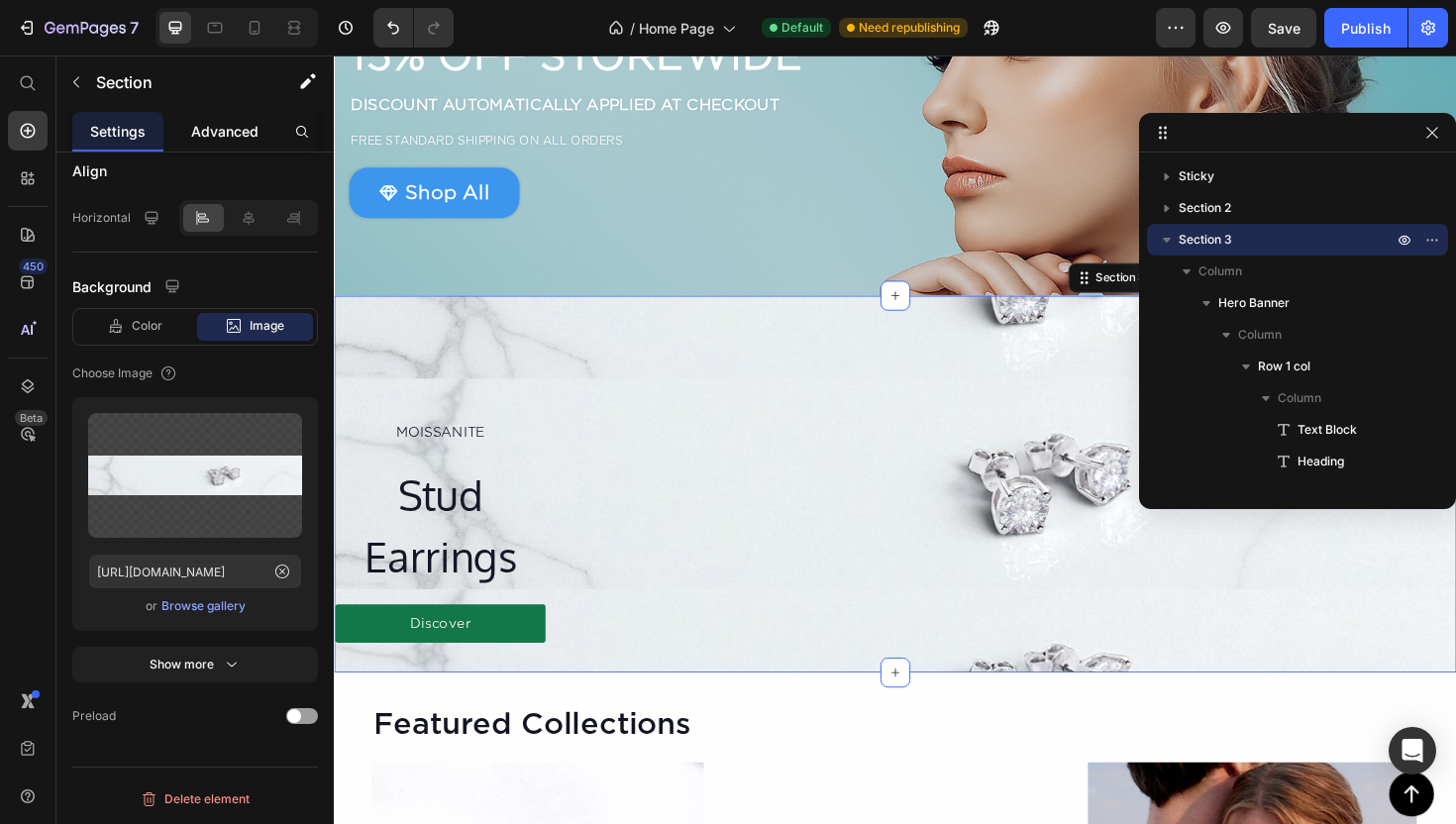 click on "Advanced" at bounding box center (225, 131) 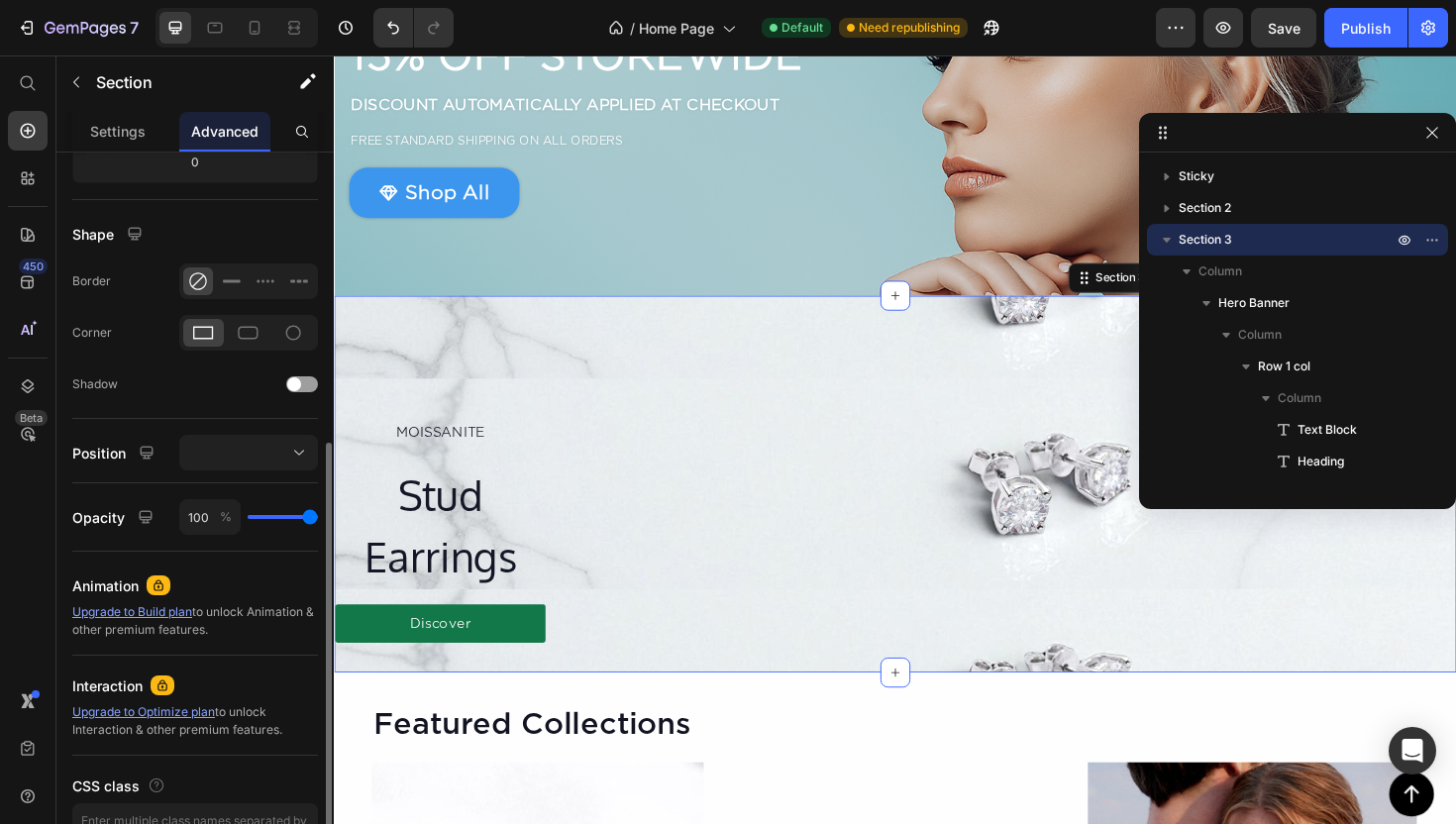scroll, scrollTop: 565, scrollLeft: 0, axis: vertical 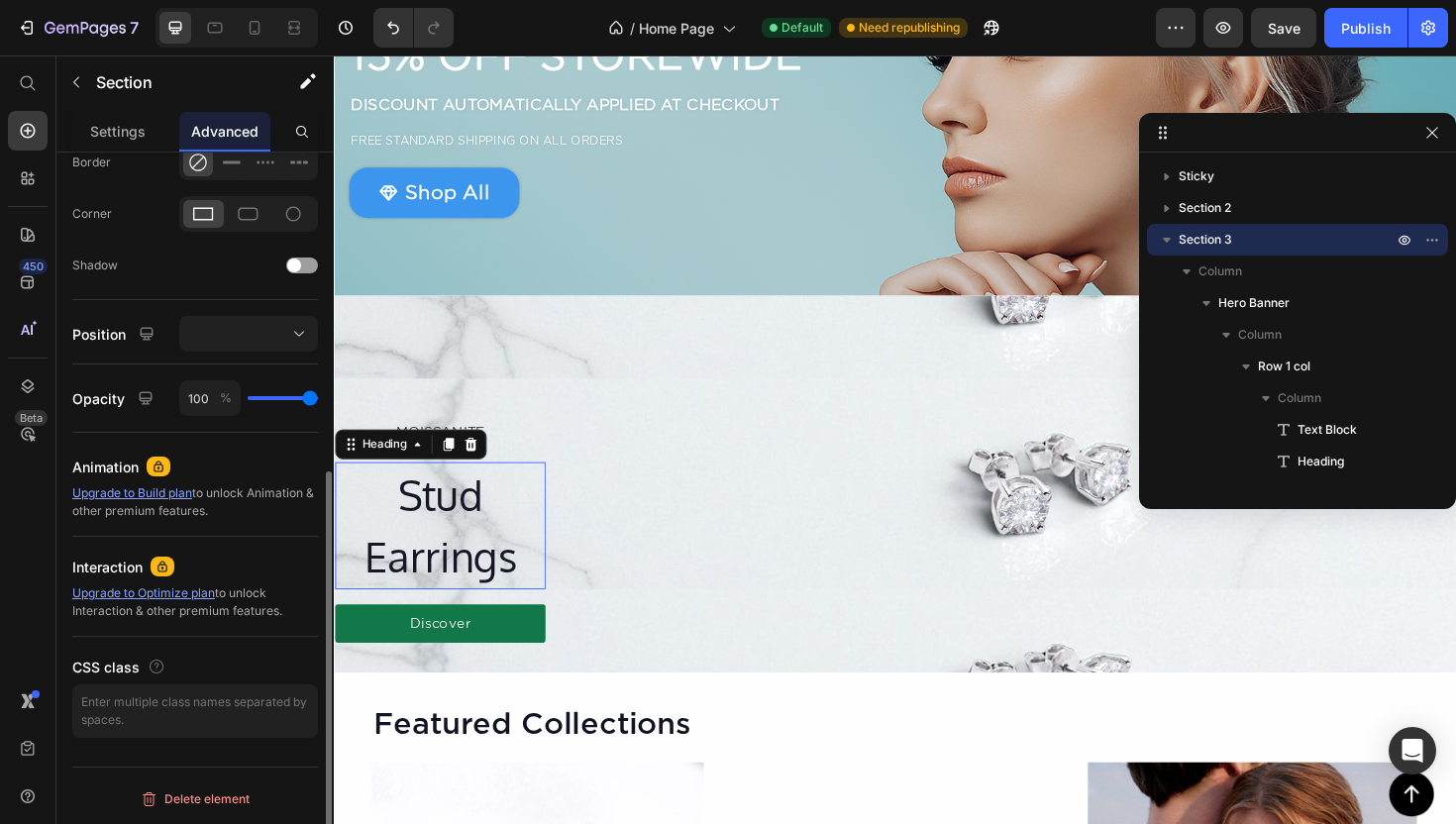 click on "Stud Earrings" at bounding box center [446, 554] 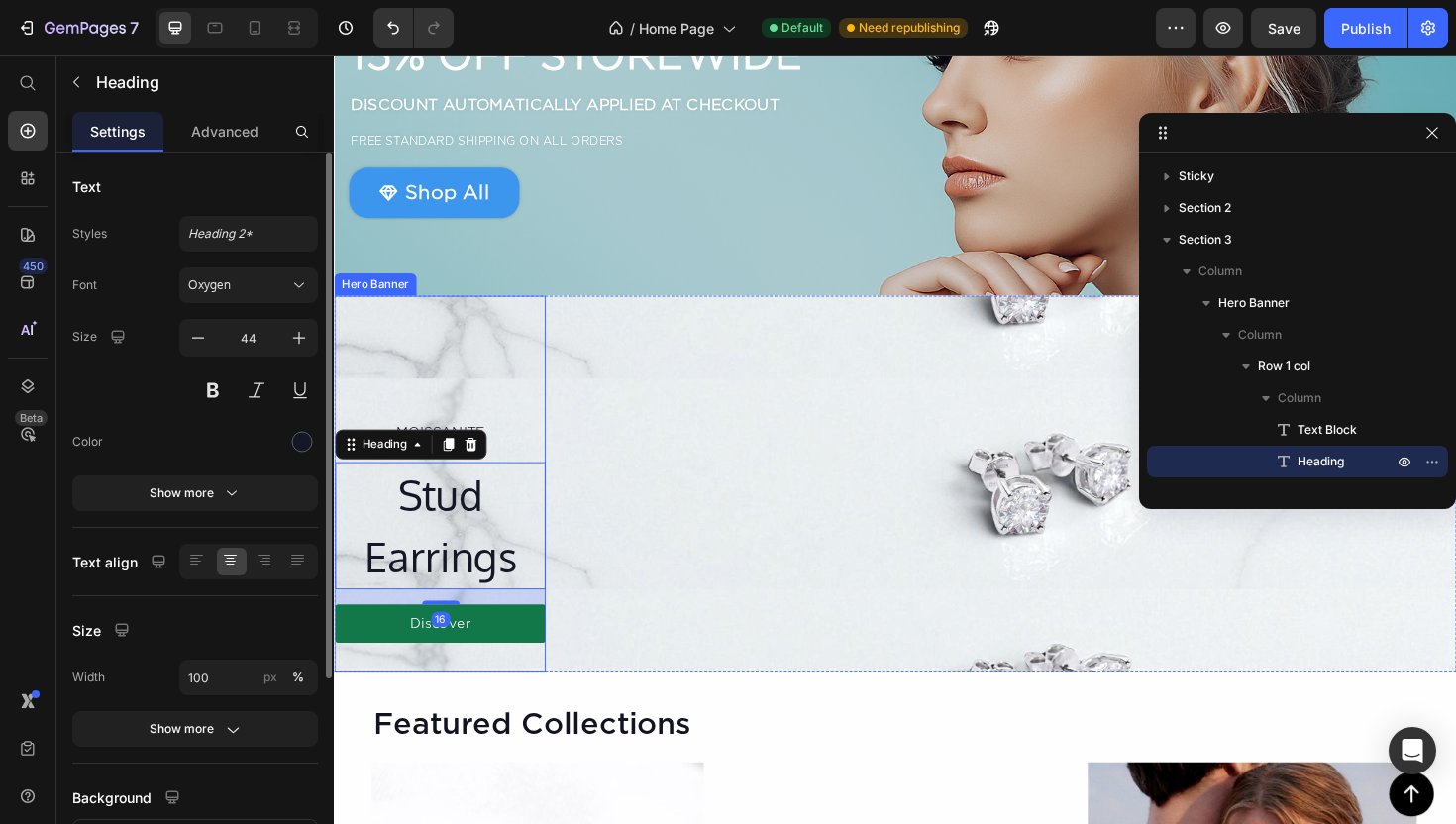 click on "MOISSANITE Text Block Stud Earrings Heading   16 Discover Button Row" at bounding box center [446, 509] 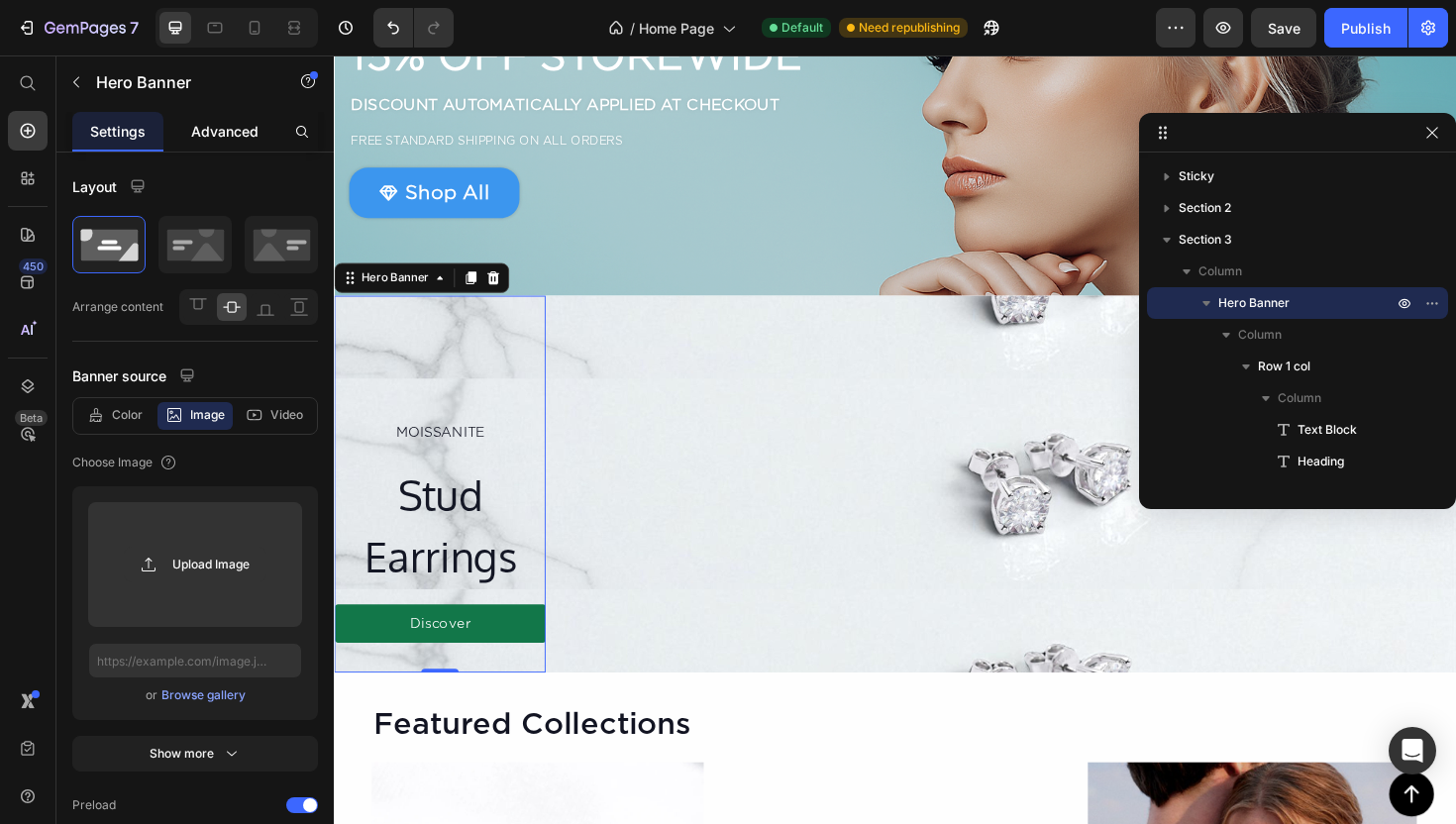 click on "Advanced" at bounding box center [225, 131] 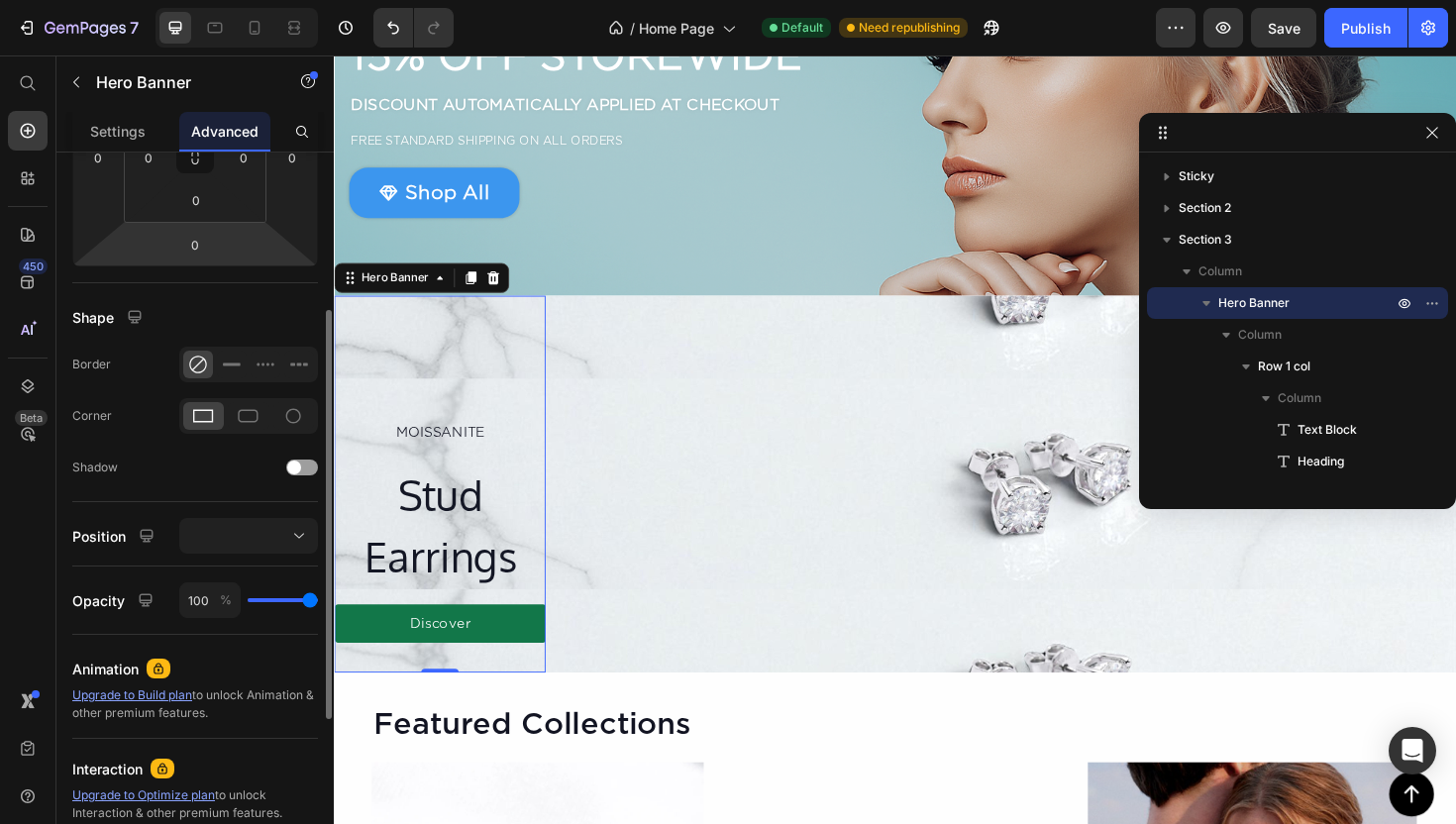 scroll, scrollTop: 375, scrollLeft: 0, axis: vertical 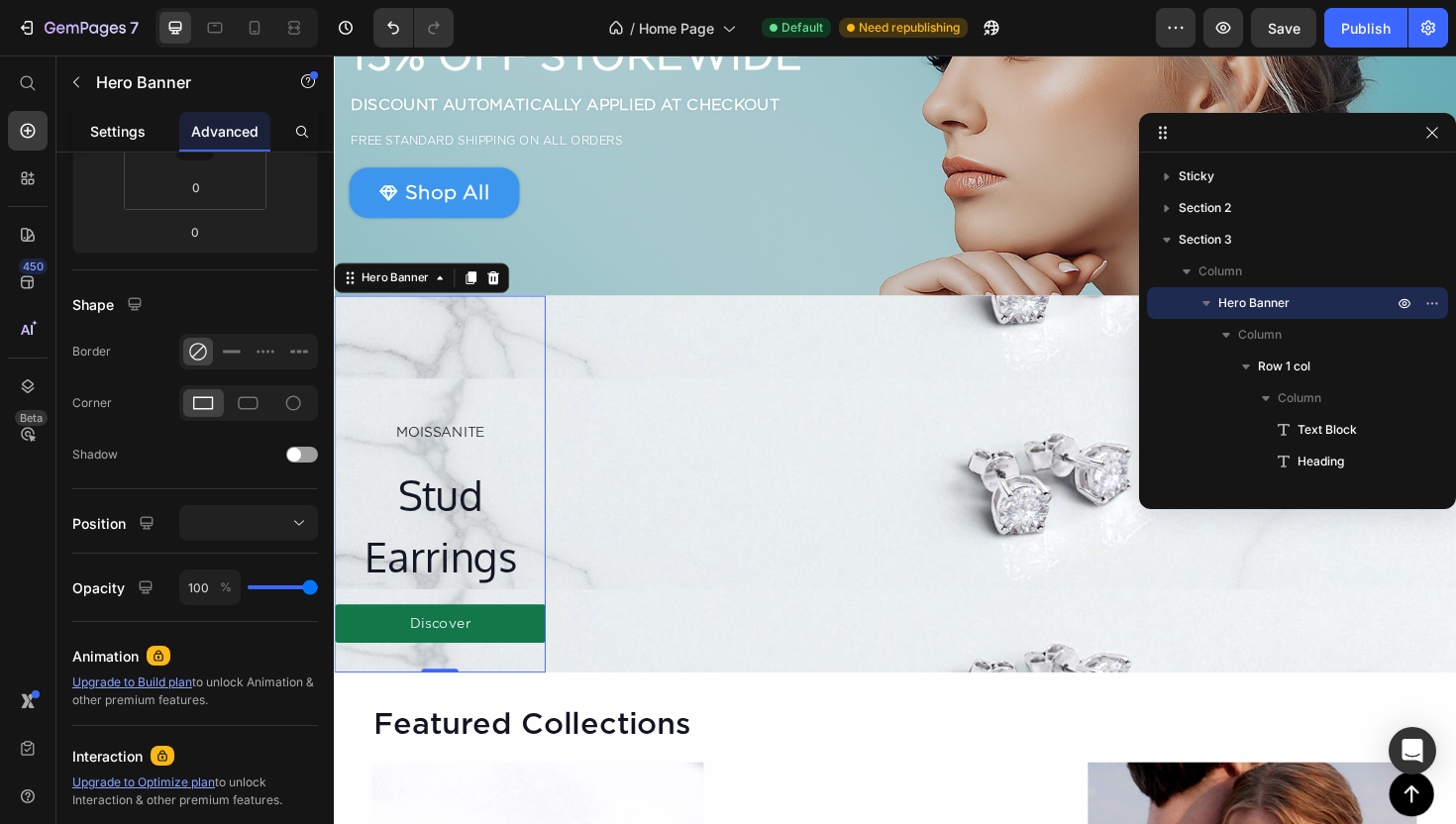click on "Settings" 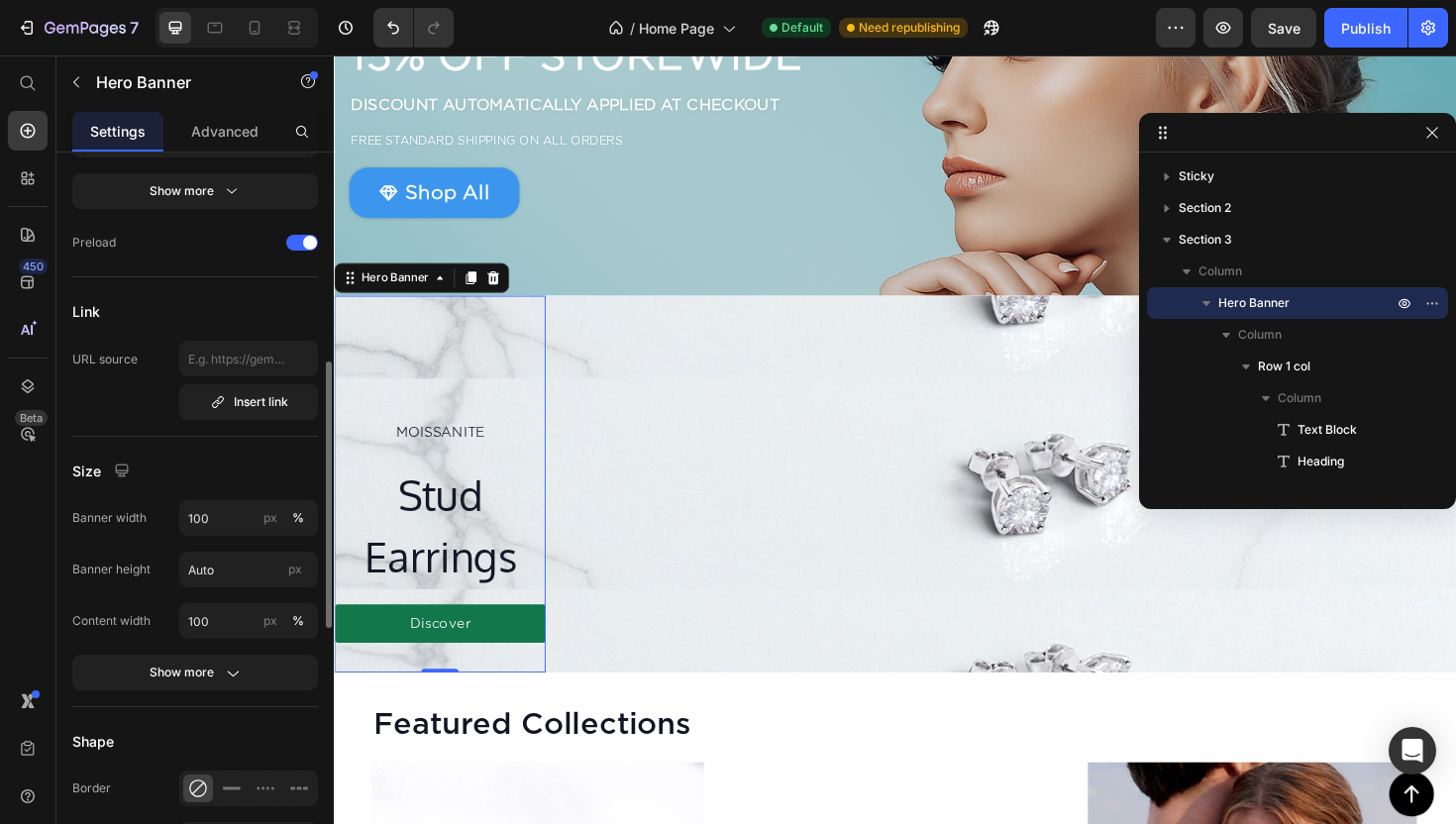 scroll, scrollTop: 566, scrollLeft: 0, axis: vertical 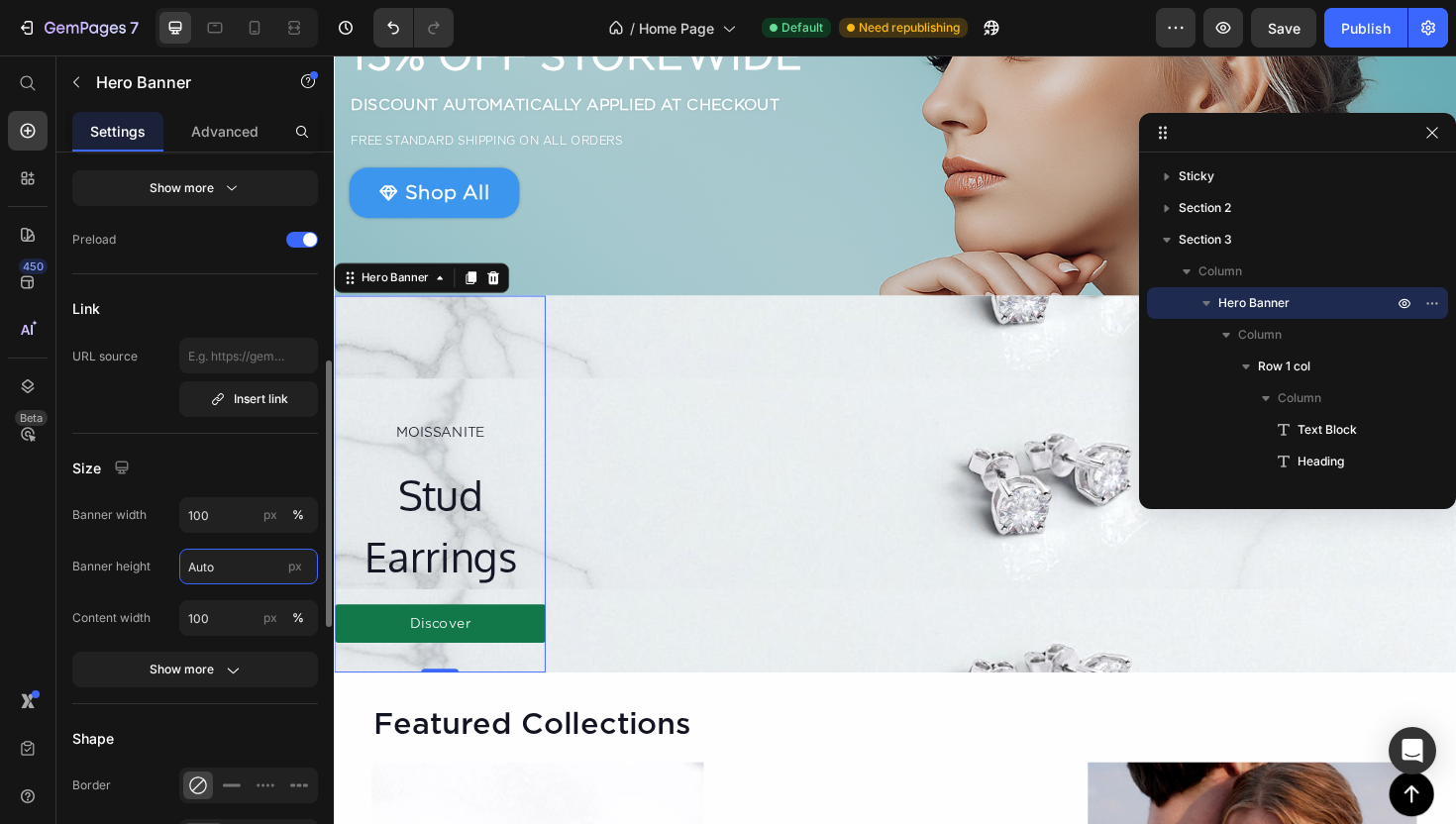 click on "Auto" at bounding box center (249, 566) 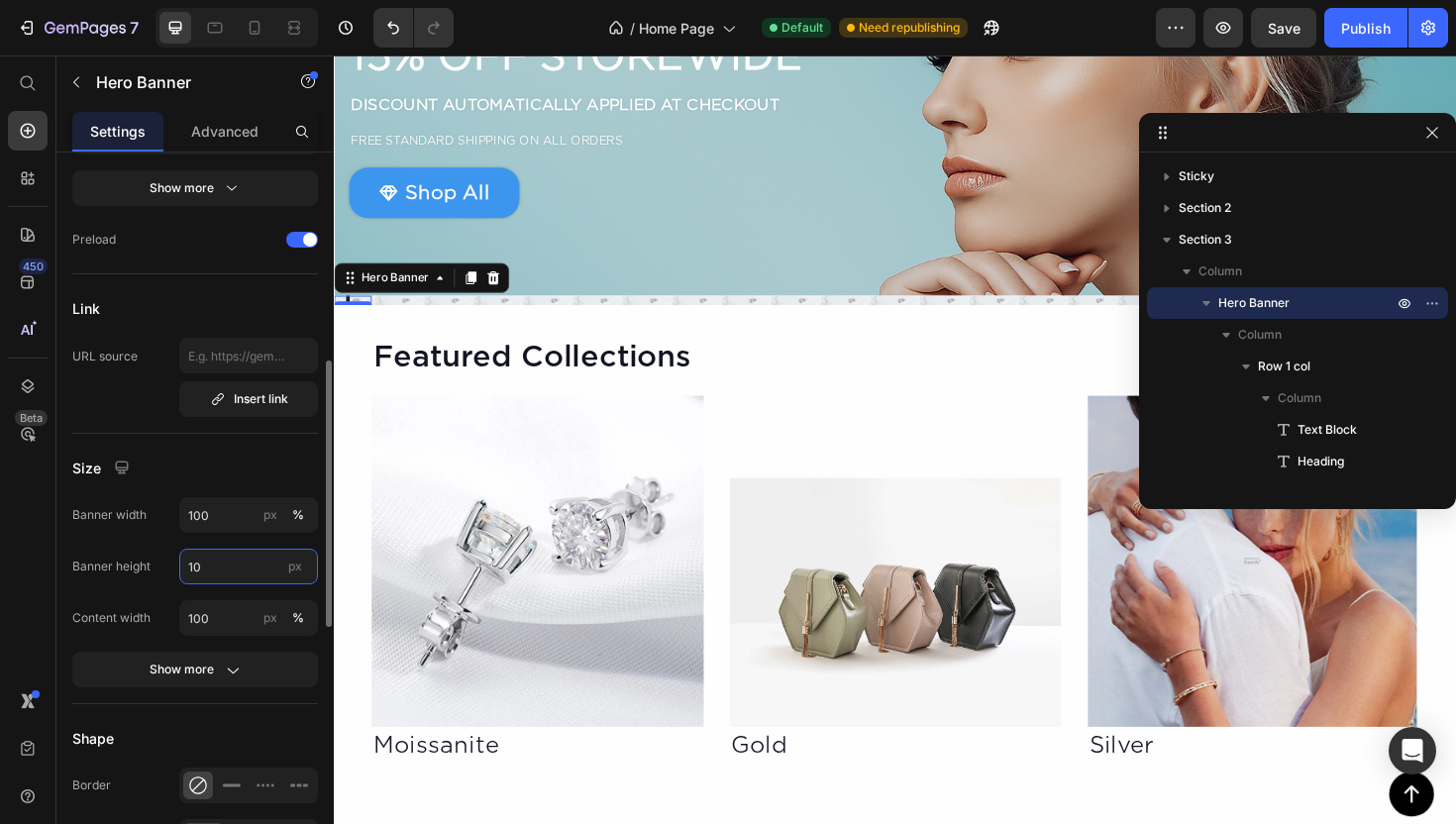 type on "1" 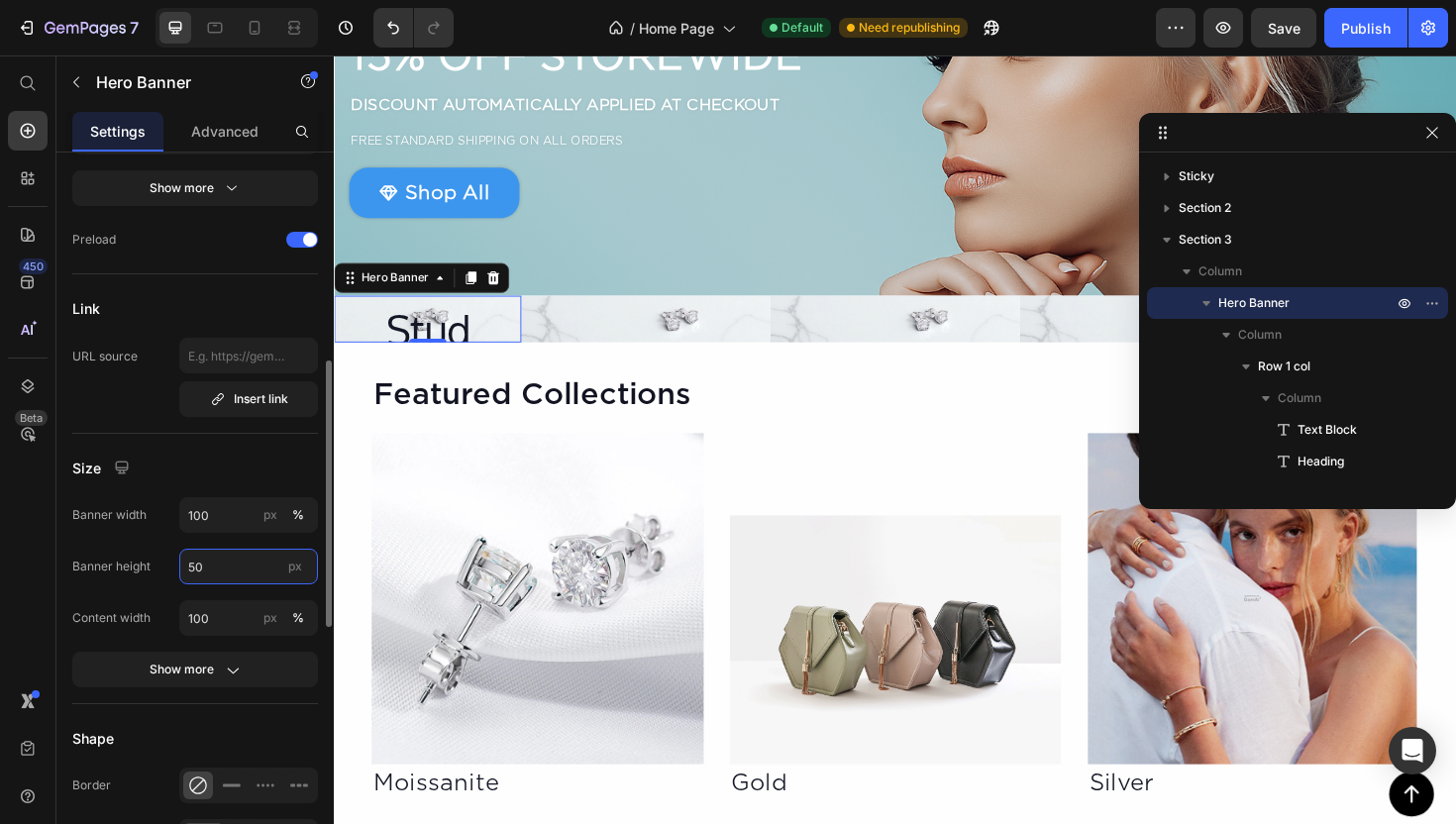 type on "5" 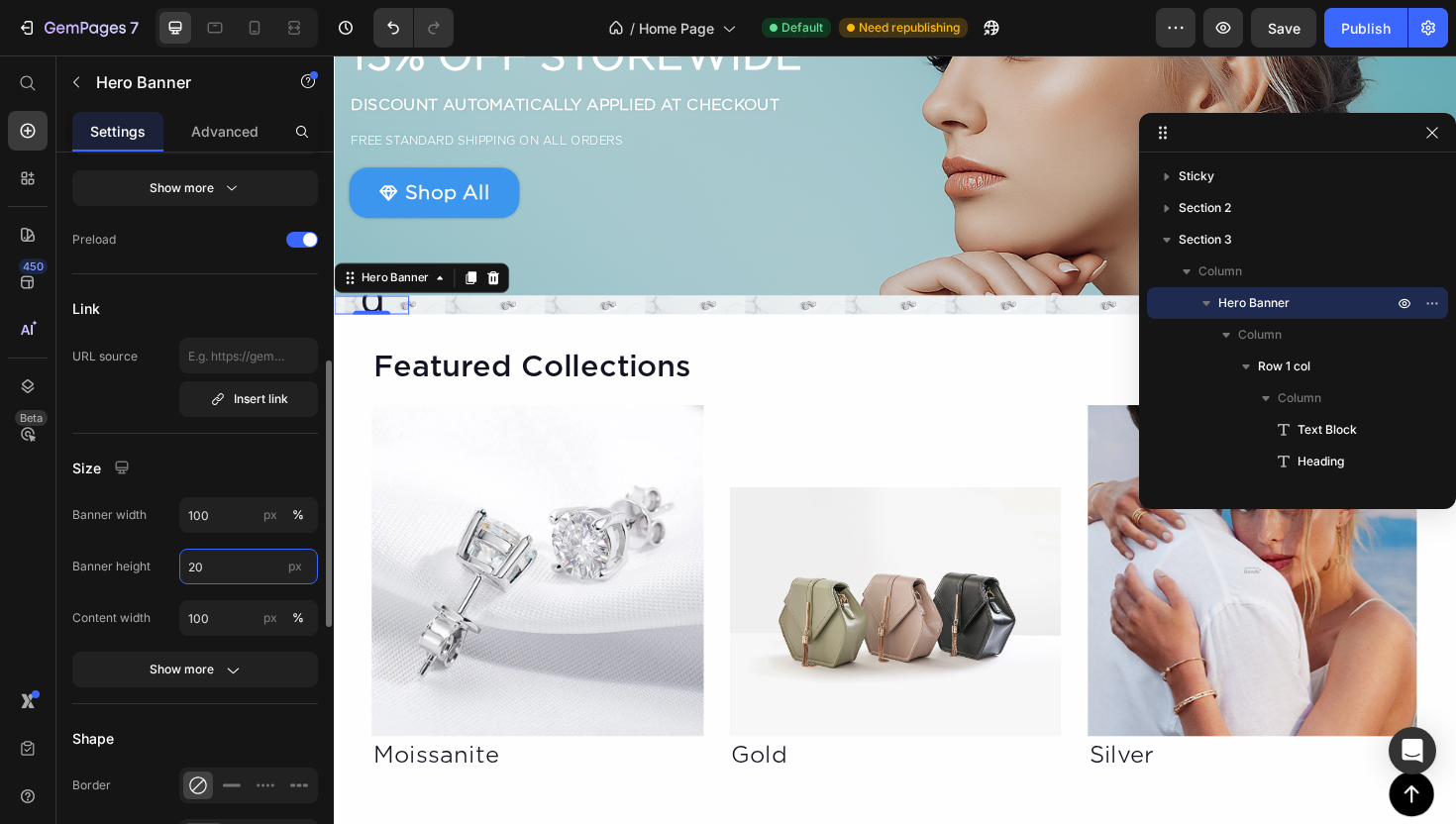 type on "2" 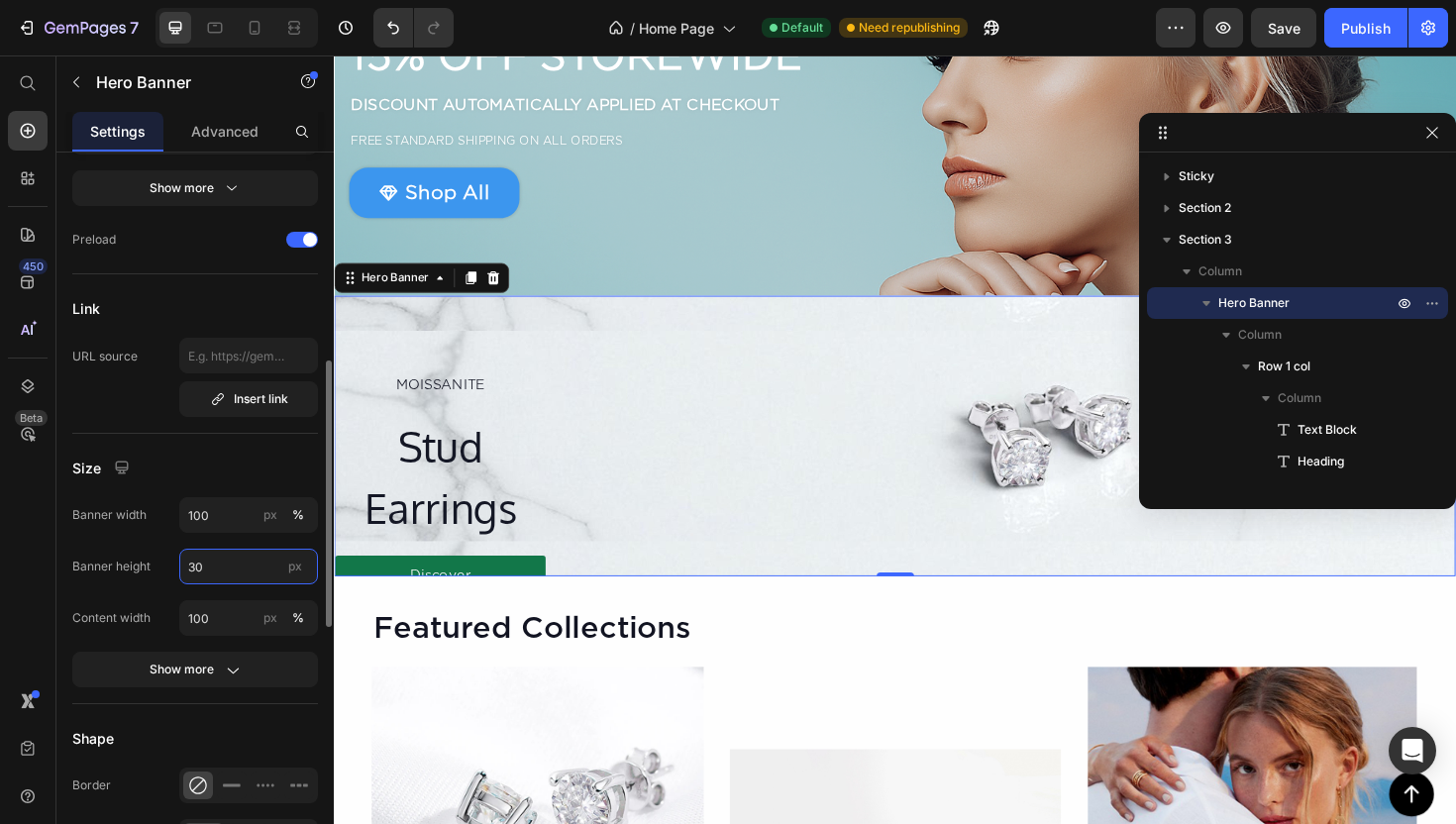 type on "3" 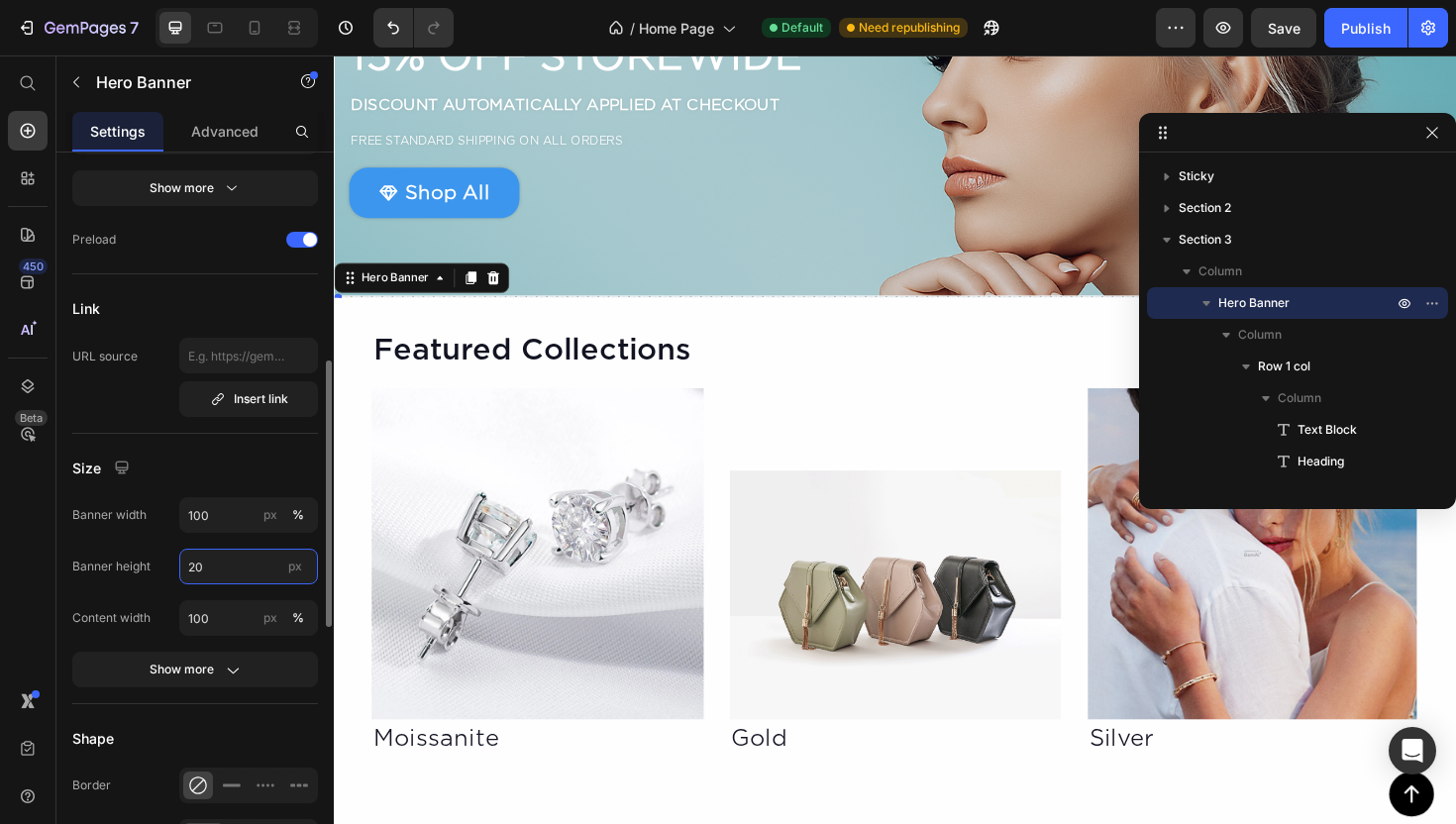type on "200" 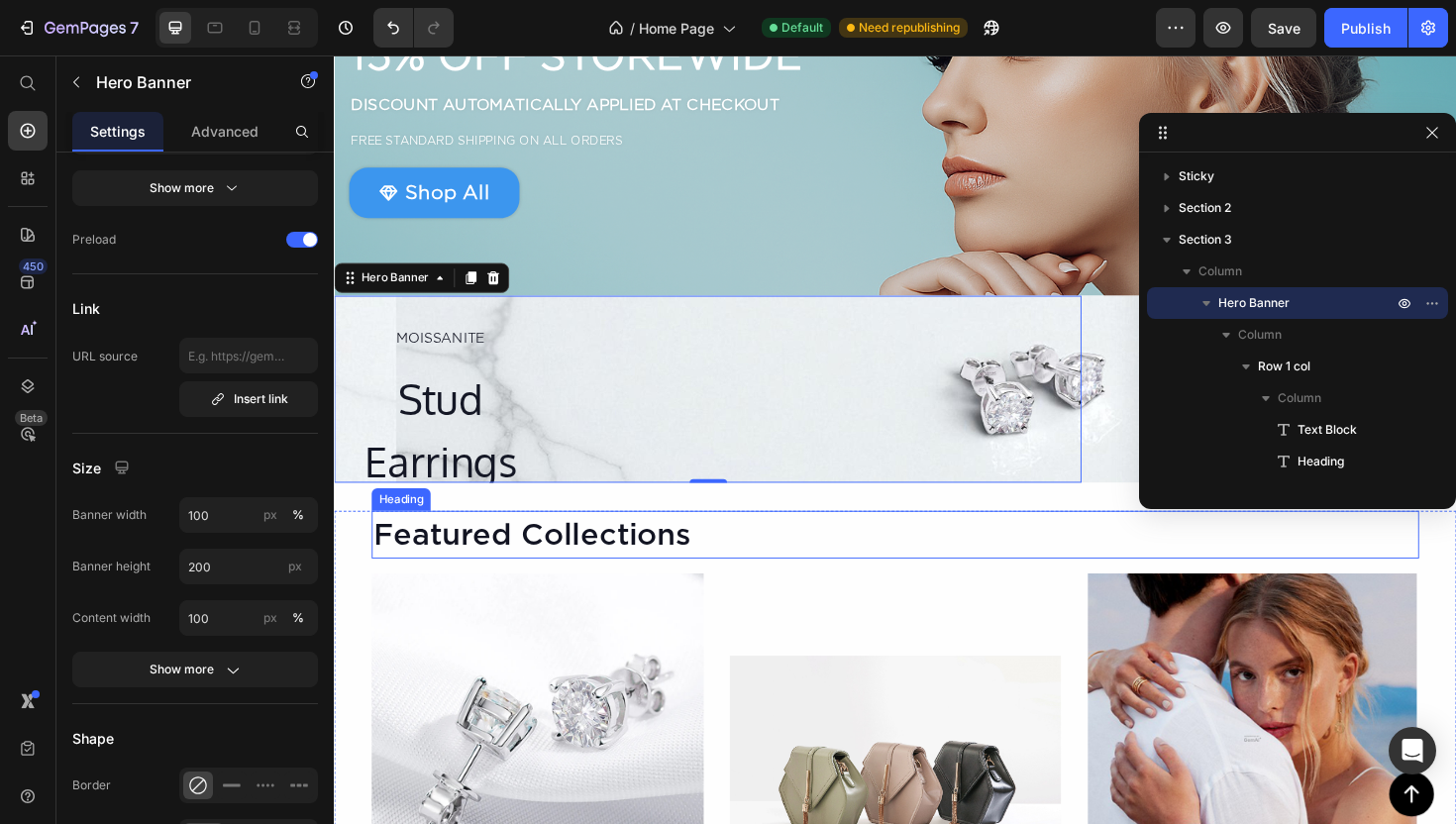 click on "Featured Collections" at bounding box center (928, 563) 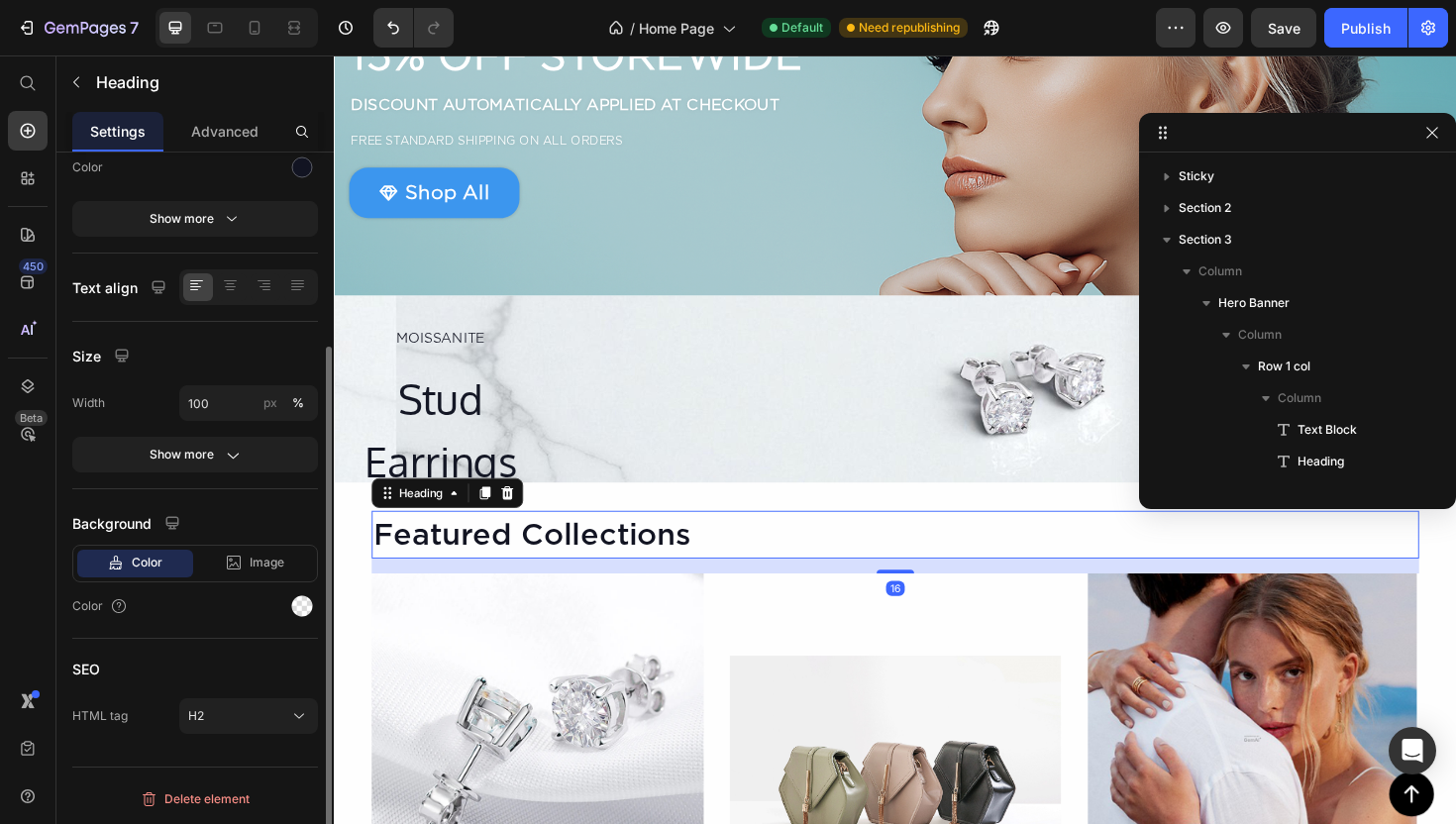scroll, scrollTop: 339, scrollLeft: 0, axis: vertical 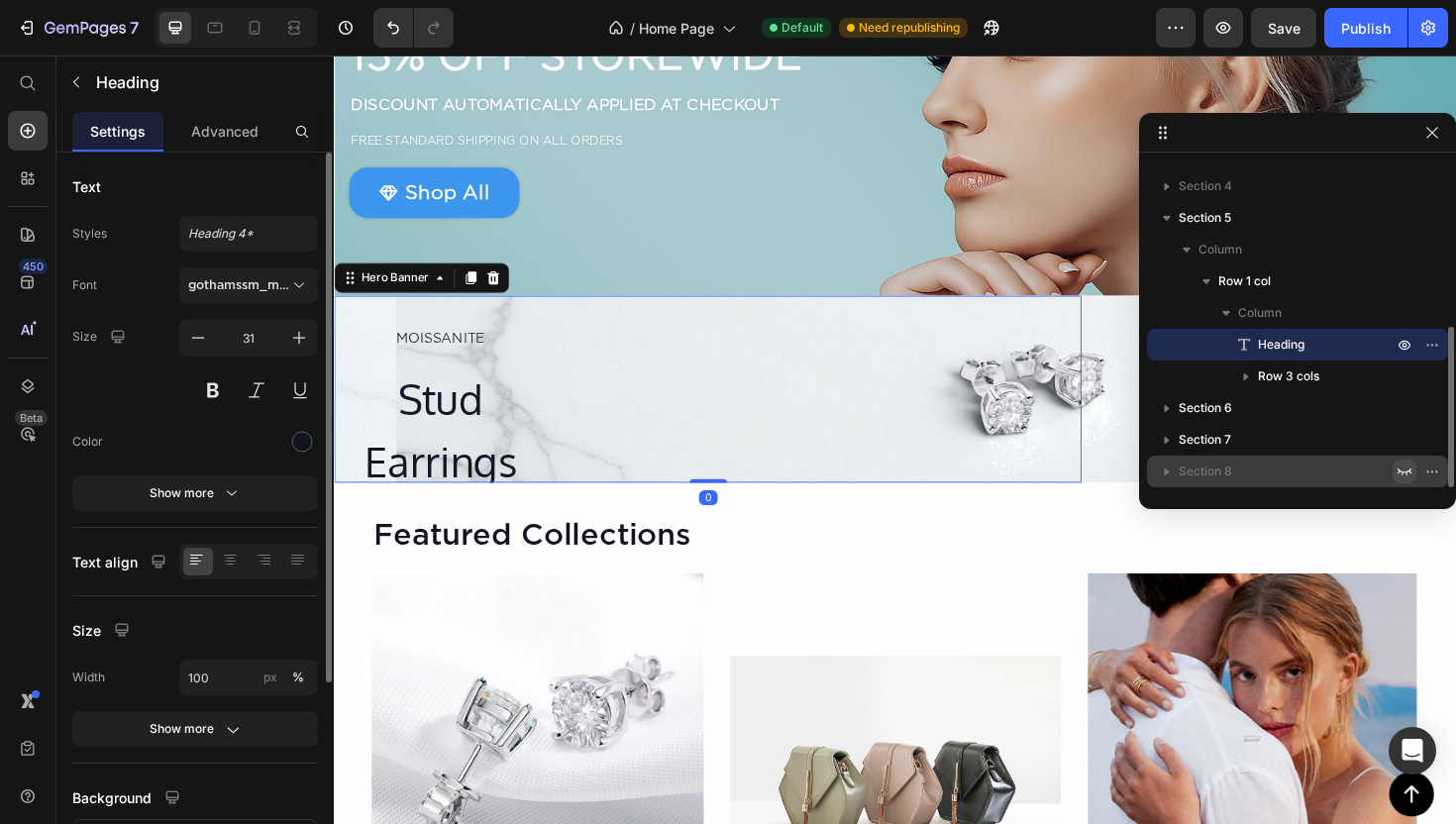 click on "MOISSANITE Text Block Stud Earrings Heading Discover Button Row" at bounding box center (729, 409) 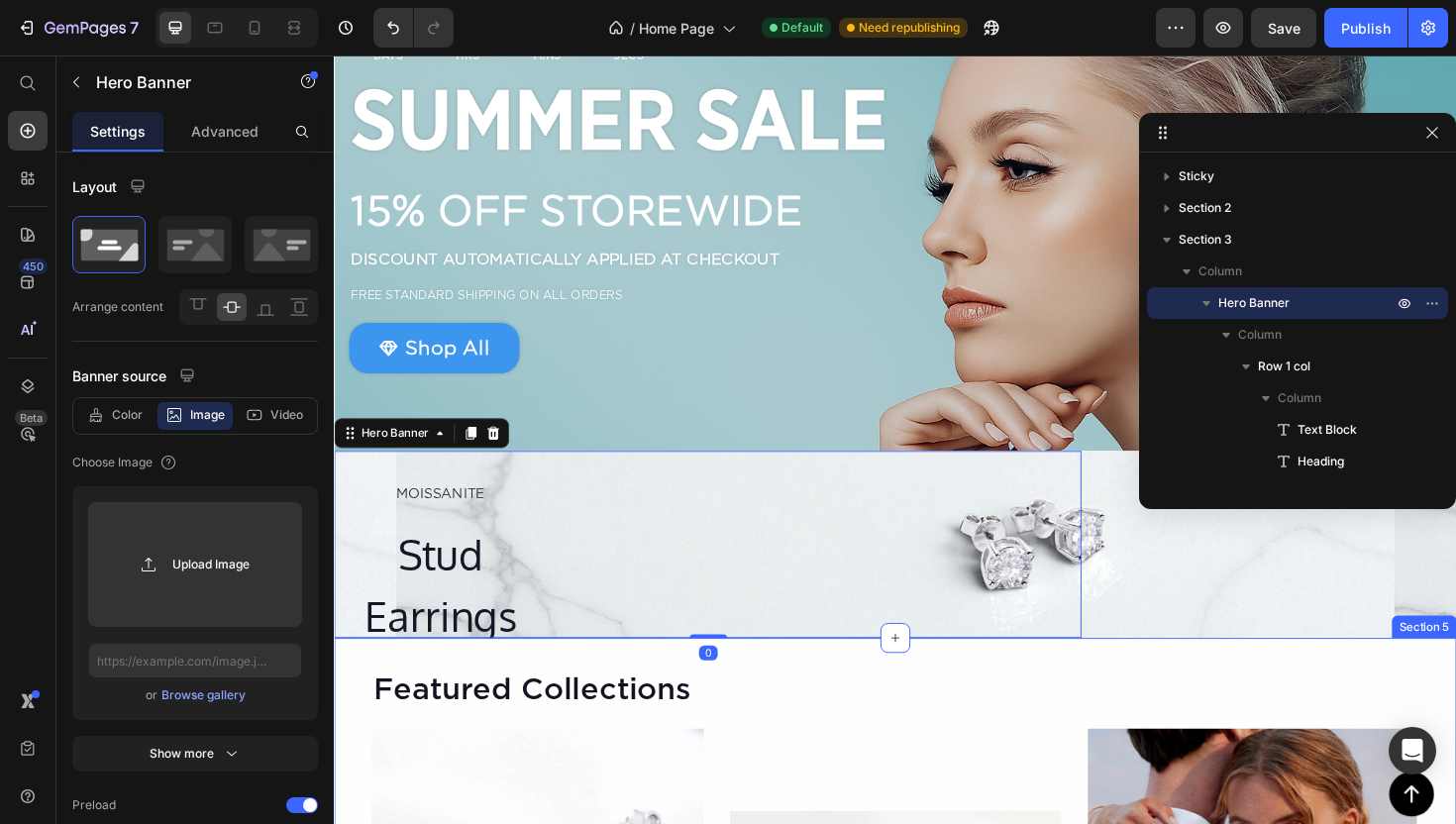 scroll, scrollTop: 0, scrollLeft: 0, axis: both 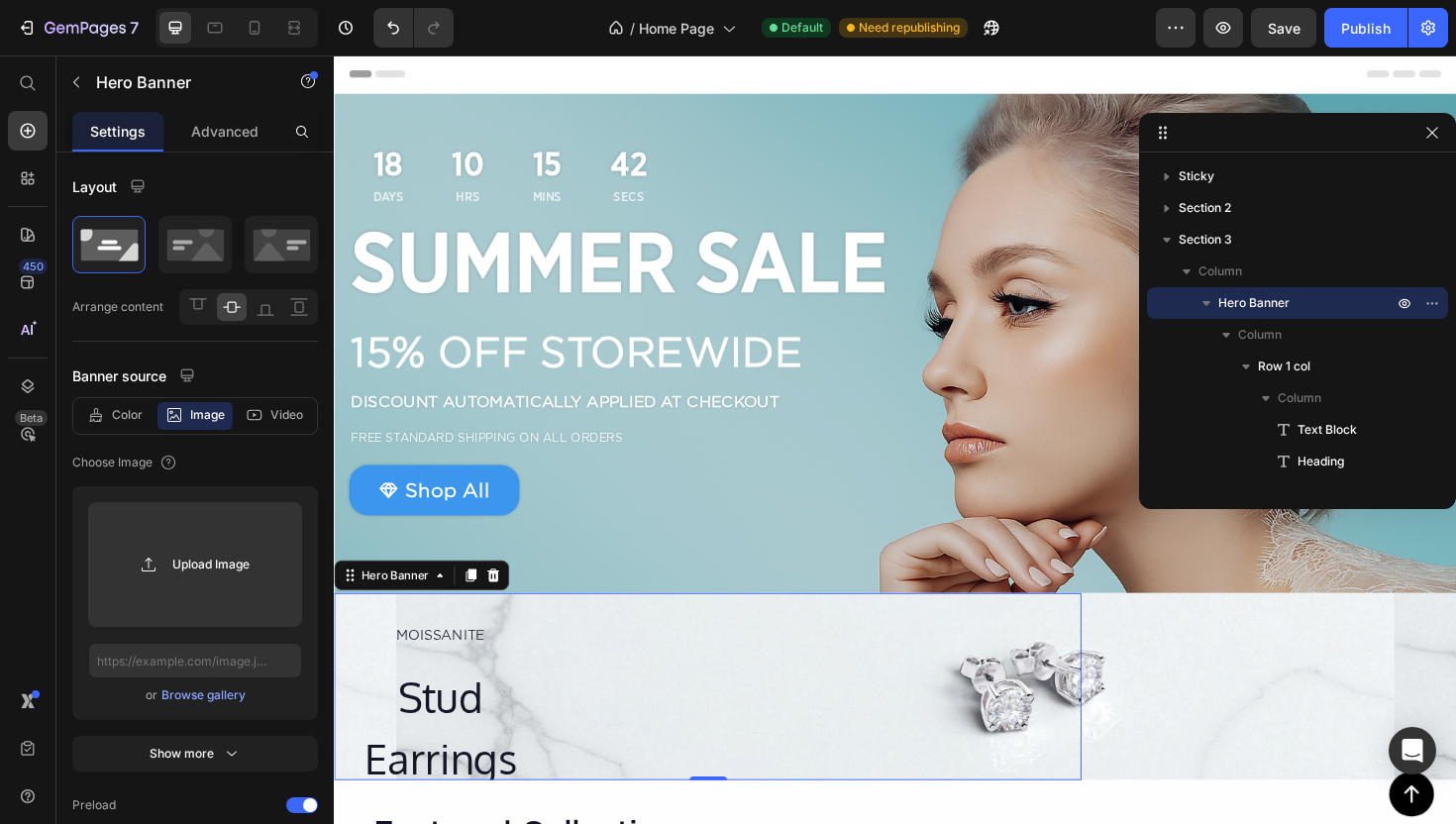 click on "MOISSANITE Text Block Stud Earrings Heading Discover Button Row" at bounding box center [729, 724] 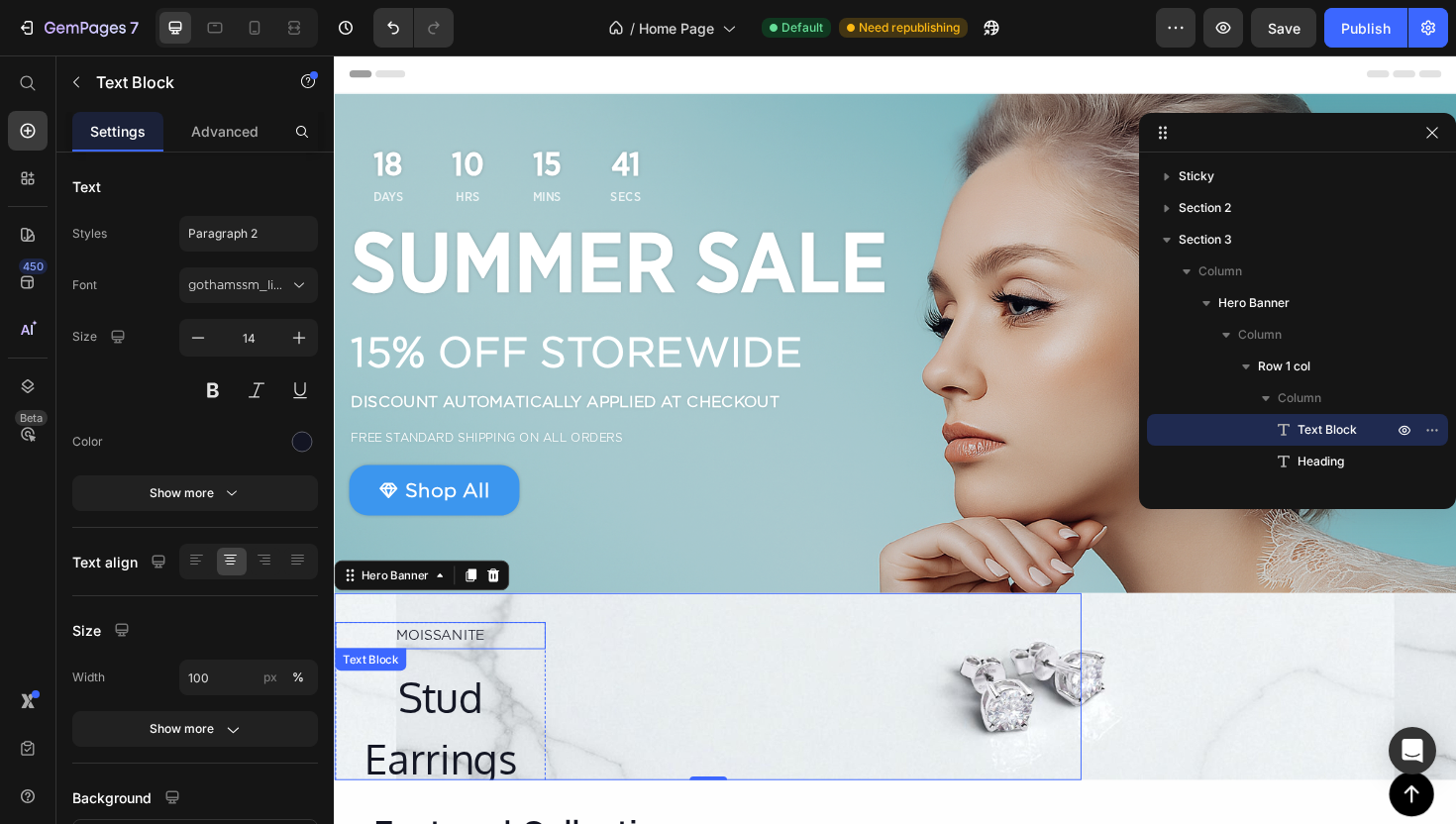 click on "MOISSANITE" at bounding box center [446, 670] 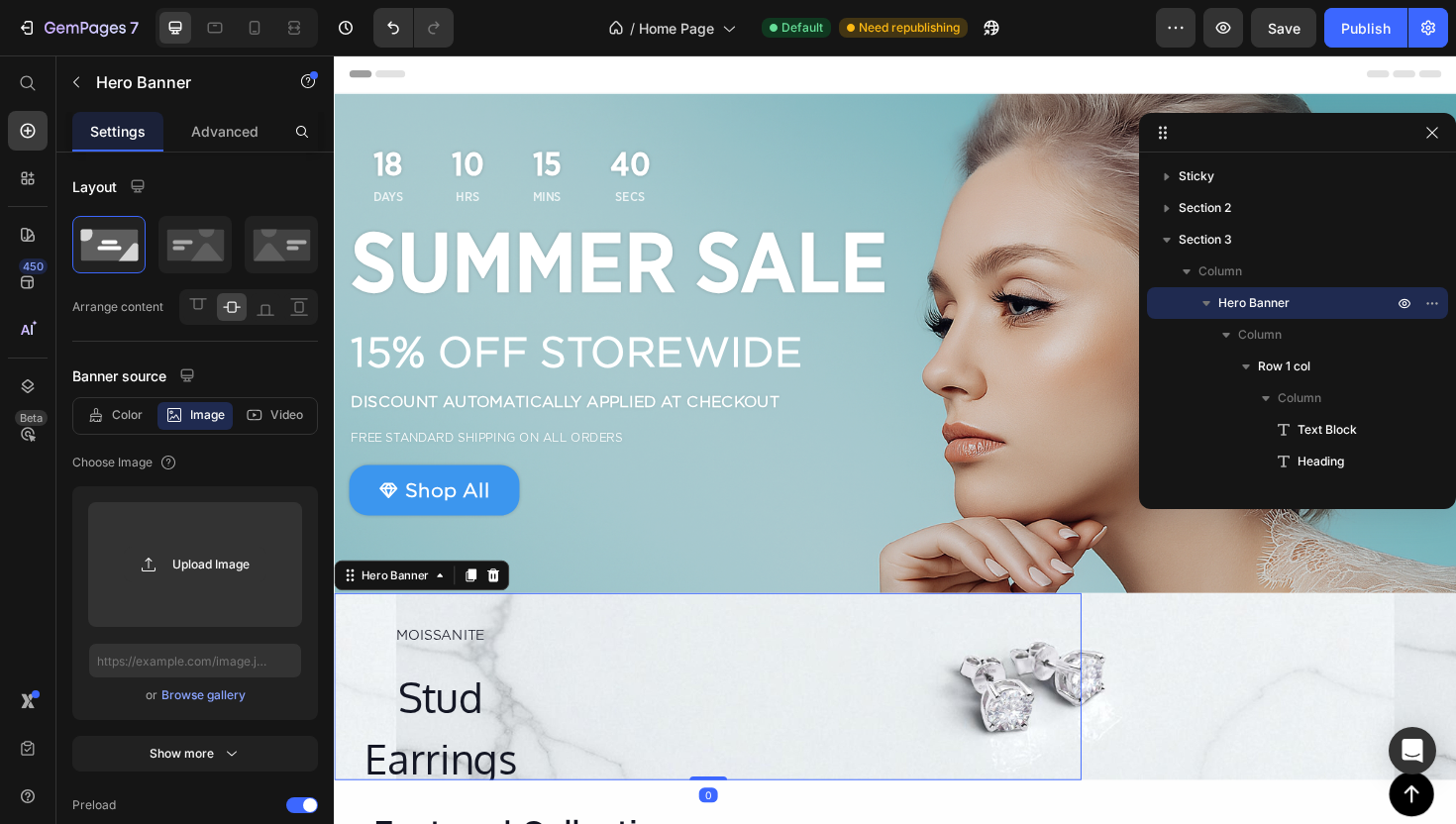 click on "MOISSANITE Text Block Stud Earrings Heading Discover Button Row" at bounding box center [729, 724] 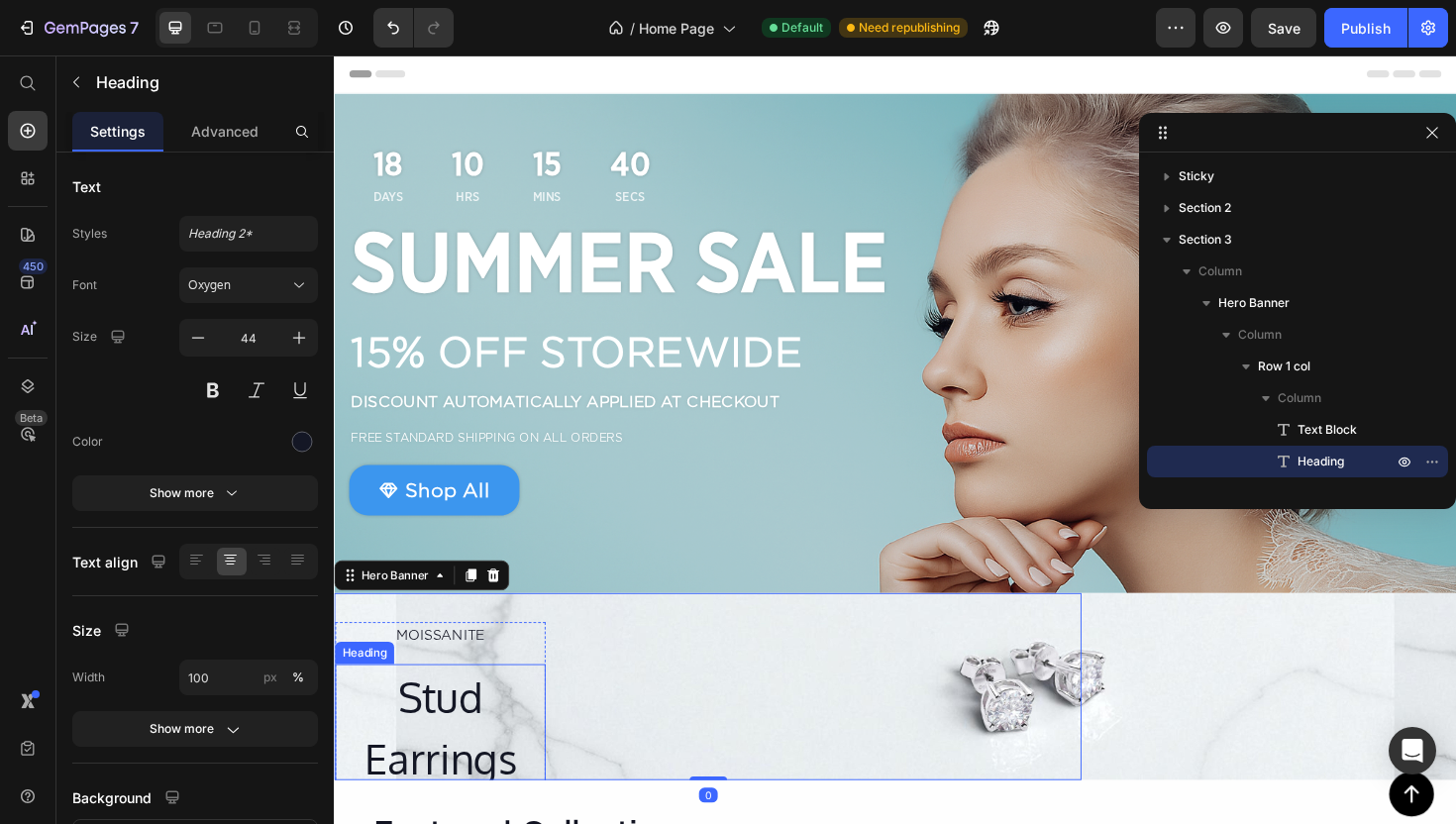 click on "Stud Earrings" at bounding box center [446, 768] 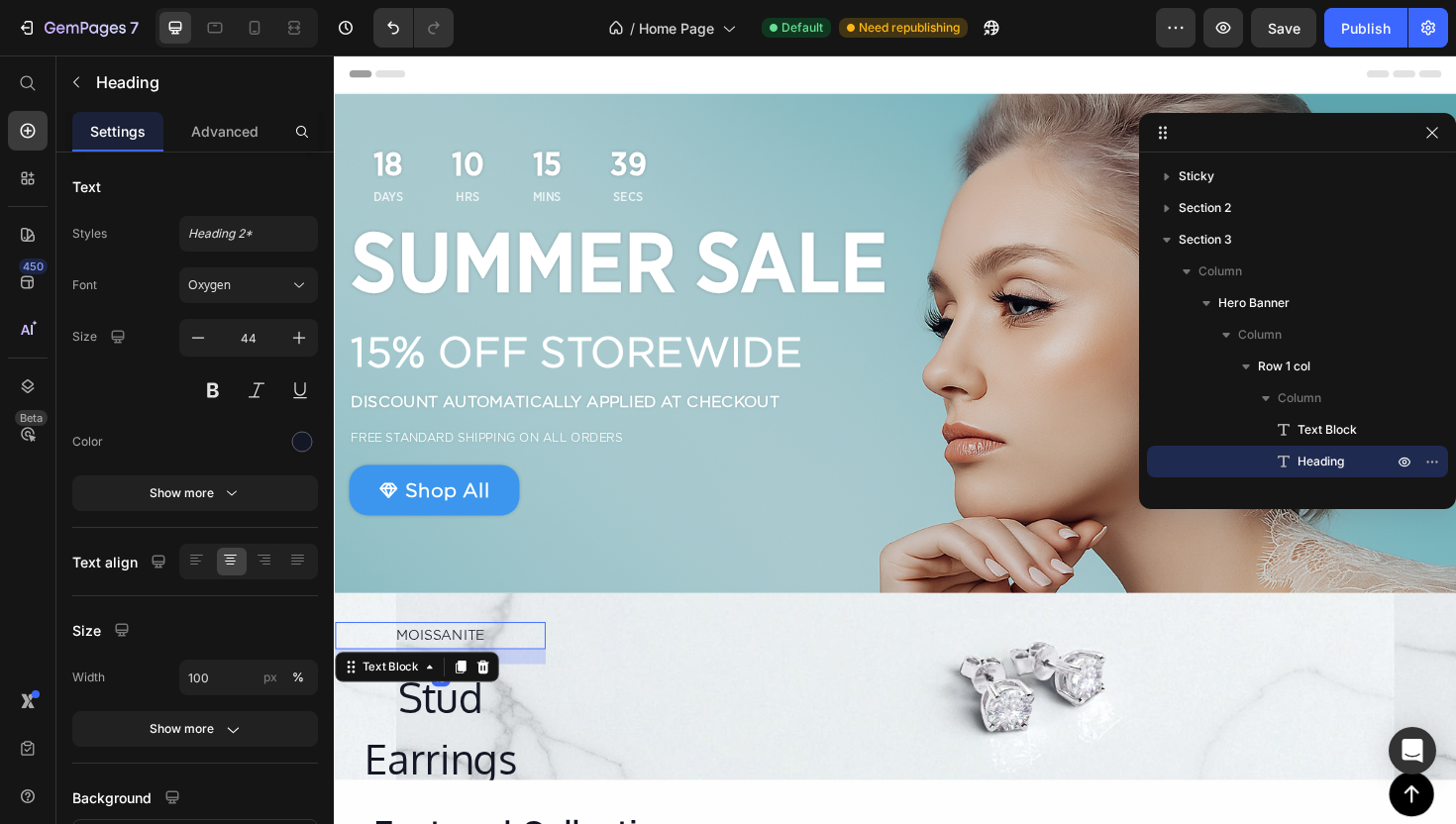click on "MOISSANITE" at bounding box center [446, 670] 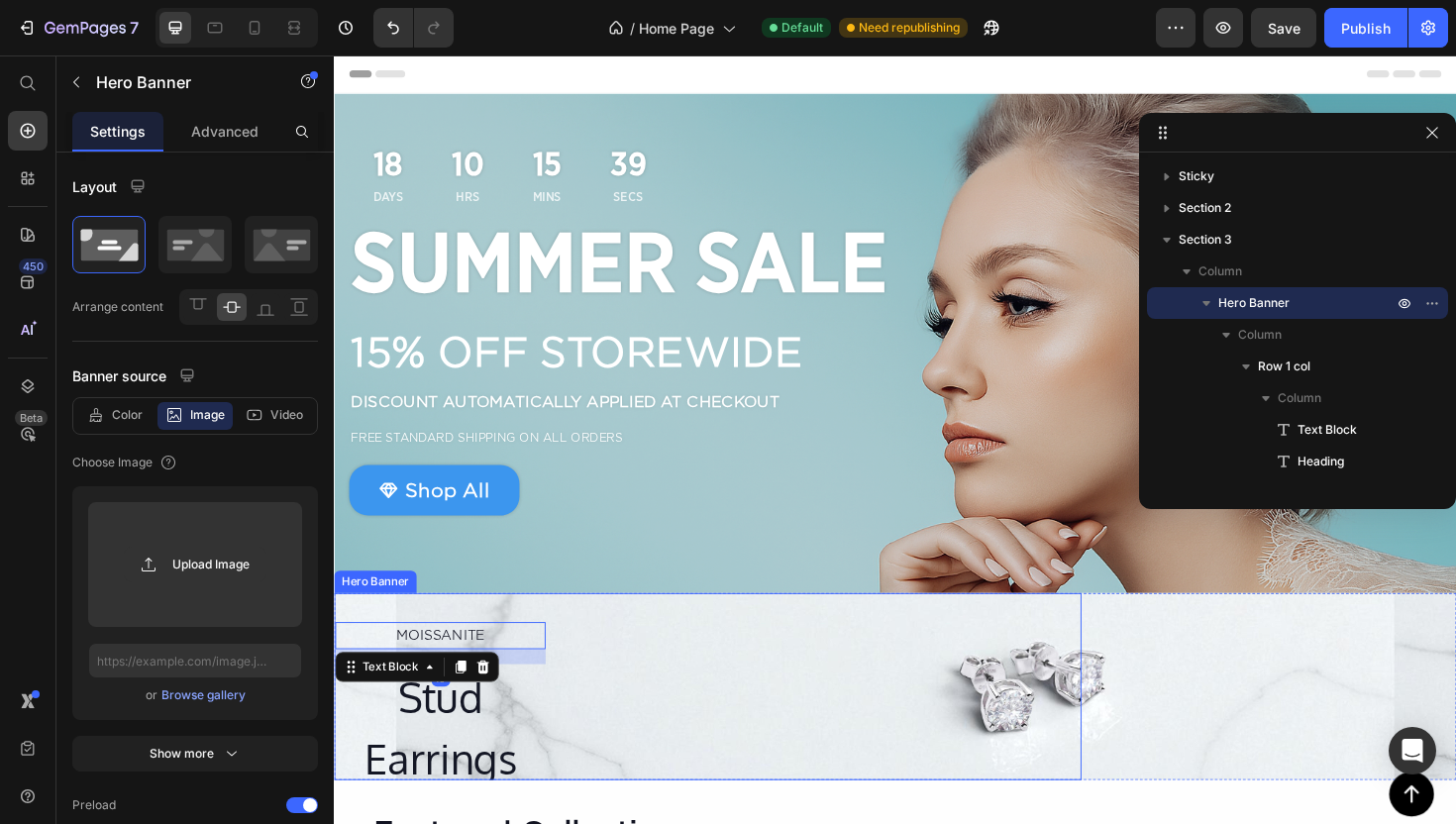click on "MOISSANITE Text Block   16 Stud Earrings Heading Discover Button Row" at bounding box center [729, 724] 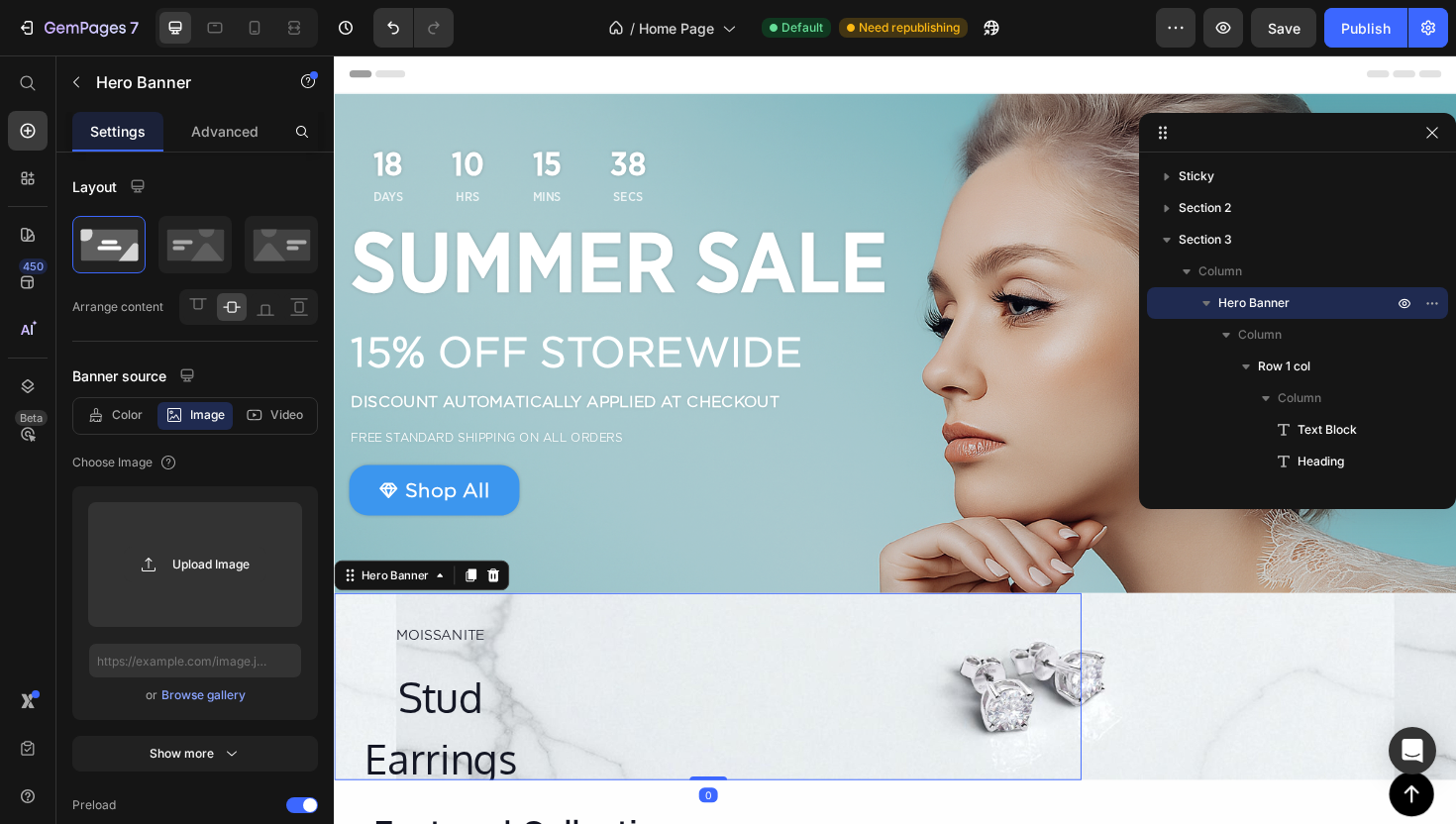 click on "MOISSANITE Text Block Stud Earrings Heading Discover Button Row" at bounding box center [729, 724] 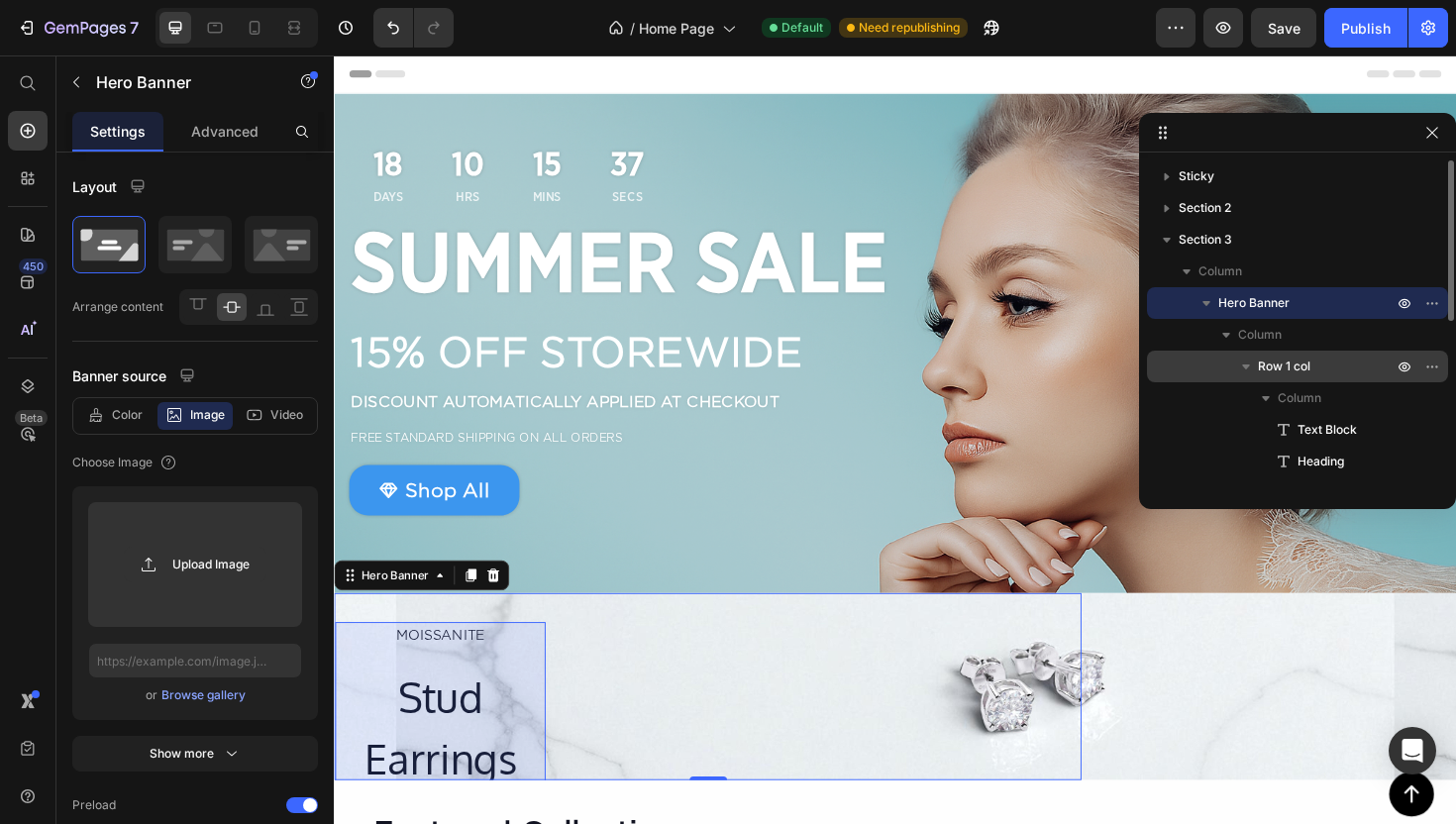 click on "Row 1 col" at bounding box center (1327, 366) 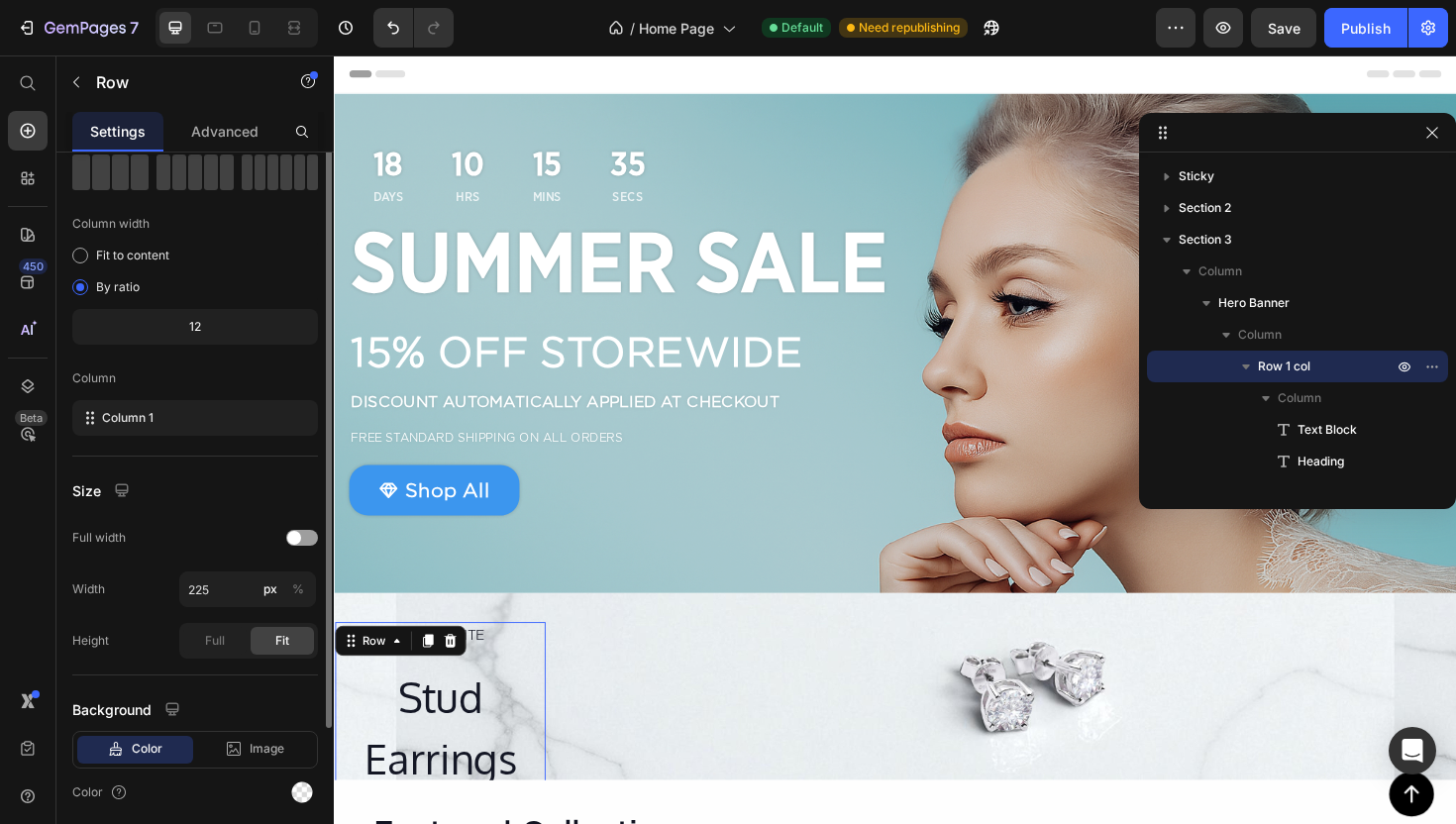 scroll, scrollTop: 125, scrollLeft: 0, axis: vertical 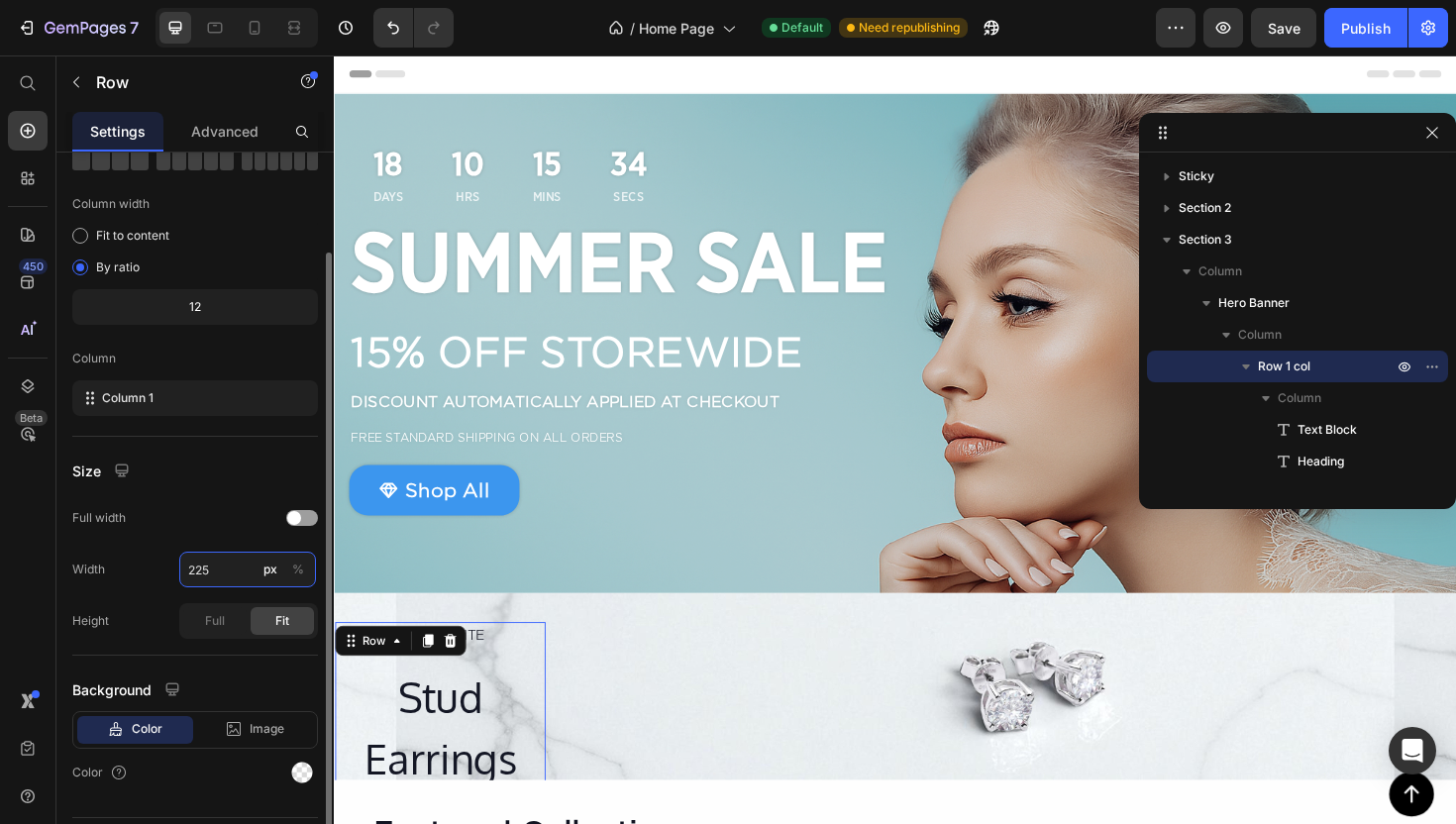 click on "225" at bounding box center [248, 569] 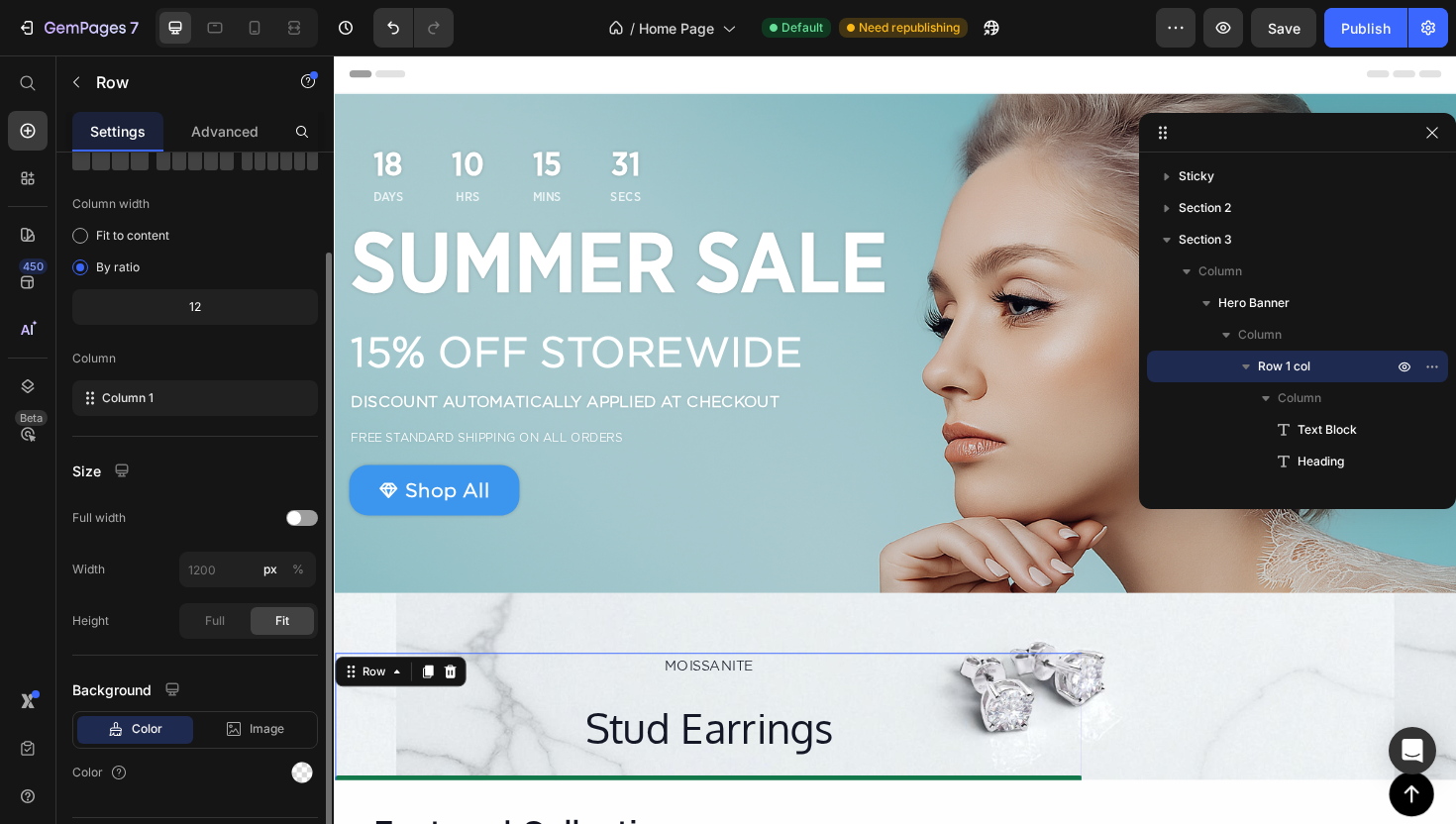 type on "1200" 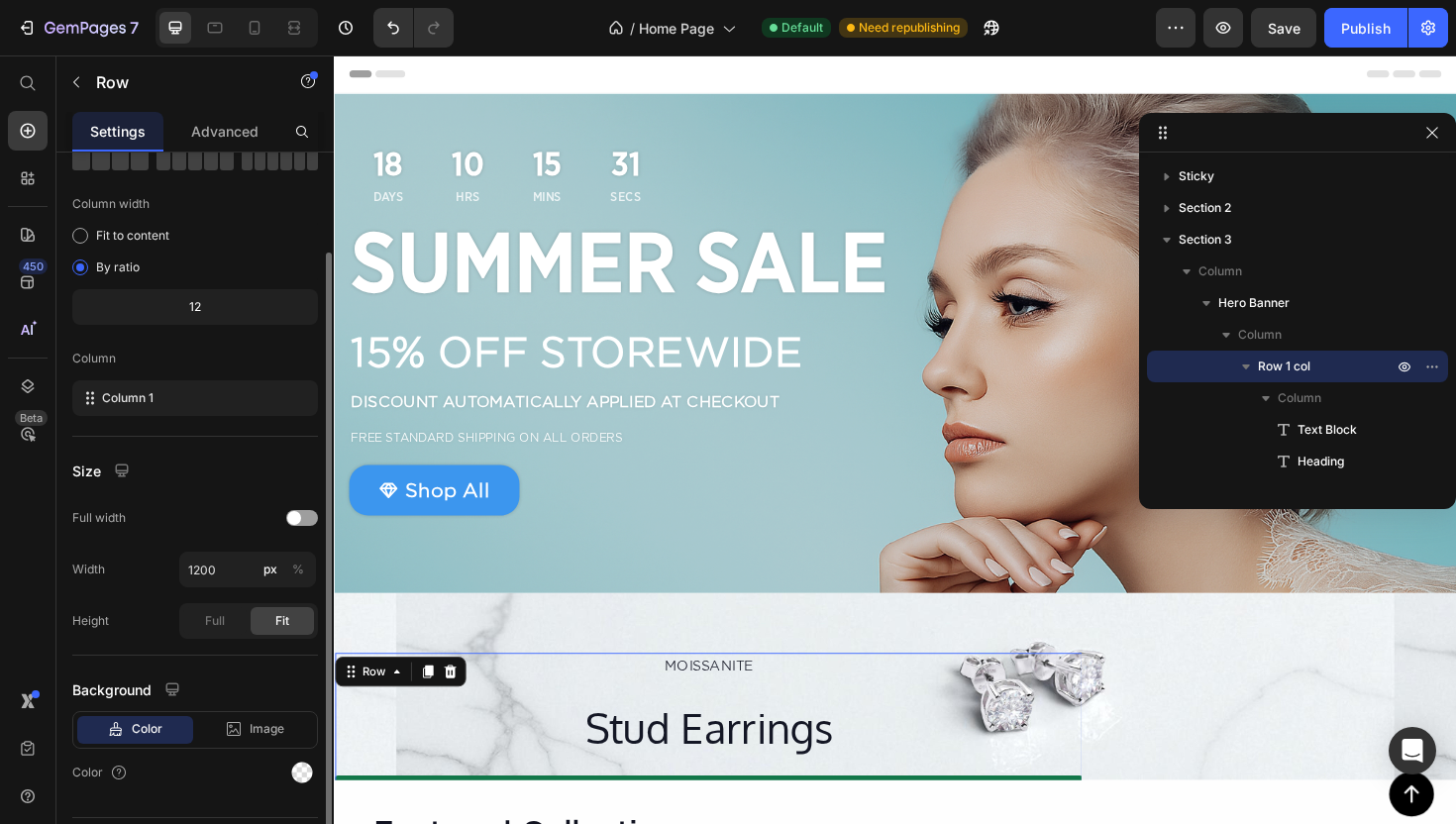 click on "Size Full width Width 1200 px % Height Full Fit" 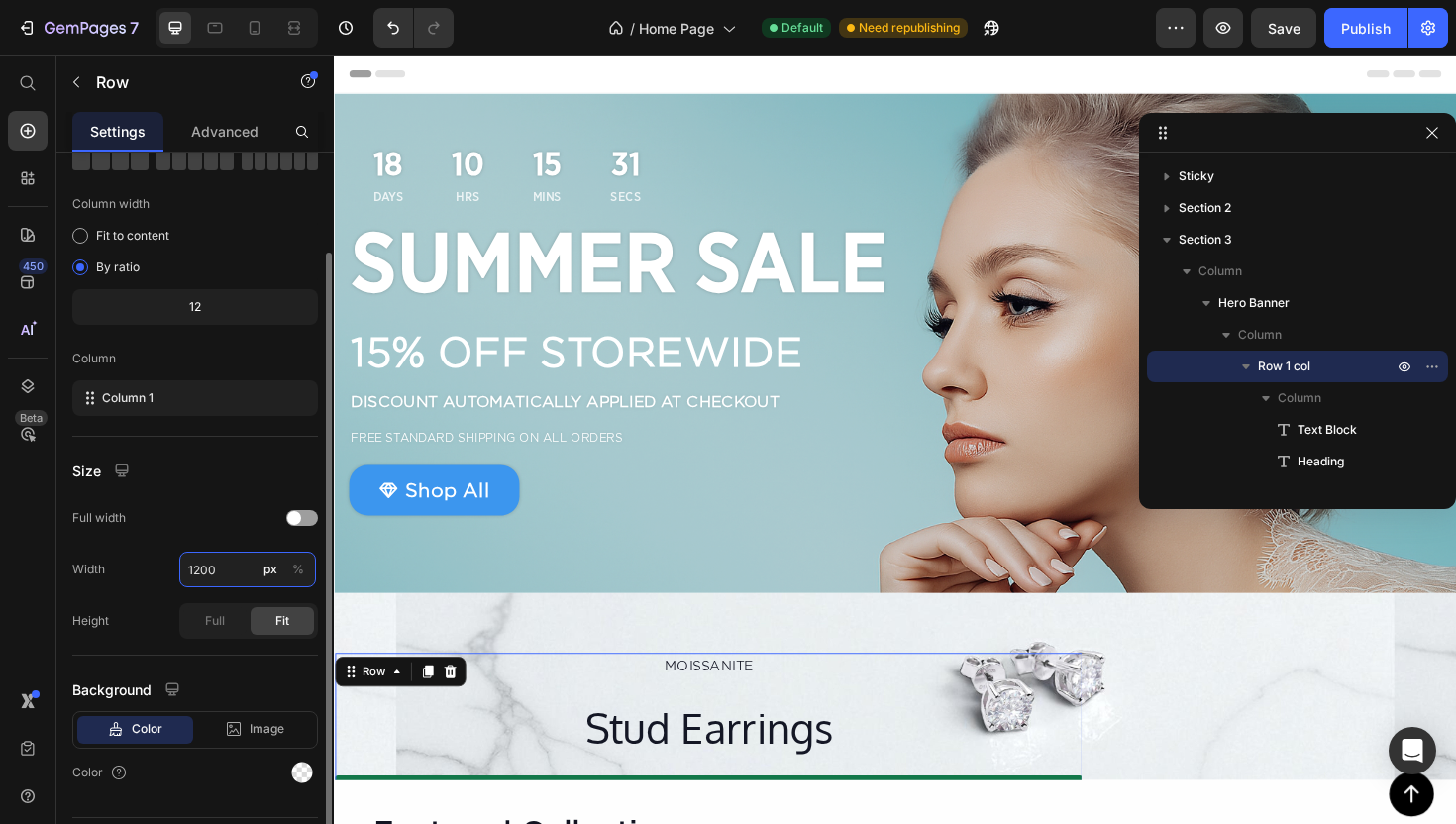 click on "1200" at bounding box center (248, 569) 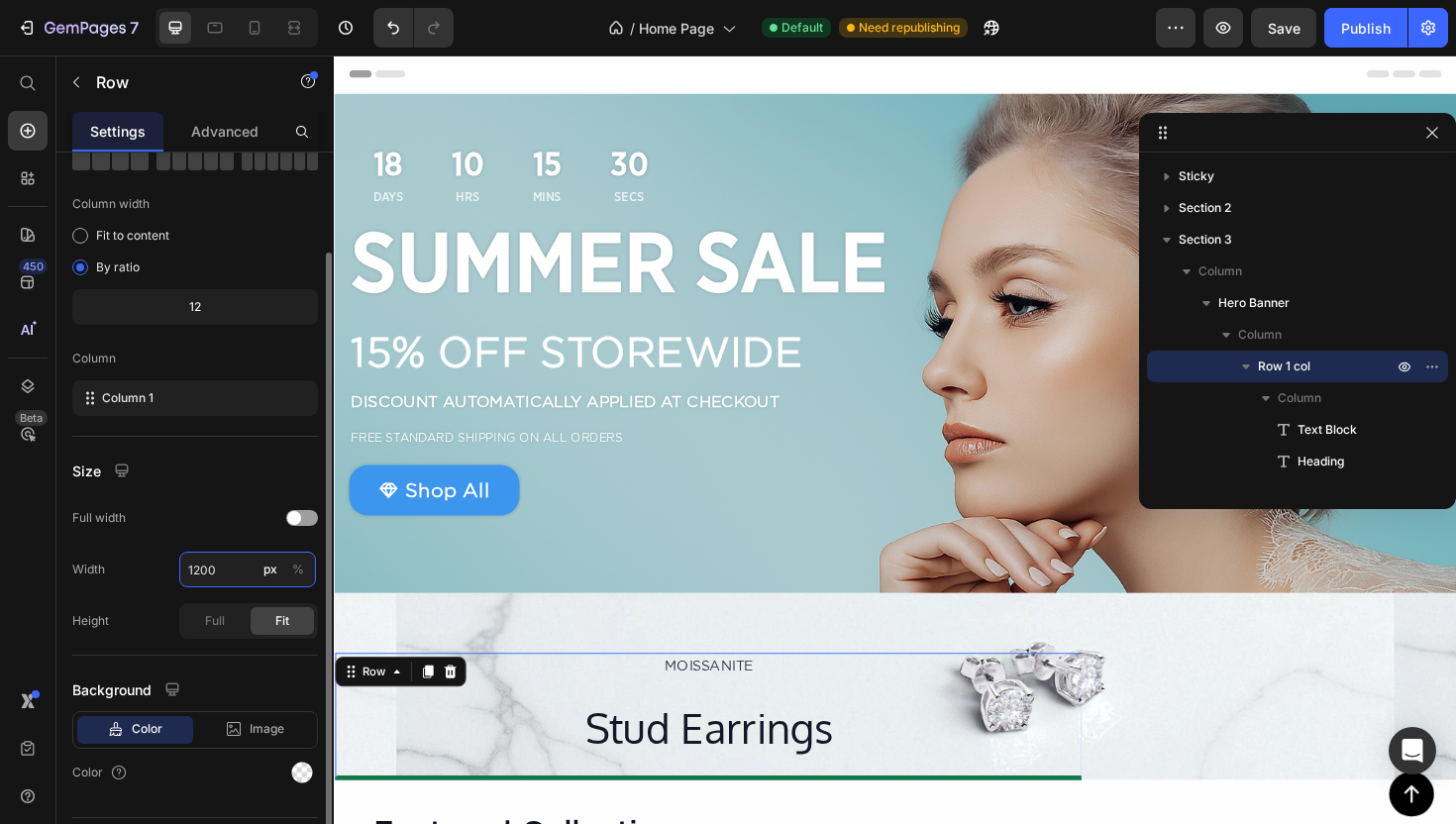 click on "1200" at bounding box center [248, 569] 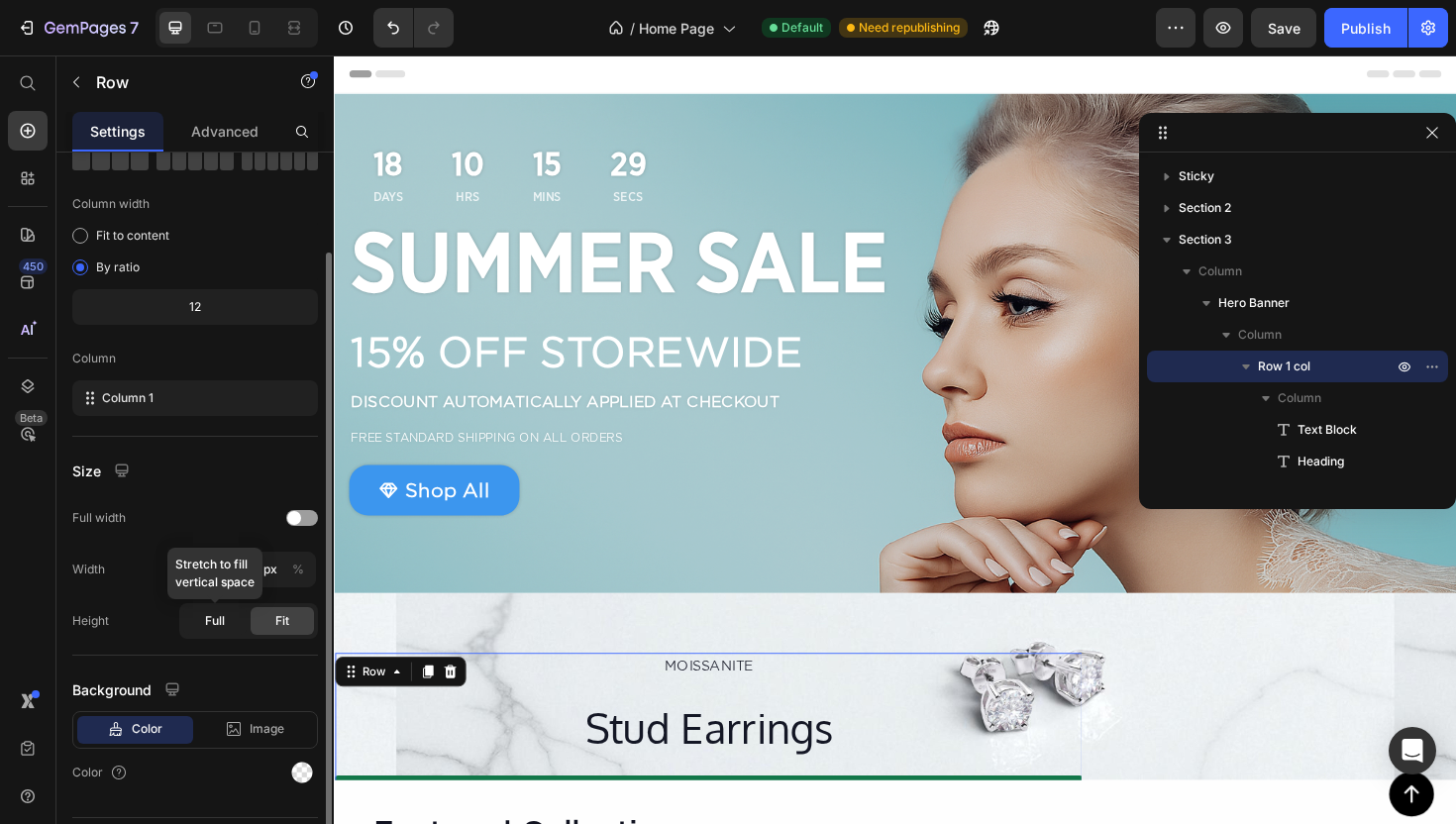 click on "Full" 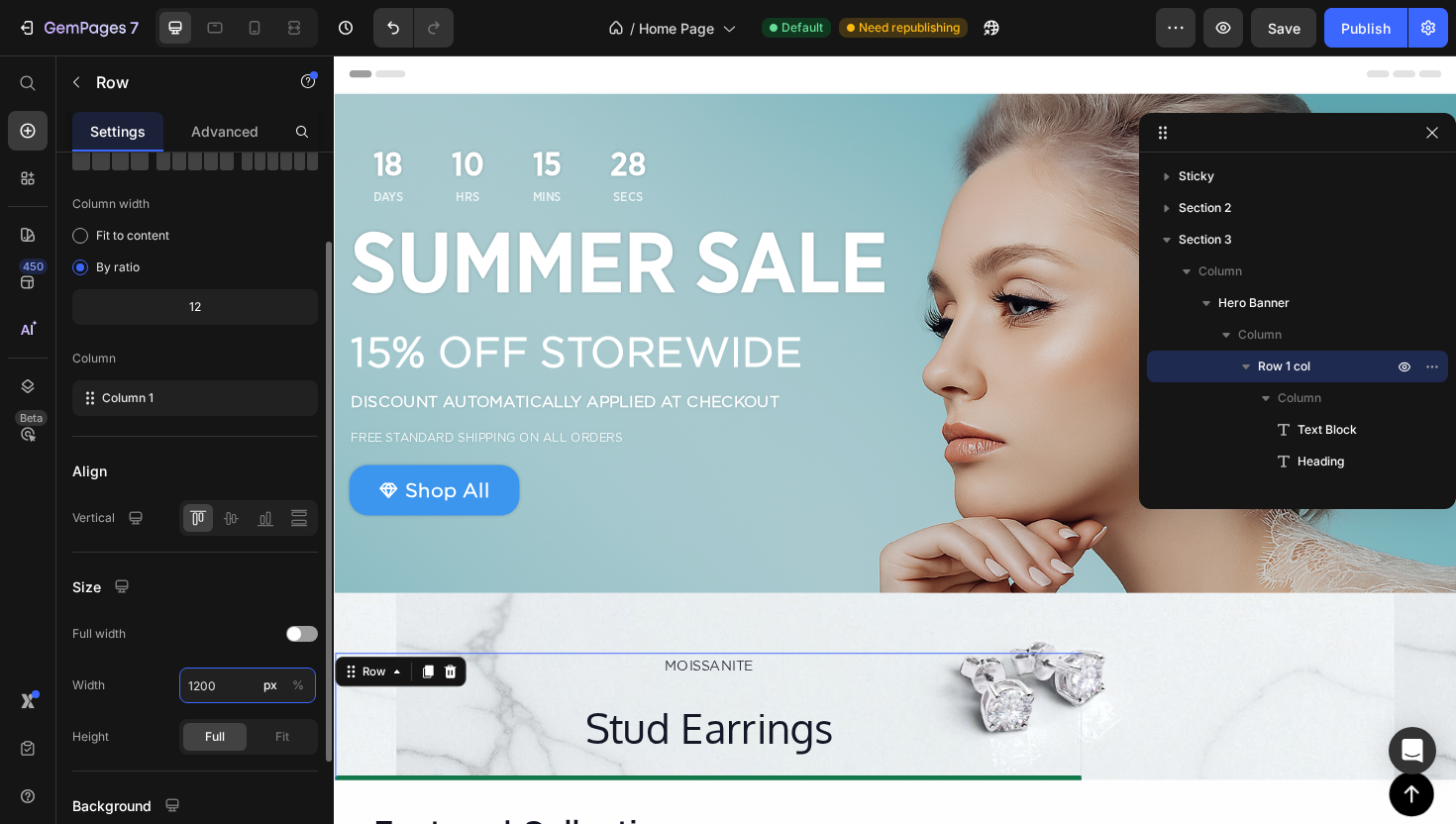 click on "1200" at bounding box center (248, 685) 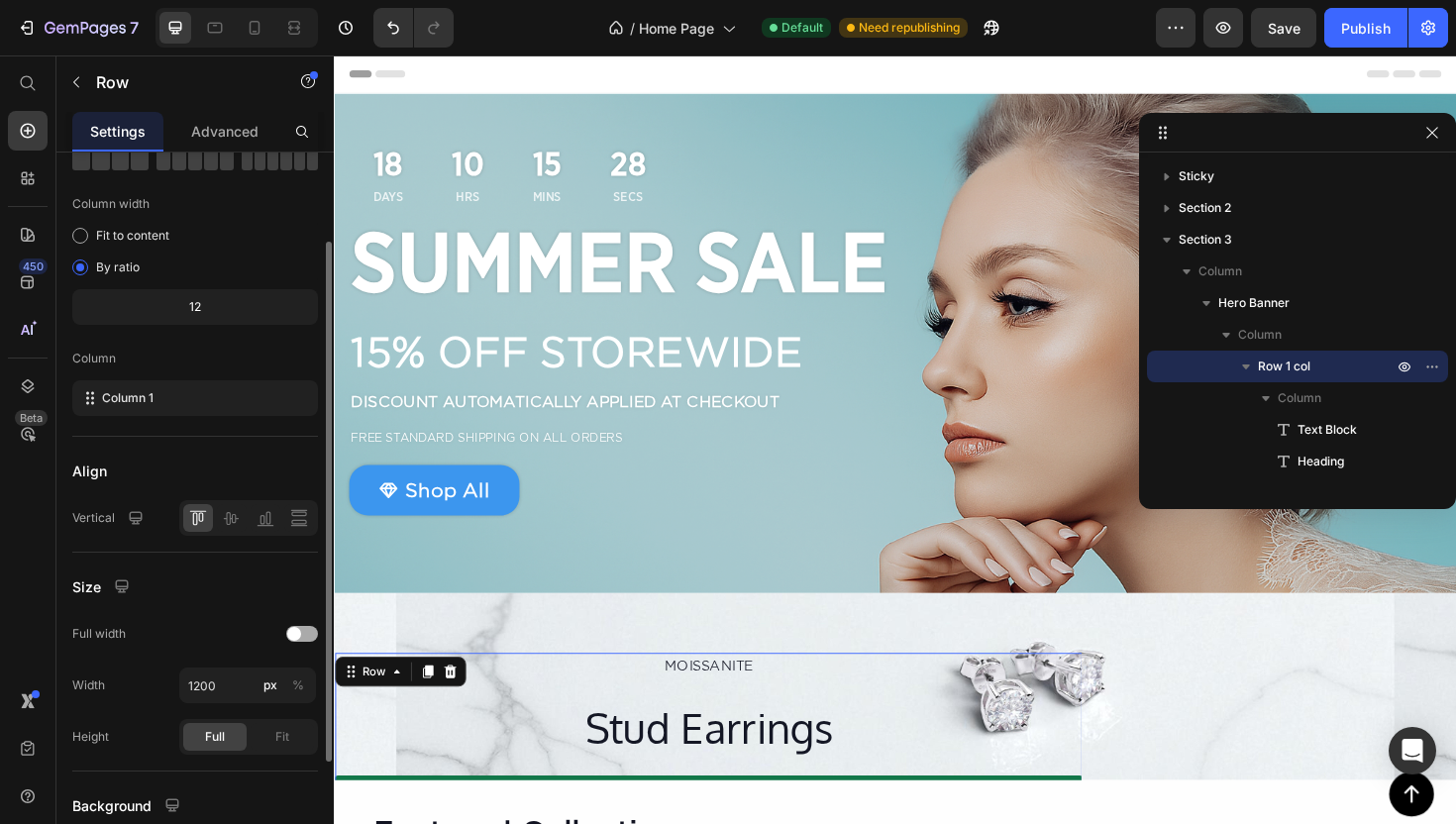 click at bounding box center [294, 634] 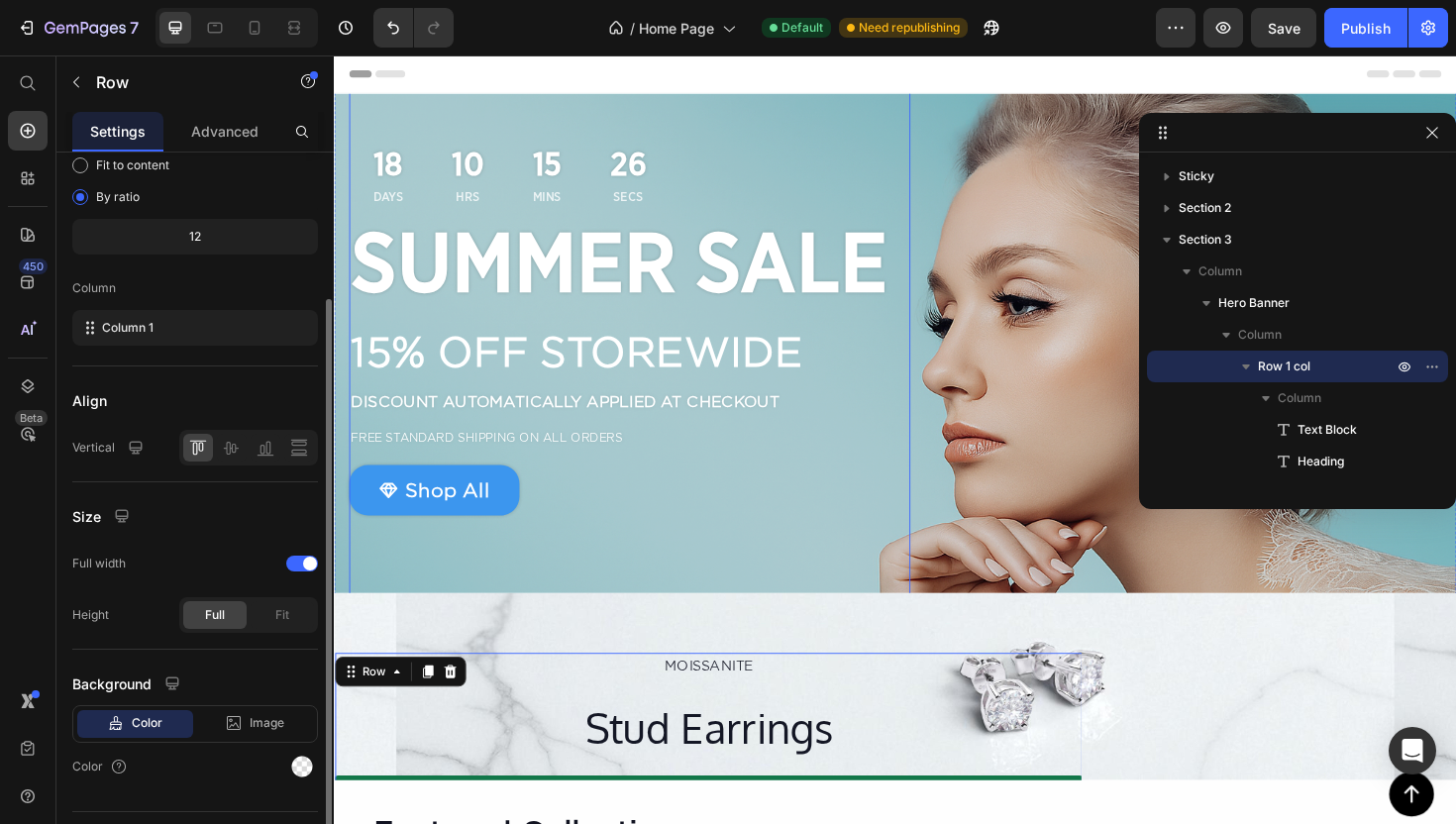 click on "18 Days 10 Hrs 15 Mins 26 Secs Countdown Timer SUMMER SALE Heading 15% OFF STOREWIDE Heading DISCOUNT AUTOMATICALLY APPLIED AT CHECKOUT Text Block FREE STANDARD SHIPPING ON ALL ORDERS Text Block
Shop All Button Row" at bounding box center (647, 360) 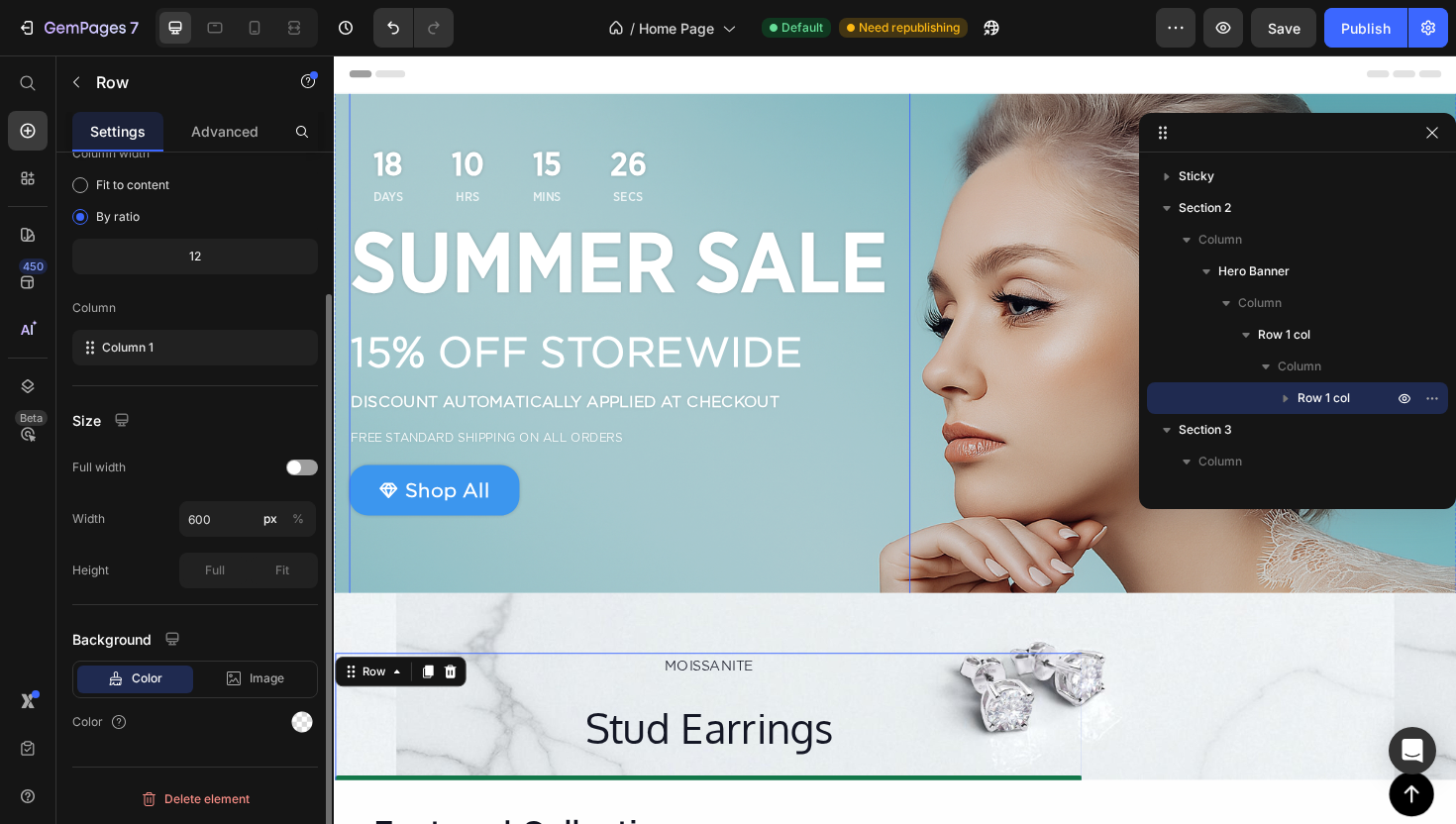 scroll, scrollTop: 175, scrollLeft: 0, axis: vertical 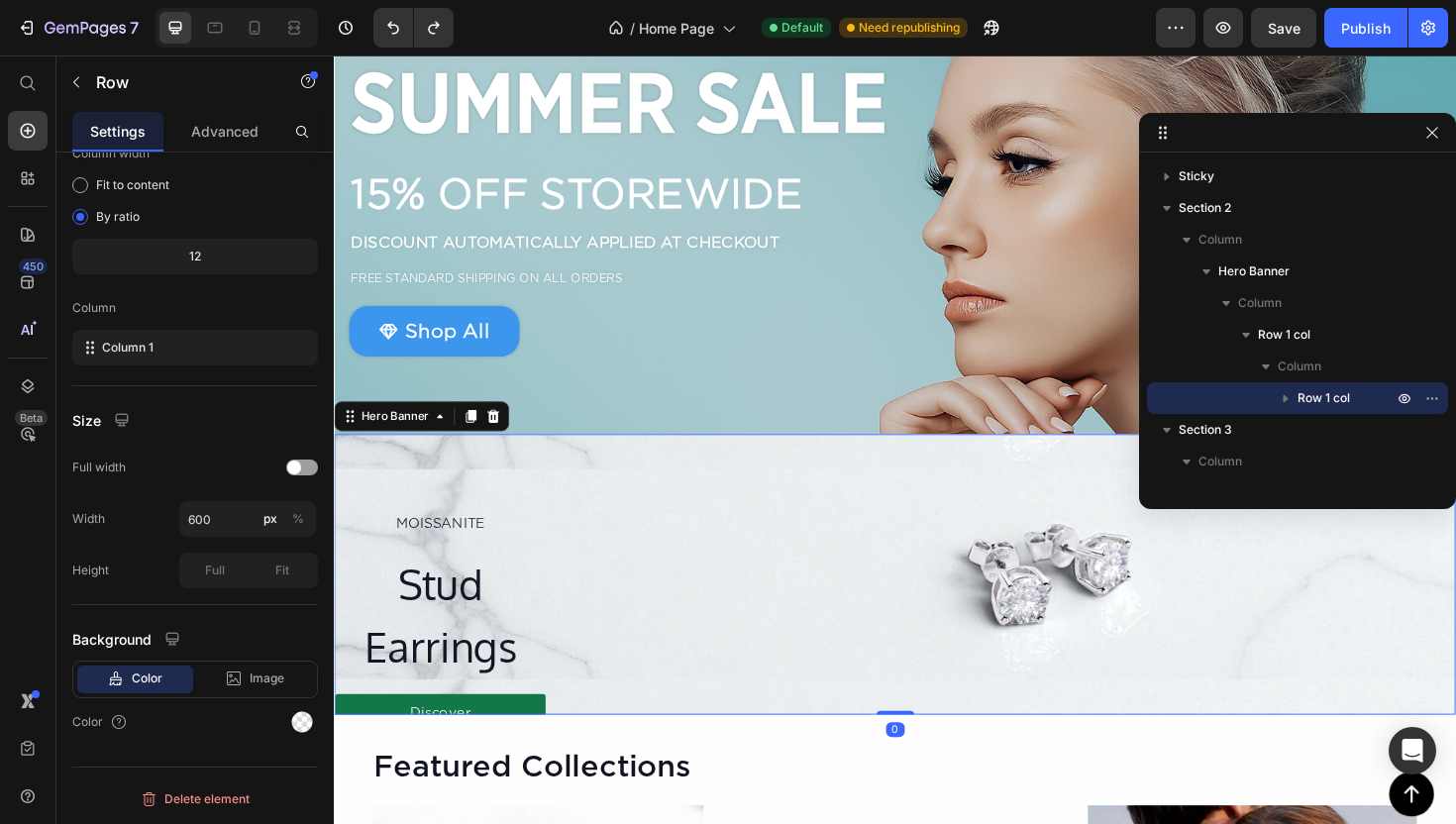 click on "MOISSANITE Text Block Stud Earrings Heading Discover Button Row" at bounding box center [927, 605] 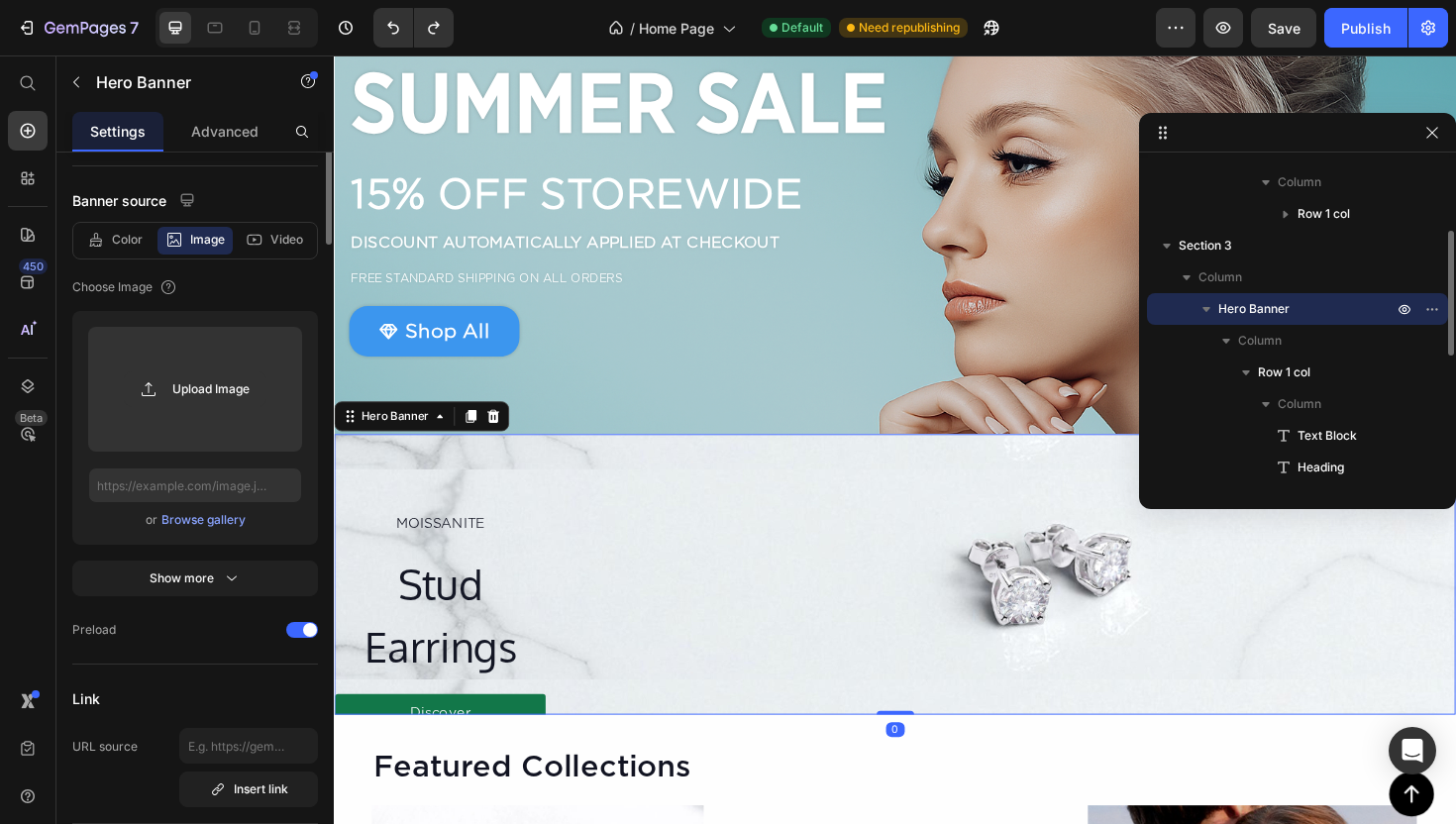 scroll, scrollTop: 0, scrollLeft: 0, axis: both 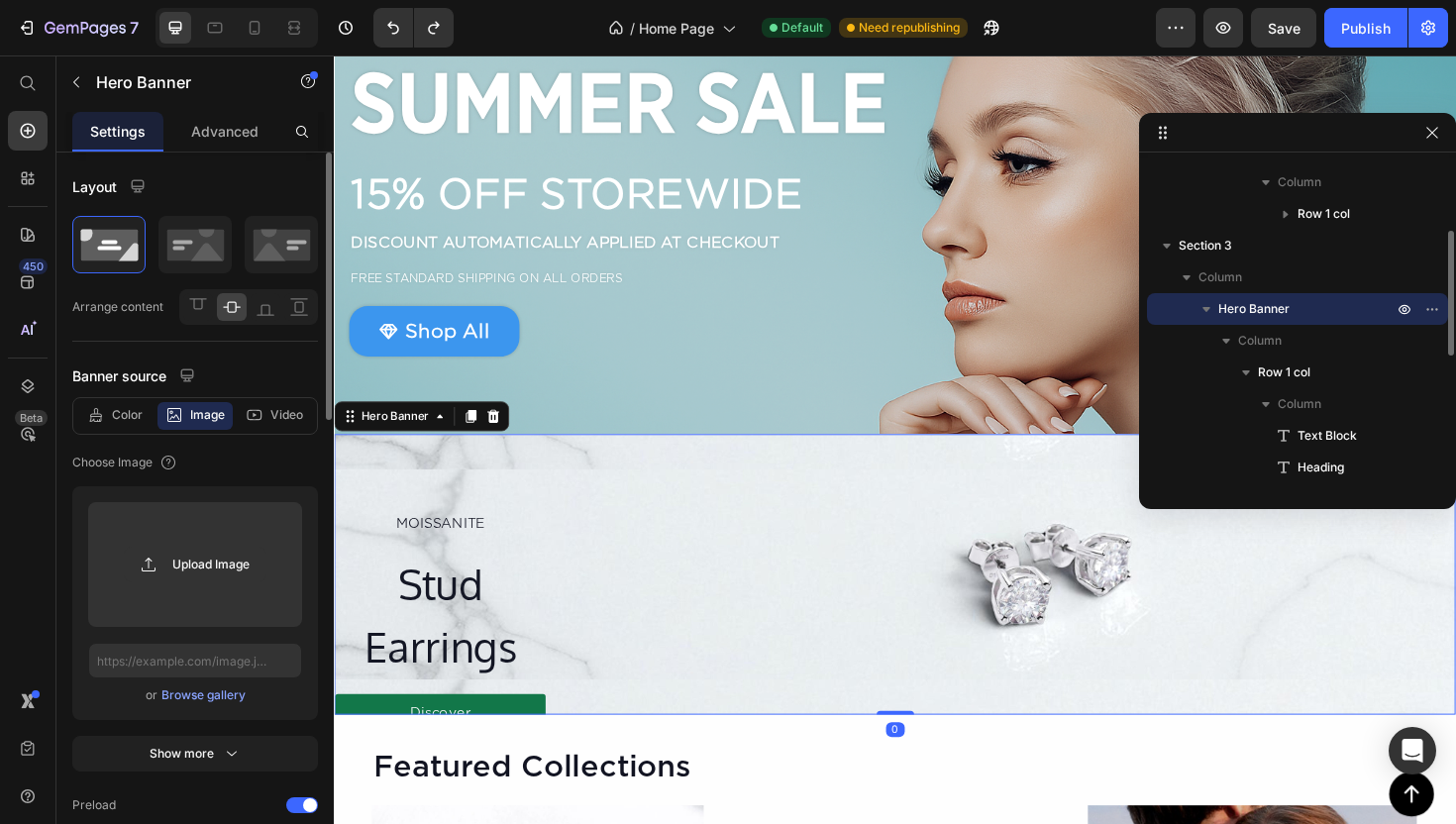 click on "MOISSANITE Text Block Stud Earrings Heading Discover Button Row" at bounding box center [927, 605] 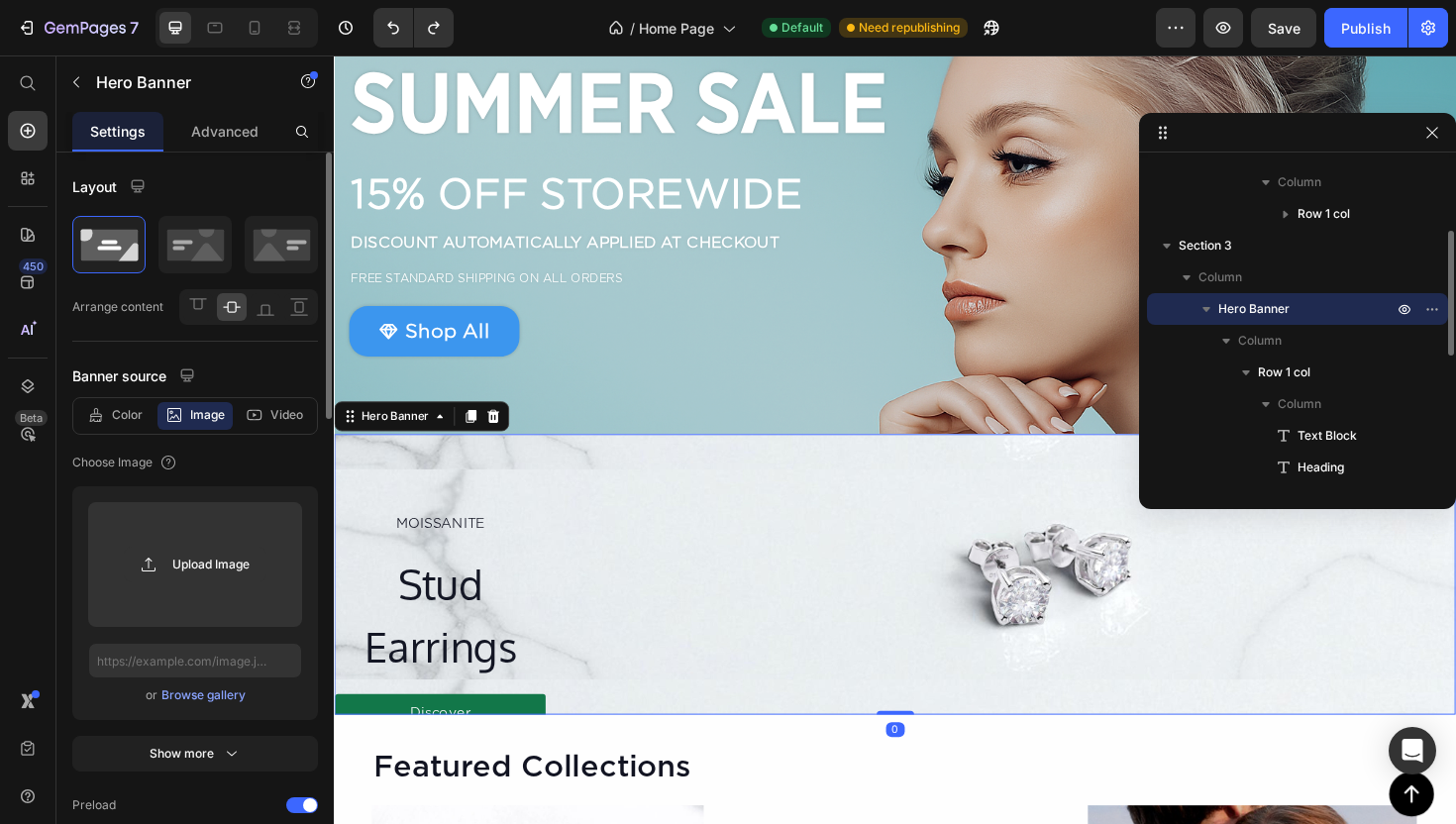 click on "MOISSANITE Text Block Stud Earrings Heading Discover Button Row" at bounding box center (927, 605) 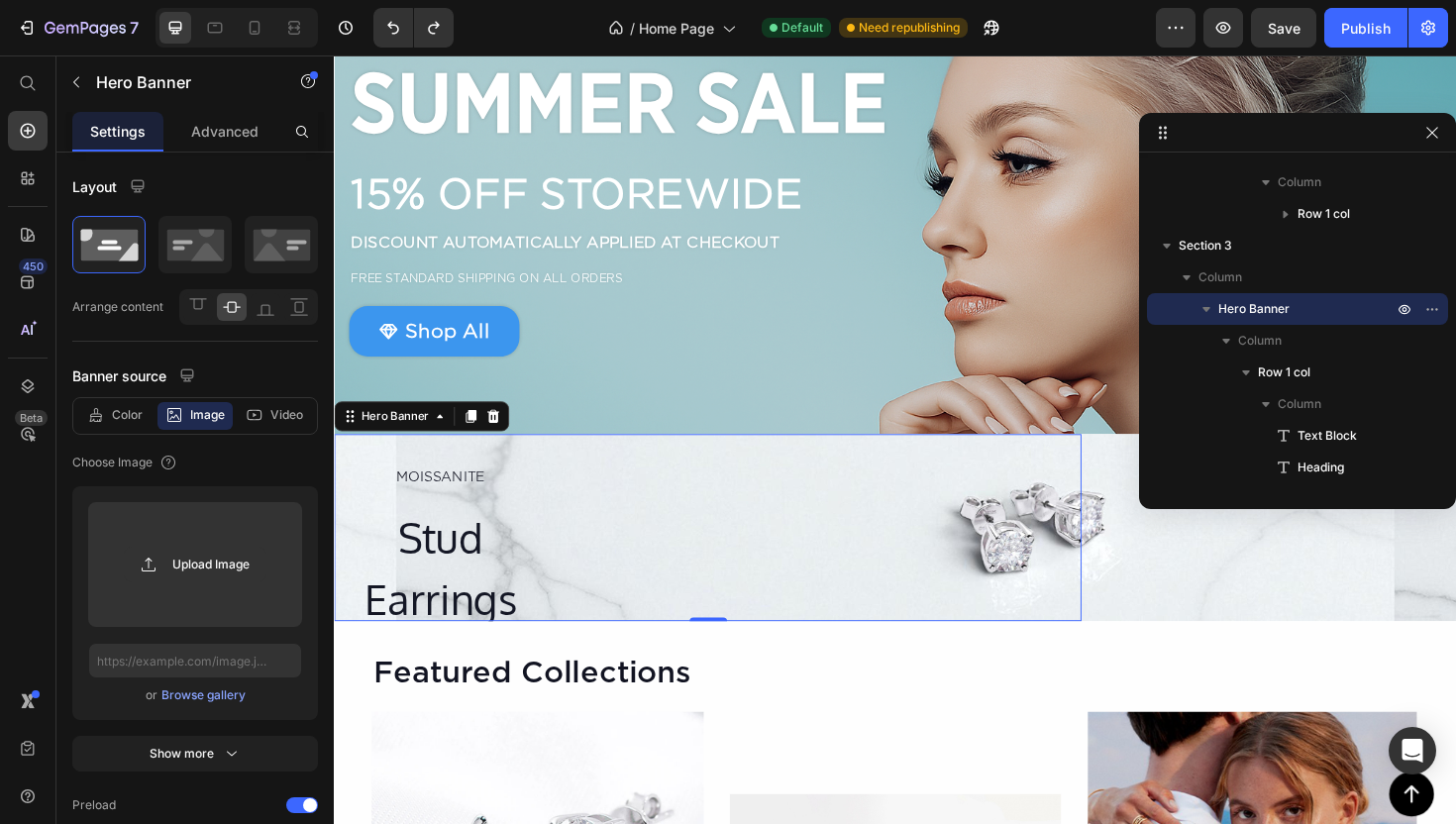 type on "Auto" 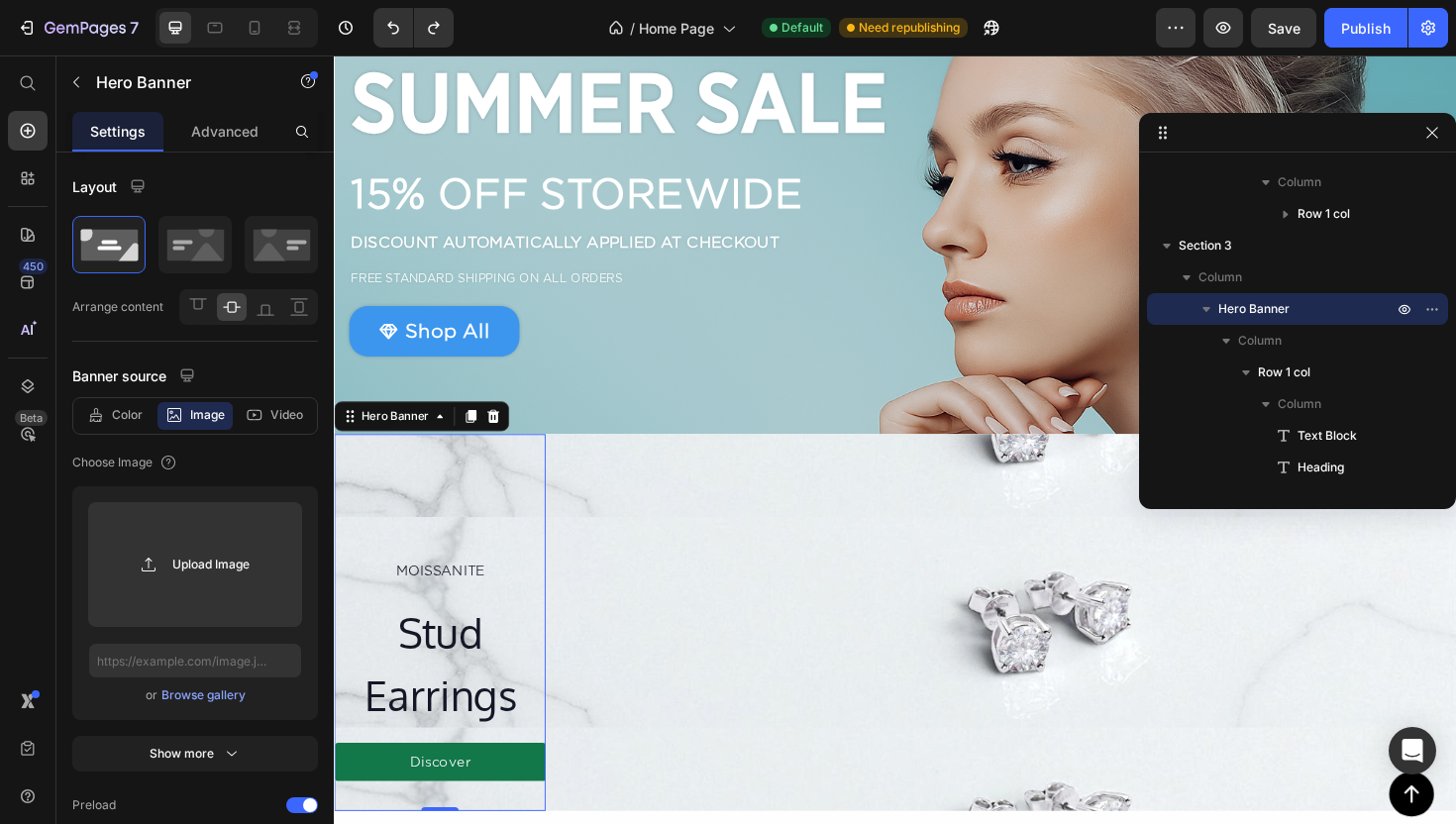 click on "MOISSANITE Text Block Stud Earrings Heading Discover Button Row" at bounding box center (446, 656) 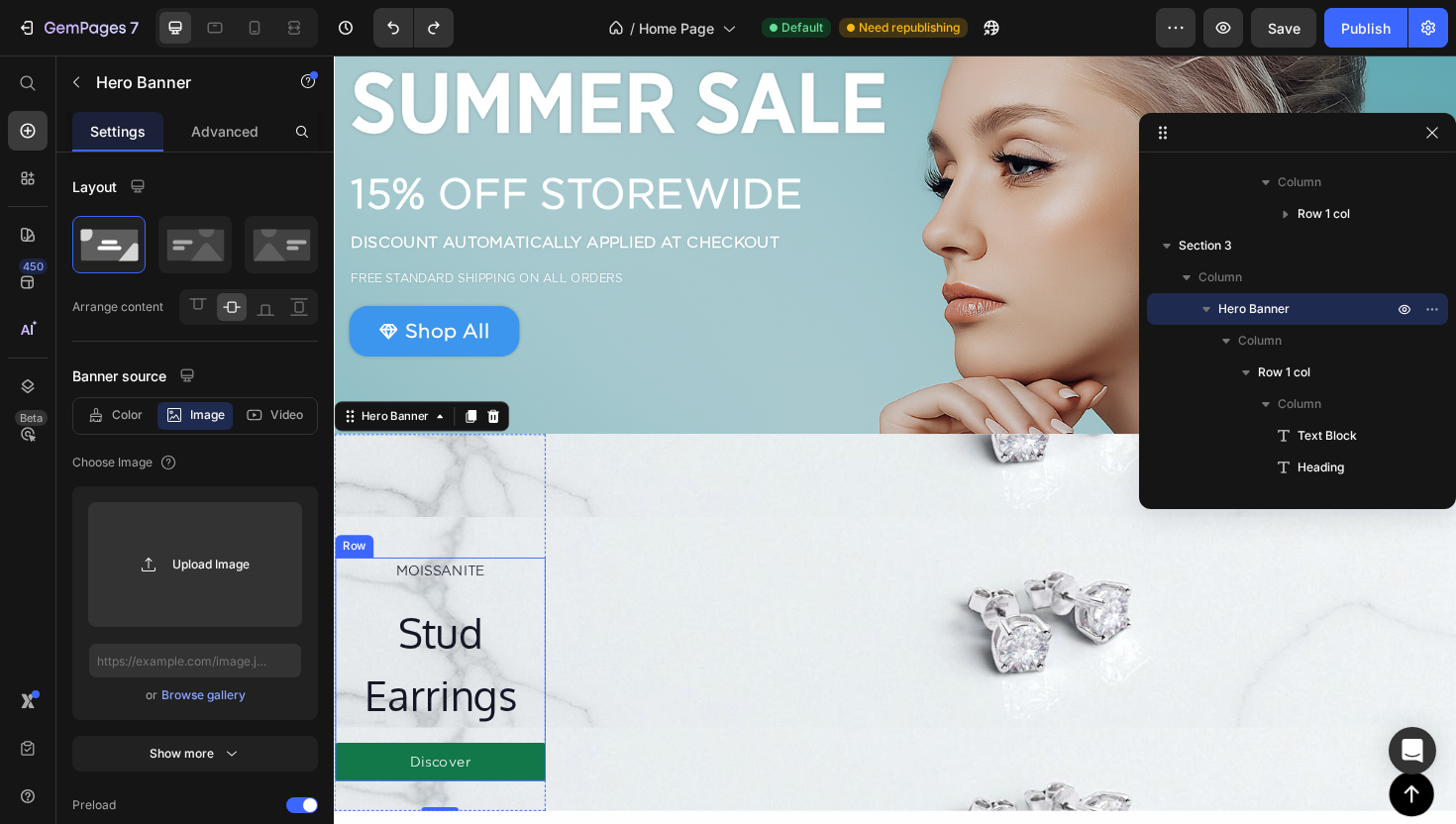 scroll, scrollTop: 270, scrollLeft: 0, axis: vertical 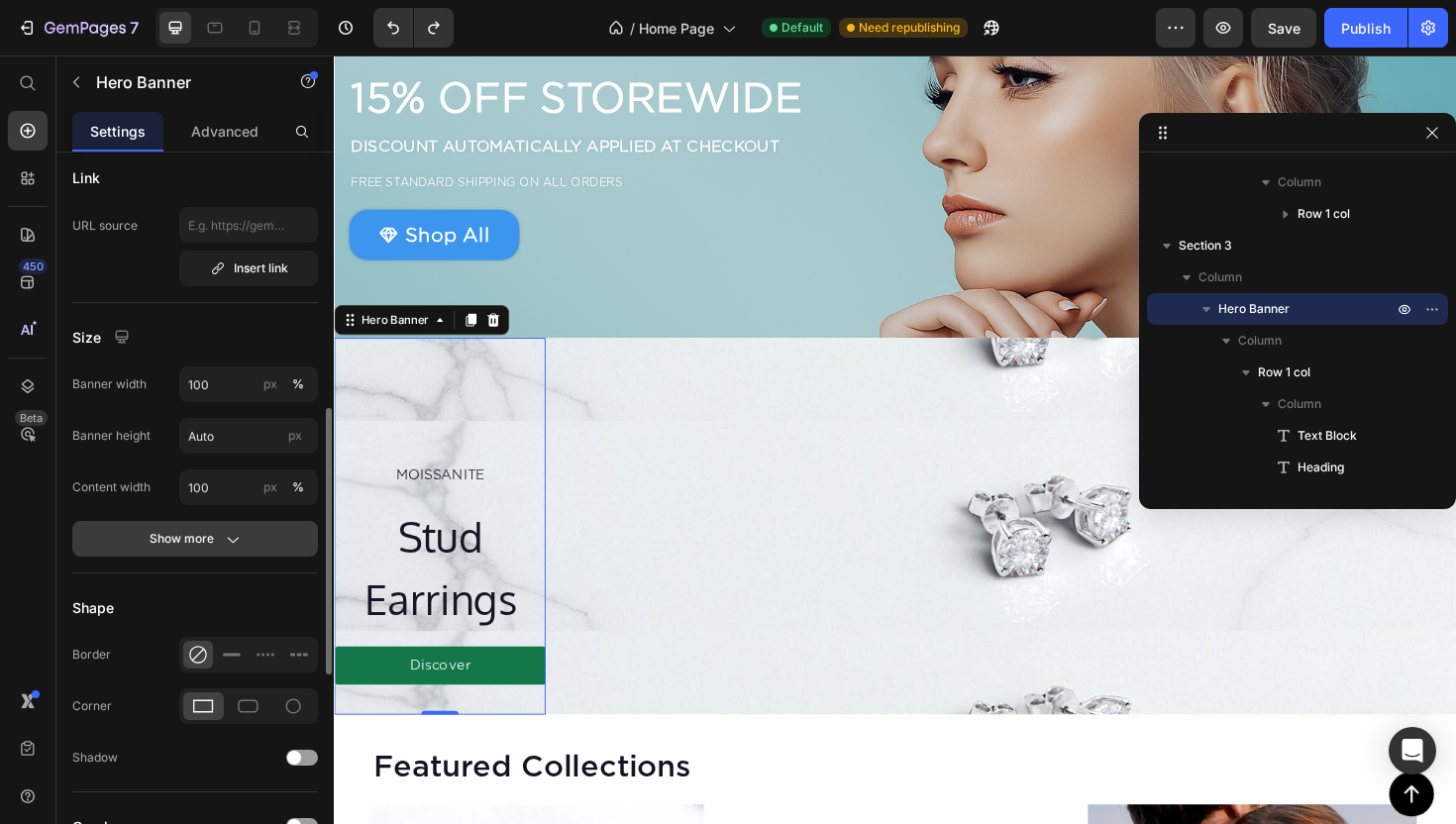 click 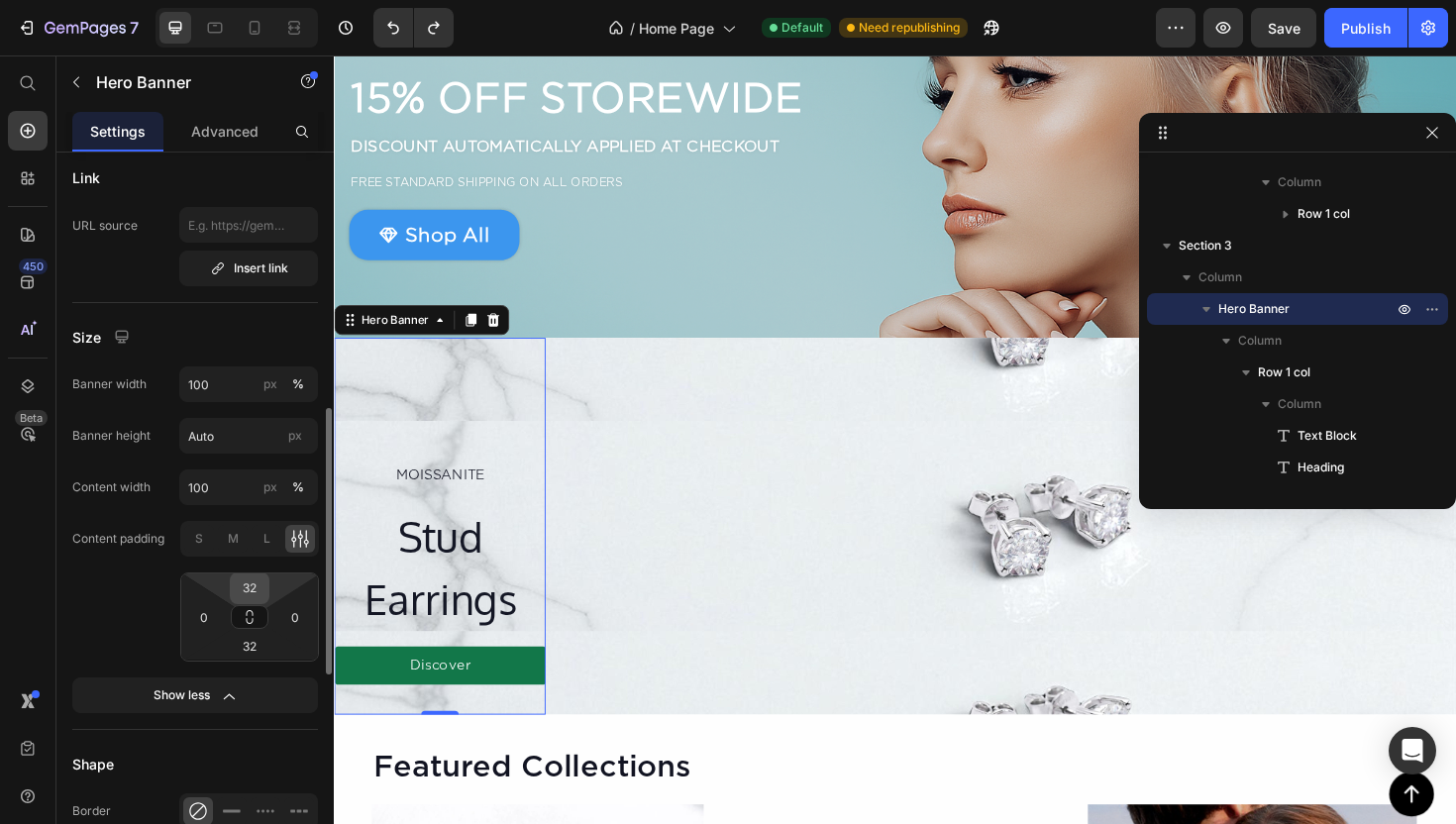 click on "32" at bounding box center (250, 588) 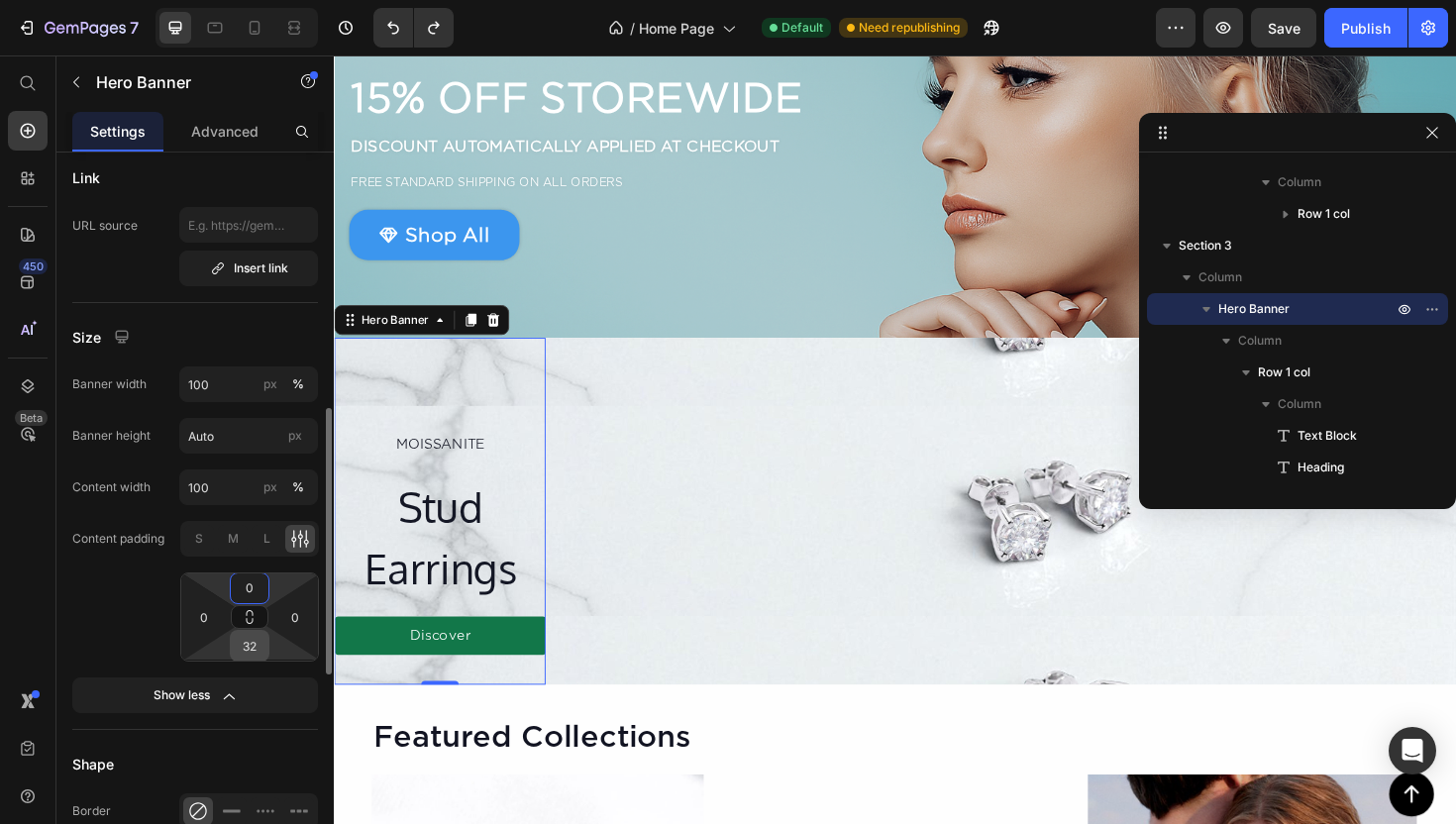 type on "0" 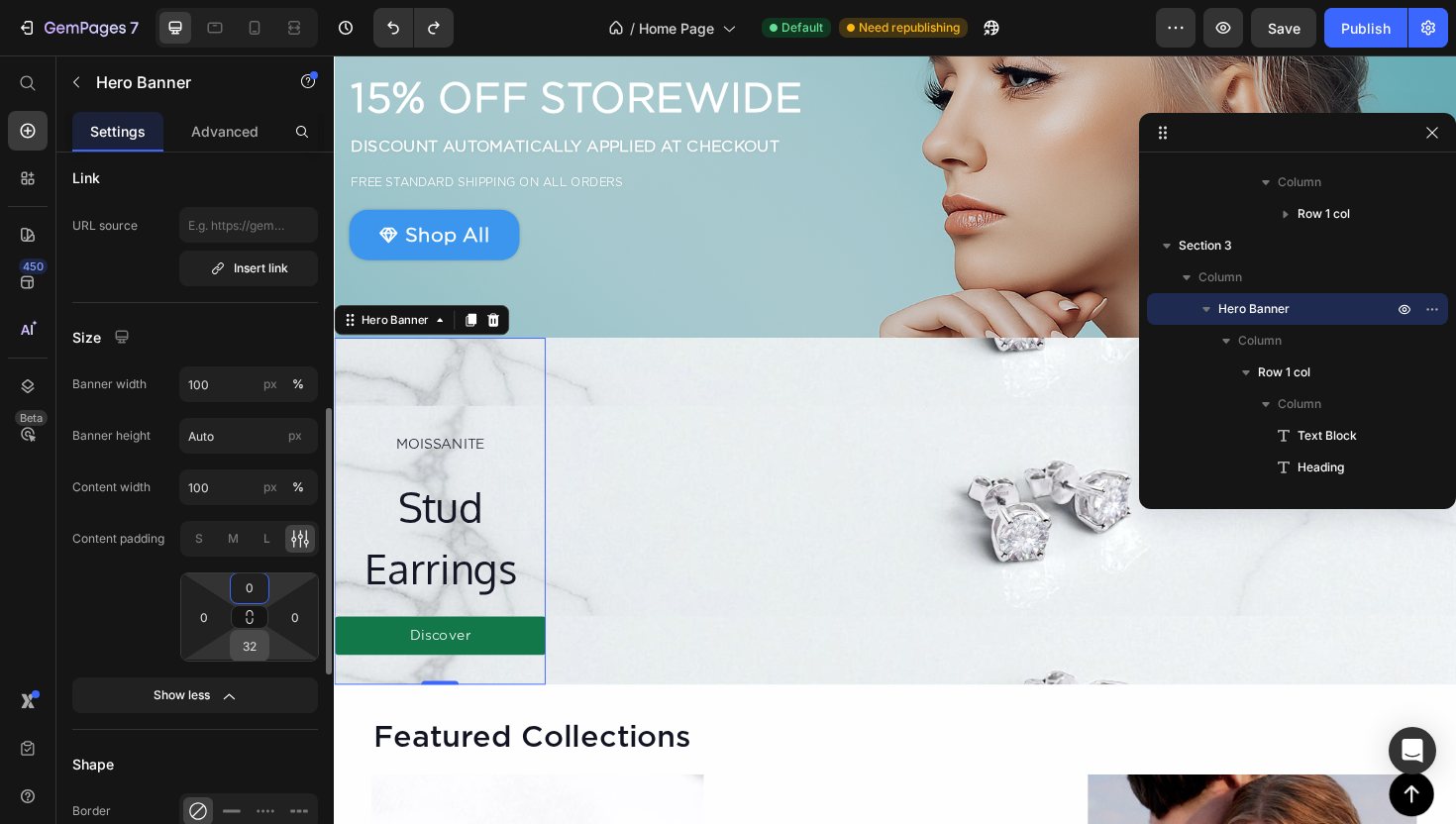 click on "32" at bounding box center (250, 646) 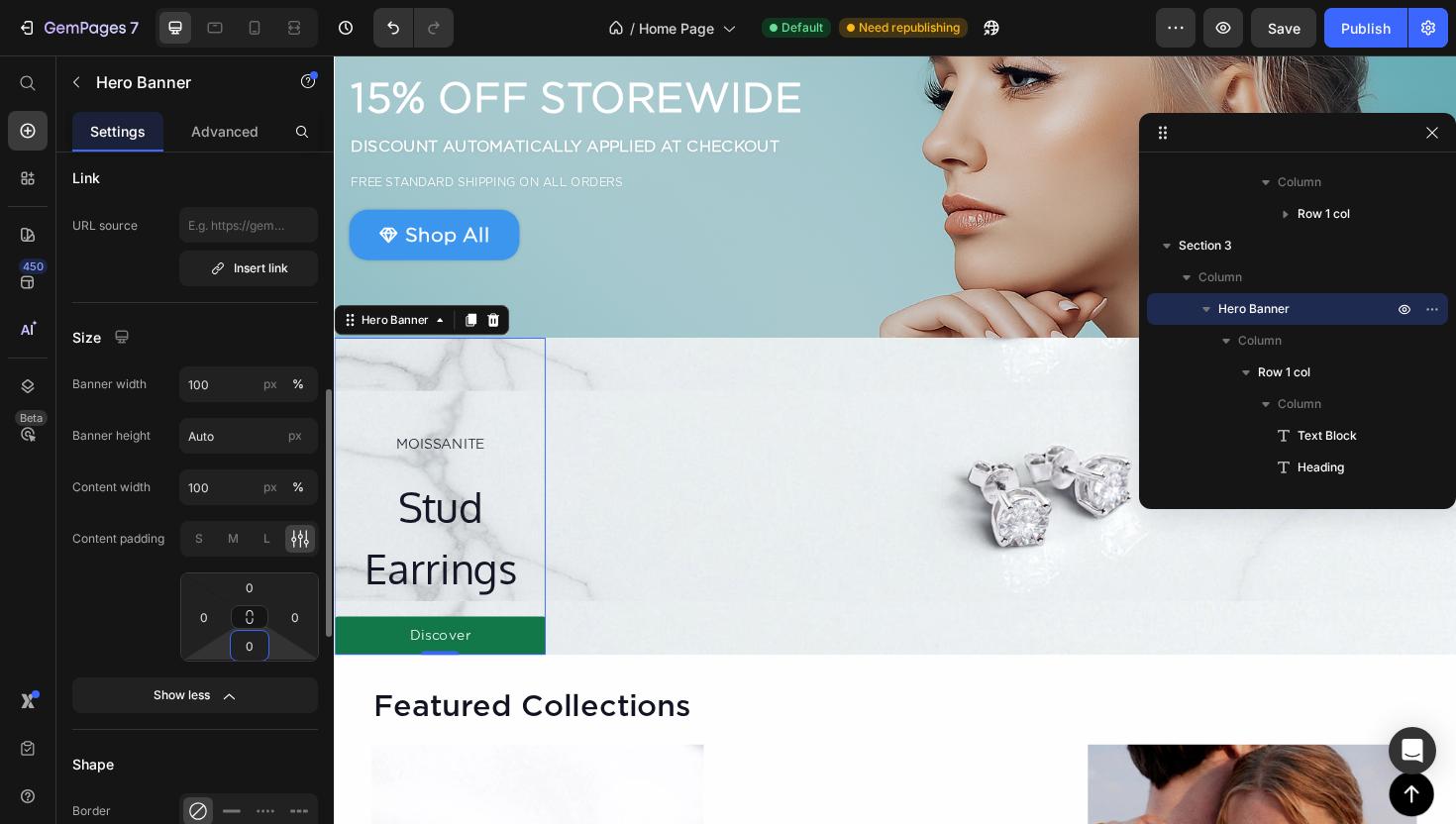 type on "0" 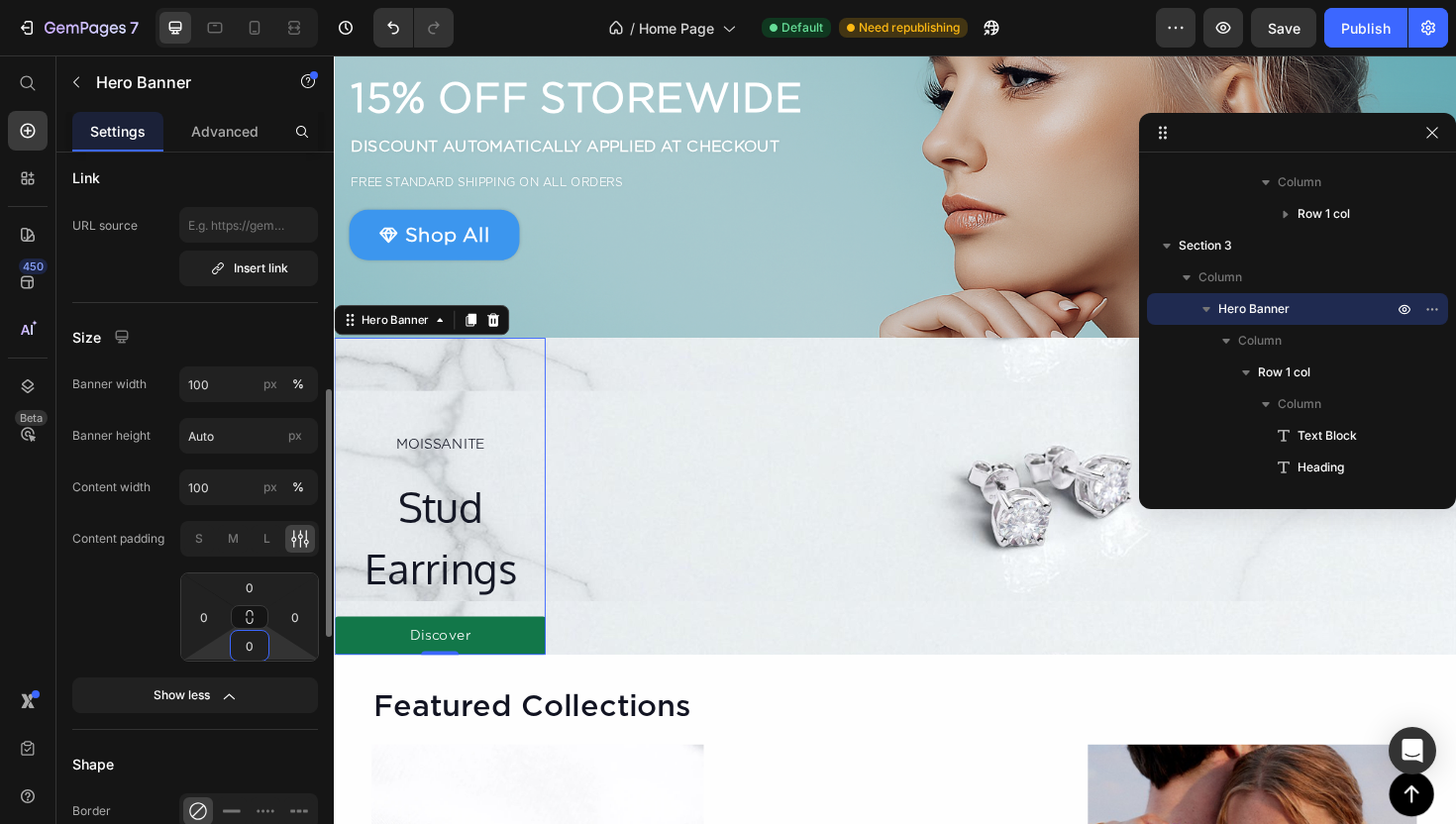 click on "Content padding S M L 0 0 0 0" 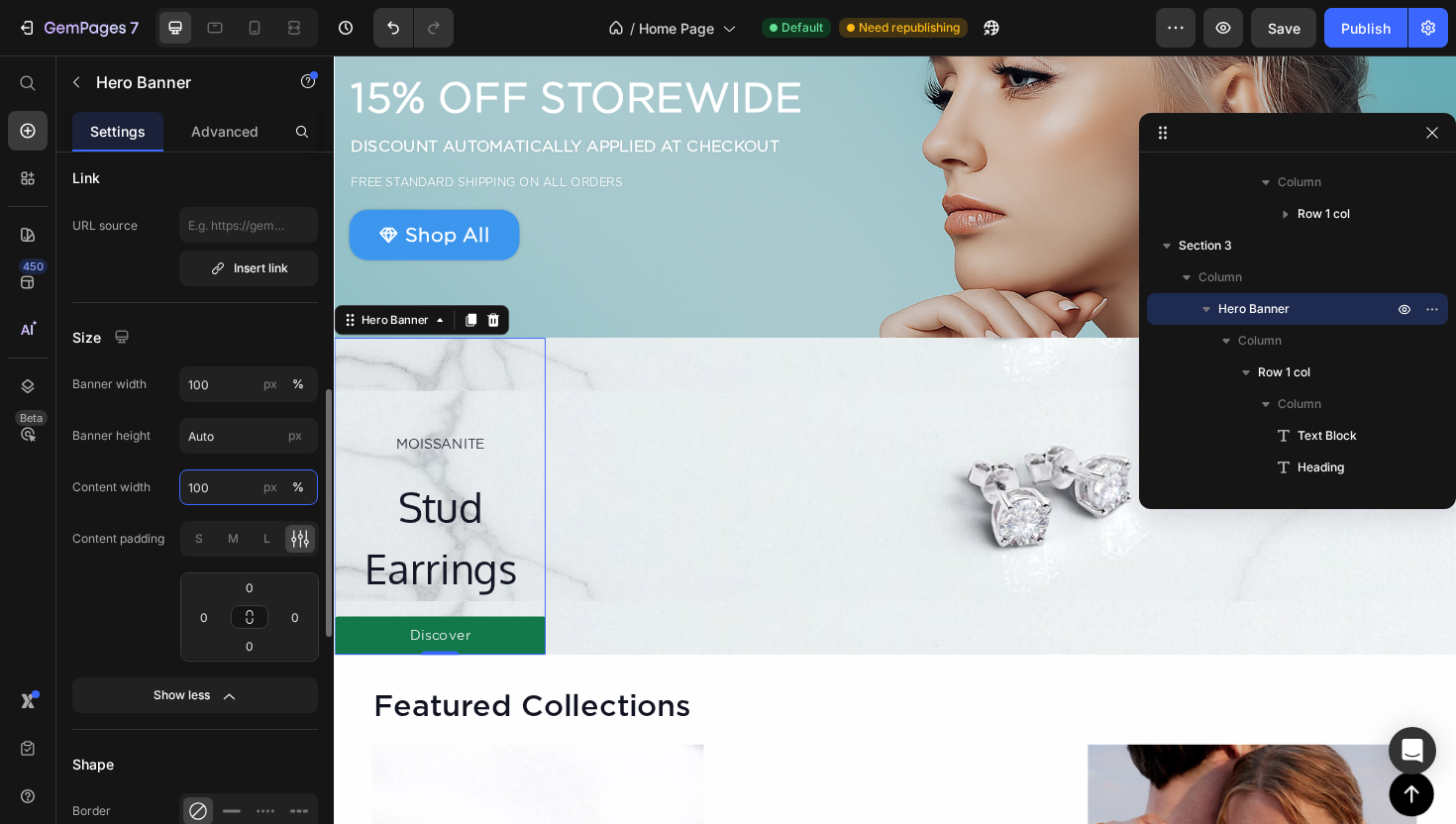 click on "100" at bounding box center [249, 487] 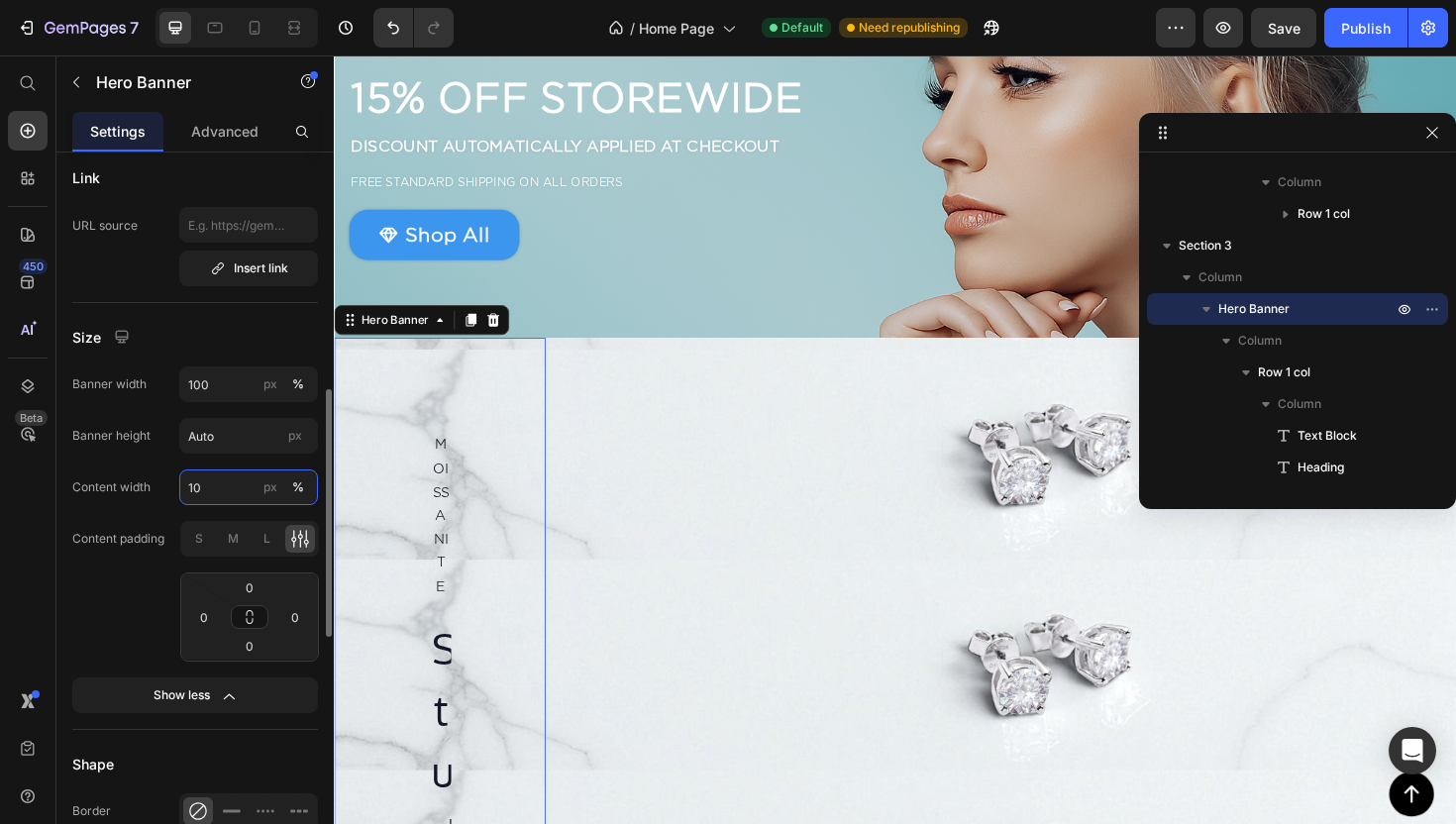 type on "100" 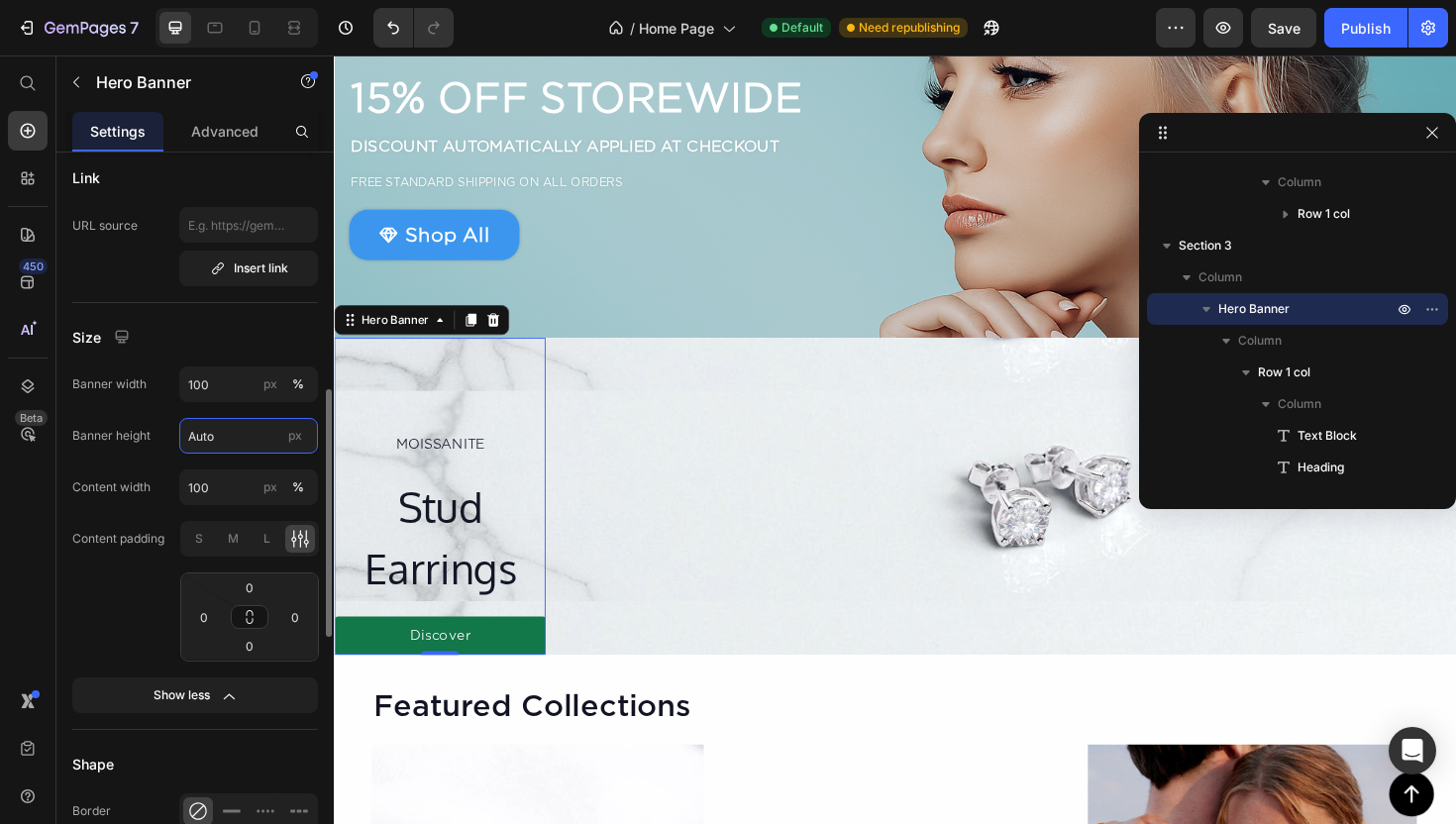 click on "Auto" at bounding box center [249, 436] 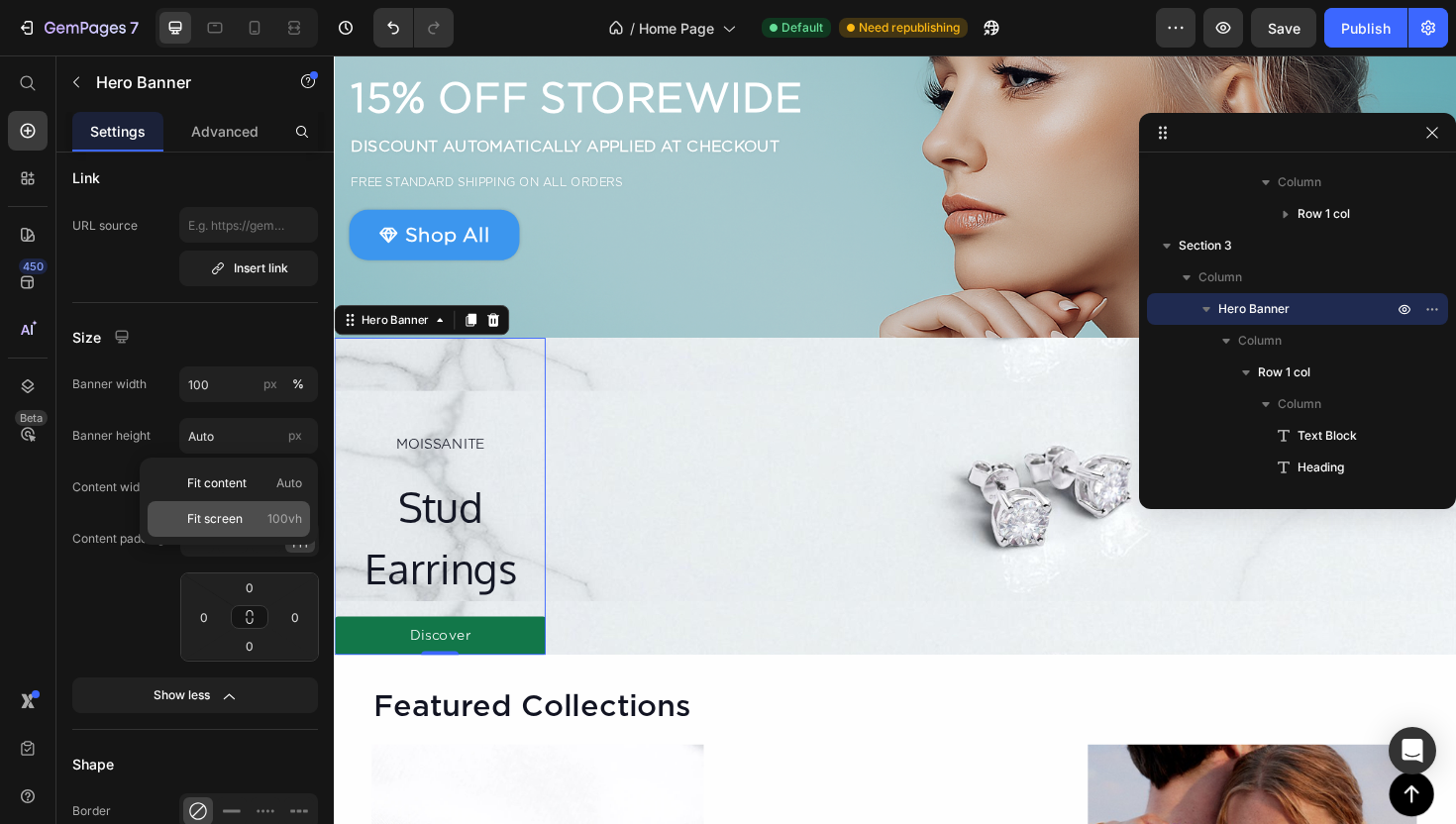 click on "Fit screen" at bounding box center (215, 519) 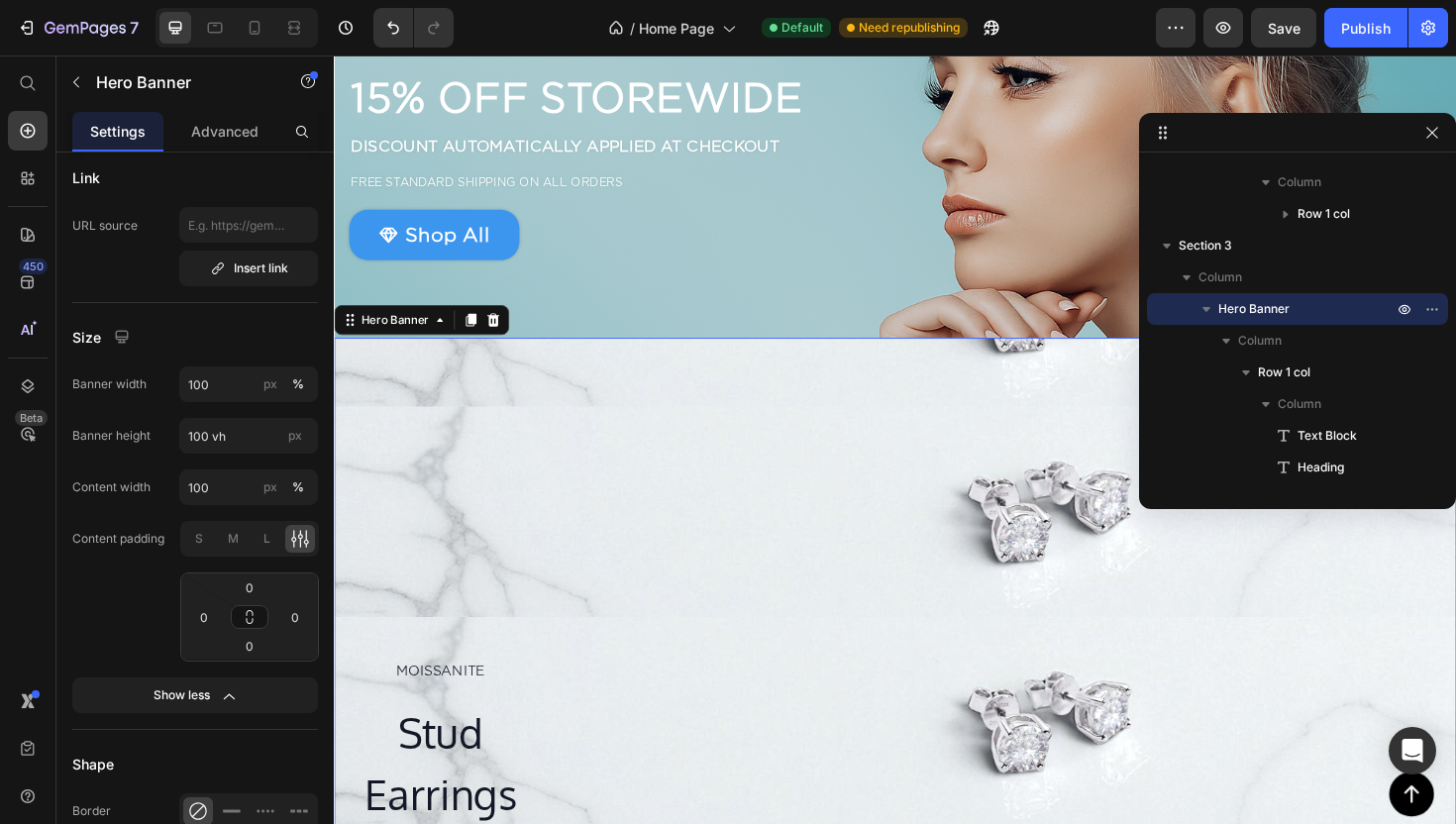type on "Auto" 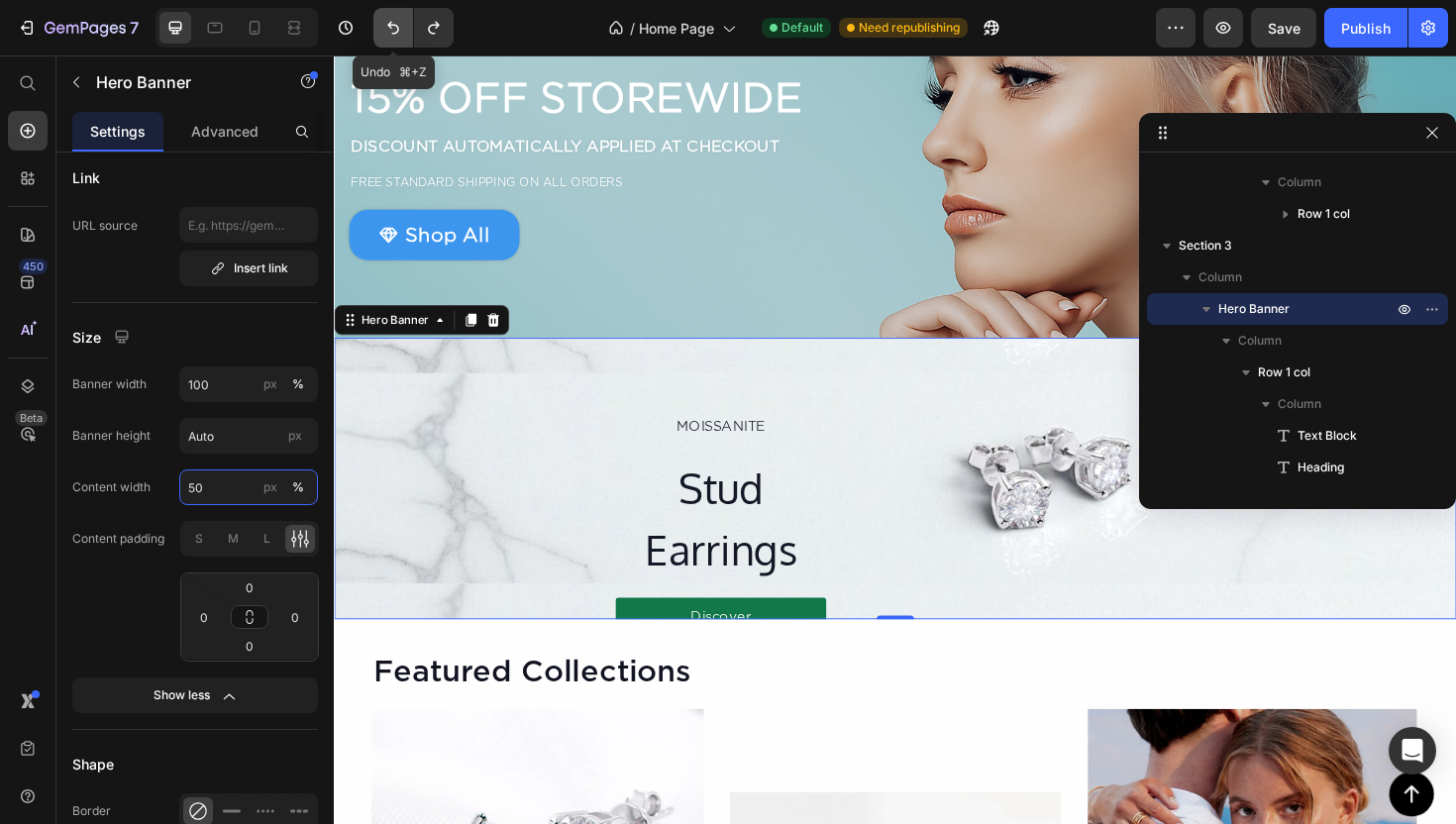 type on "50" 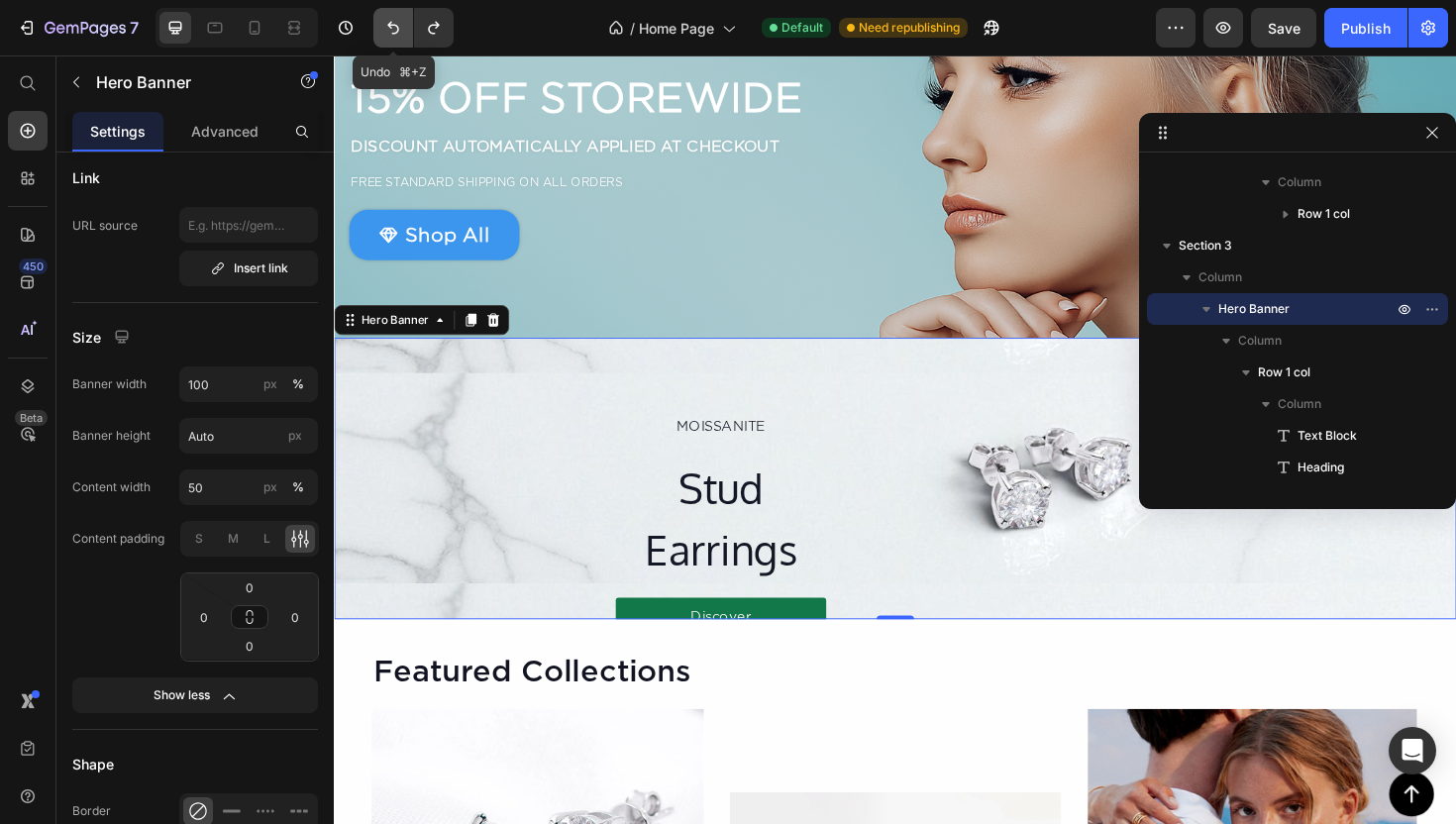click 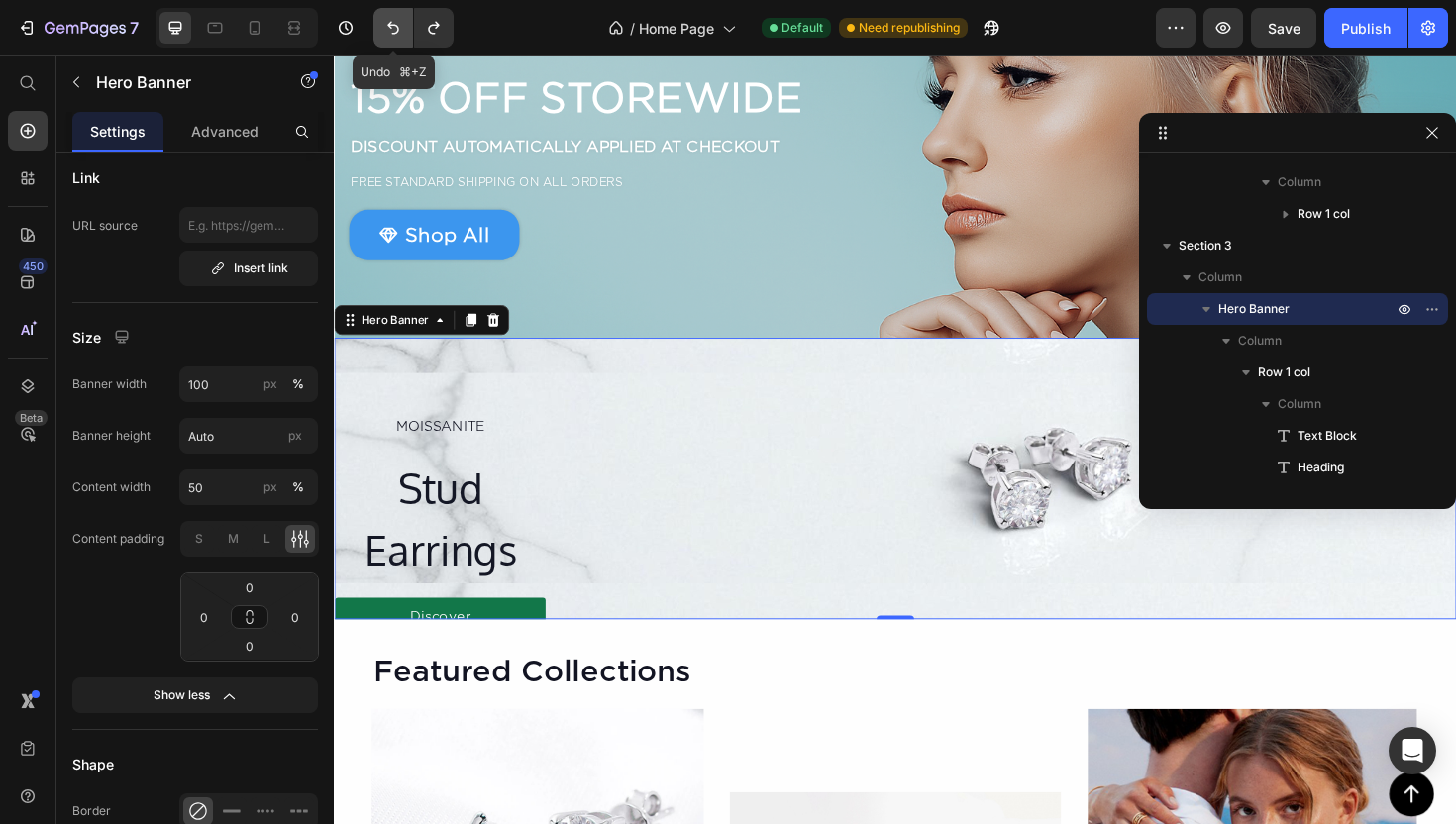 click 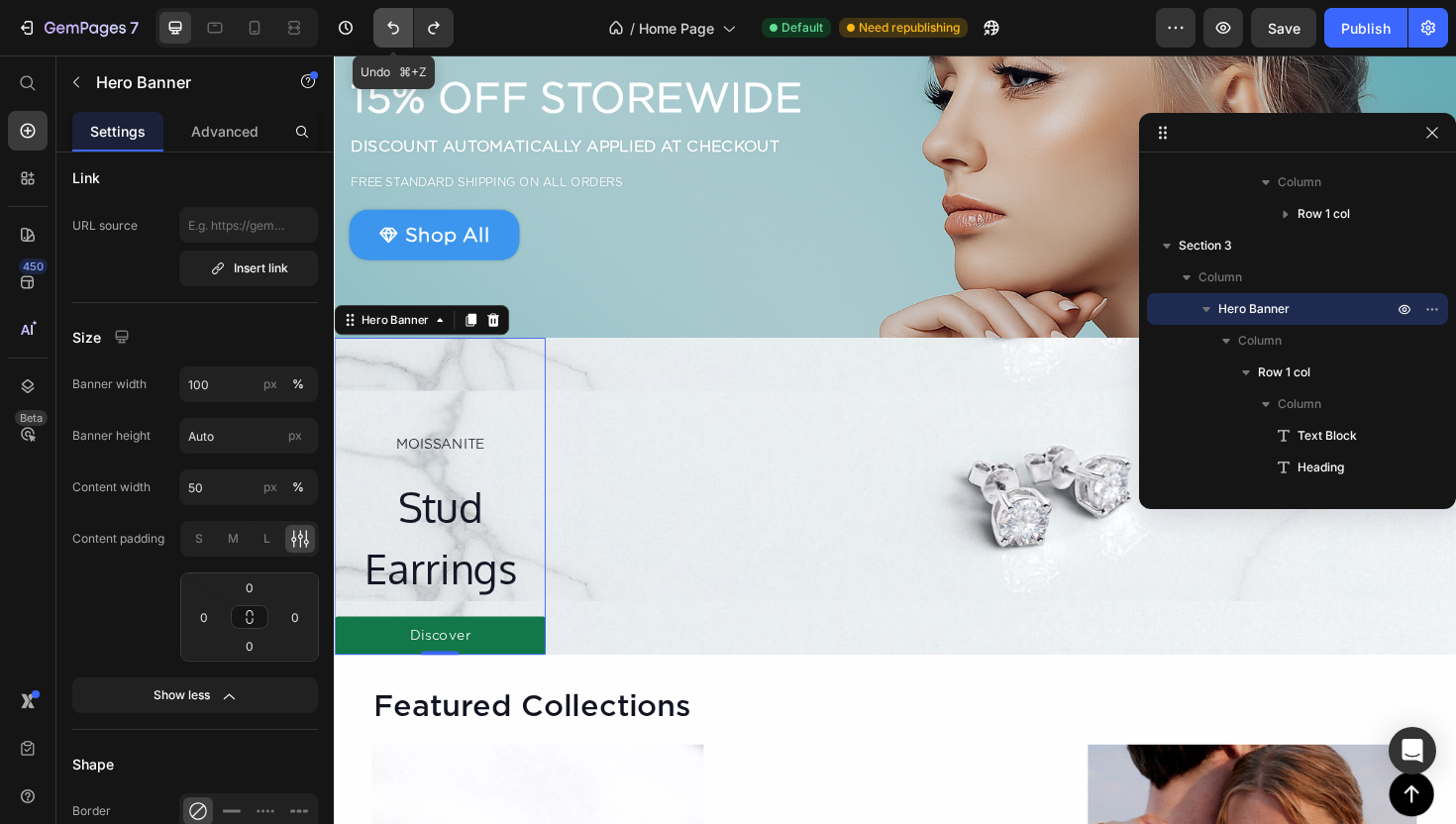 click 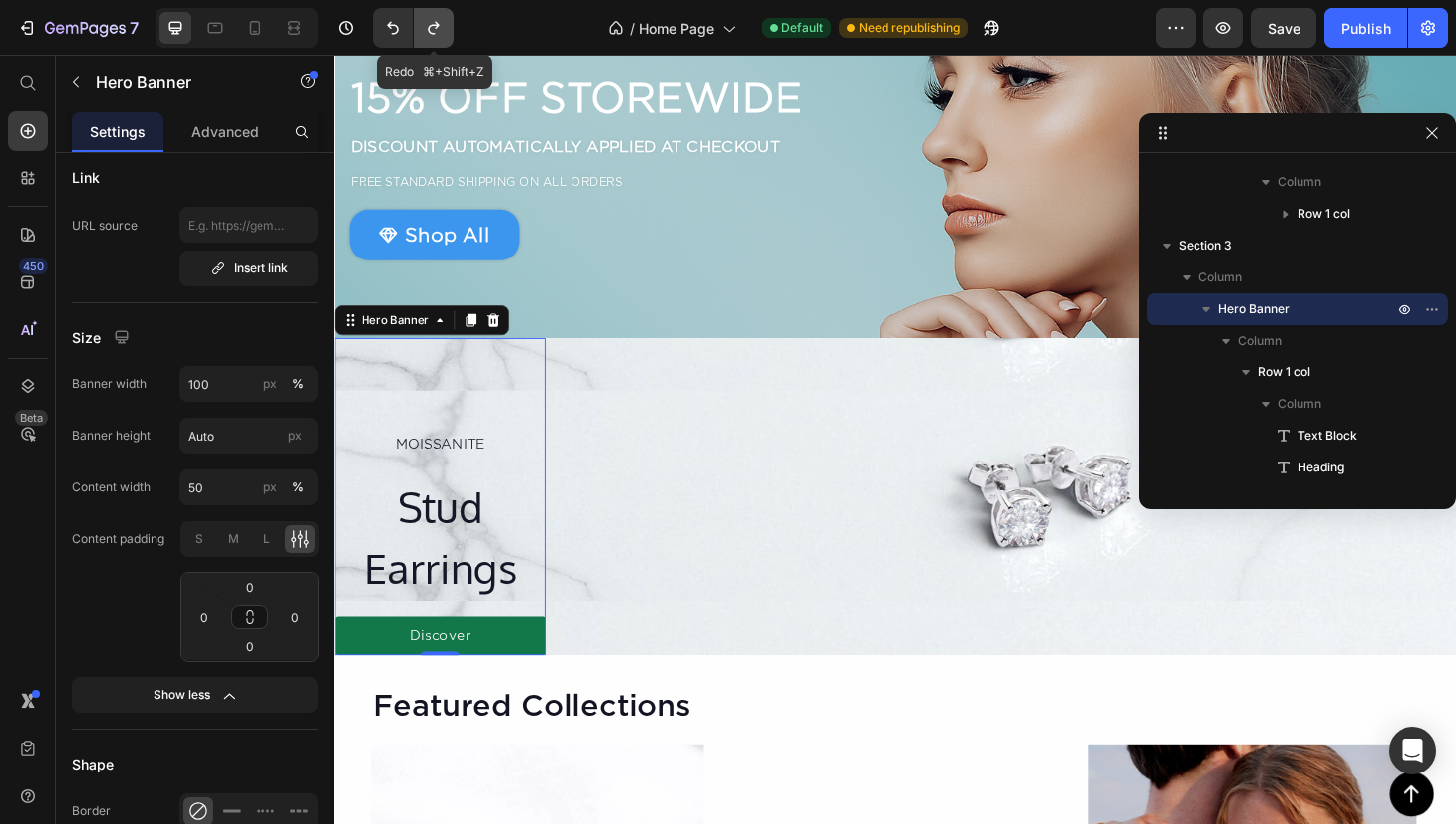 click 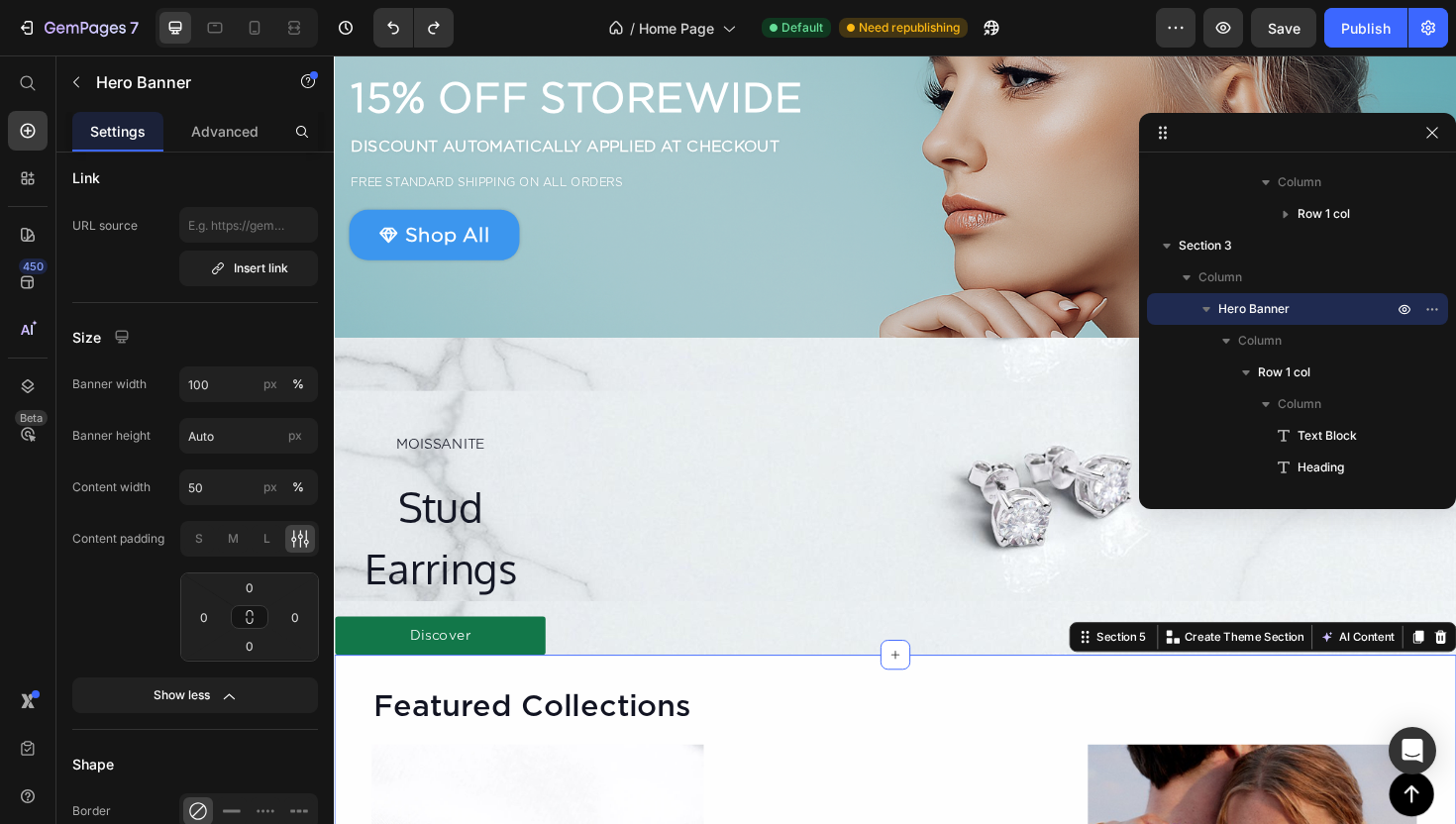 click on "Featured Collections Heading Image Moissanite Text Block Image Gold Text Block Image Silver Text Block Row Row Section 5   You can create reusable sections Create Theme Section AI Content Write with GemAI What would you like to describe here? Tone and Voice Persuasive Product Moissanite Tennis Bracelet Show more Generate" at bounding box center (928, 948) 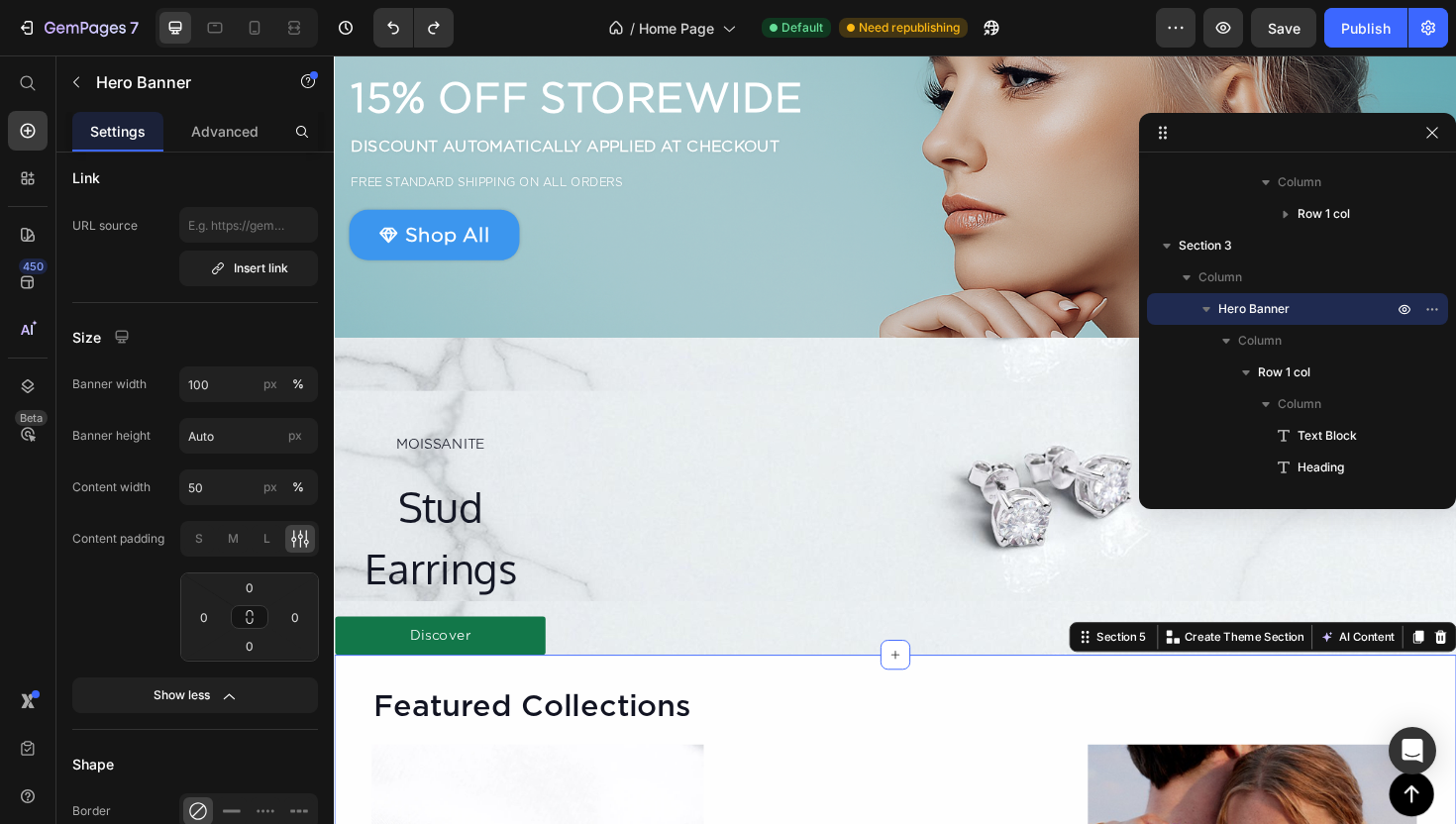 scroll, scrollTop: 438, scrollLeft: 0, axis: vertical 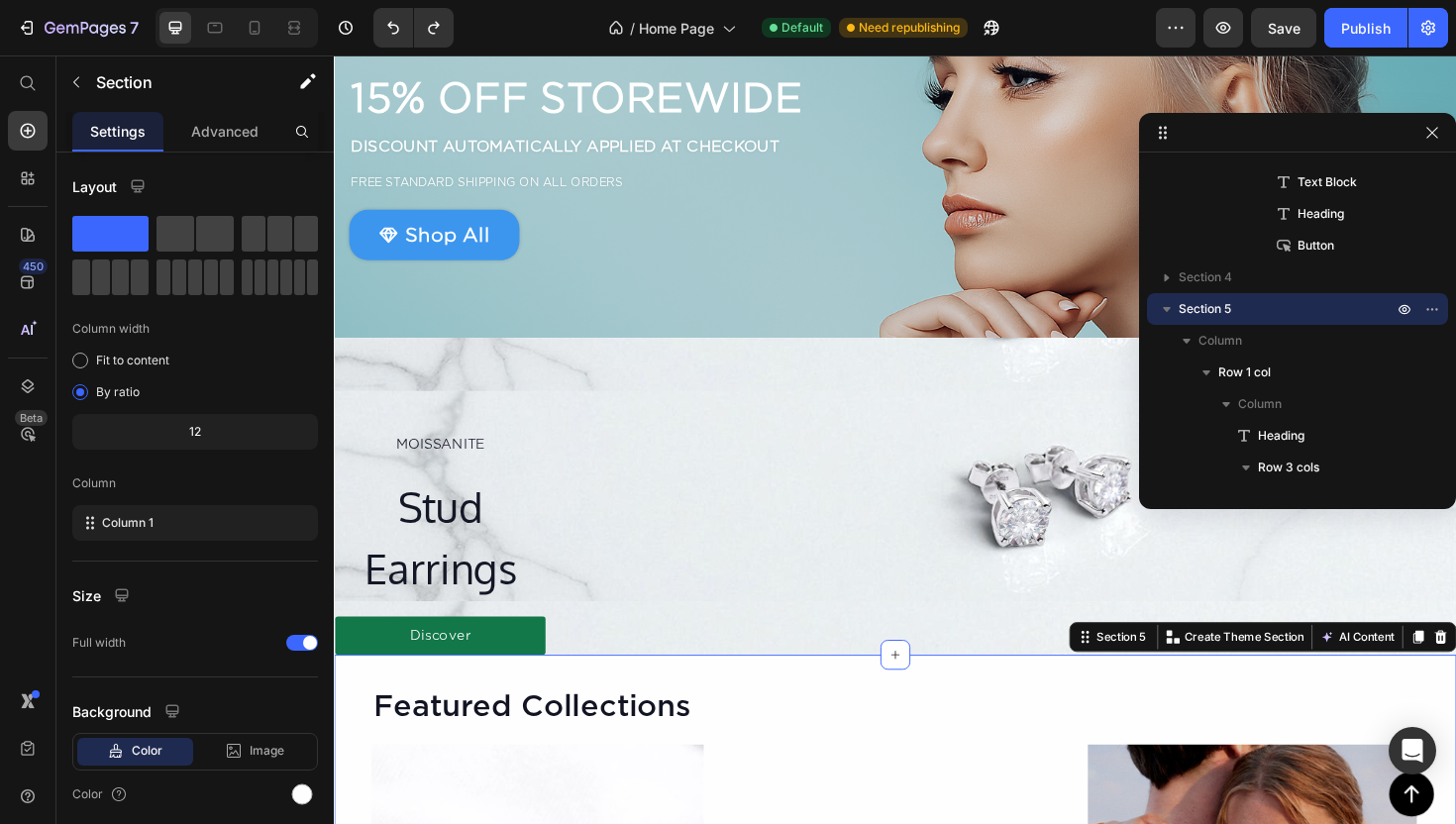 click on "7   /  Home Page Default Need republishing Preview  Save   Publish" 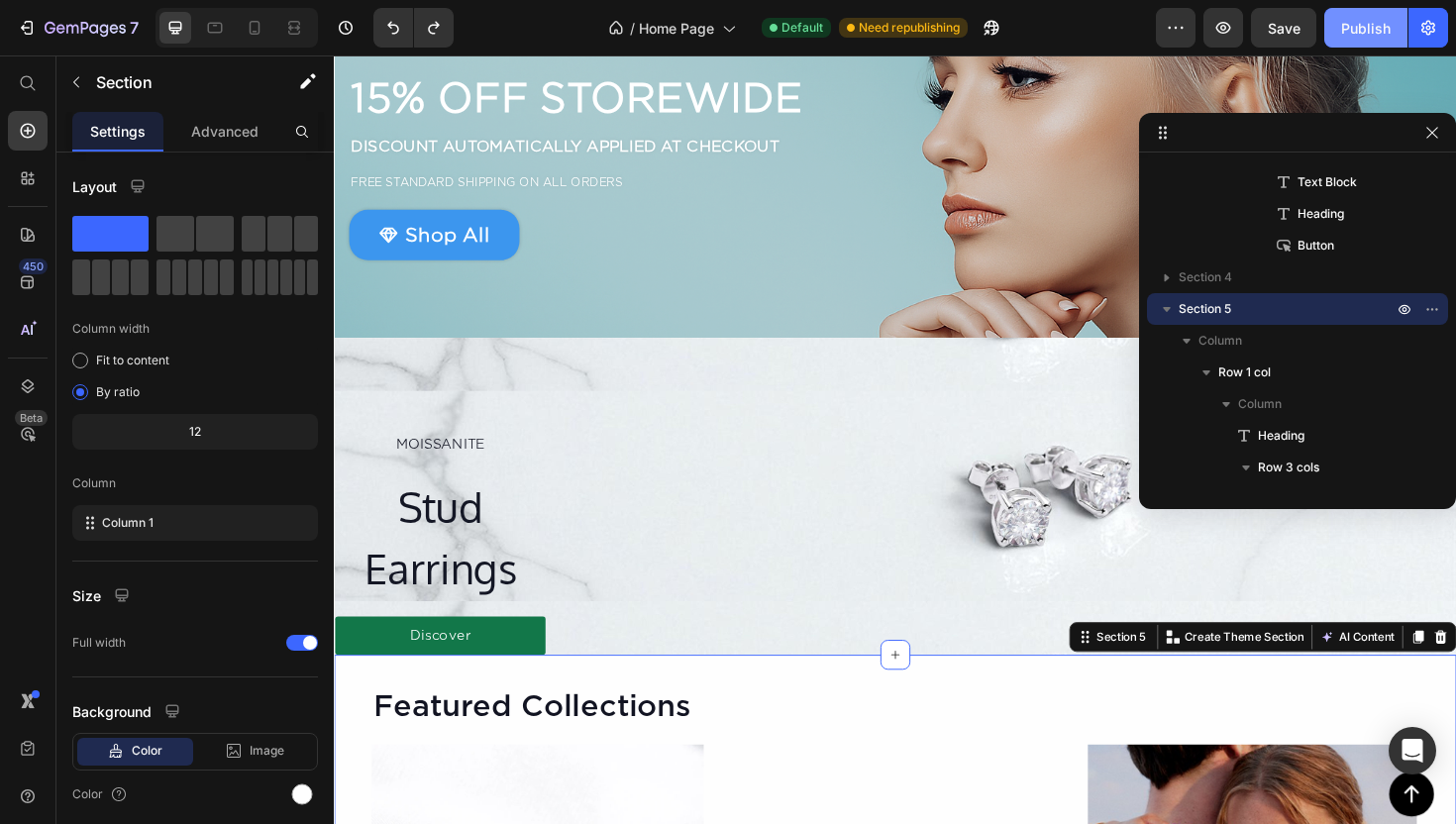 click on "Publish" at bounding box center (1366, 28) 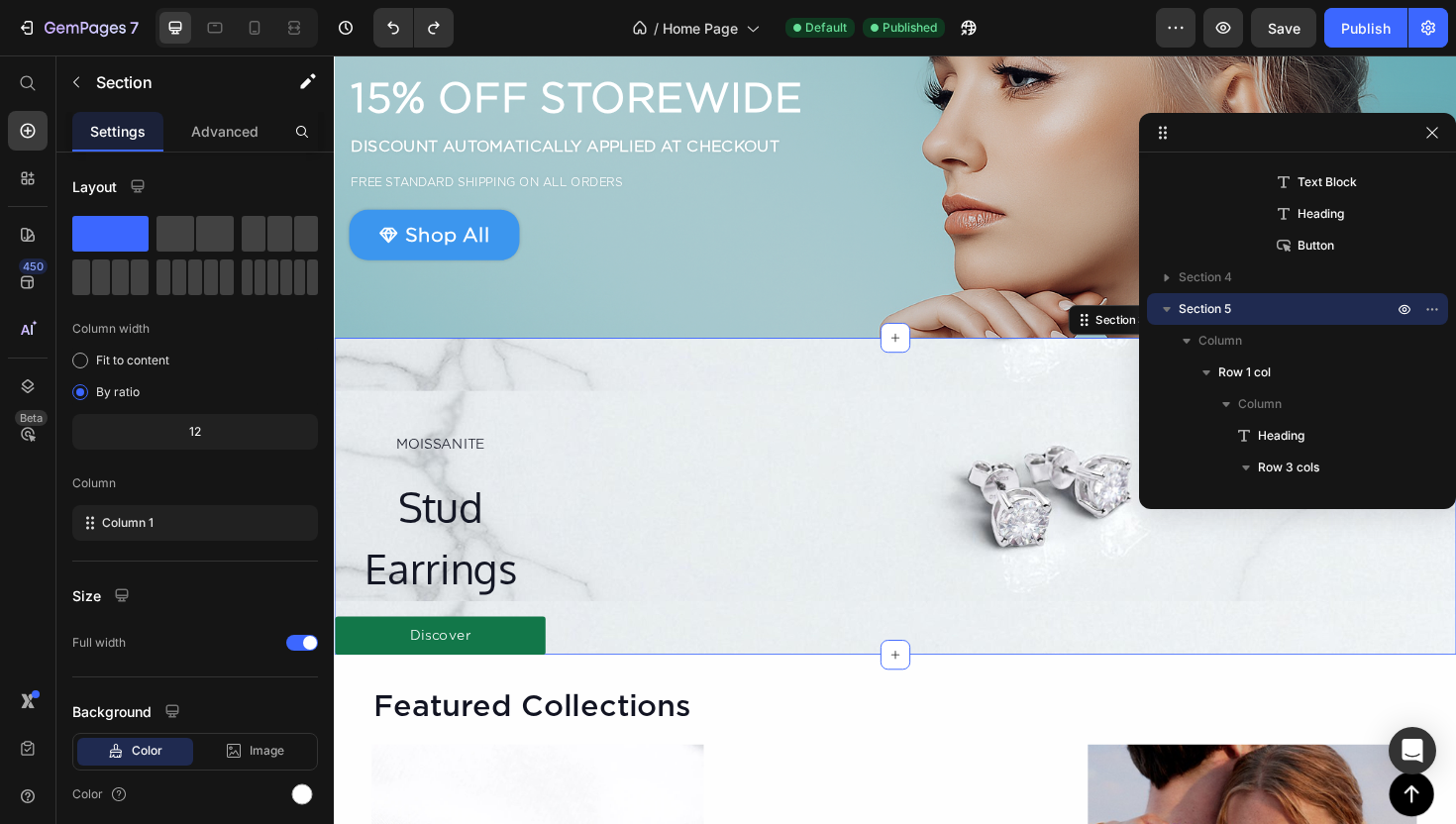 click on "MOISSANITE Text Block Stud Earrings Heading Discover Button Row Hero Banner Section 3   You can create reusable sections Create Theme Section AI Content Write with GemAI What would you like to describe here? Tone and Voice Persuasive Product Moissanite Tennis Bracelet Show more Generate" at bounding box center [928, 522] 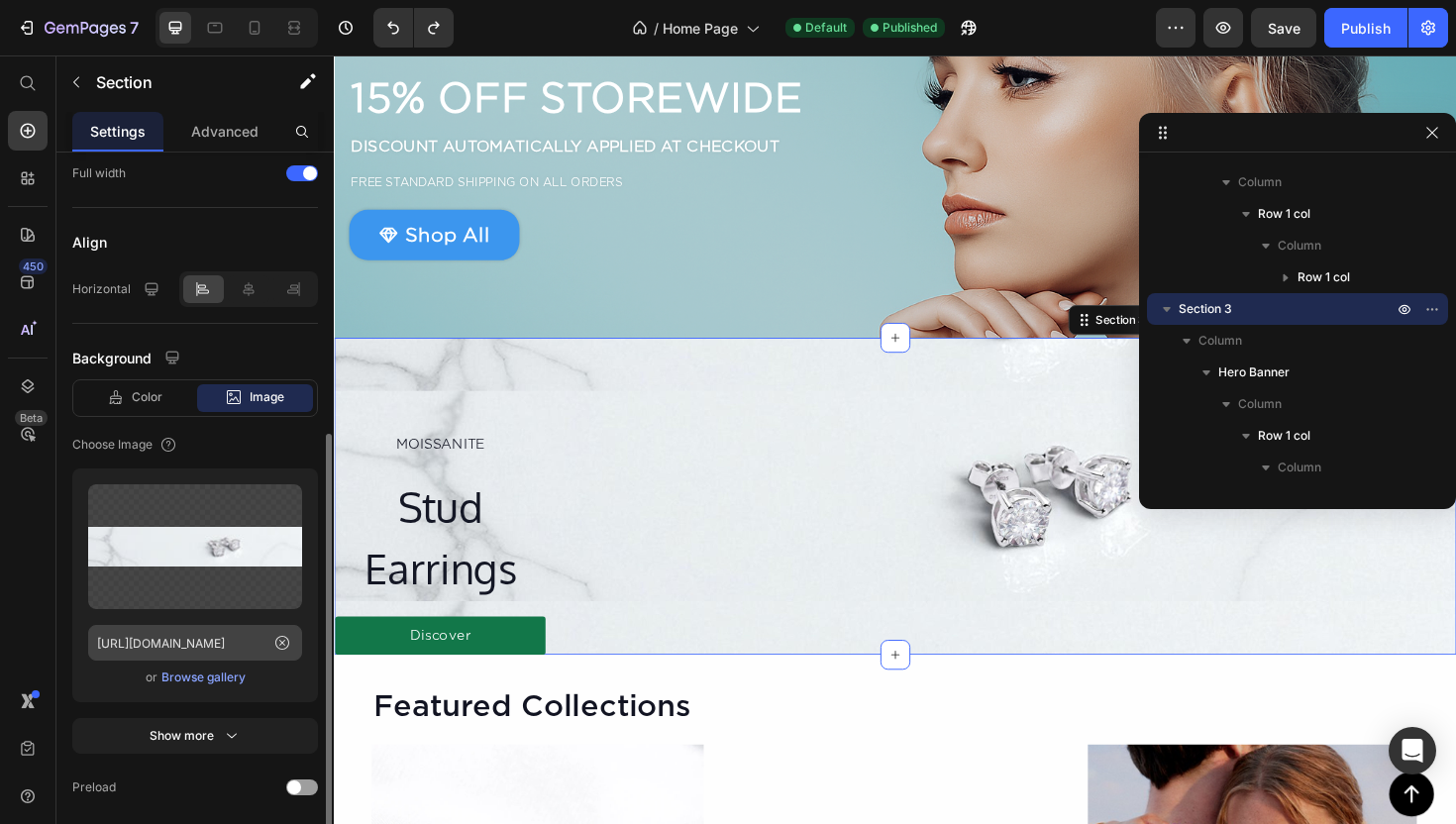 scroll, scrollTop: 497, scrollLeft: 0, axis: vertical 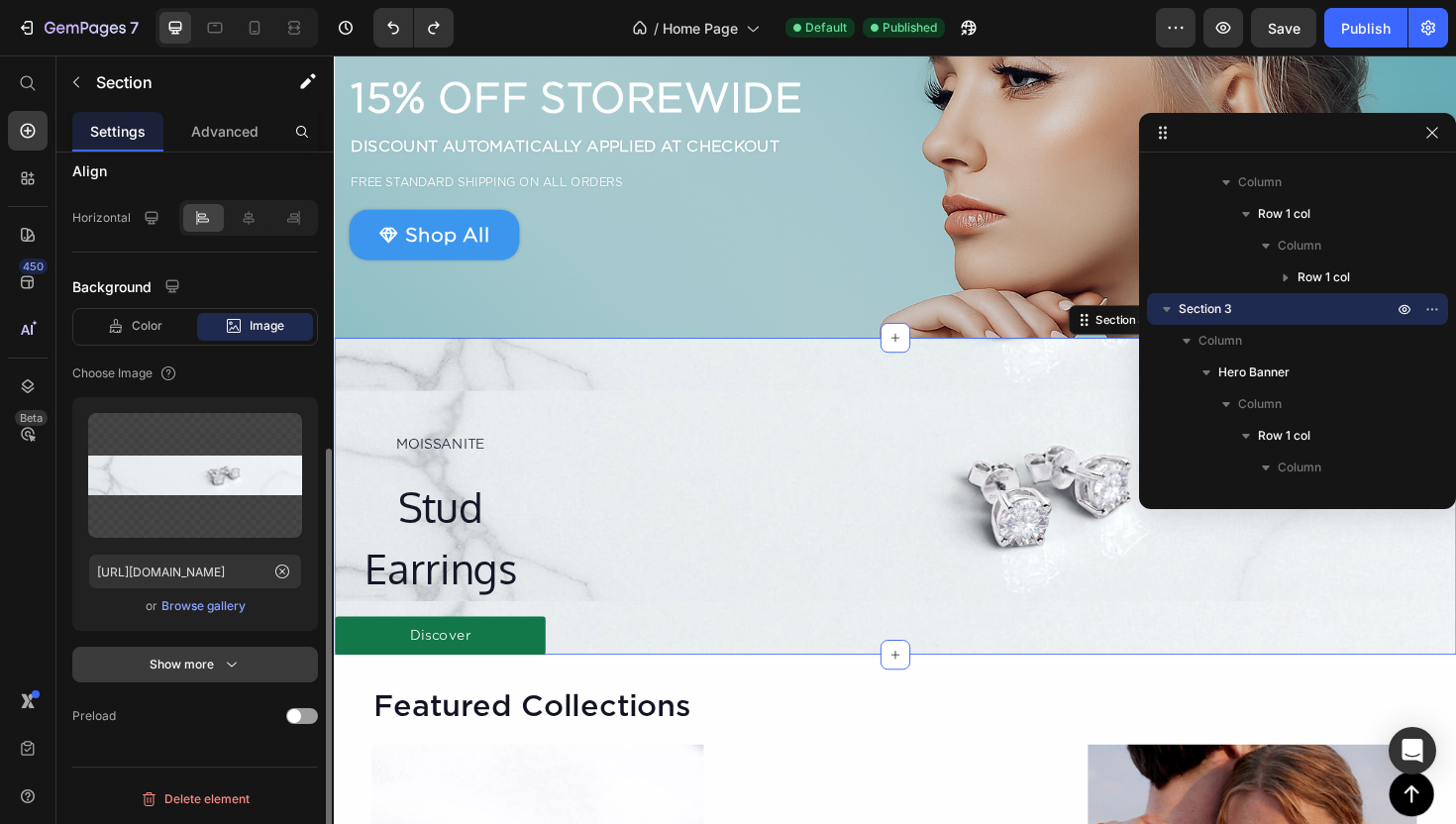 click on "Show more" at bounding box center [195, 665] 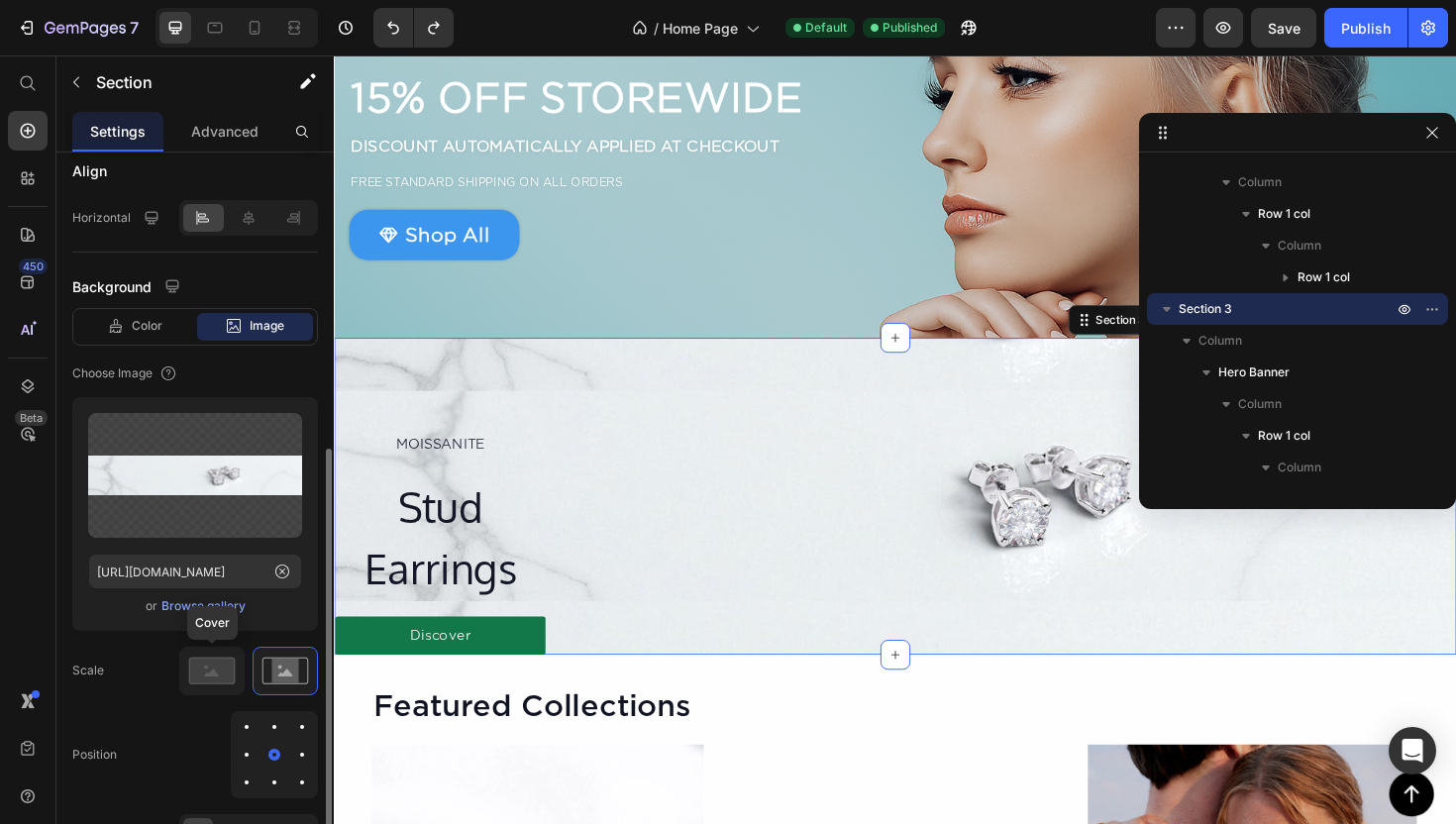 scroll, scrollTop: 652, scrollLeft: 0, axis: vertical 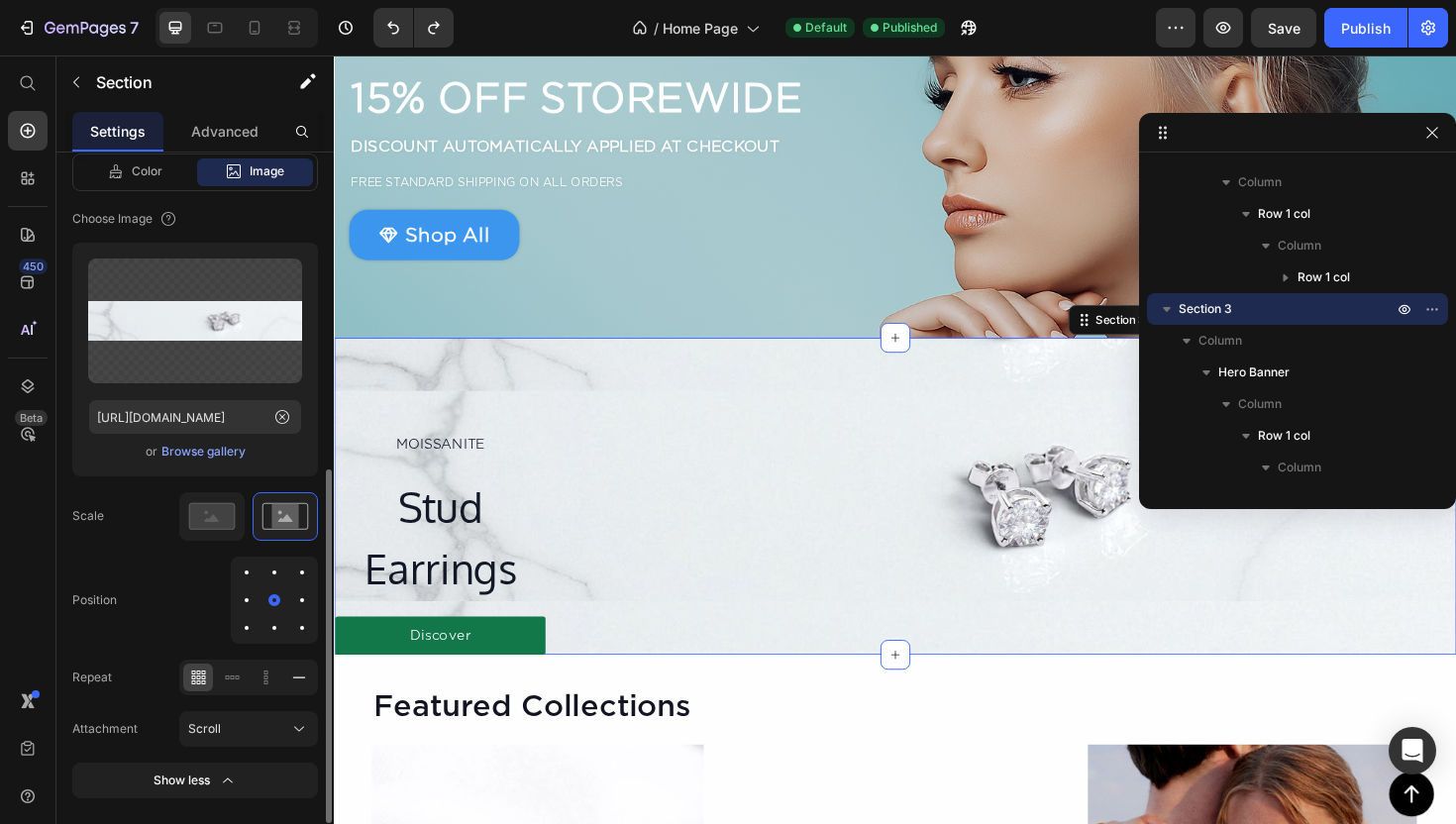 click 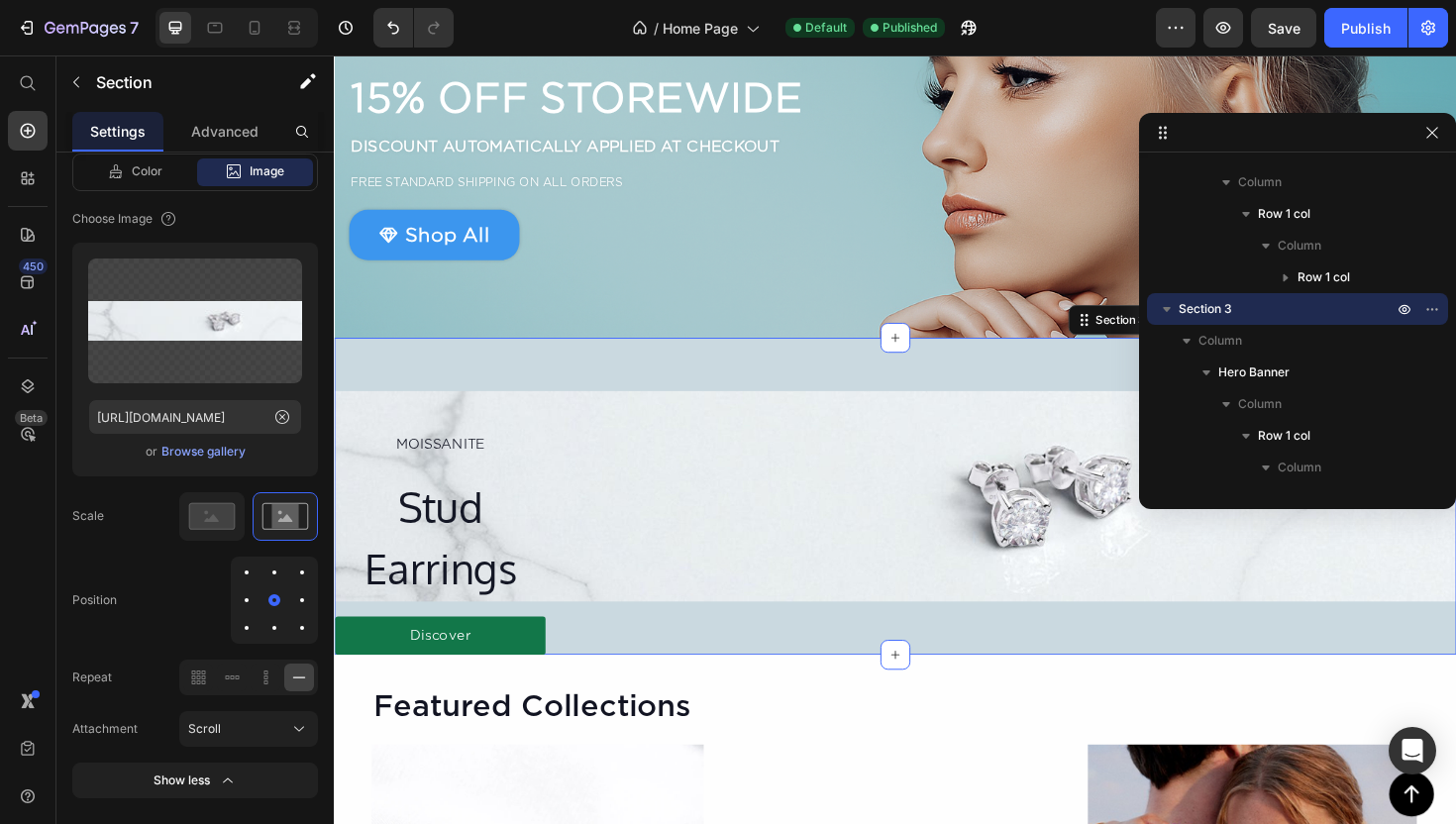 click on "MOISSANITE Text Block Stud Earrings Heading Discover Button Row Hero Banner Section 3   You can create reusable sections Create Theme Section AI Content Write with GemAI What would you like to describe here? Tone and Voice Persuasive Product Moissanite Tennis Bracelet Show more Generate" at bounding box center (928, 522) 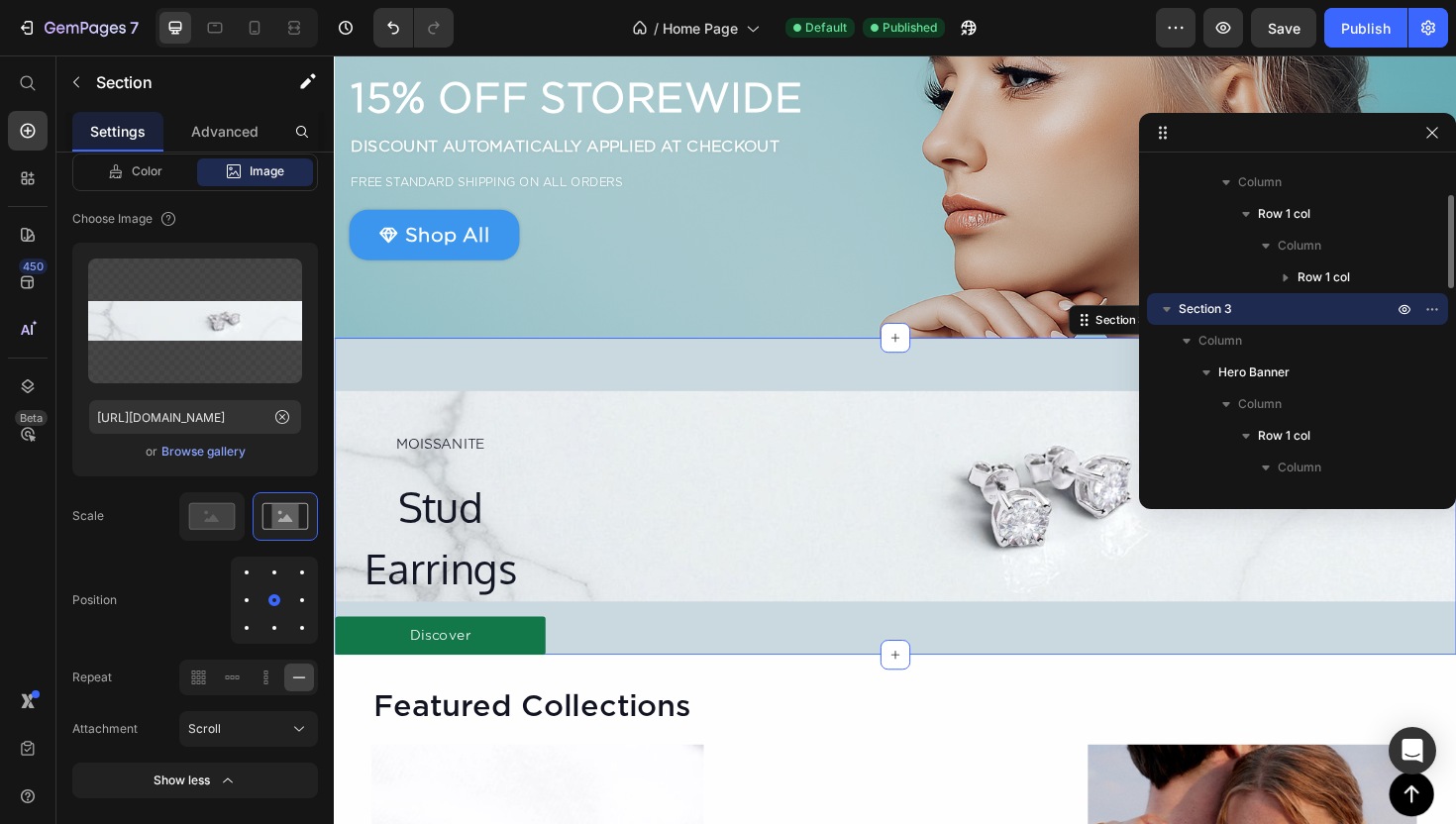 click on "Section 3" at bounding box center (1288, 309) 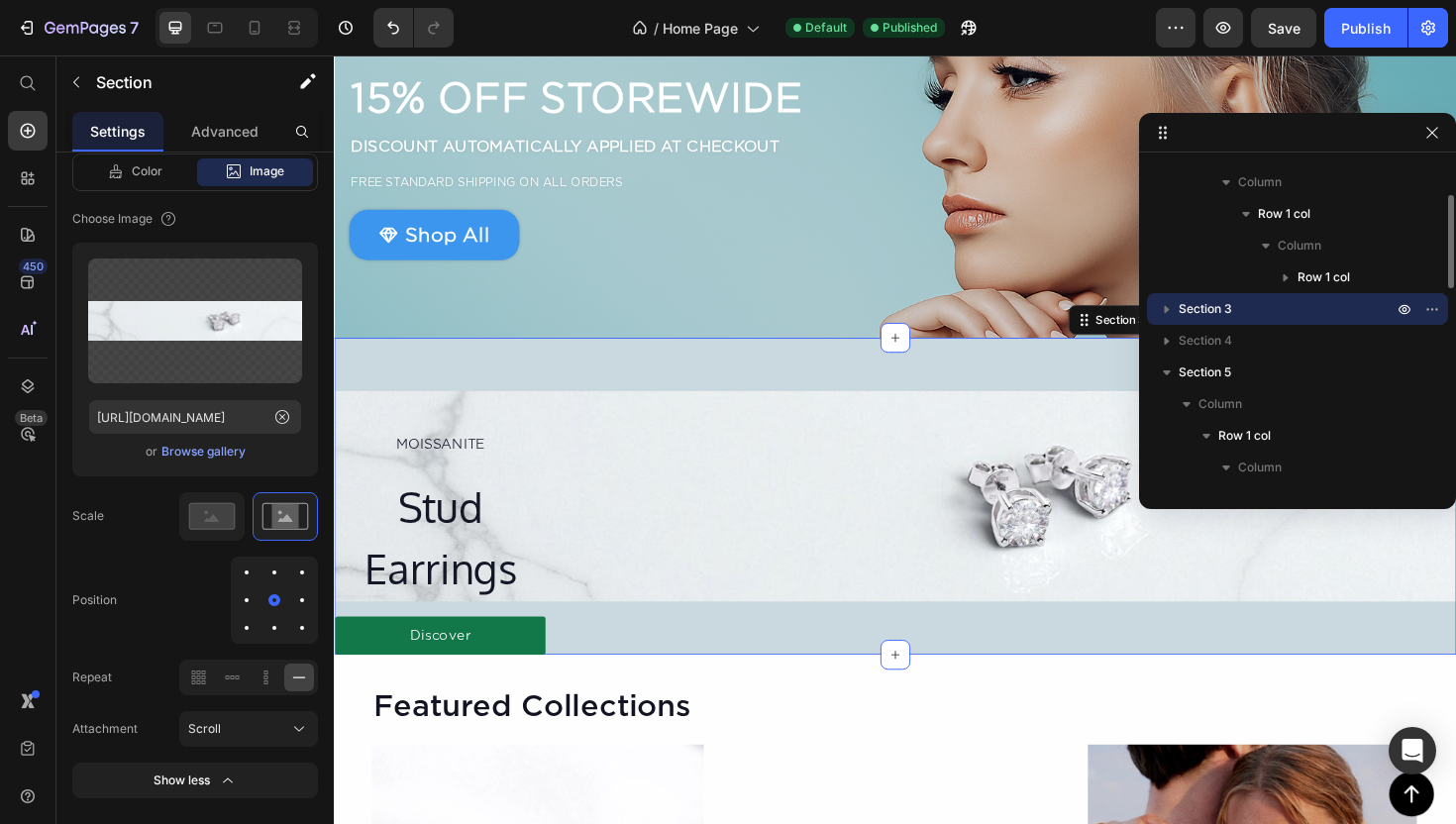 click on "Section 3" at bounding box center [1288, 309] 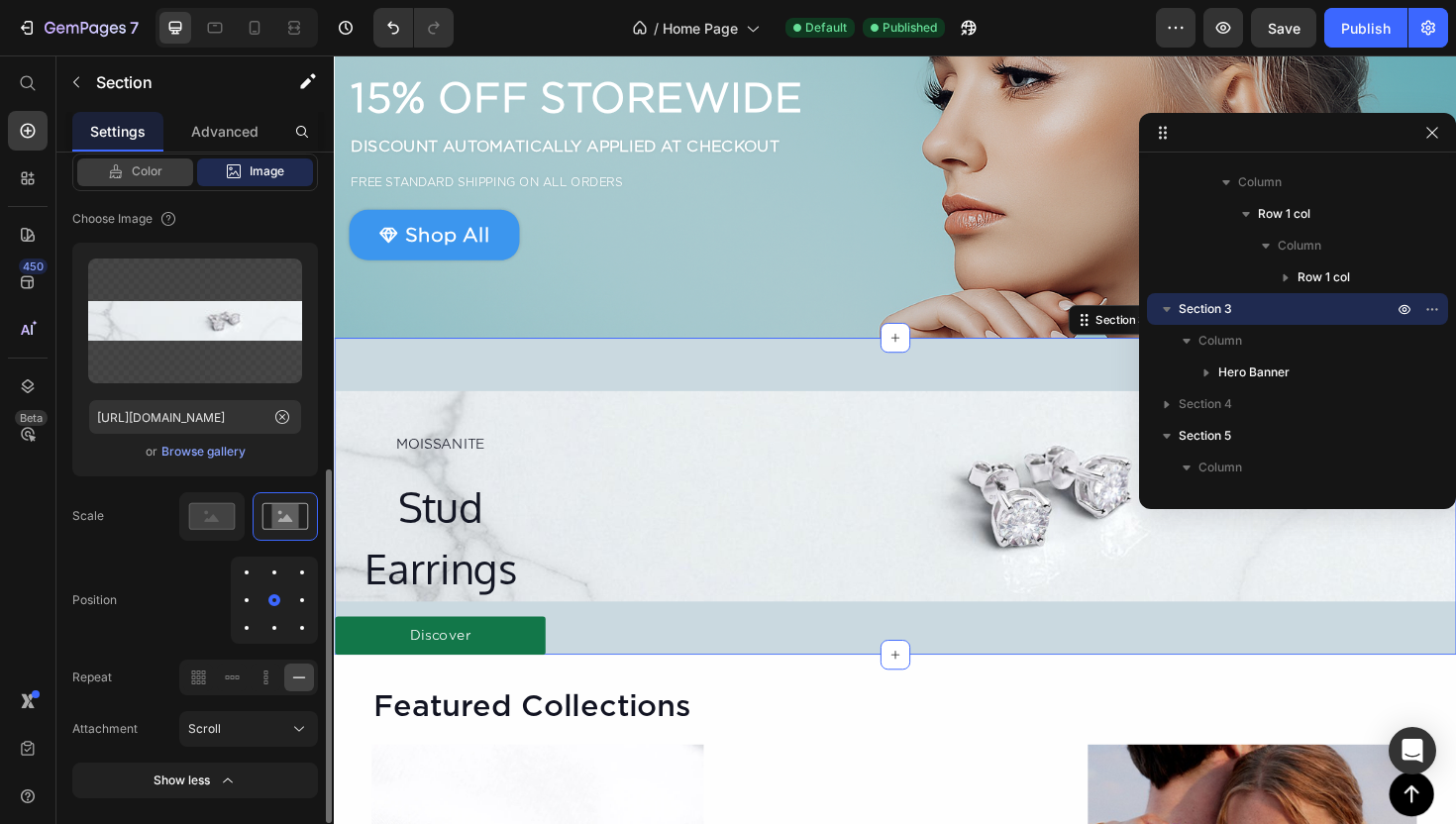 click on "Color" at bounding box center [147, 171] 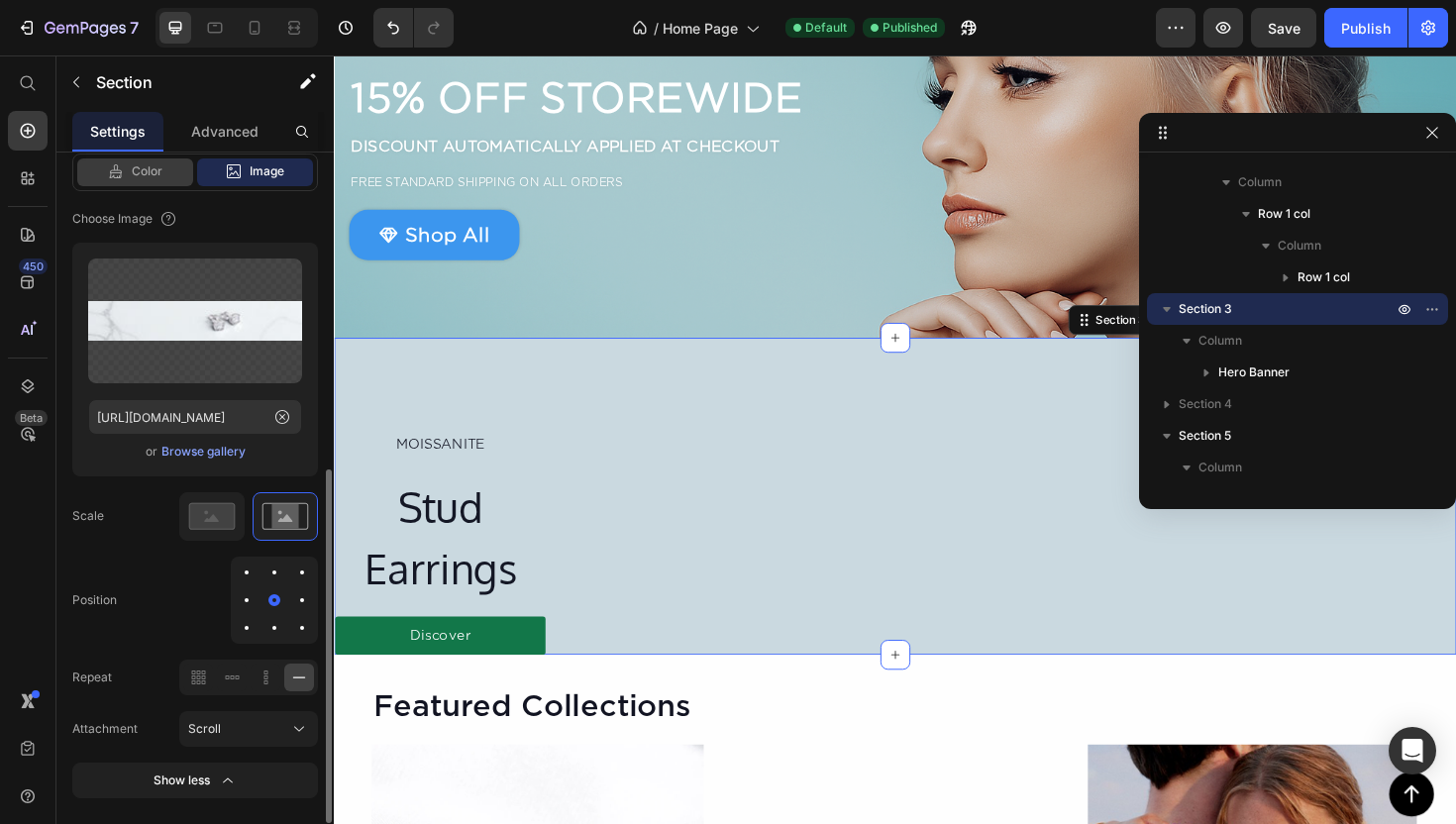 scroll, scrollTop: 145, scrollLeft: 0, axis: vertical 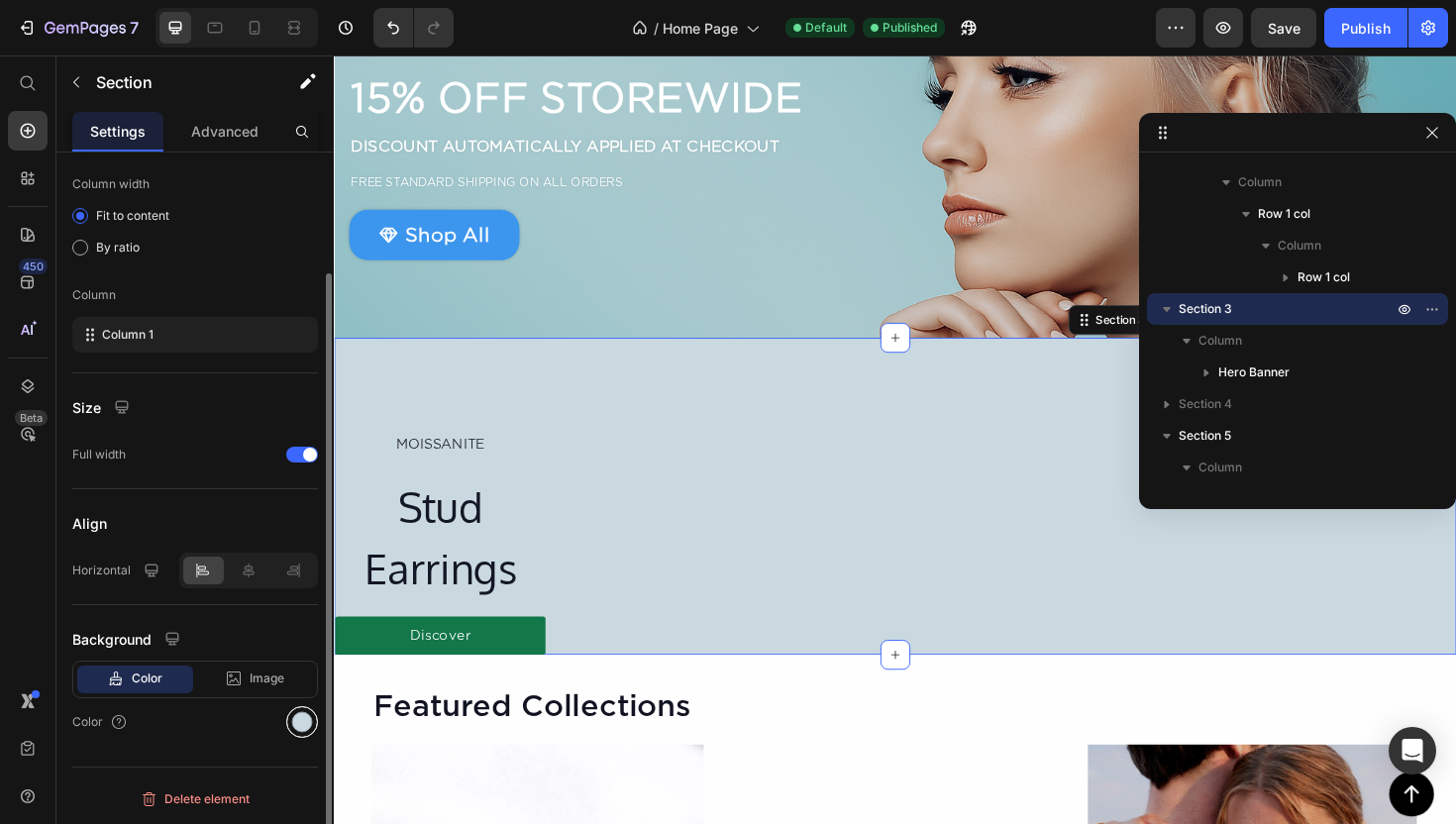 click at bounding box center (302, 722) 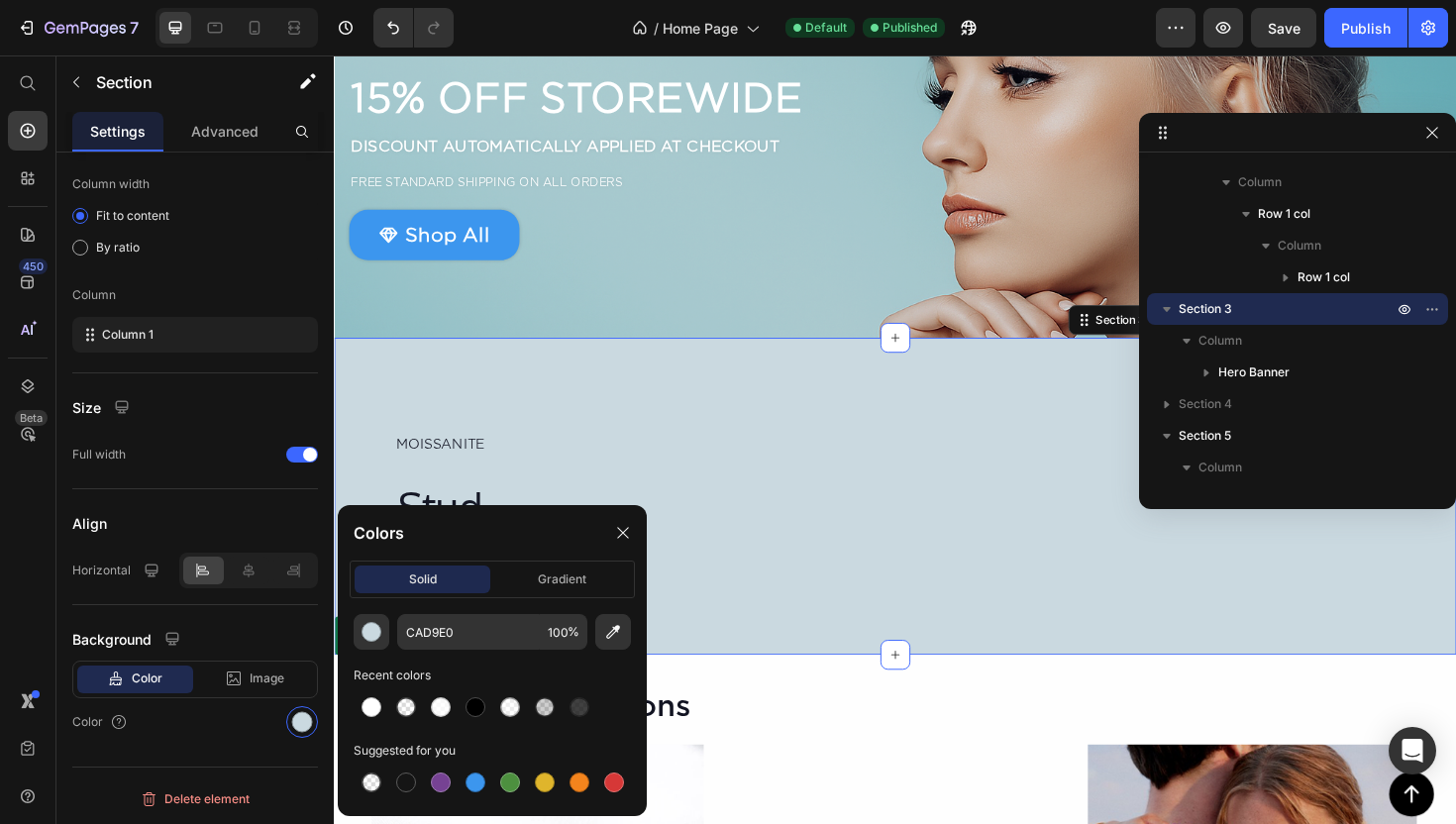 click on "%" at bounding box center (573, 632) 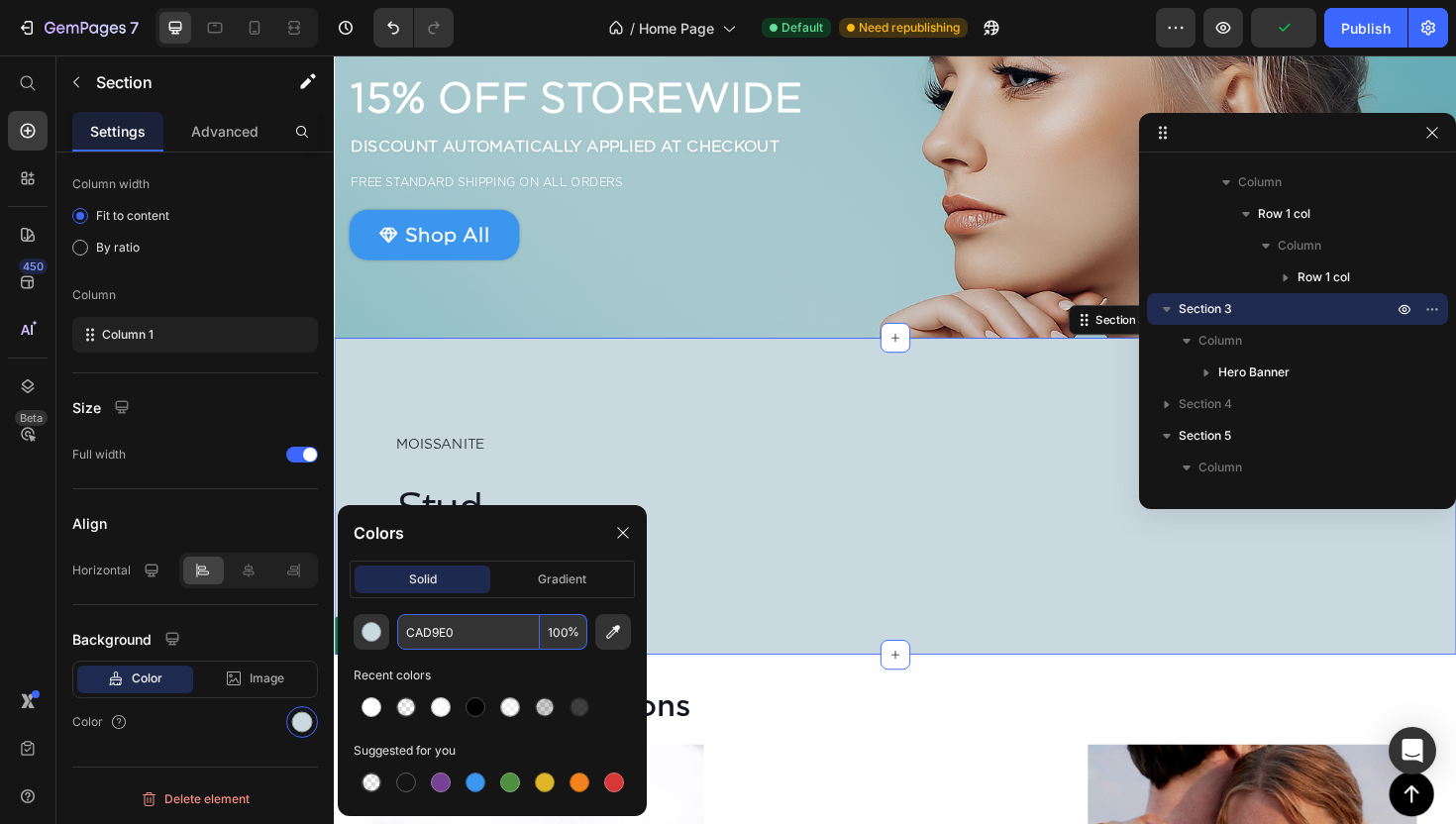 click on "%" at bounding box center (573, 632) 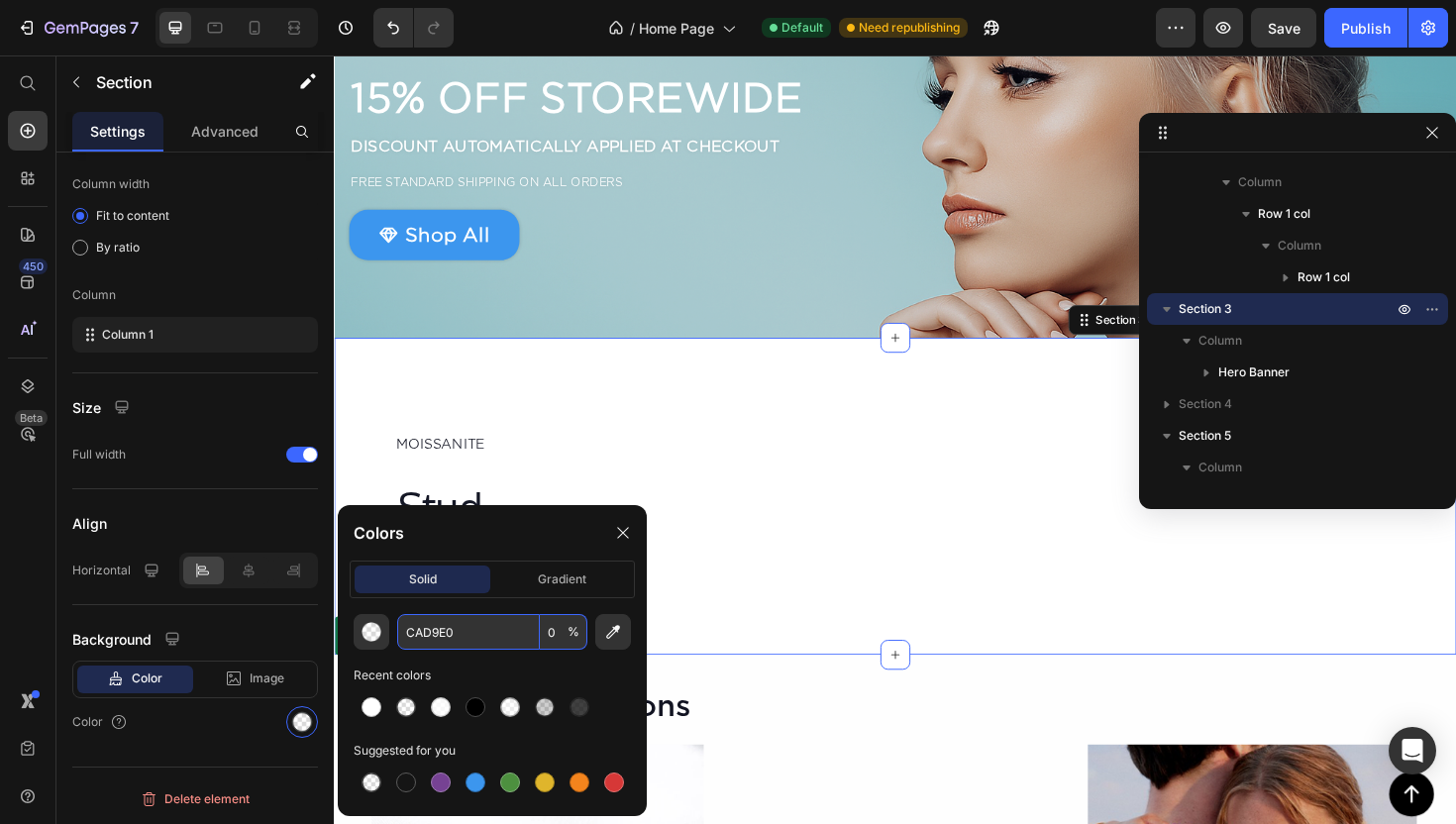 type on "0" 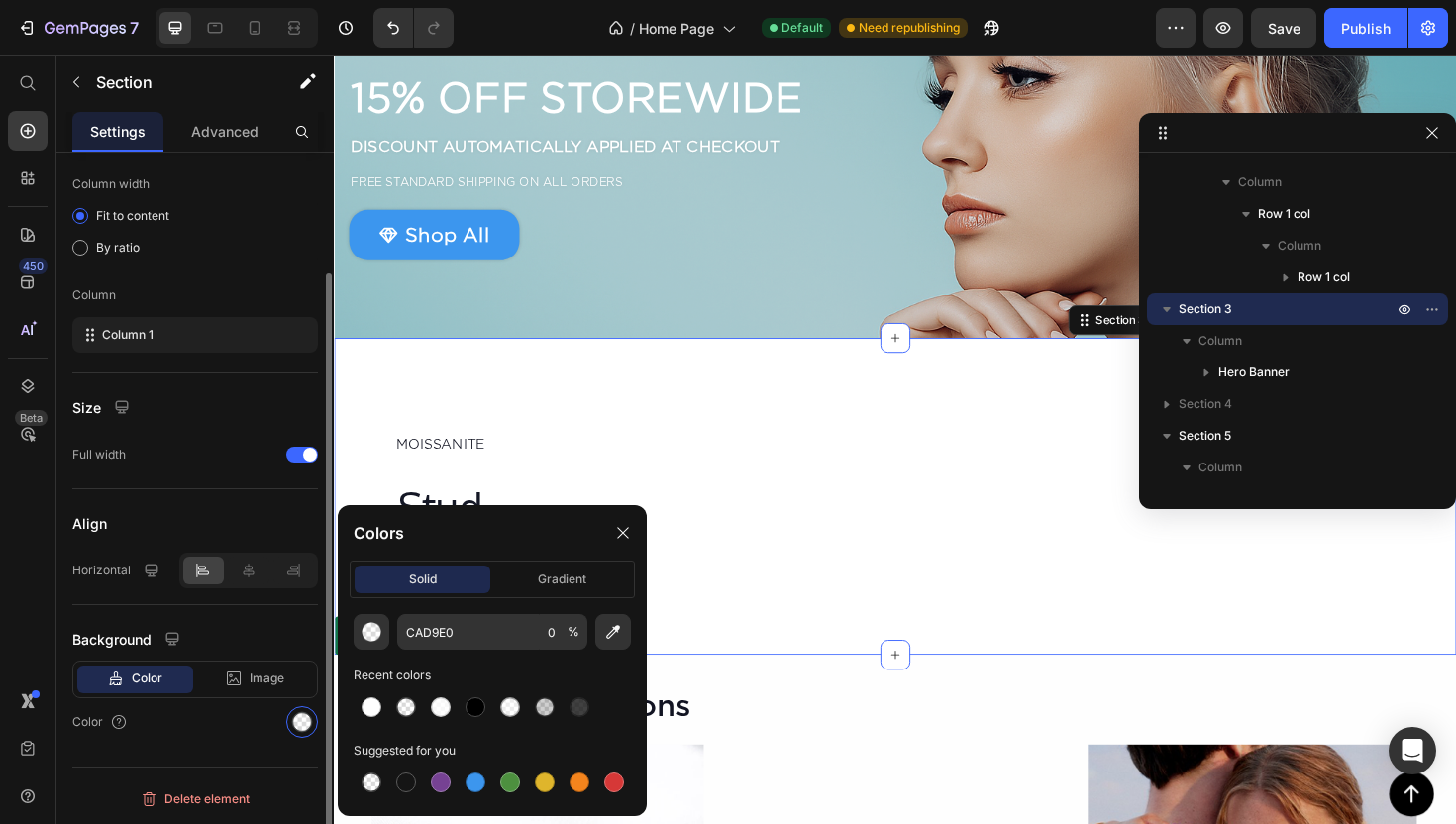 click on "Layout Column width Fit to content By ratio Column Column 1 Size Full width Align Horizontal
Background Color Image Video  Color" at bounding box center [195, 395] 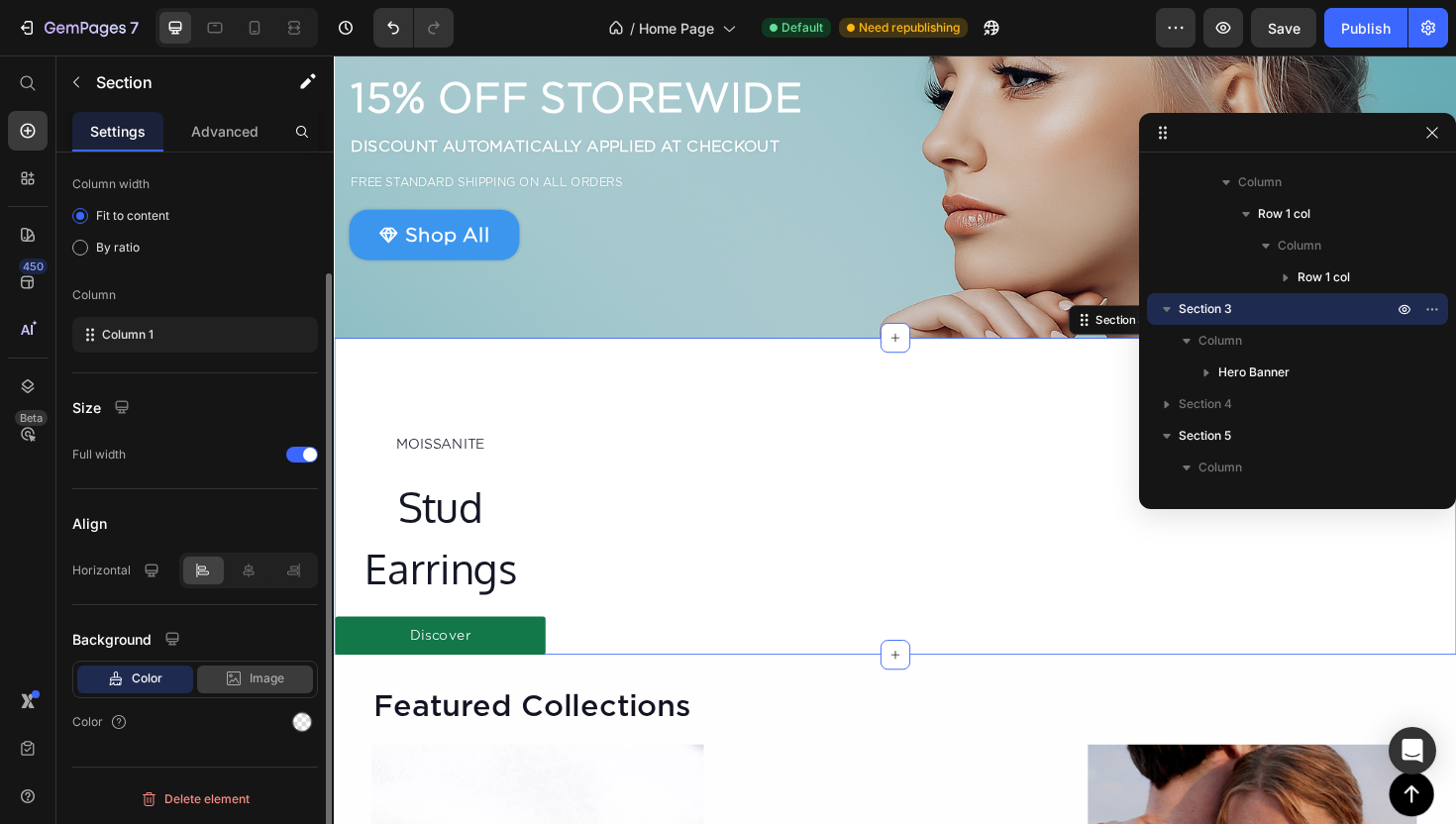 click on "Image" at bounding box center [266, 678] 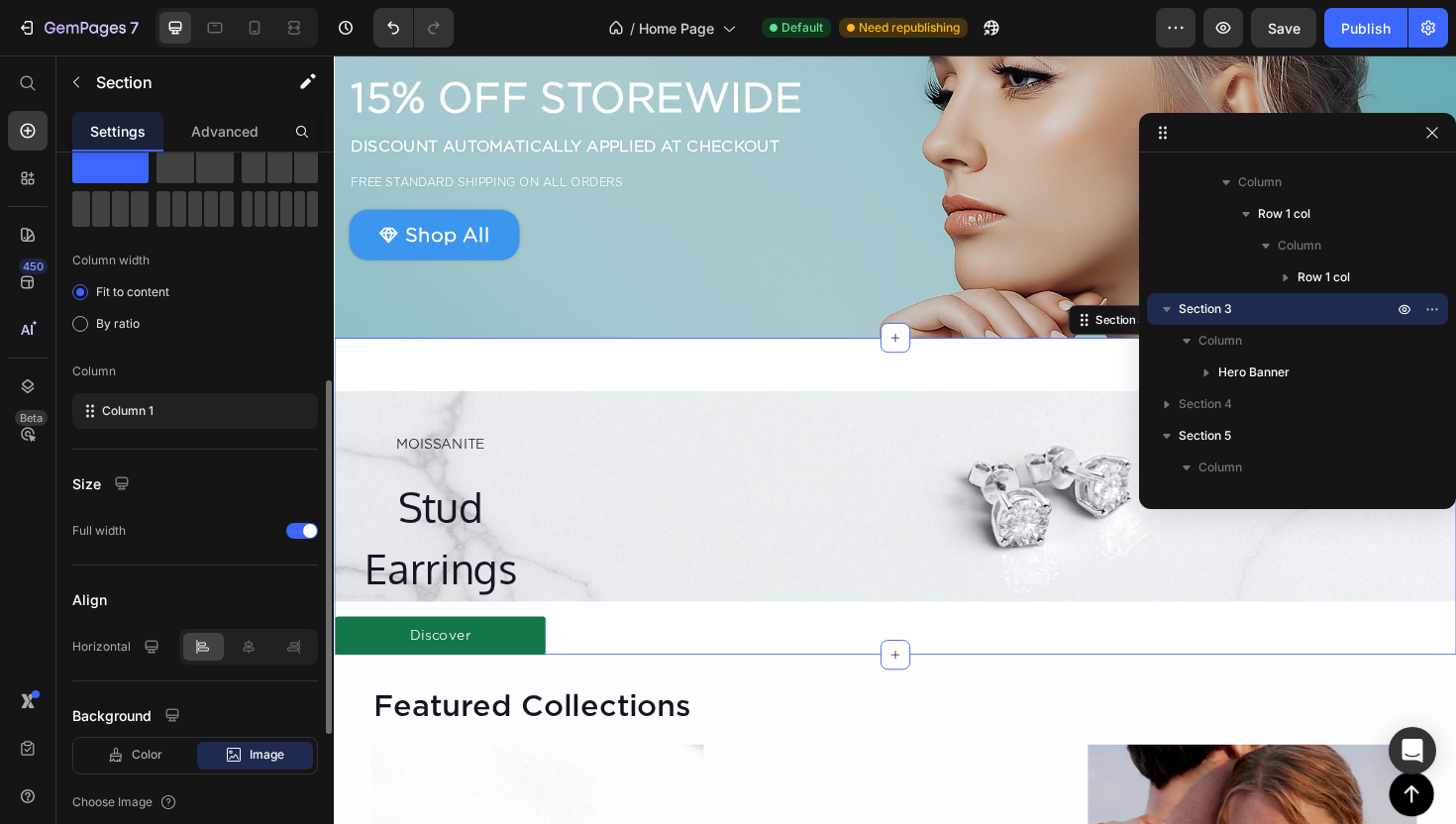 scroll, scrollTop: 0, scrollLeft: 0, axis: both 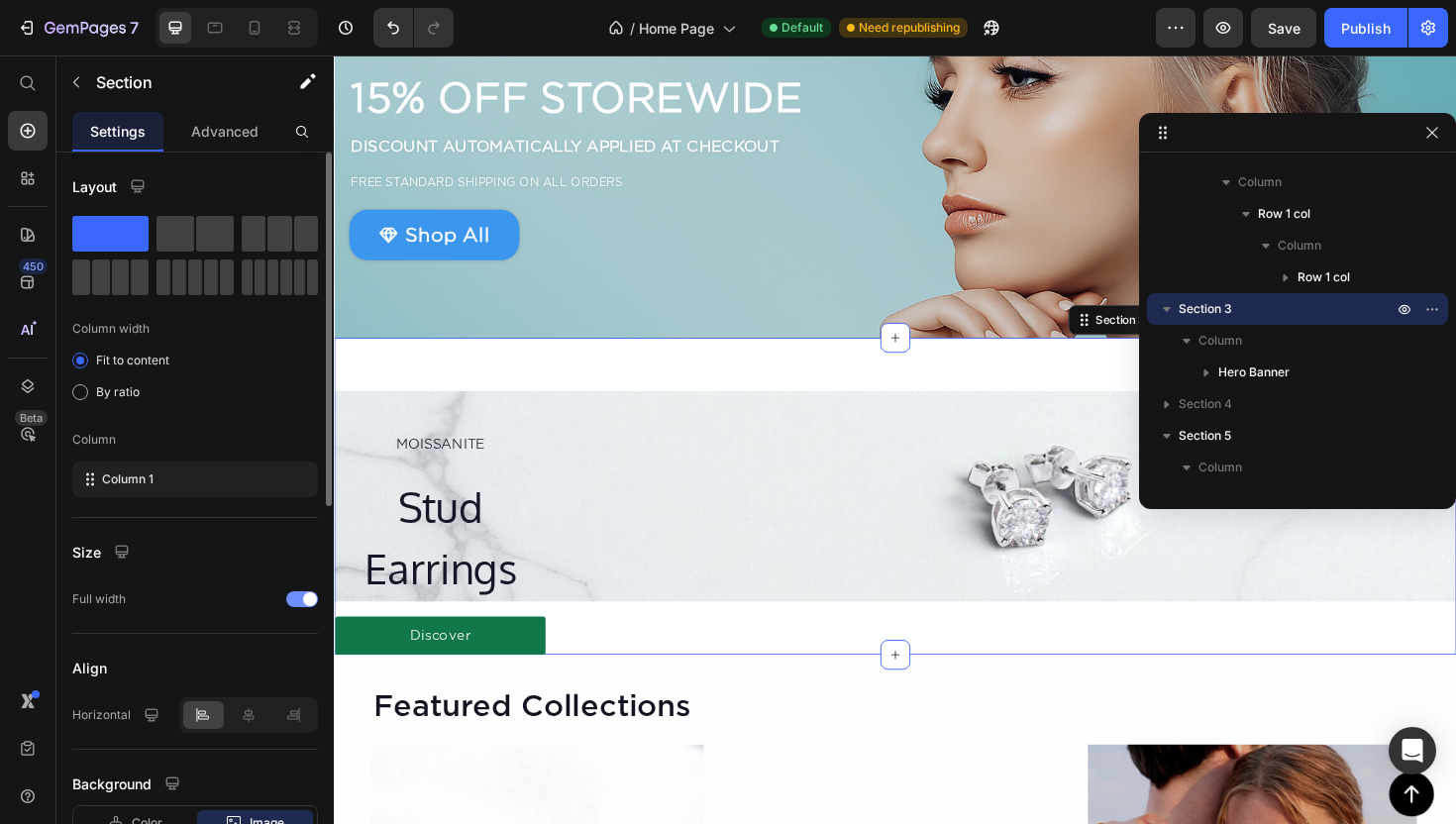 click at bounding box center (302, 599) 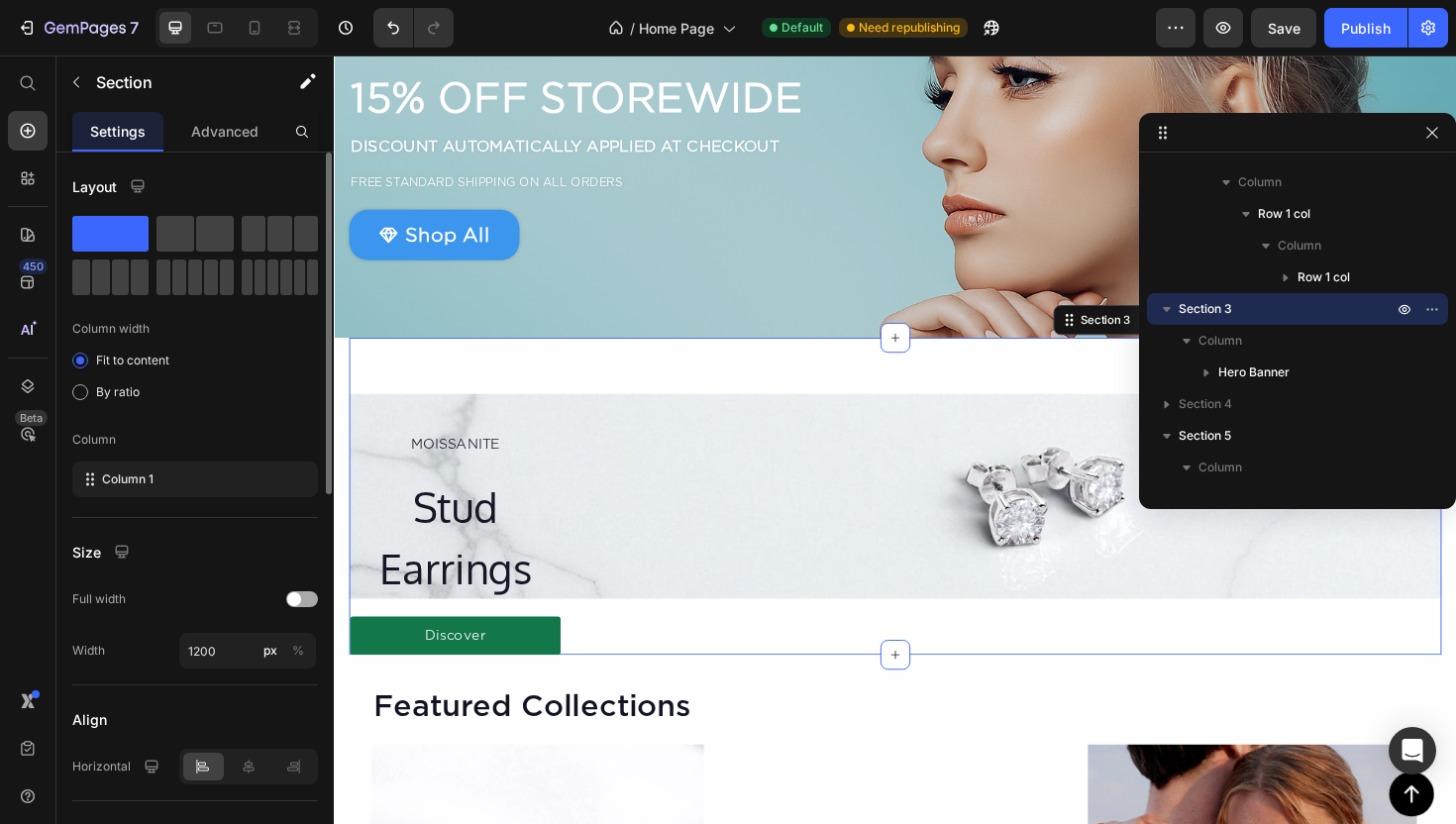 click at bounding box center [302, 599] 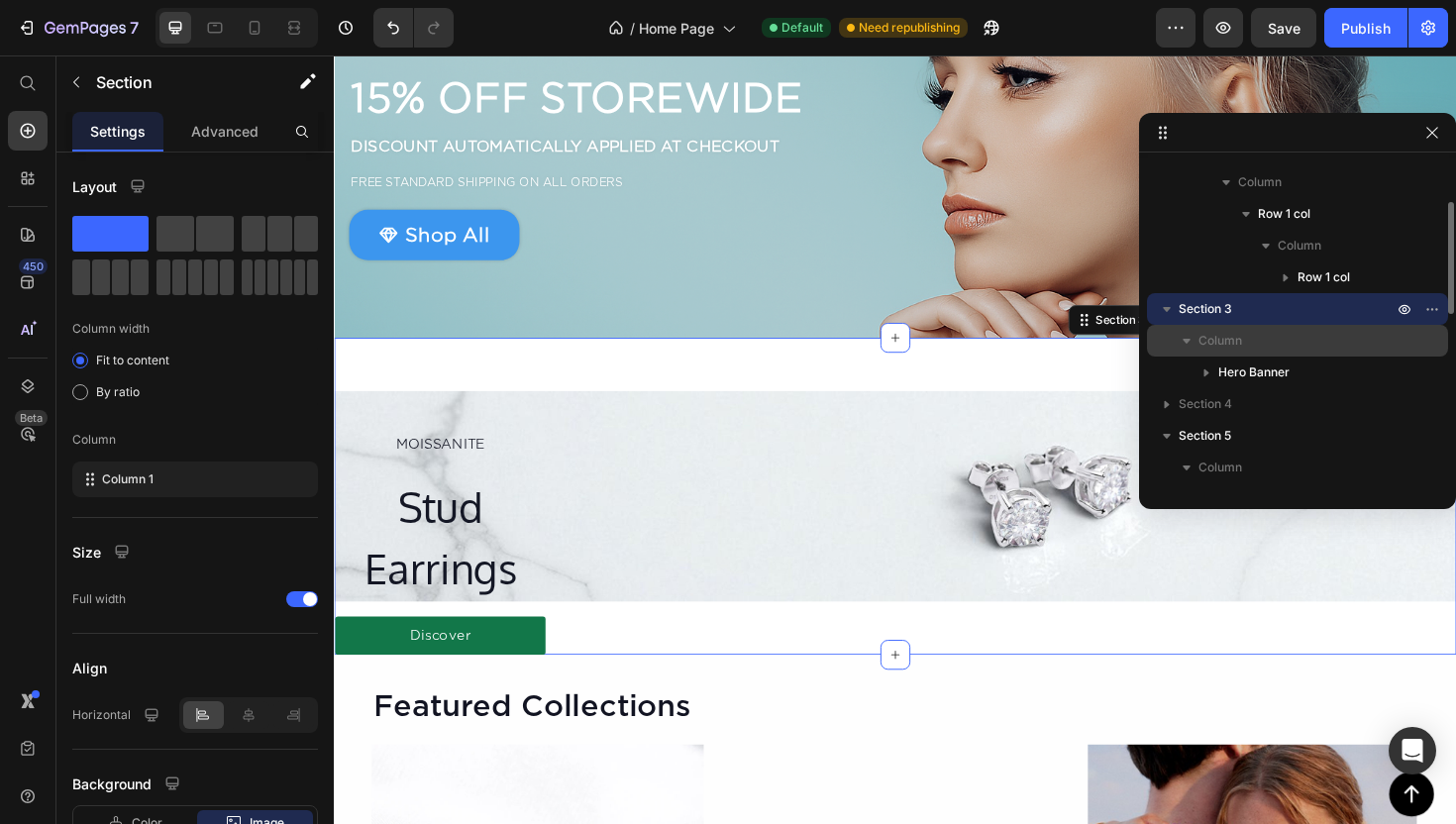 click on "Column" at bounding box center (1220, 341) 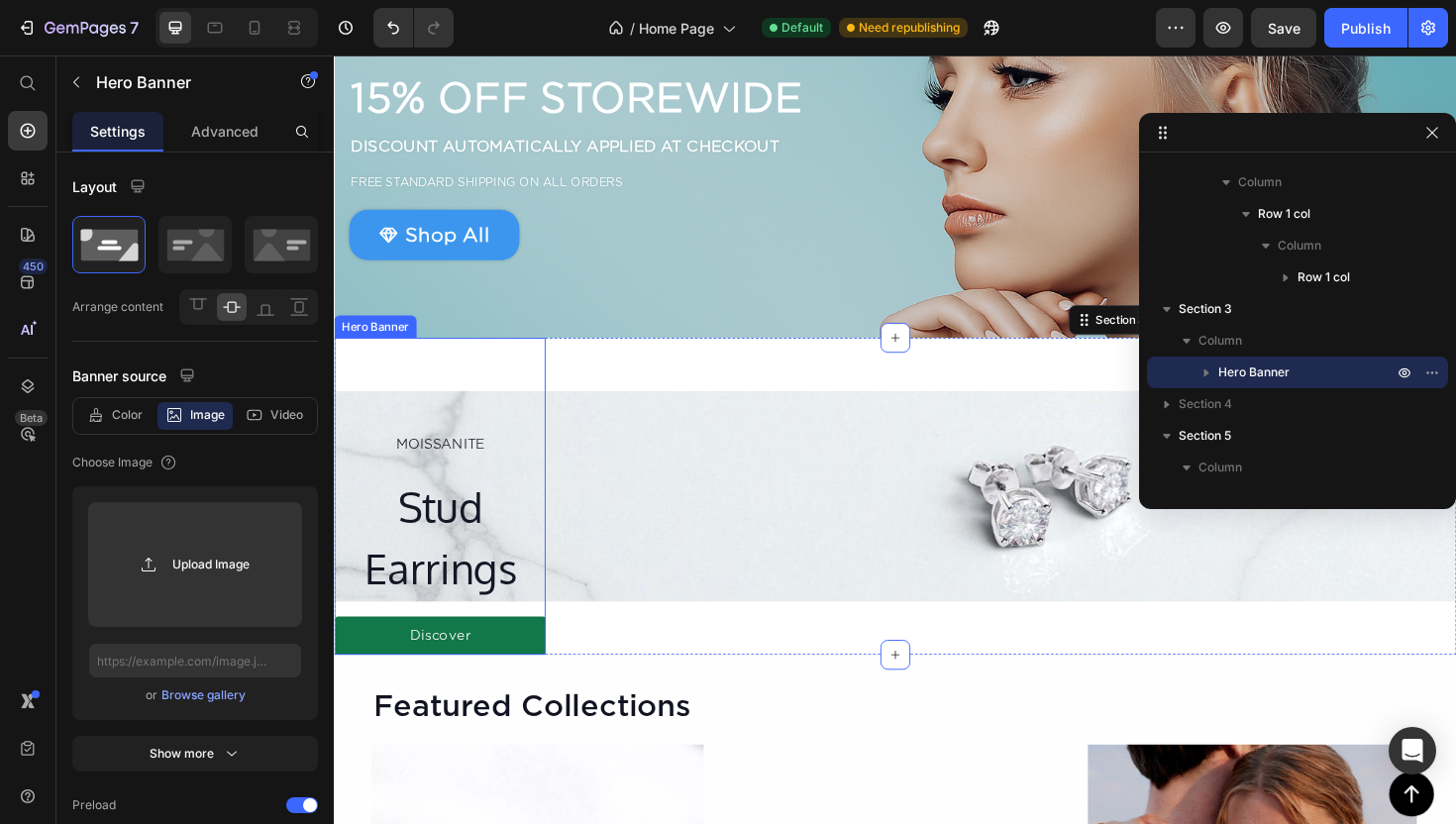 click on "MOISSANITE Text Block Stud Earrings Heading Discover Button Row" at bounding box center (446, 522) 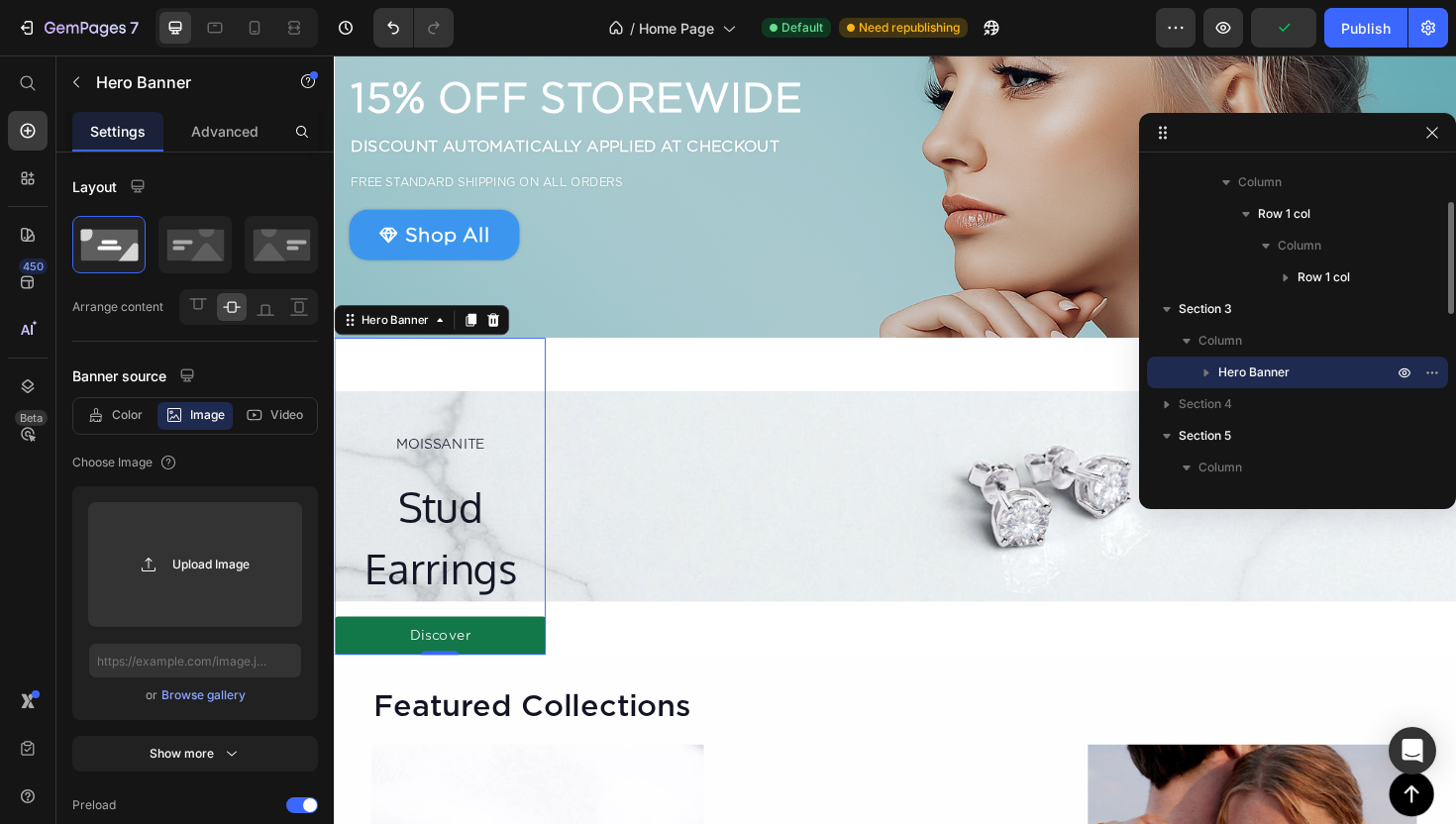 click 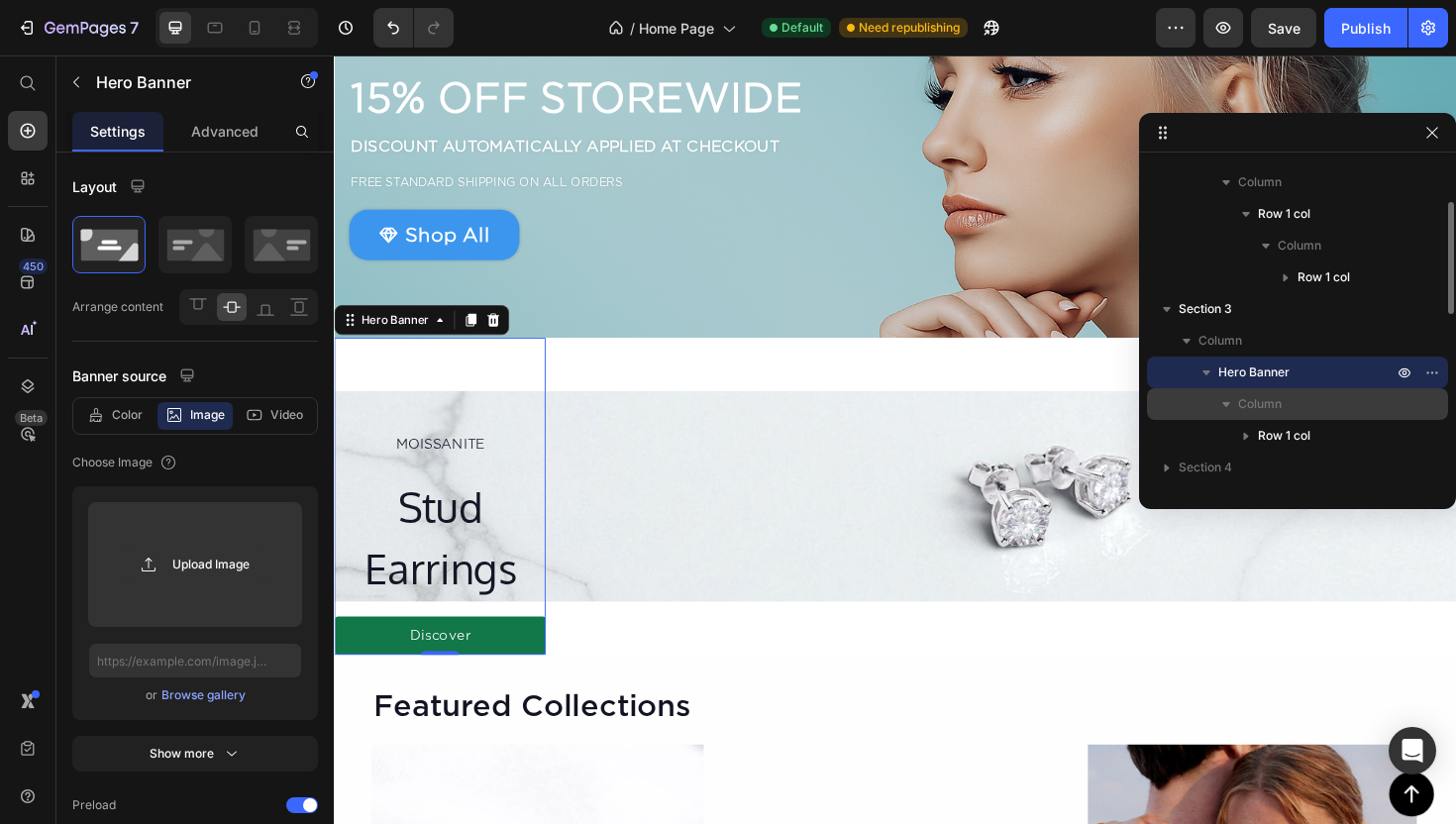click on "Column" at bounding box center (1298, 404) 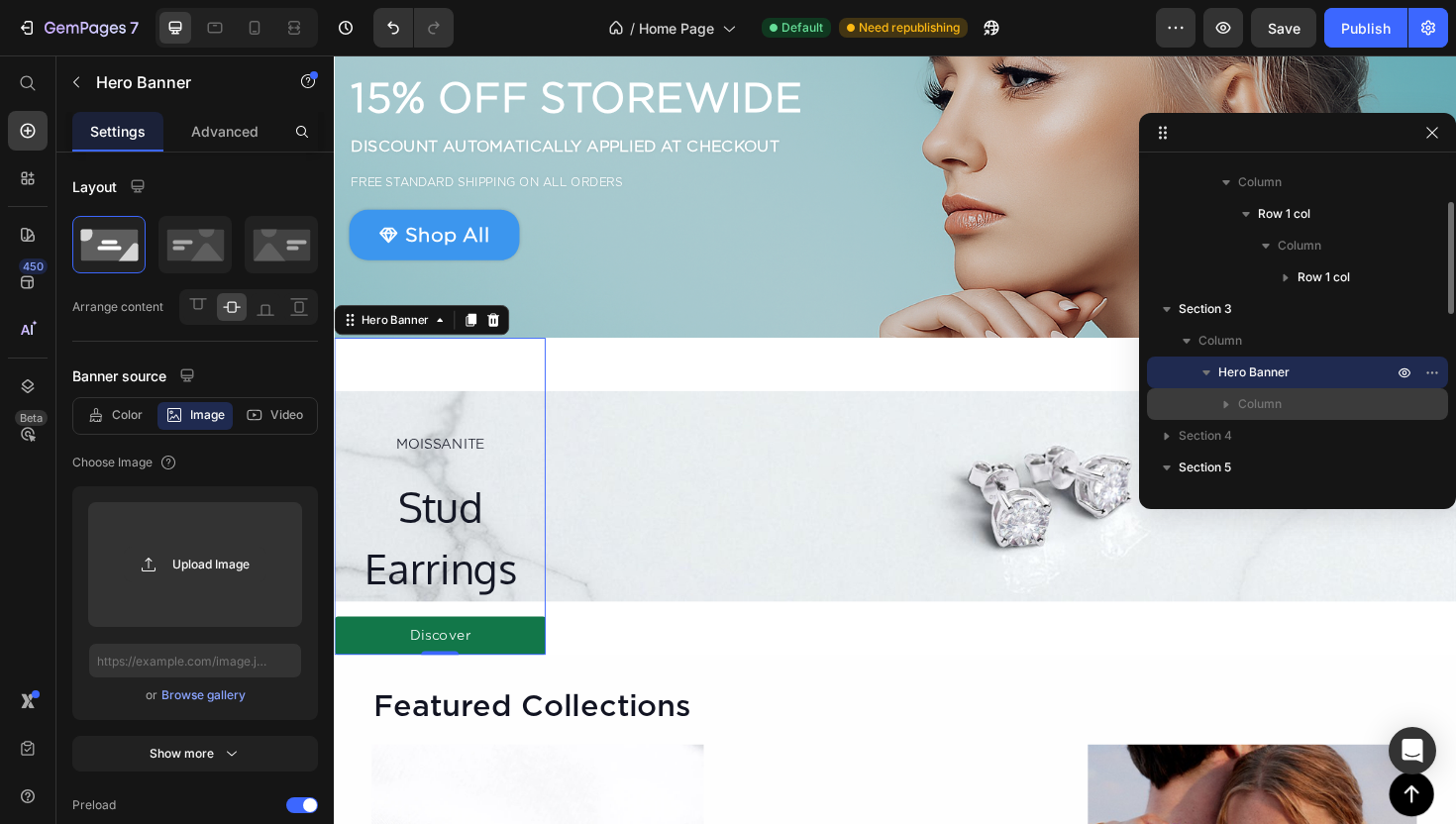 click on "Column" at bounding box center (1260, 404) 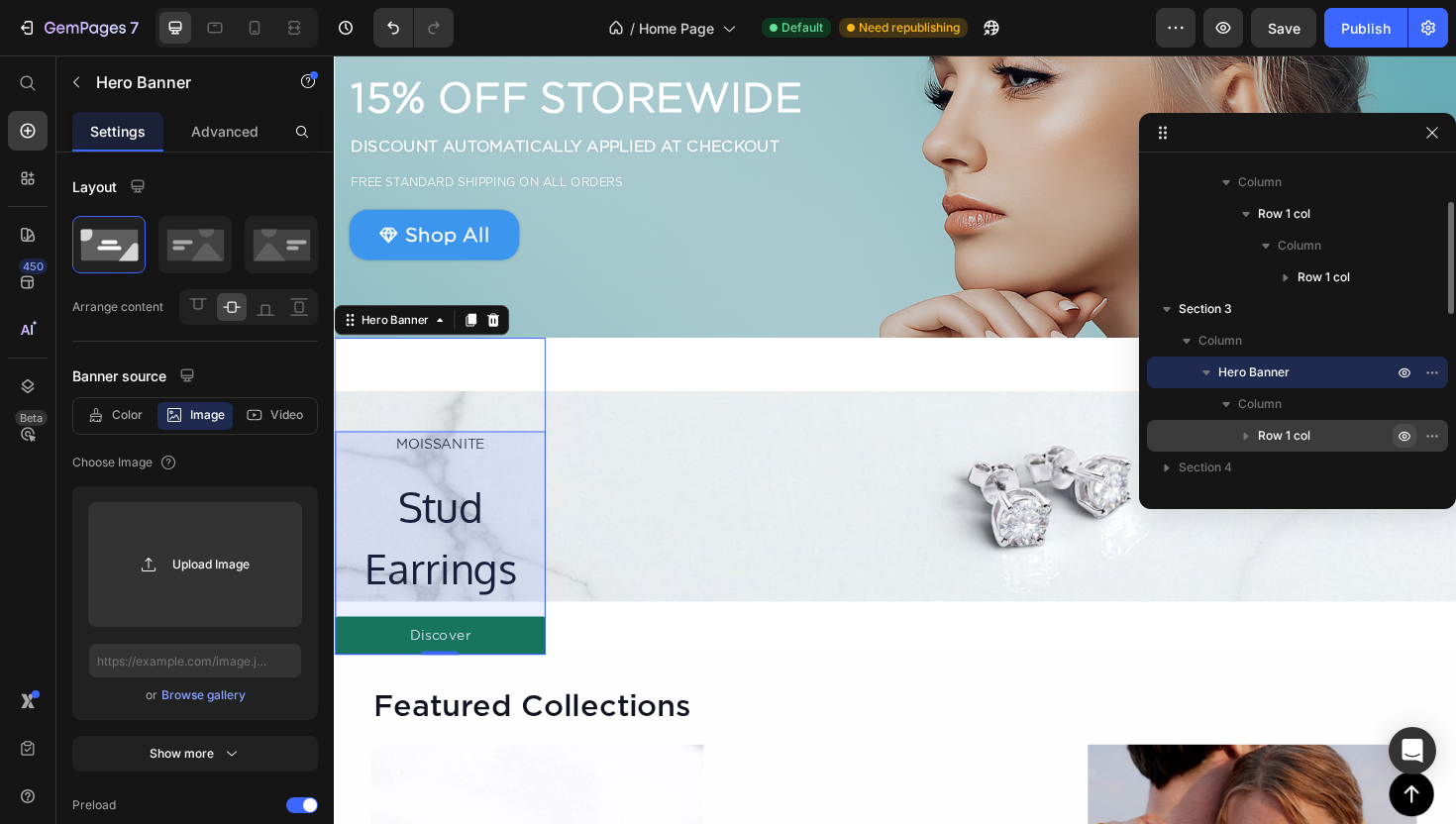 click 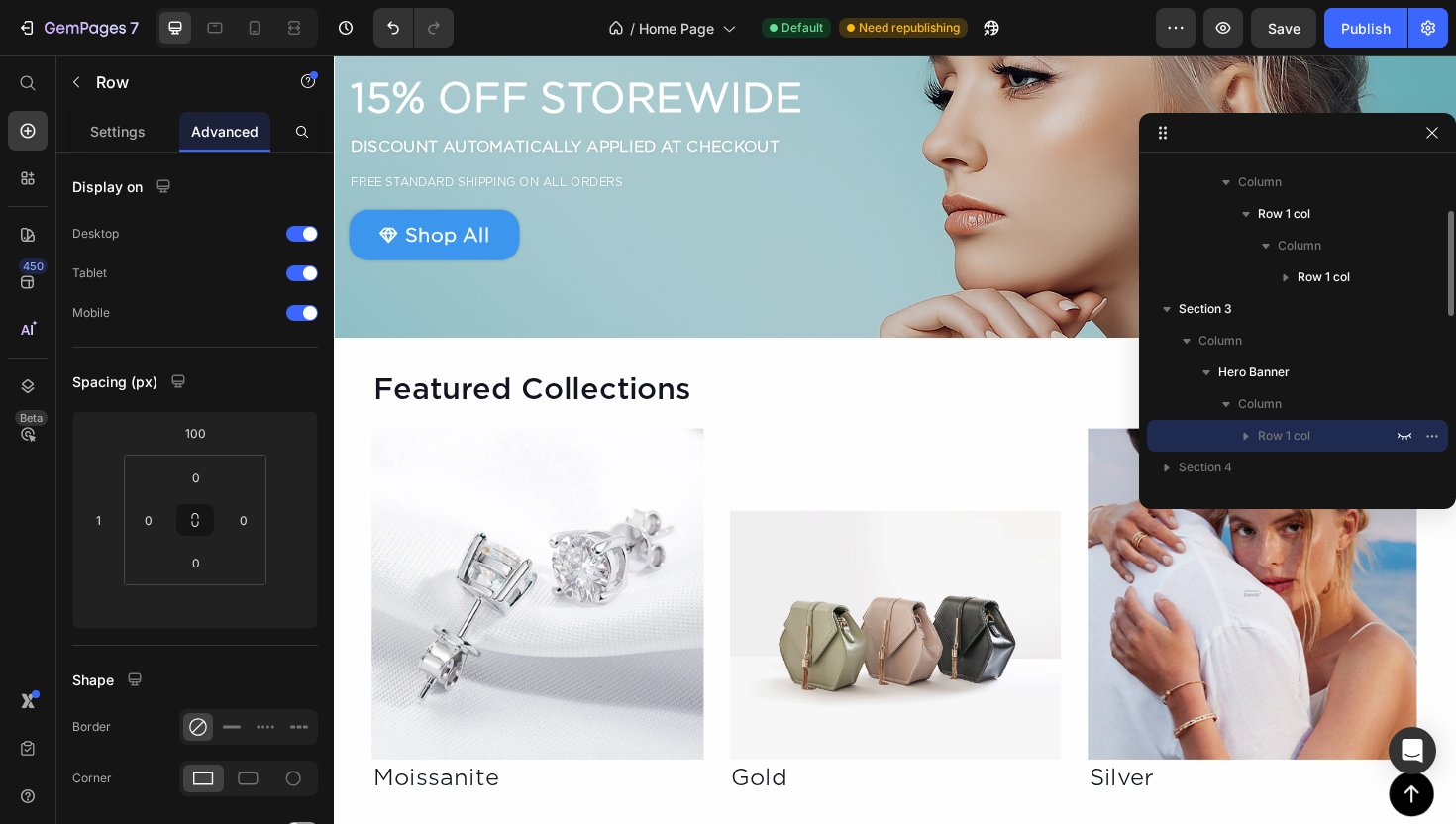 scroll, scrollTop: 153, scrollLeft: 0, axis: vertical 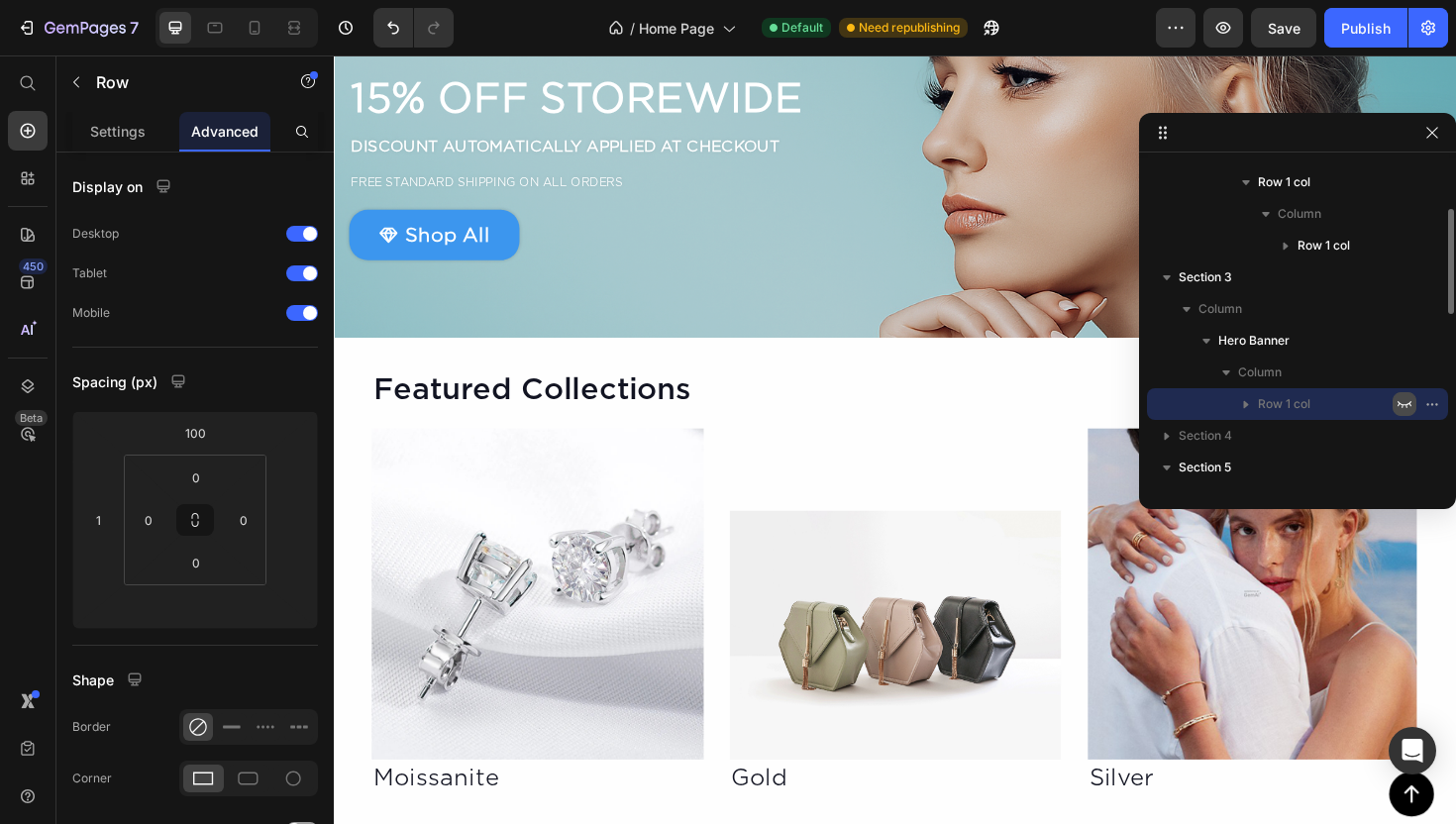 click 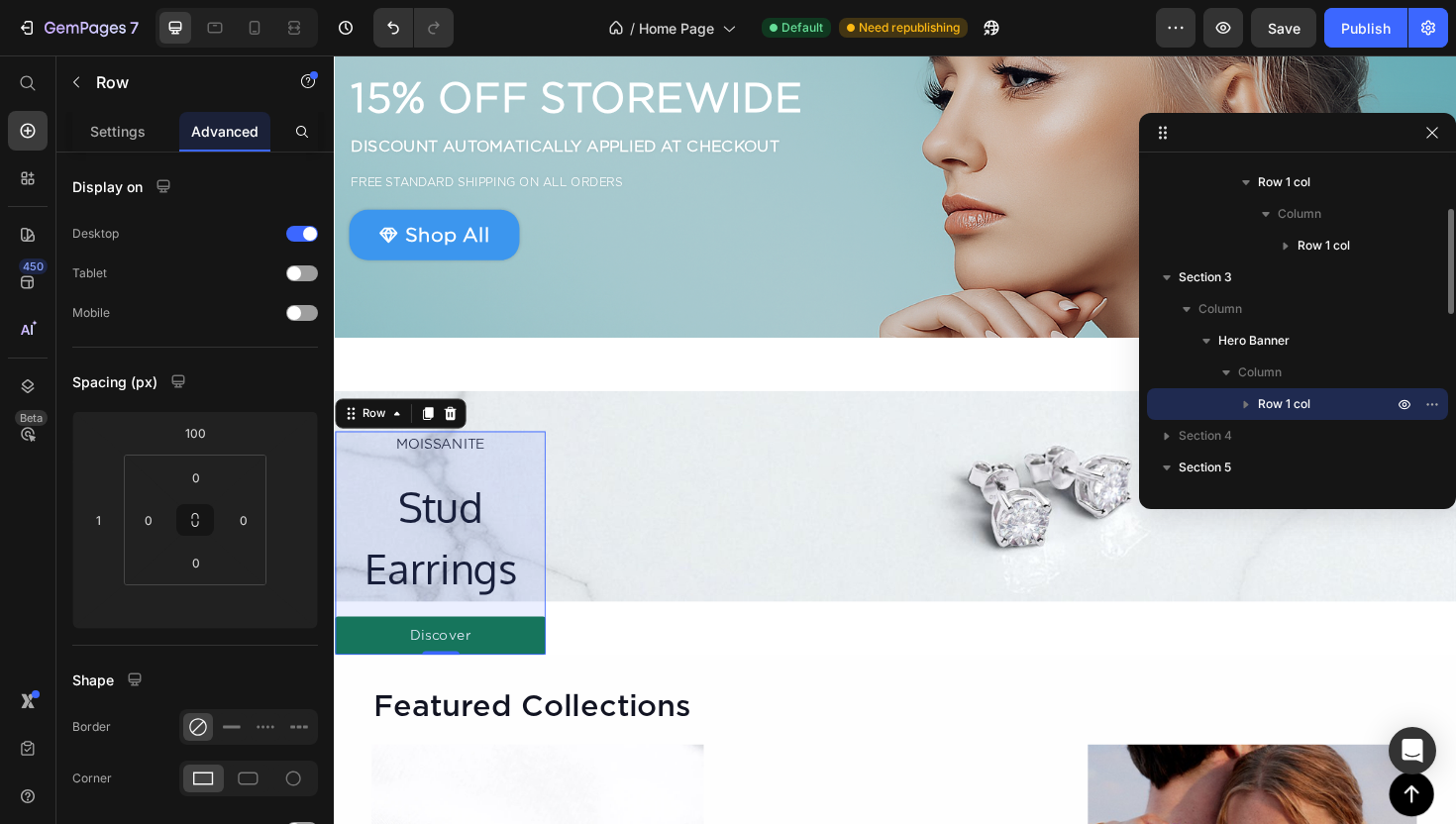 click 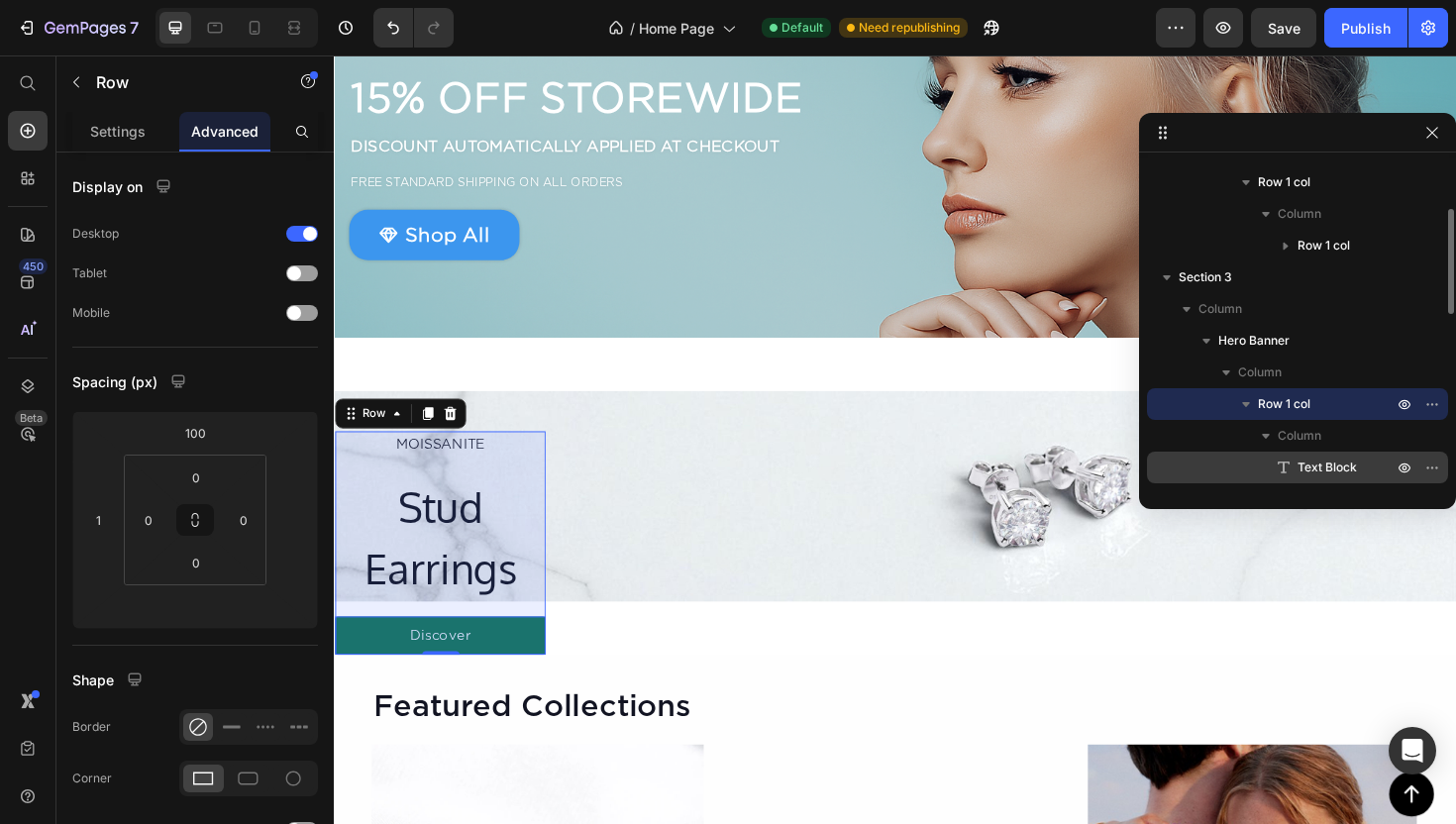 scroll, scrollTop: 208, scrollLeft: 0, axis: vertical 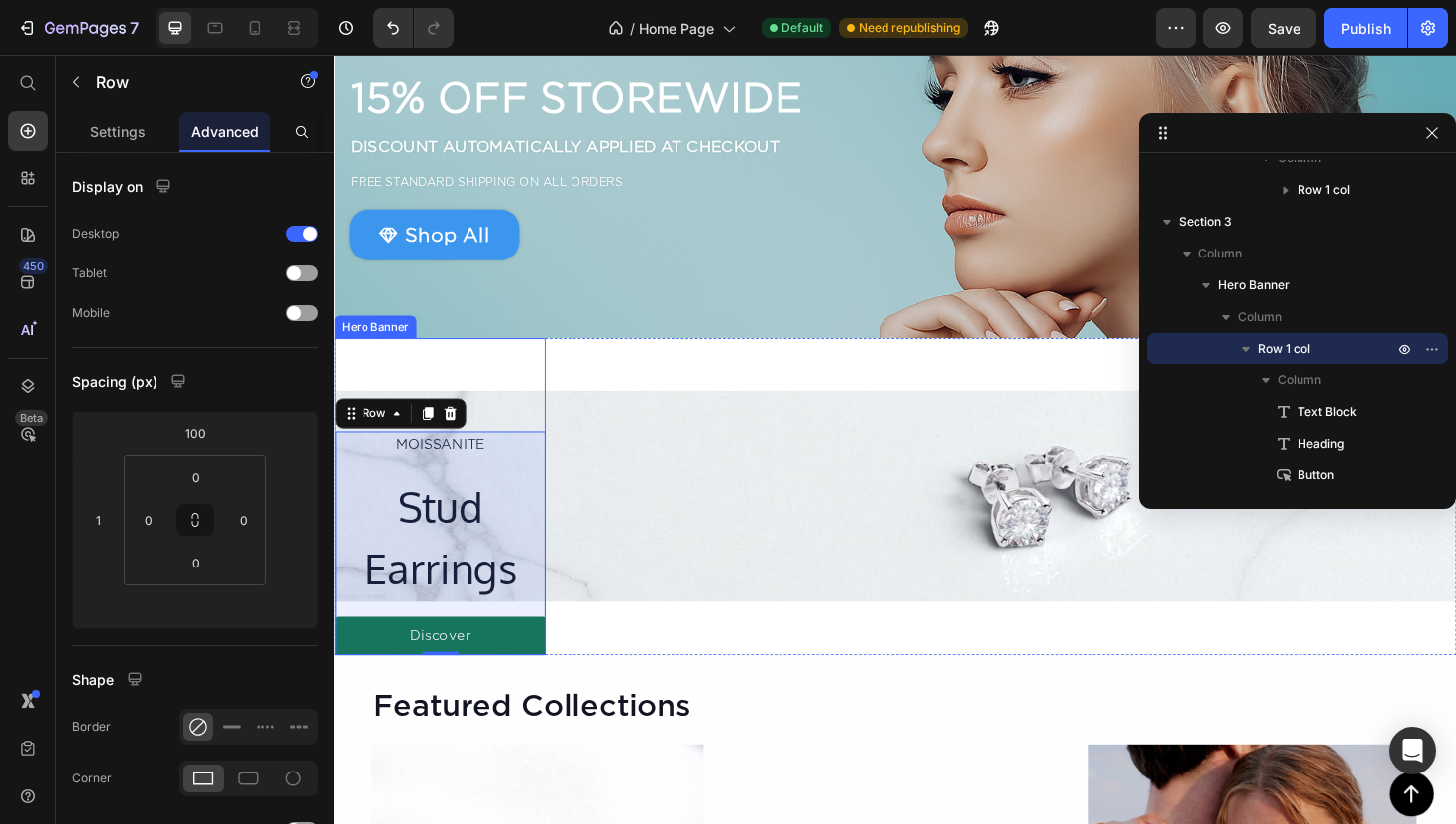 click on "MOISSANITE Text Block Stud Earrings Heading Discover Button Row   NaN" at bounding box center [446, 522] 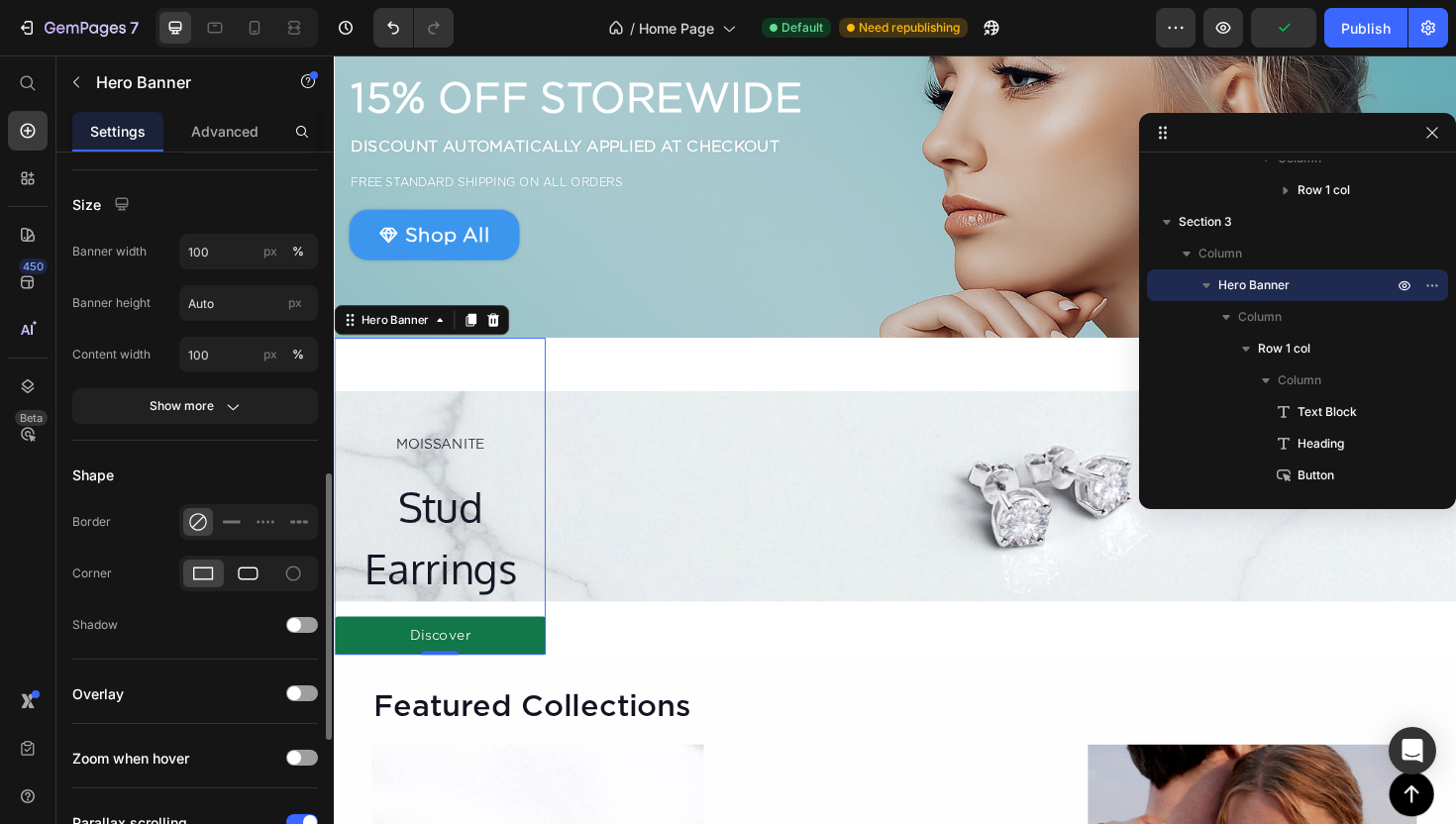 scroll, scrollTop: 841, scrollLeft: 0, axis: vertical 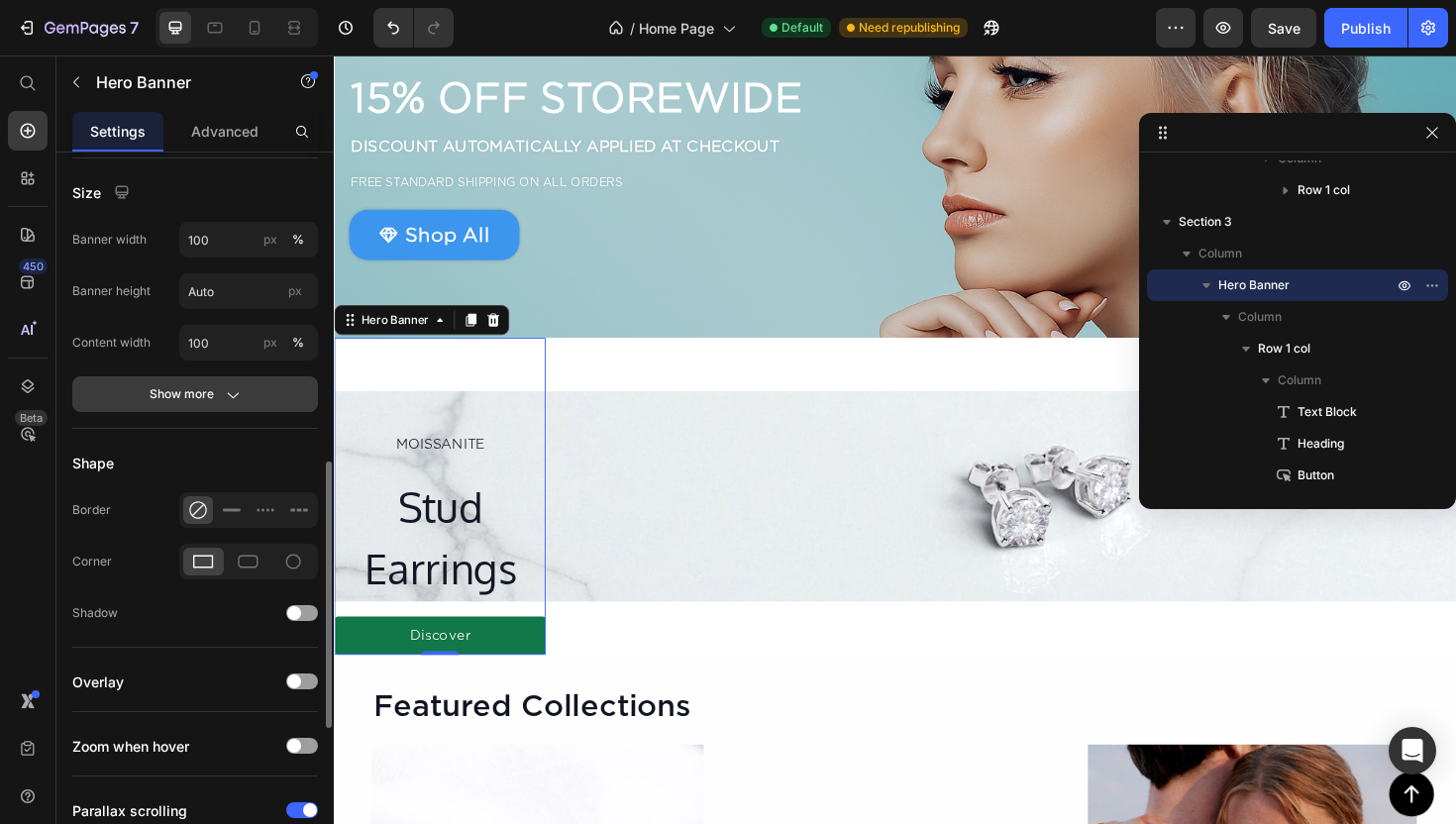 click on "Show more" 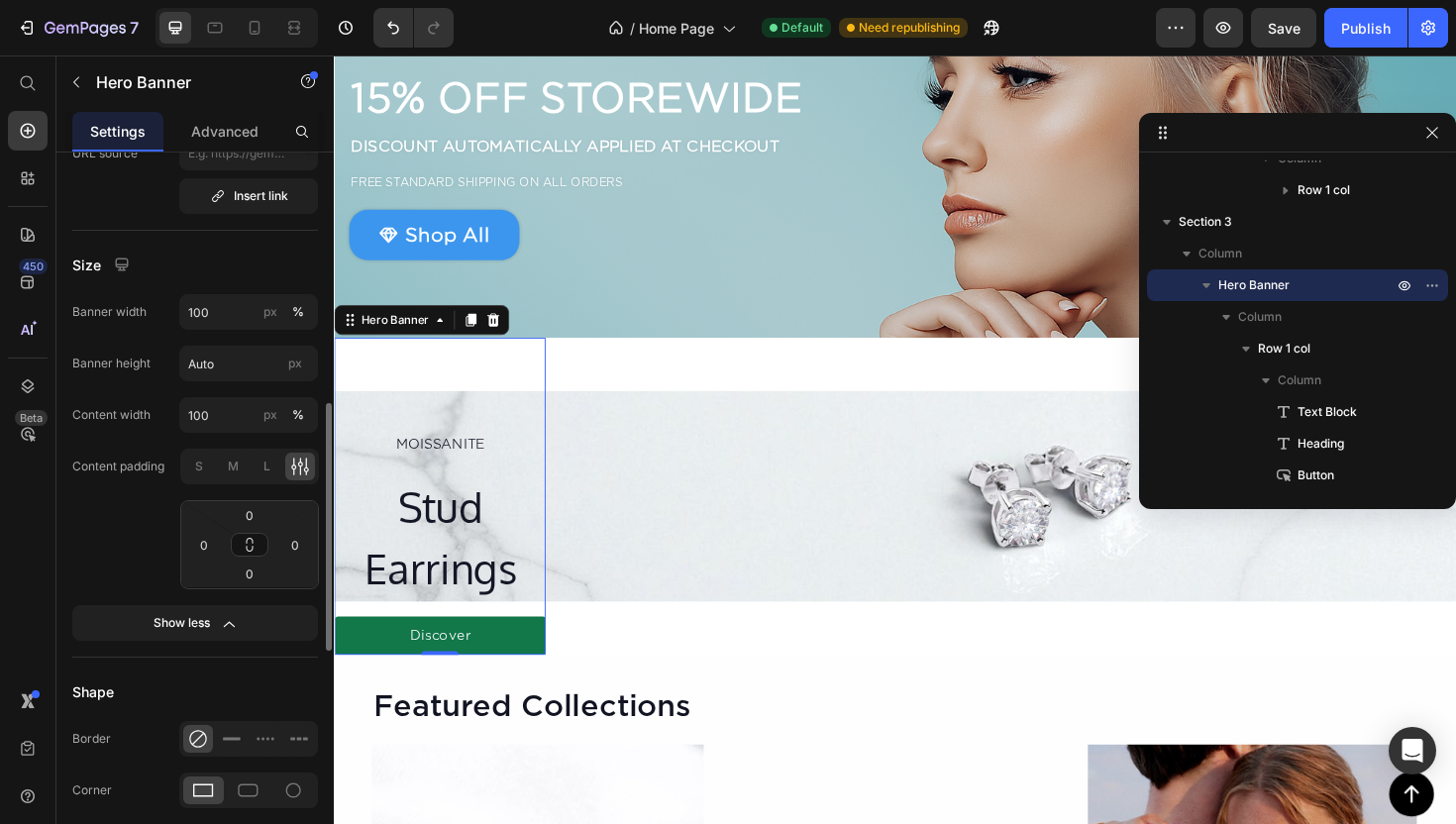 scroll, scrollTop: 744, scrollLeft: 0, axis: vertical 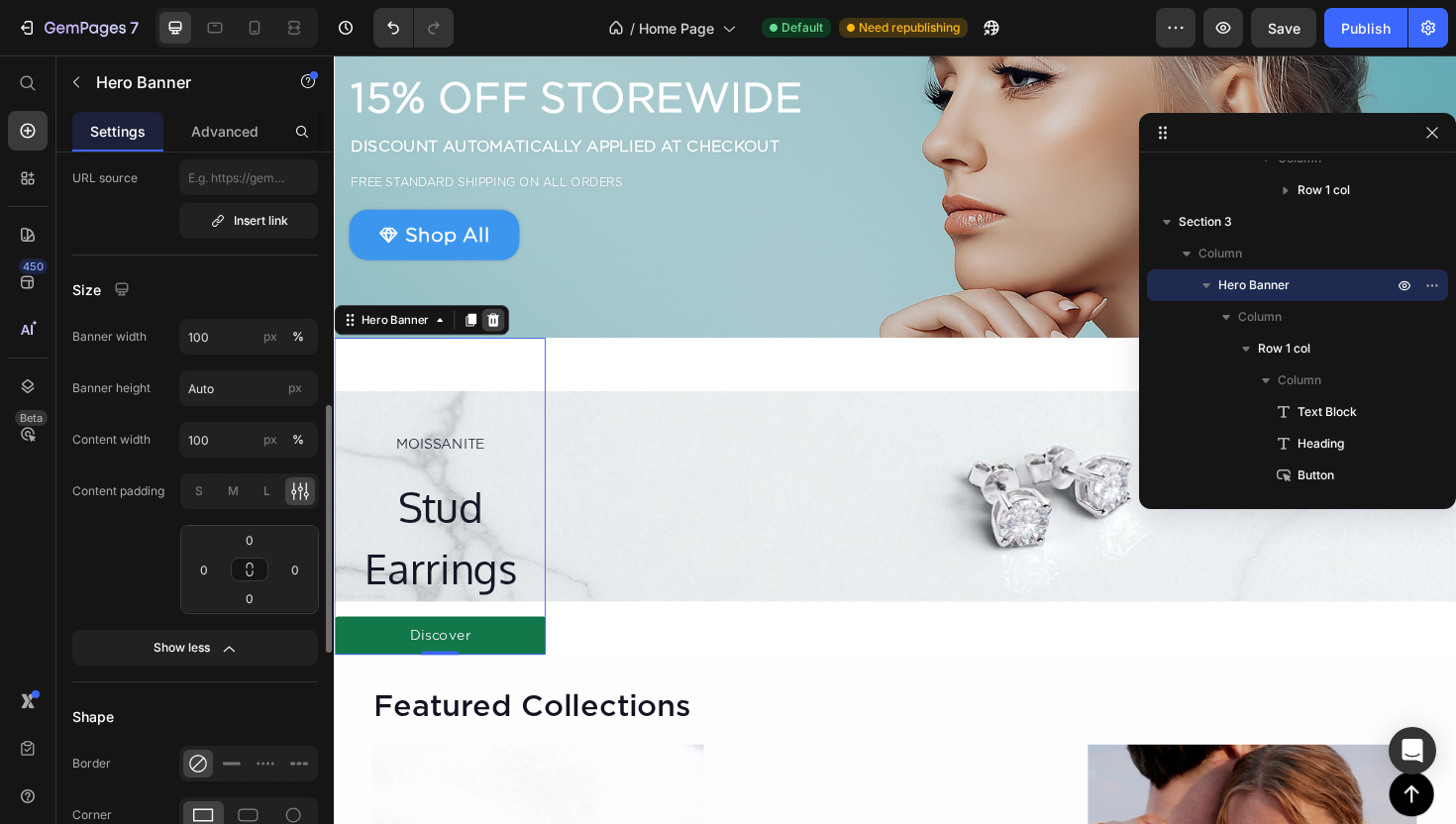 click 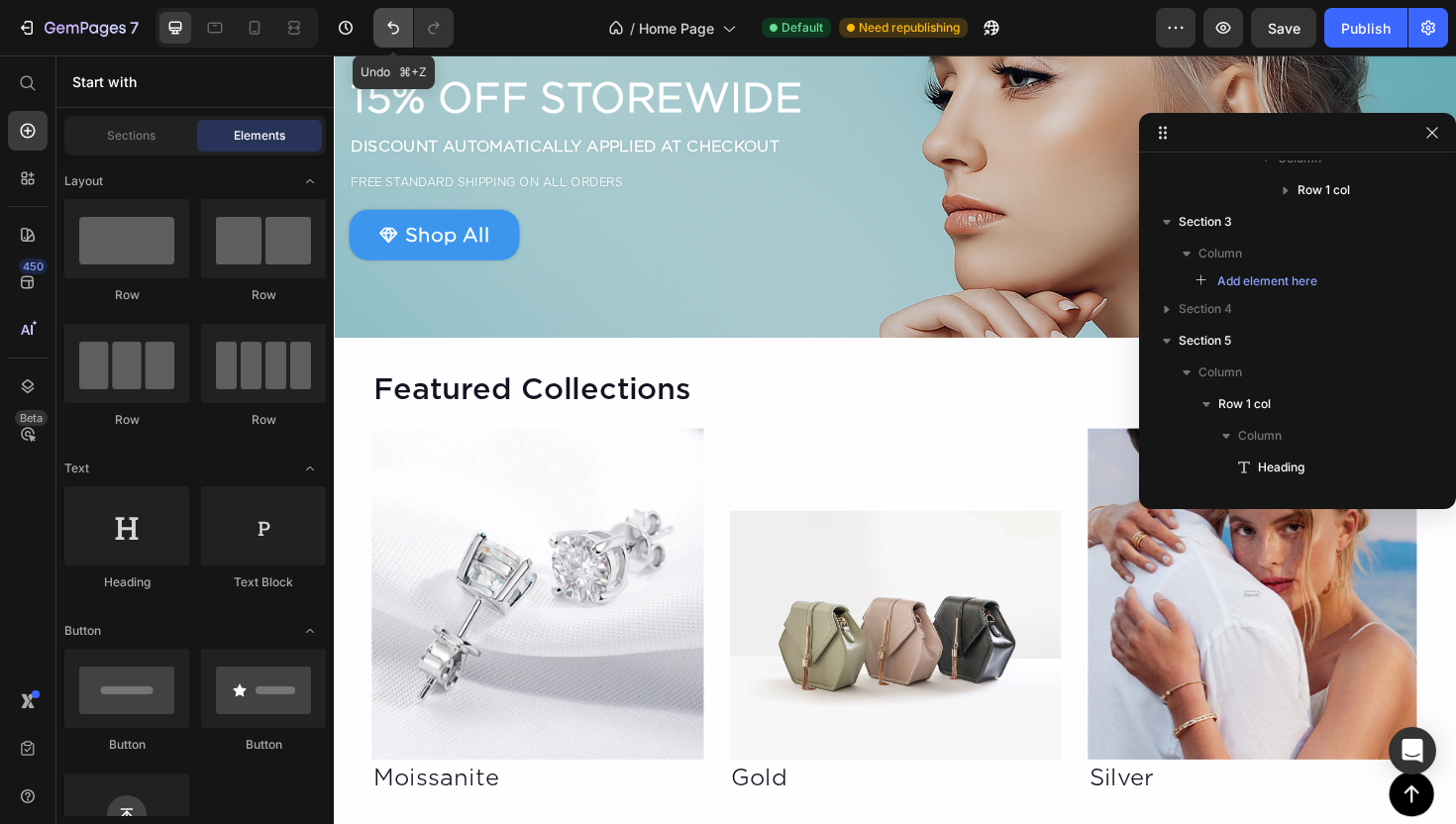click 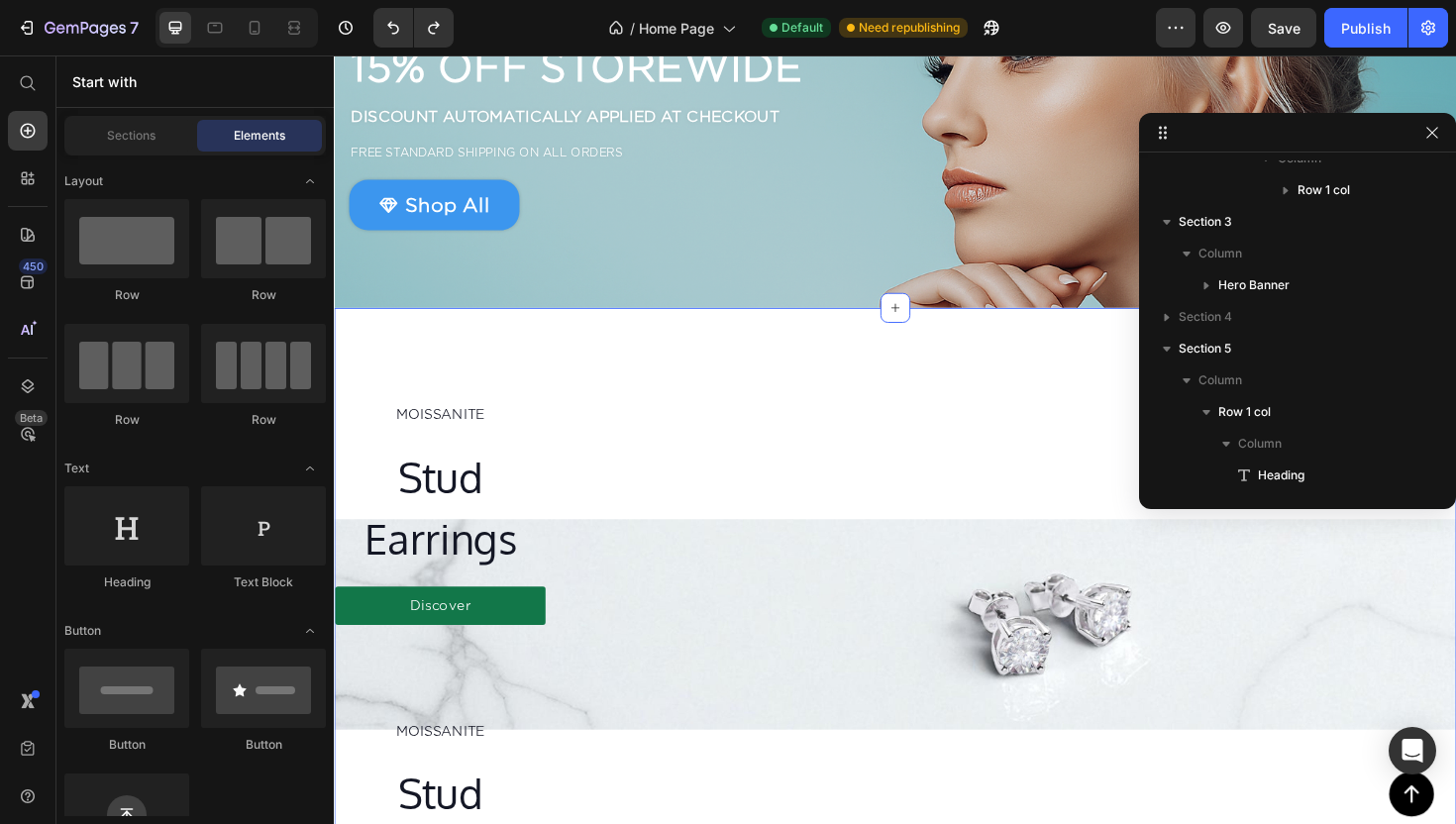 scroll, scrollTop: 312, scrollLeft: 0, axis: vertical 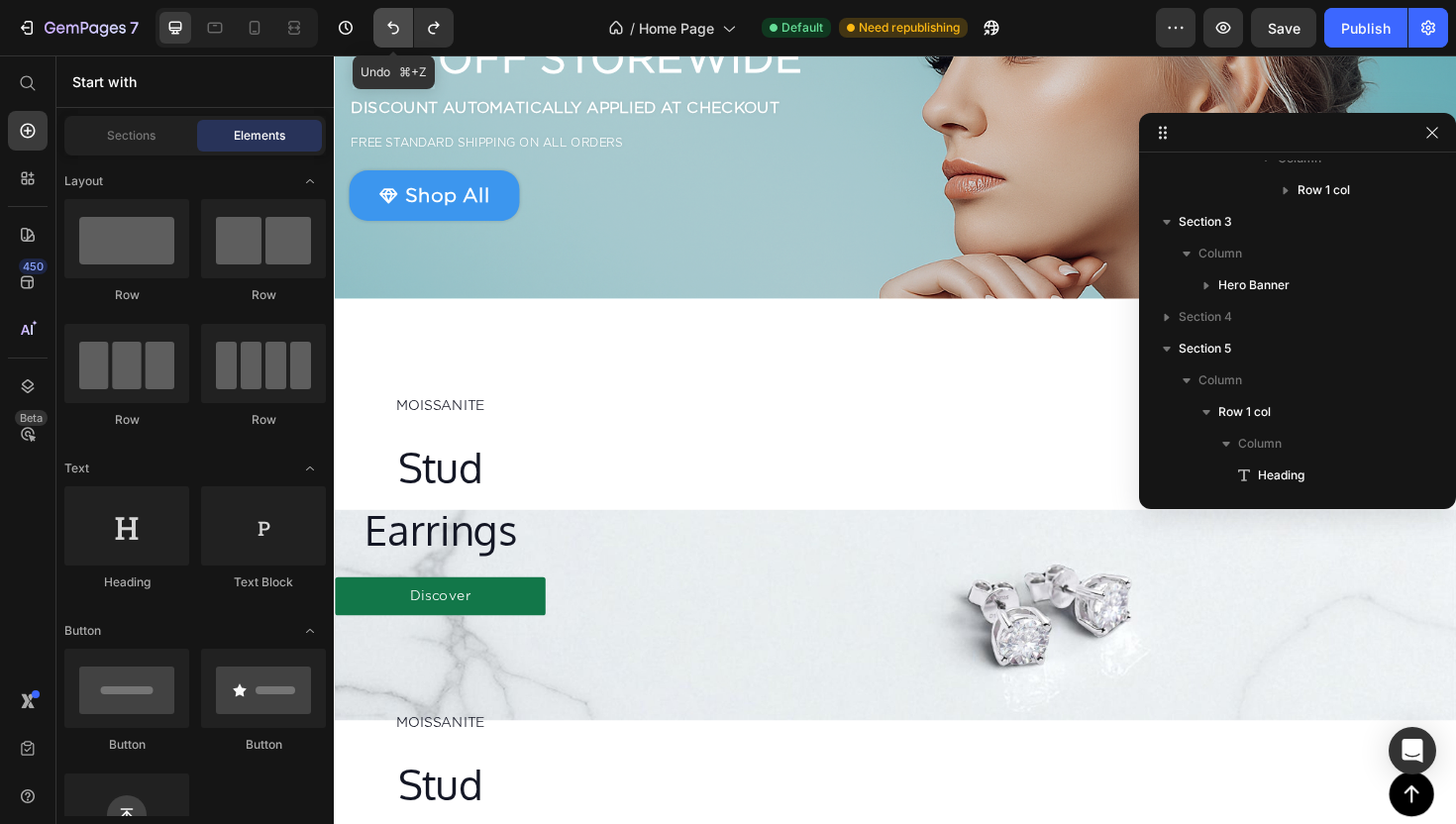 click 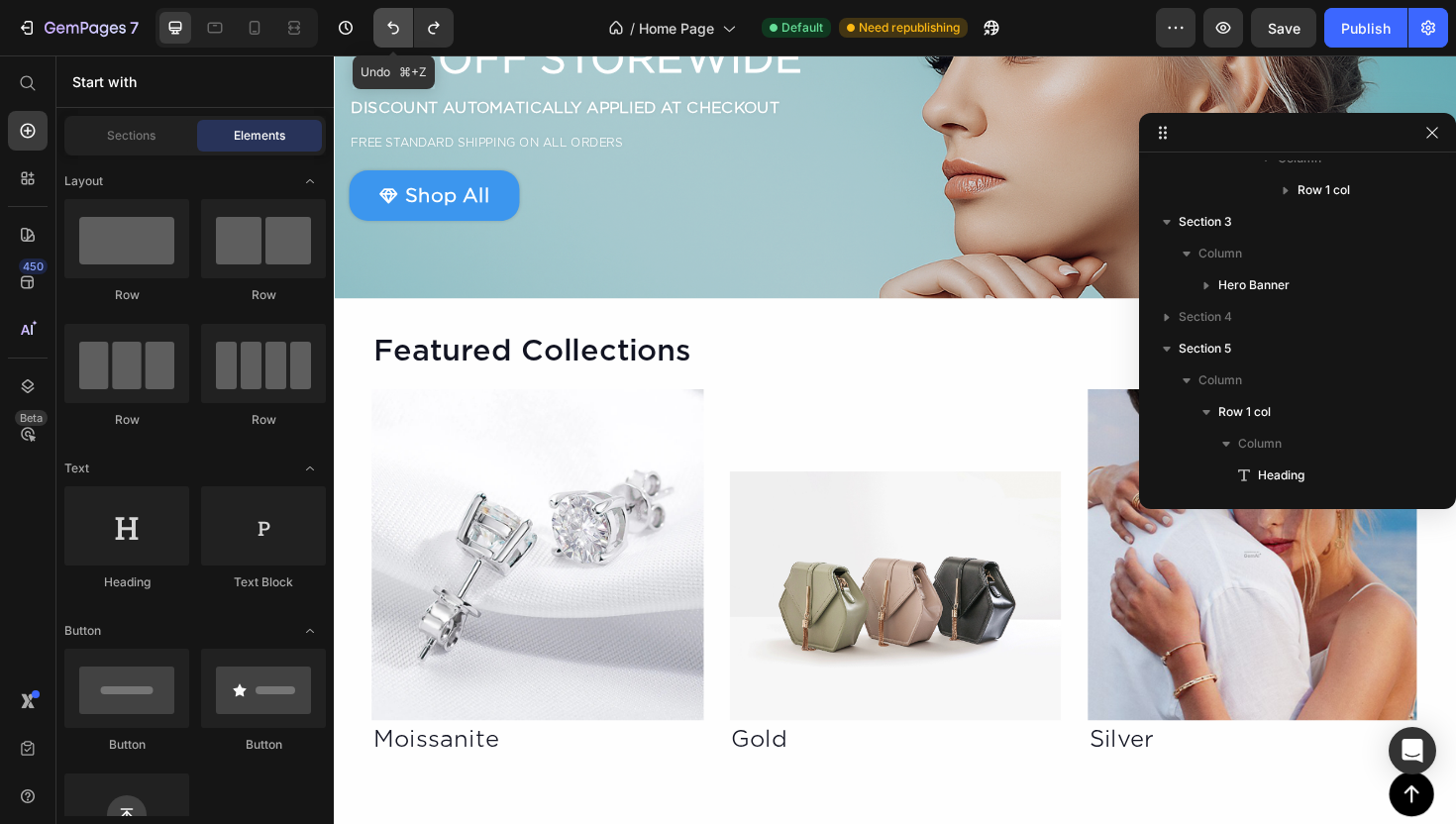 click 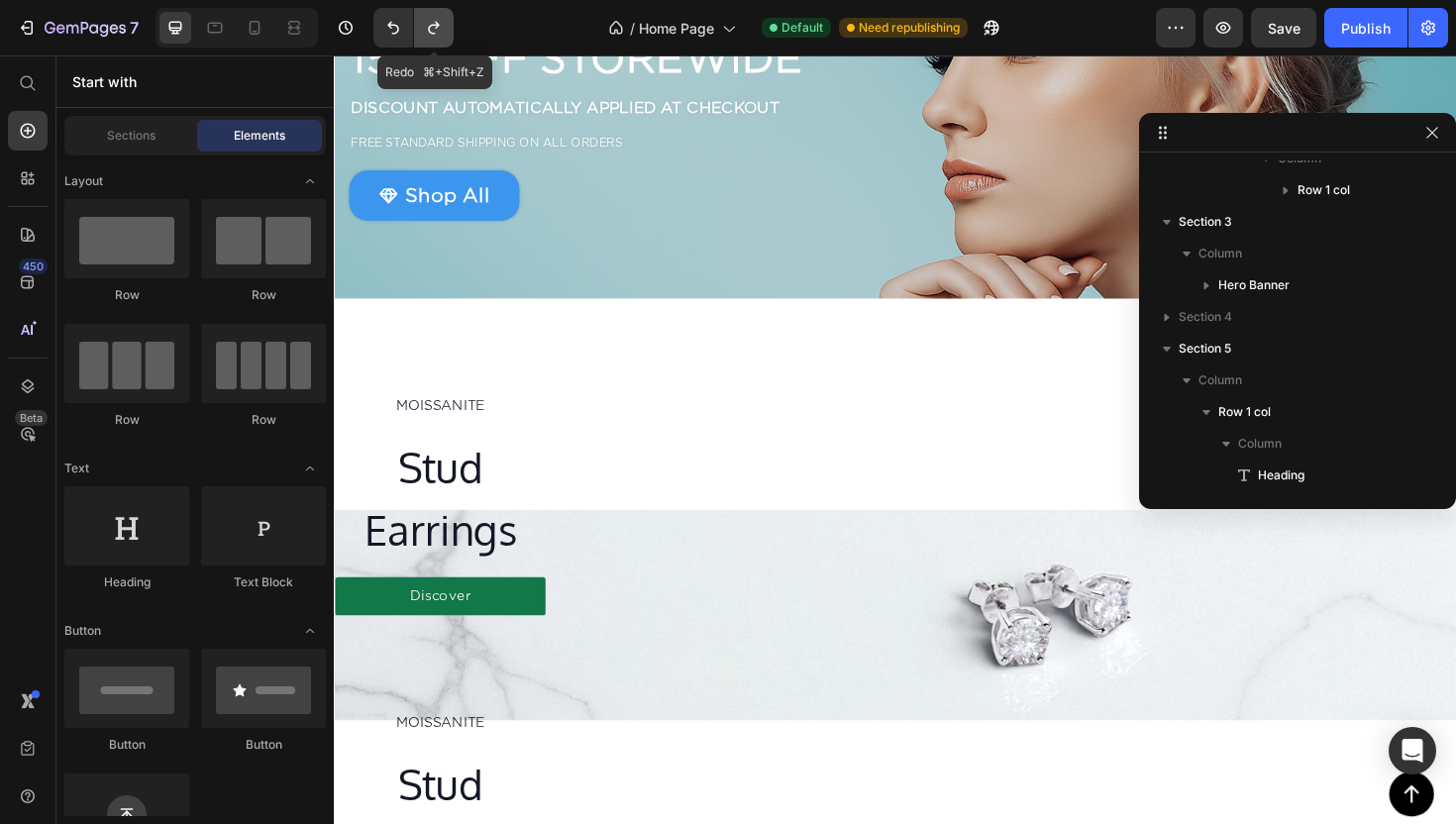 click 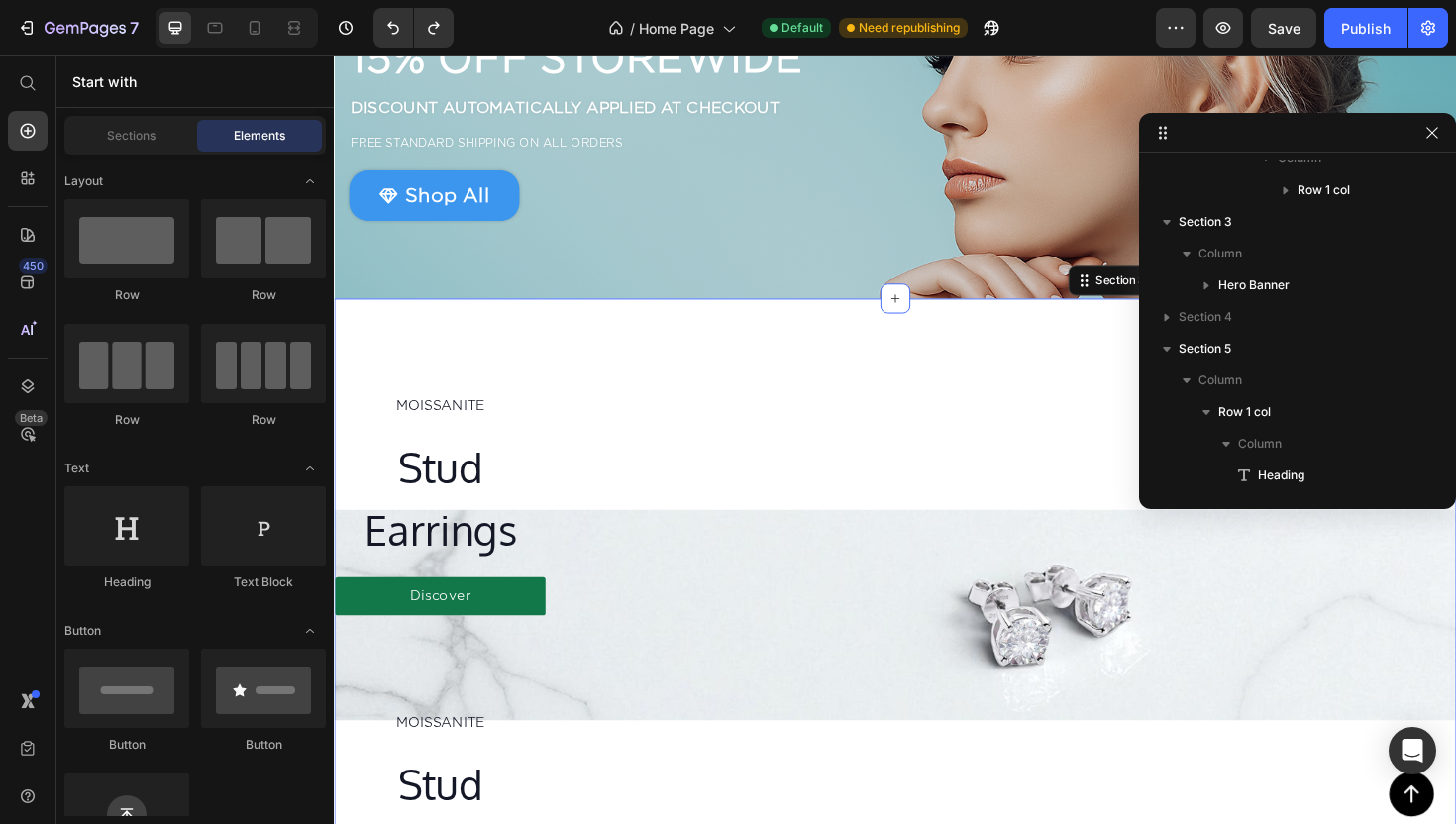 click on "MOISSANITE Text Block Stud Earrings Heading Discover Button Row Hero Banner MOISSANITE Text Block Stud Earrings Heading Discover Button Row Hero Banner Section 3   You can create reusable sections Create Theme Section AI Content Write with GemAI What would you like to describe here? Tone and Voice Persuasive Product Moissanite Tennis Bracelet Show more Generate" at bounding box center [928, 648] 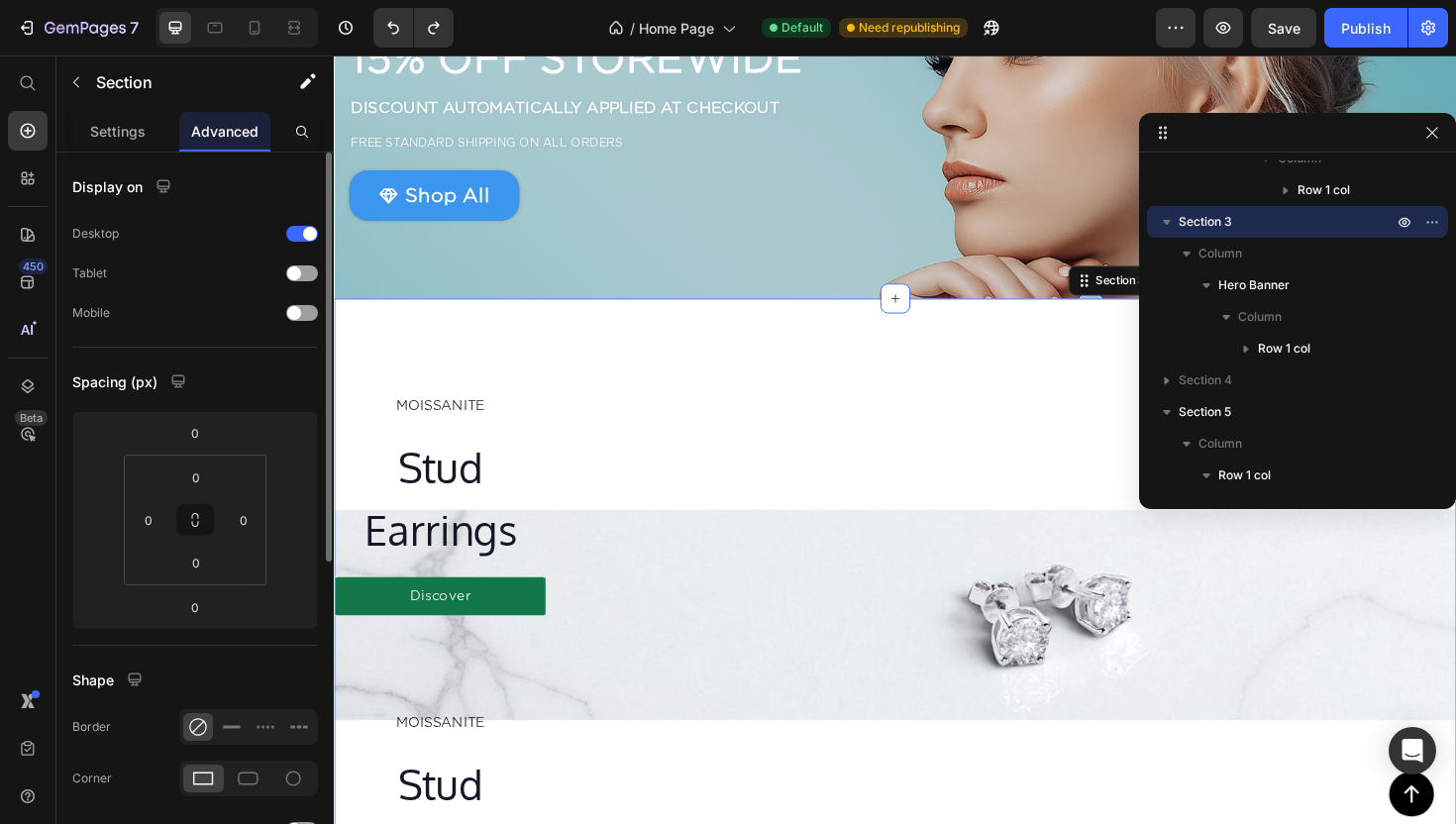 scroll, scrollTop: 396, scrollLeft: 0, axis: vertical 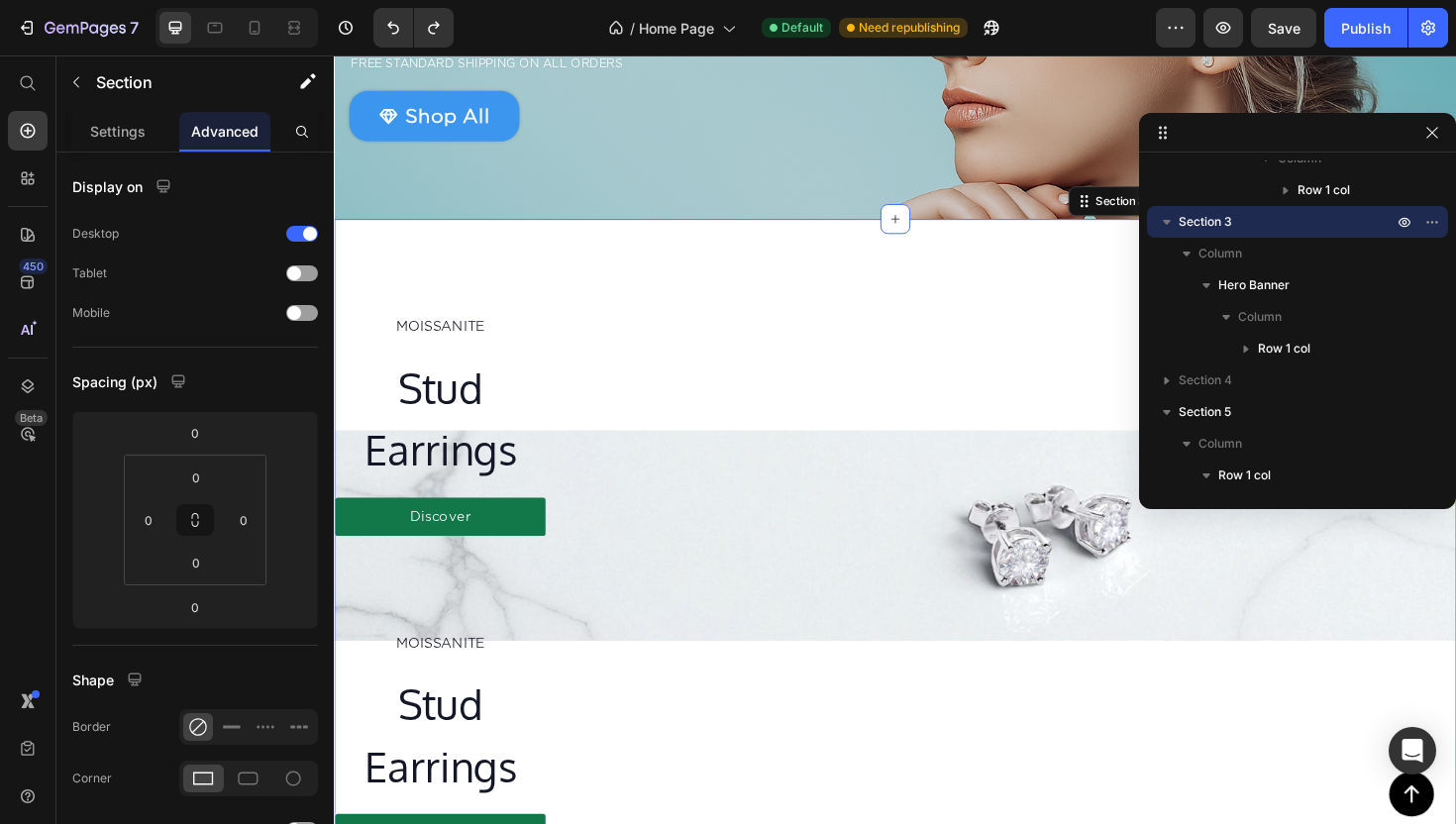 click on "MOISSANITE Text Block Stud Earrings Heading Discover Button Row Hero Banner MOISSANITE Text Block Stud Earrings Heading Discover Button Row Hero Banner Section 3   You can create reusable sections Create Theme Section AI Content Write with GemAI What would you like to describe here? Tone and Voice Persuasive Product Moissanite Tennis Bracelet Show more Generate" at bounding box center (928, 564) 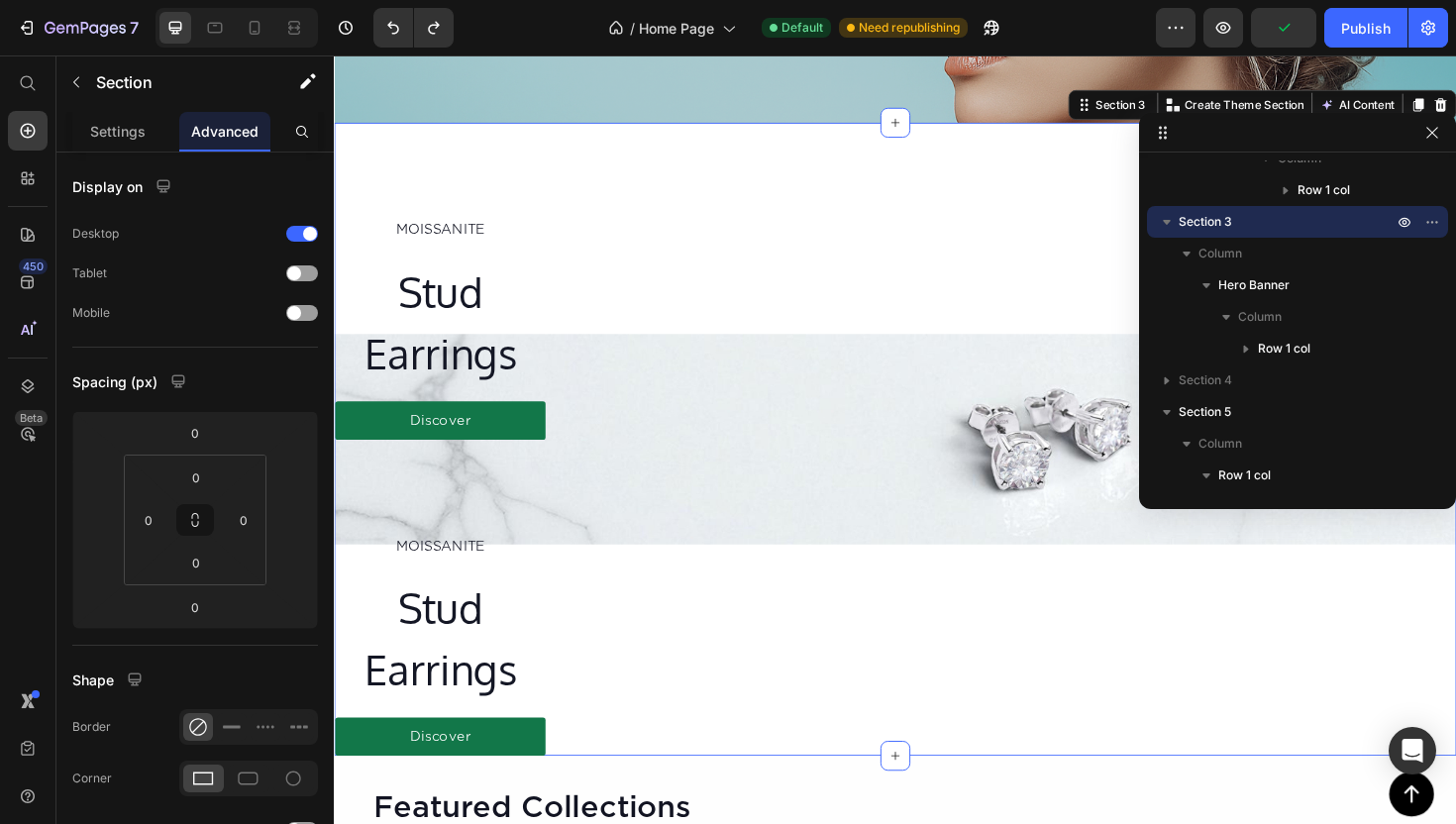scroll, scrollTop: 378, scrollLeft: 0, axis: vertical 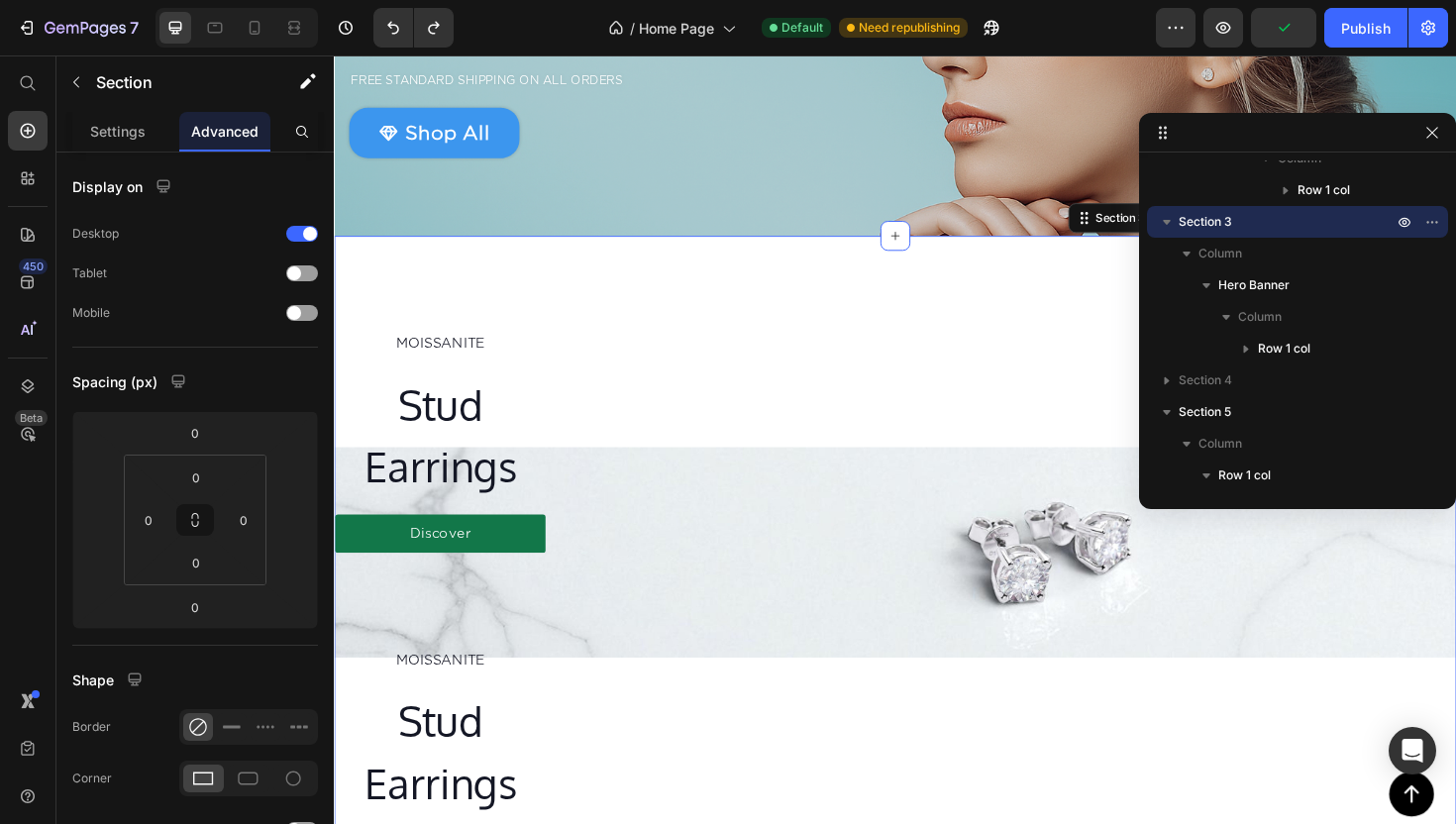 click on "MOISSANITE Text Block Stud Earrings Heading Discover Button Row Hero Banner MOISSANITE Text Block Stud Earrings Heading Discover Button Row Hero Banner Section 3   You can create reusable sections Create Theme Section AI Content Write with GemAI What would you like to describe here? Tone and Voice Persuasive Product Moissanite Tennis Bracelet Show more Generate" at bounding box center (928, 581) 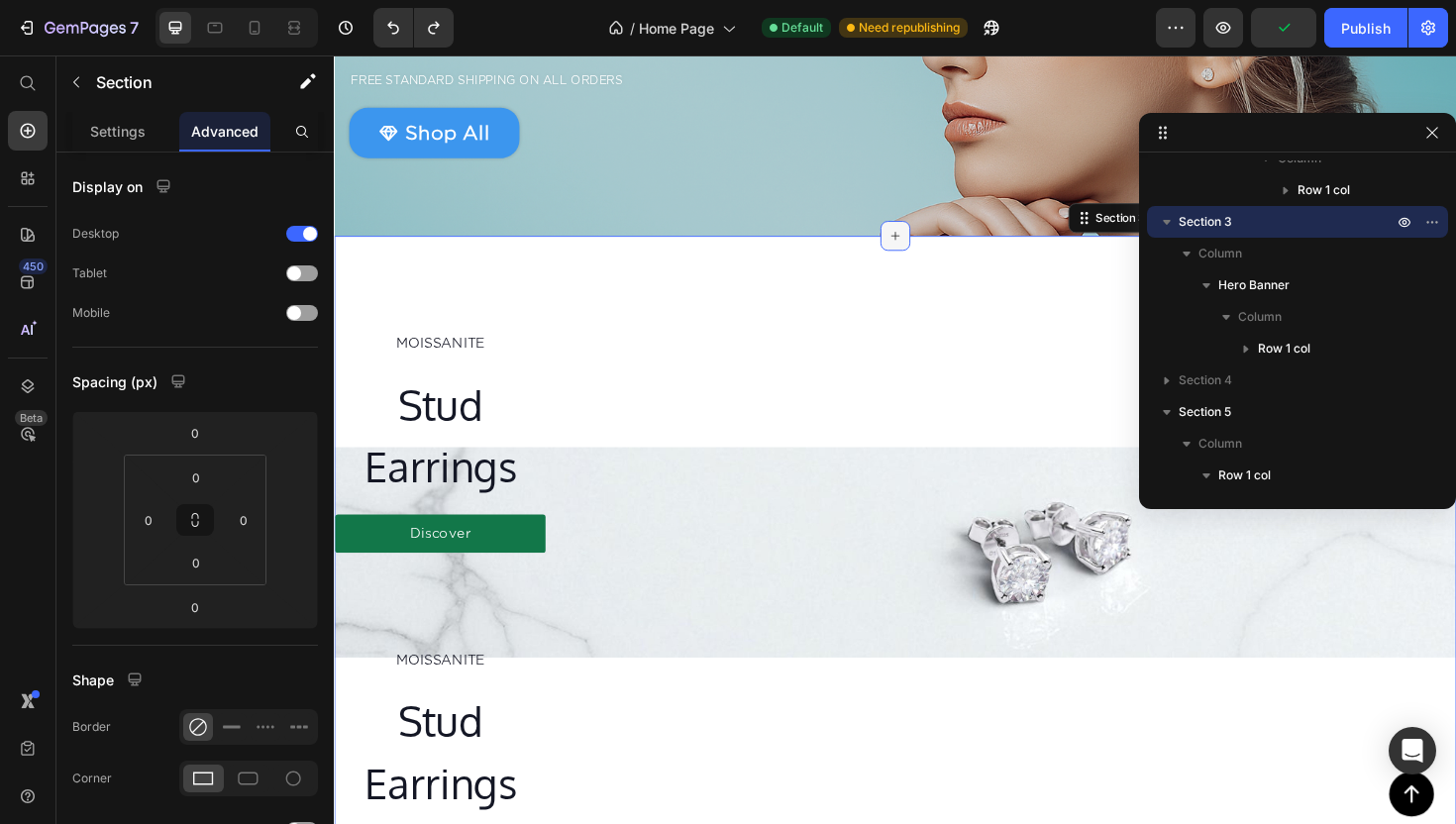 click 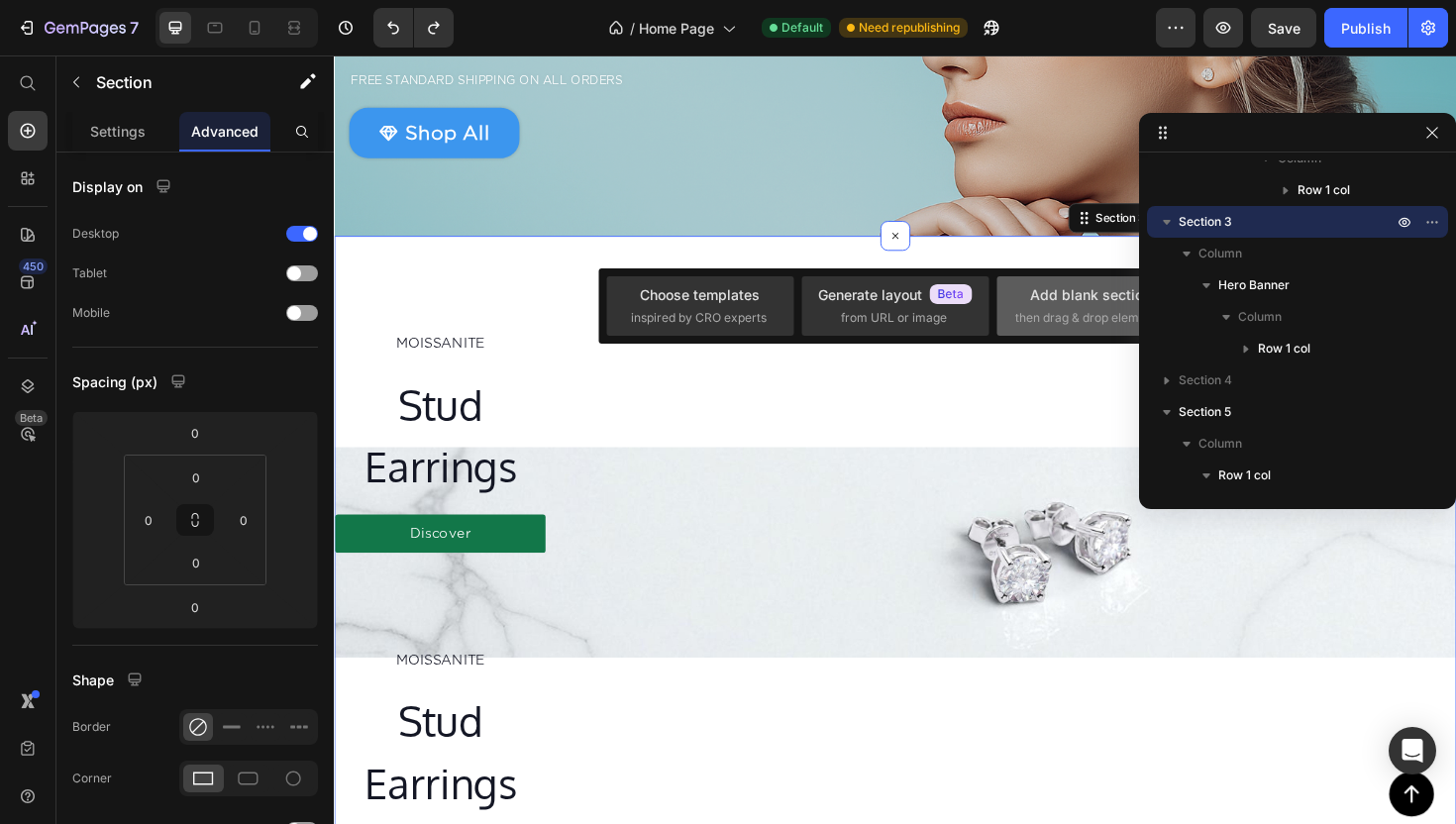 click on "Add blank section" at bounding box center (1091, 294) 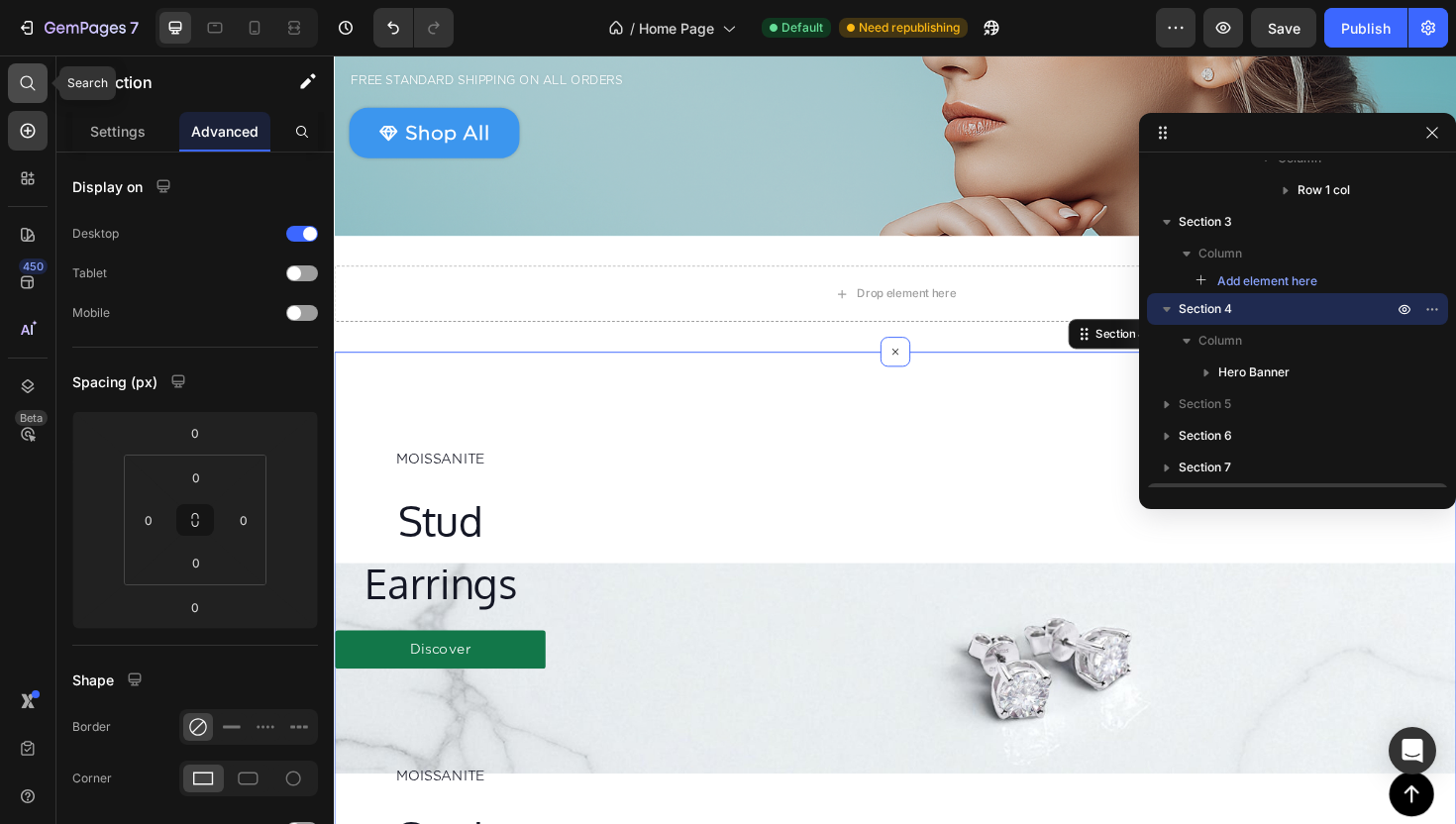 click 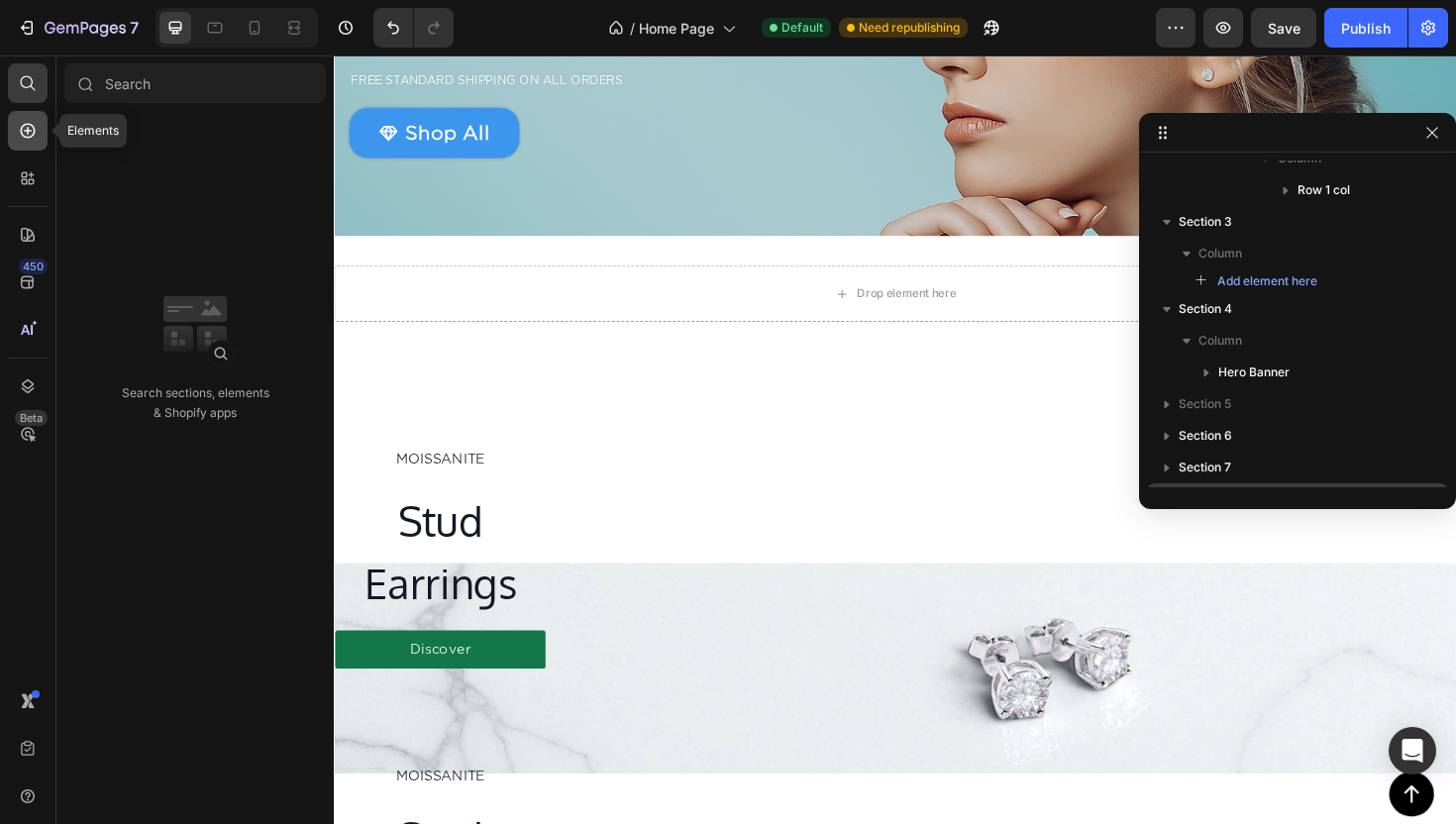 click 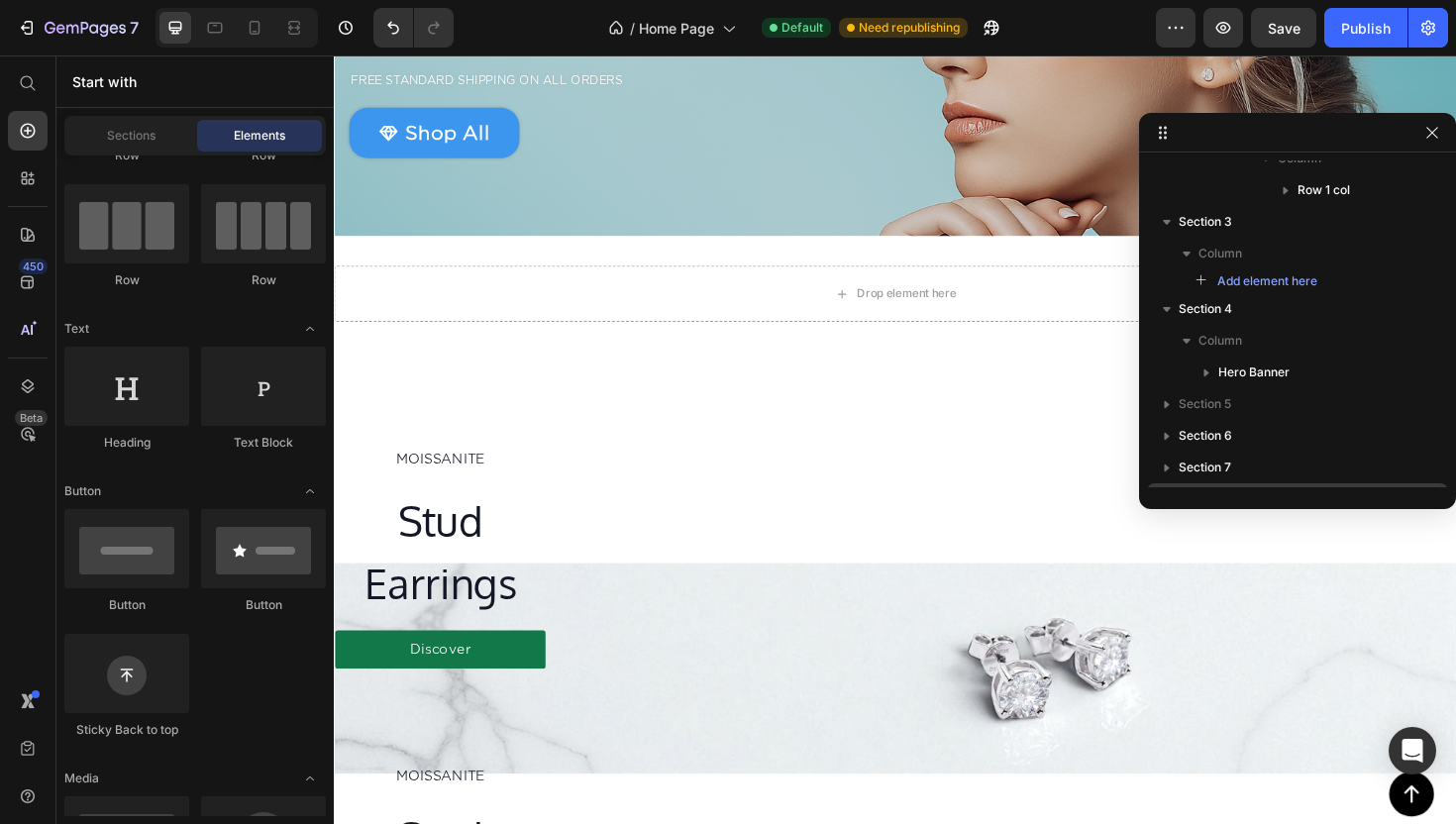 scroll, scrollTop: 0, scrollLeft: 0, axis: both 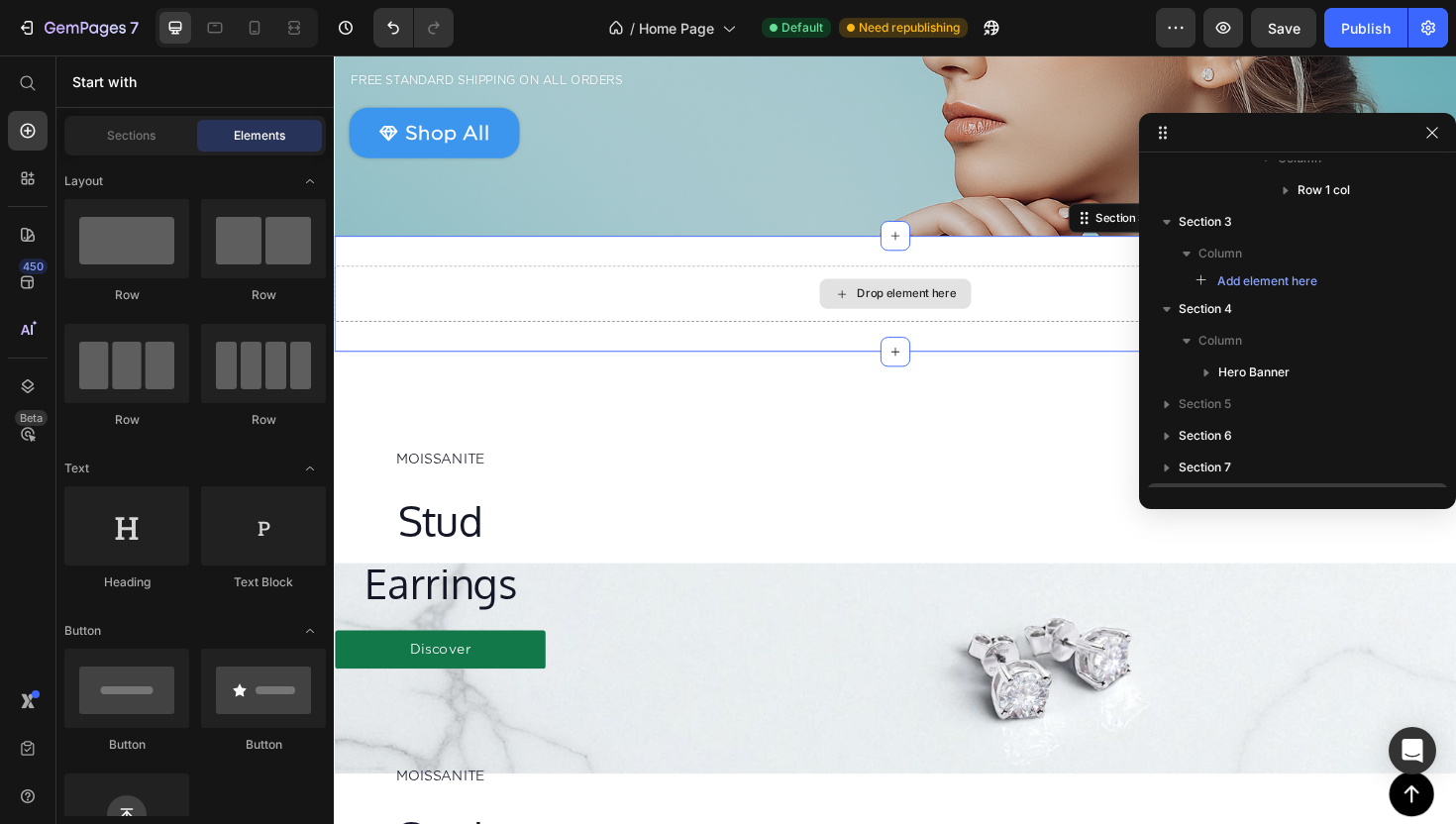 click on "Drop element here" at bounding box center [928, 308] 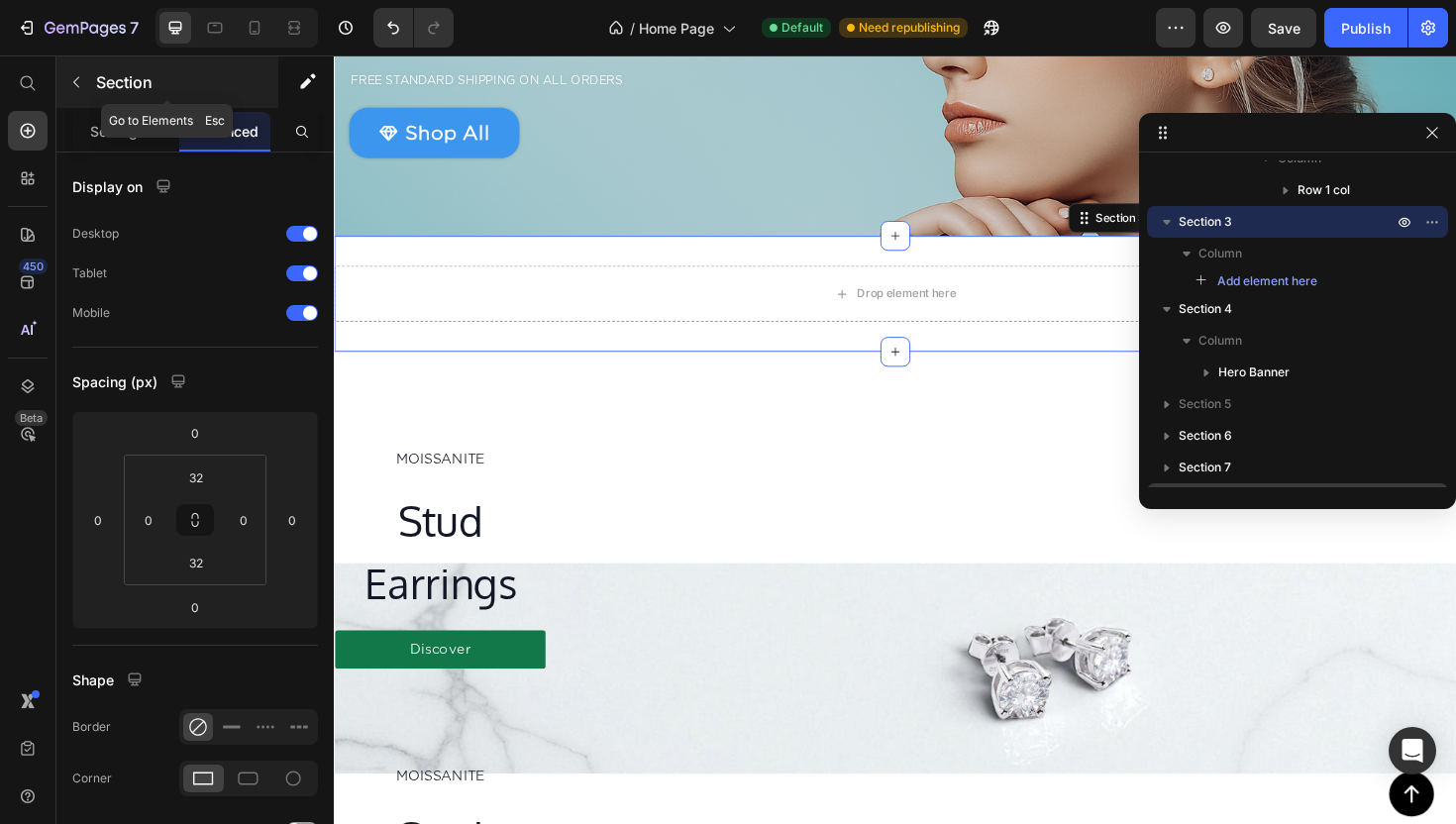 click at bounding box center [76, 82] 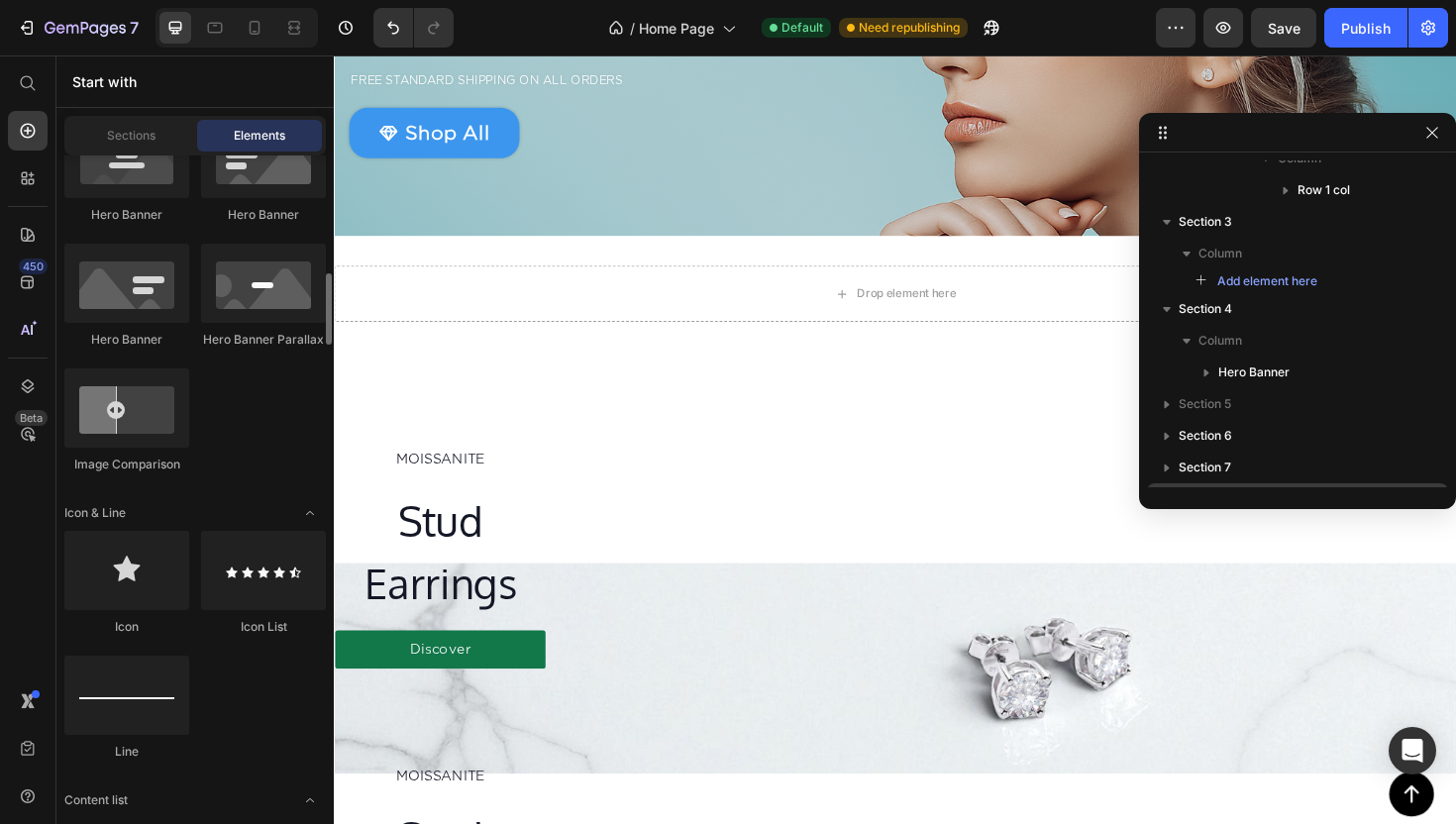 scroll, scrollTop: 1070, scrollLeft: 0, axis: vertical 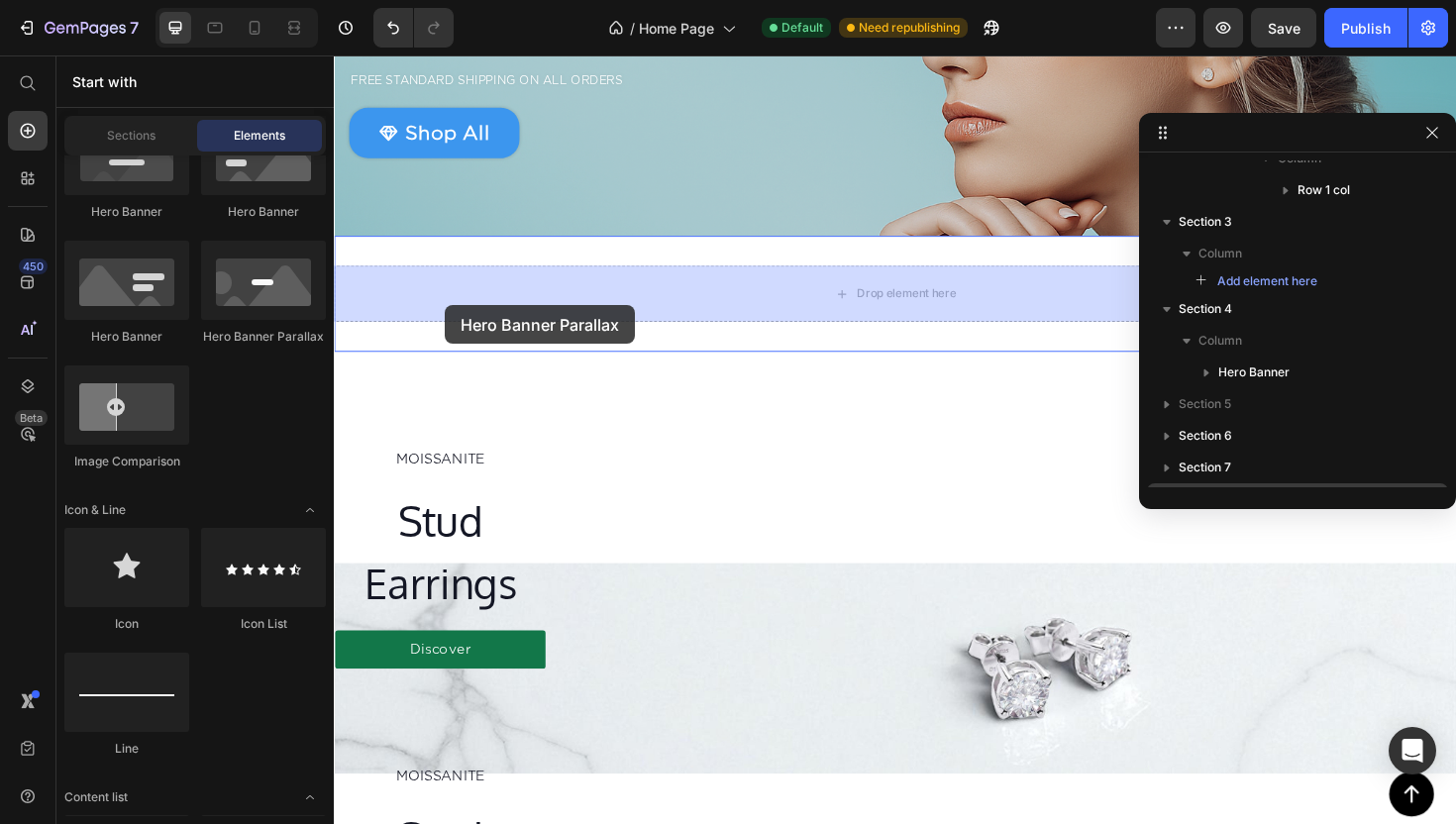 drag, startPoint x: 603, startPoint y: 358, endPoint x: 449, endPoint y: 318, distance: 159.11002 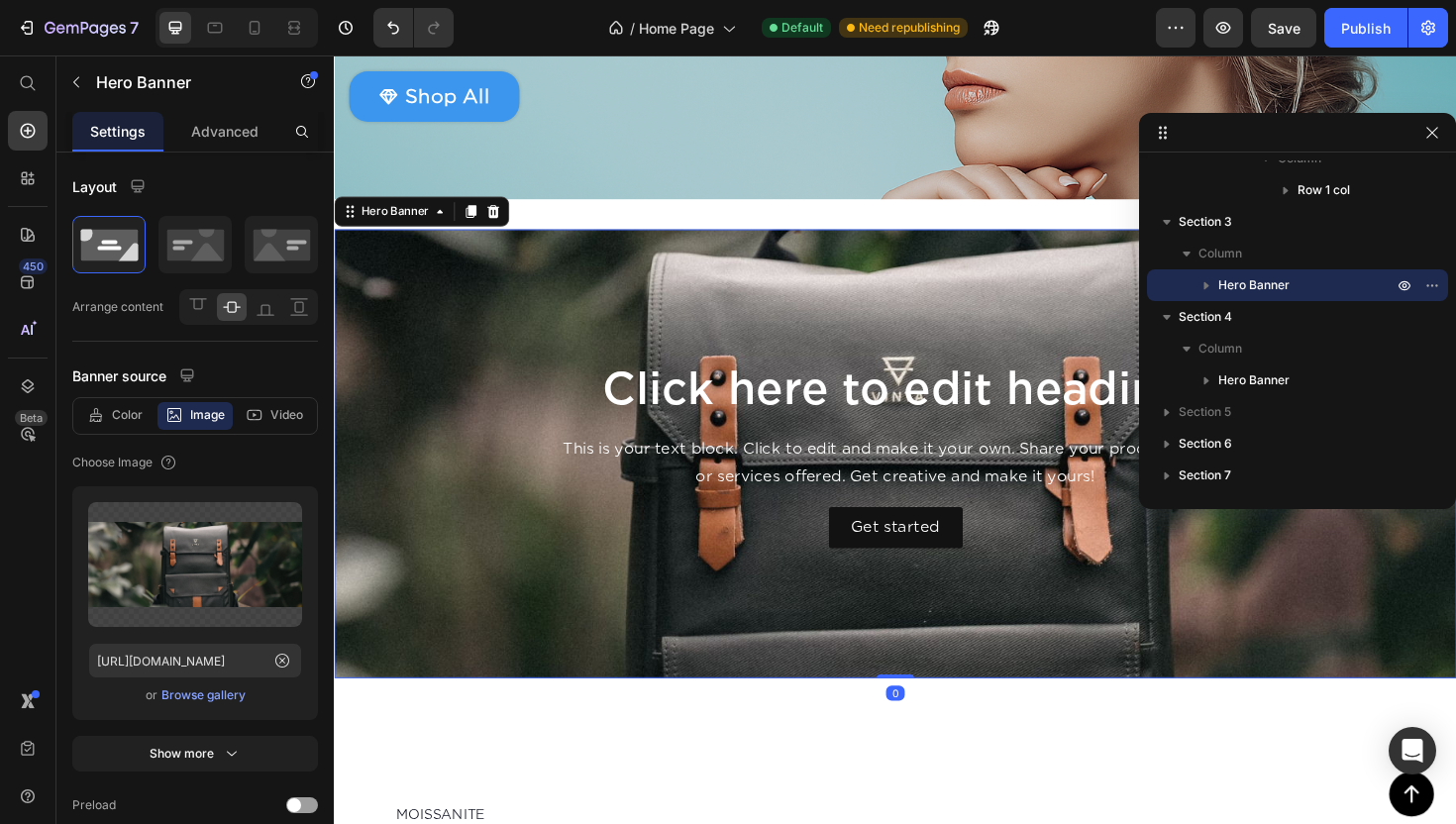 scroll, scrollTop: 416, scrollLeft: 0, axis: vertical 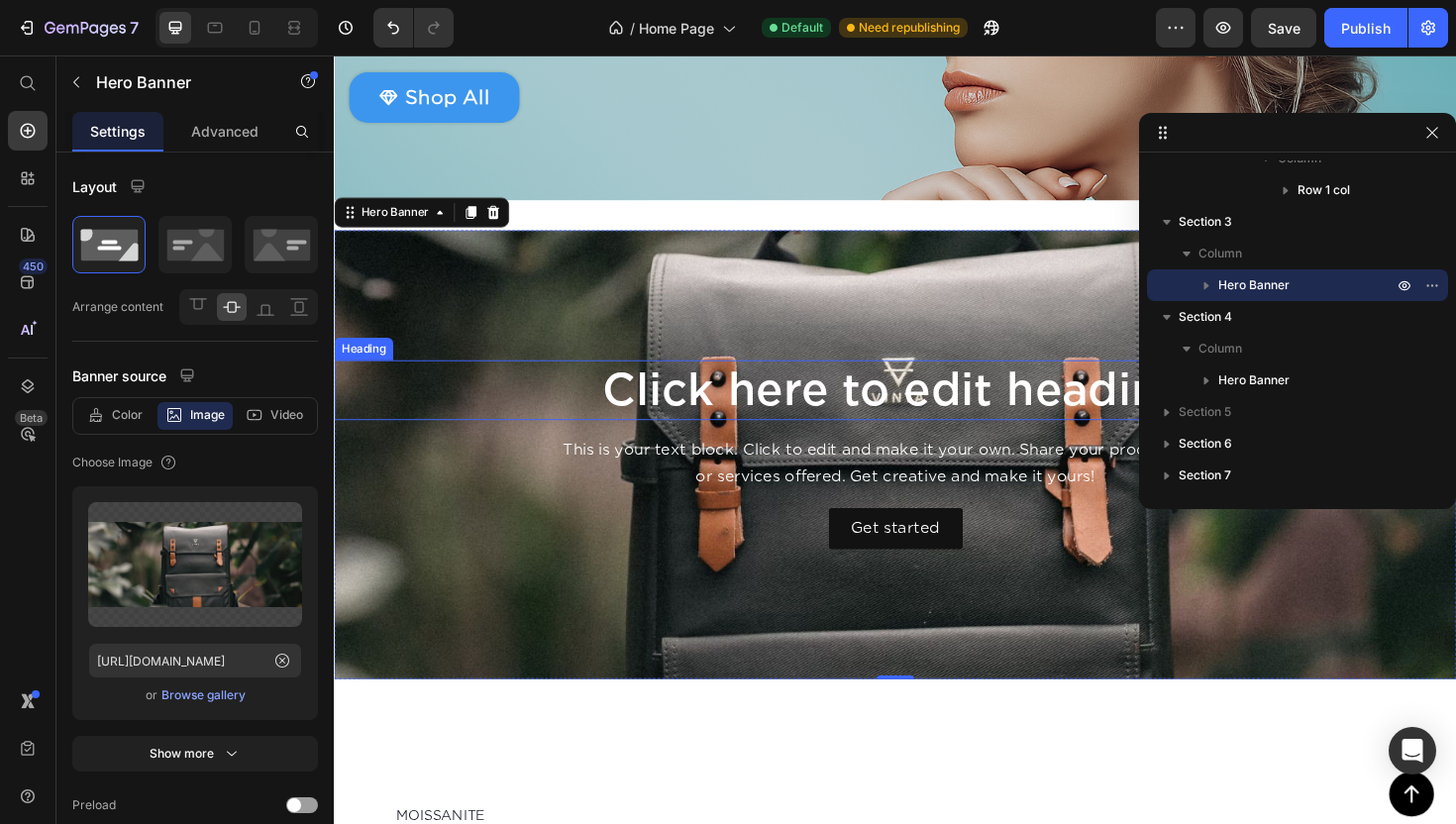 click on "Click here to edit heading" at bounding box center (928, 410) 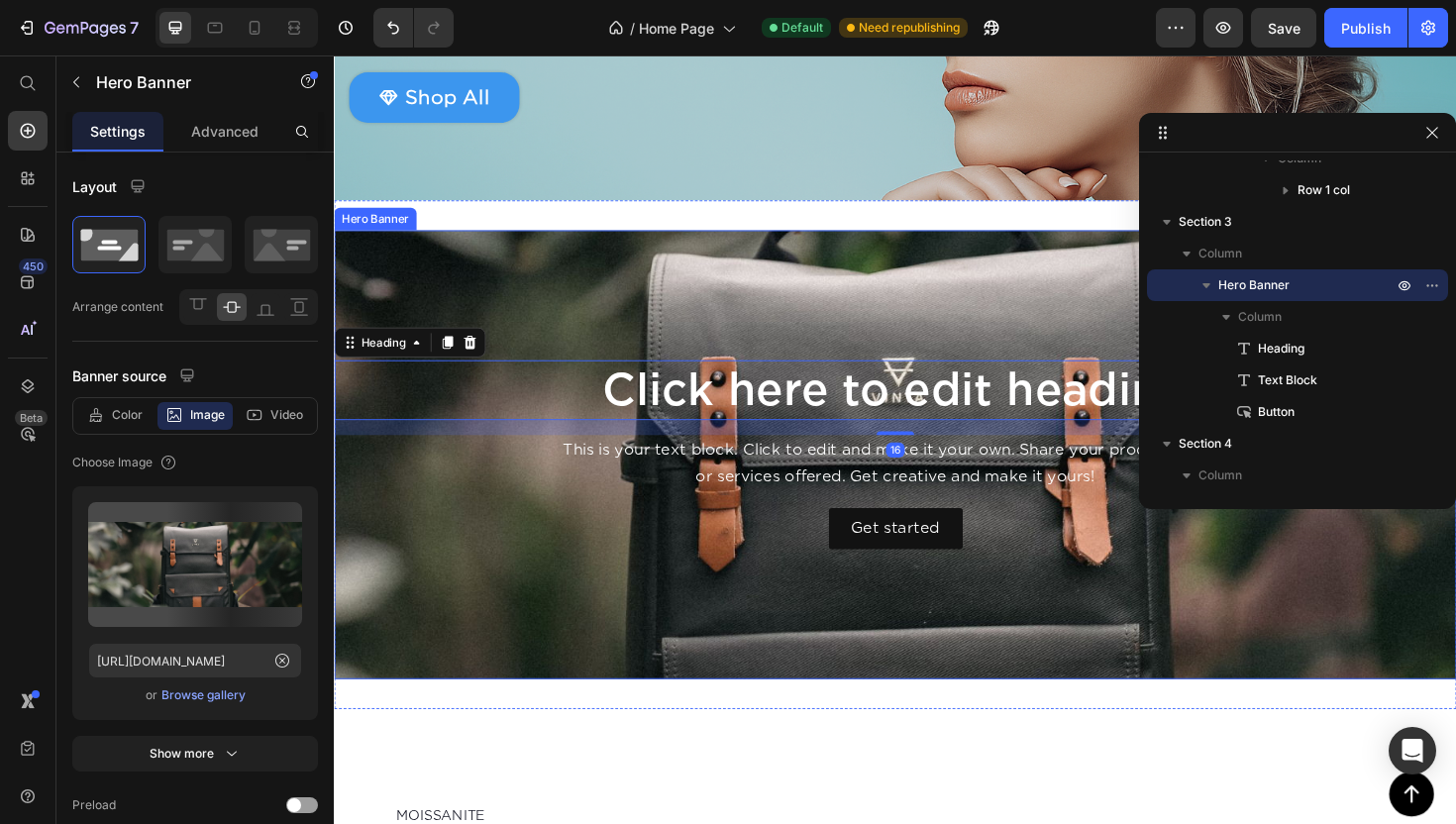 click at bounding box center (928, 478) 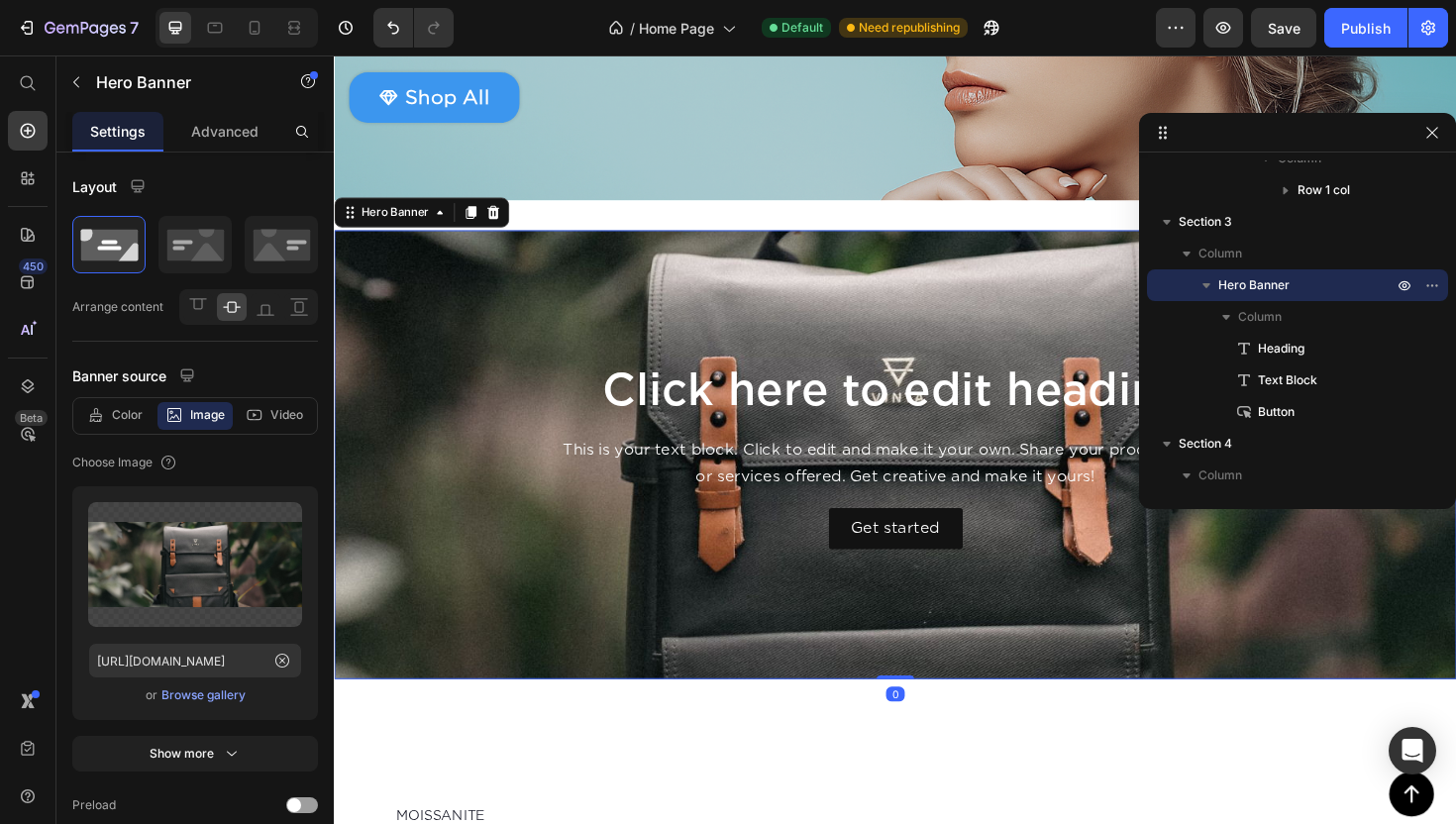 click on "Click here to edit heading Heading This is your text block. Click to edit and make it your own. Share your product's story                   or services offered. Get creative and make it yours! Text Block Get started Button" at bounding box center [928, 478] 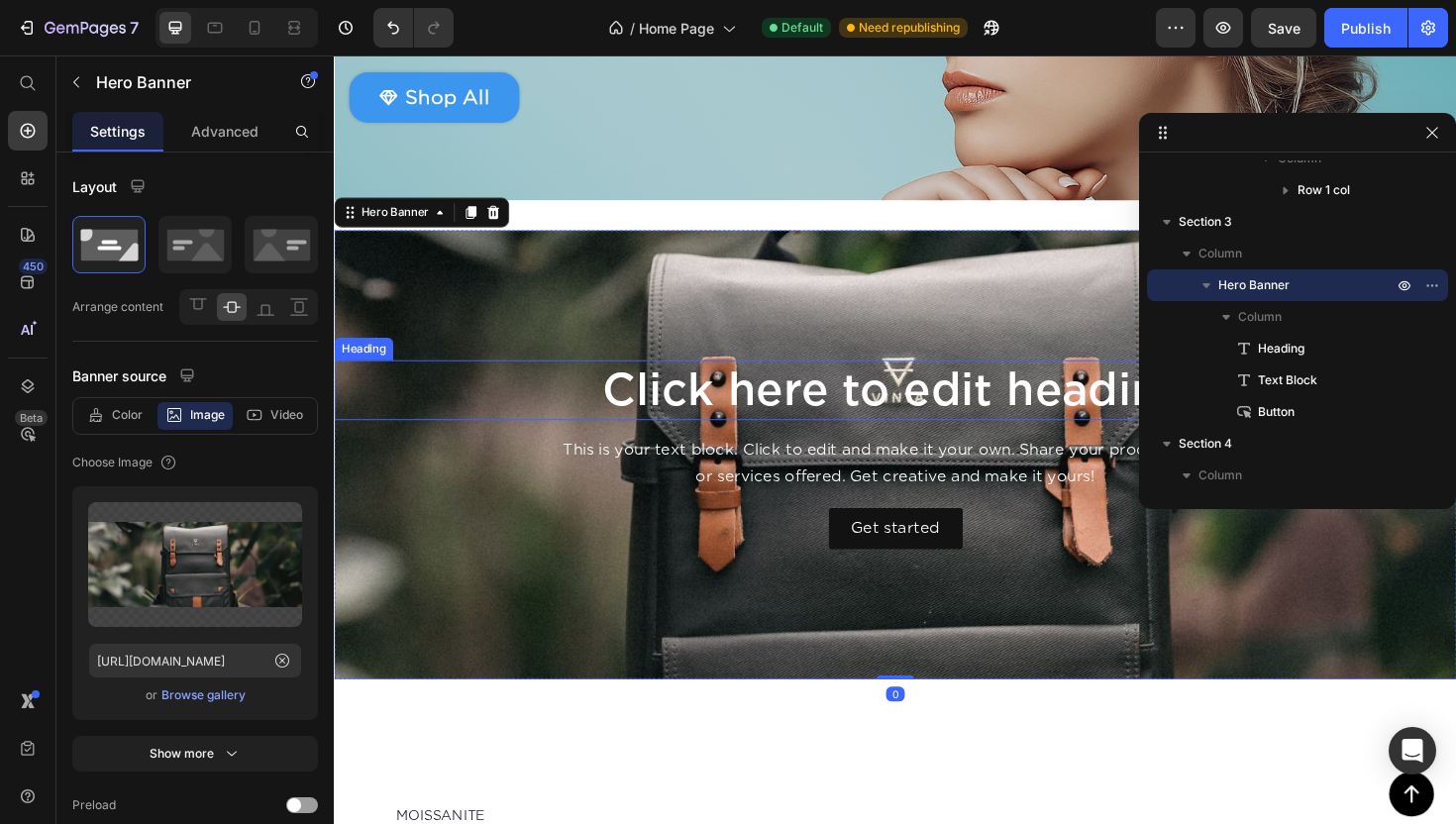 click on "Click here to edit heading" at bounding box center [928, 410] 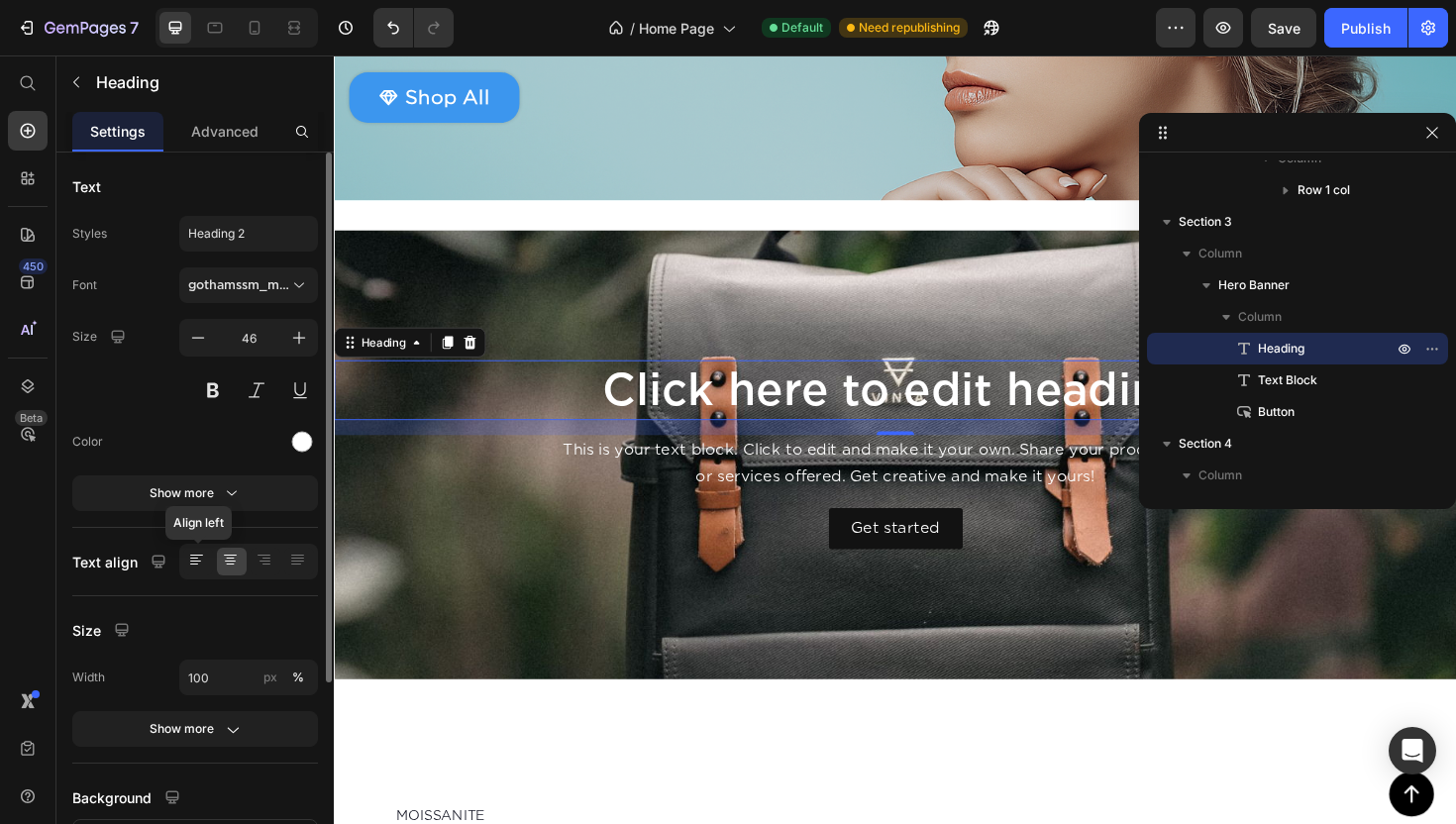 click 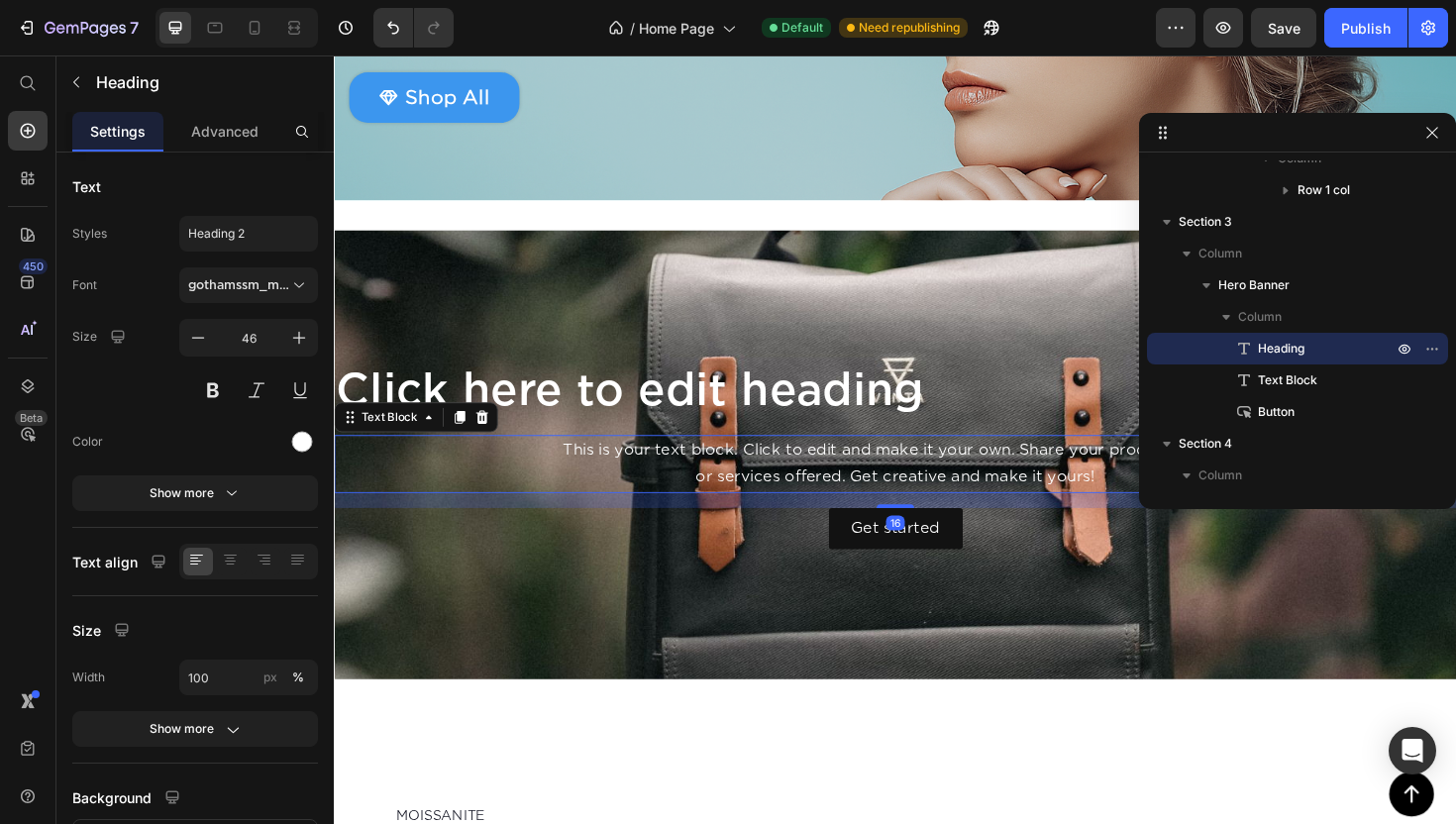 click on "This is your text block. Click to edit and make it your own. Share your product's story                   or services offered. Get creative and make it yours!" at bounding box center [928, 488] 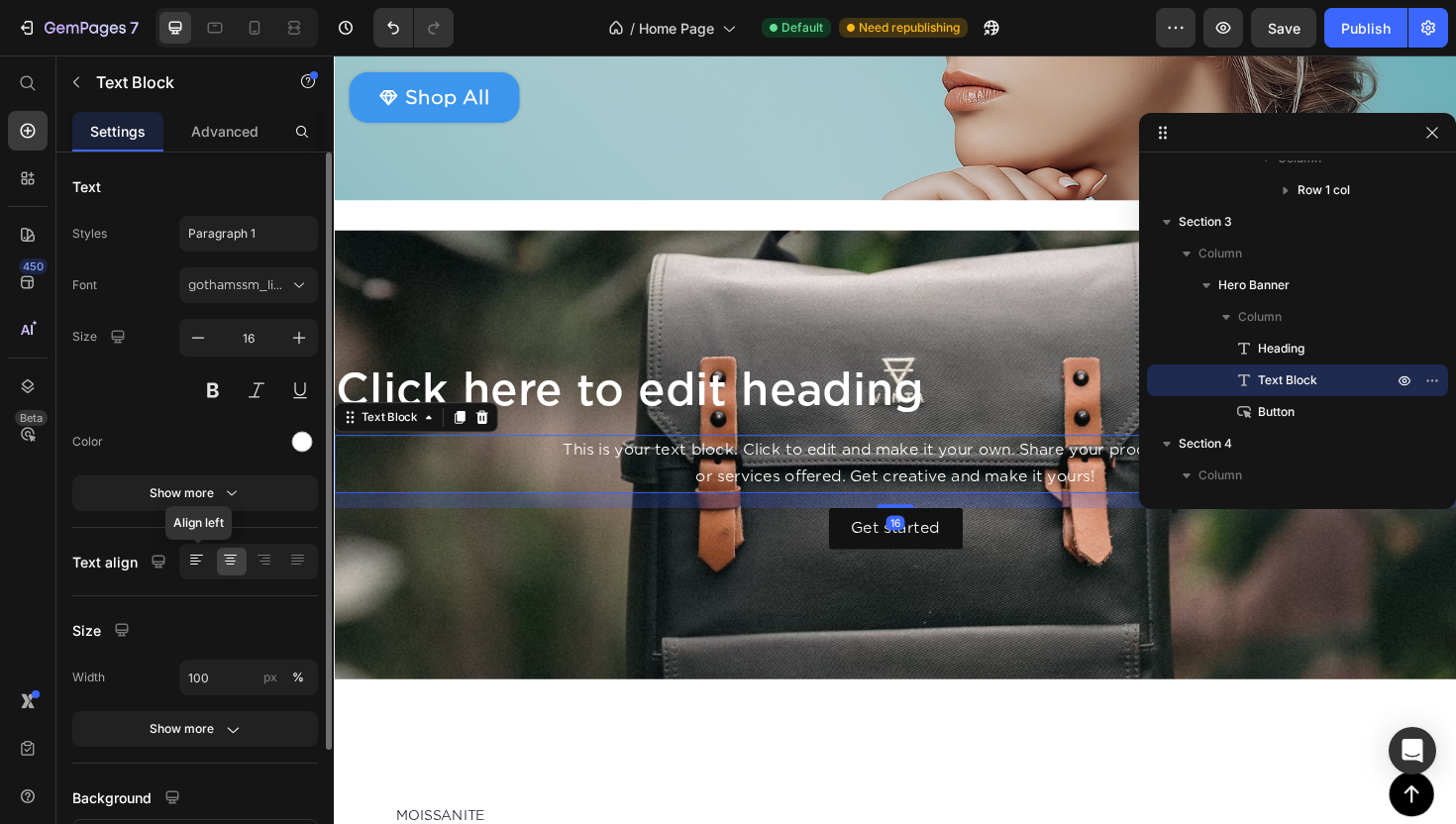 click 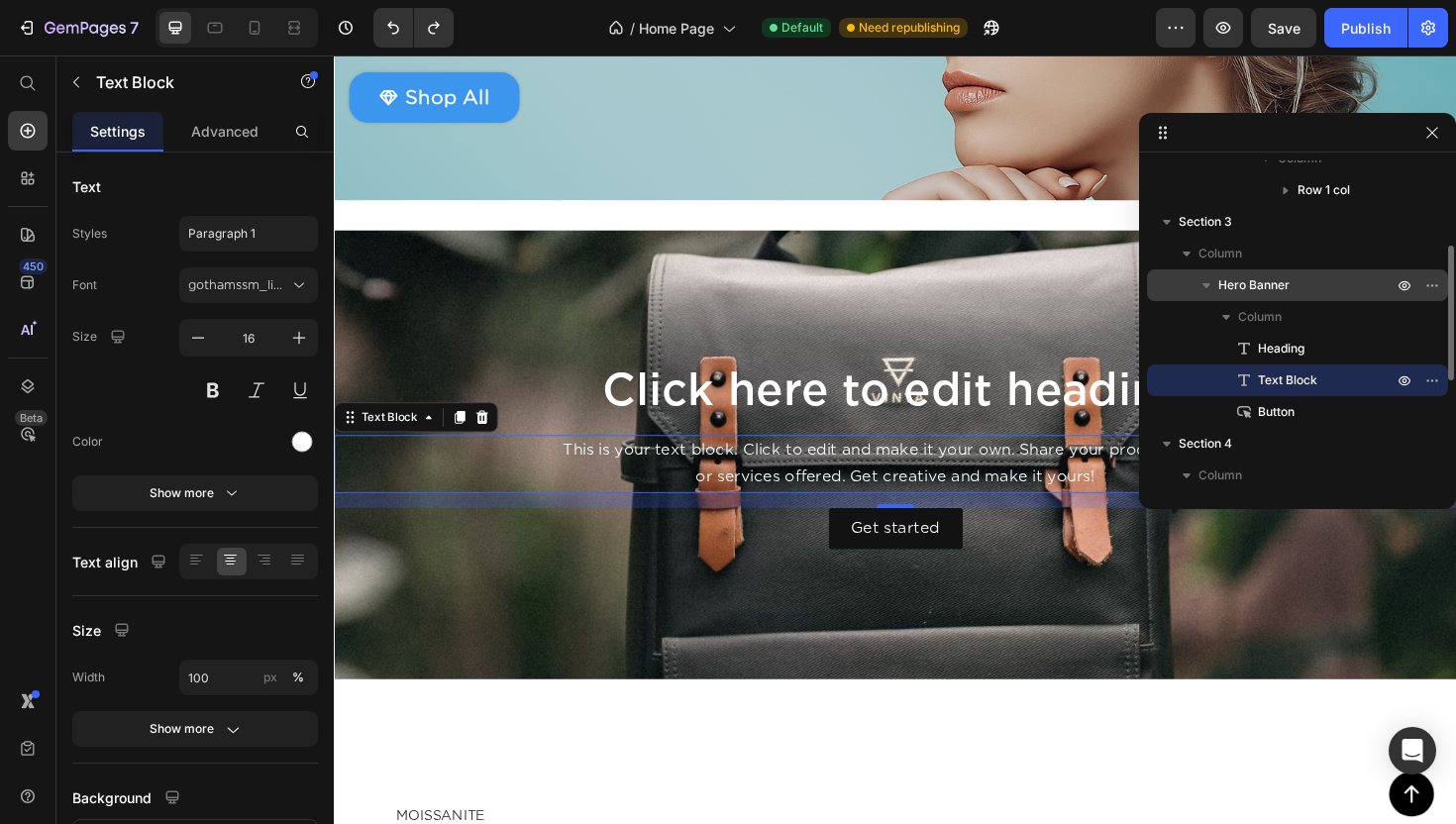 click on "Hero Banner" at bounding box center (1298, 285) 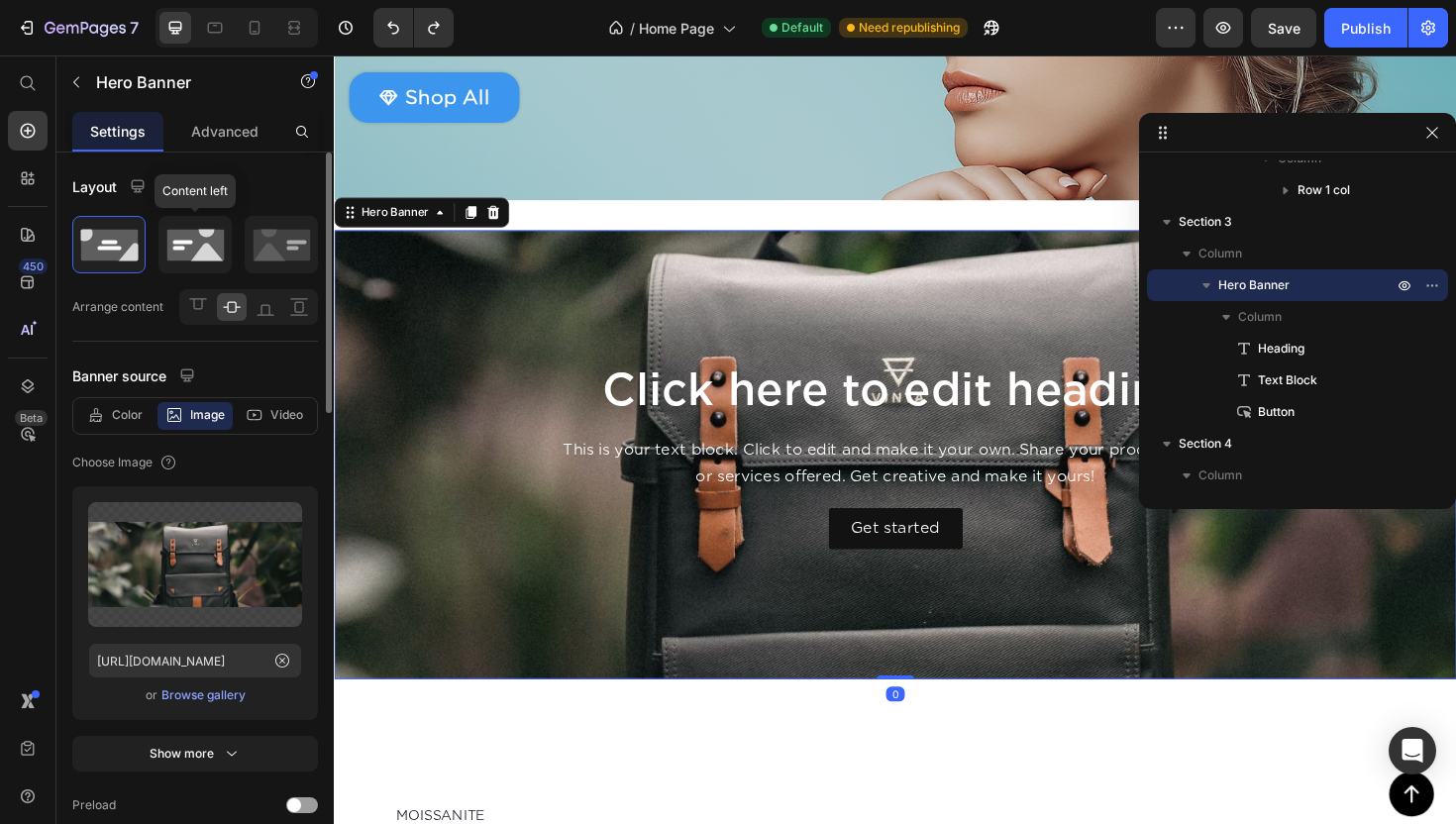 click 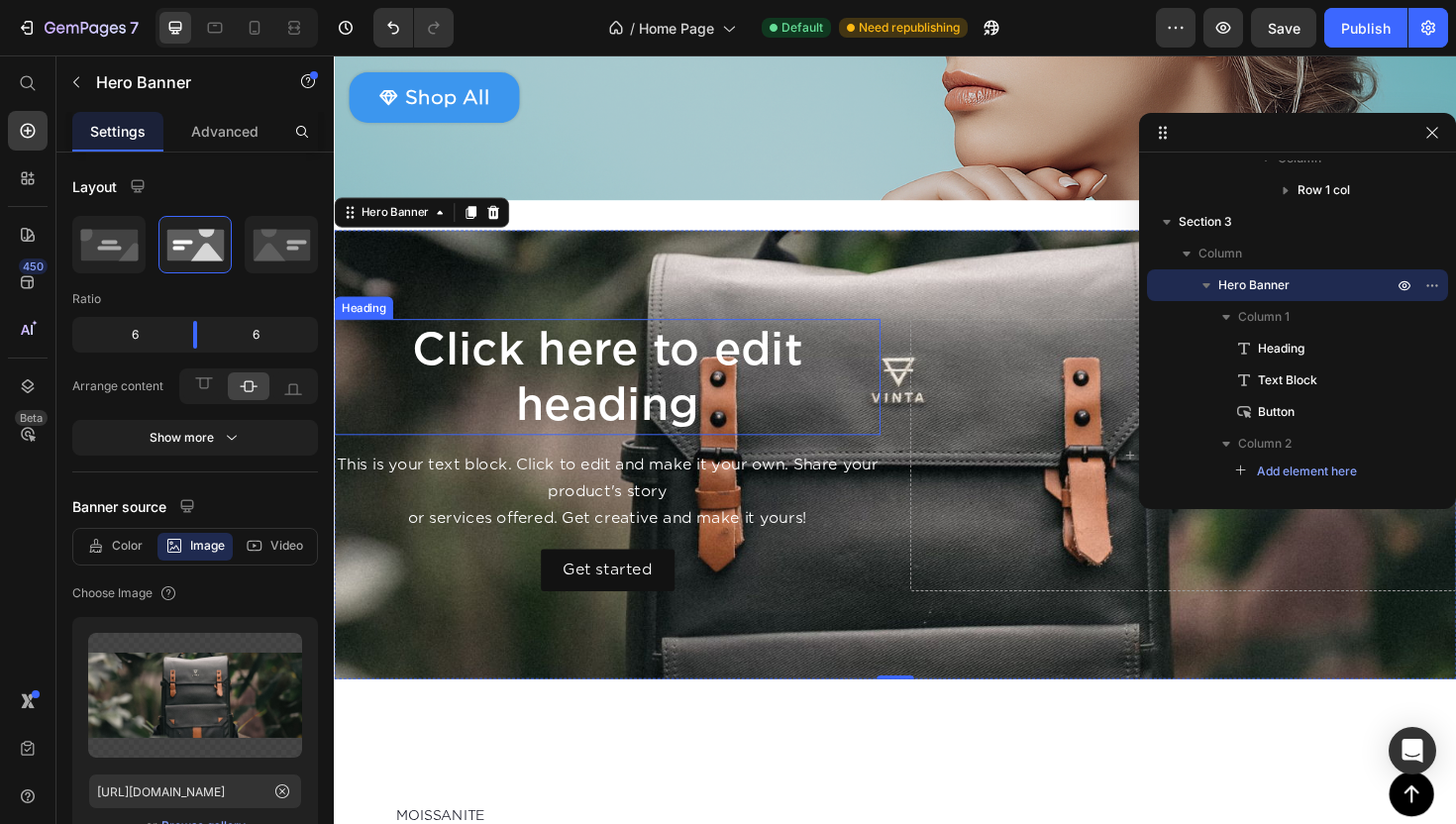 click on "Click here to edit heading" at bounding box center (623, 396) 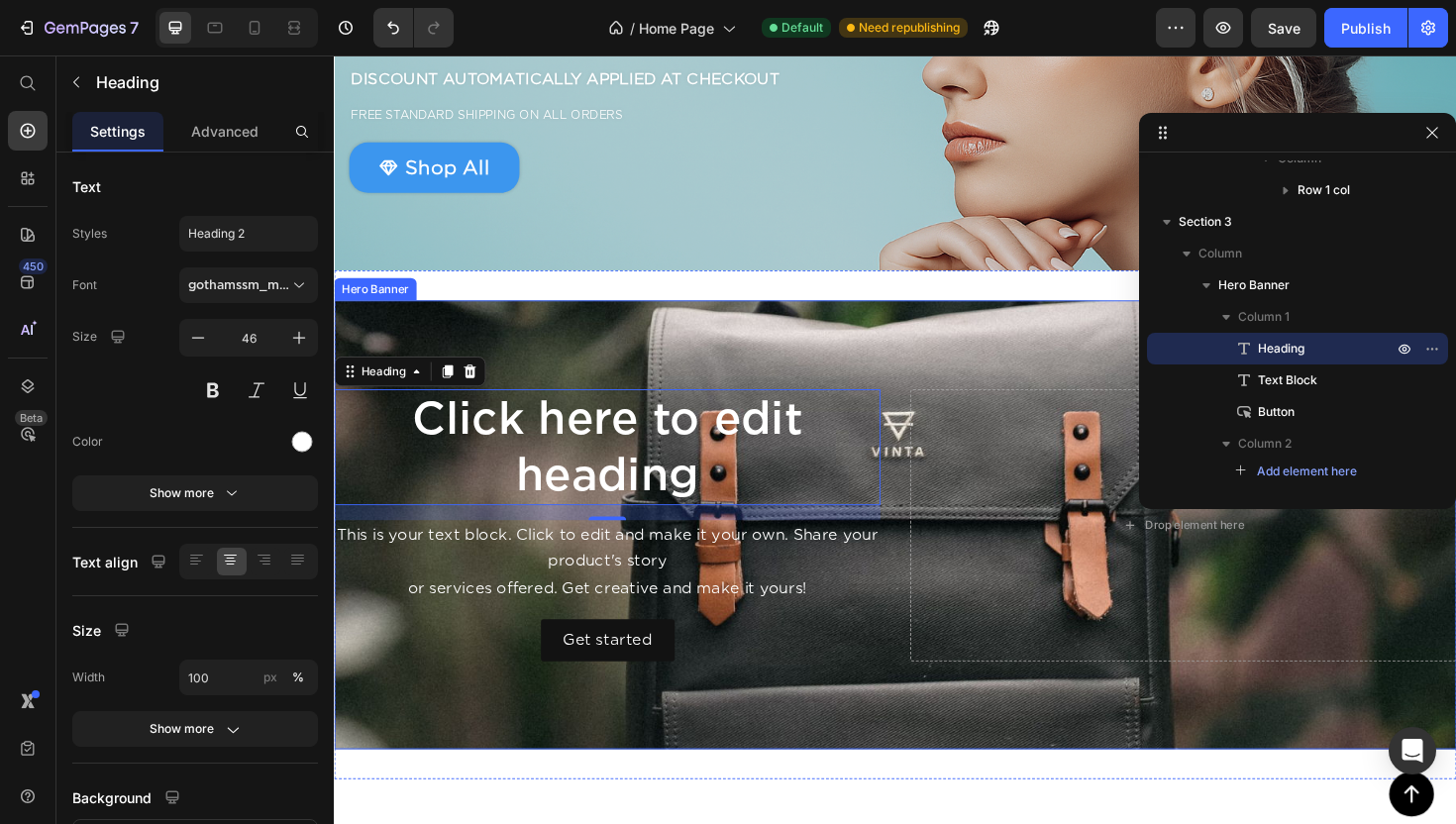 scroll, scrollTop: 358, scrollLeft: 0, axis: vertical 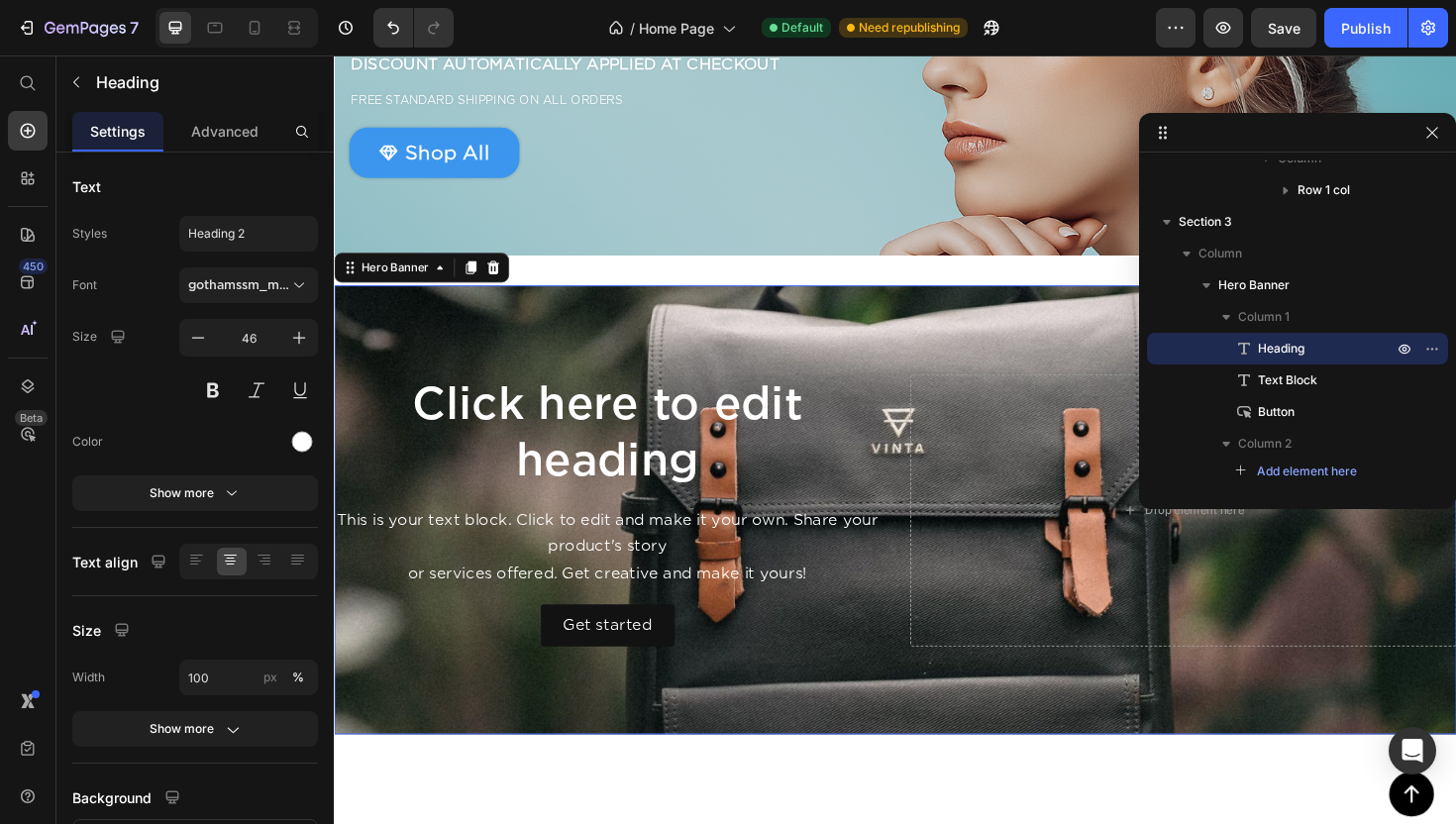 click at bounding box center (928, 537) 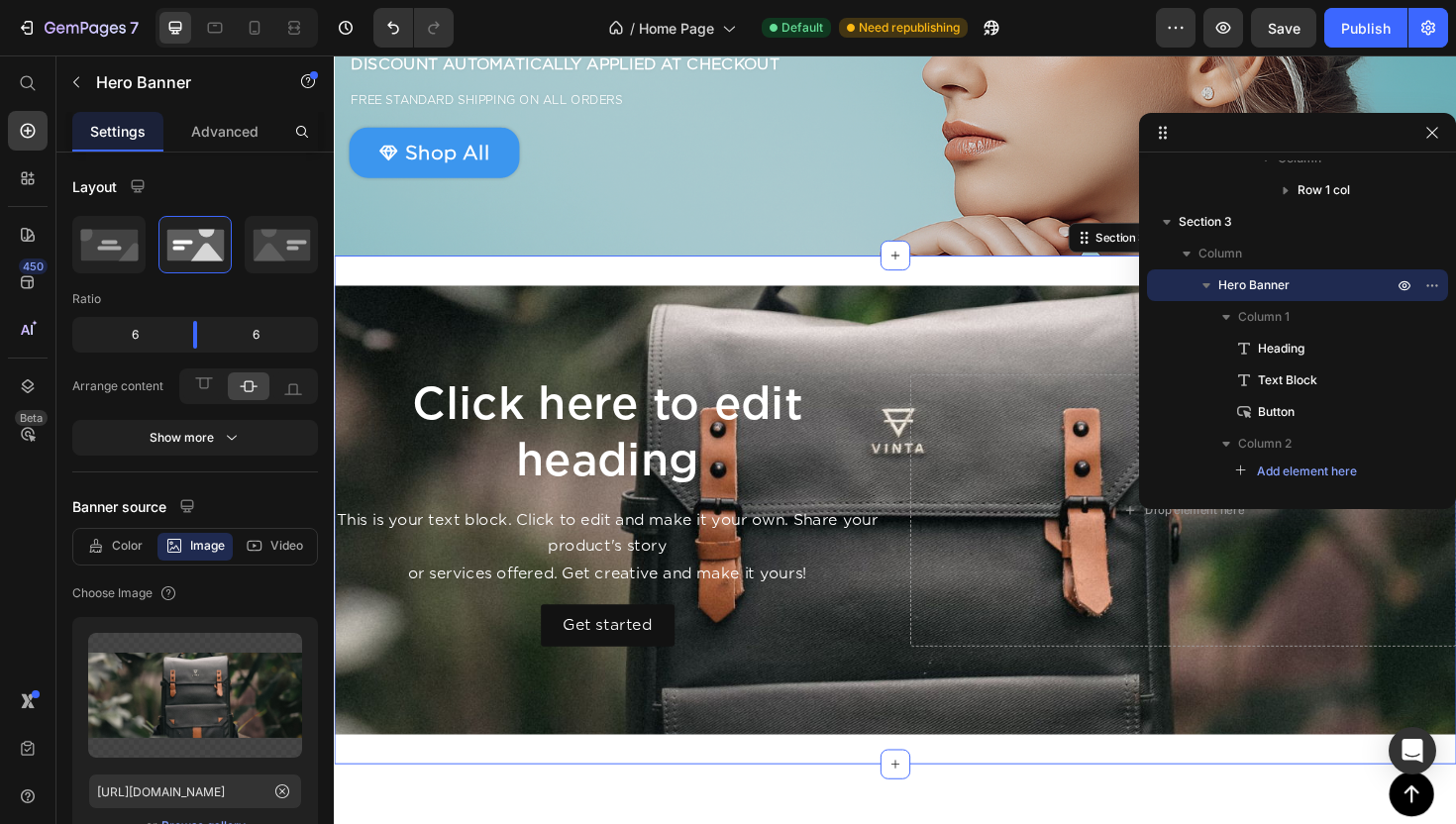 click on "Click here to edit heading Heading This is your text block. Click to edit and make it your own. Share your product's story                   or services offered. Get creative and make it yours! Text Block Get started Button
Drop element here Hero Banner Section 3   You can create reusable sections Create Theme Section AI Content Write with GemAI What would you like to describe here? Tone and Voice Persuasive Product Moissanite Tennis Bracelet Show more Generate" at bounding box center [928, 537] 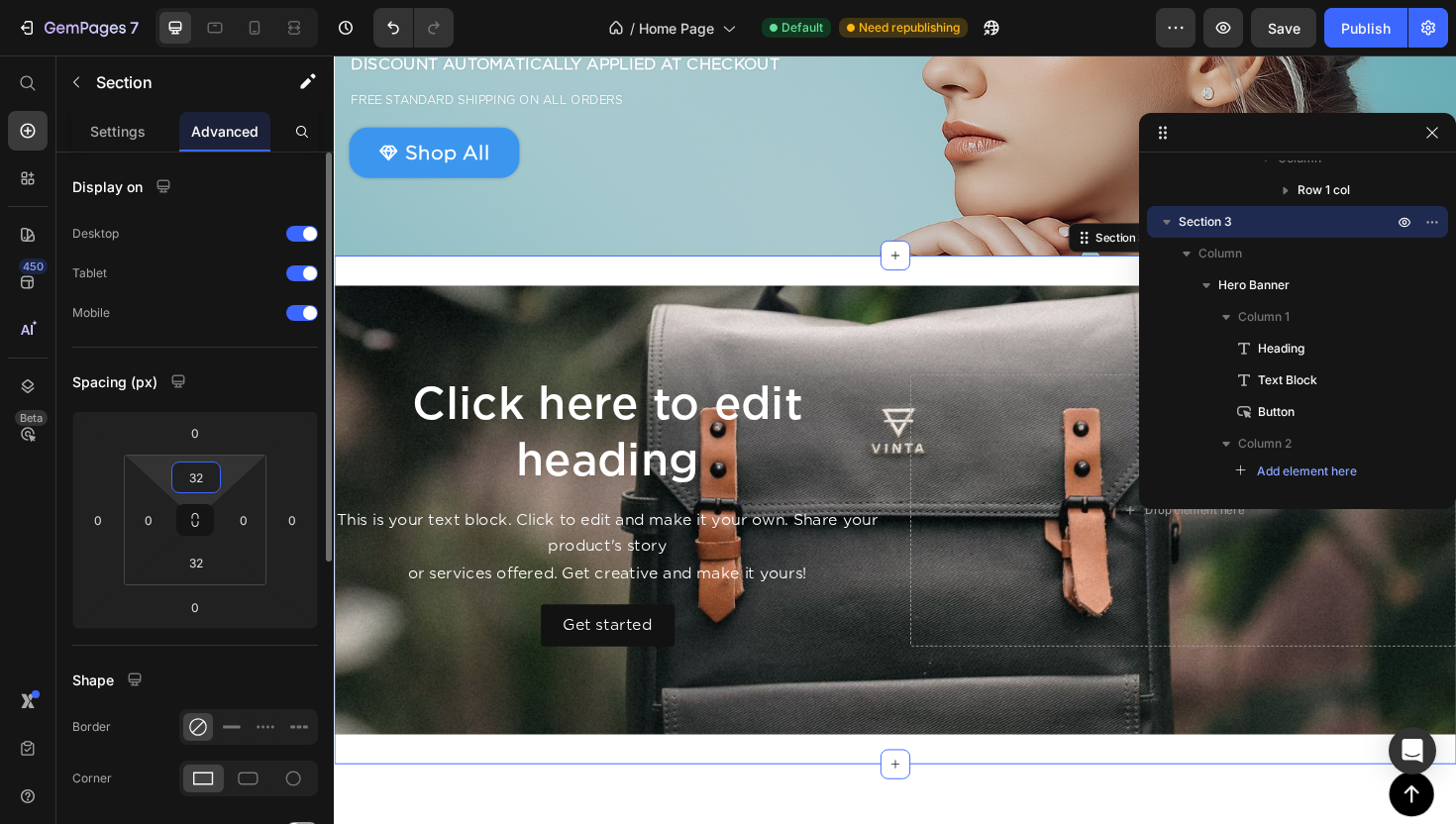 click on "32" at bounding box center (196, 477) 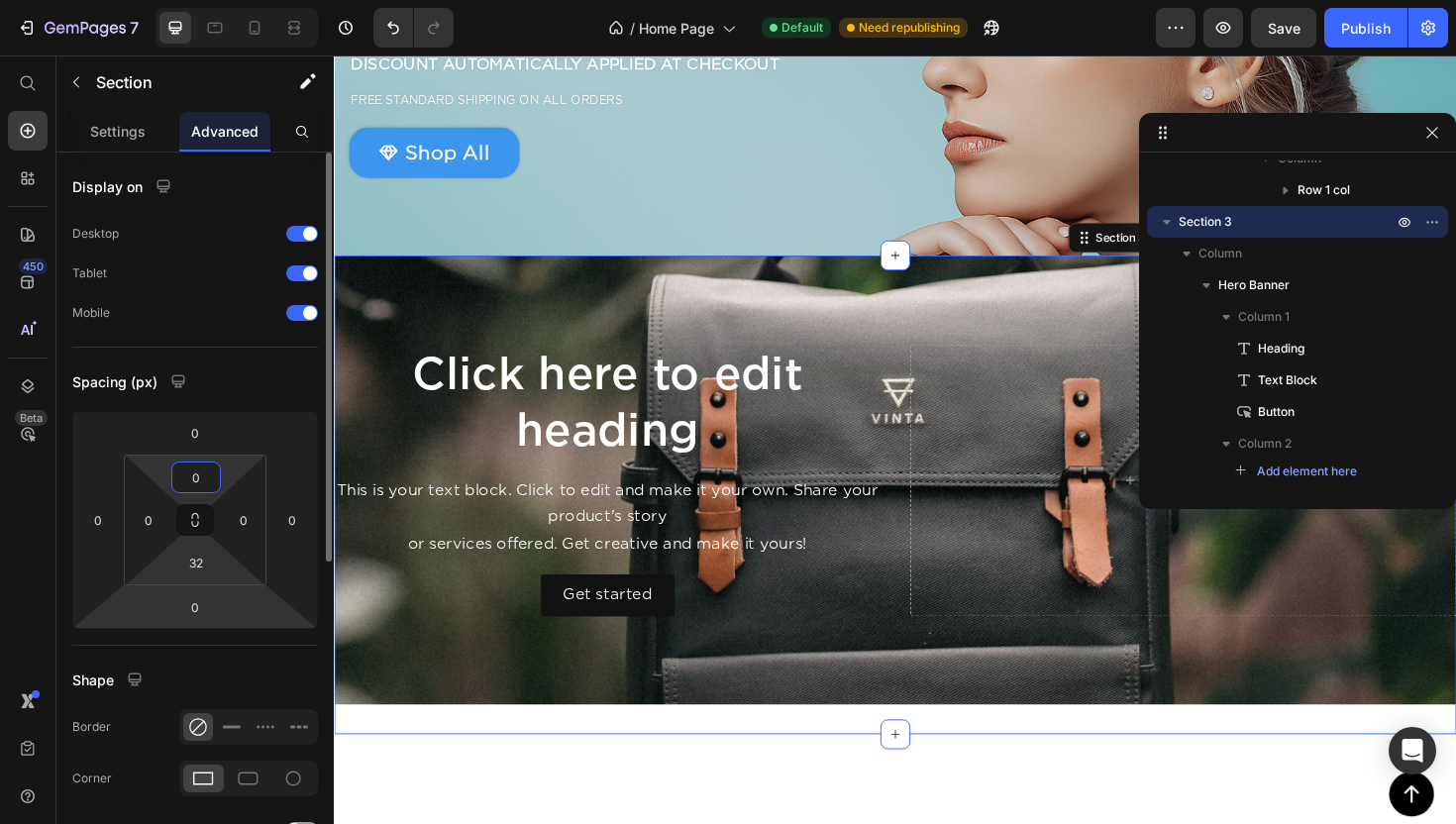 type on "0" 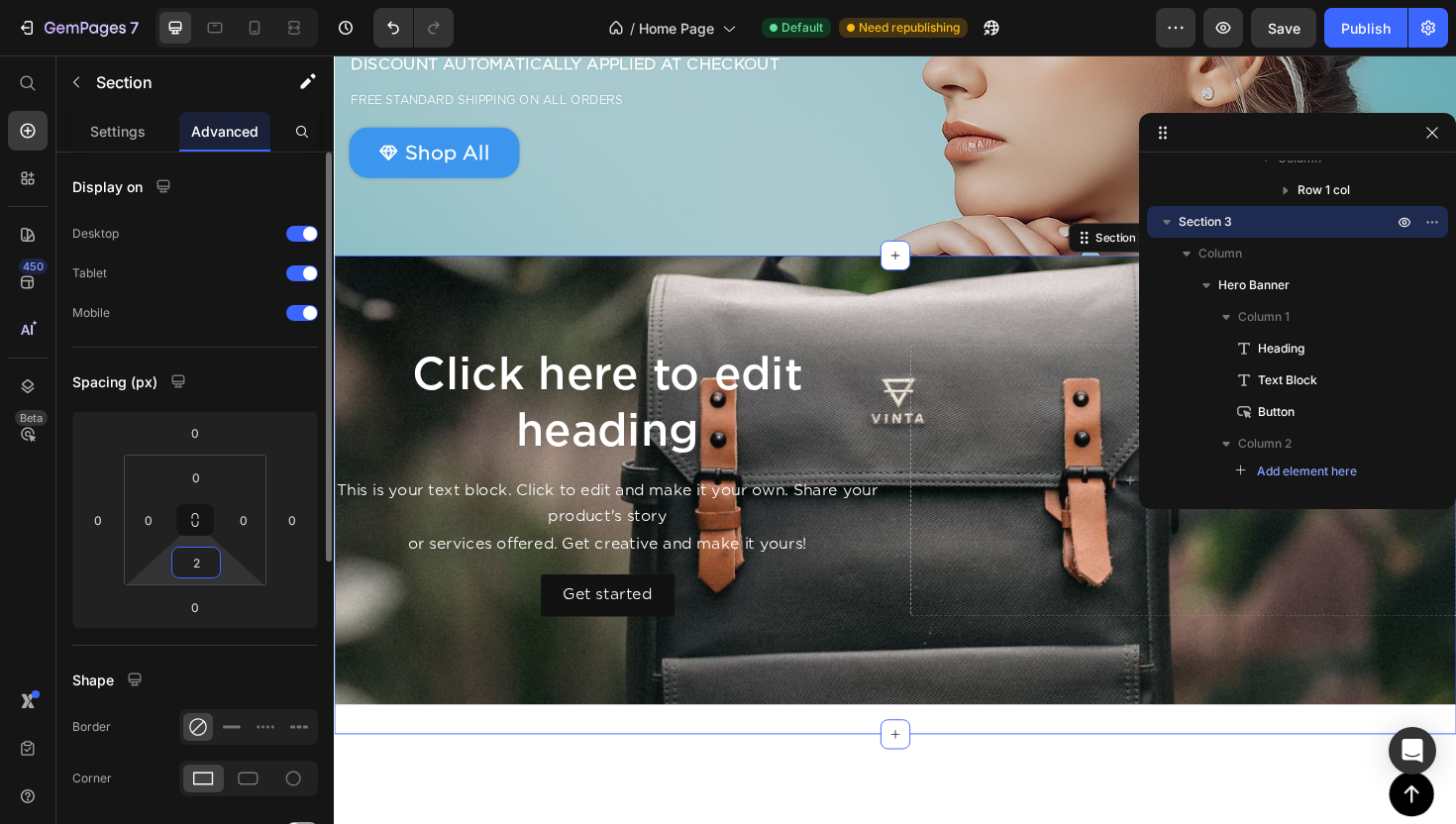 click on "7   /  Home Page Default Need republishing Preview  Save   Publish  450 Beta Start with Sections Elements Hero Section Product Detail Brands Trusted Badges Guarantee Product Breakdown How to use Testimonials Compare Bundle FAQs Social Proof Brand Story Product List Collection Blog List Contact Sticky Add to Cart Custom Footer Browse Library 450 Layout
Row
Row
Row
Row Text
Heading
Text Block Button
Button
Button
Sticky Back to top Media
Image" at bounding box center [728, 0] 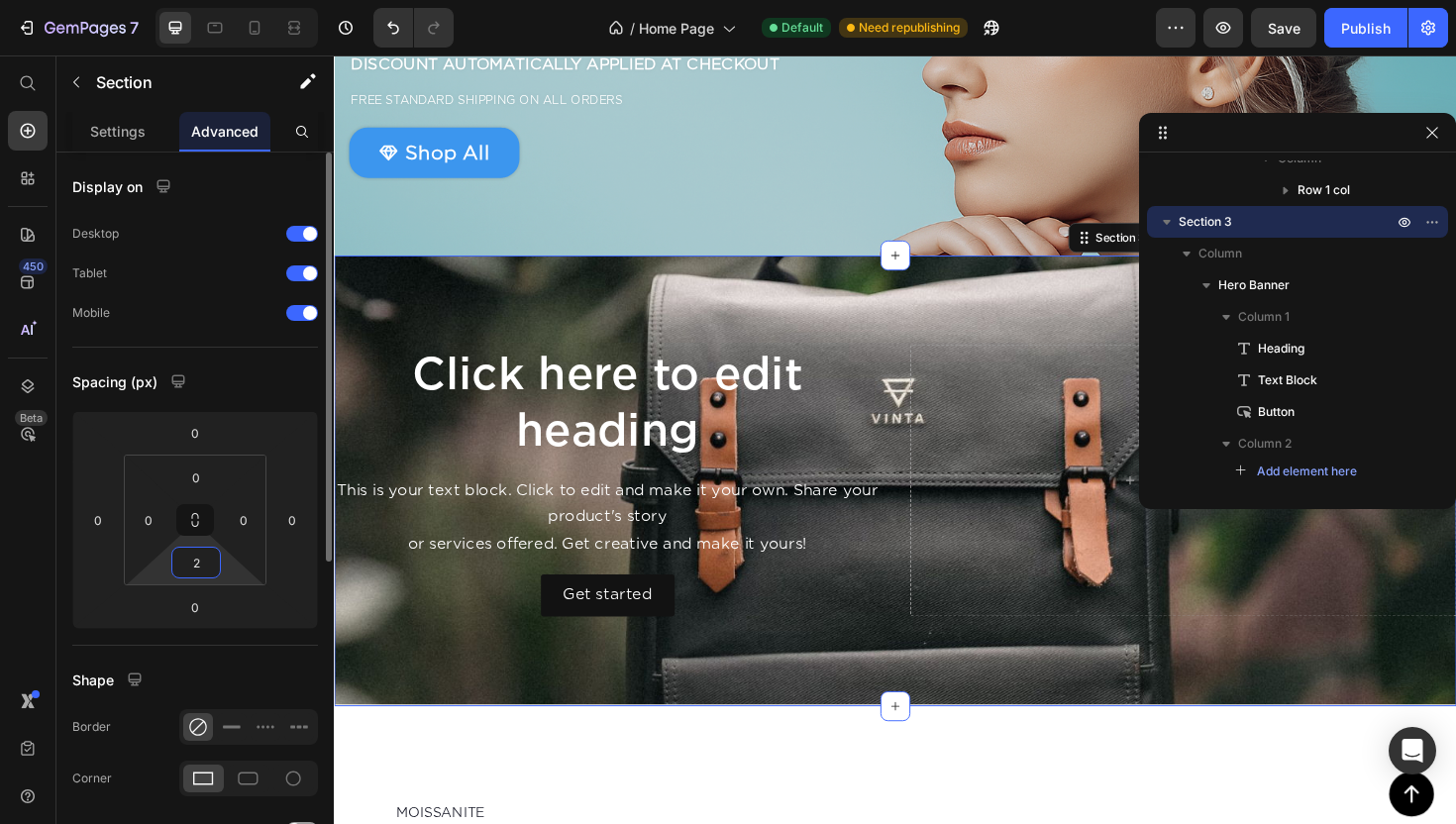 type on "0" 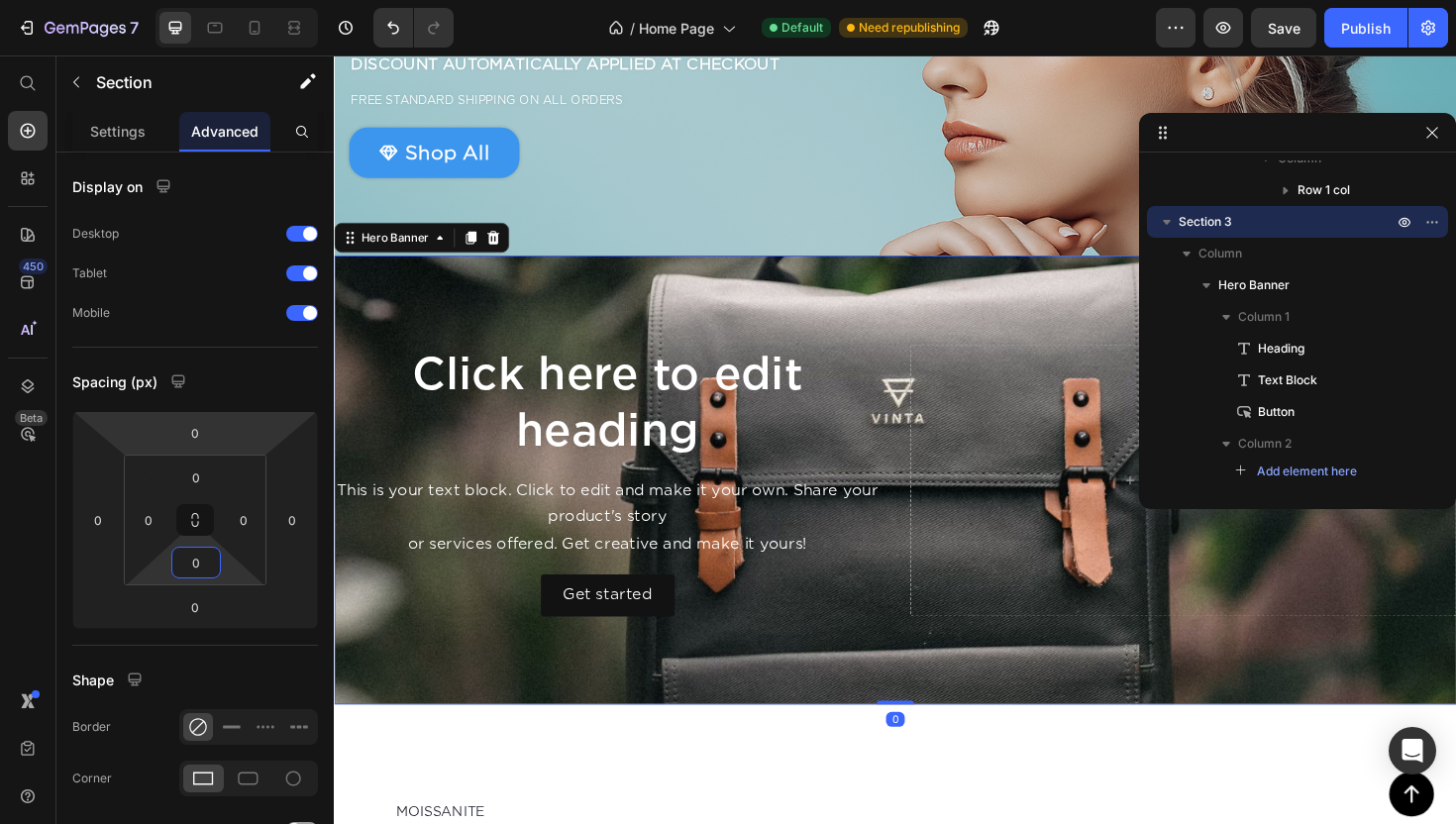 click at bounding box center [928, 505] 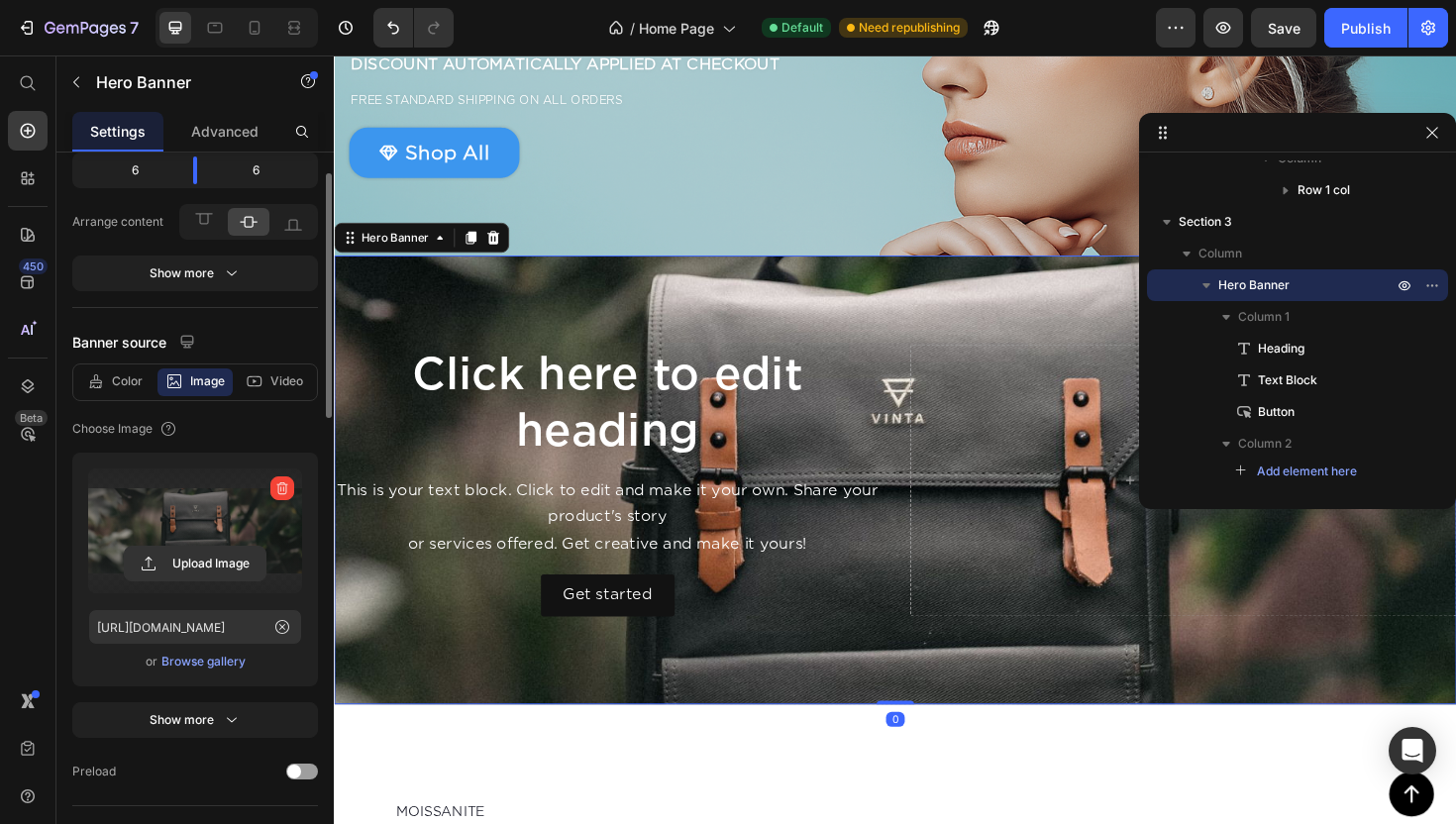 scroll, scrollTop: 188, scrollLeft: 0, axis: vertical 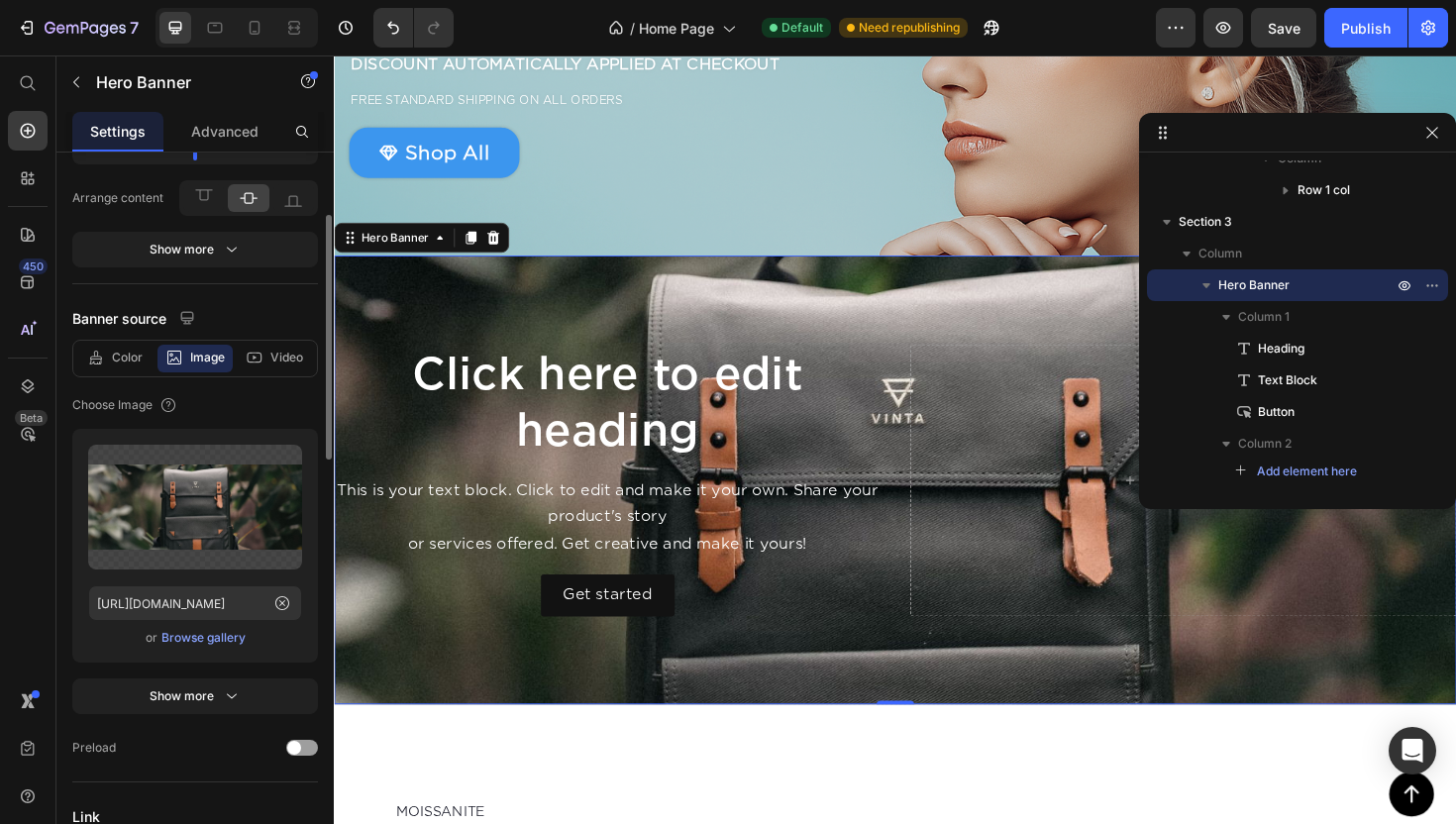 click on "Browse gallery" at bounding box center [203, 638] 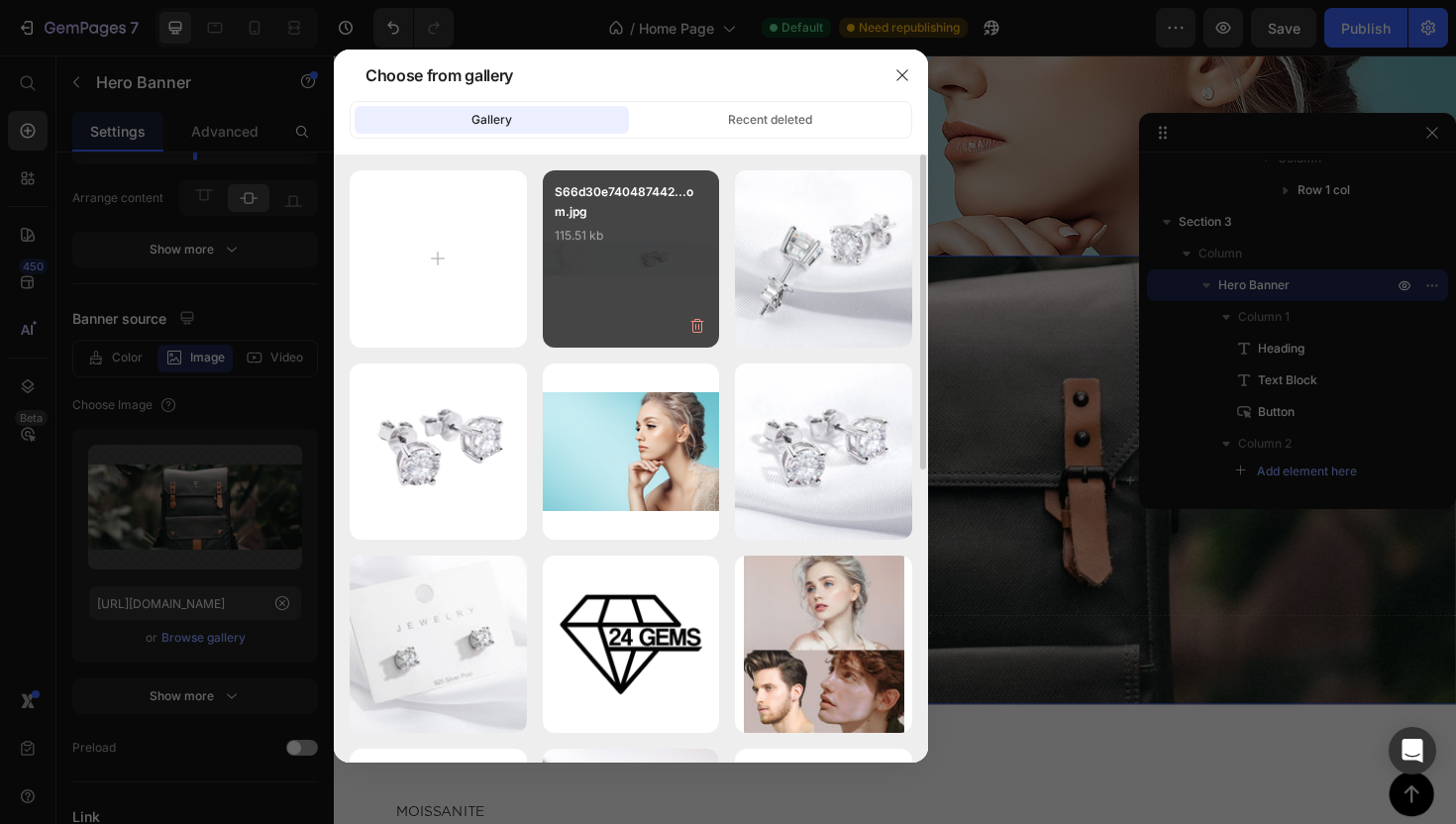 click on "S66d30e740487442...om.jpg 115.51 kb" at bounding box center [631, 258] 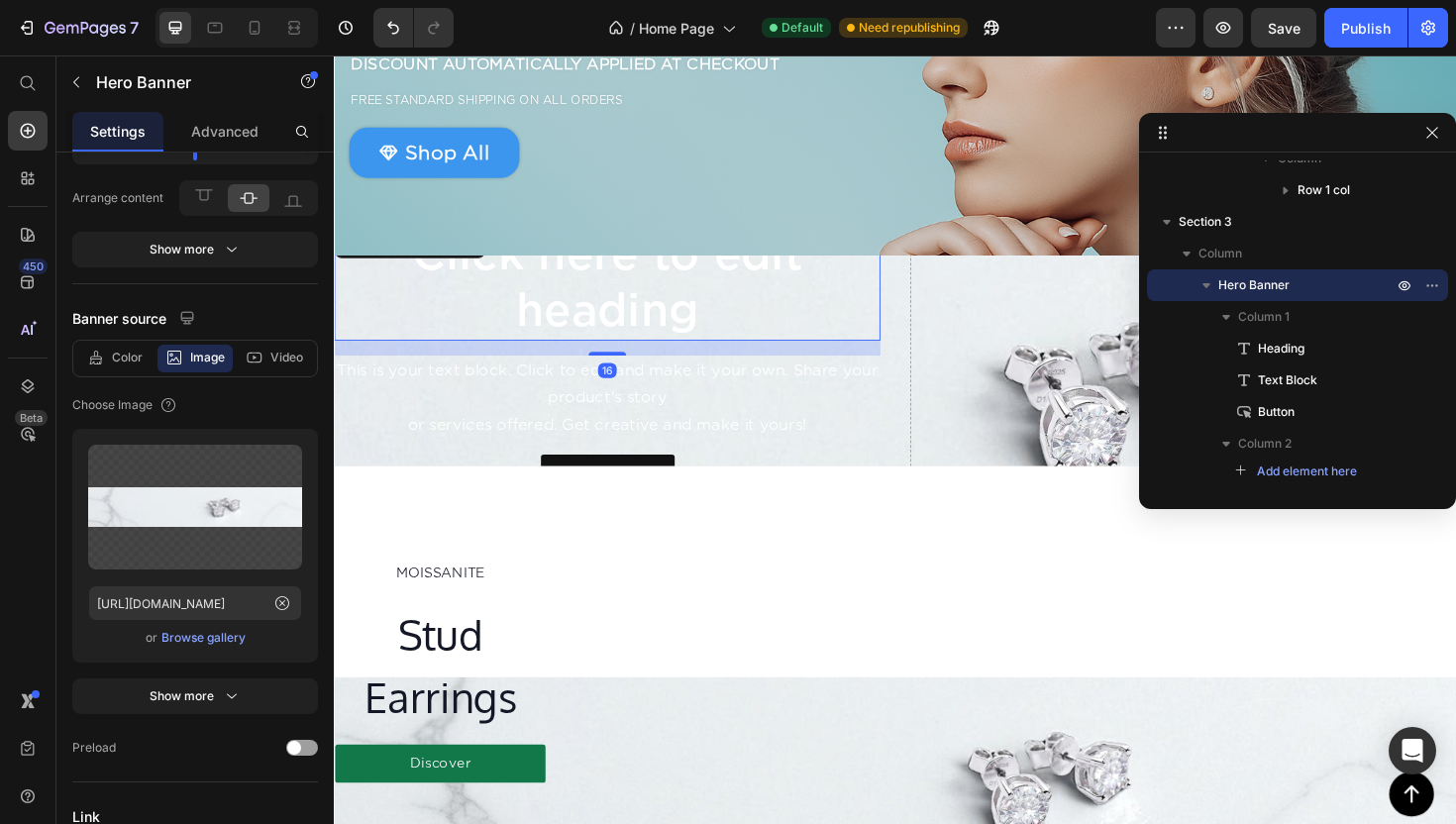 click on "Click here to edit heading" at bounding box center [623, 296] 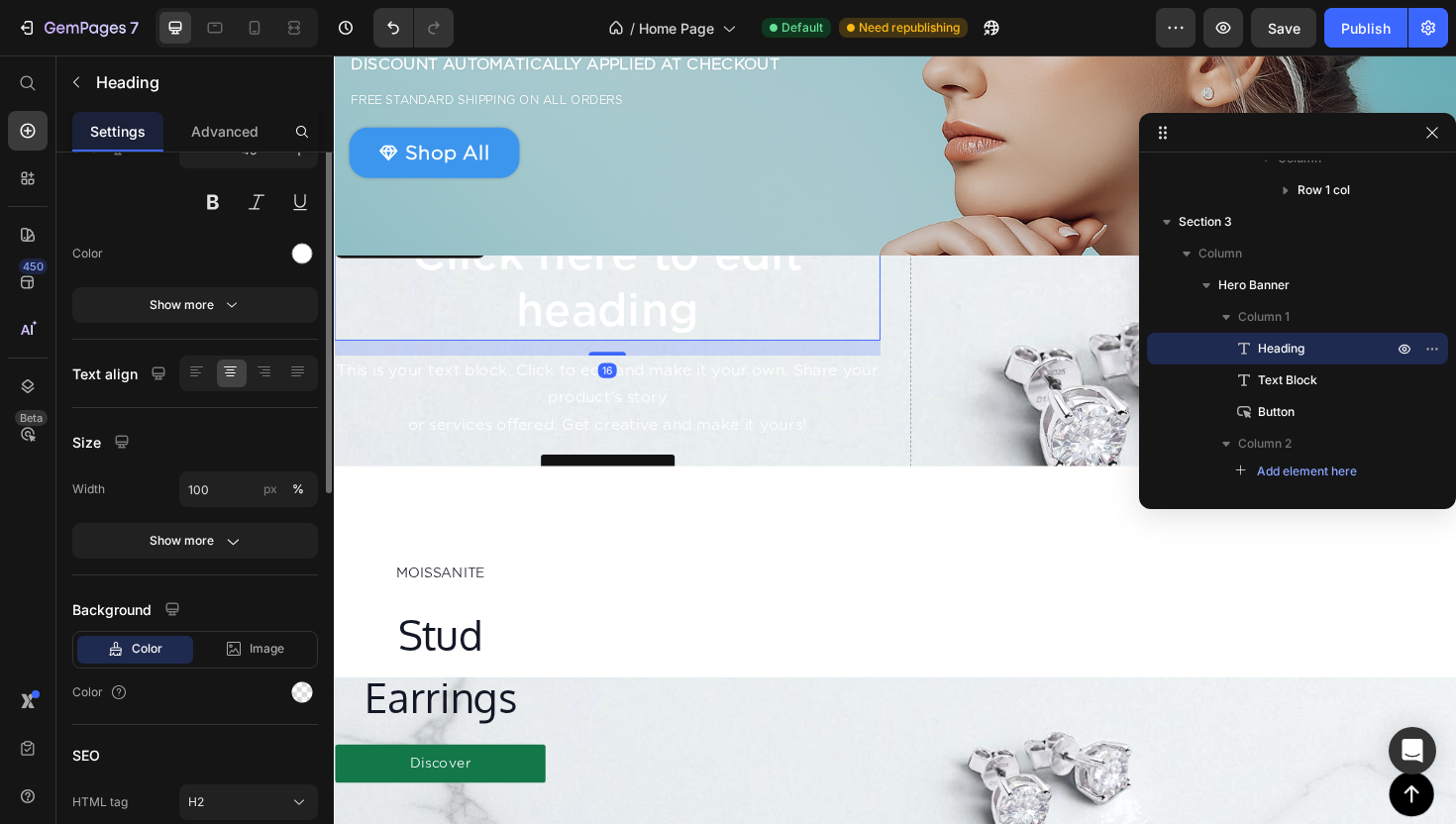 scroll, scrollTop: 0, scrollLeft: 0, axis: both 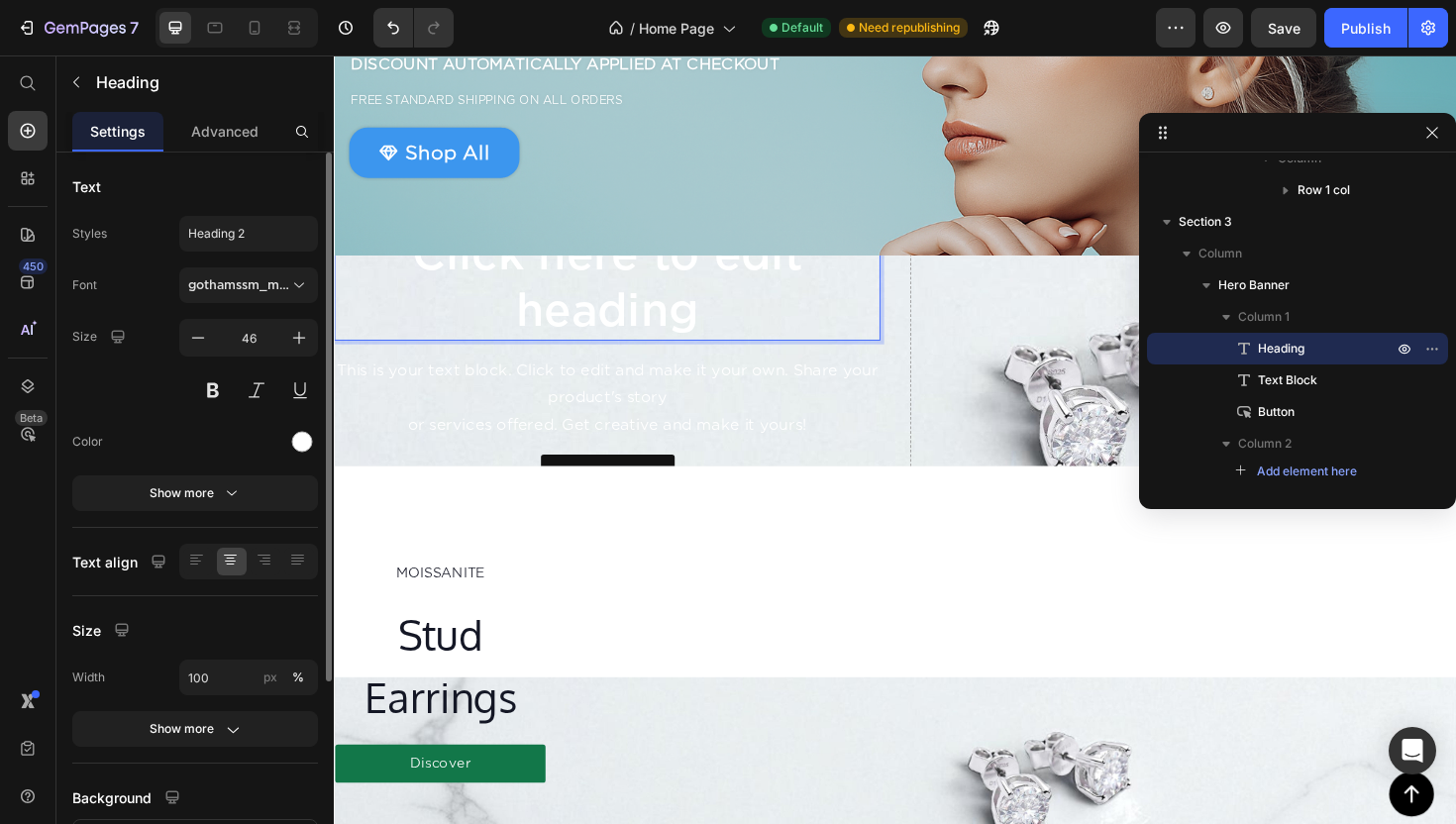 click on "Click here to edit heading" at bounding box center [623, 296] 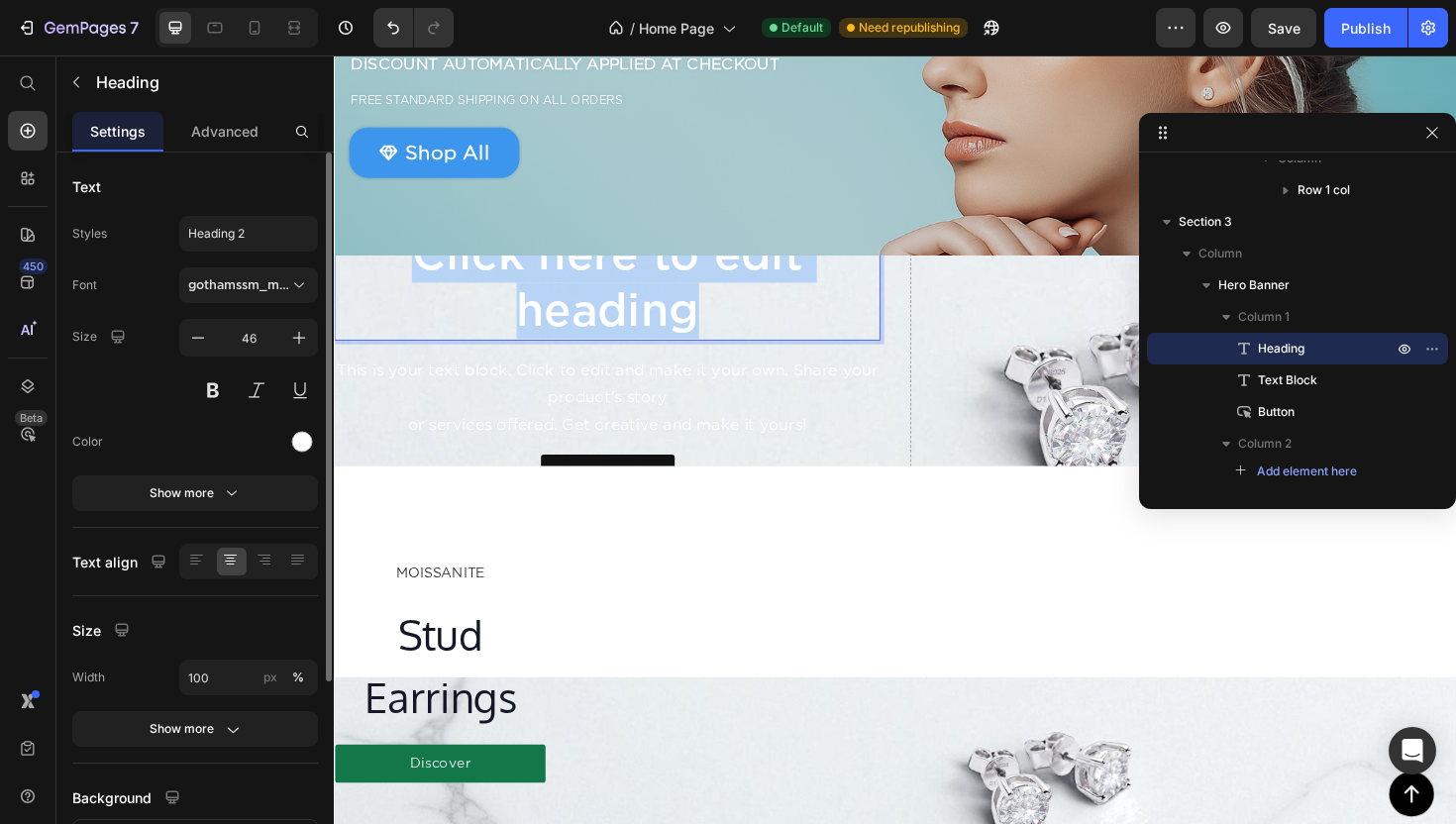 click on "Click here to edit heading" at bounding box center [623, 296] 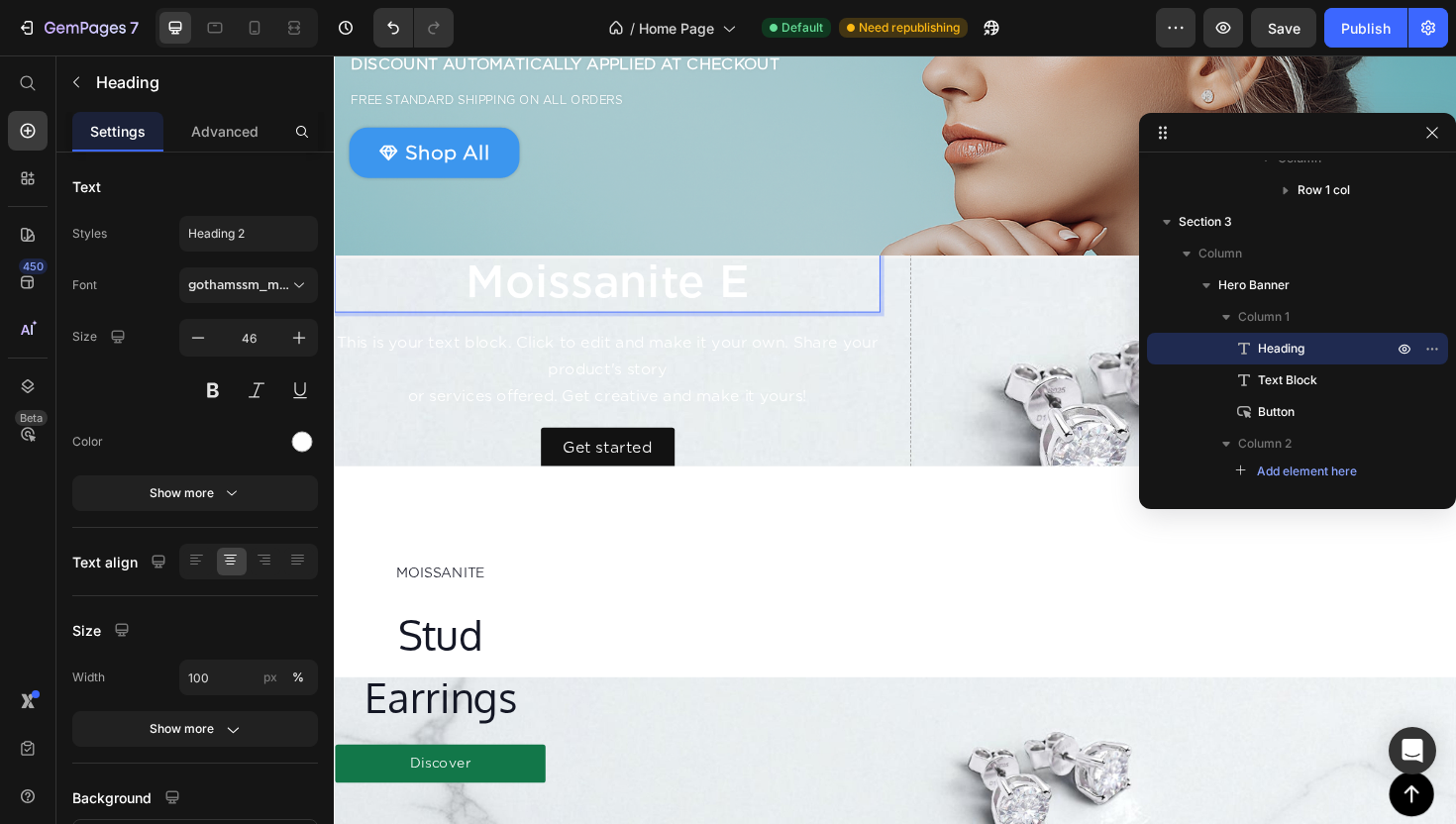 scroll, scrollTop: 387, scrollLeft: 0, axis: vertical 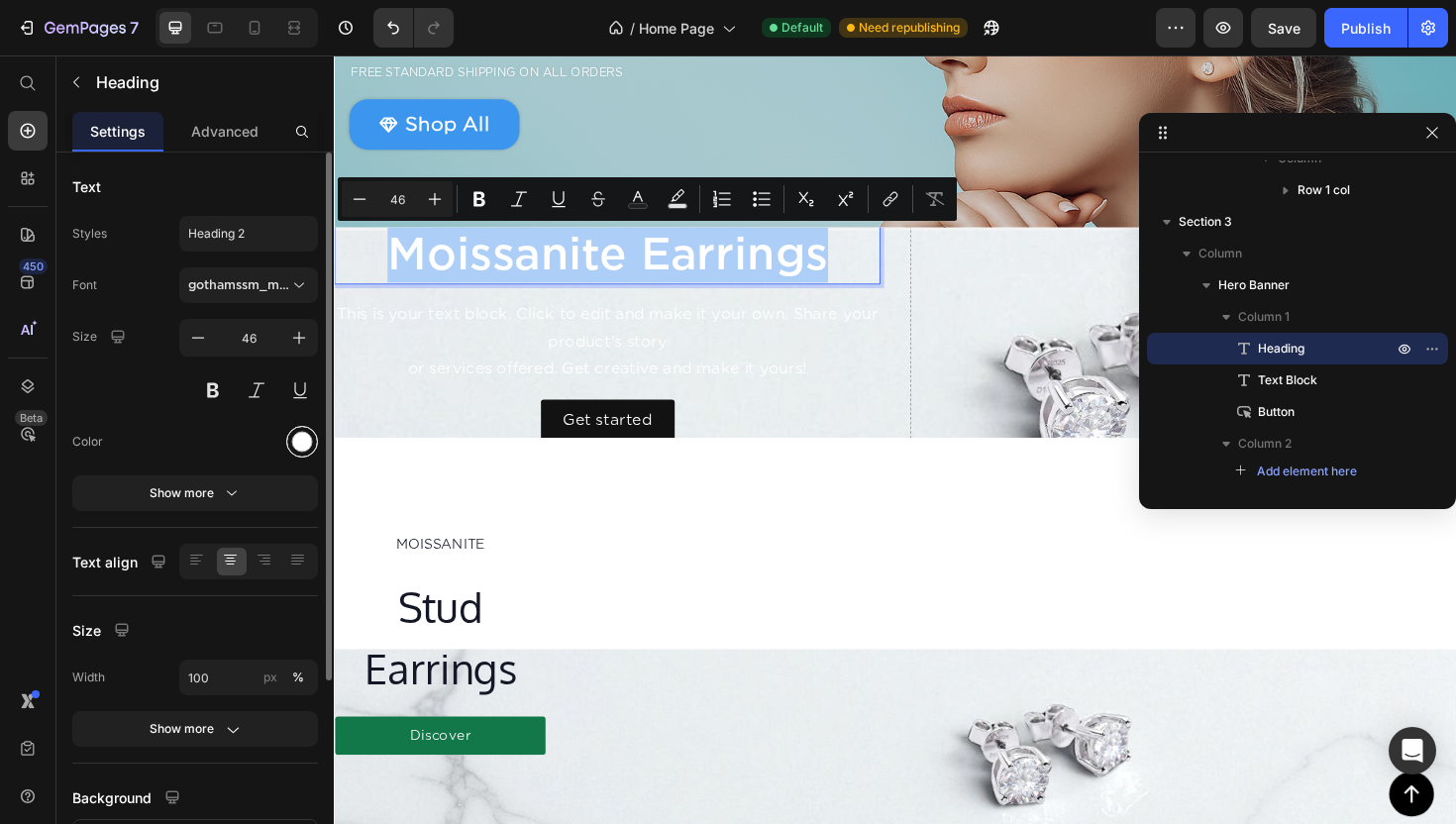 click at bounding box center (302, 442) 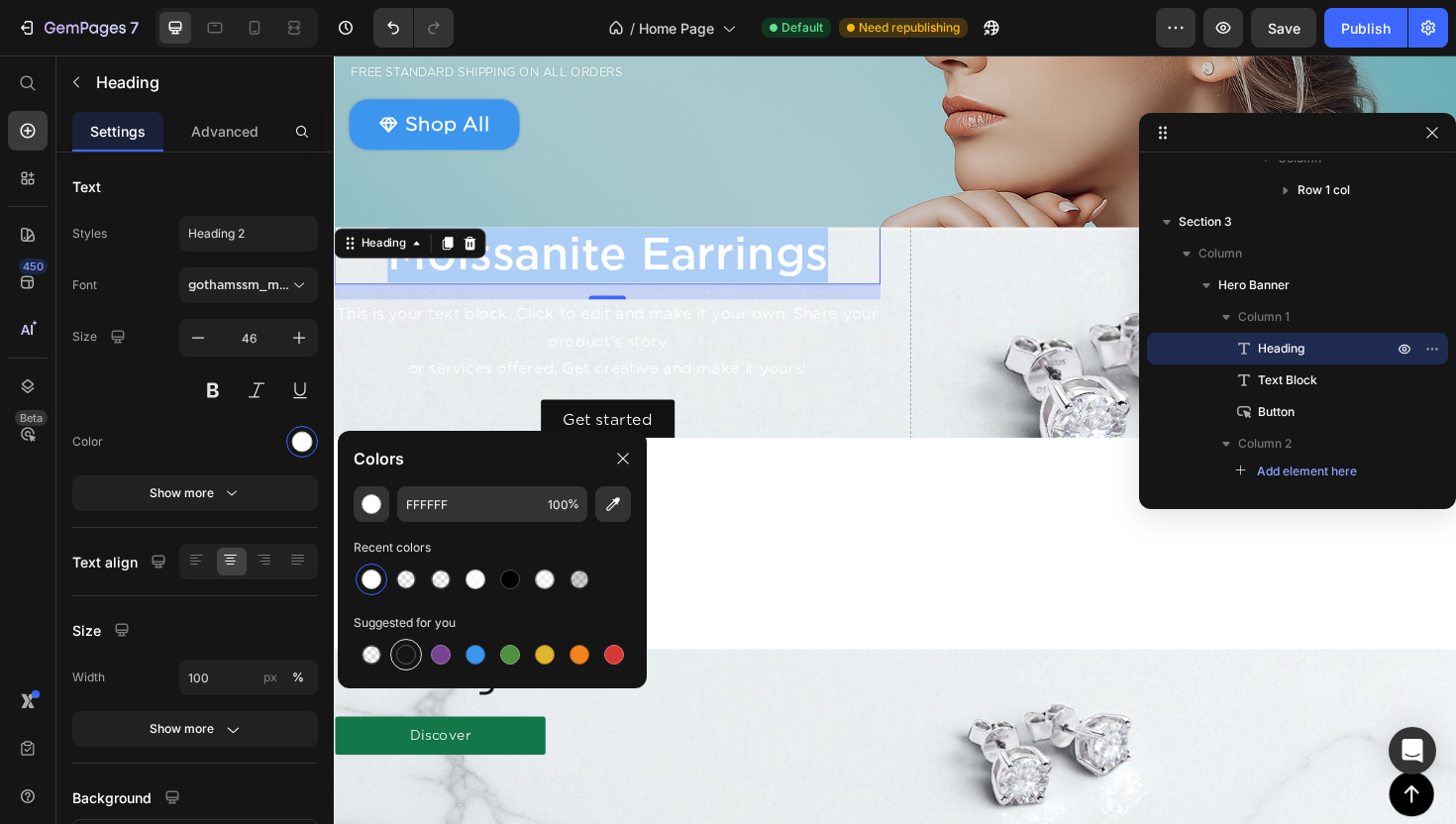 click at bounding box center (406, 655) 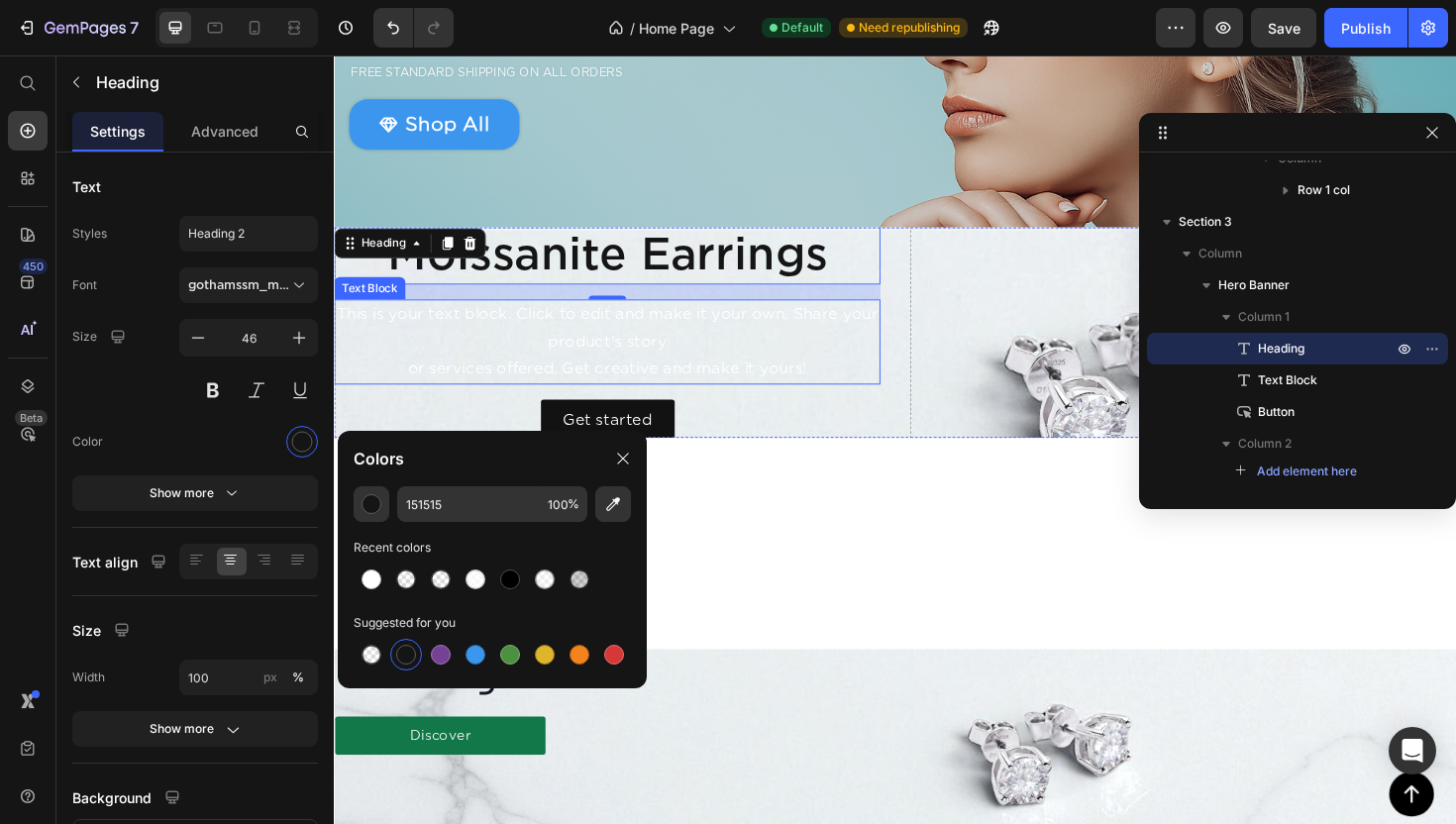 click on "This is your text block. Click to edit and make it your own. Share your product's story                   or services offered. Get creative and make it yours!" at bounding box center (623, 359) 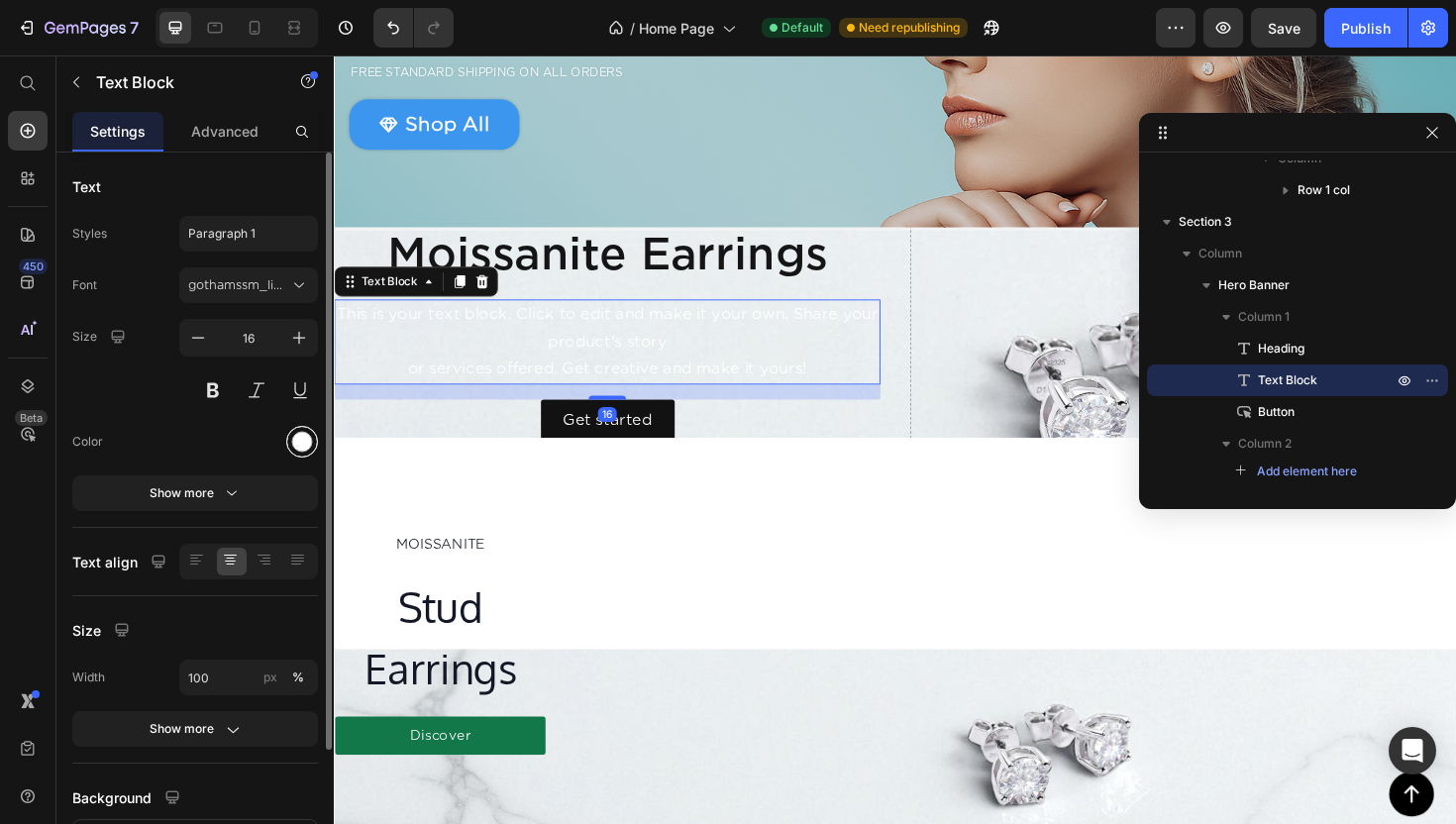 click at bounding box center [302, 442] 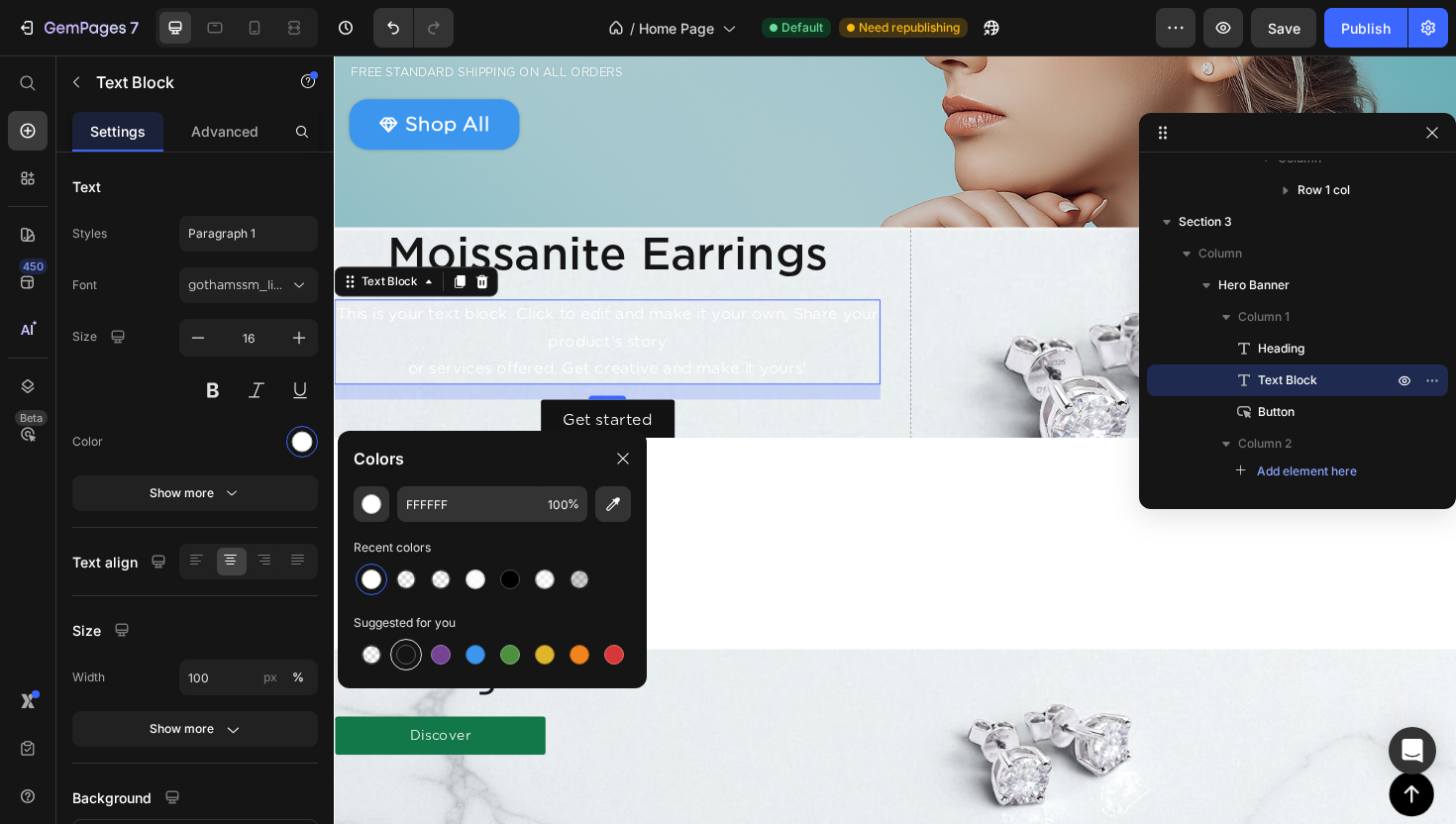 click at bounding box center (406, 655) 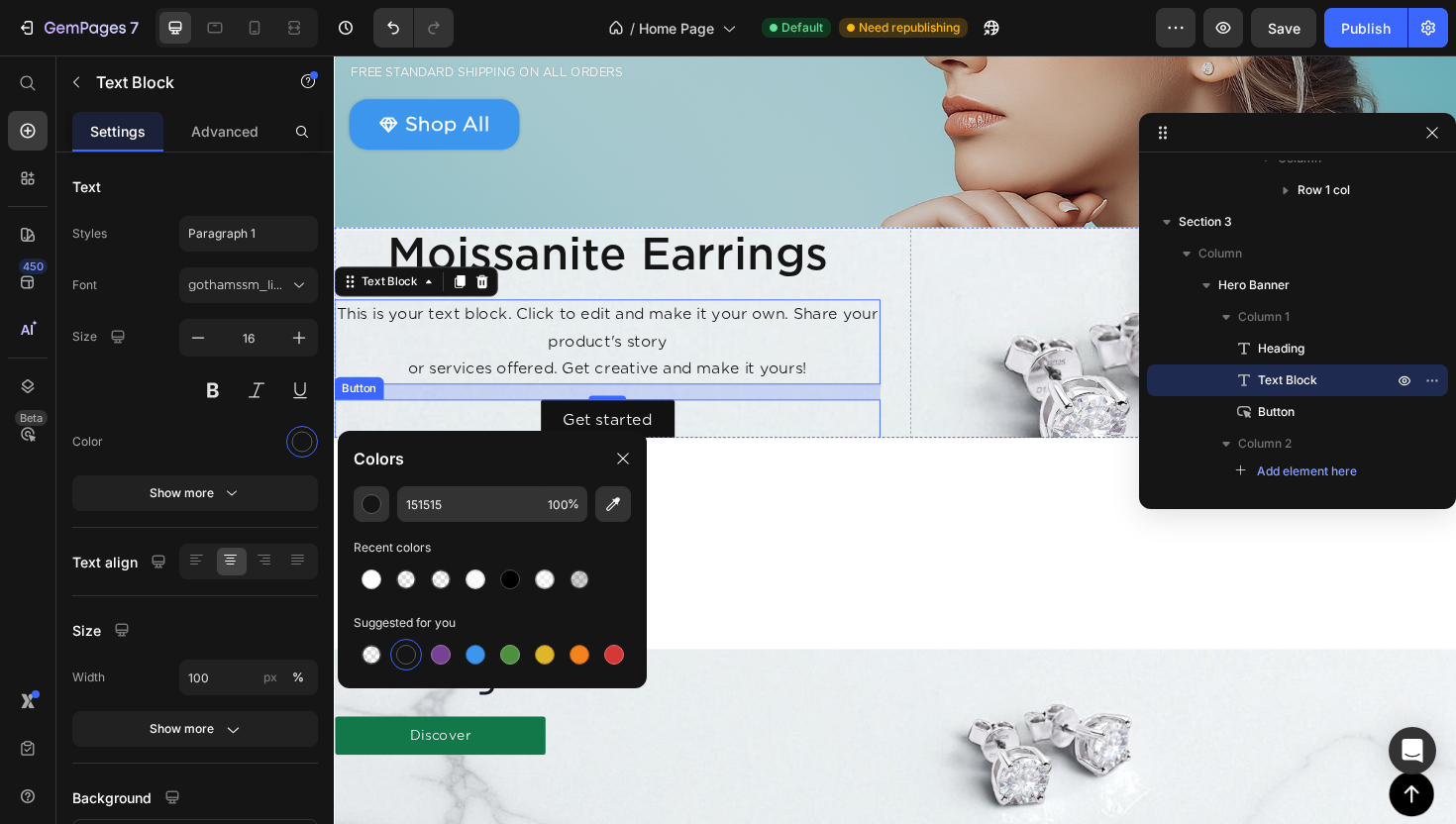 click on "Get started Button" at bounding box center [623, 442] 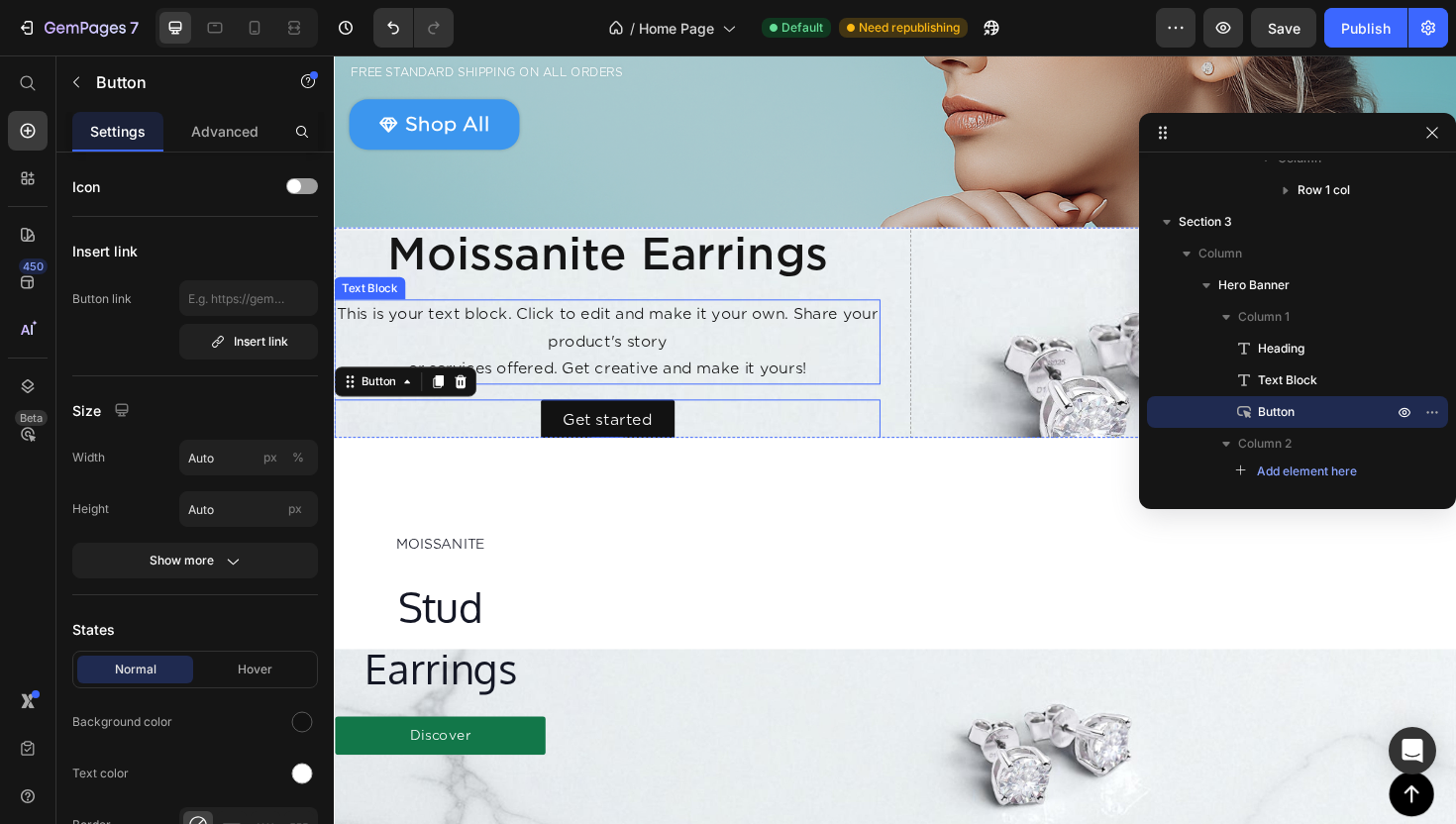 click on "This is your text block. Click to edit and make it your own. Share your product's story                   or services offered. Get creative and make it yours!" at bounding box center [623, 359] 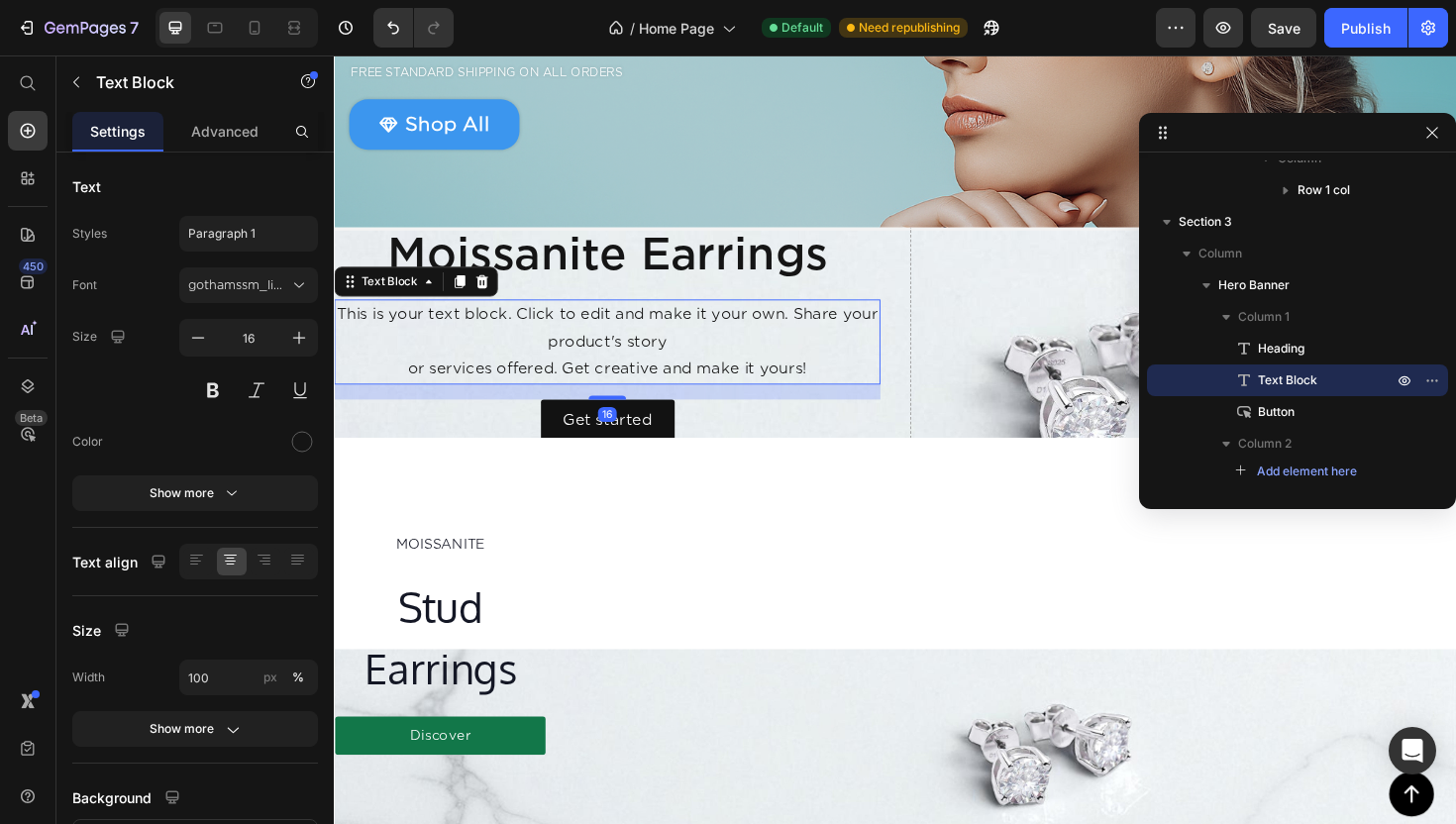 click on "This is your text block. Click to edit and make it your own. Share your product's story                   or services offered. Get creative and make it yours!" at bounding box center [623, 359] 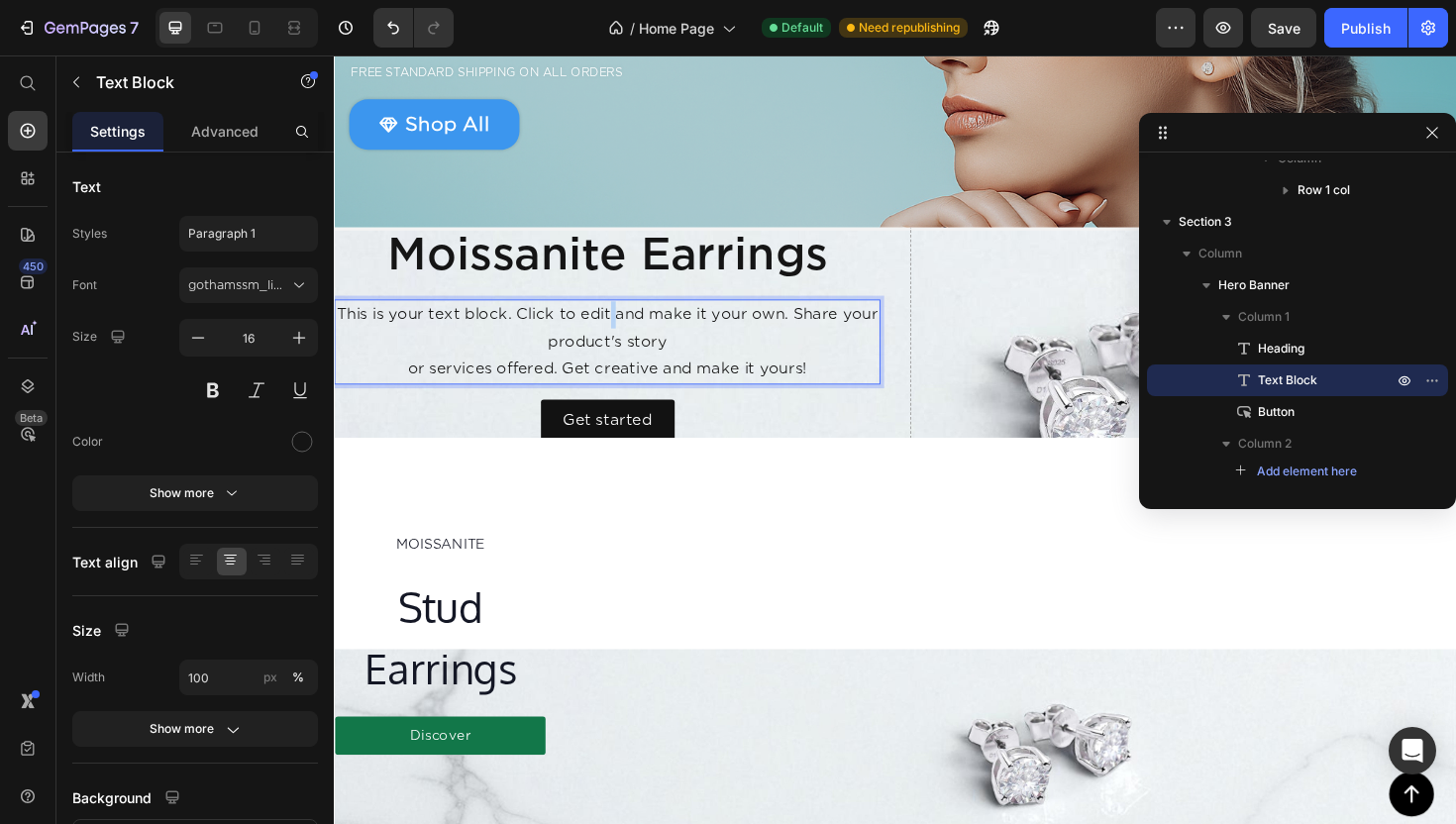 click on "This is your text block. Click to edit and make it your own. Share your product's story or services offered. Get creative and make it yours!" at bounding box center (623, 359) 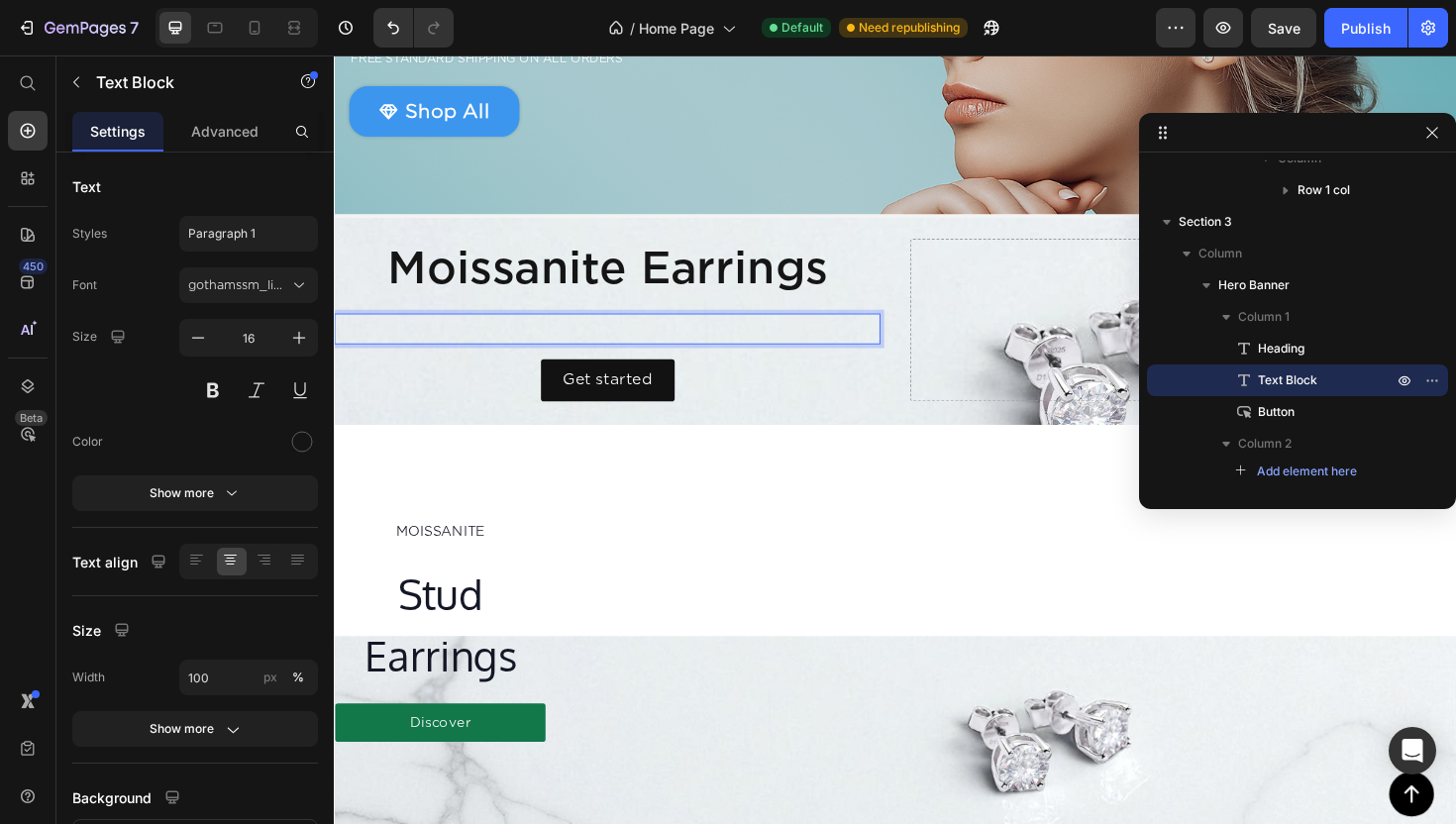 scroll, scrollTop: 387, scrollLeft: 0, axis: vertical 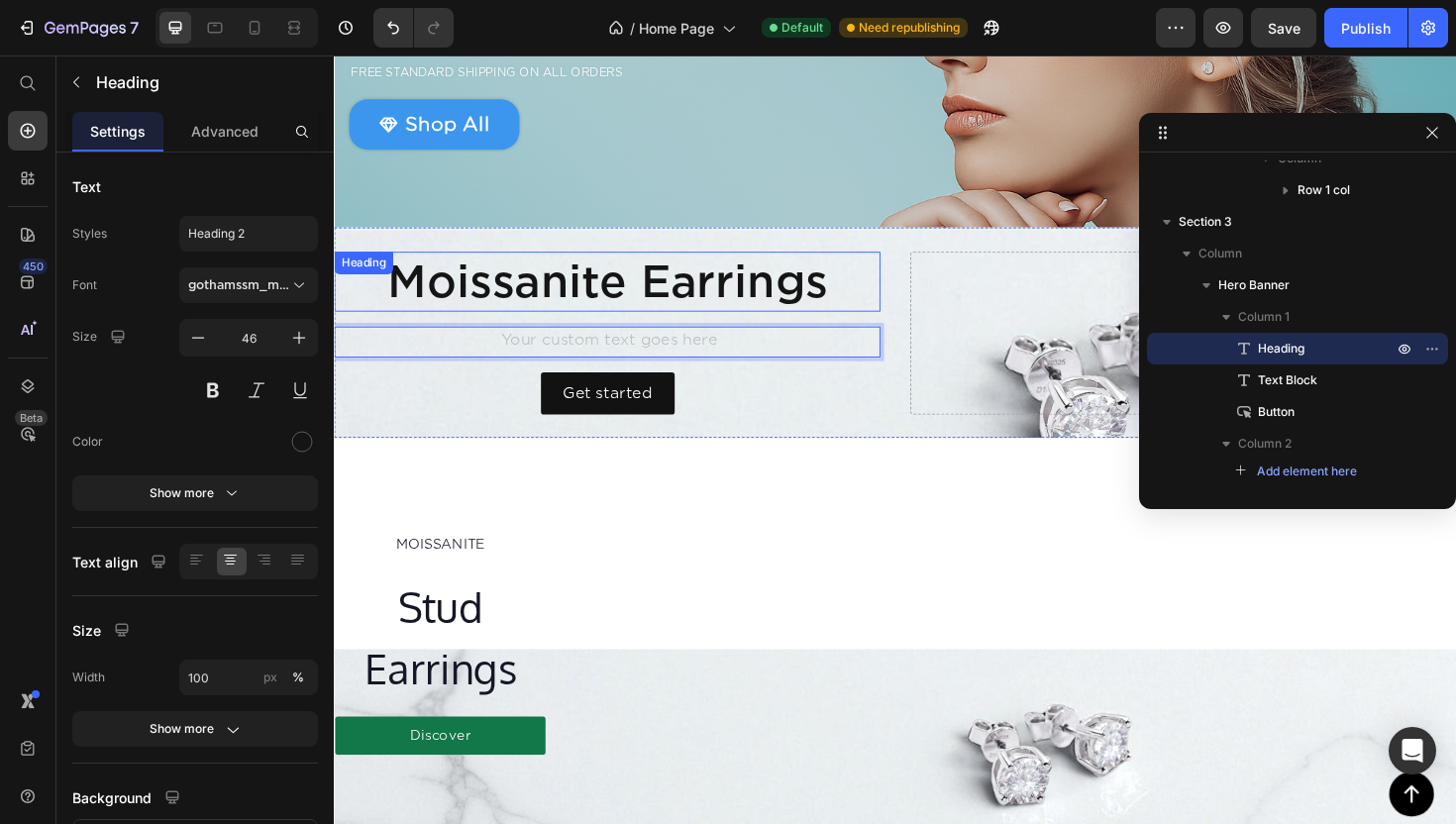 click on "Moissanite Earrings" at bounding box center (623, 295) 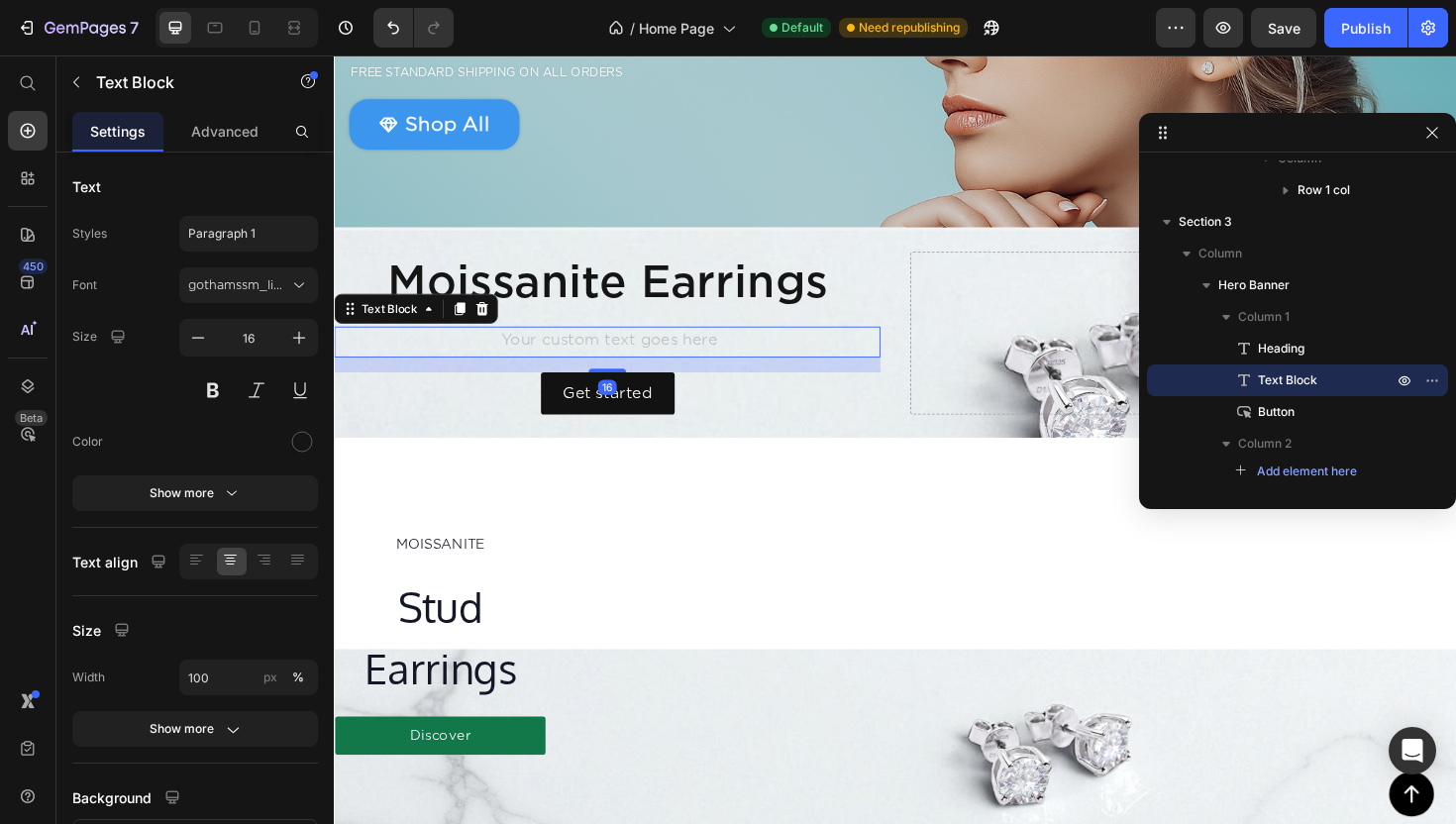 click at bounding box center (623, 359) 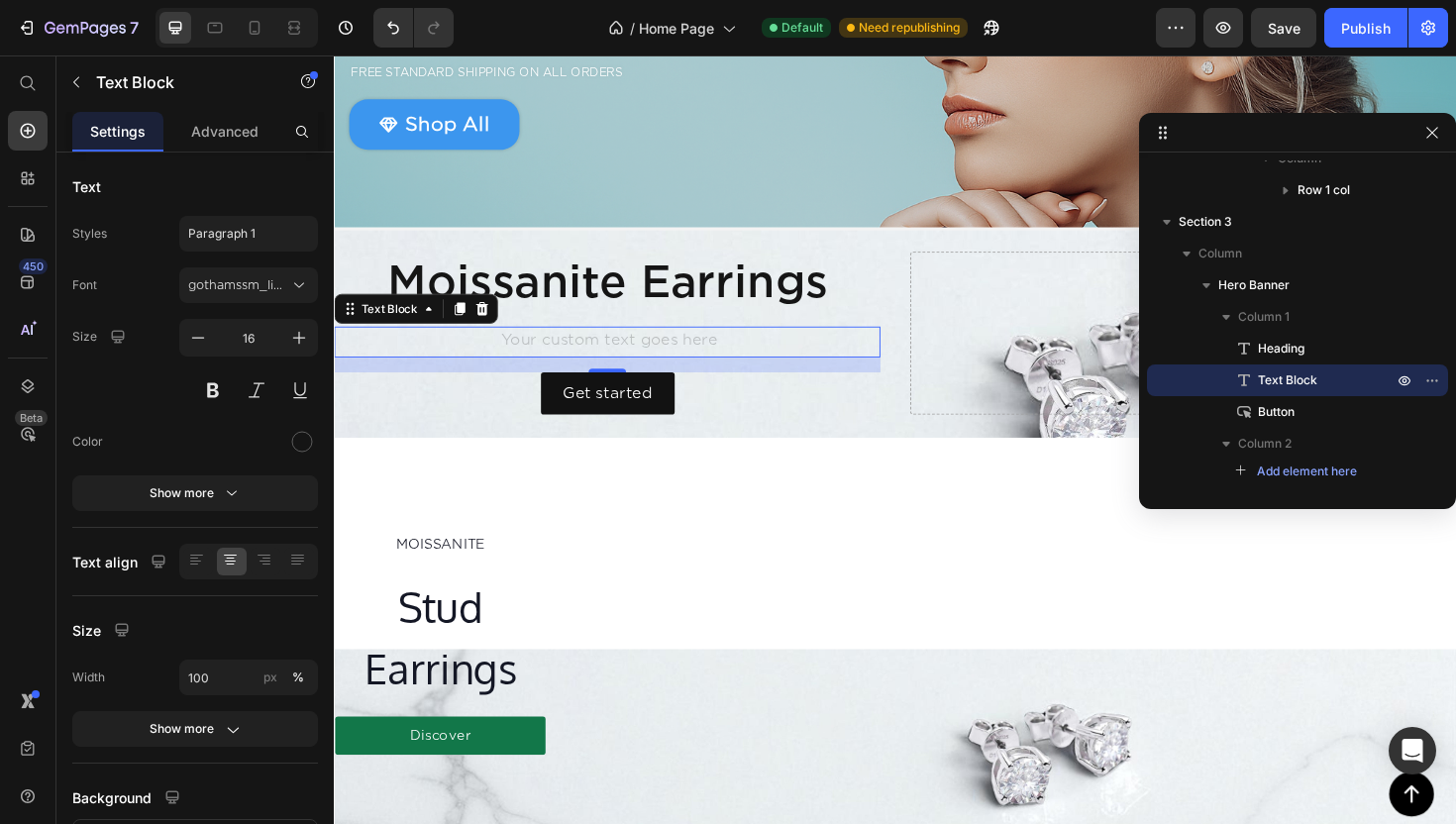 click at bounding box center (623, 359) 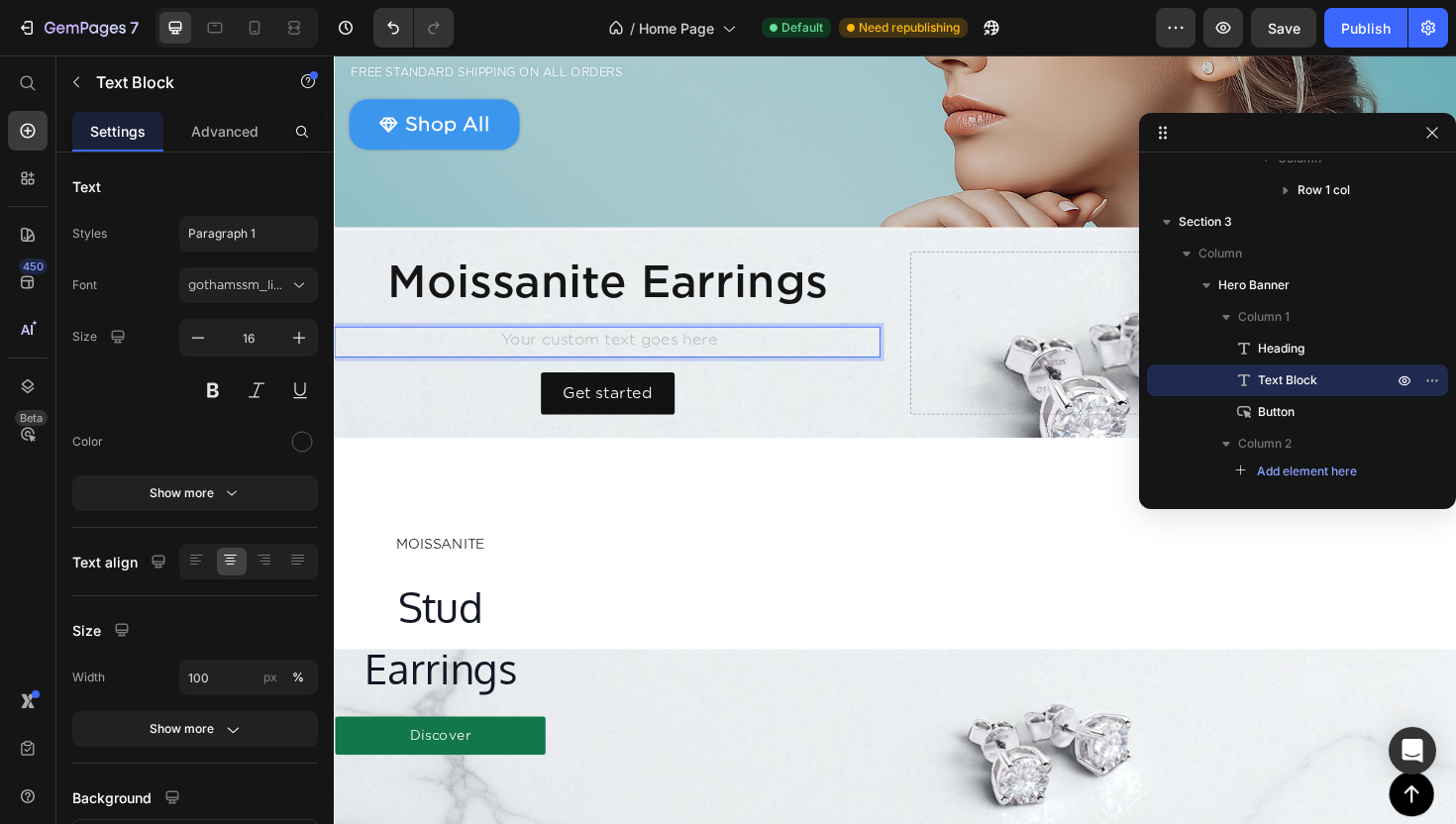 click at bounding box center [623, 359] 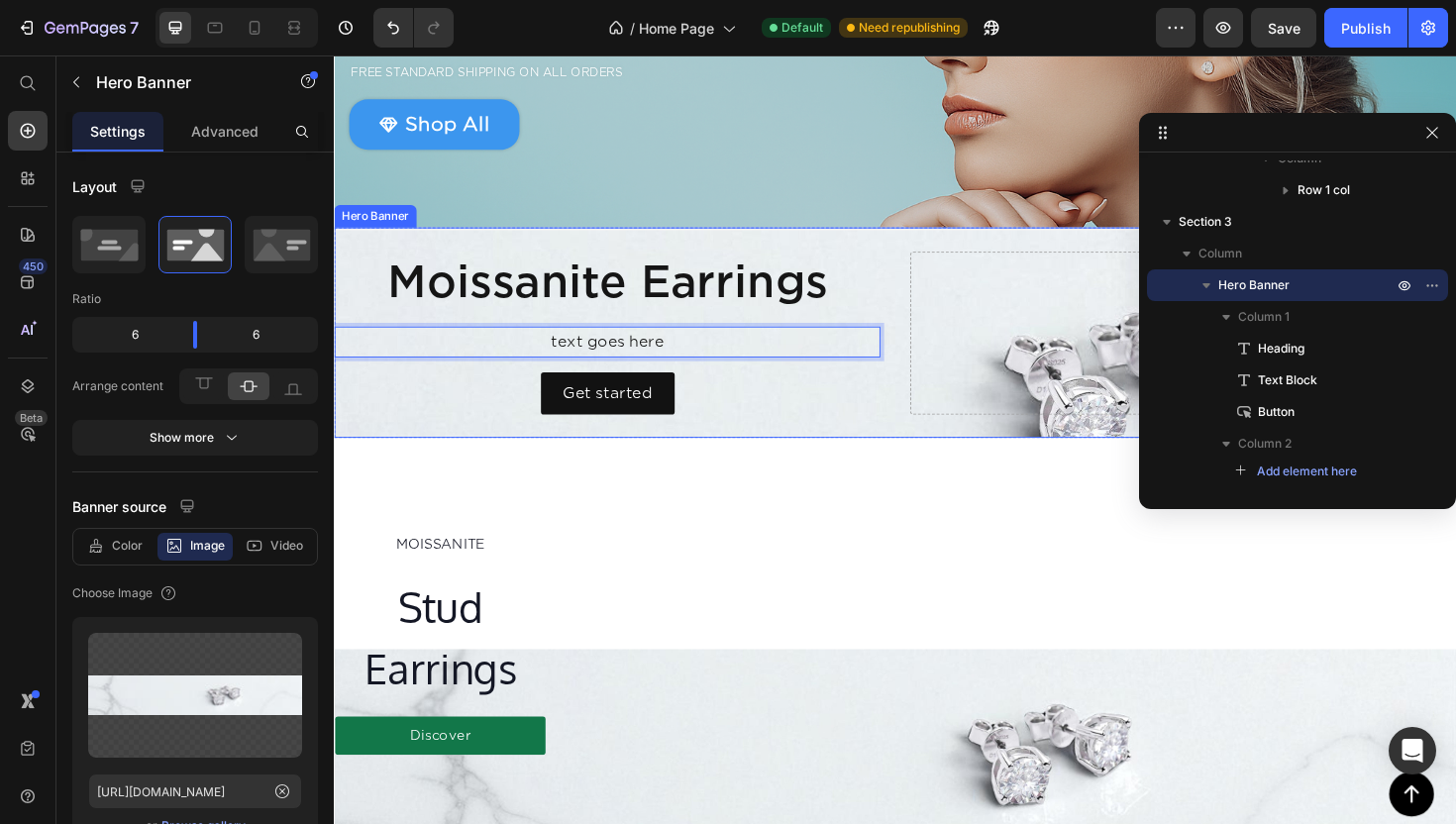 click on "Moissanite Earrings Heading text goes here Text Block   16 Get started Button
Drop element here" at bounding box center (928, 349) 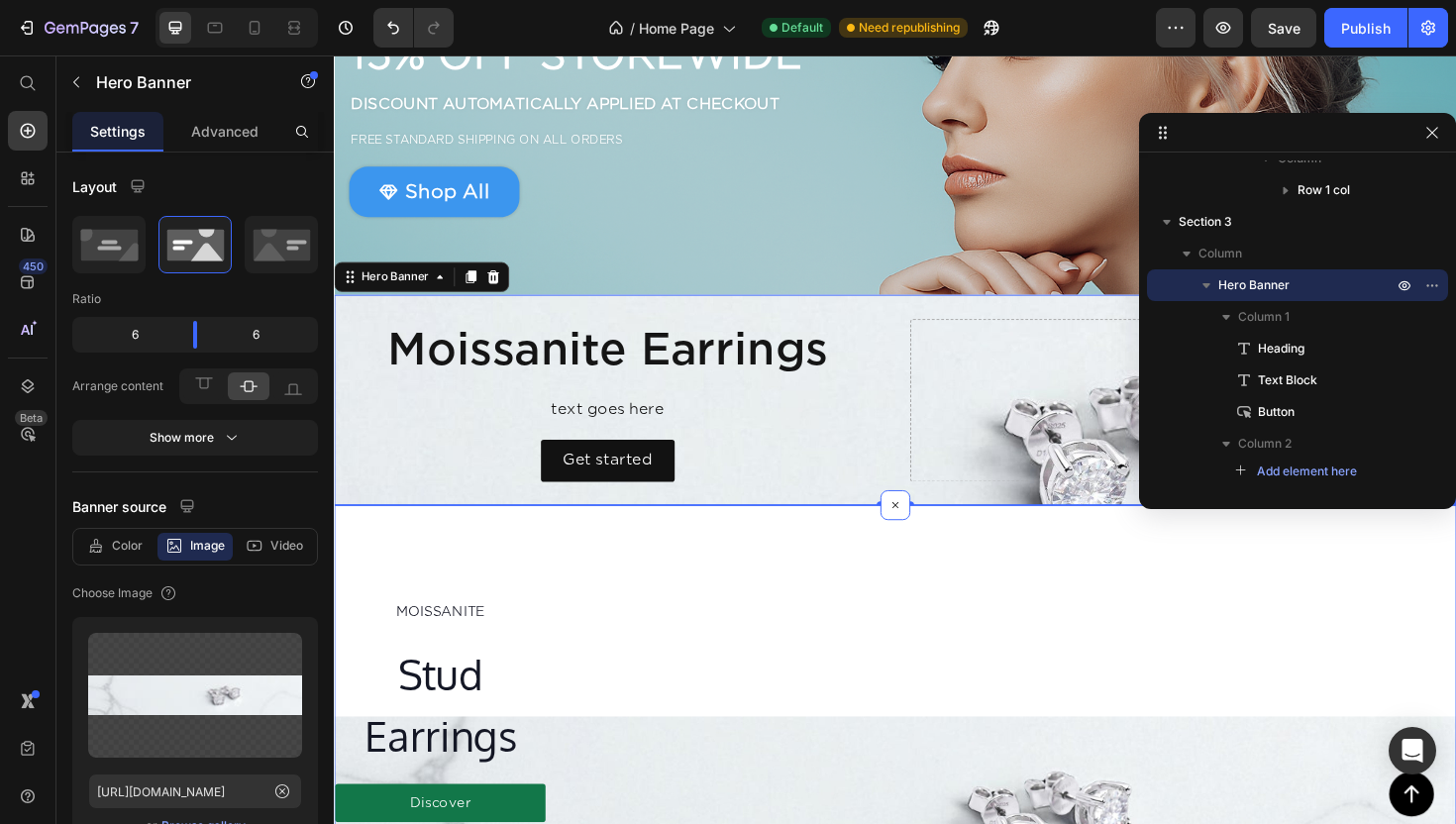 scroll, scrollTop: 312, scrollLeft: 0, axis: vertical 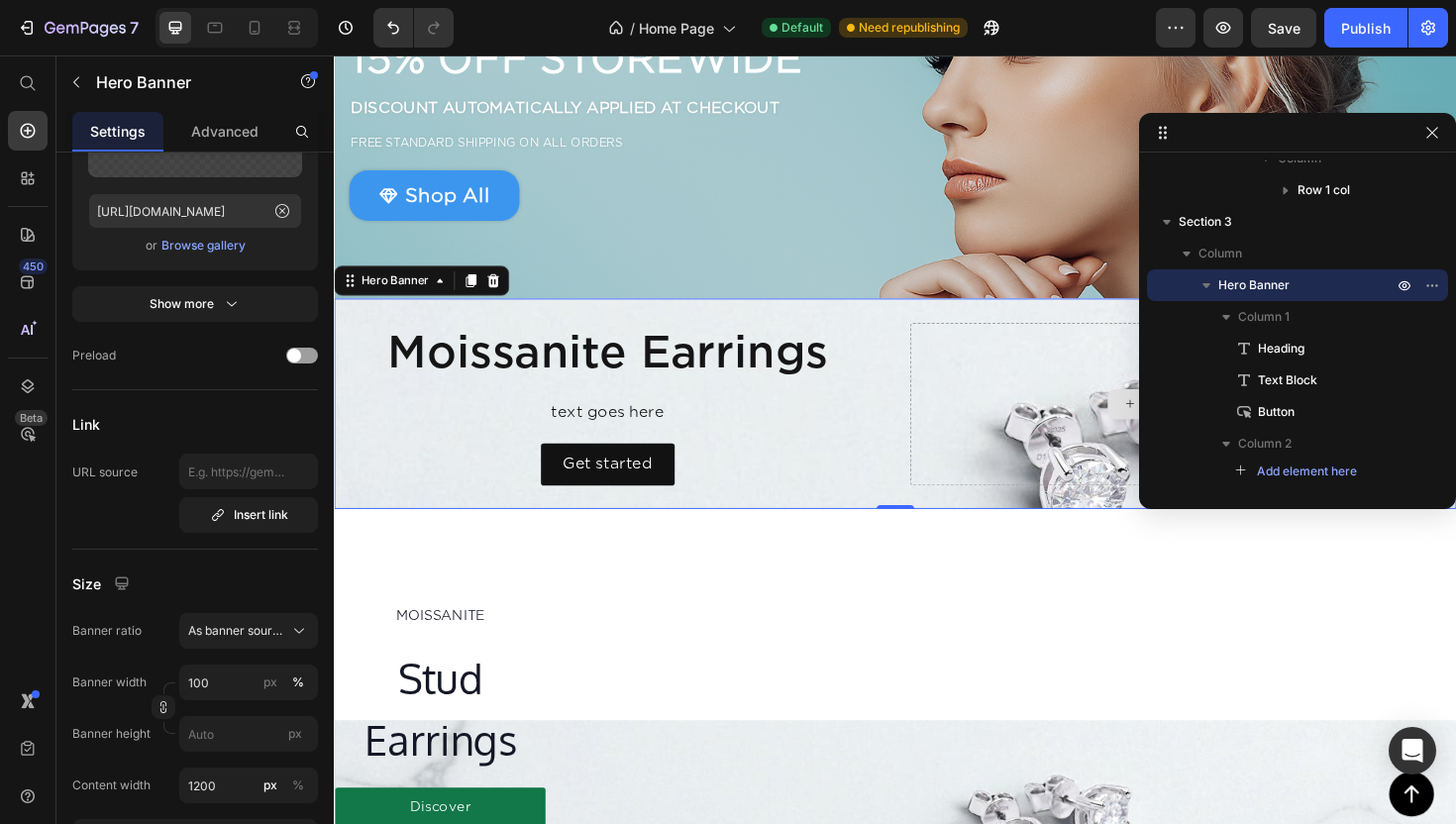 click on "Drop element here" at bounding box center (1233, 424) 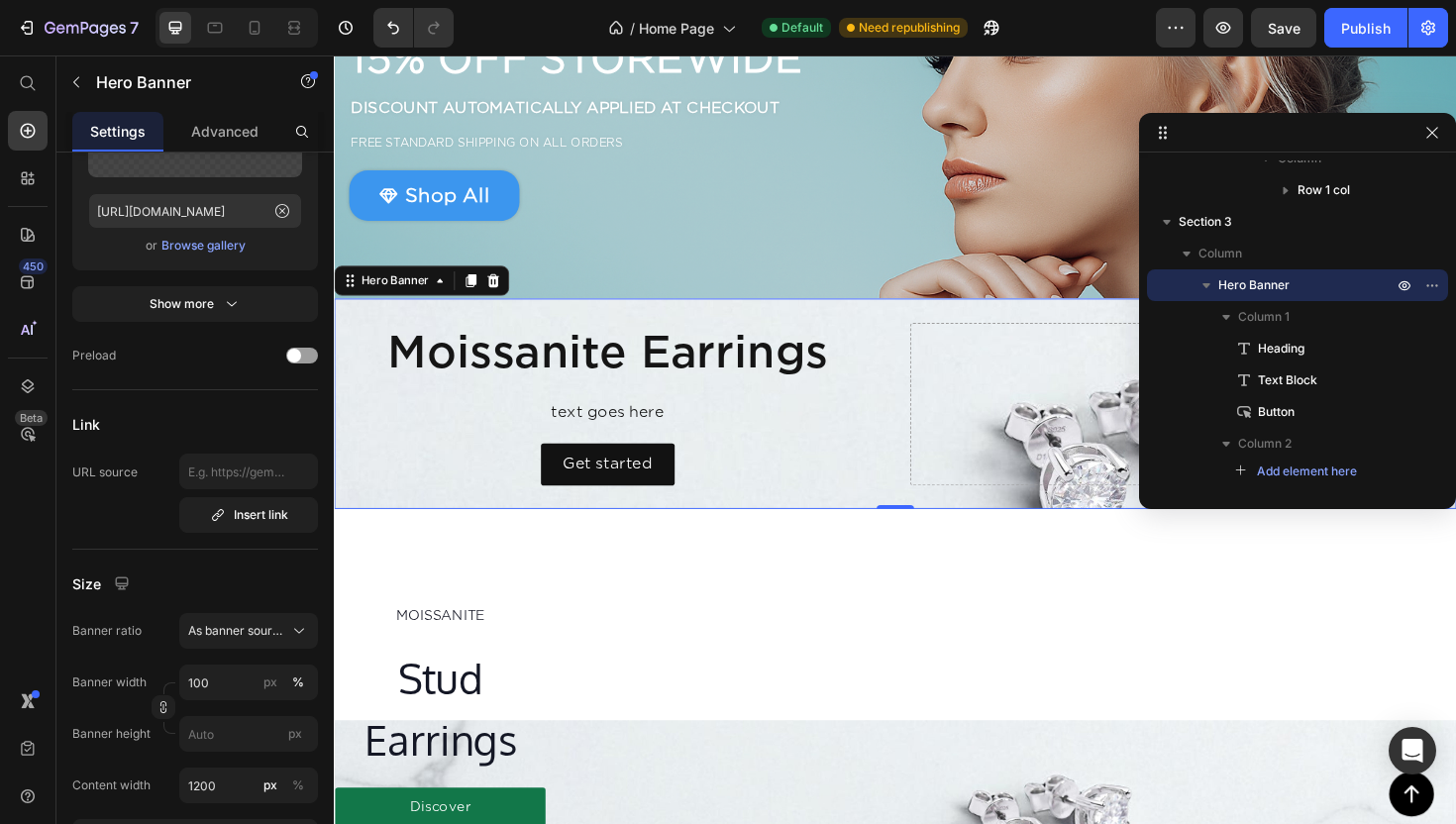 click on "Moissanite Earrings Heading text goes here Text Block Get started Button
Drop element here" at bounding box center [928, 424] 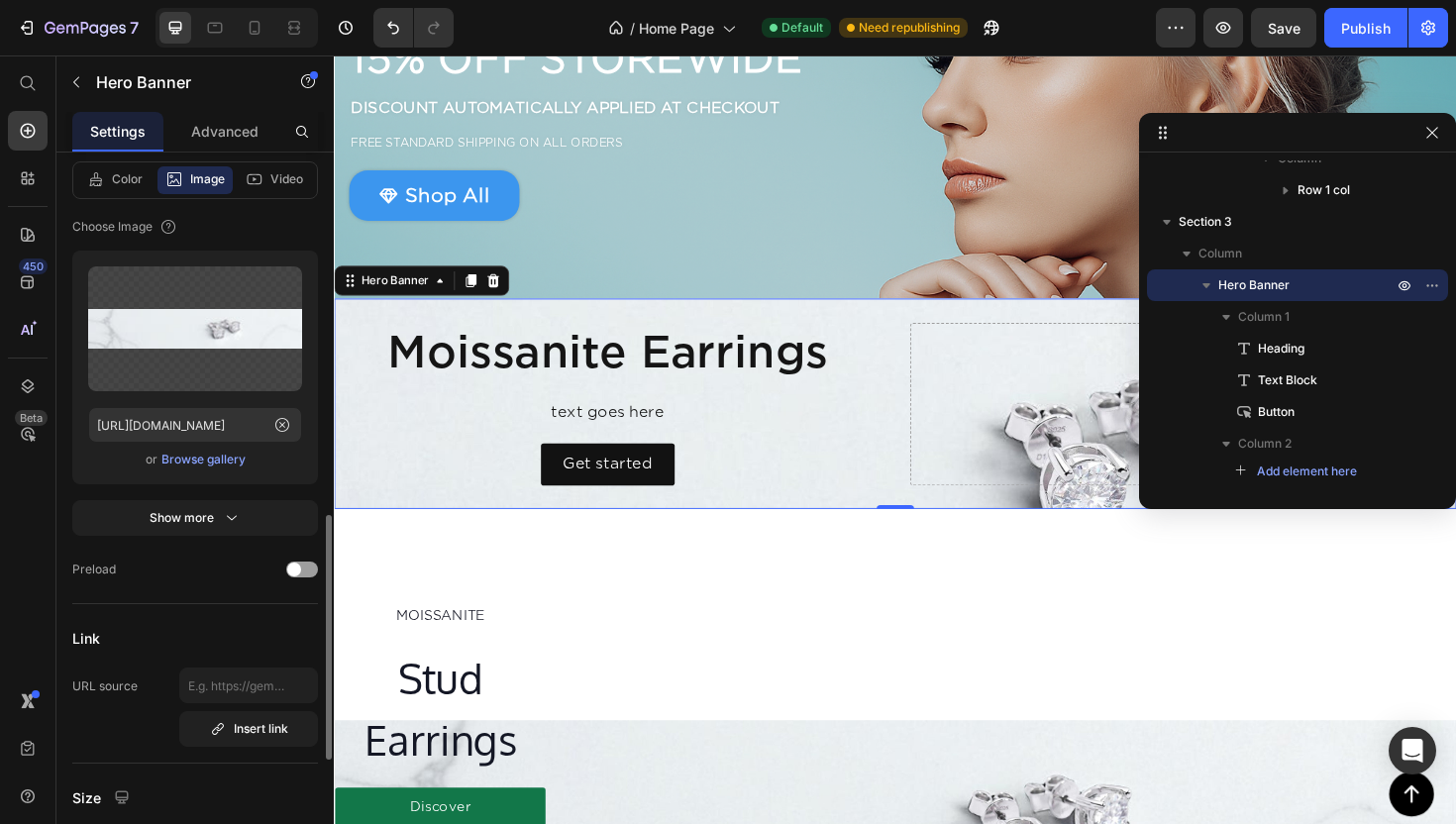 scroll, scrollTop: 0, scrollLeft: 0, axis: both 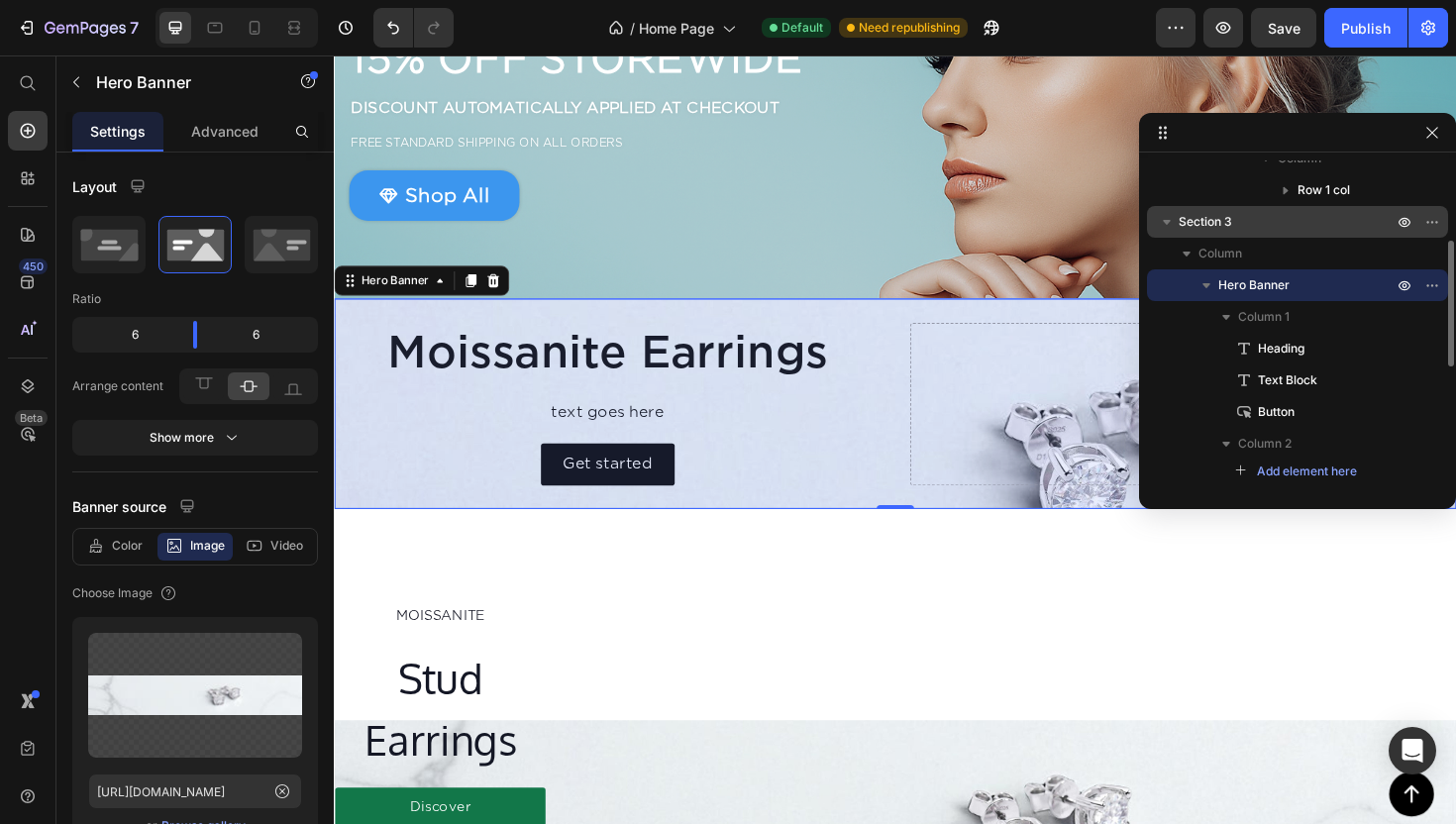 click on "Section 3" at bounding box center [1288, 222] 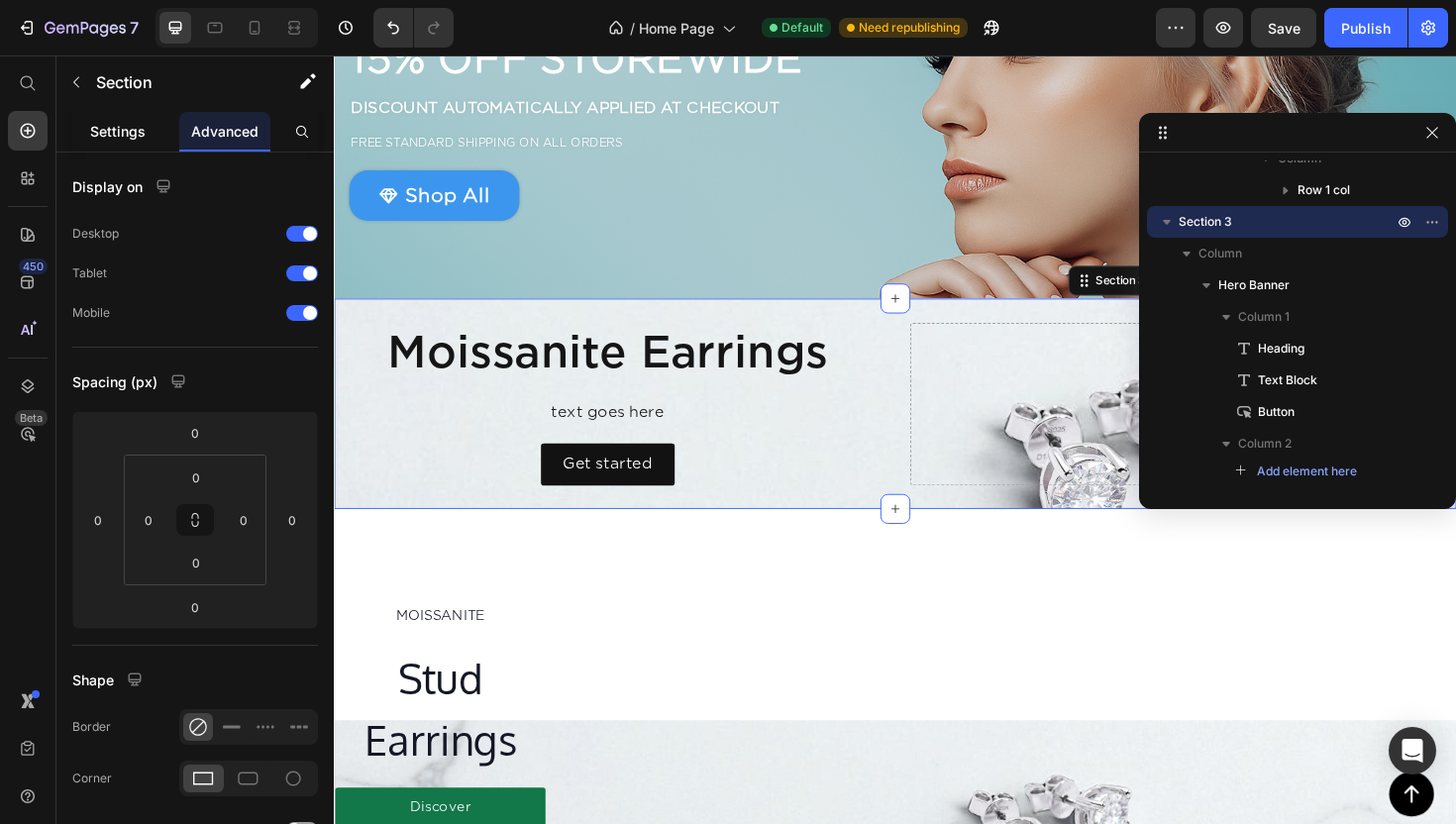 click on "Settings" at bounding box center (118, 131) 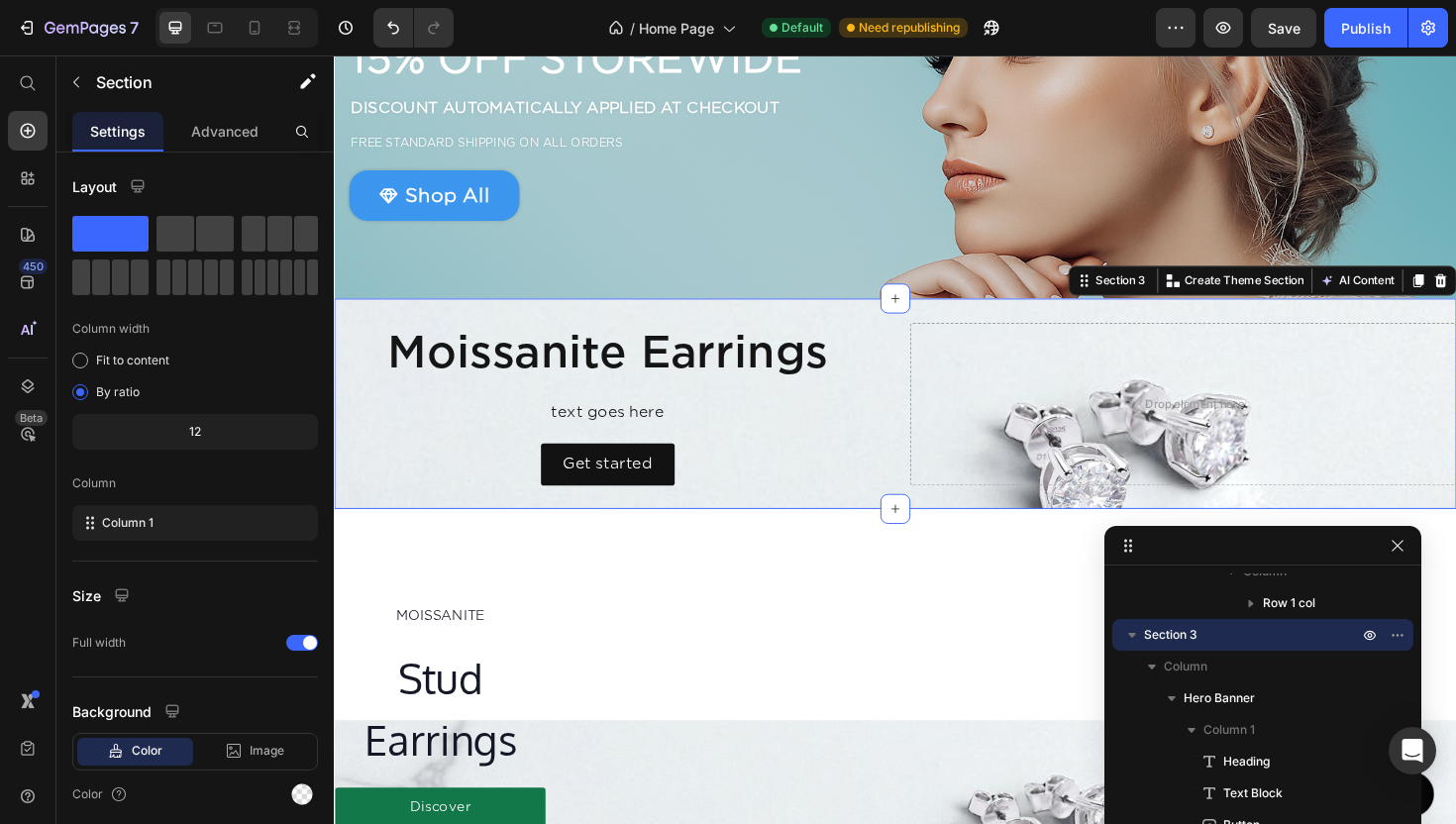 drag, startPoint x: 1260, startPoint y: 136, endPoint x: 1225, endPoint y: 549, distance: 414.4804 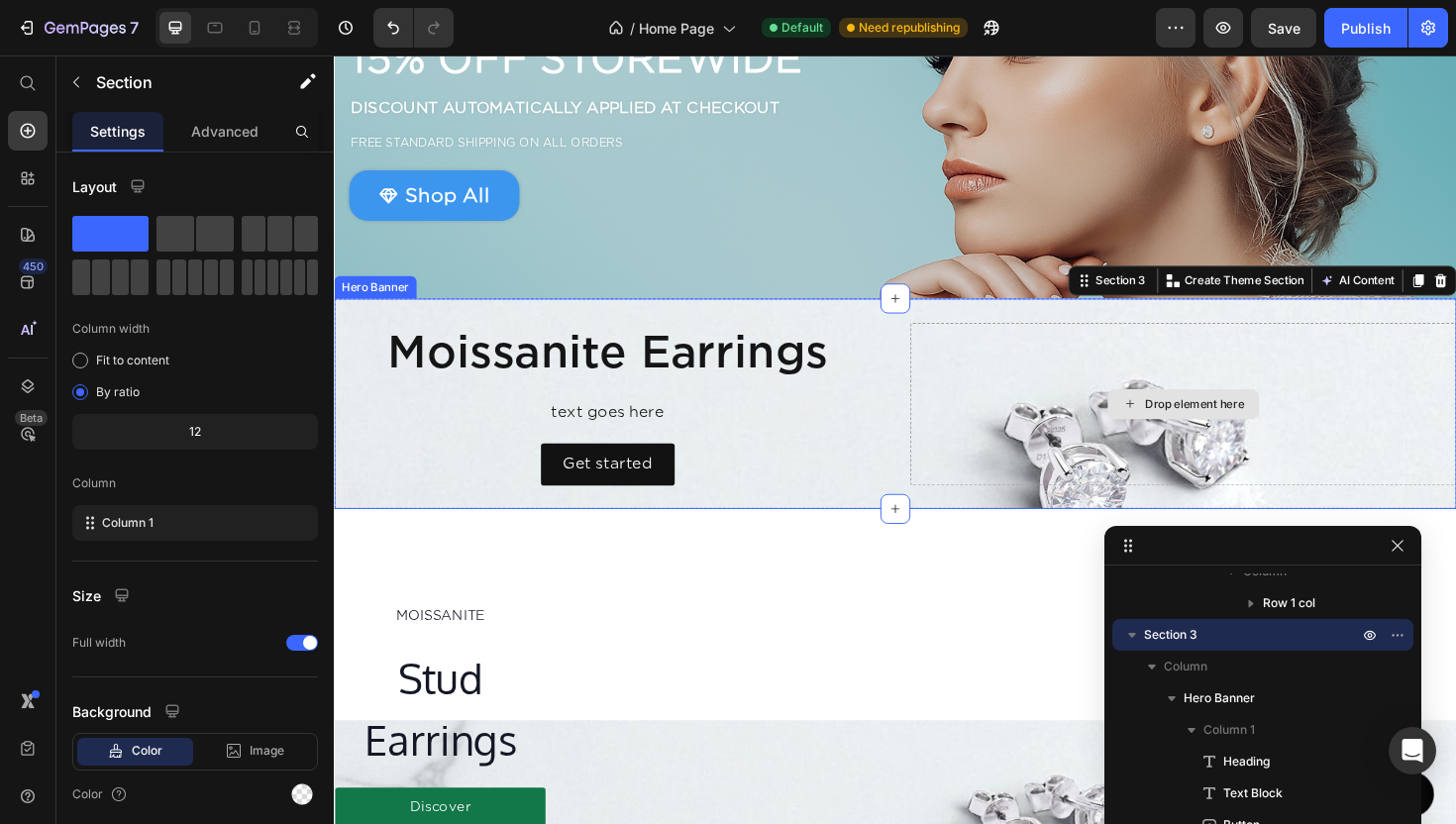 click on "Drop element here" at bounding box center (1233, 424) 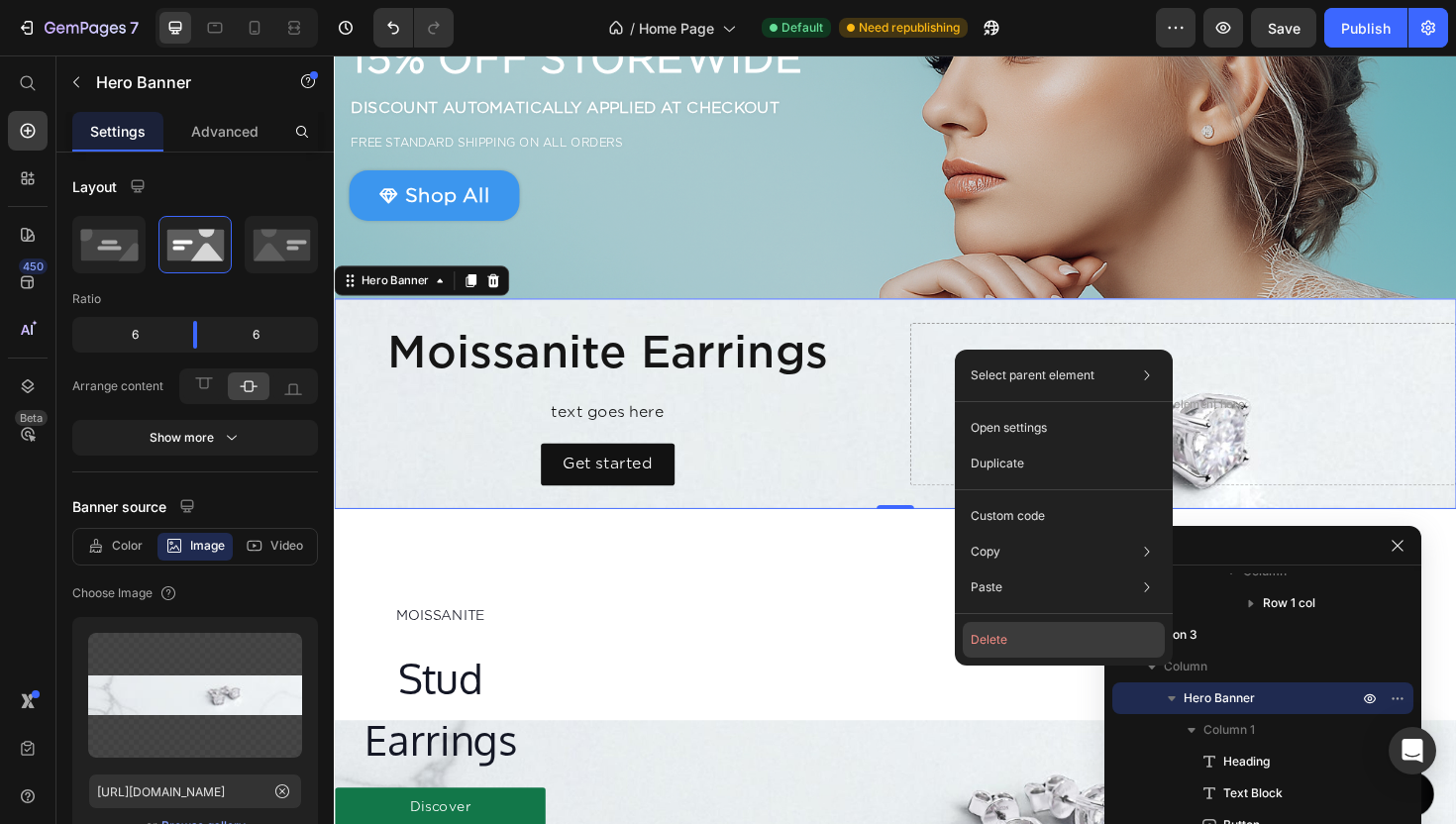 click on "Delete" 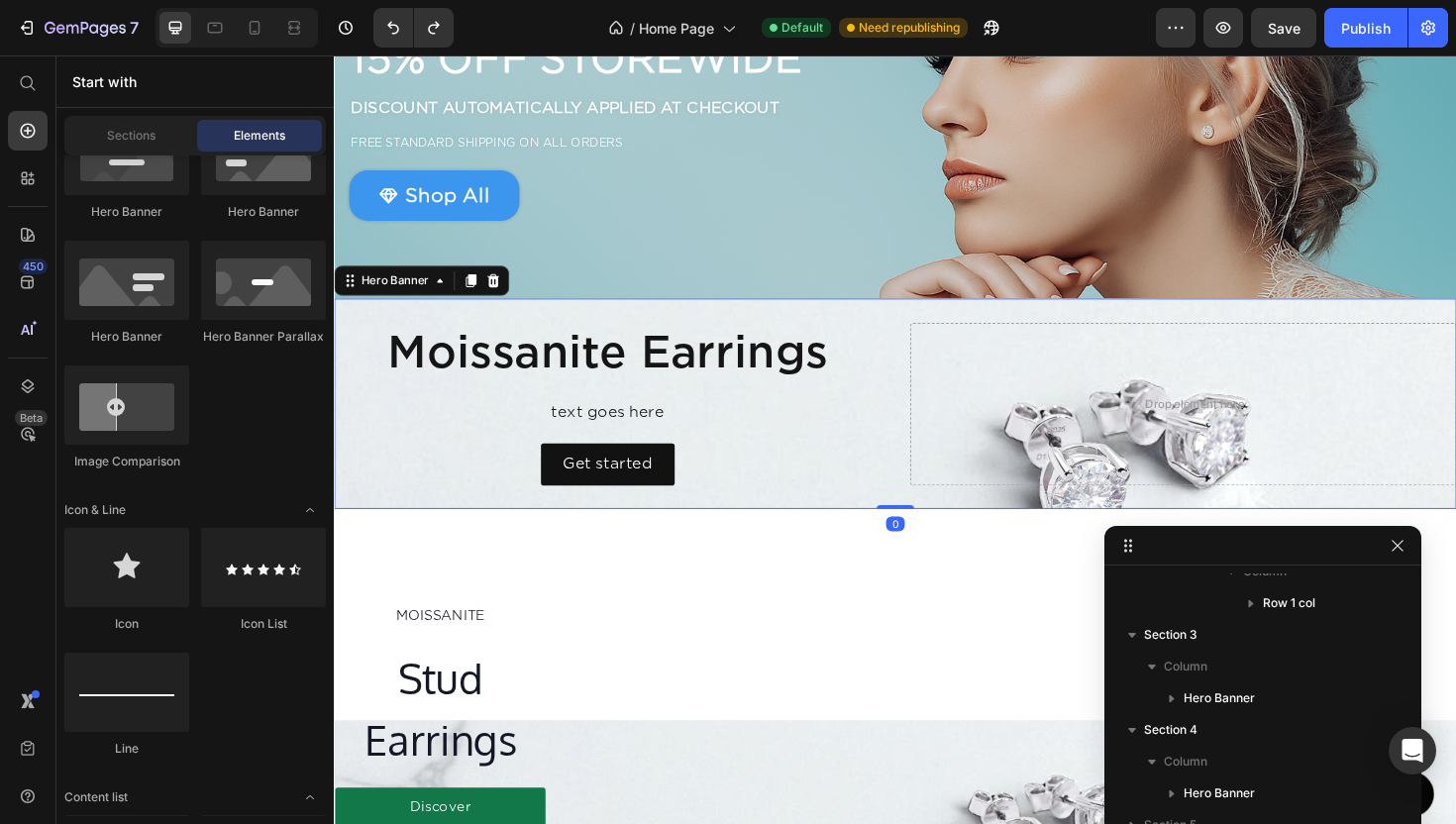 click on "Moissanite Earrings Heading text goes here Text Block Get started Button" at bounding box center (623, 424) 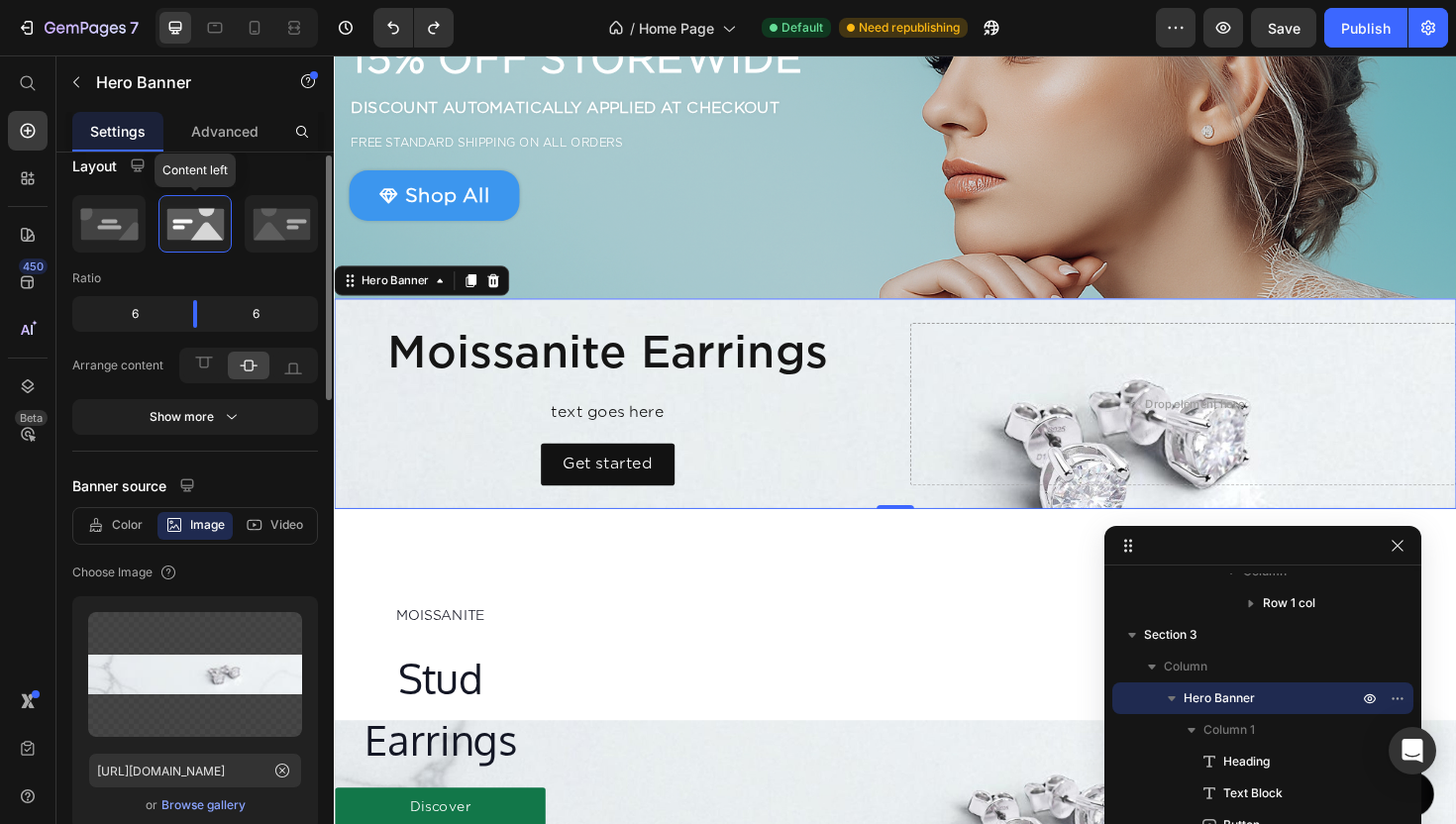 scroll, scrollTop: 28, scrollLeft: 0, axis: vertical 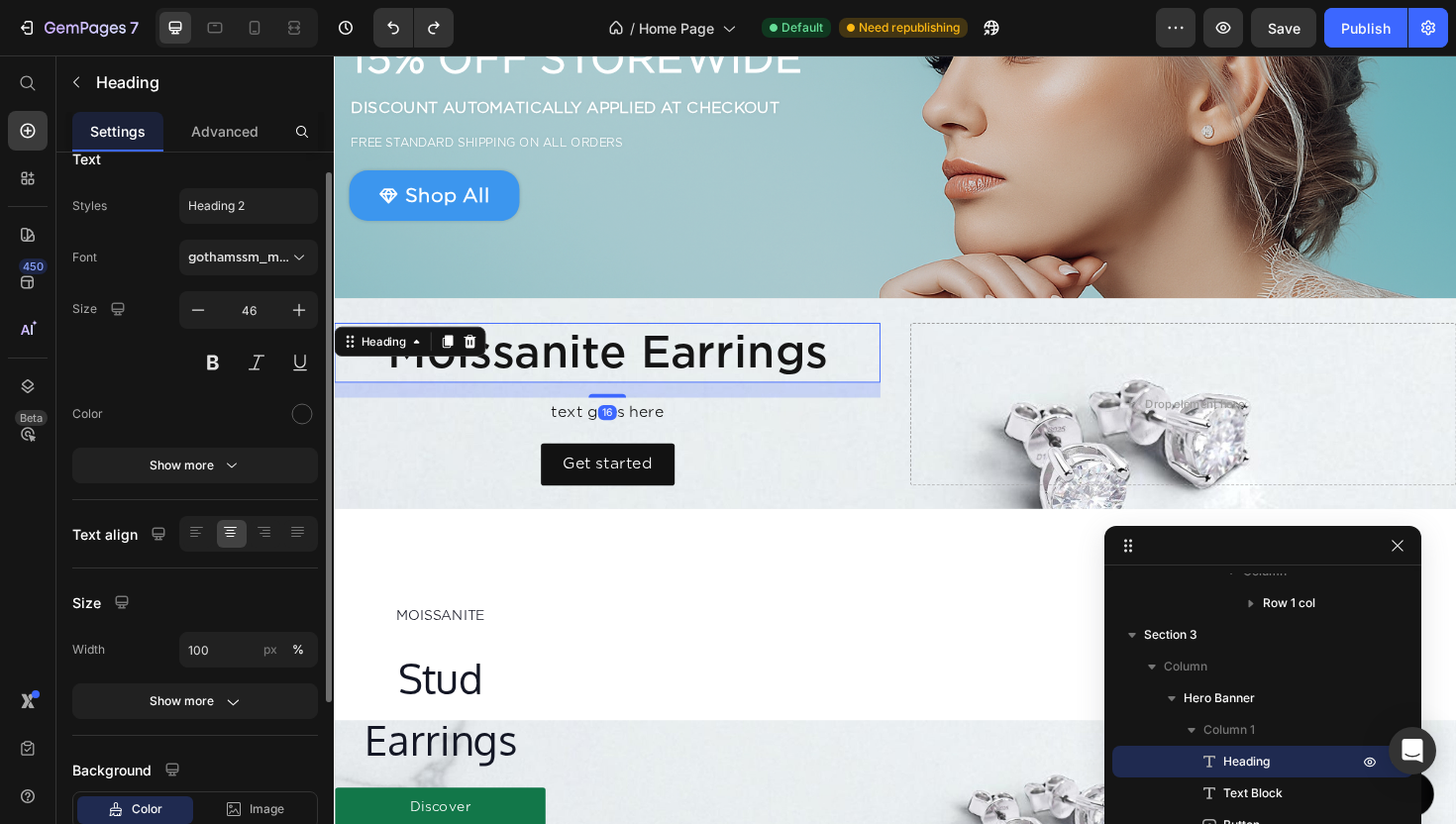 click on "Moissanite Earrings" at bounding box center (623, 370) 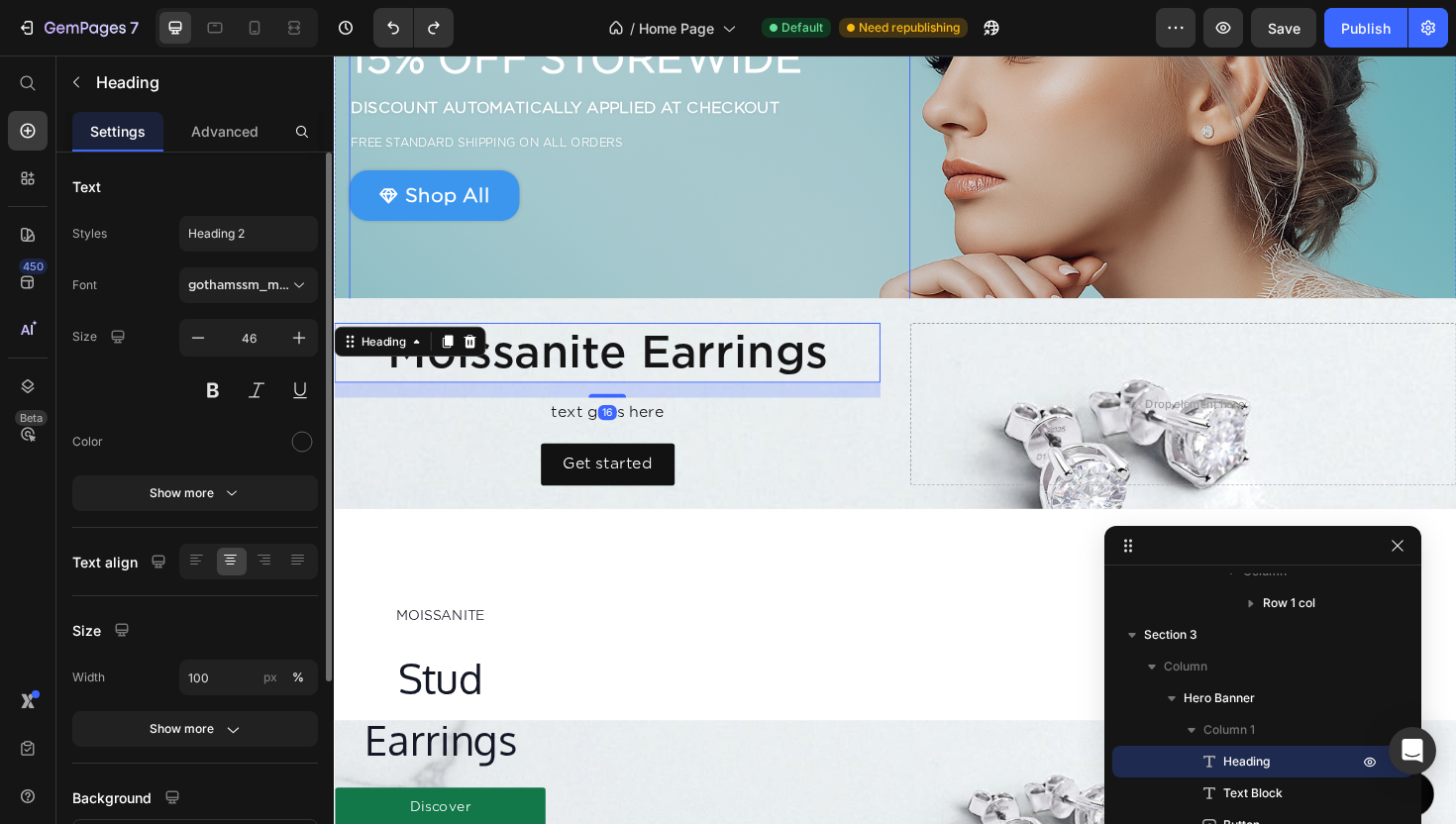 click on "18 Days 10 Hrs 07 Mins 49 Secs Countdown Timer SUMMER SALE Heading 15% OFF STOREWIDE Heading DISCOUNT AUTOMATICALLY APPLIED AT CHECKOUT Text Block FREE STANDARD SHIPPING ON ALL ORDERS Text Block
Shop All Button Row" at bounding box center (647, 49) 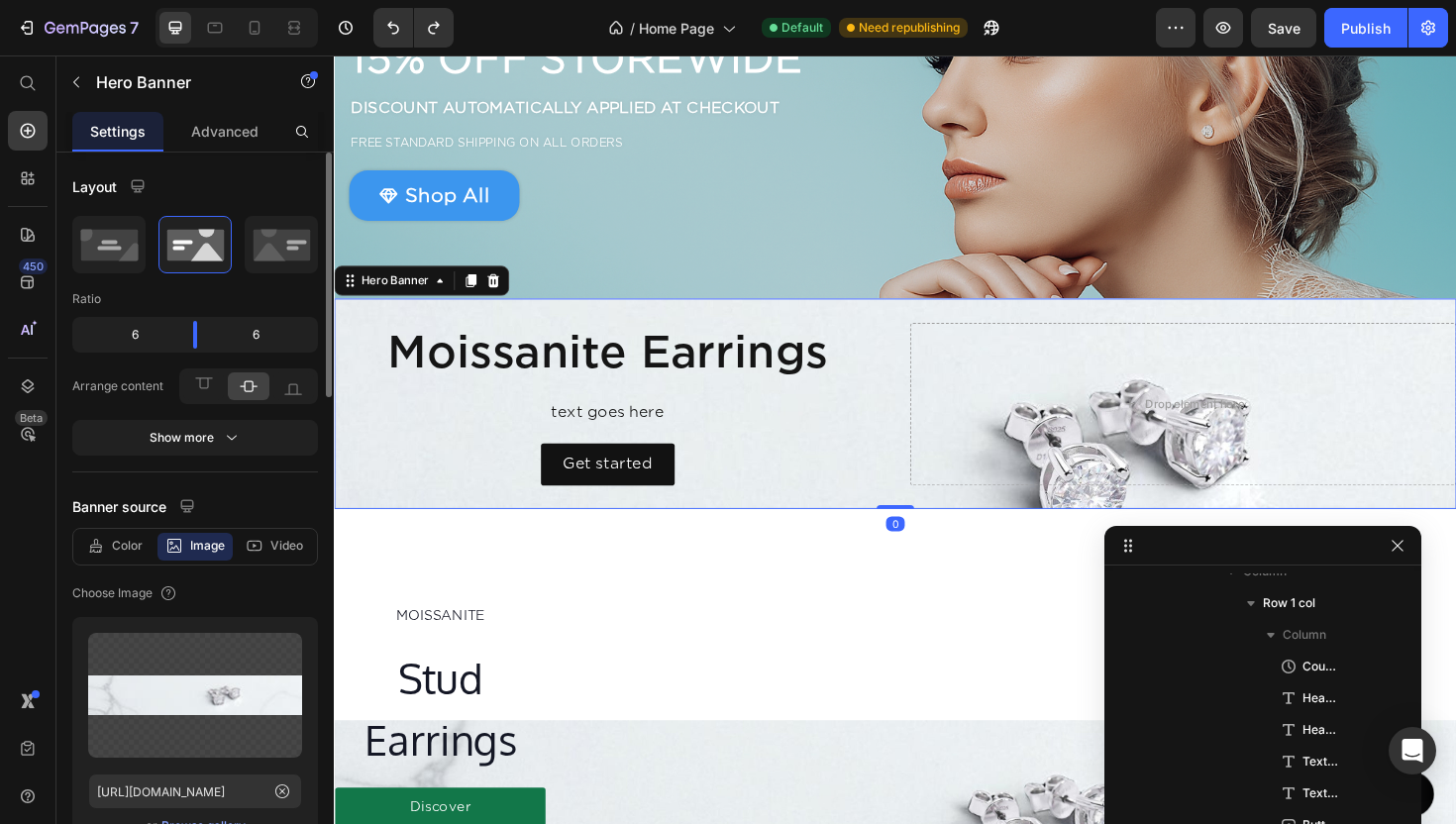 click on "Moissanite Earrings Heading text goes here Text Block Get started Button
Drop element here" at bounding box center (928, 424) 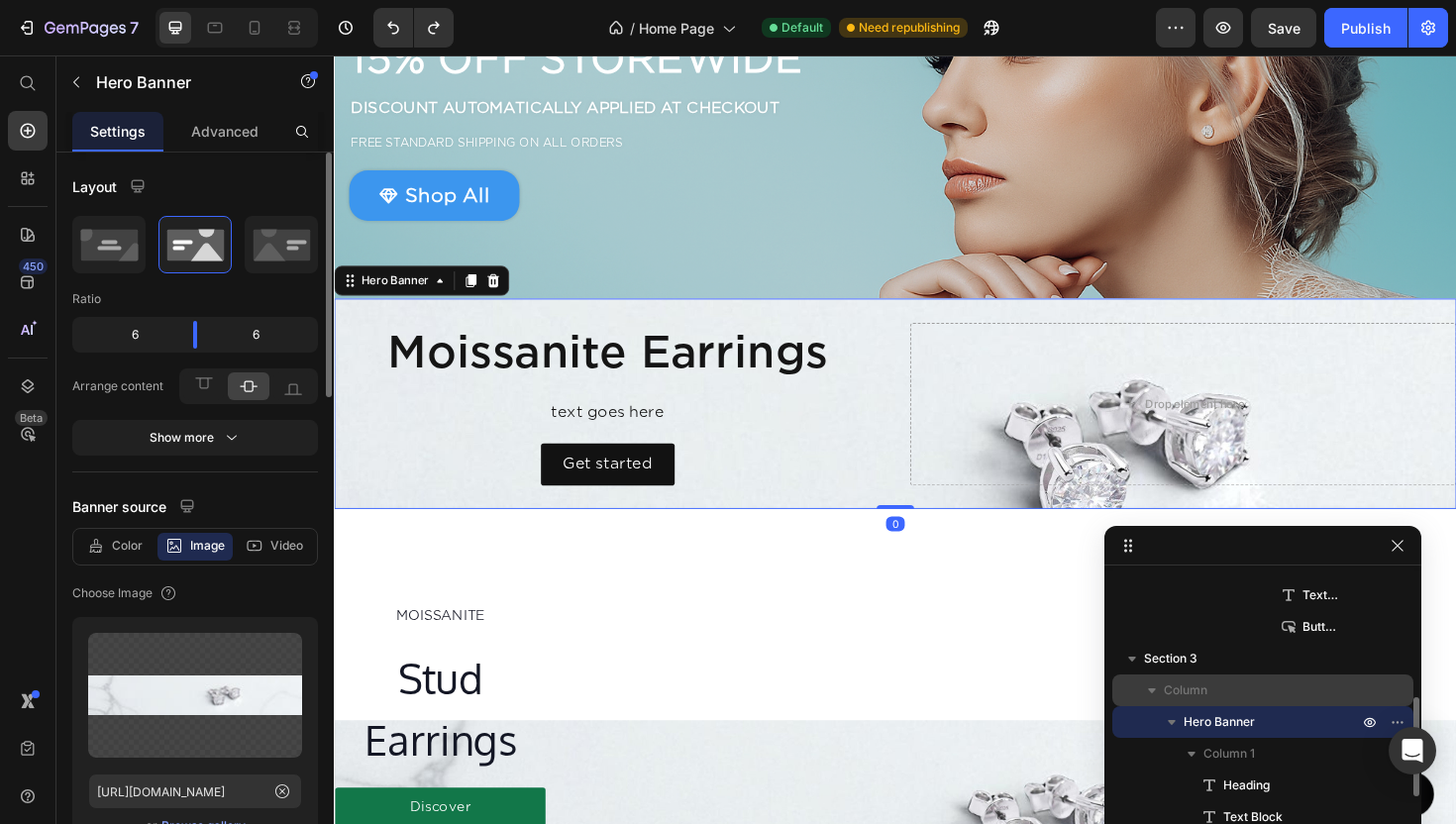 click on "Column" at bounding box center (1263, 690) 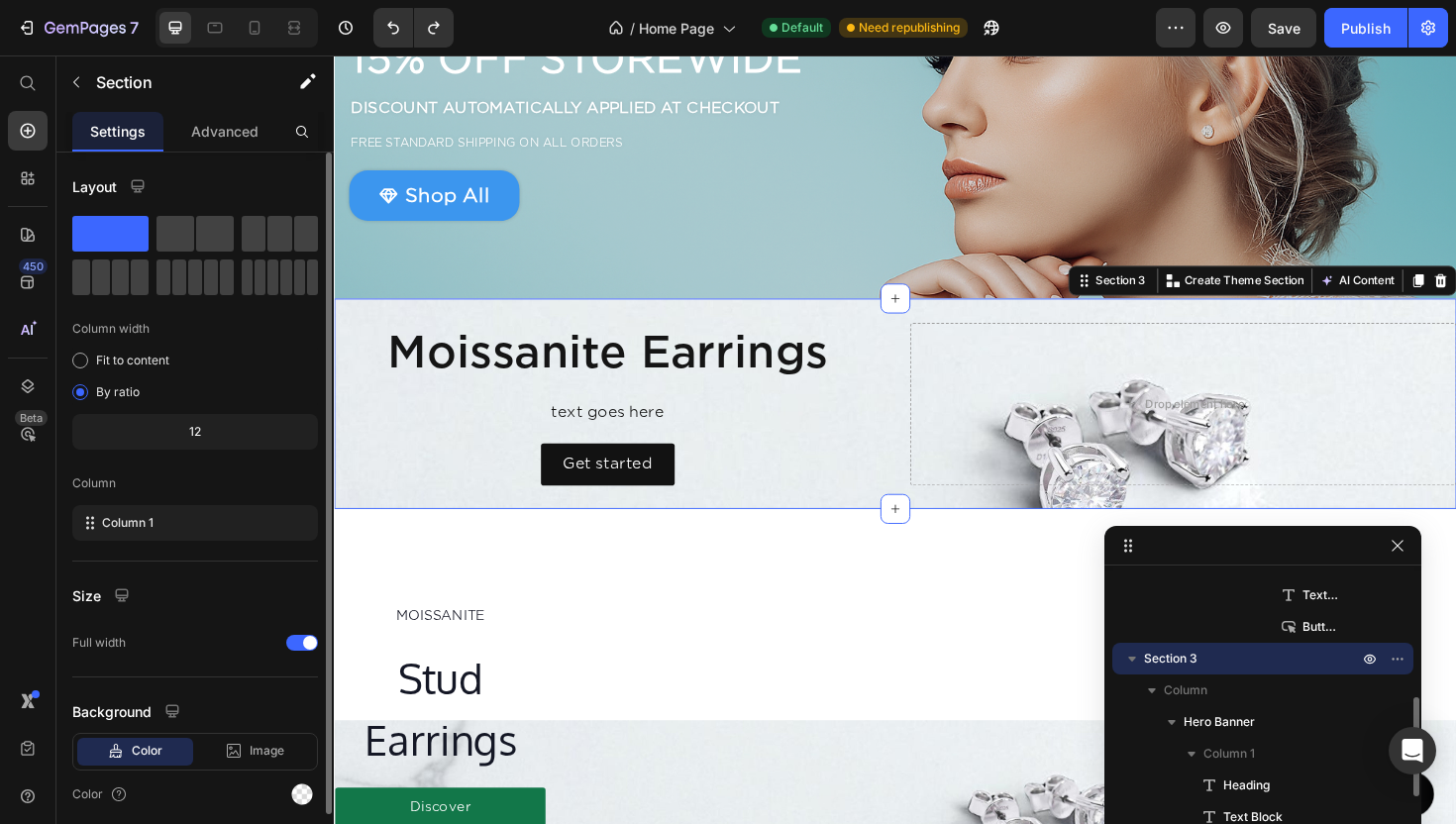 click on "Section 3" at bounding box center [1253, 659] 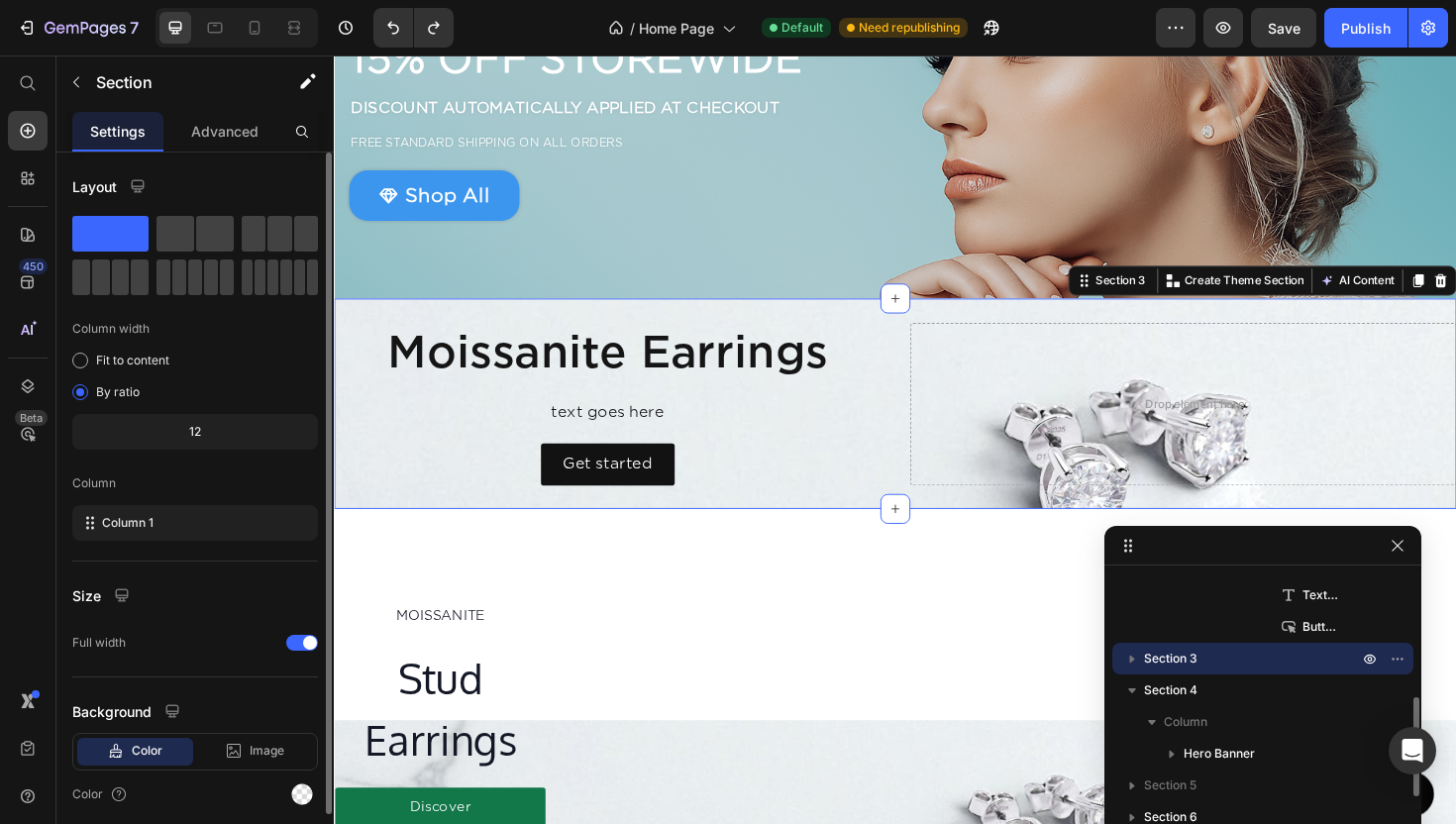 click on "Section 3" at bounding box center [1253, 659] 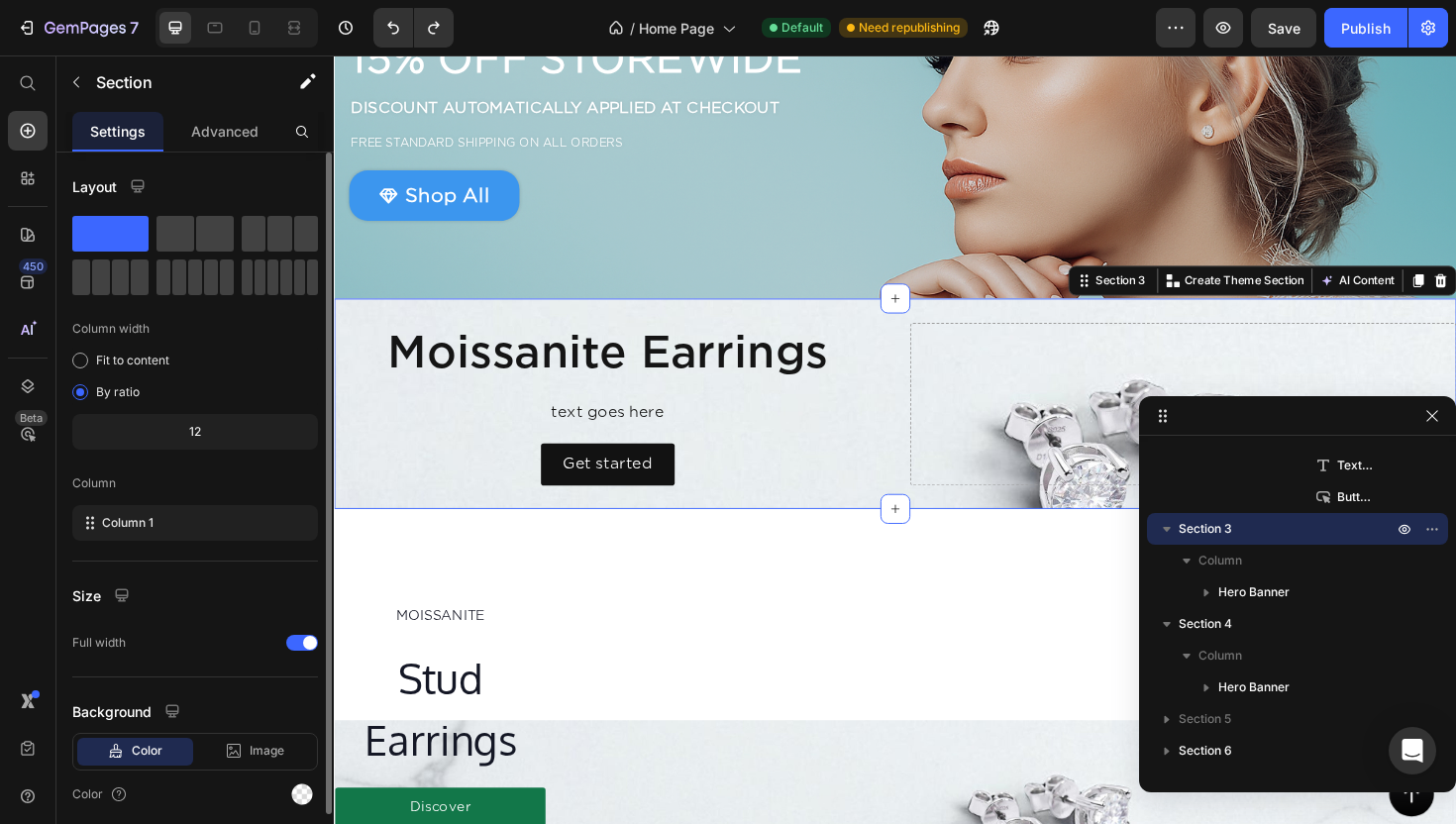 drag, startPoint x: 1256, startPoint y: 540, endPoint x: 1296, endPoint y: 411, distance: 135.05925 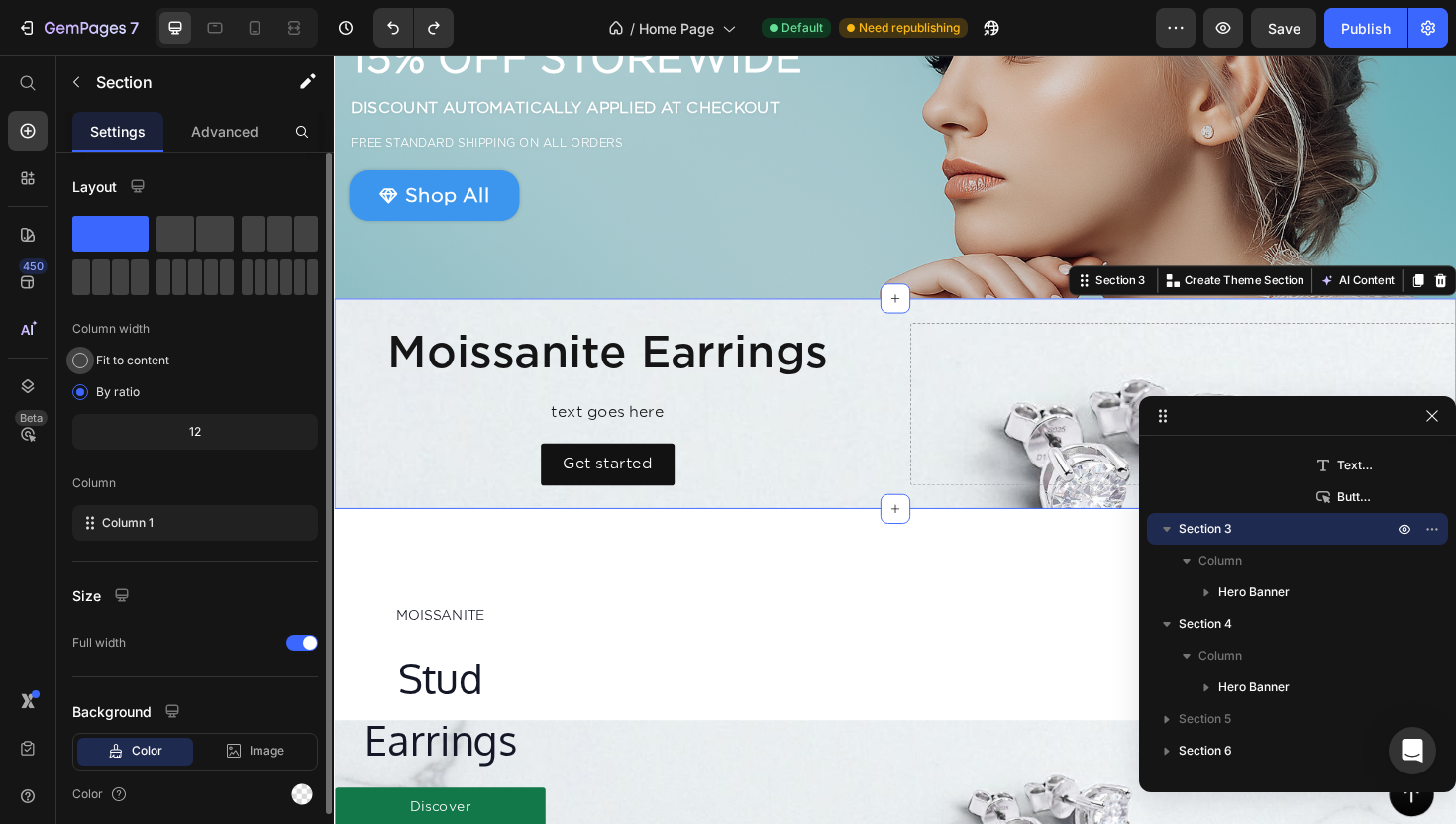 click on "Fit to content" at bounding box center (133, 360) 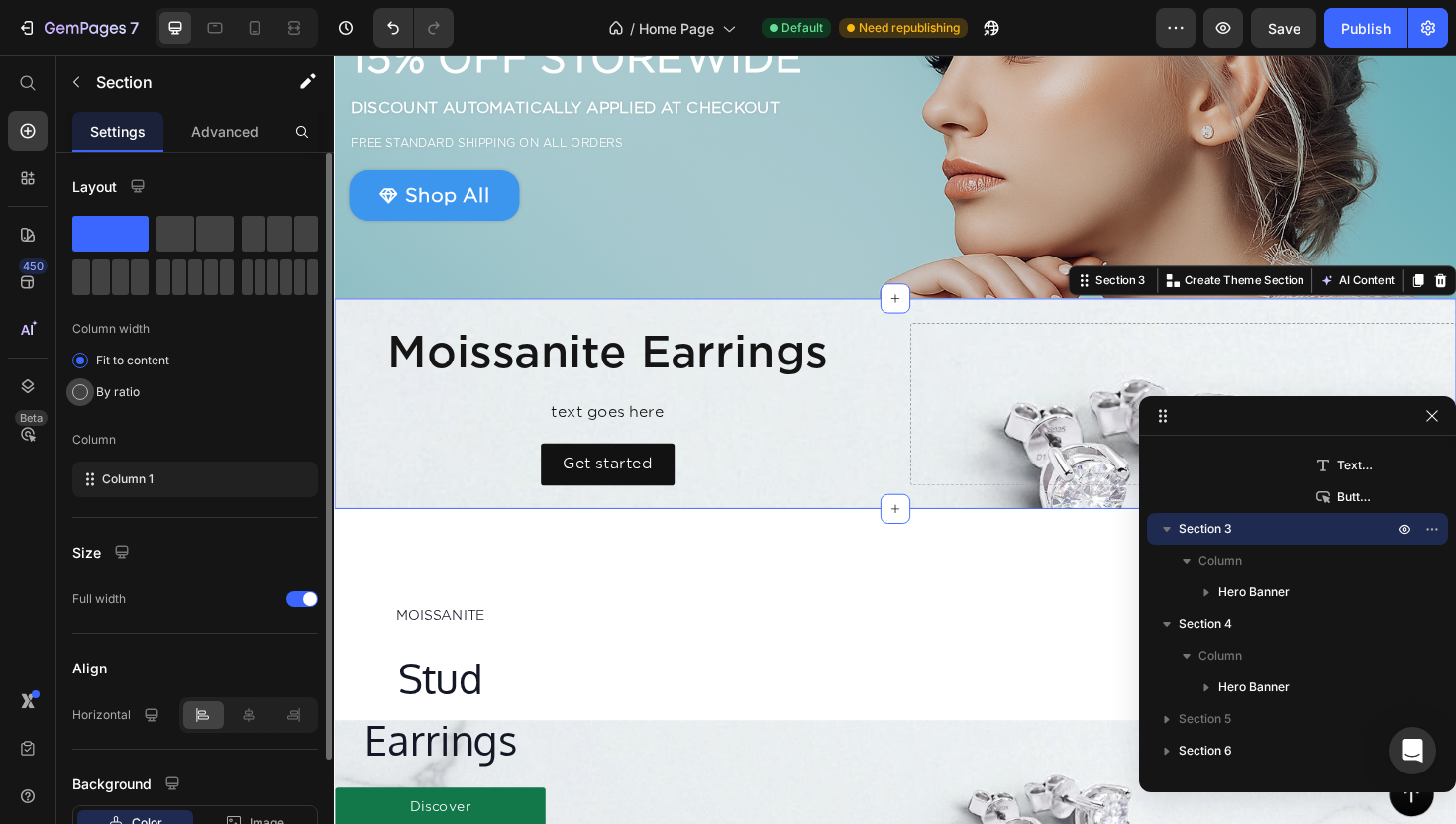 click on "By ratio" at bounding box center (118, 392) 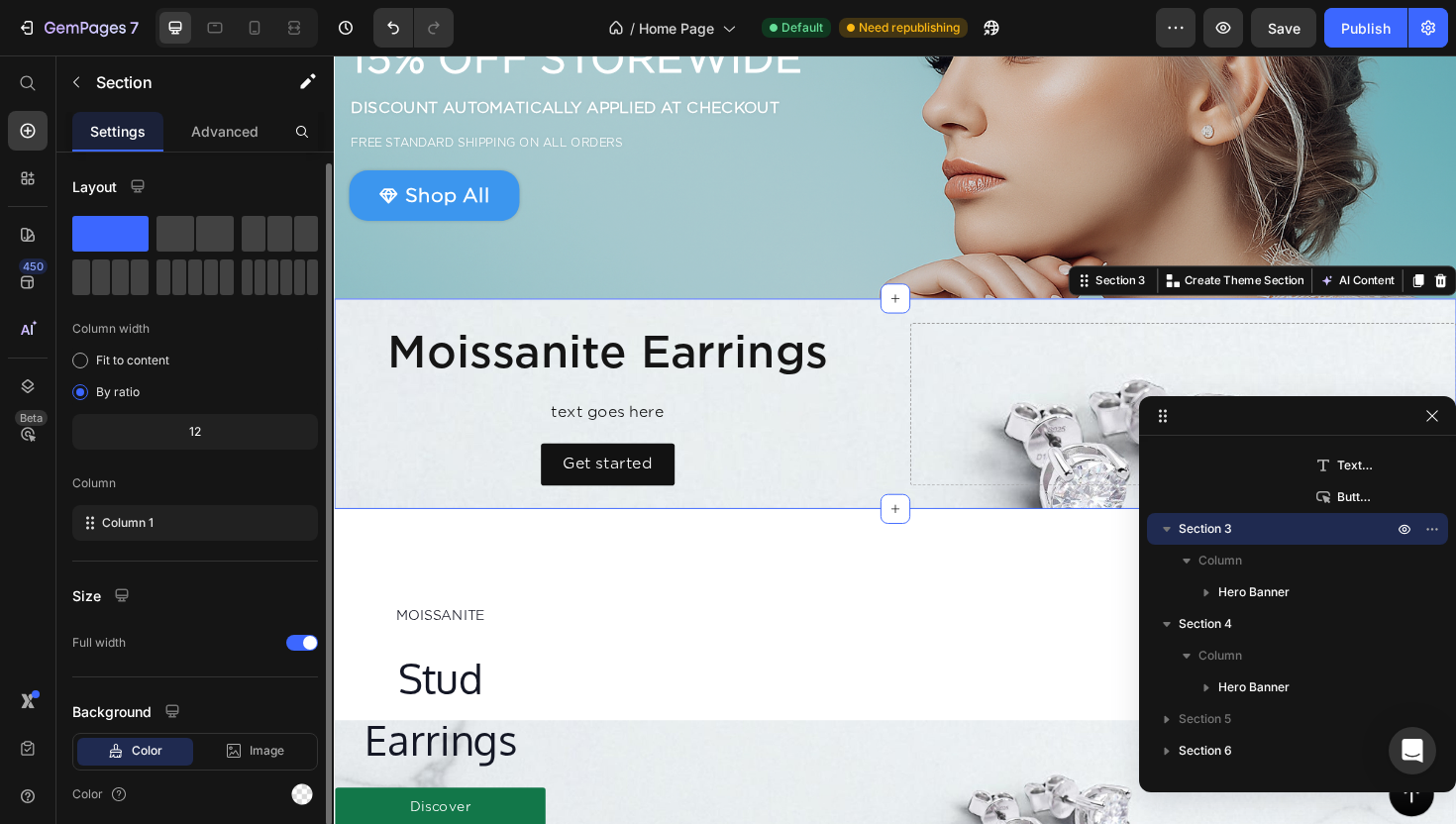 scroll, scrollTop: 72, scrollLeft: 0, axis: vertical 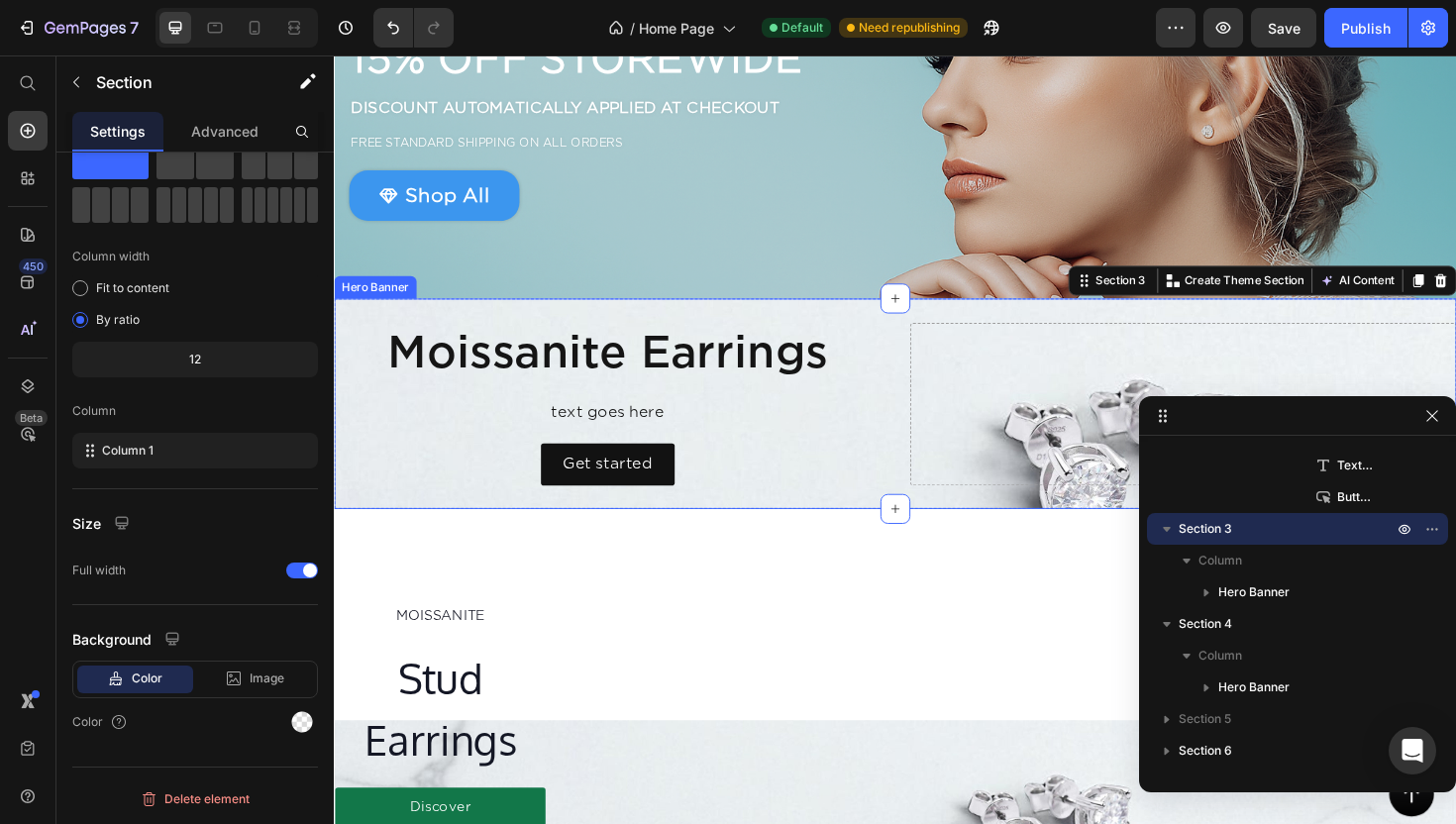 click on "Moissanite Earrings Heading text goes here Text Block Get started Button
Drop element here" at bounding box center (928, 424) 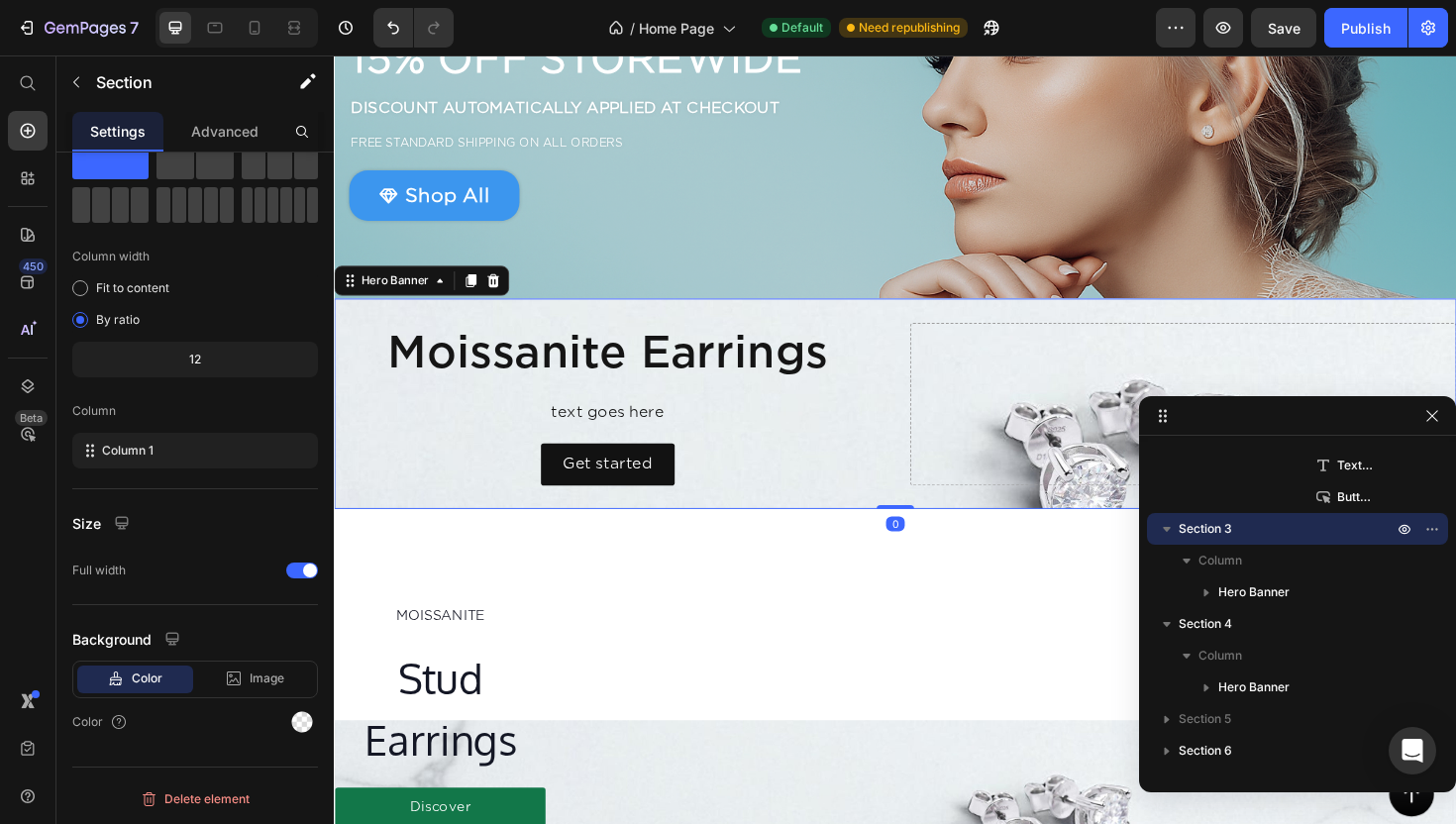 scroll, scrollTop: 0, scrollLeft: 0, axis: both 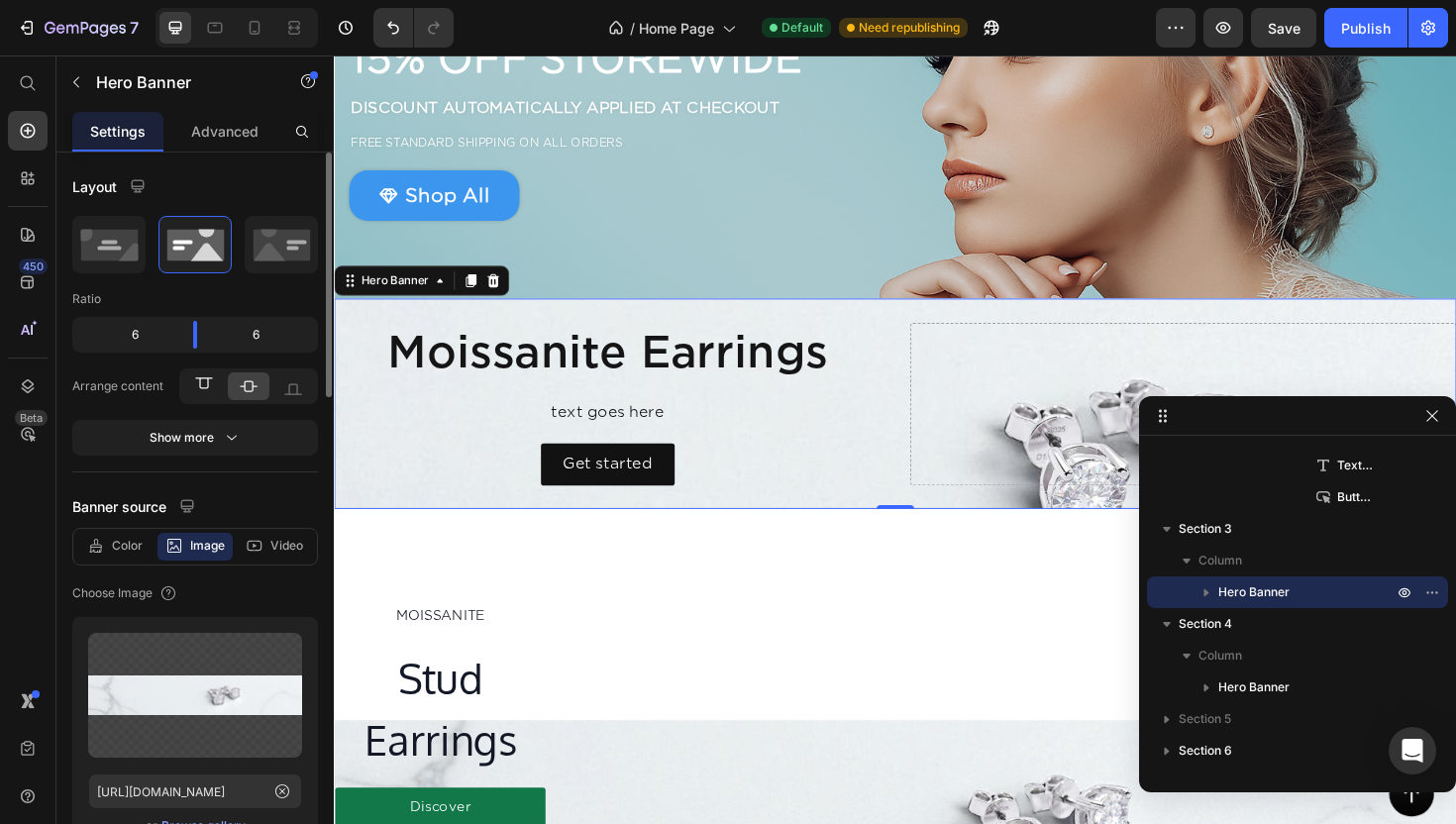 click 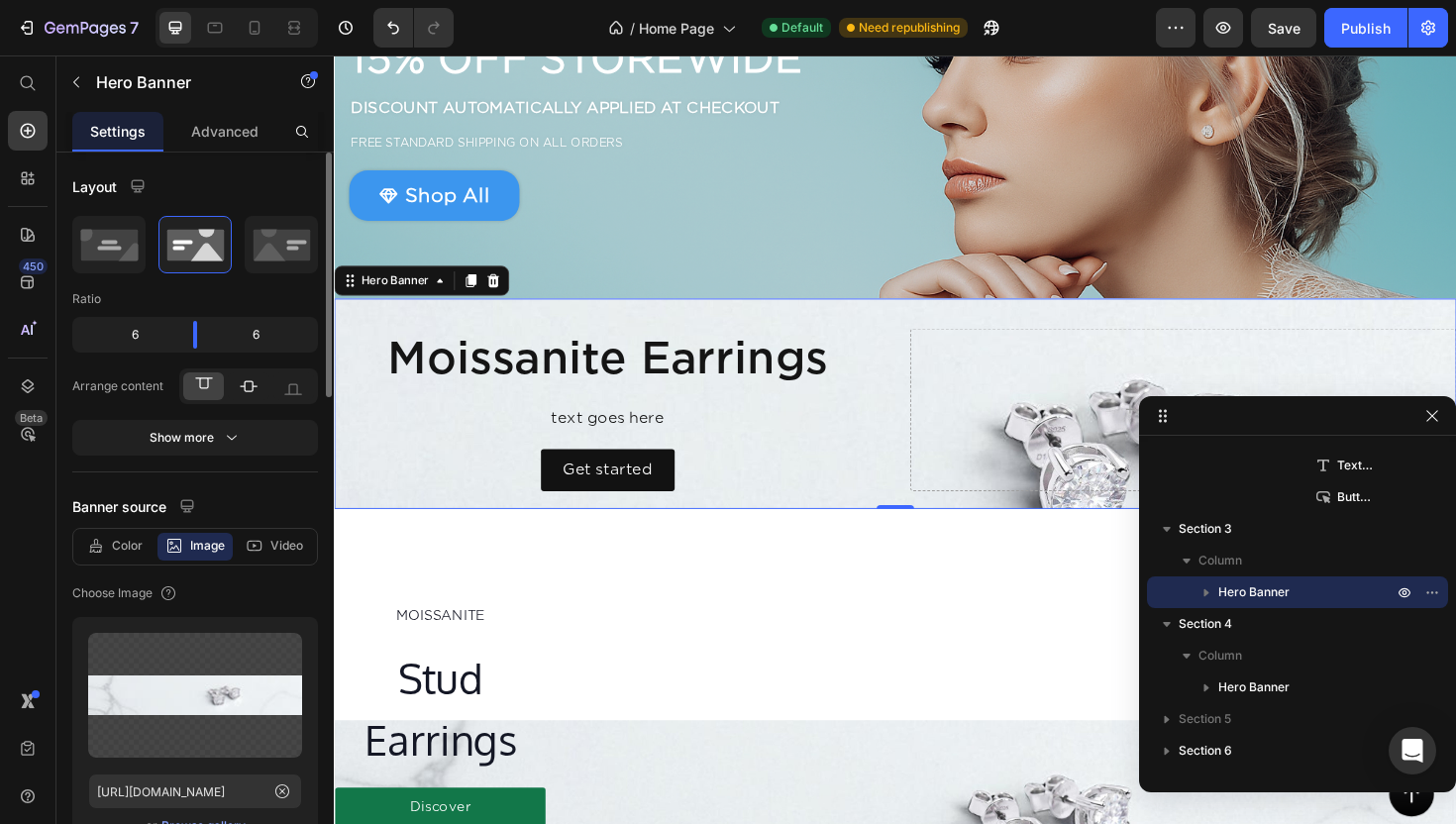 click 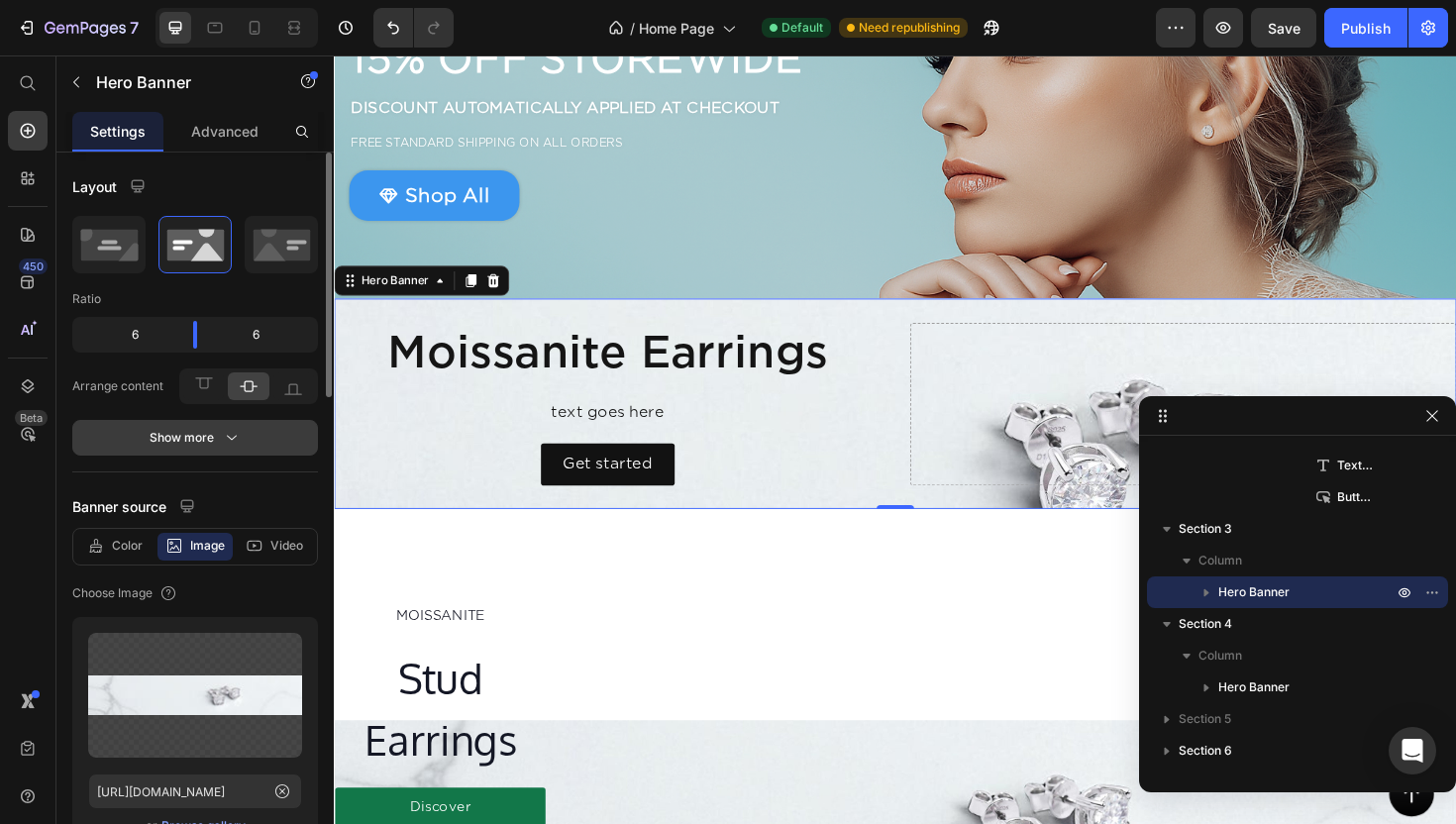 scroll, scrollTop: 18, scrollLeft: 0, axis: vertical 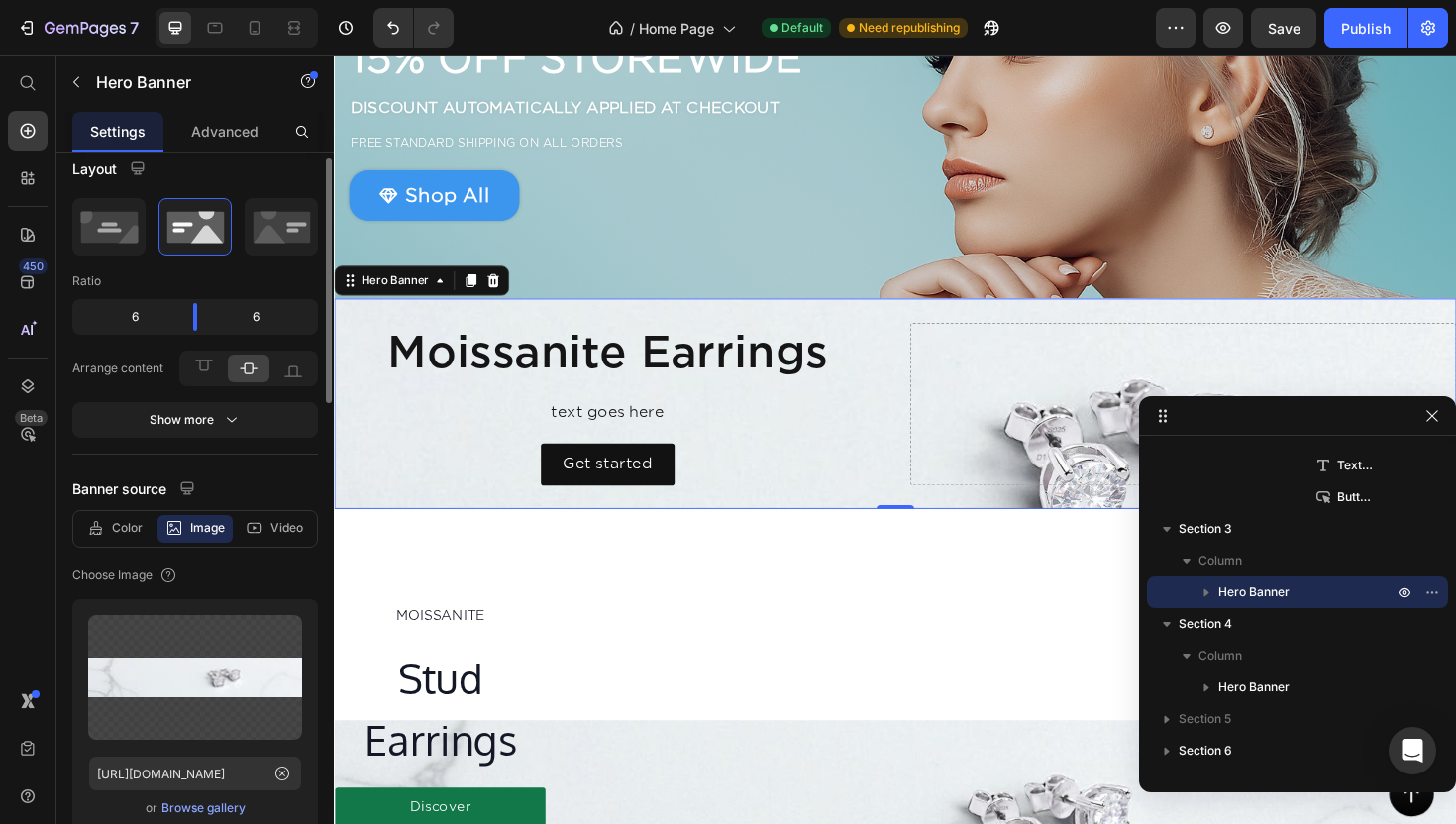 click on "Layout Ratio 6 6 Arrange content
Show more" 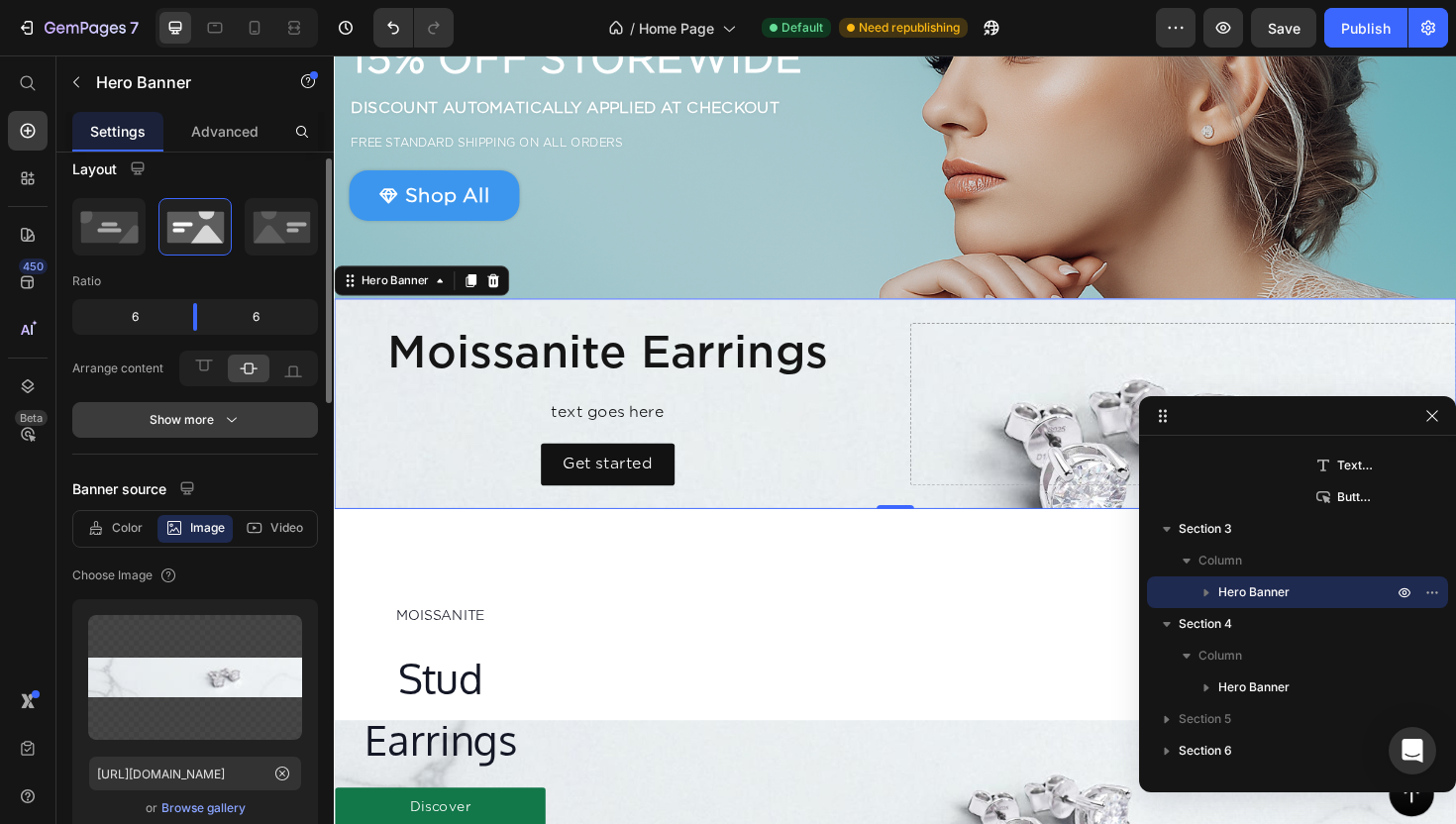 click on "Show more" at bounding box center (195, 420) 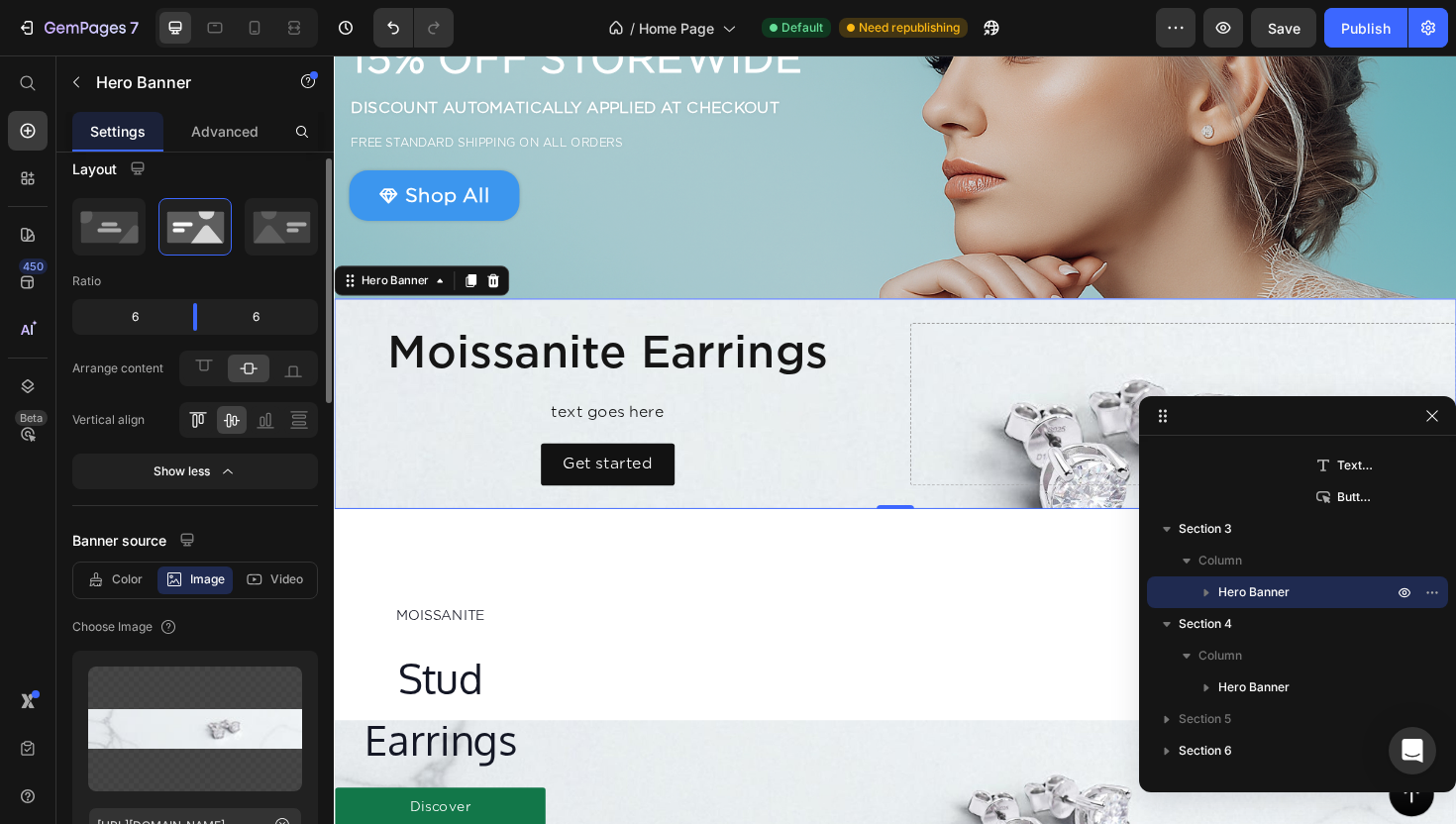 click 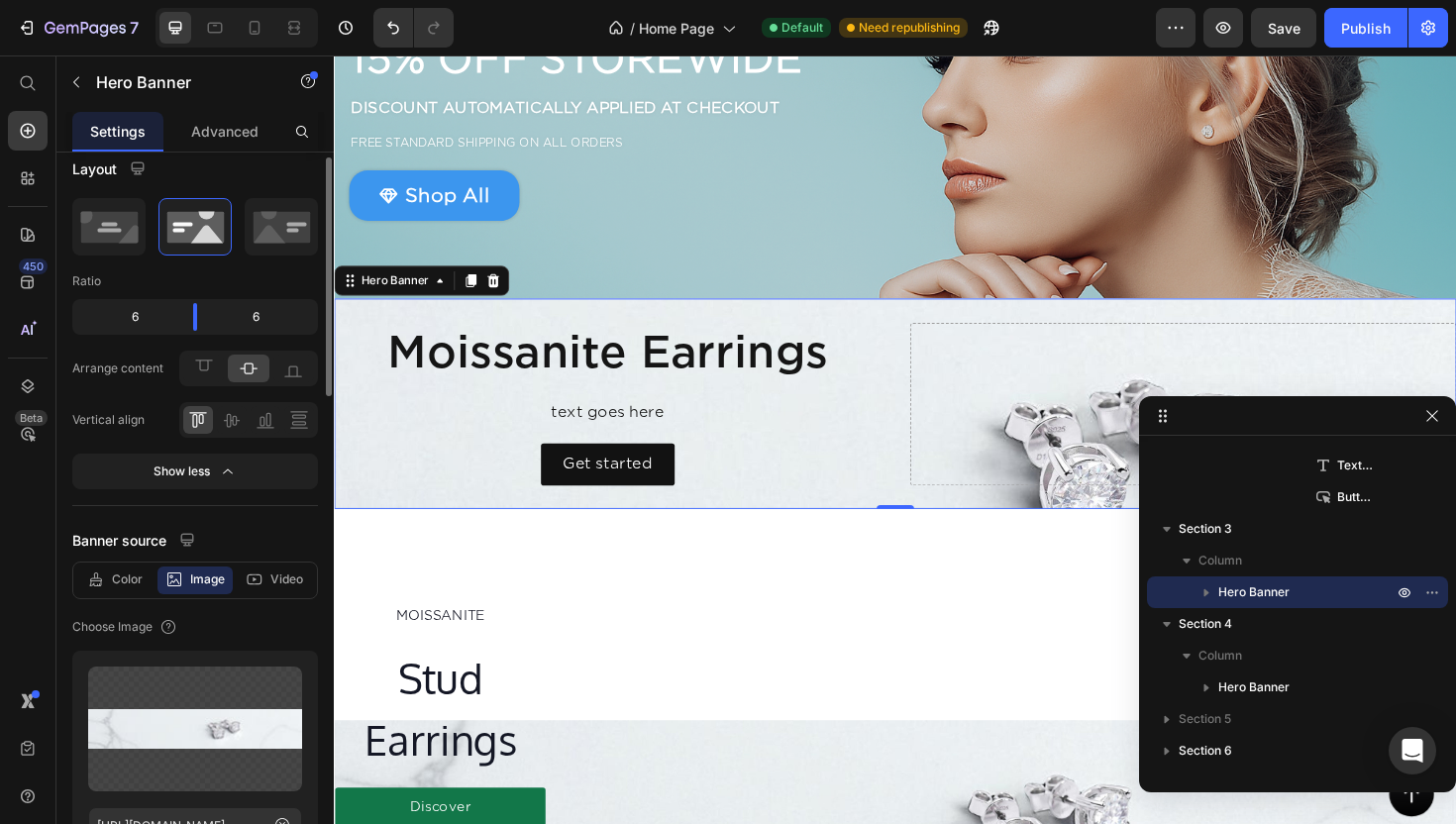 click 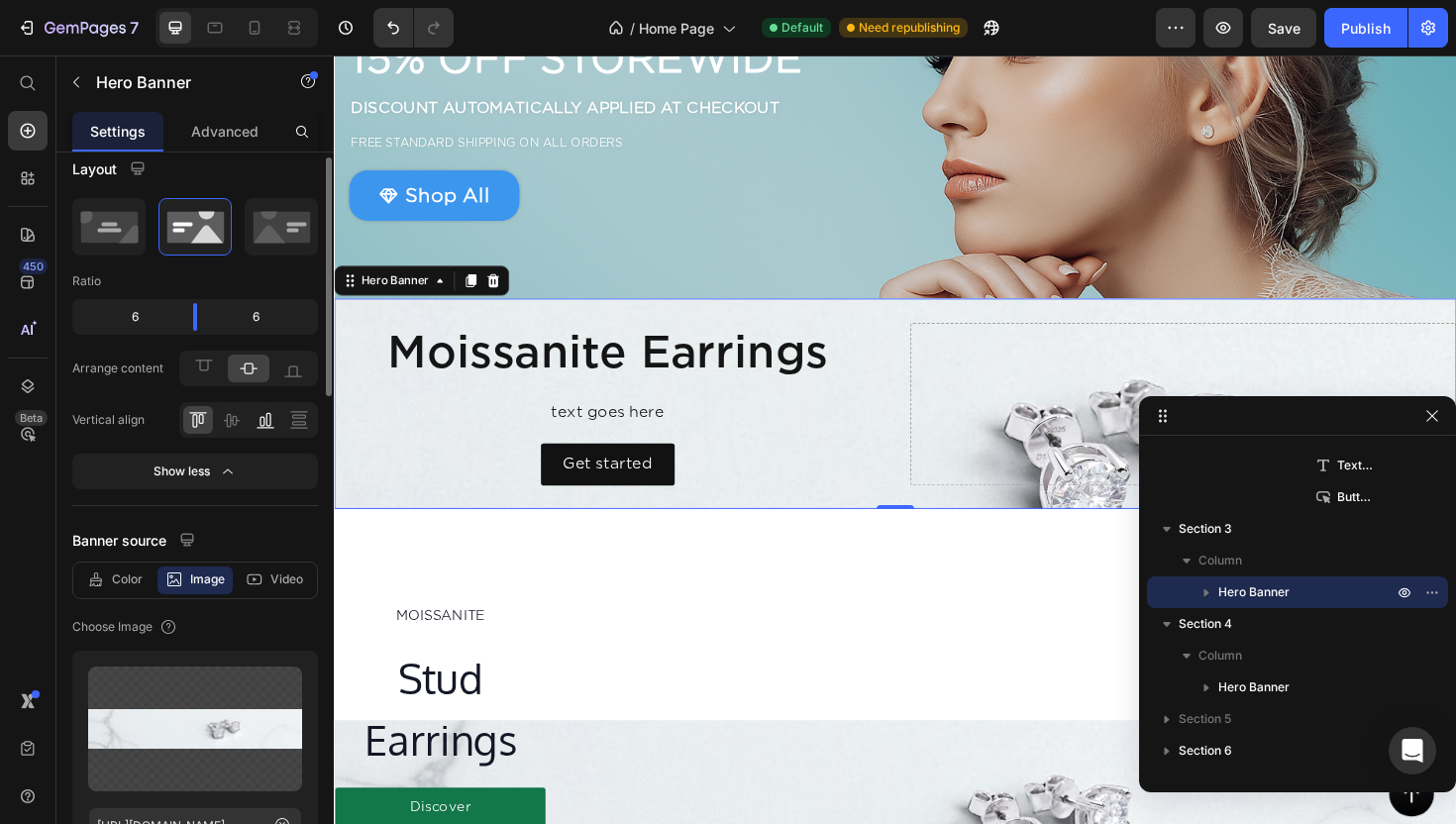 click 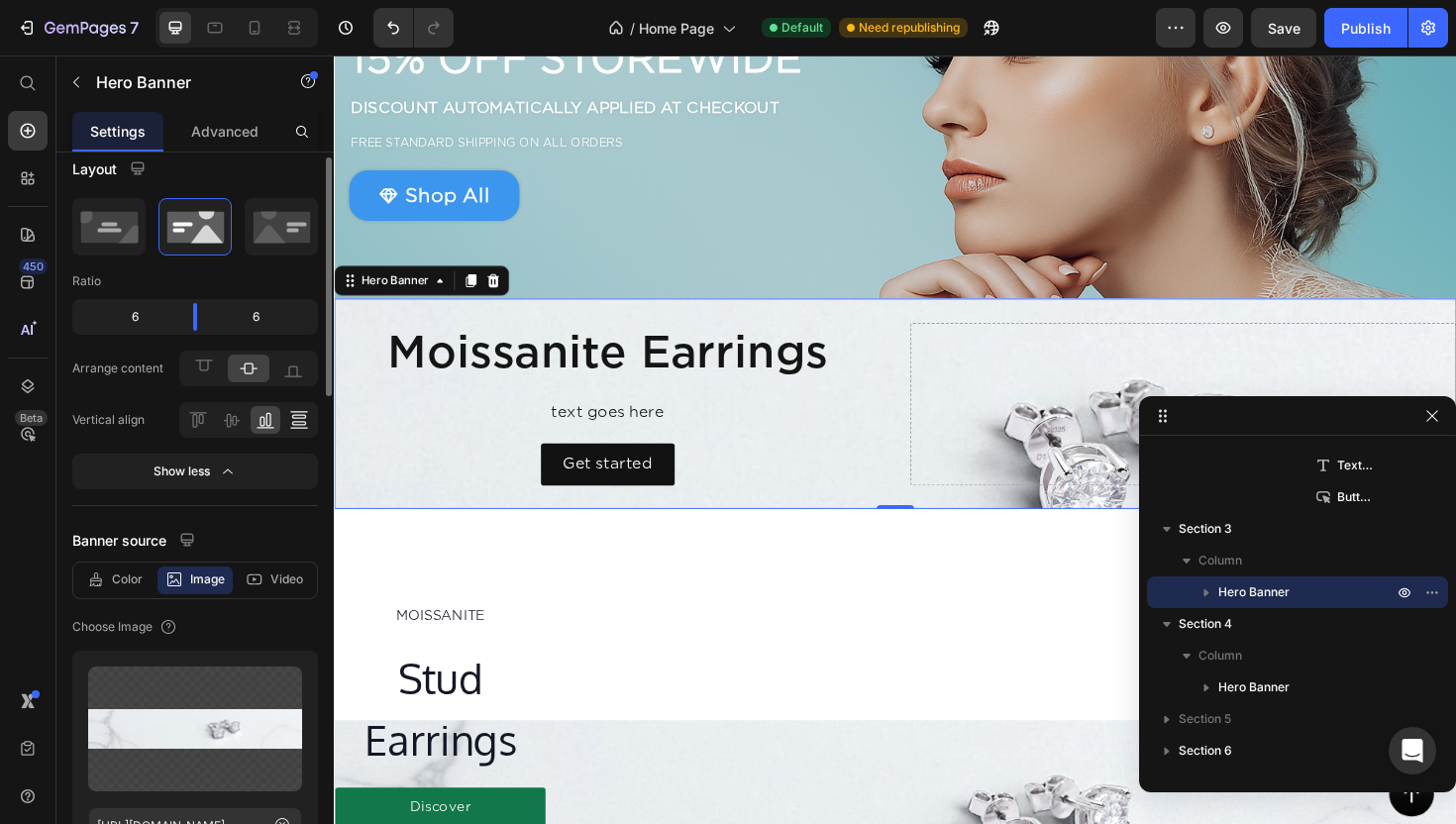 click 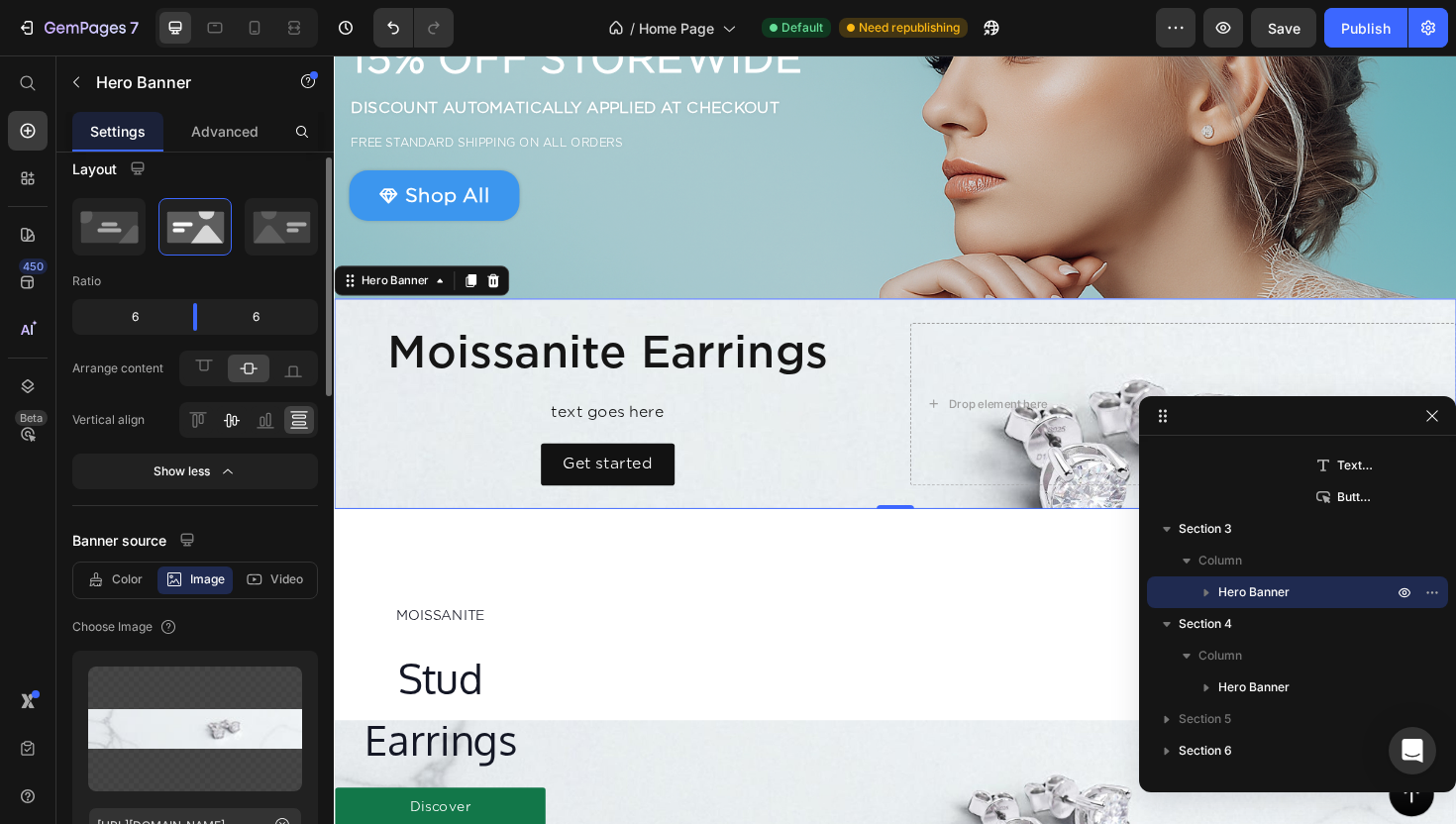 click 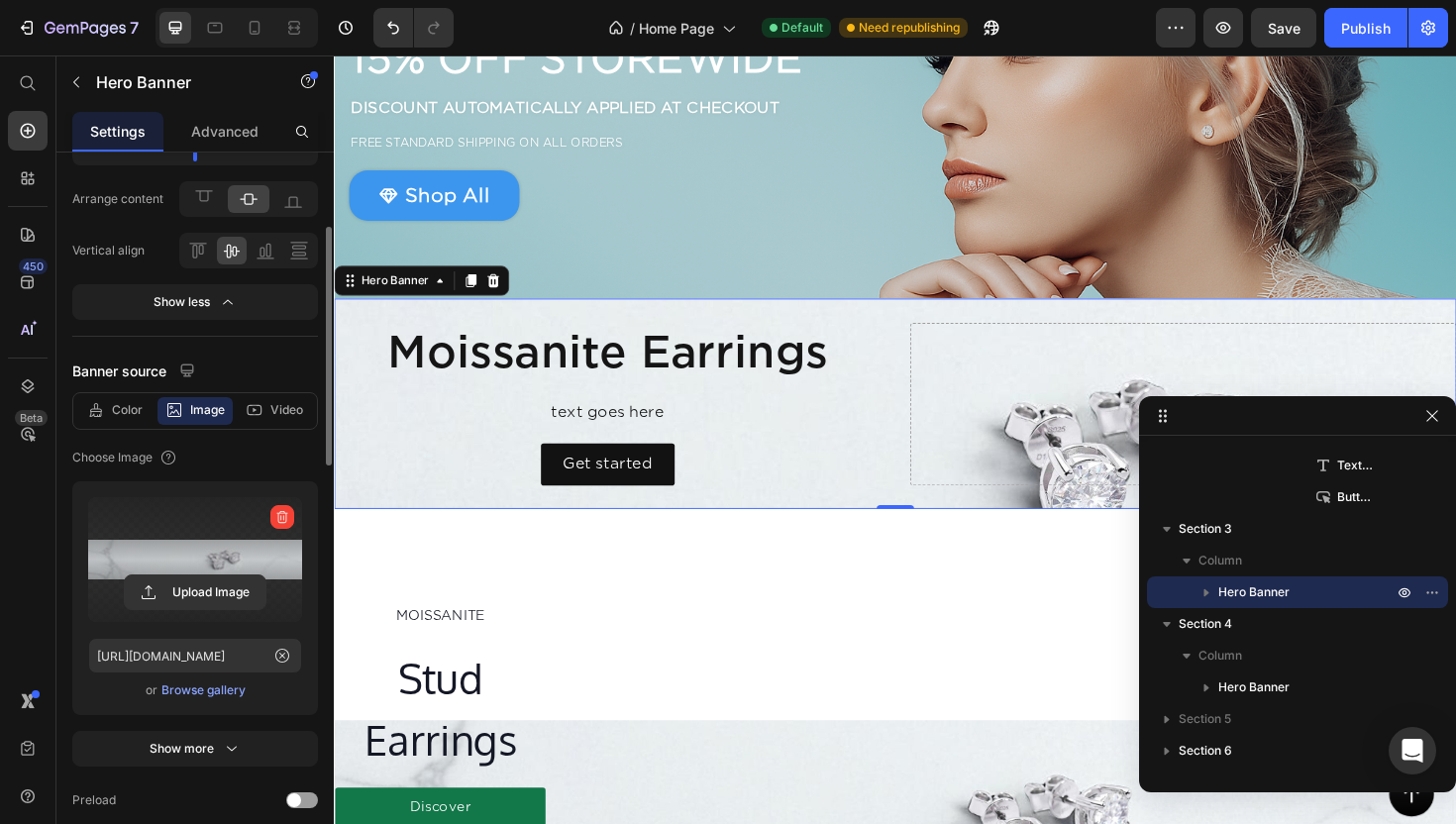 scroll, scrollTop: 201, scrollLeft: 0, axis: vertical 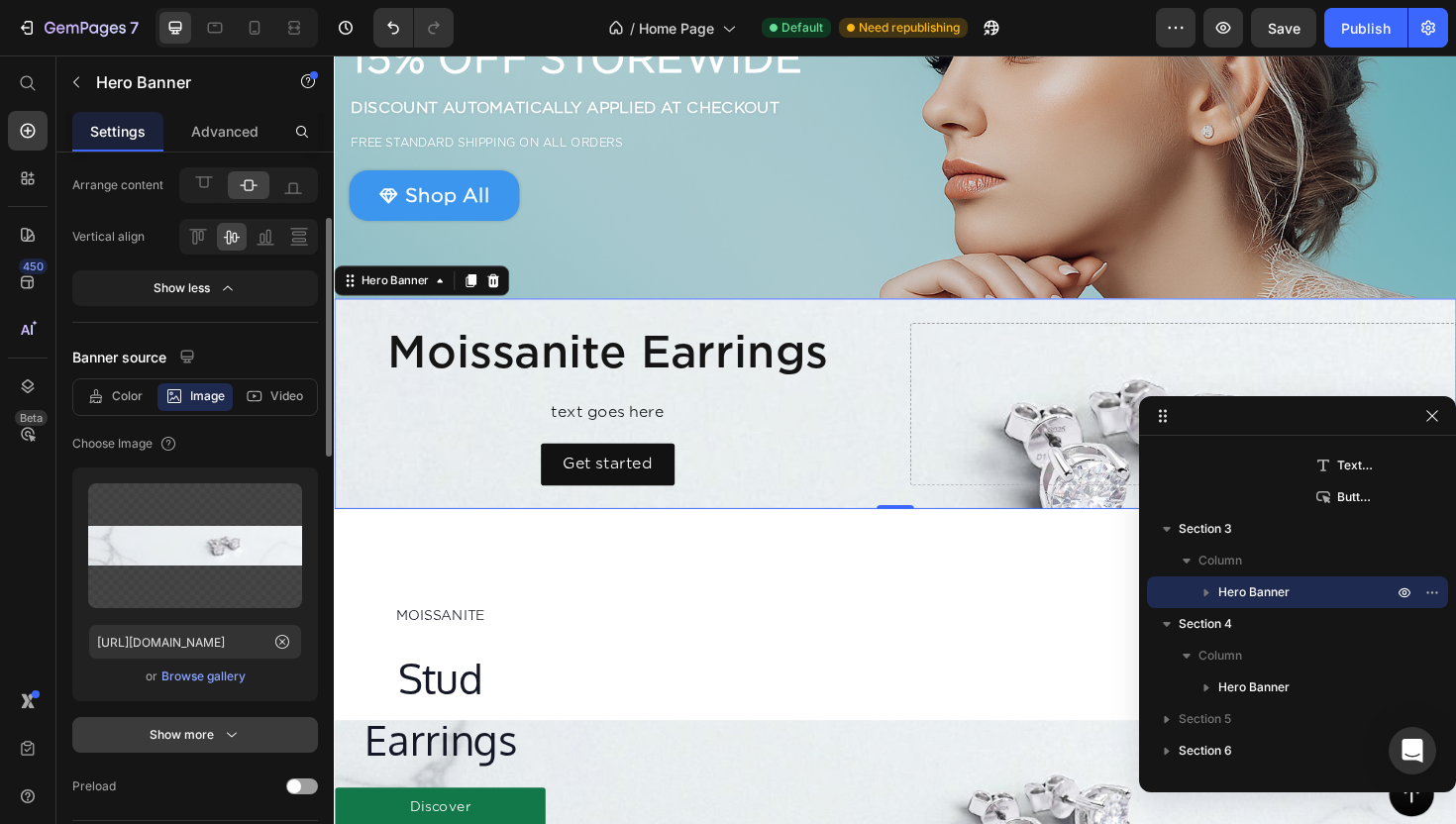 click 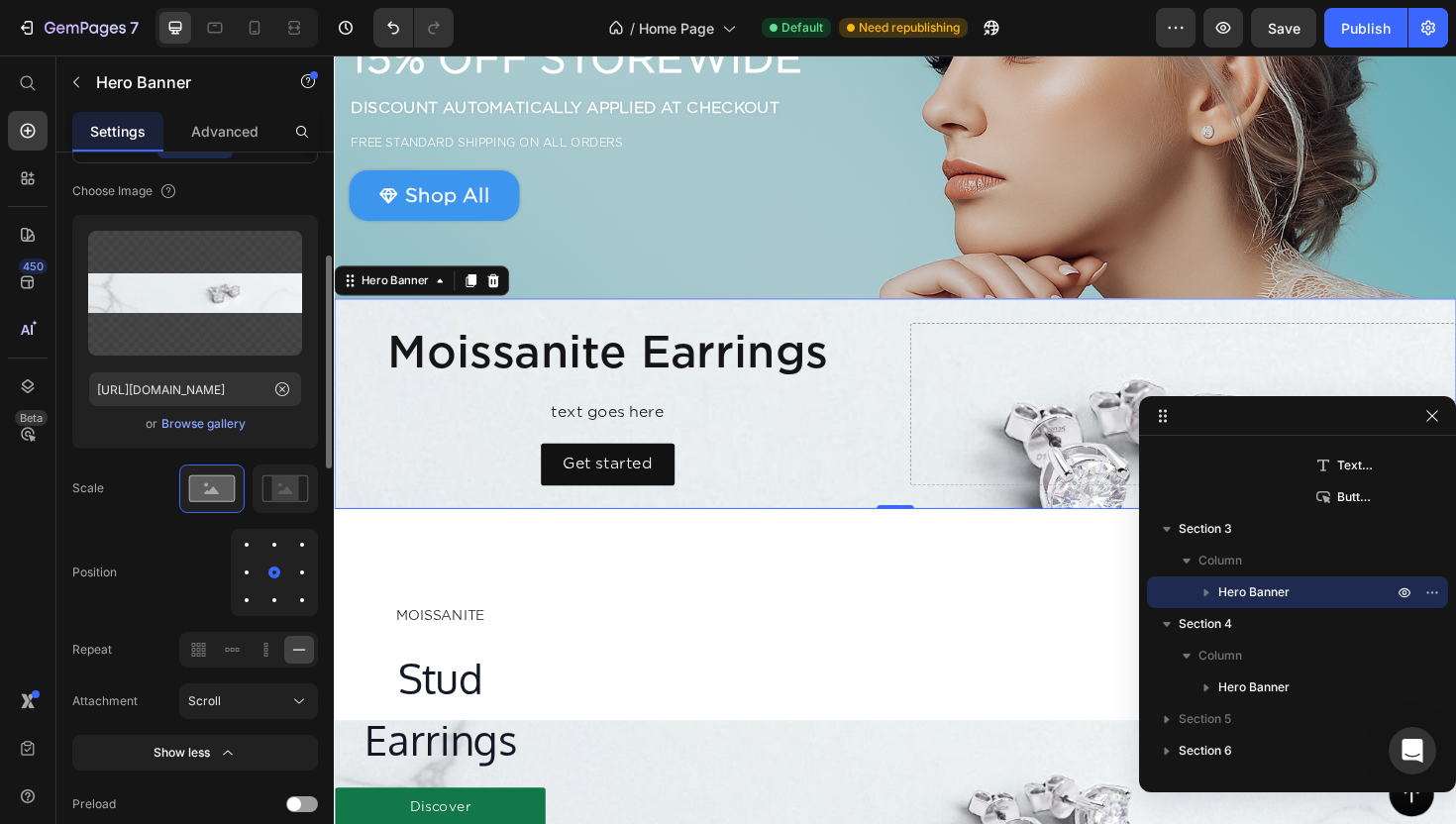 scroll, scrollTop: 644, scrollLeft: 0, axis: vertical 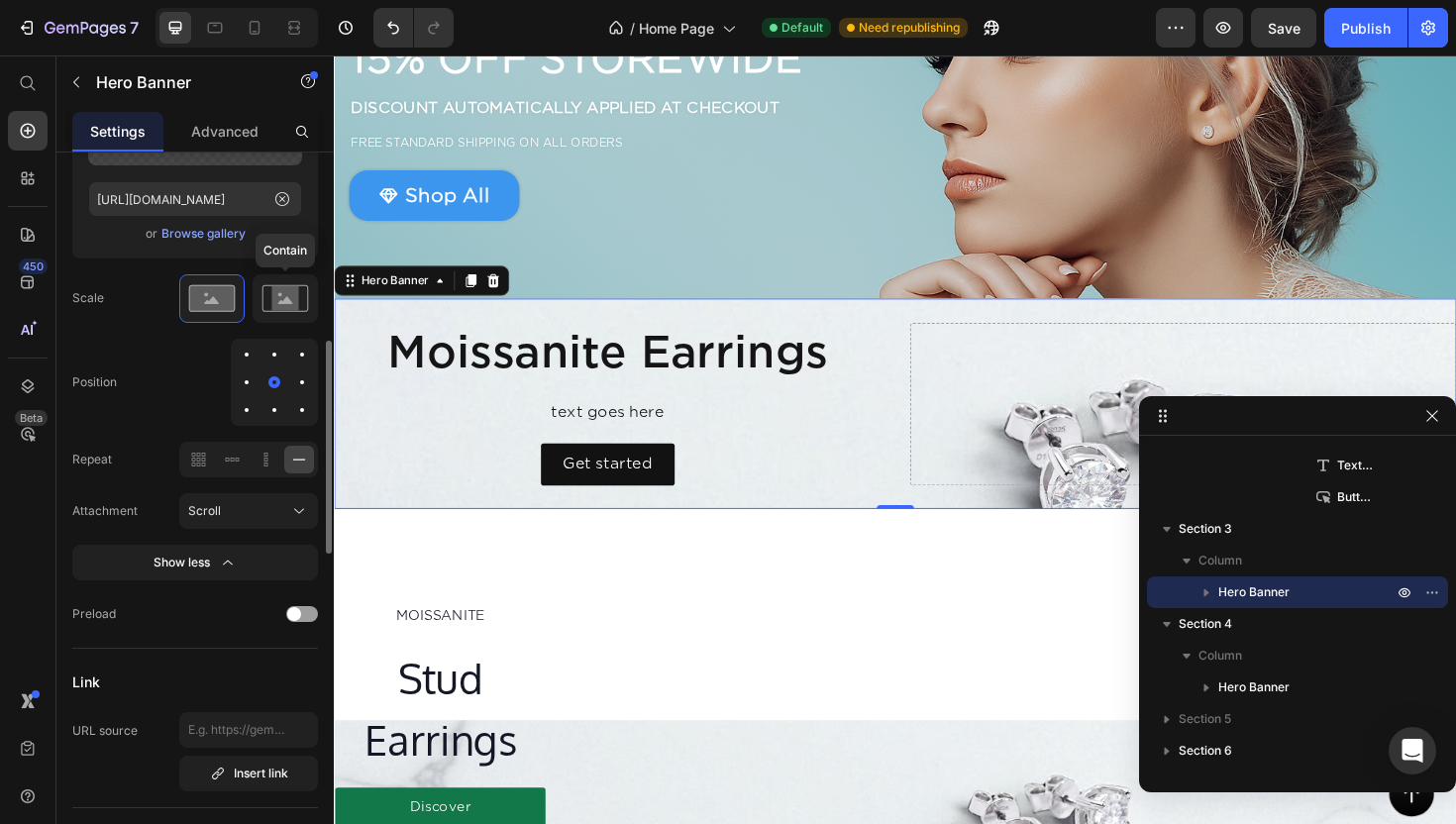 click 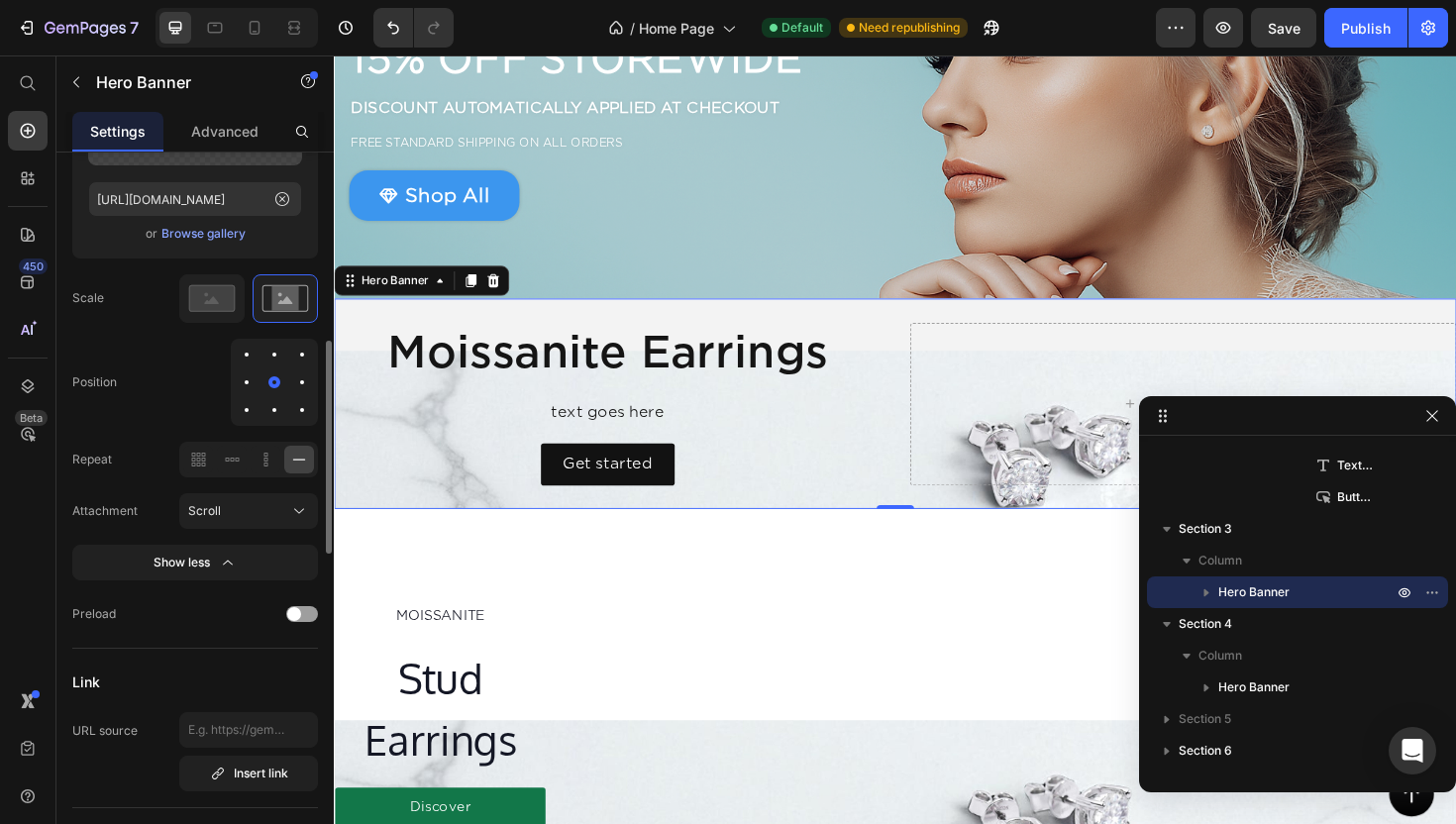 click at bounding box center (274, 410) 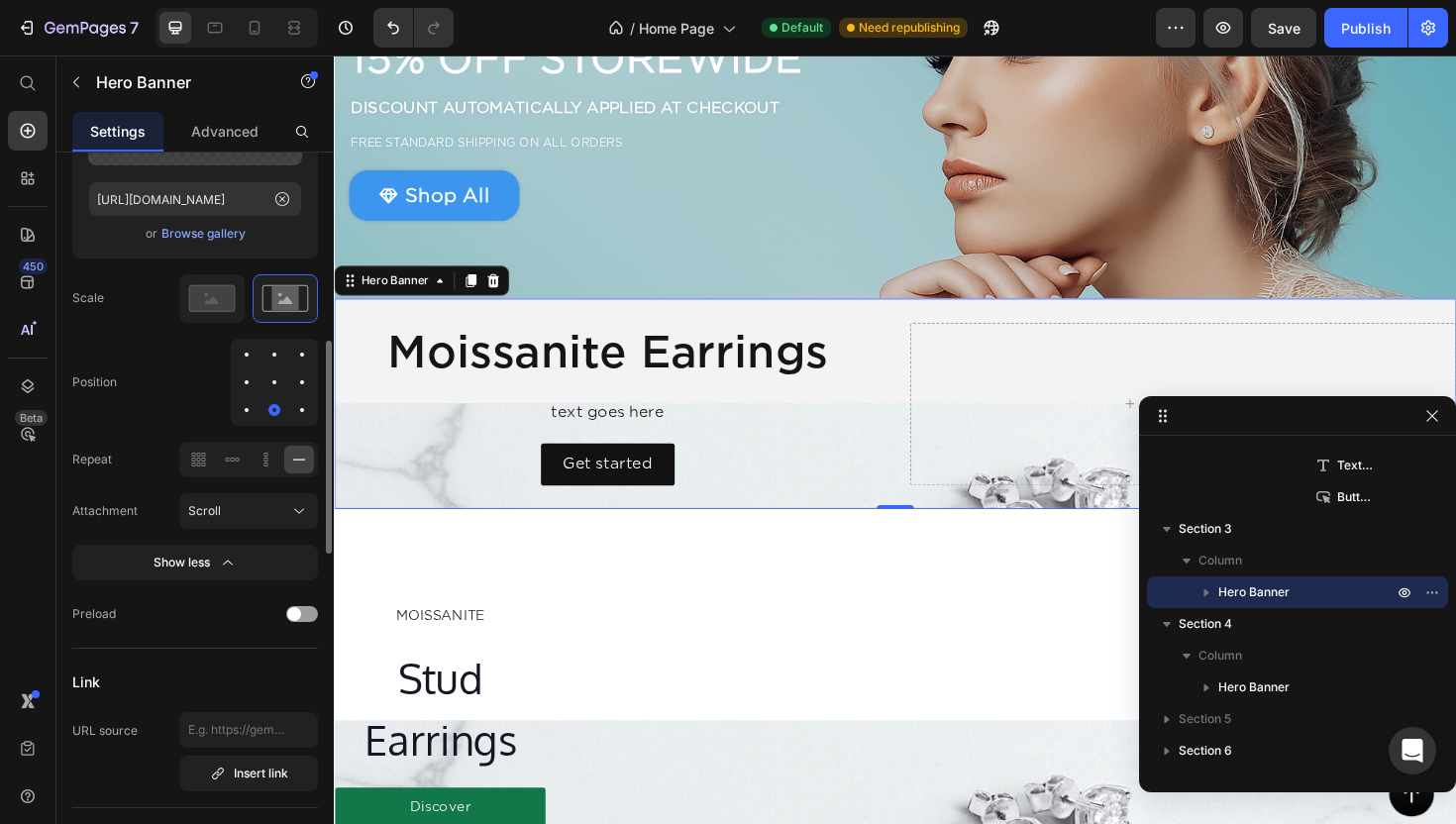 click at bounding box center (274, 355) 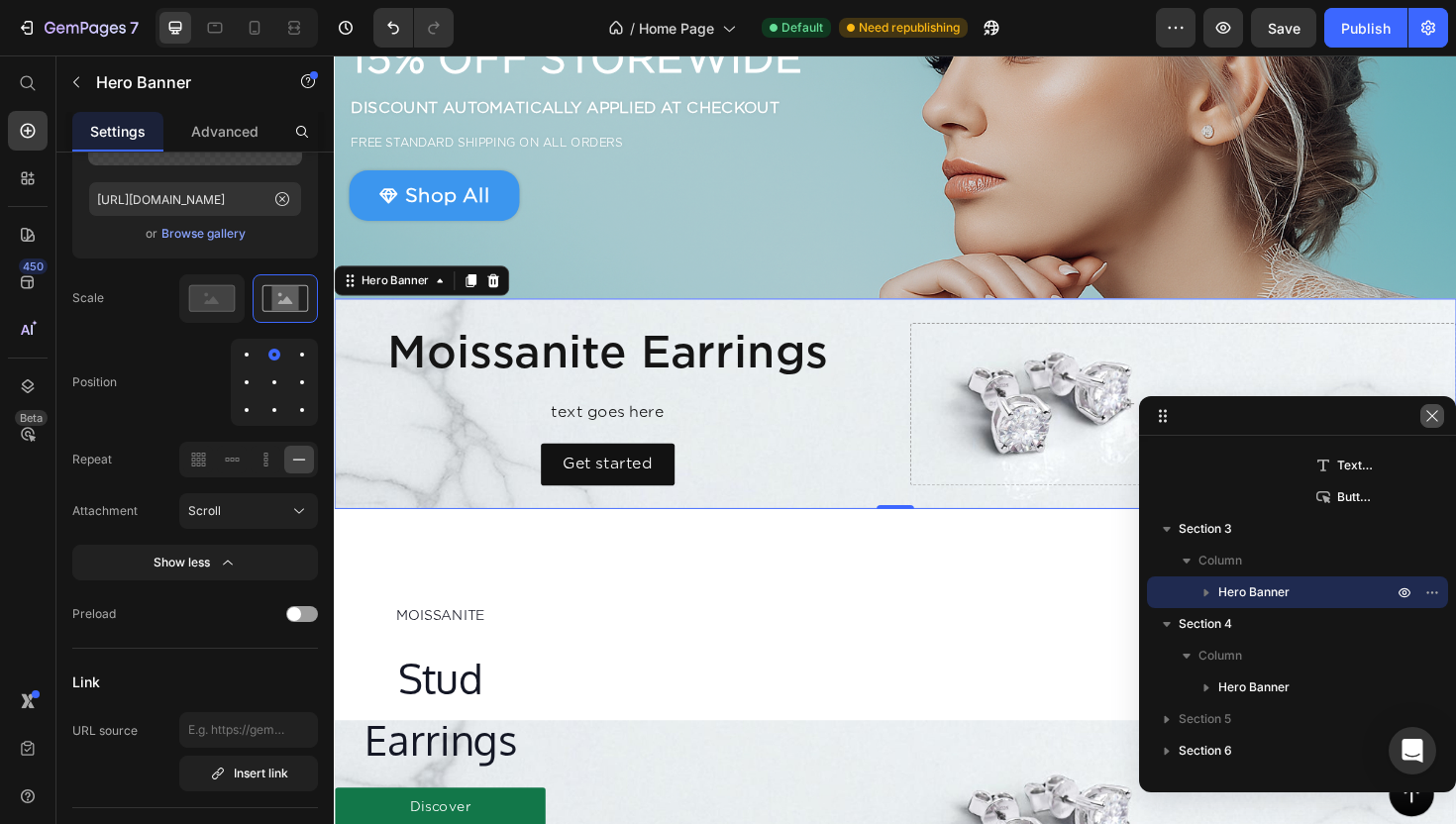 click at bounding box center [1432, 416] 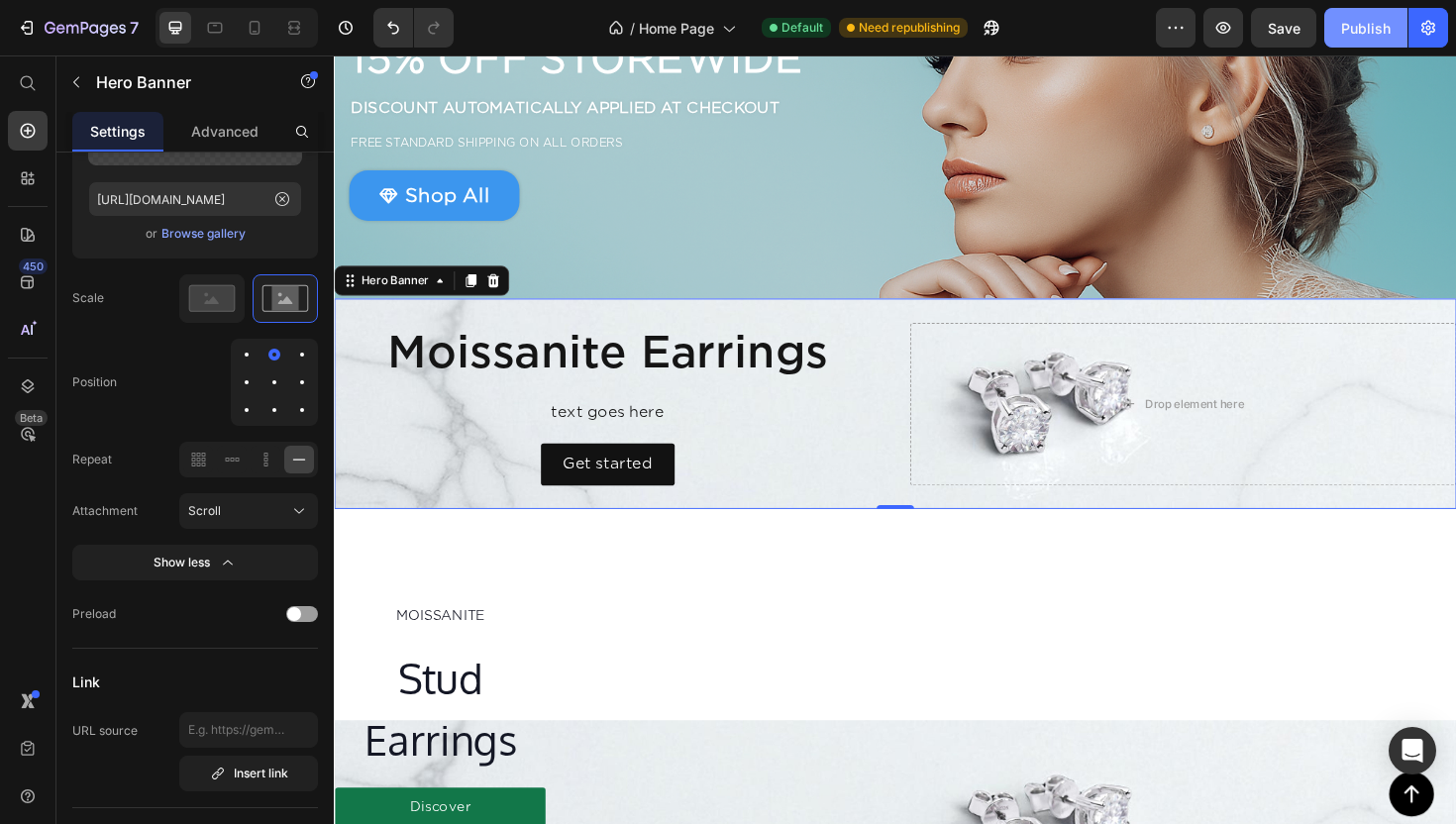 click on "Publish" at bounding box center [1366, 28] 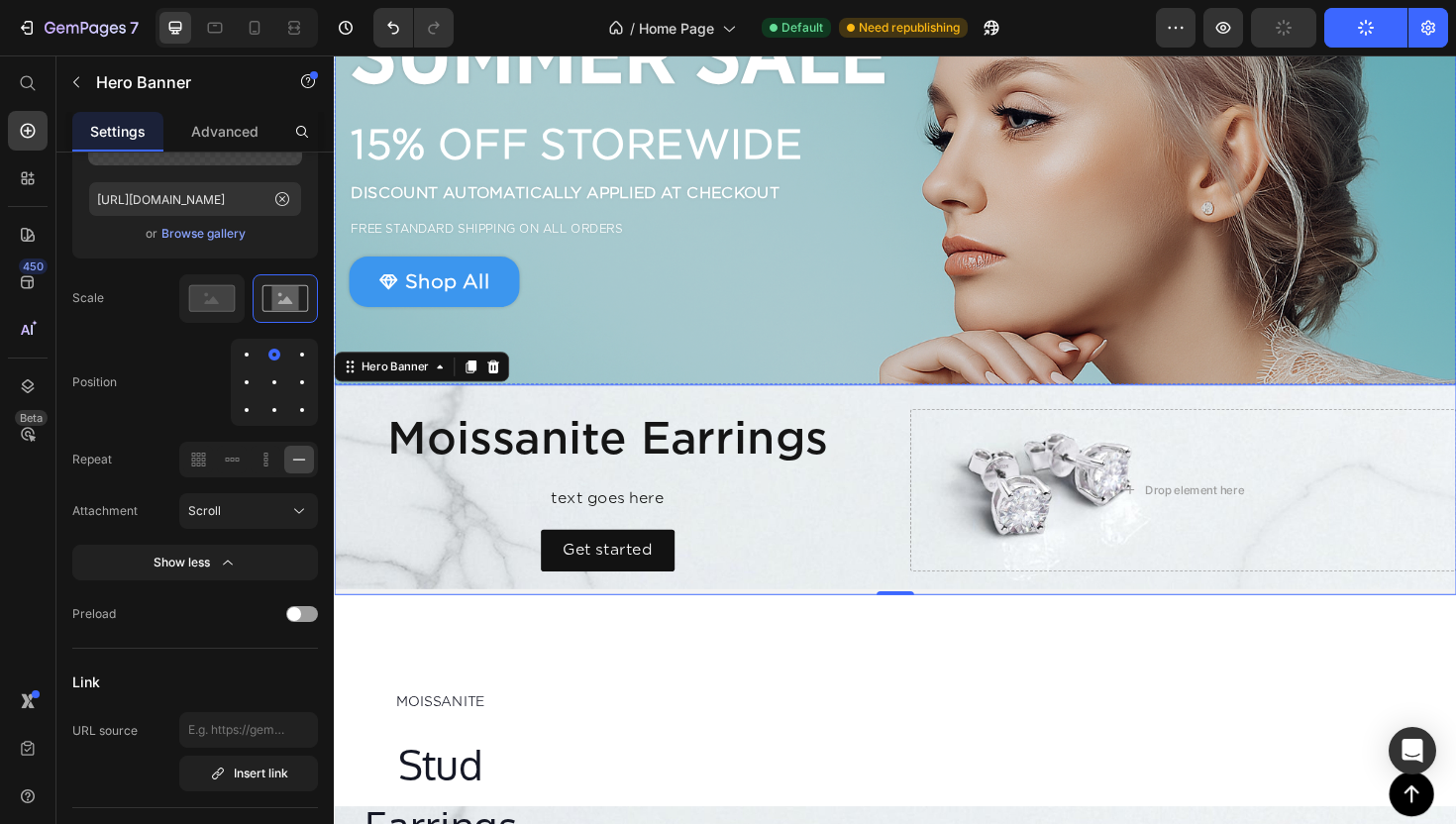 scroll, scrollTop: 217, scrollLeft: 0, axis: vertical 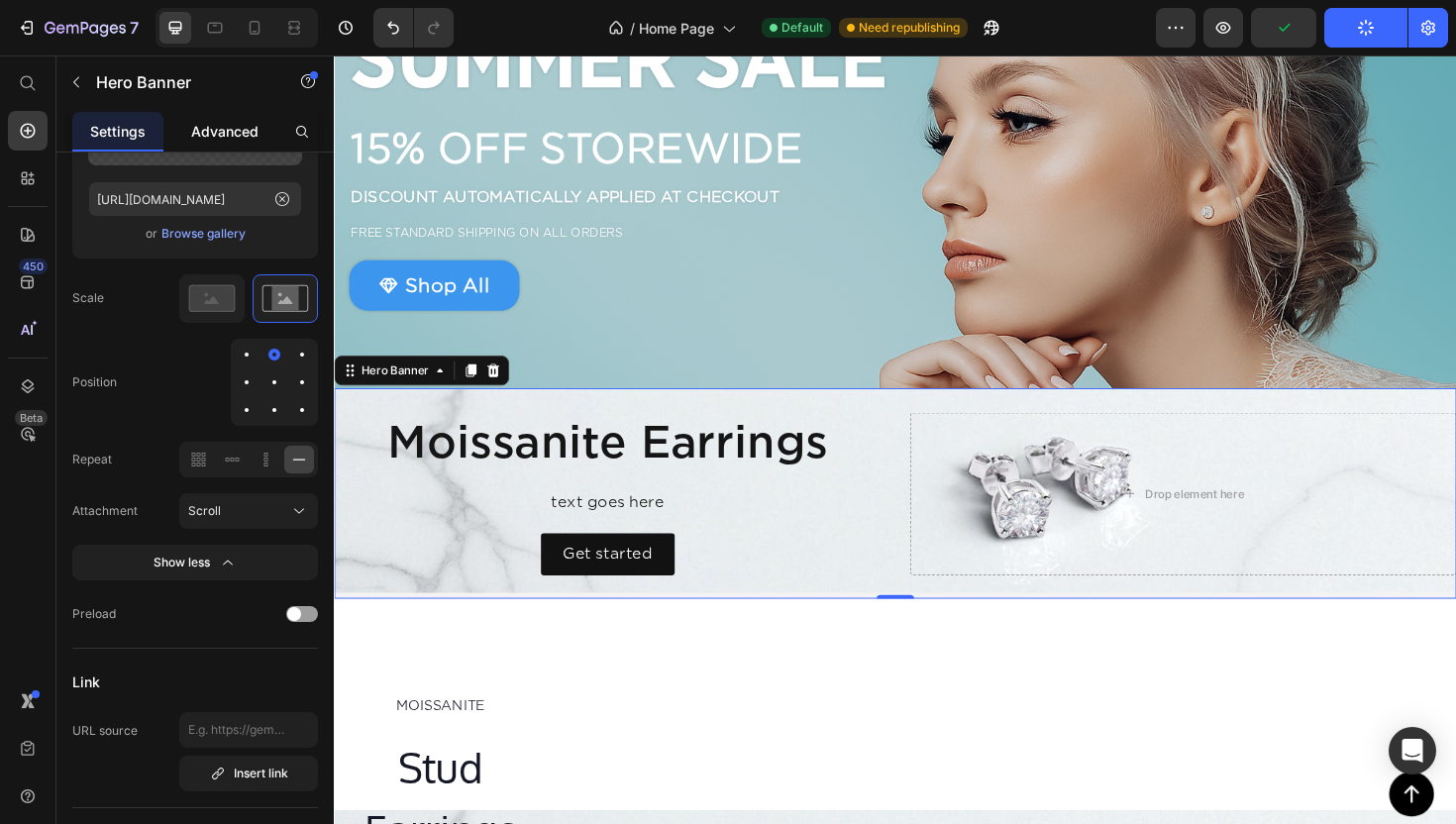 click on "Advanced" 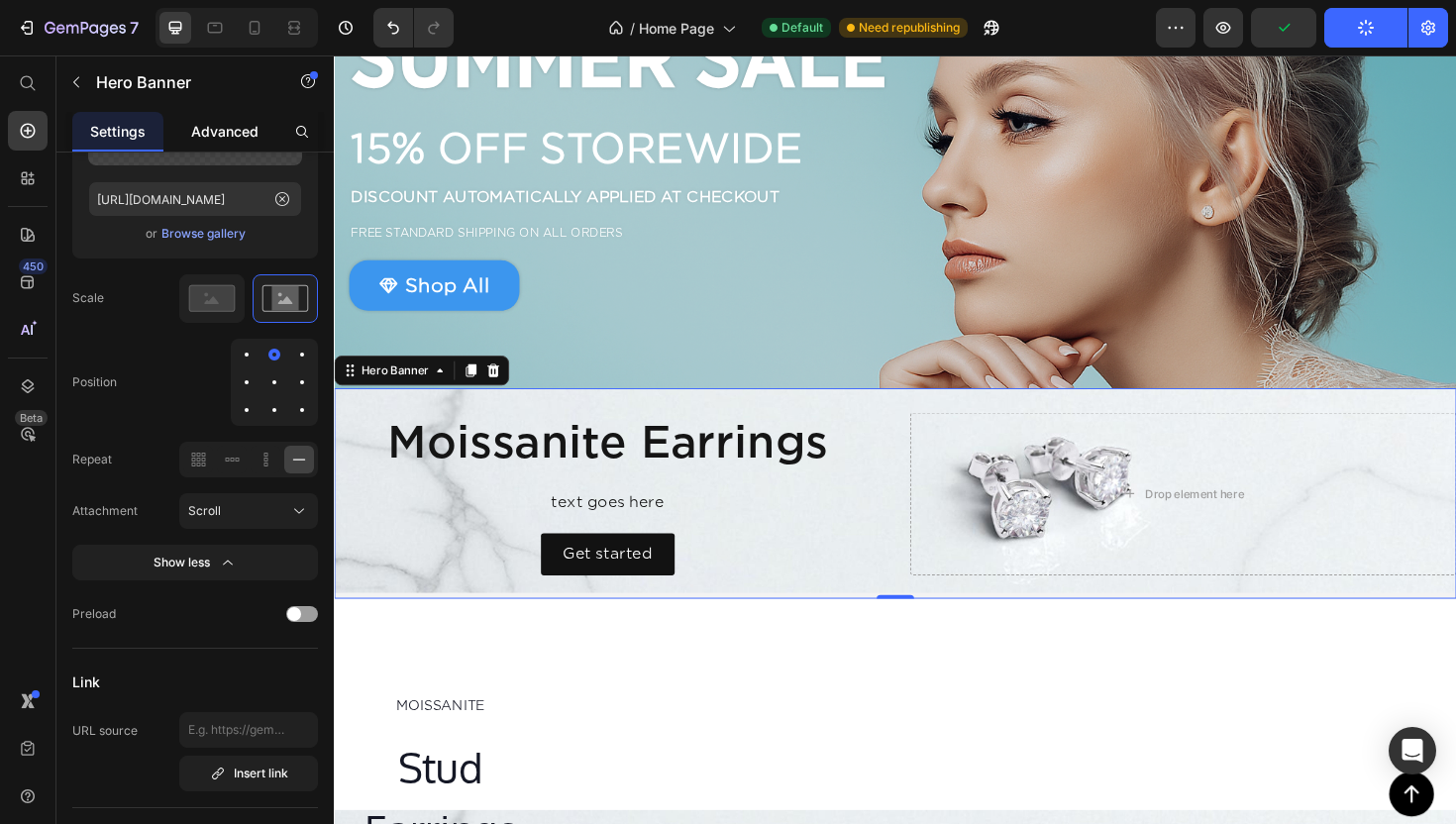 scroll, scrollTop: 0, scrollLeft: 0, axis: both 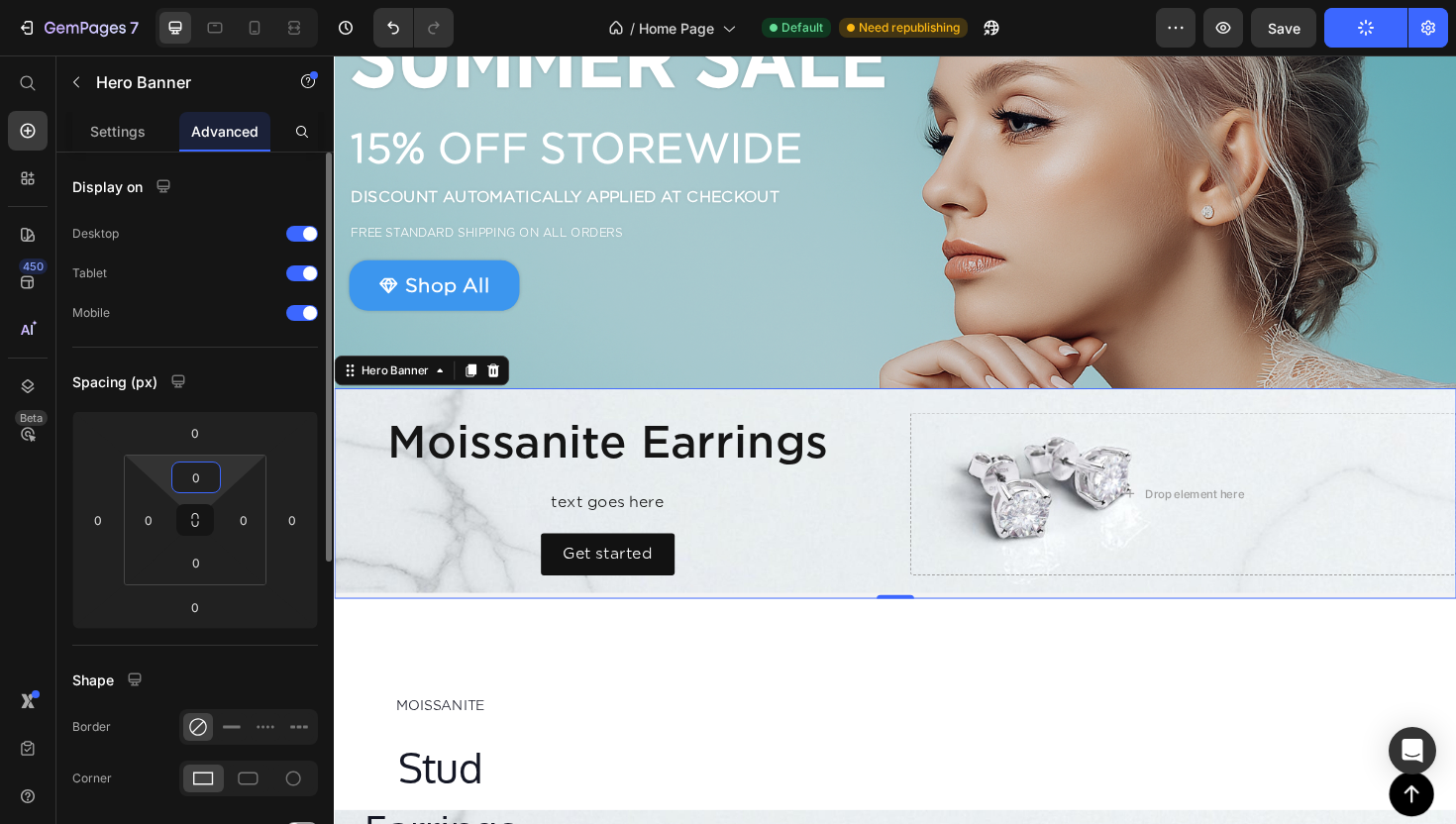 click on "0" at bounding box center (196, 477) 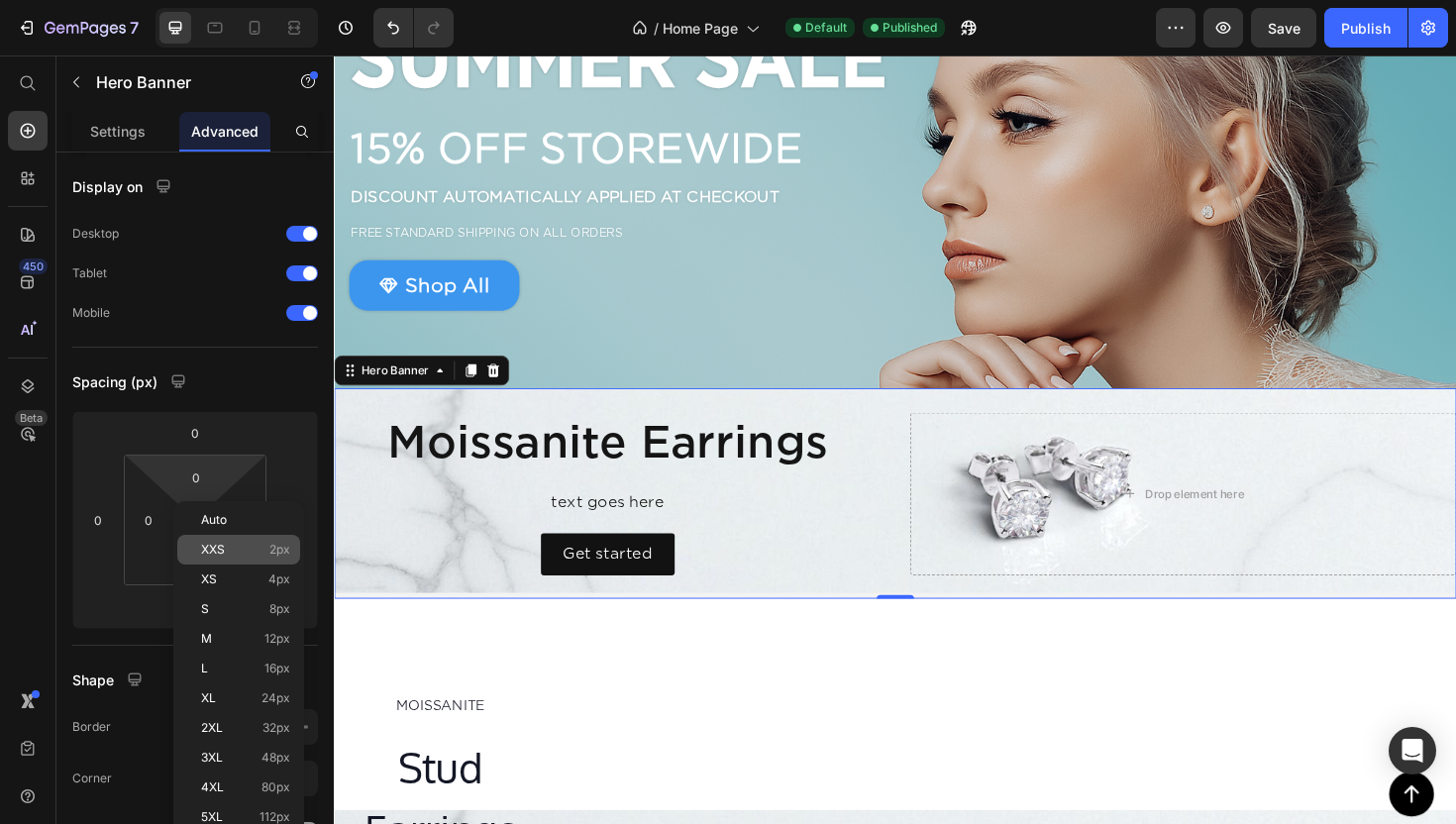 click on "XXS 2px" at bounding box center [246, 550] 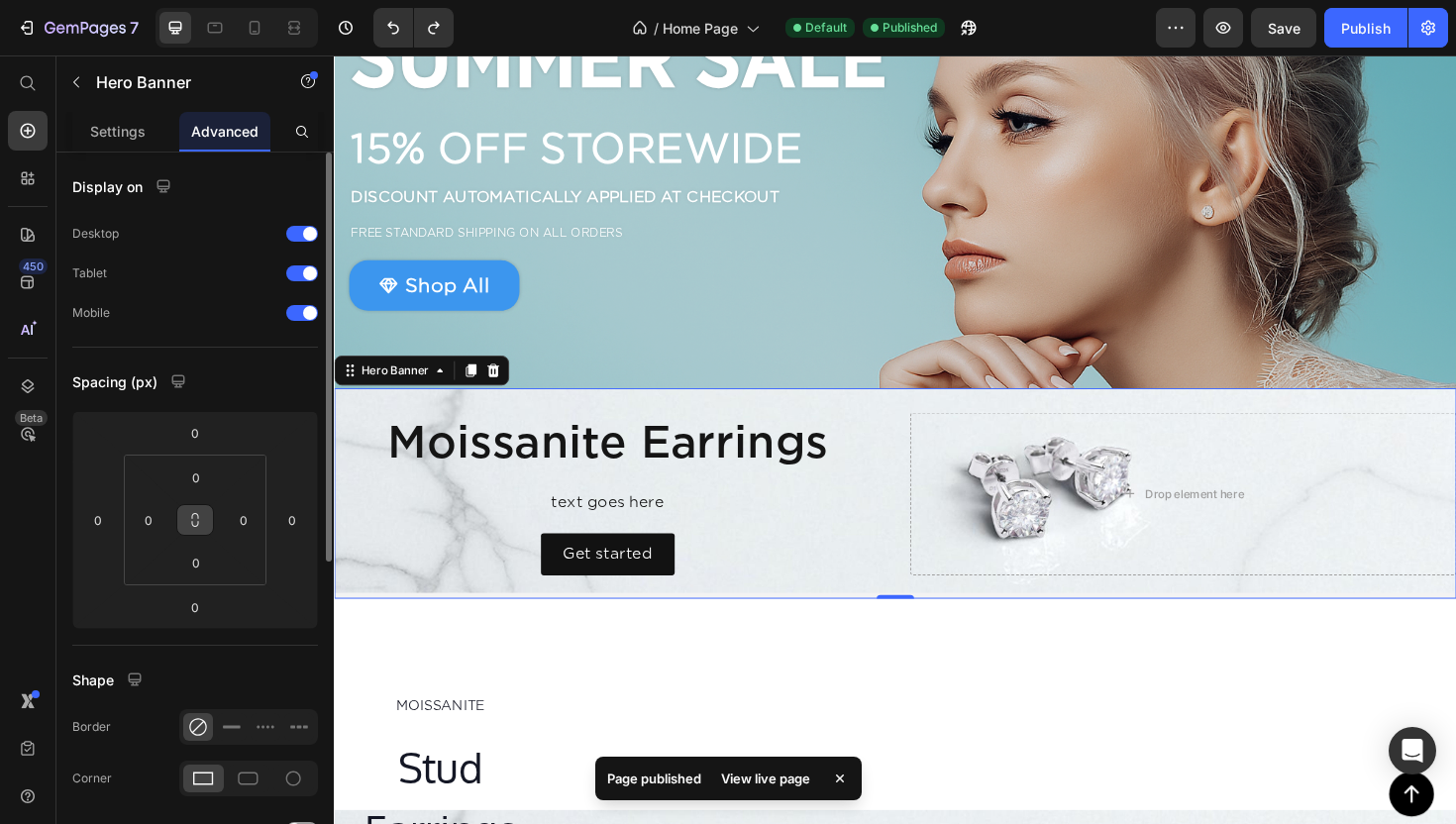 click at bounding box center [195, 520] 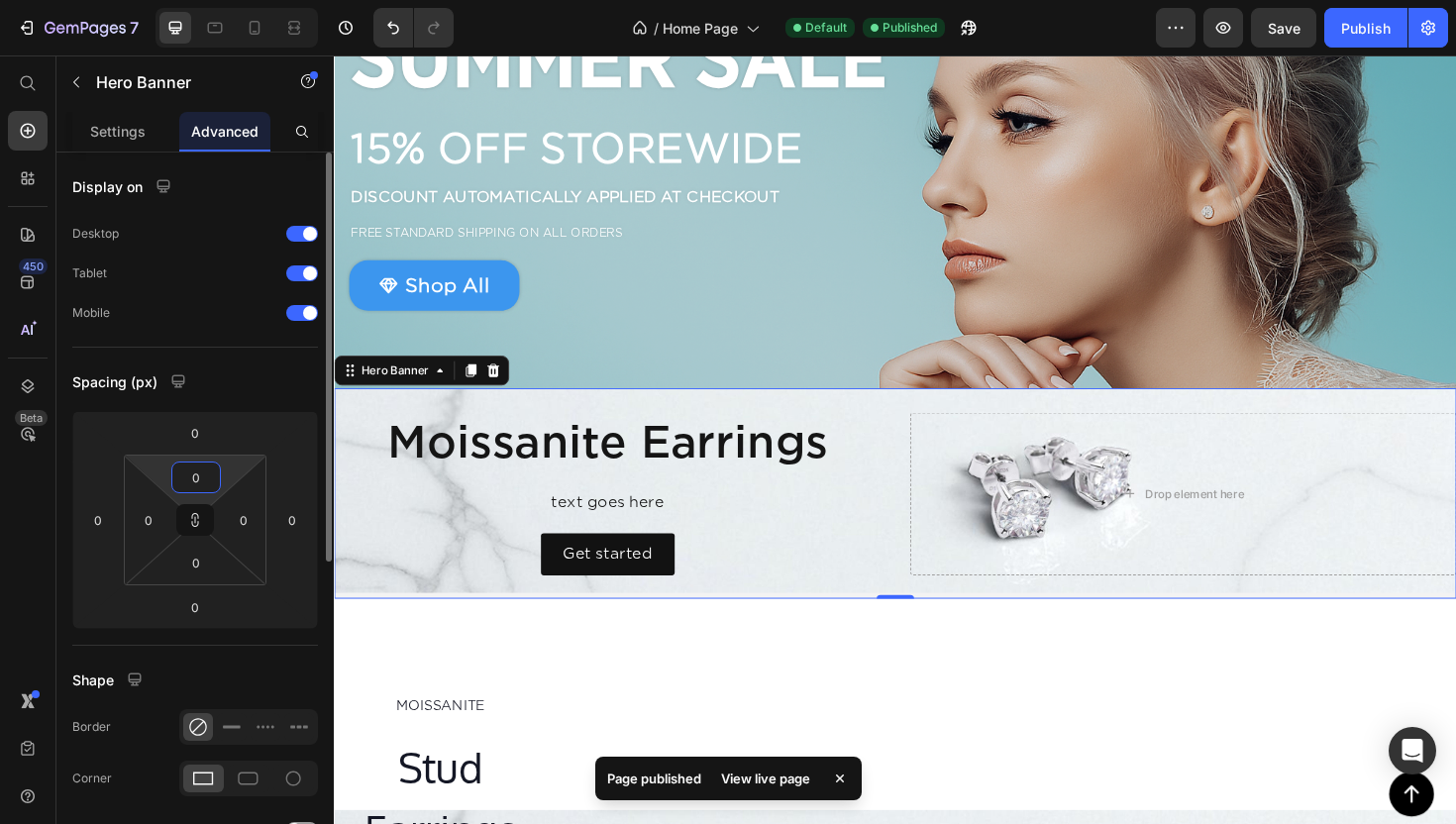 click on "0" at bounding box center (196, 477) 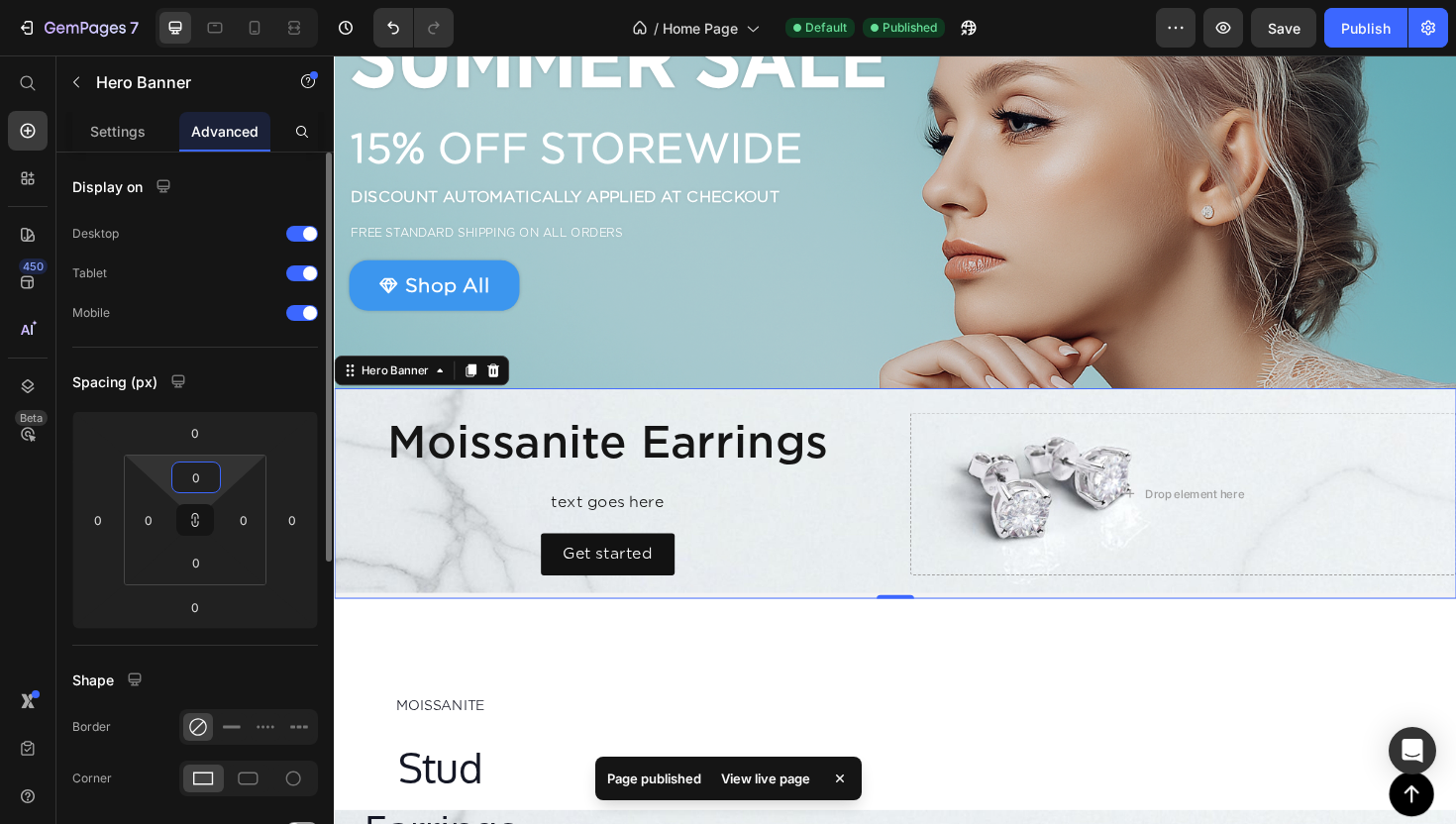 click on "0" at bounding box center (196, 477) 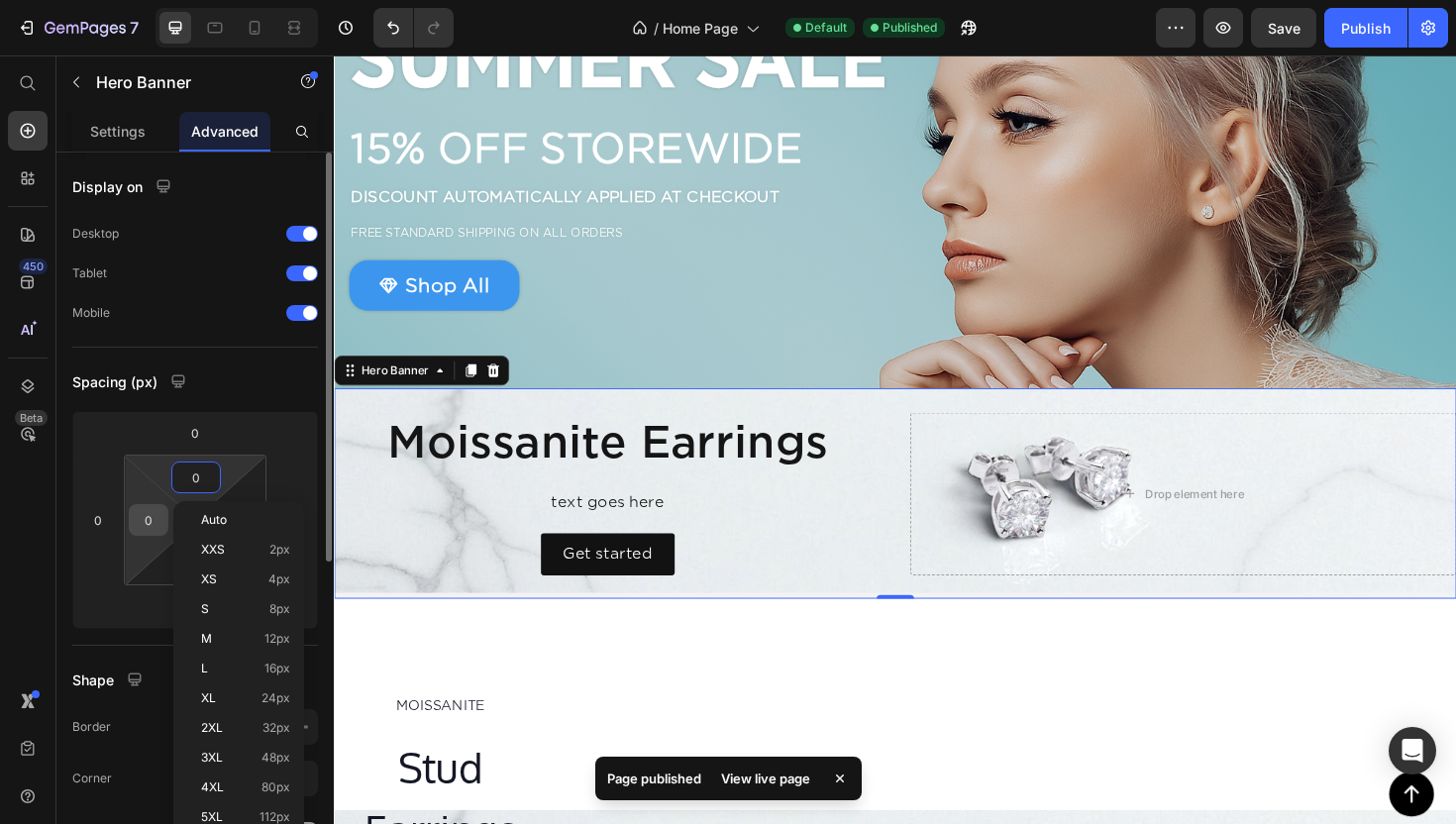 click on "0" at bounding box center [149, 520] 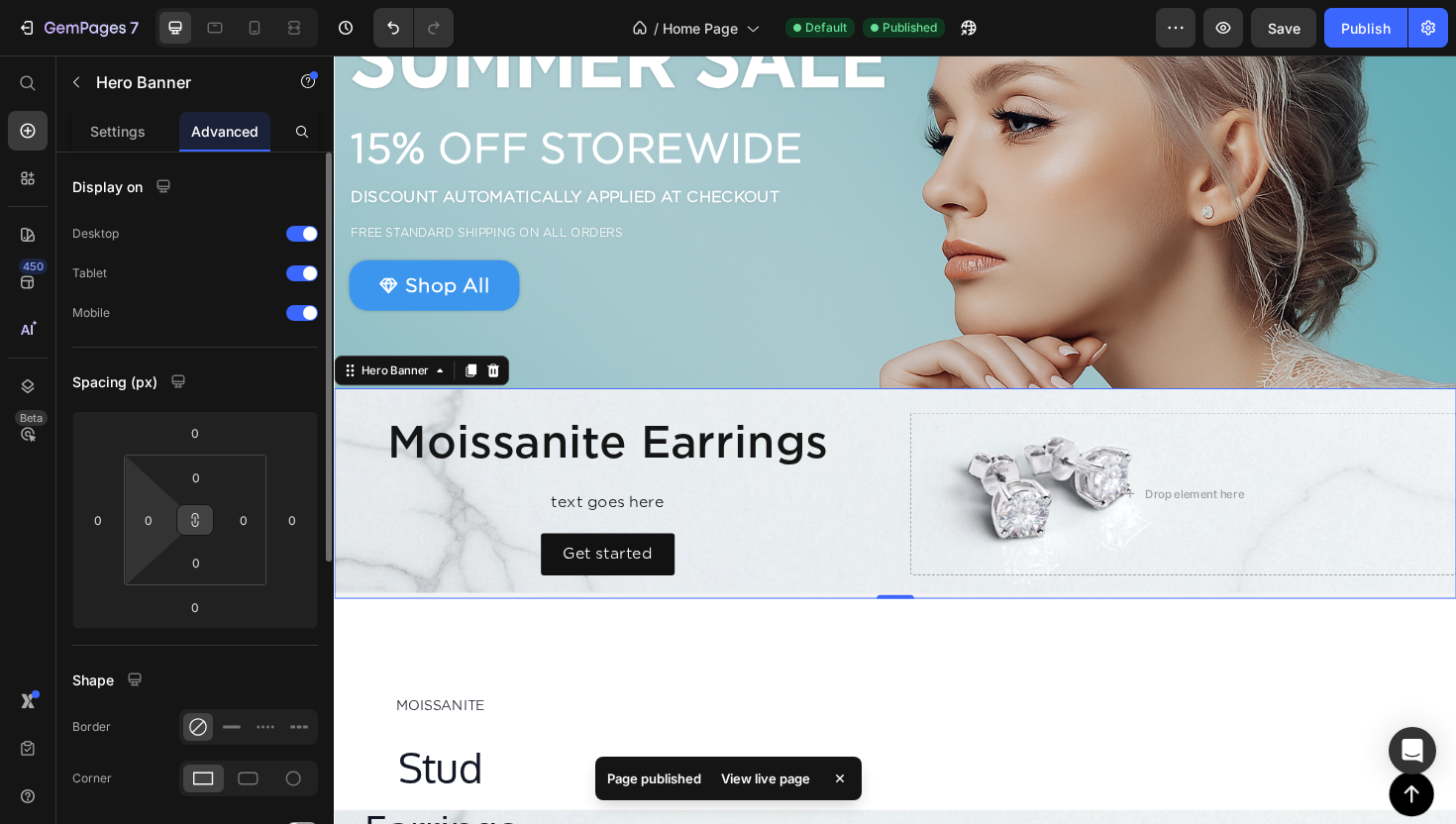 click 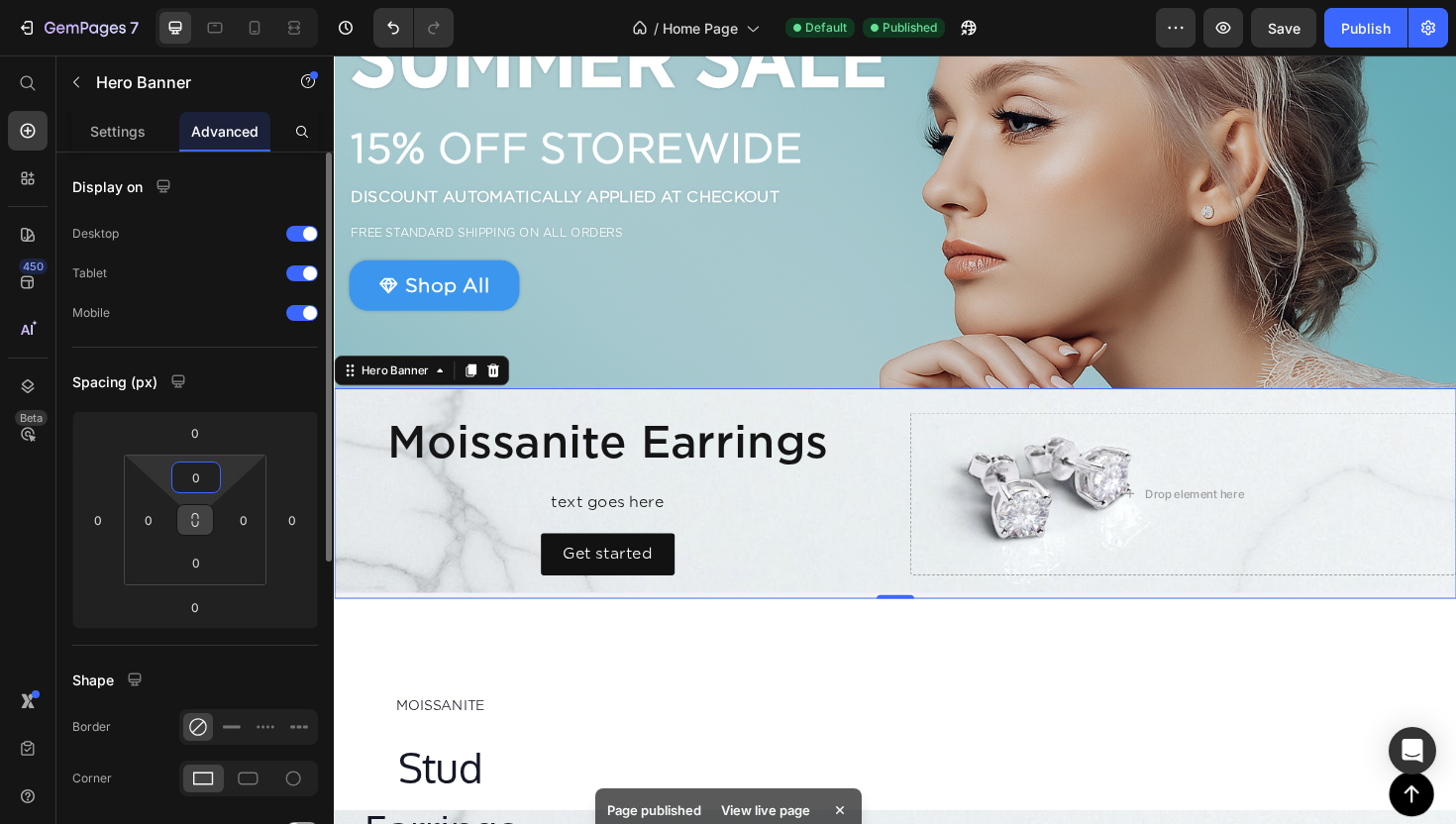 click on "0" at bounding box center [196, 477] 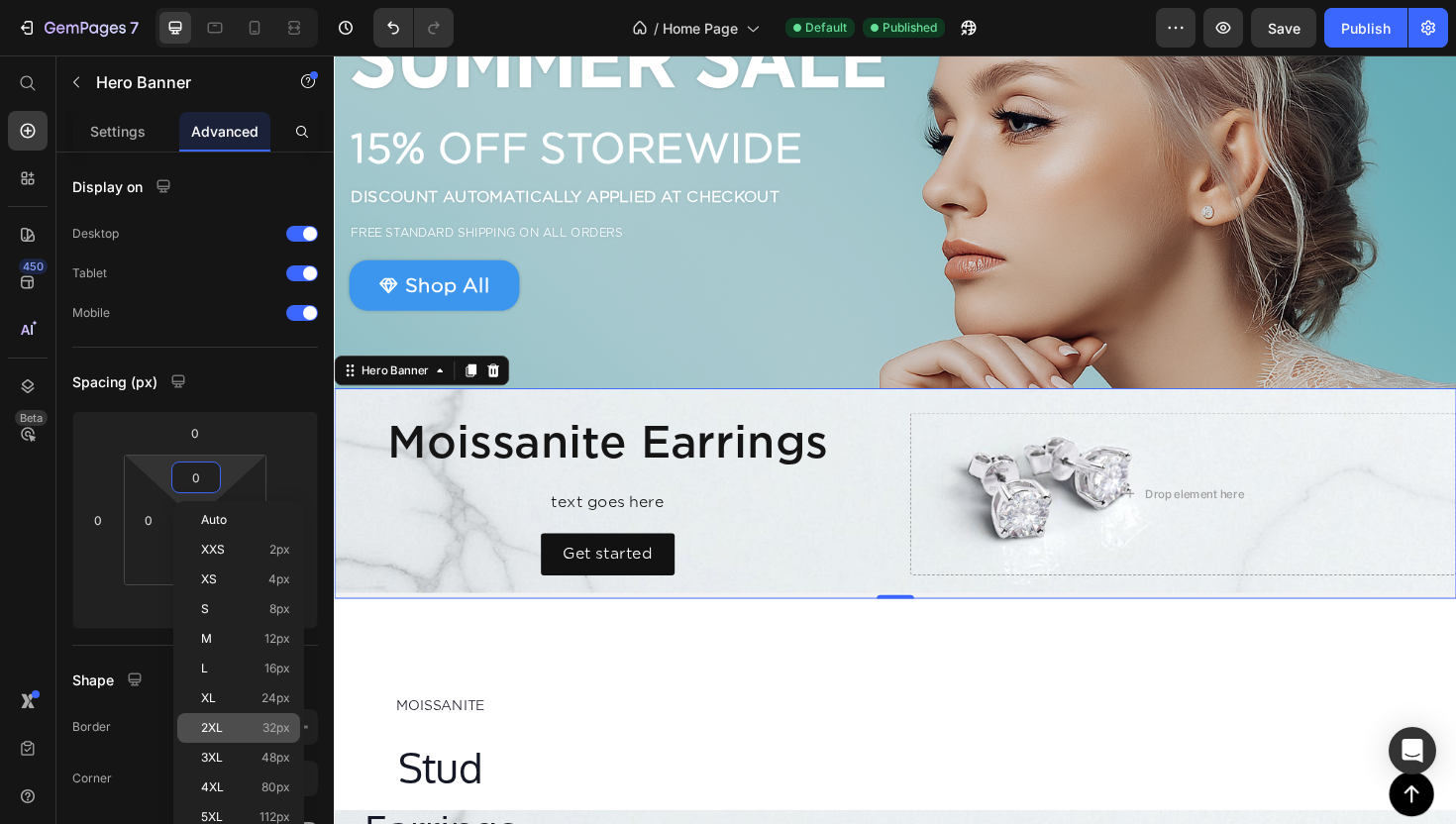 click on "2XL 32px" 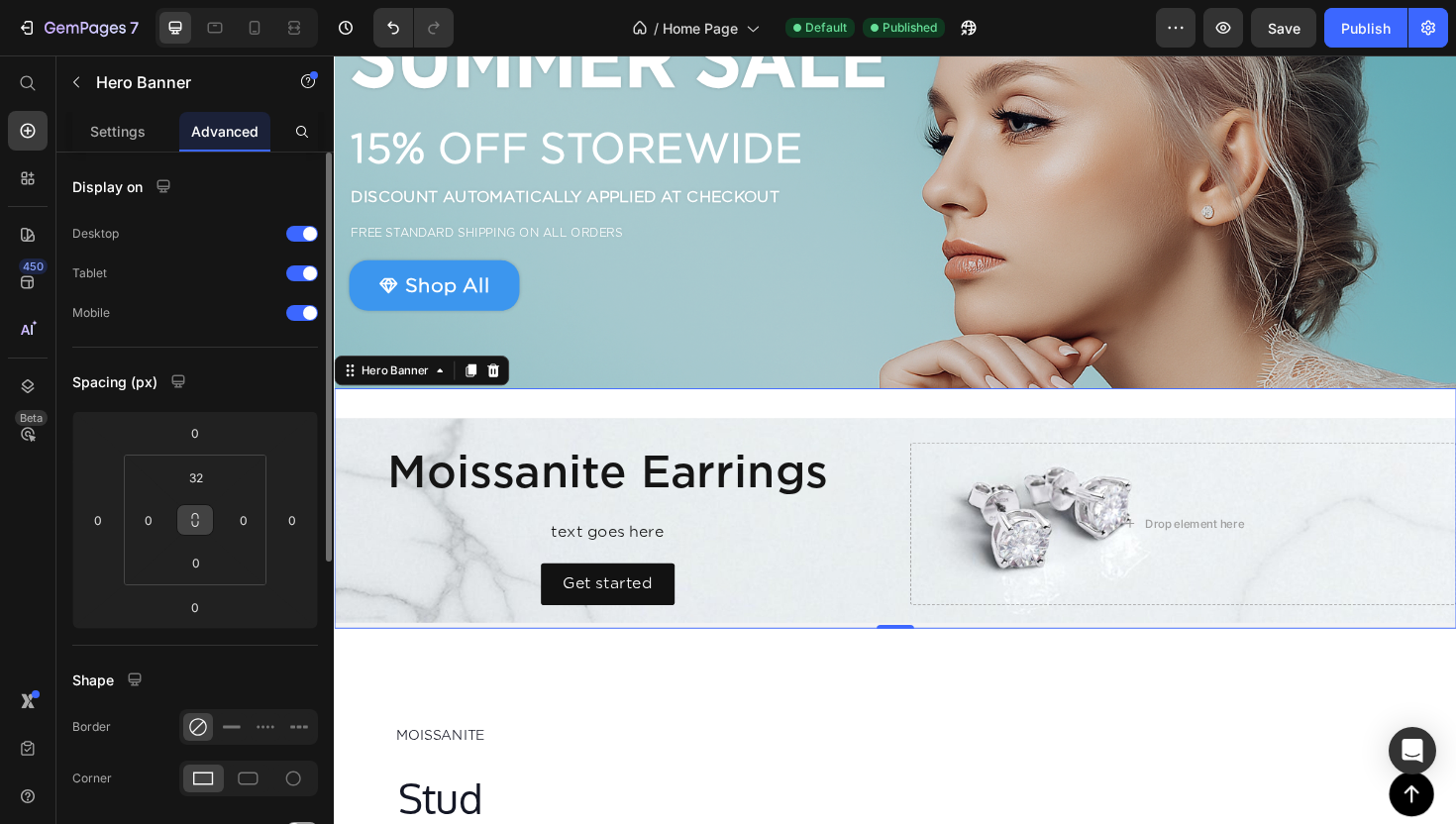 type on "0" 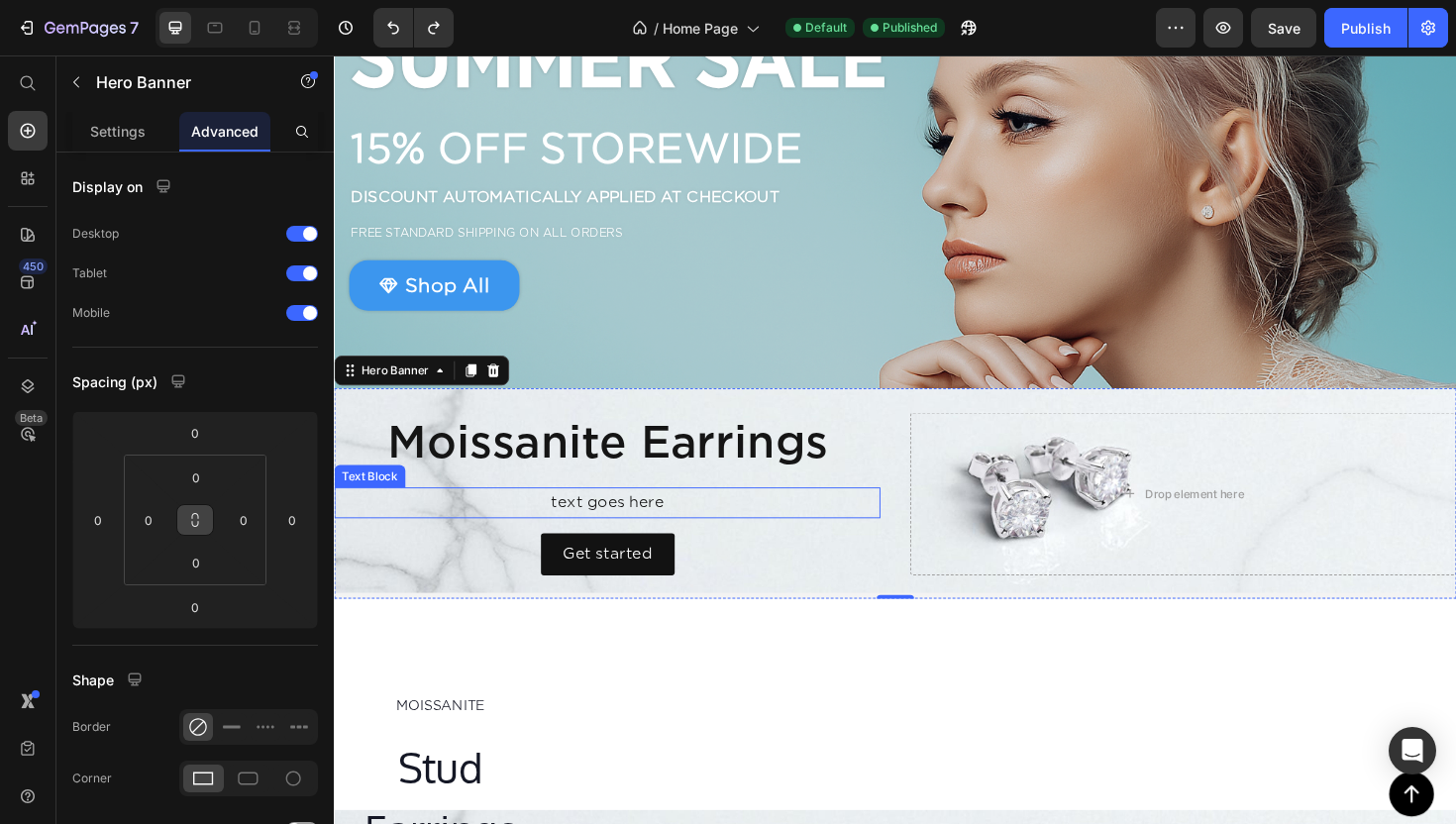 click on "text goes here" at bounding box center [623, 529] 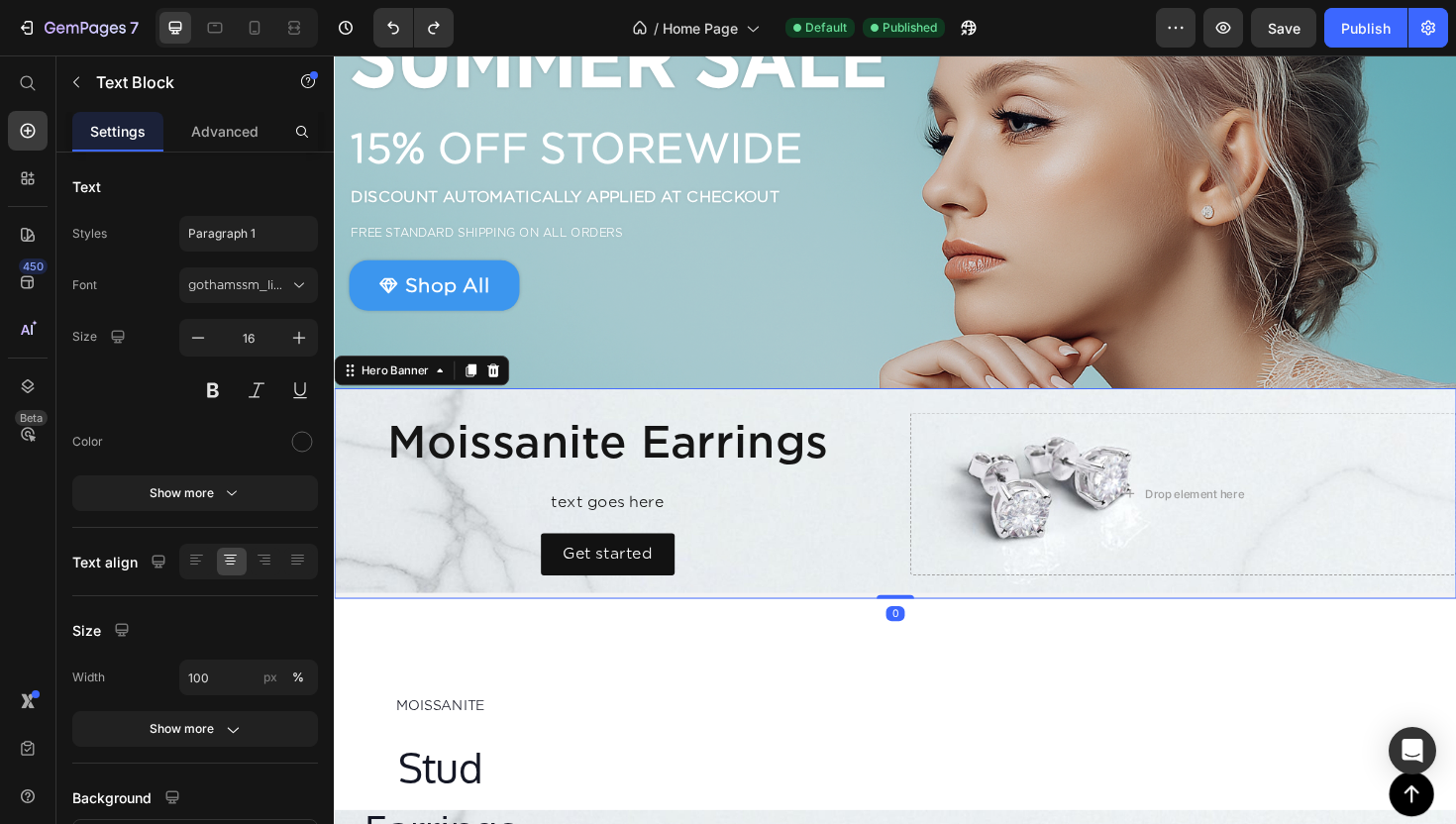 click on "Moissanite Earrings Heading text goes here Text Block Get started Button
Drop element here" at bounding box center [928, 519] 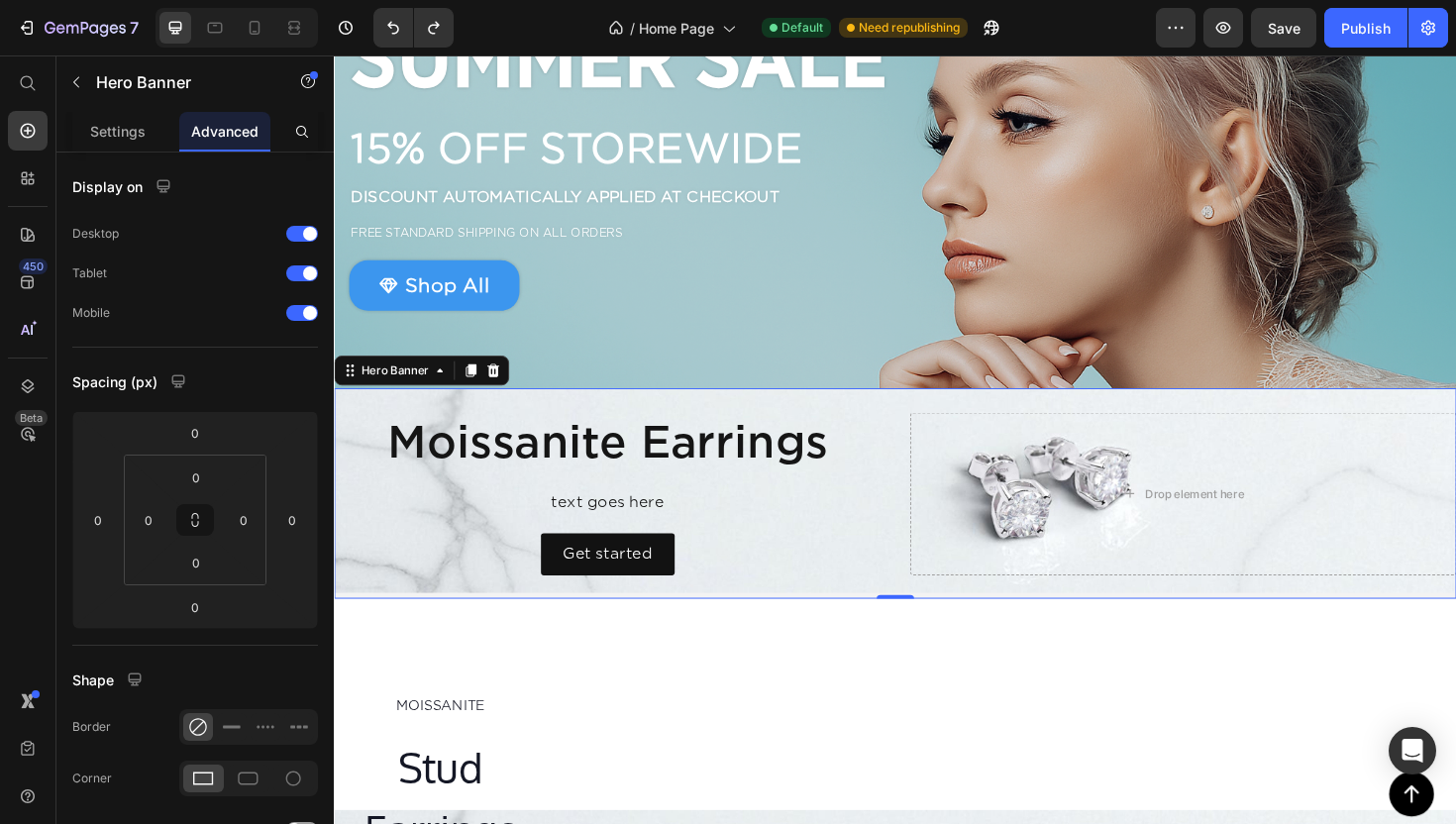 click on "Moissanite Earrings Heading text goes here Text Block Get started Button
Drop element here" at bounding box center (928, 519) 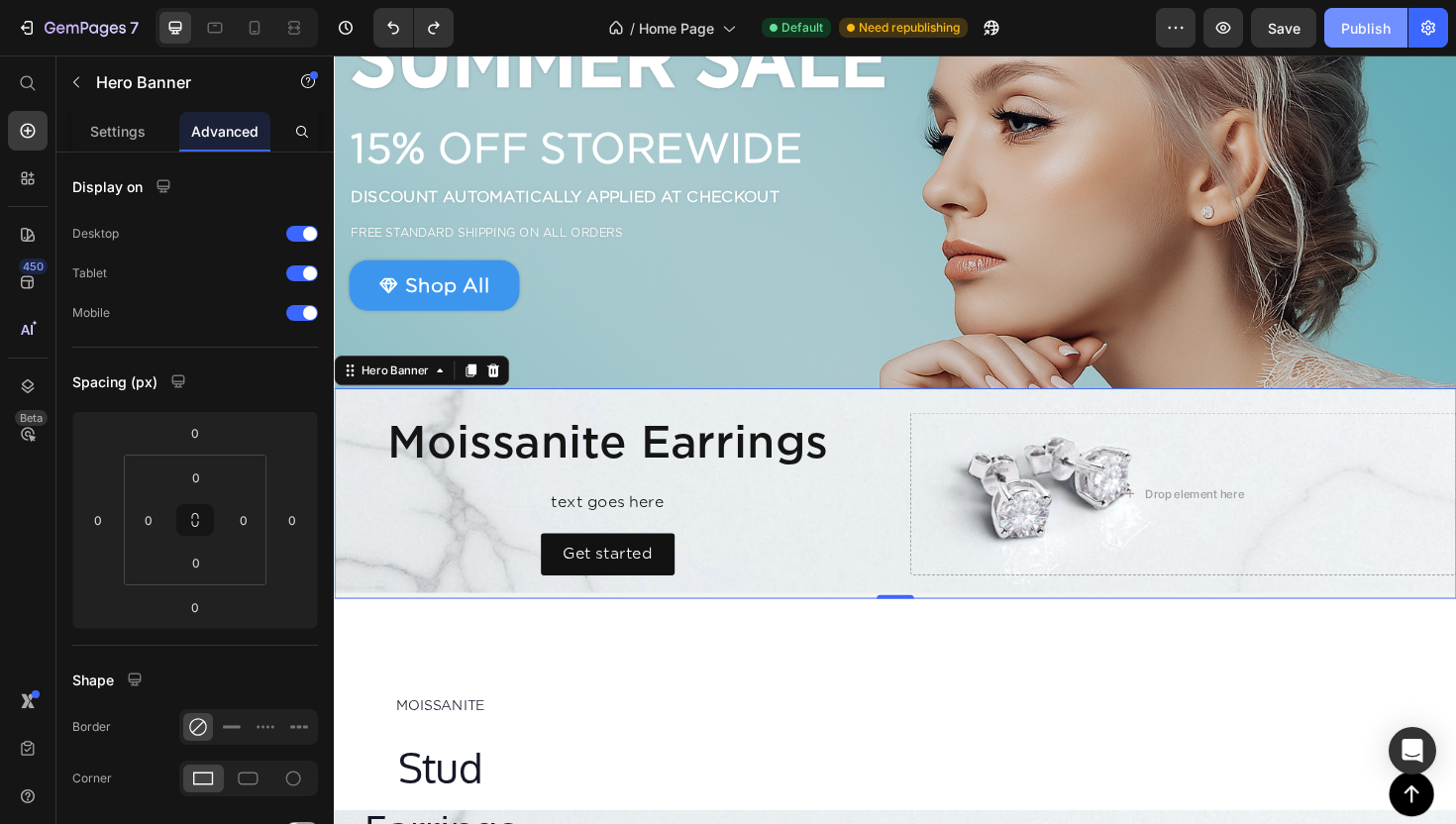 click on "Publish" 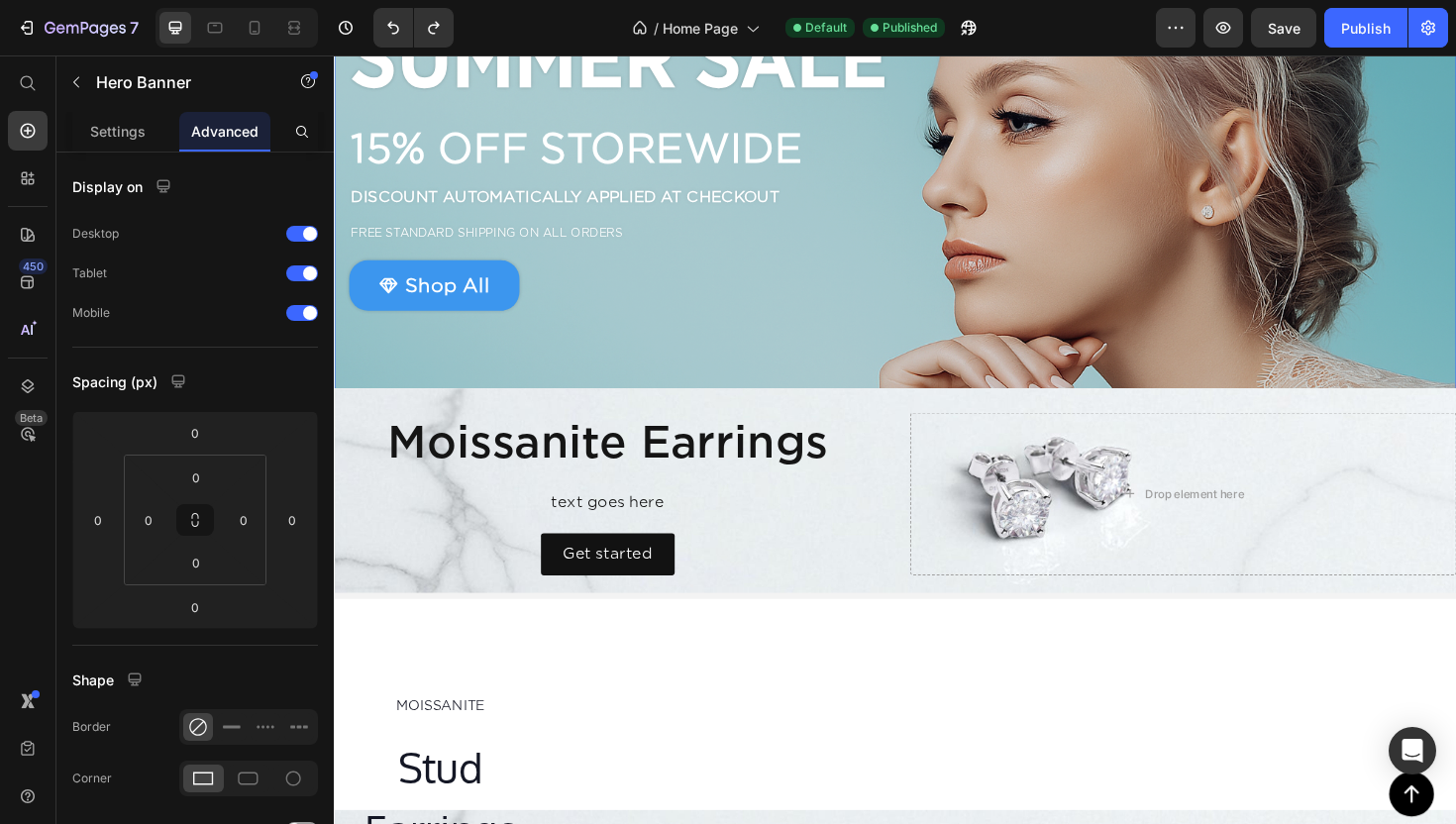 click on "18 Days 10 Hrs 06 Mins 19 Secs Countdown Timer SUMMER SALE Heading 15% OFF STOREWIDE Heading DISCOUNT AUTOMATICALLY APPLIED AT CHECKOUT Text Block FREE STANDARD SHIPPING ON ALL ORDERS Text Block
Shop All Button Row" at bounding box center (928, 144) 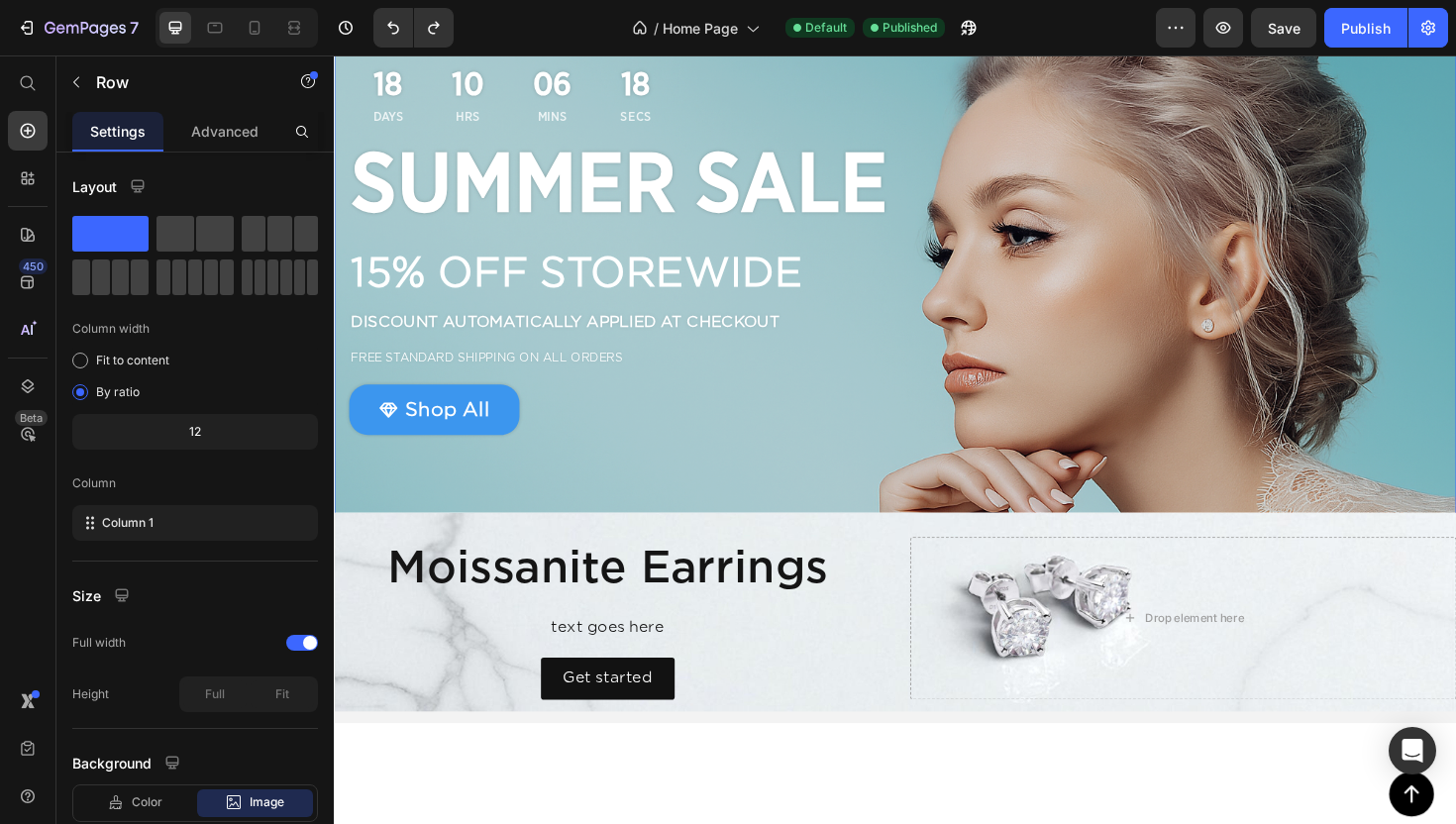 scroll, scrollTop: 79, scrollLeft: 0, axis: vertical 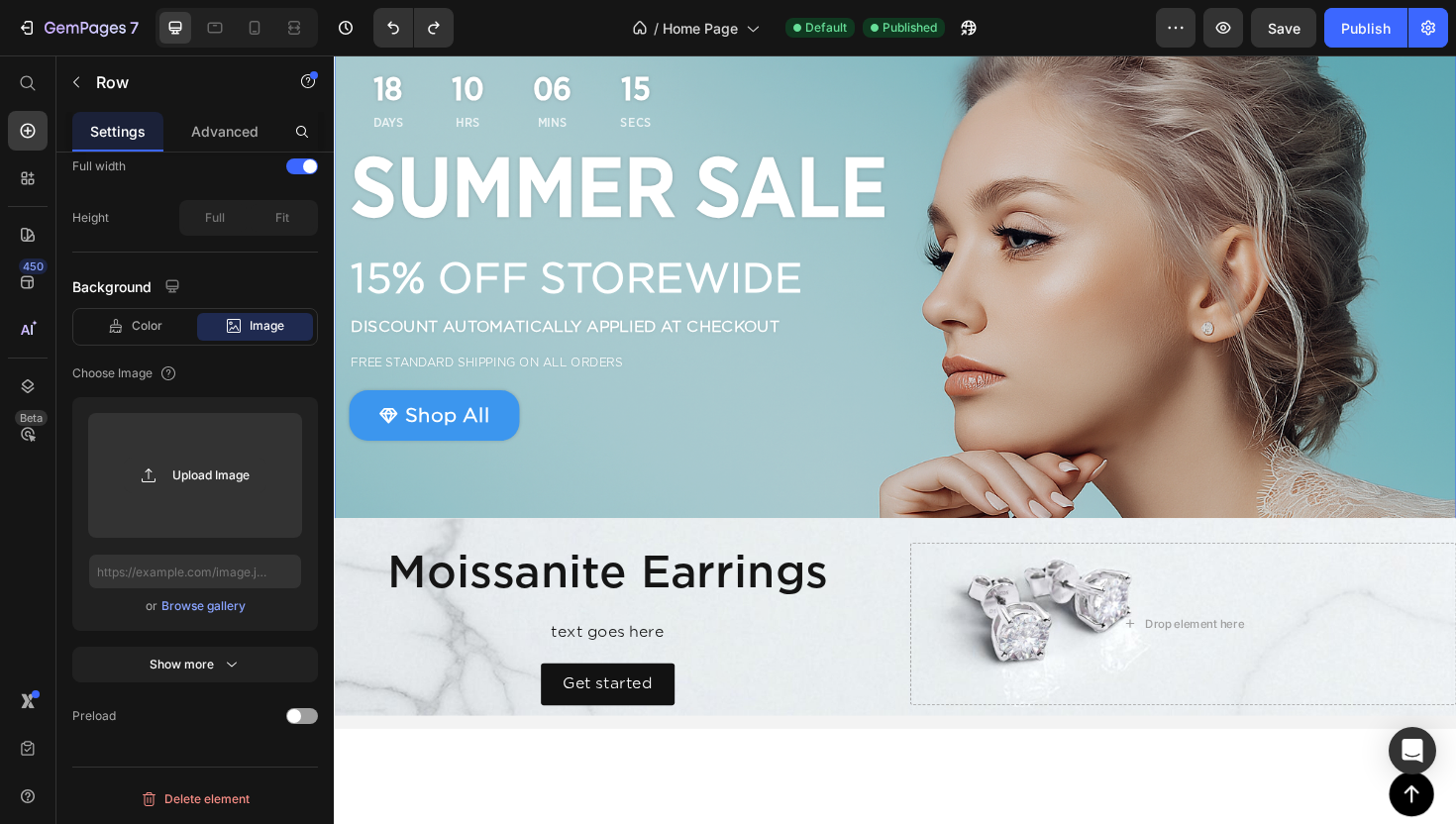 click on "18 Days 10 Hrs 06 Mins 15 Secs Countdown Timer SUMMER SALE Heading 15% OFF STOREWIDE Heading DISCOUNT AUTOMATICALLY APPLIED AT CHECKOUT Text Block FREE STANDARD SHIPPING ON ALL ORDERS Text Block
Shop All Button Row" at bounding box center [928, 281] 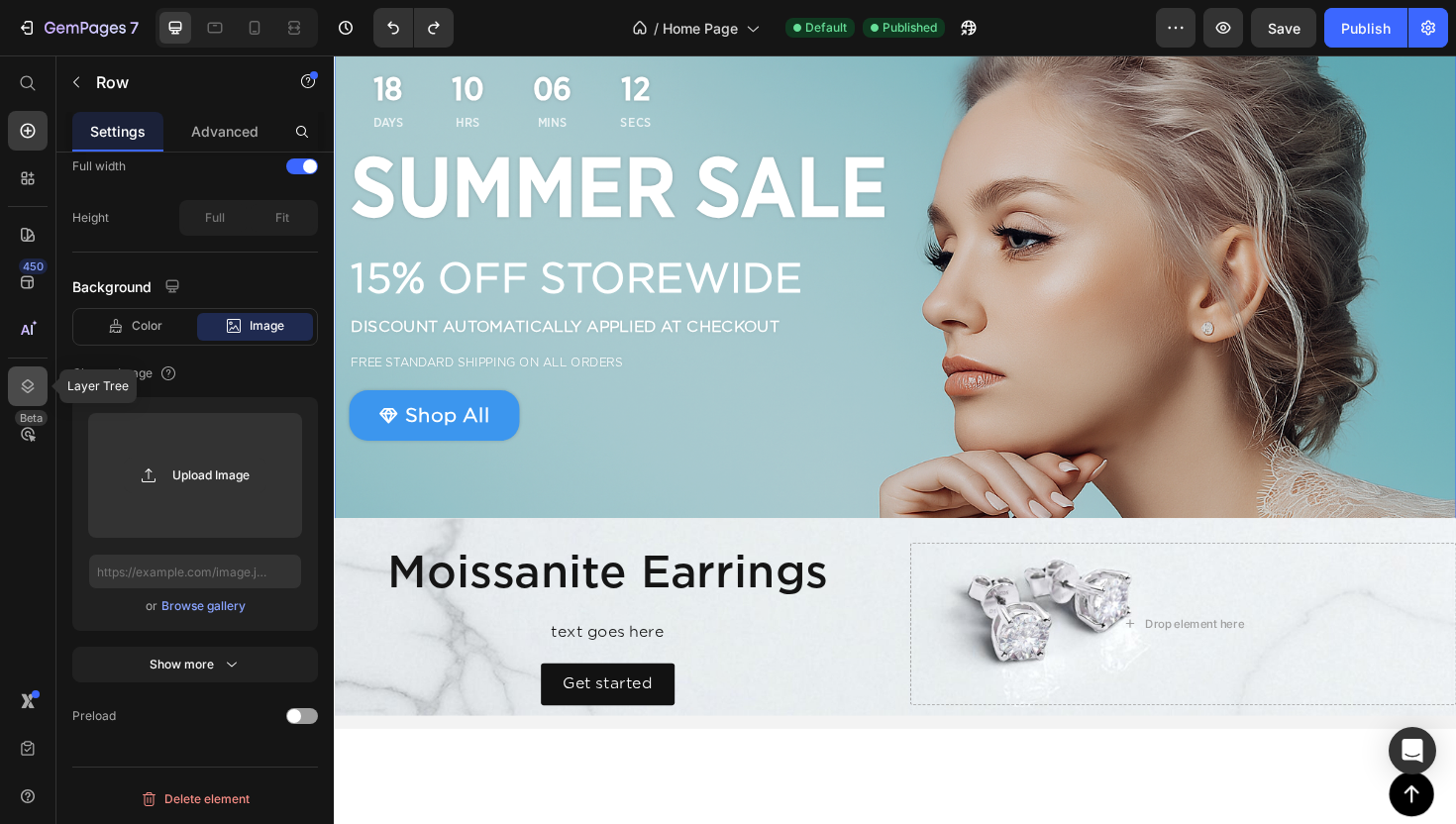 click 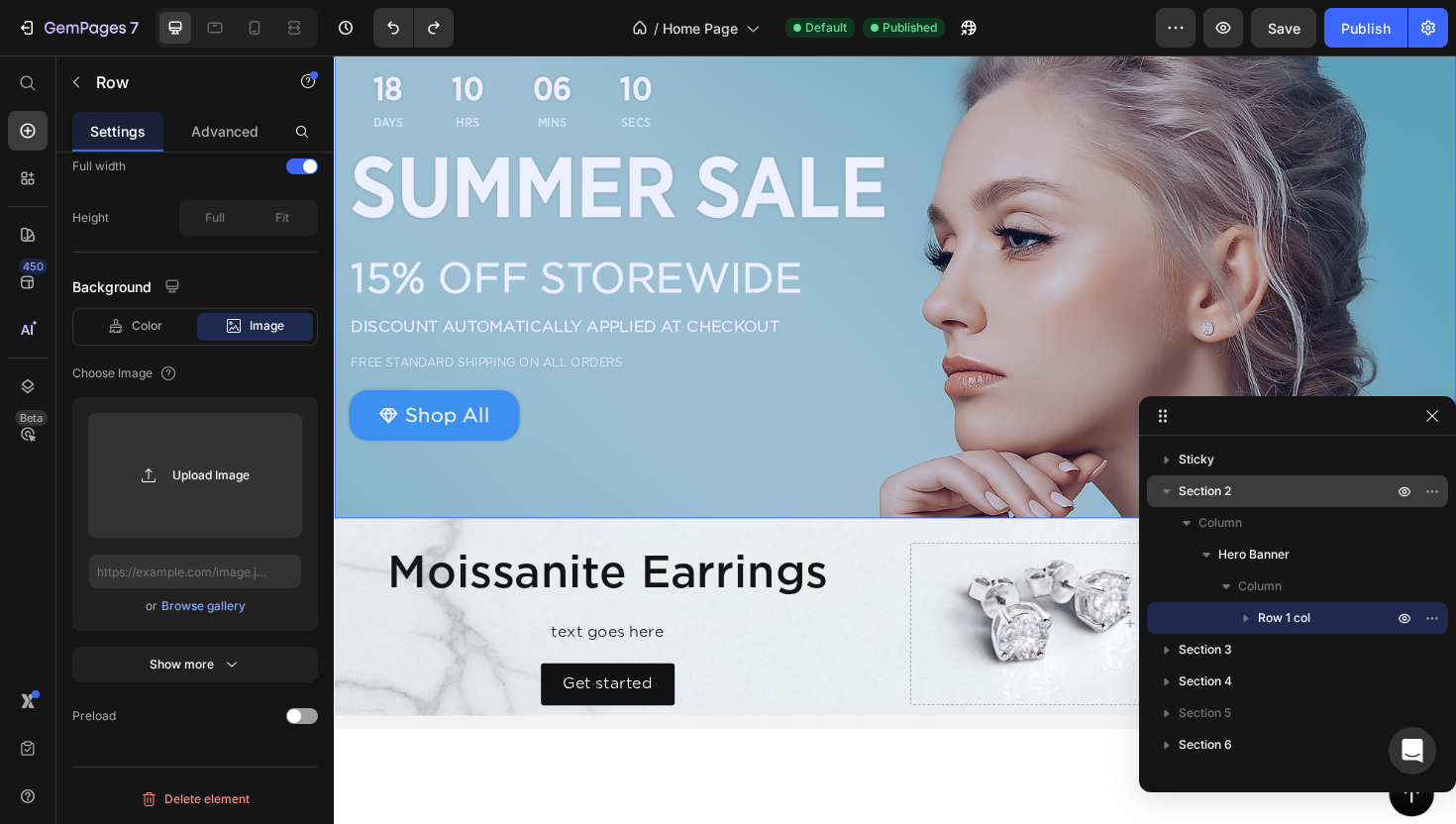 click on "Section 2" at bounding box center [1288, 491] 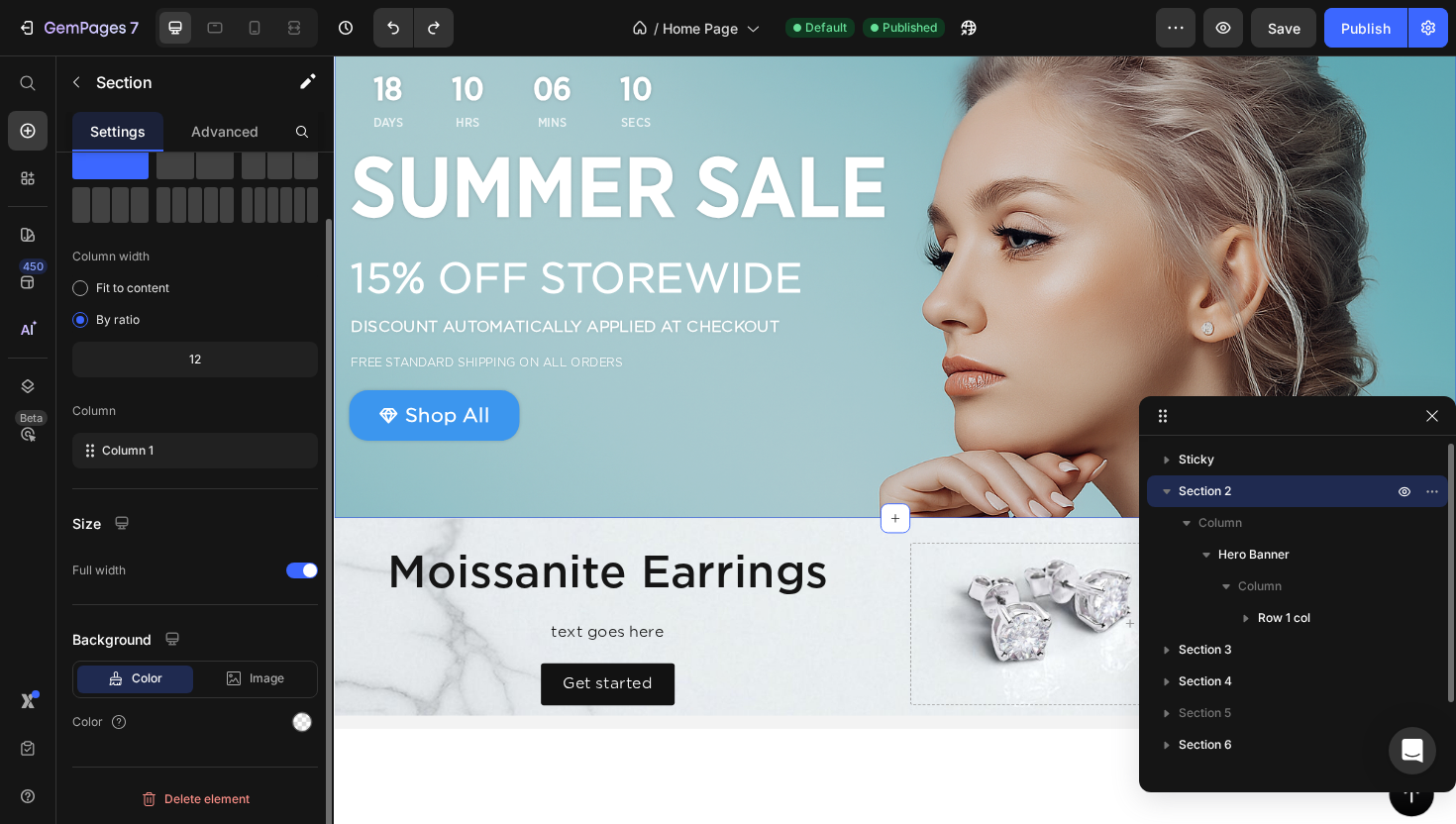 scroll, scrollTop: 0, scrollLeft: 0, axis: both 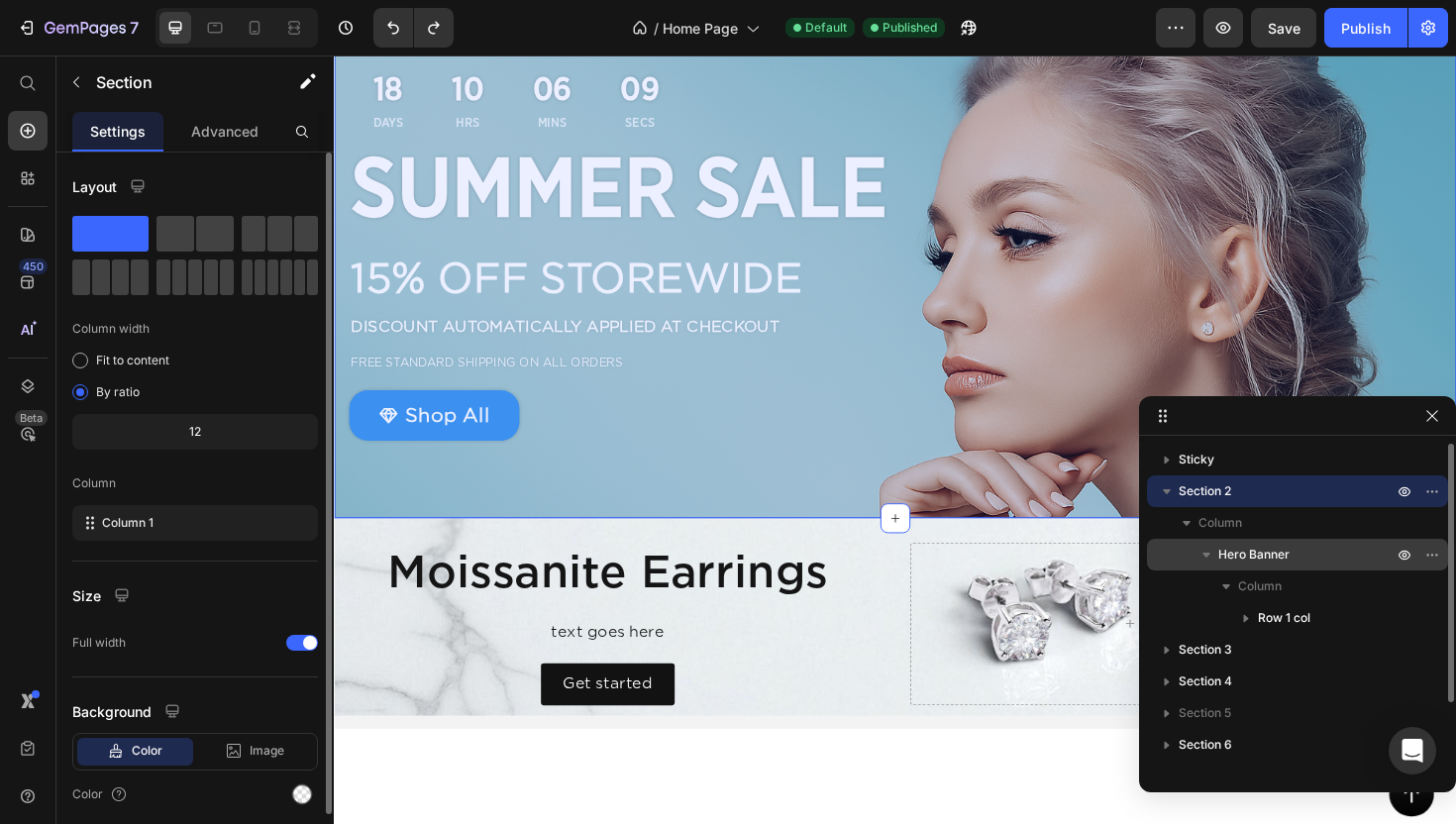 click on "Hero Banner" at bounding box center [1254, 555] 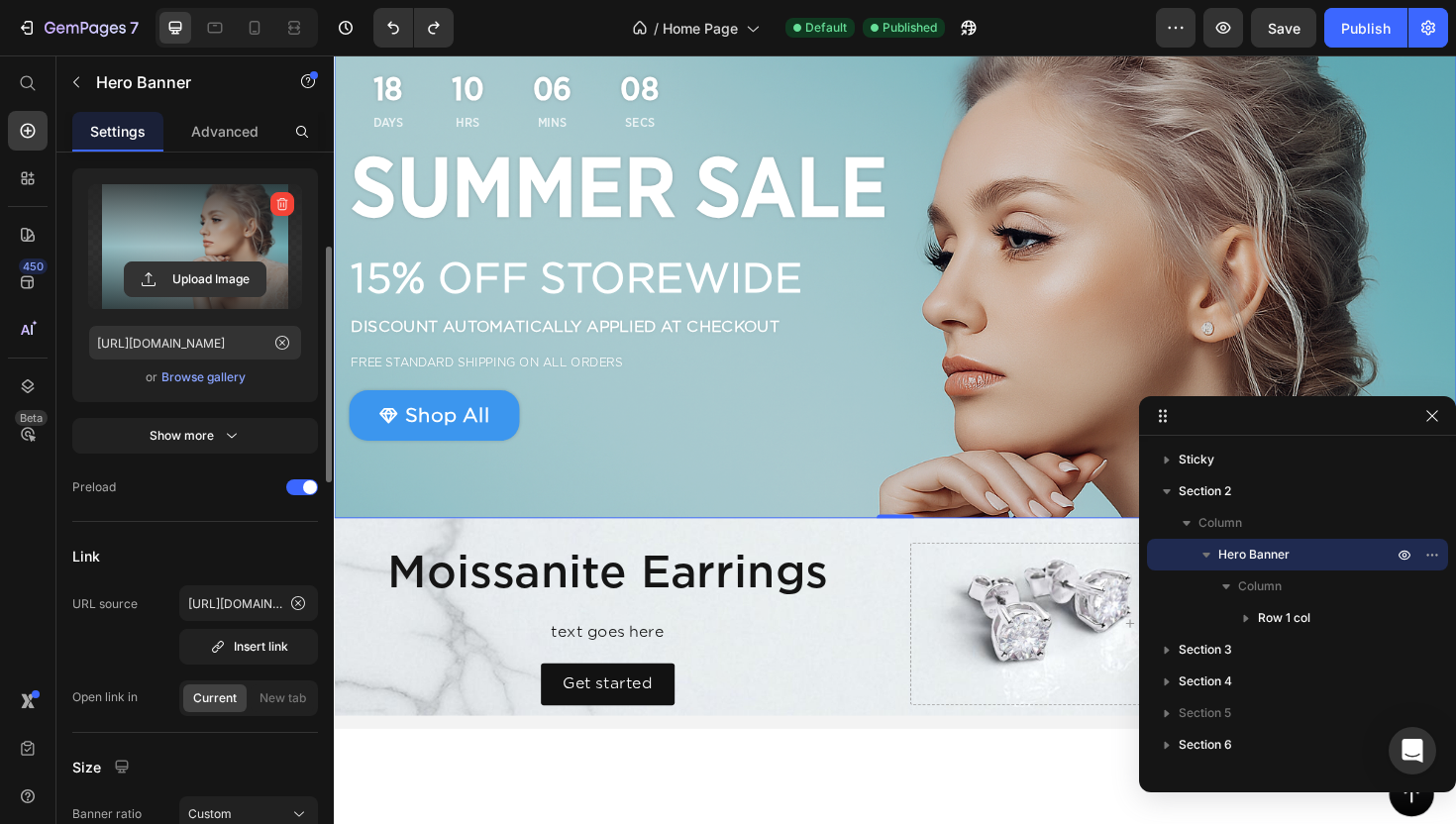 scroll, scrollTop: 334, scrollLeft: 0, axis: vertical 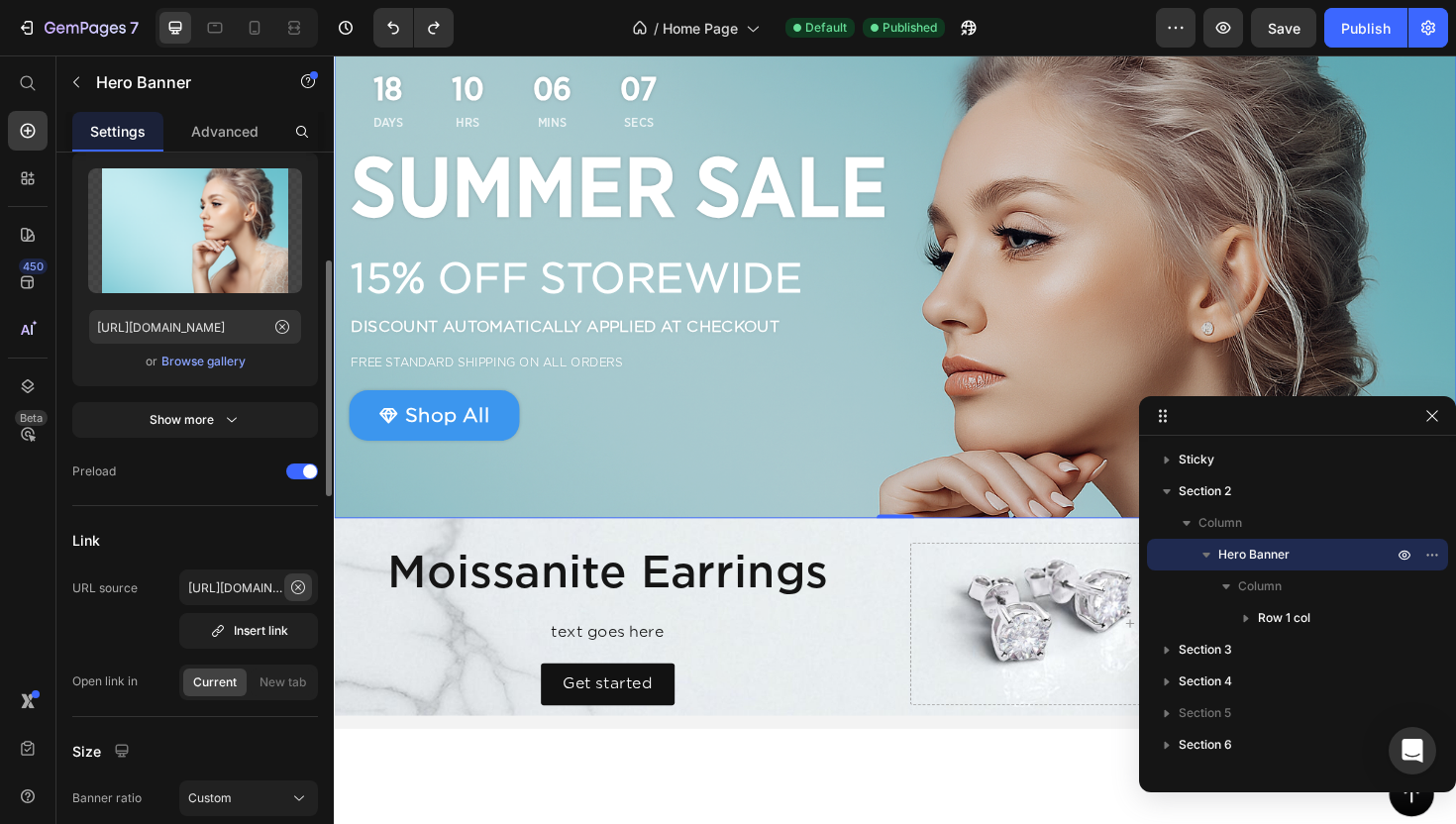 click 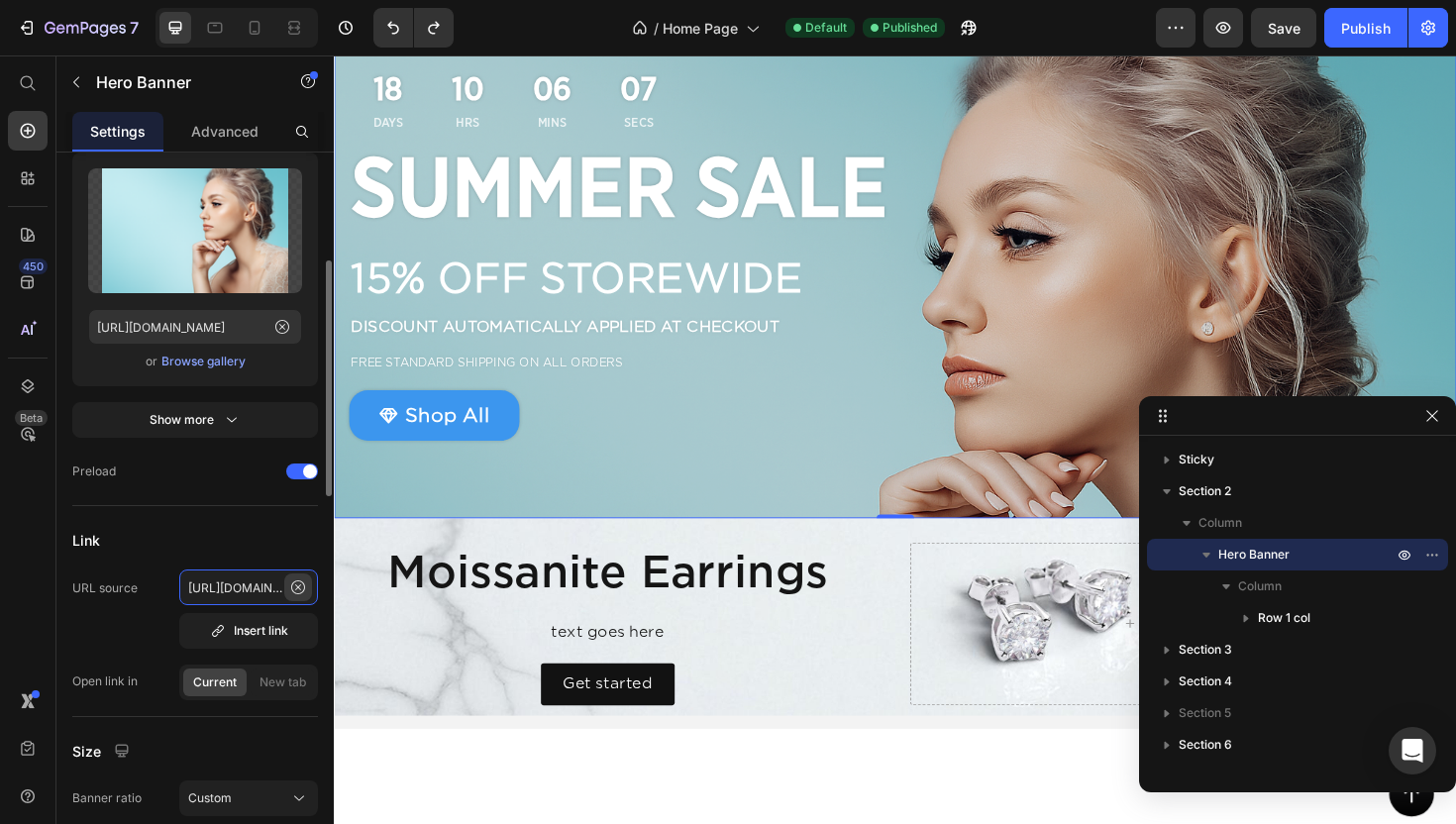 type 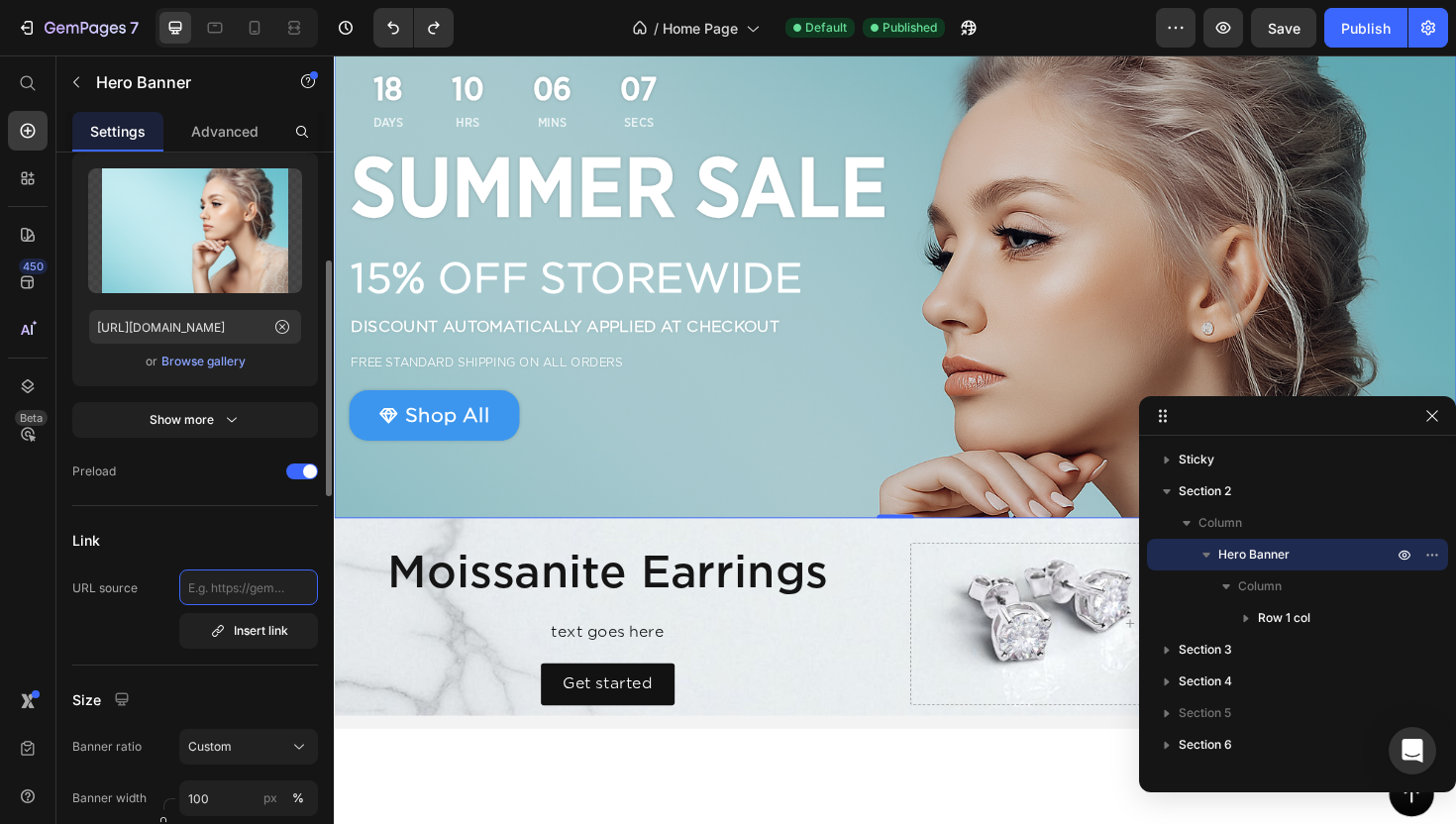 scroll, scrollTop: 0, scrollLeft: 0, axis: both 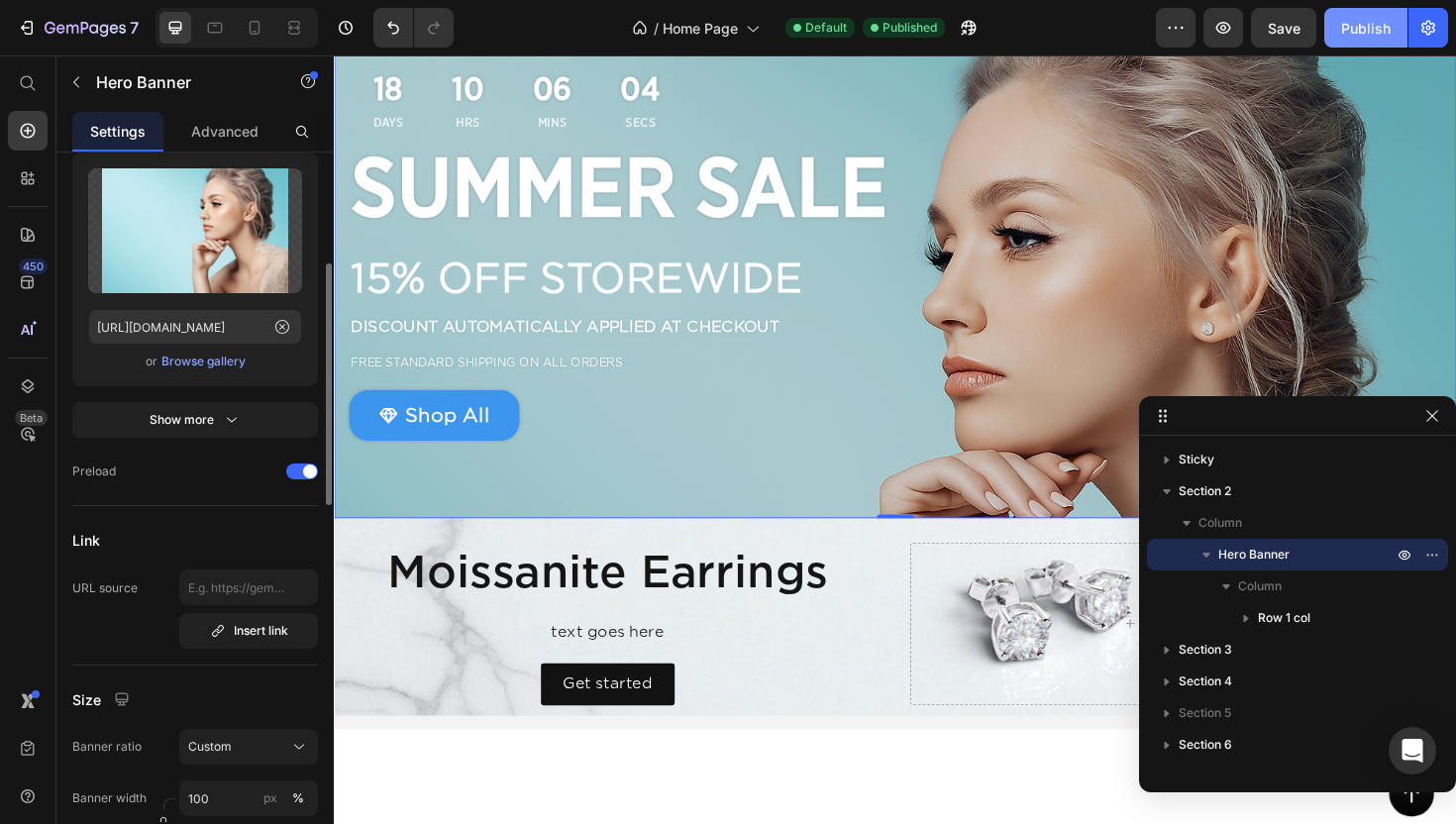 click on "Publish" at bounding box center [1366, 28] 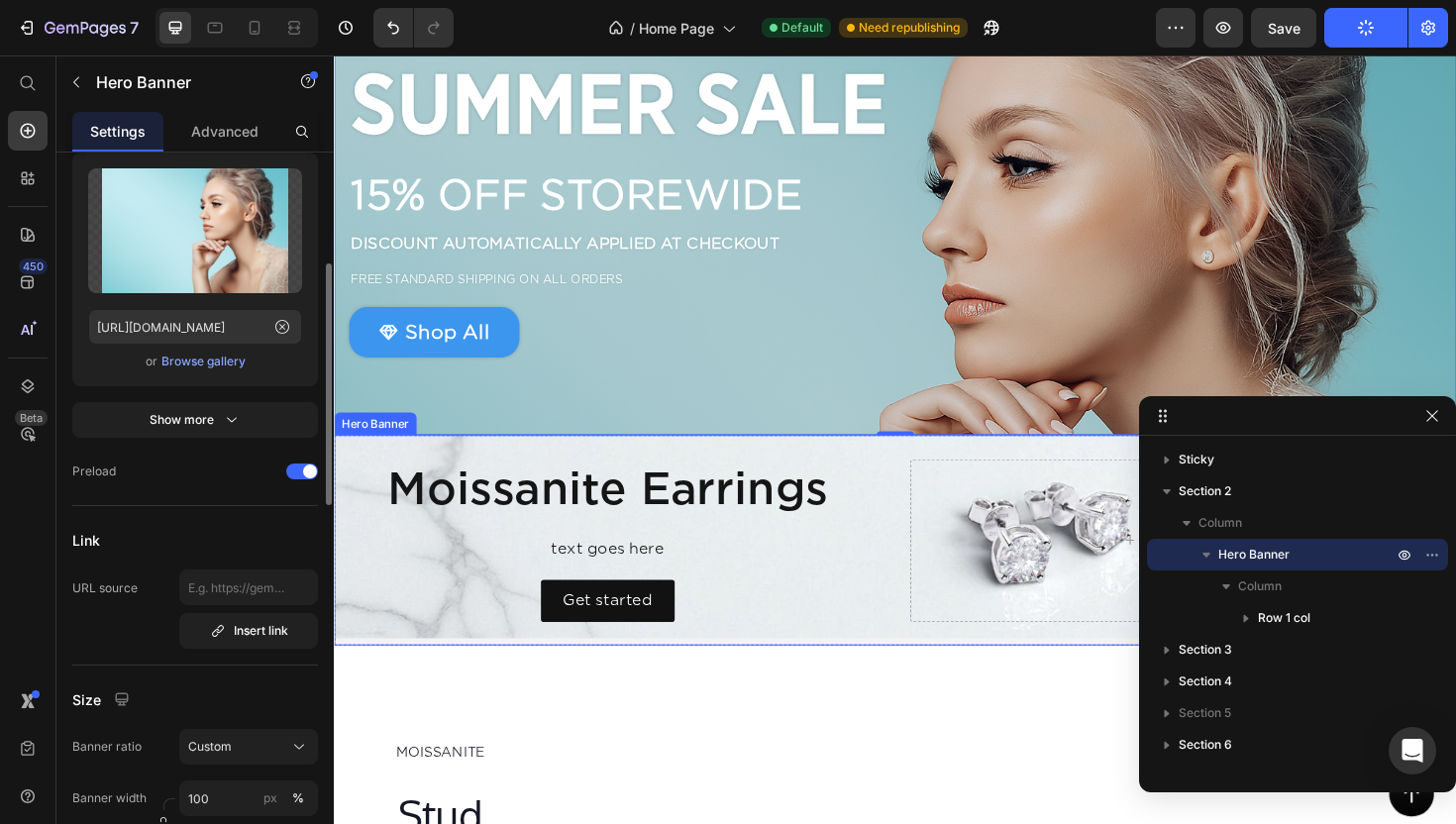 scroll, scrollTop: 199, scrollLeft: 0, axis: vertical 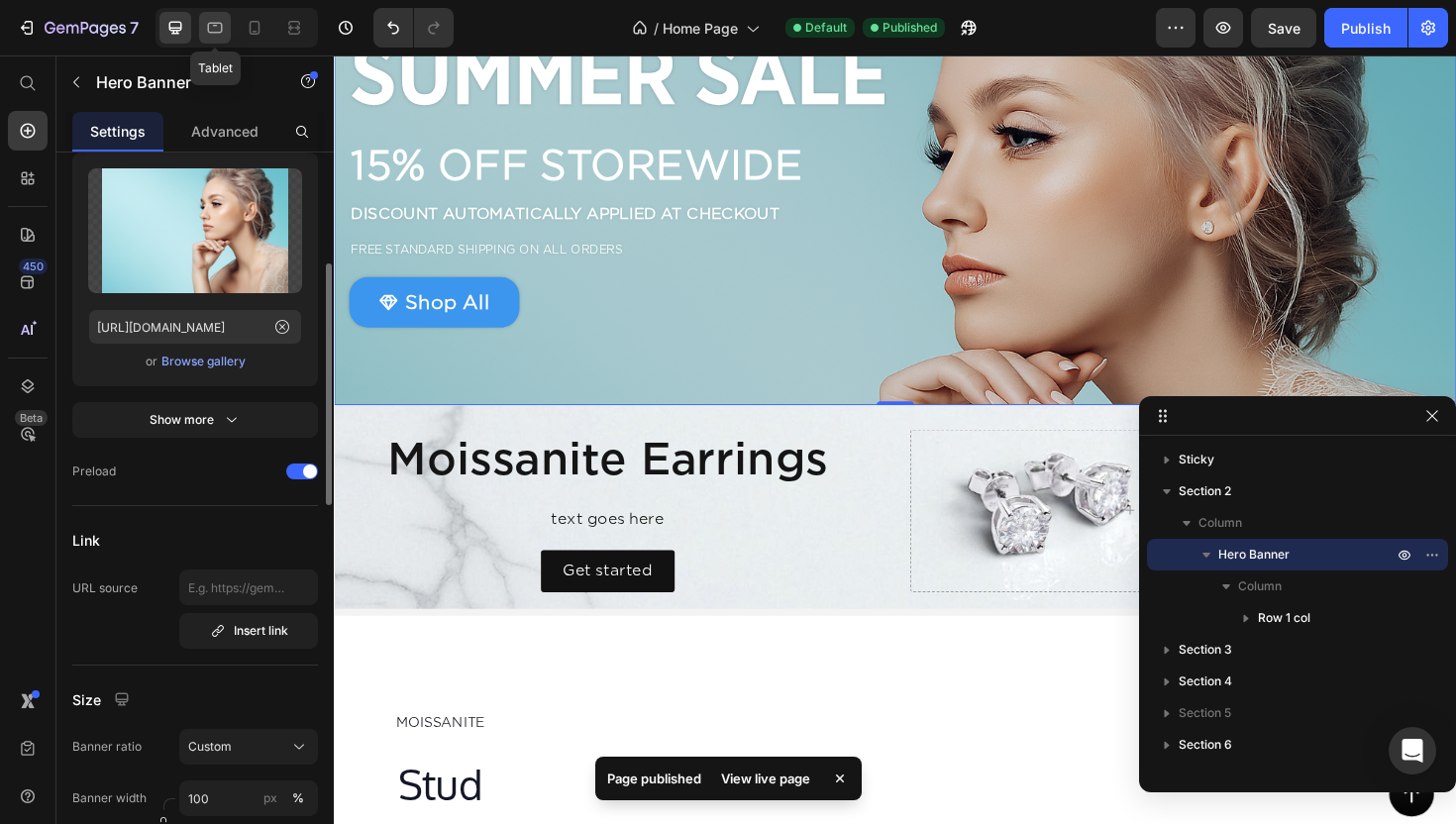 click 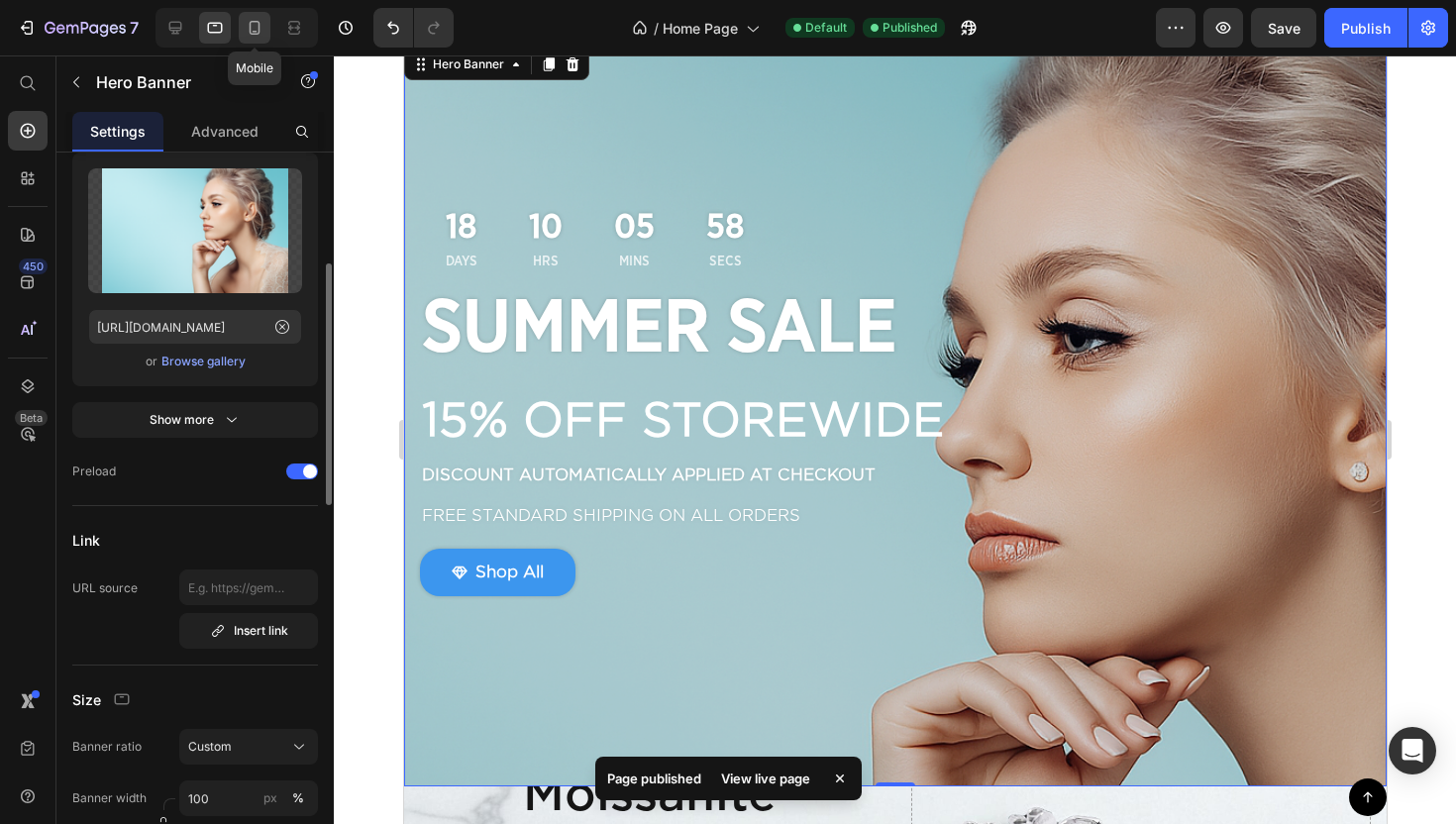 scroll, scrollTop: 0, scrollLeft: 0, axis: both 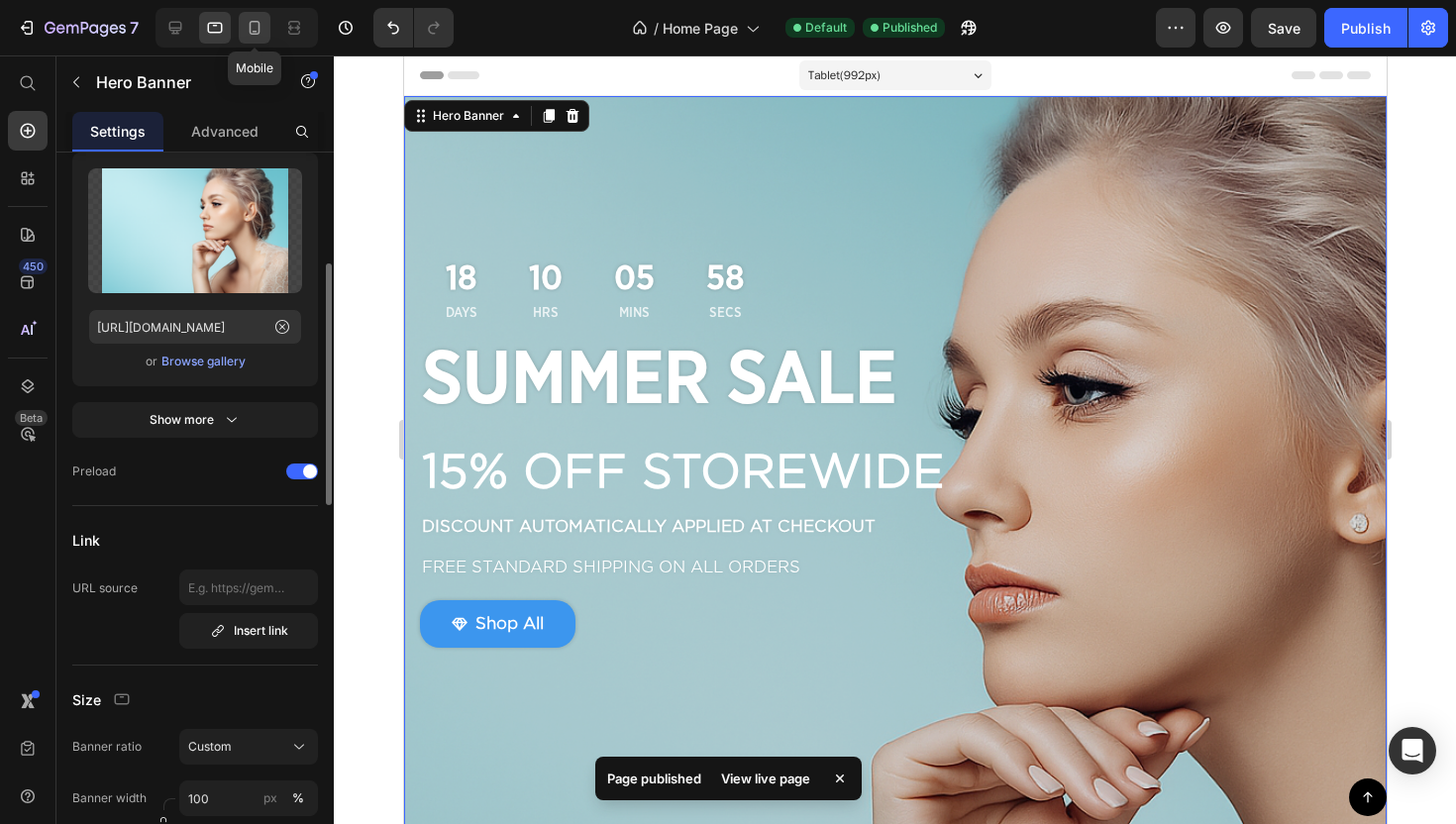 click 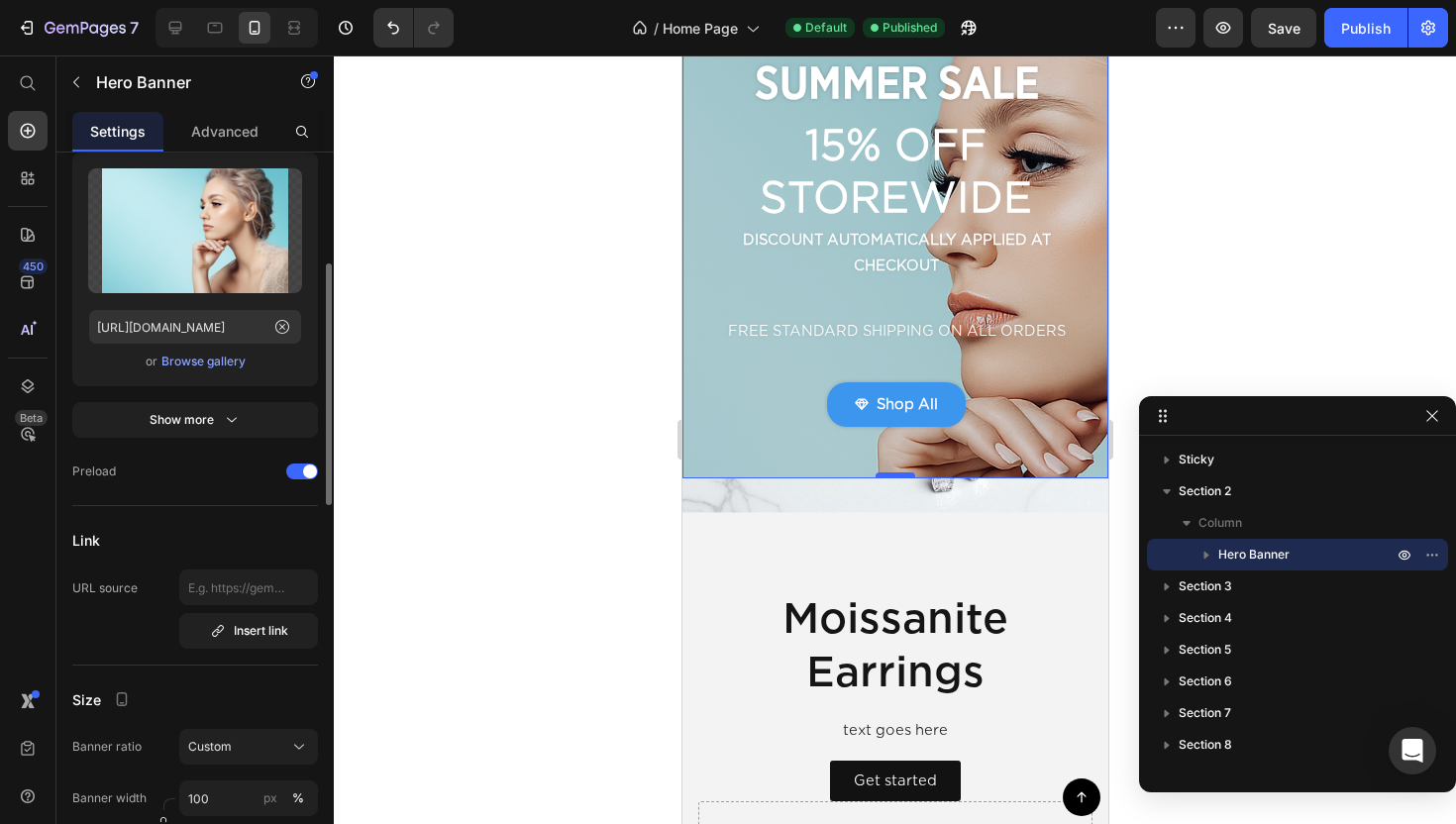 scroll, scrollTop: 0, scrollLeft: 0, axis: both 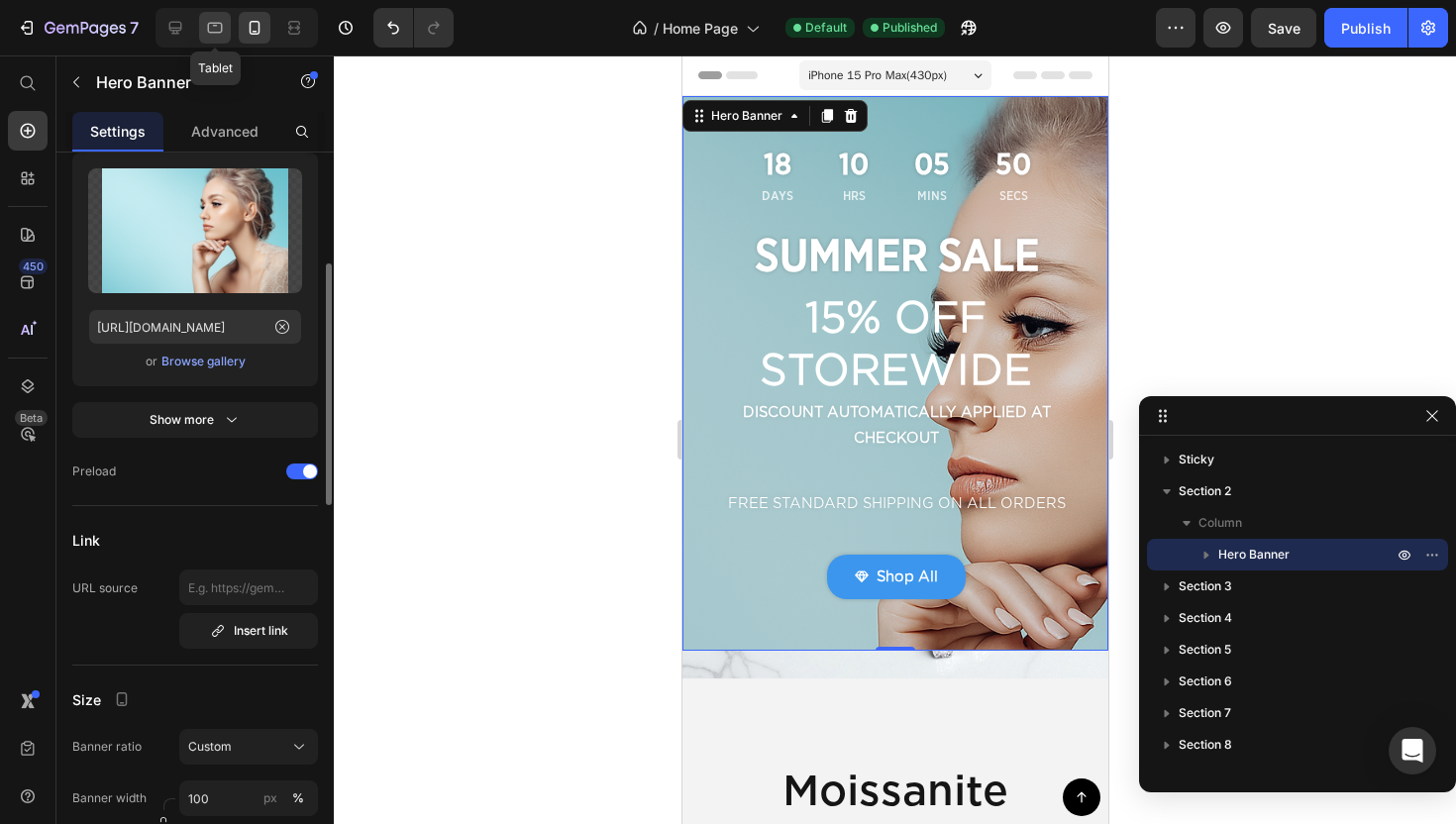 click 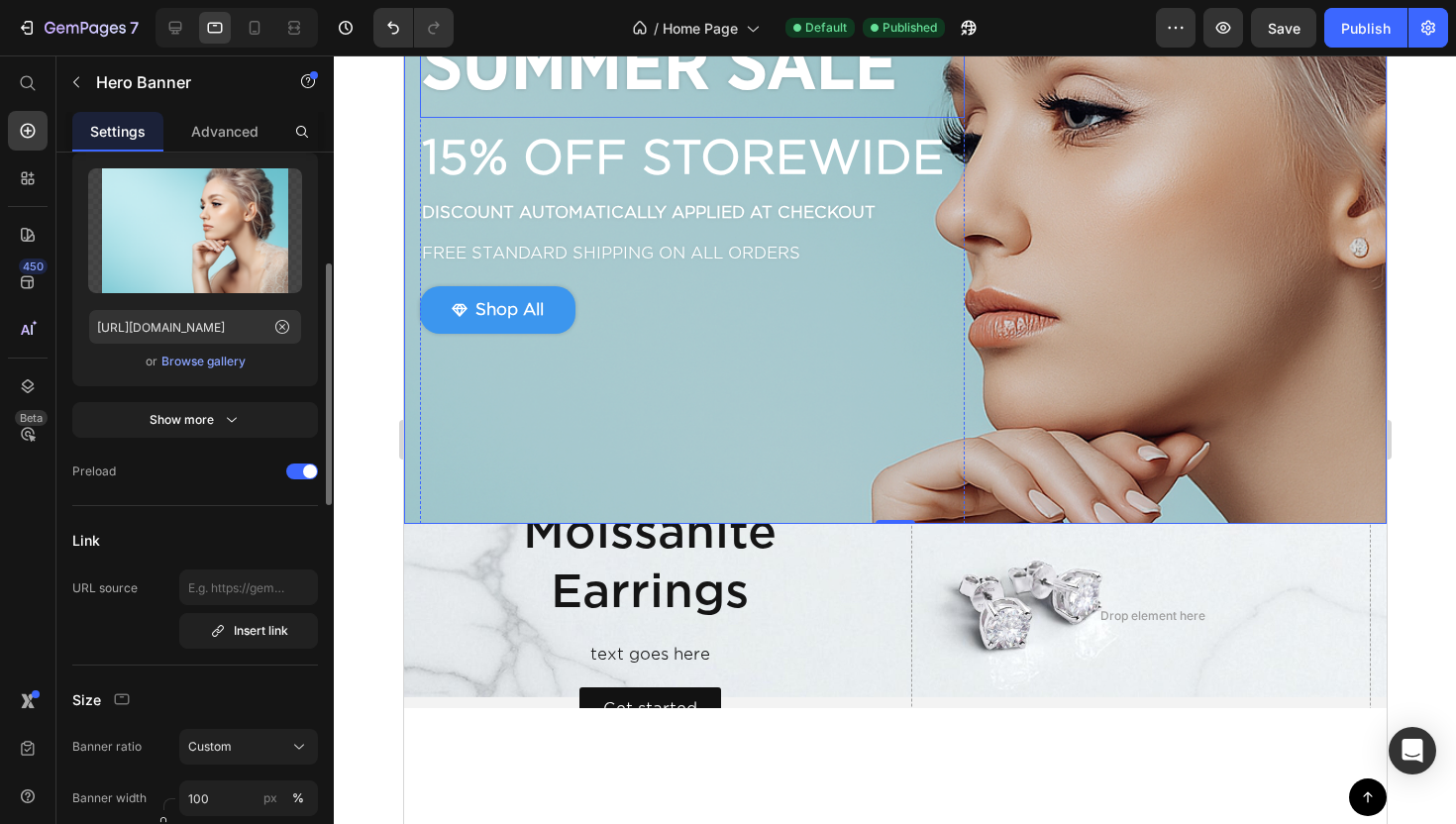 scroll, scrollTop: 316, scrollLeft: 0, axis: vertical 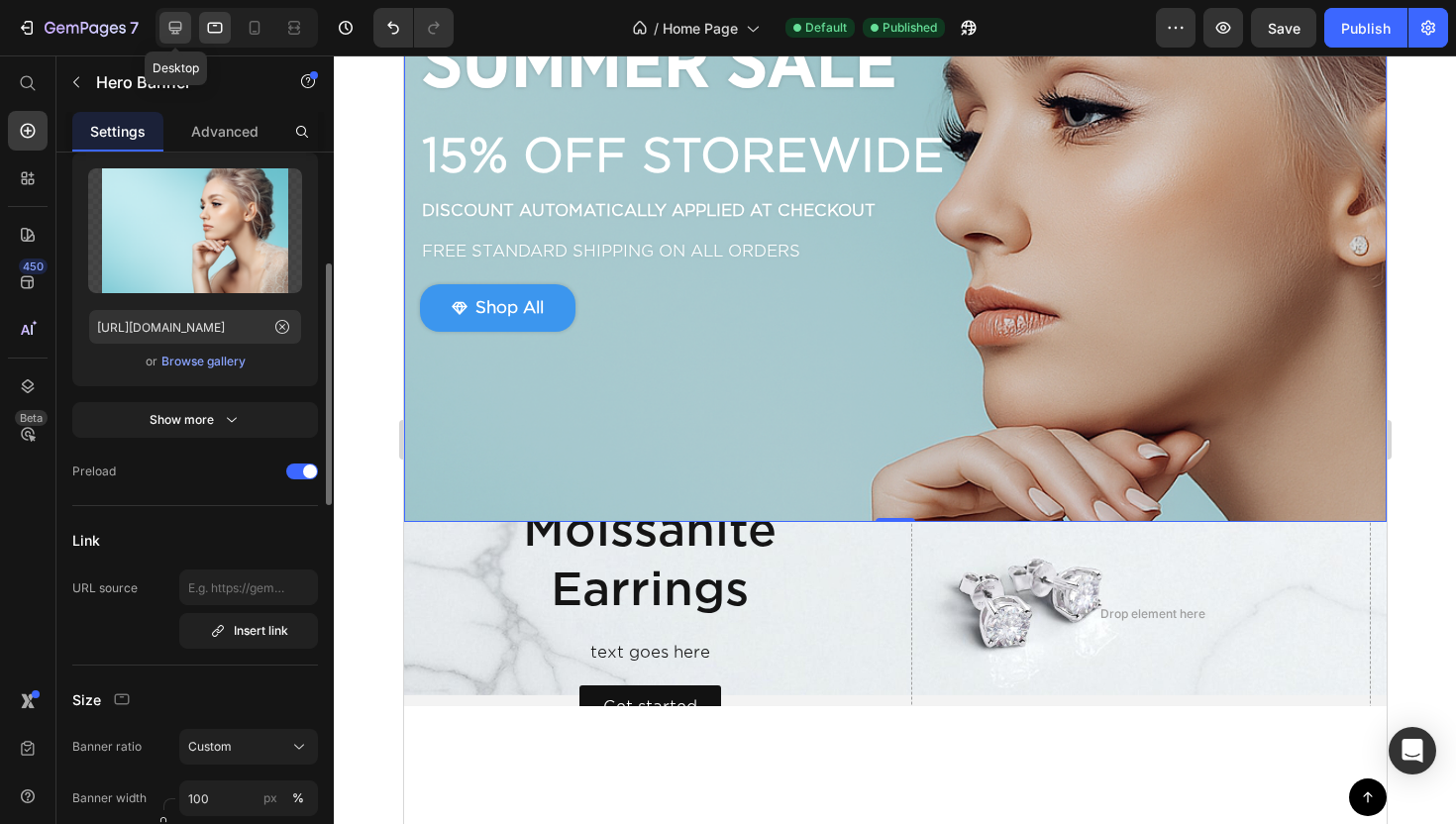 click 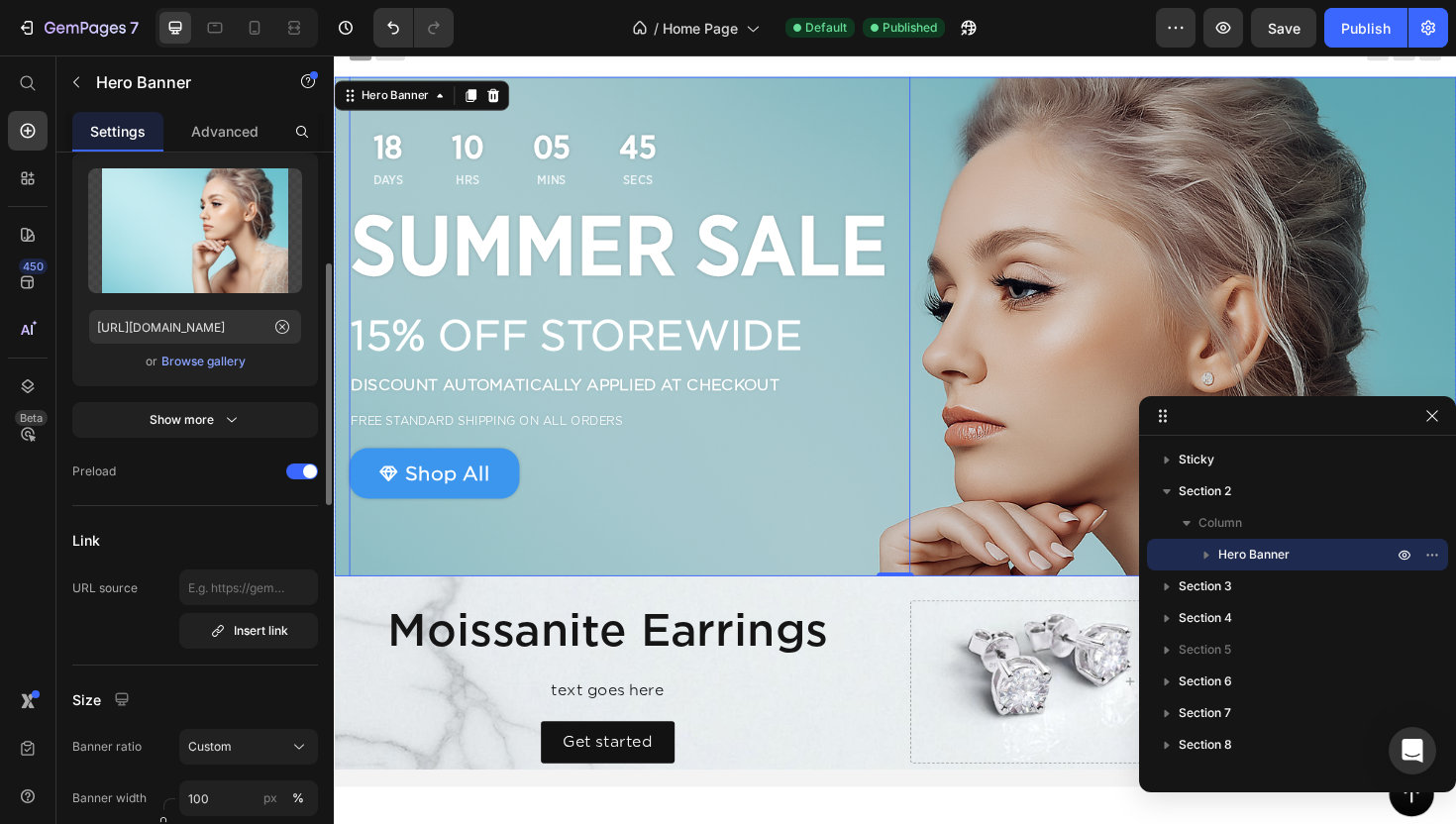 scroll, scrollTop: 0, scrollLeft: 0, axis: both 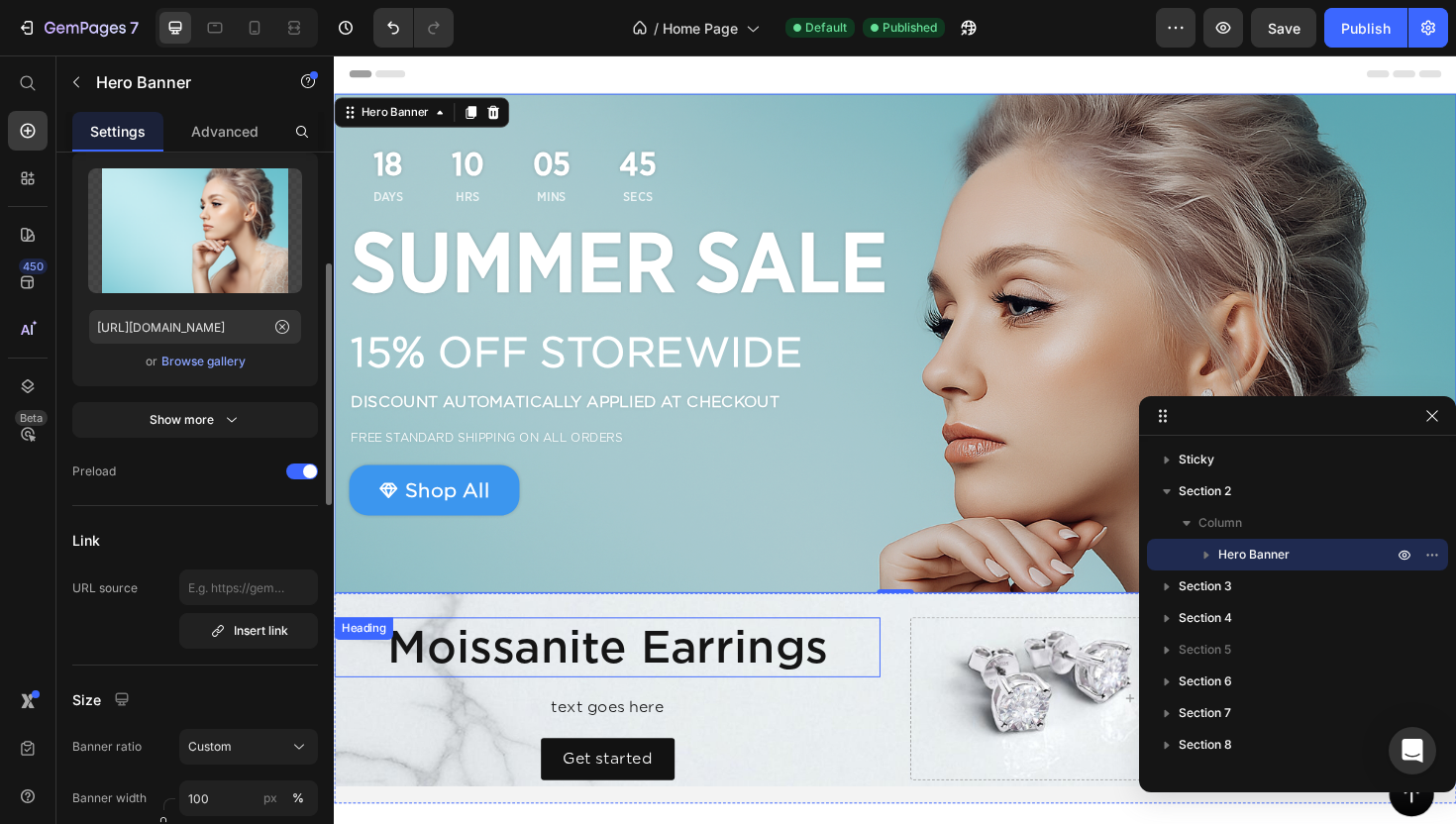 click on "Moissanite Earrings" at bounding box center (623, 682) 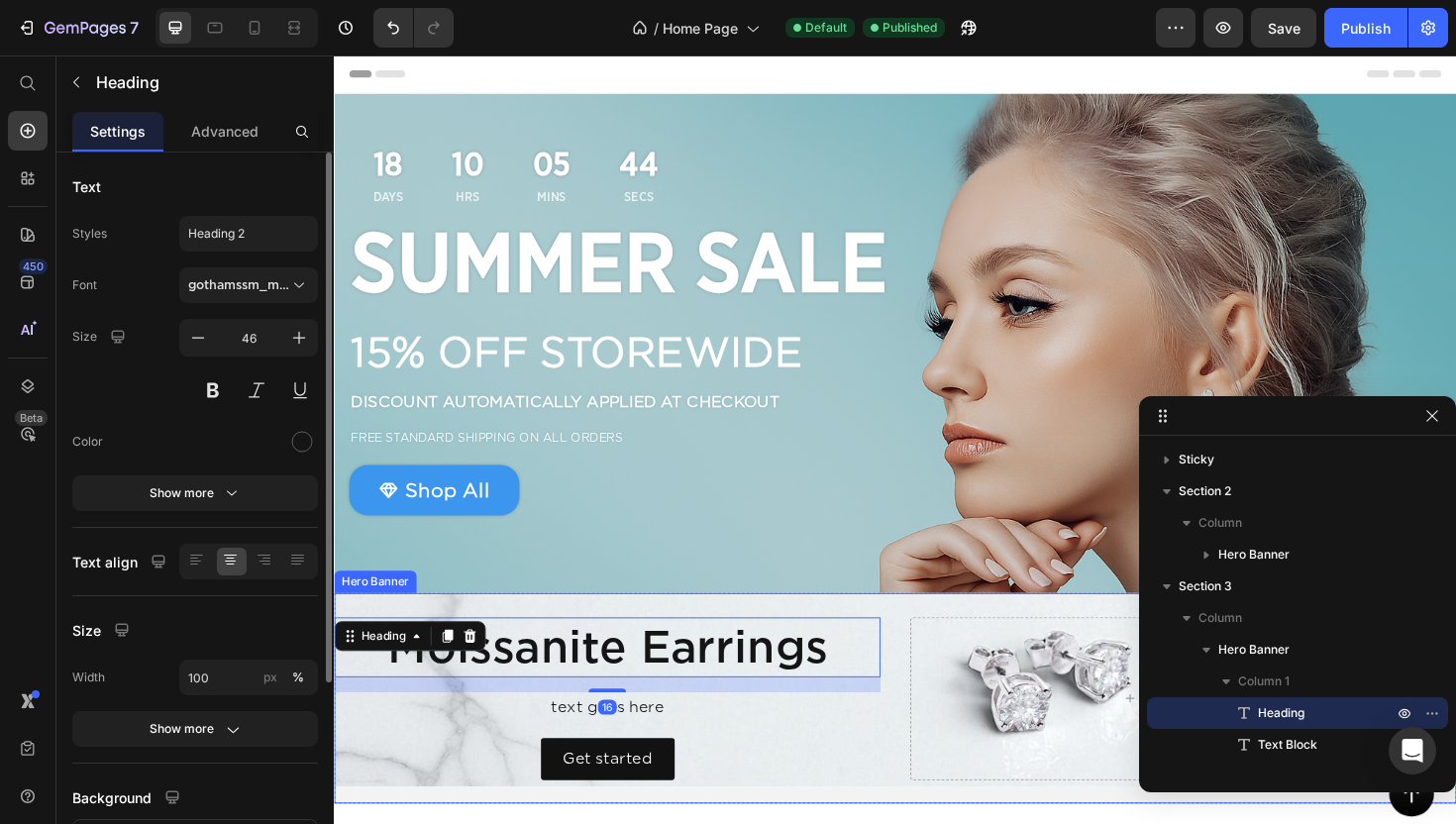 click on "Moissanite Earrings Heading   16 text goes here Text Block Get started Button
Drop element here" at bounding box center [928, 736] 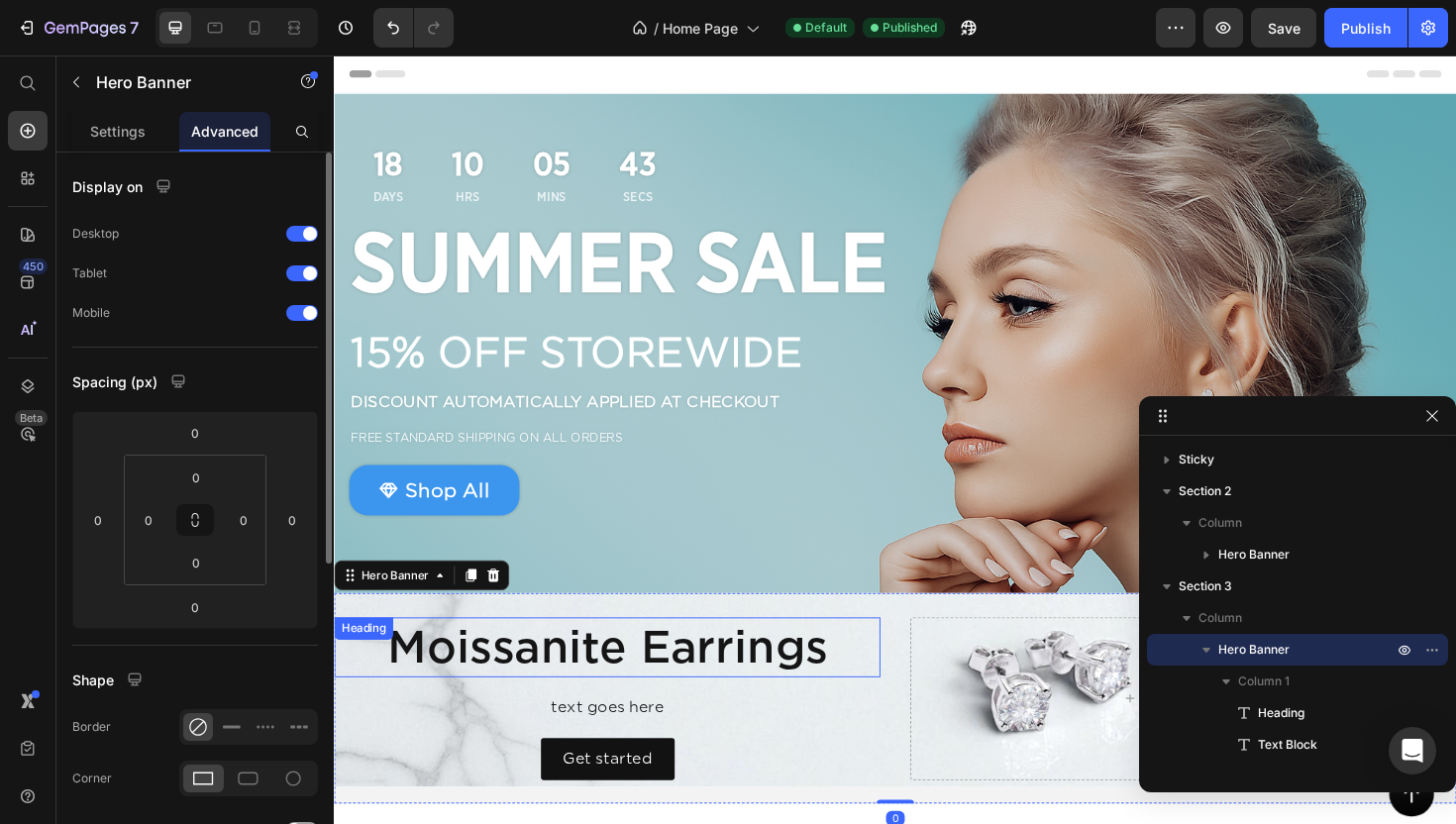 click on "Moissanite Earrings" at bounding box center (623, 682) 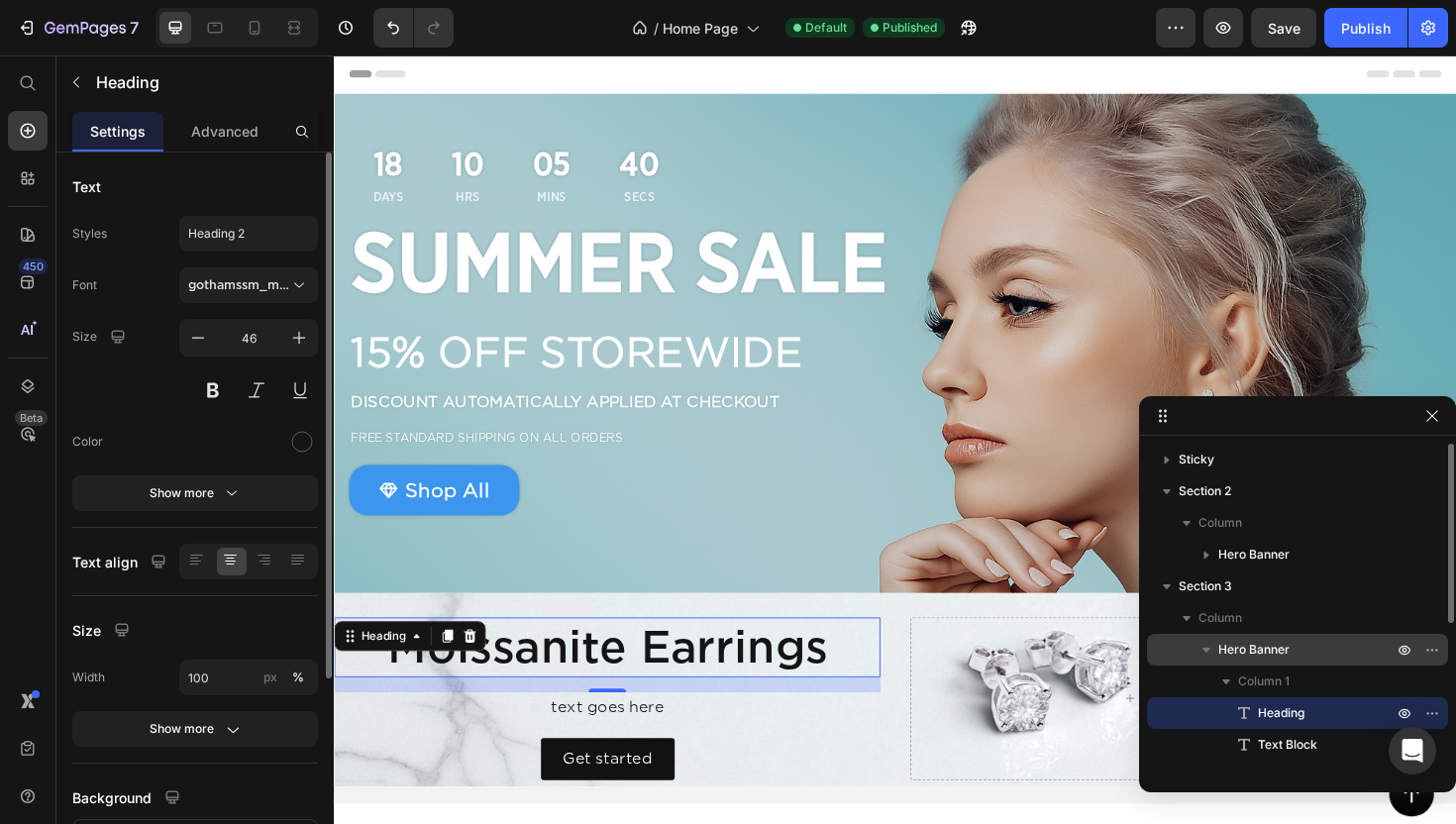 click on "Hero Banner" at bounding box center [1307, 650] 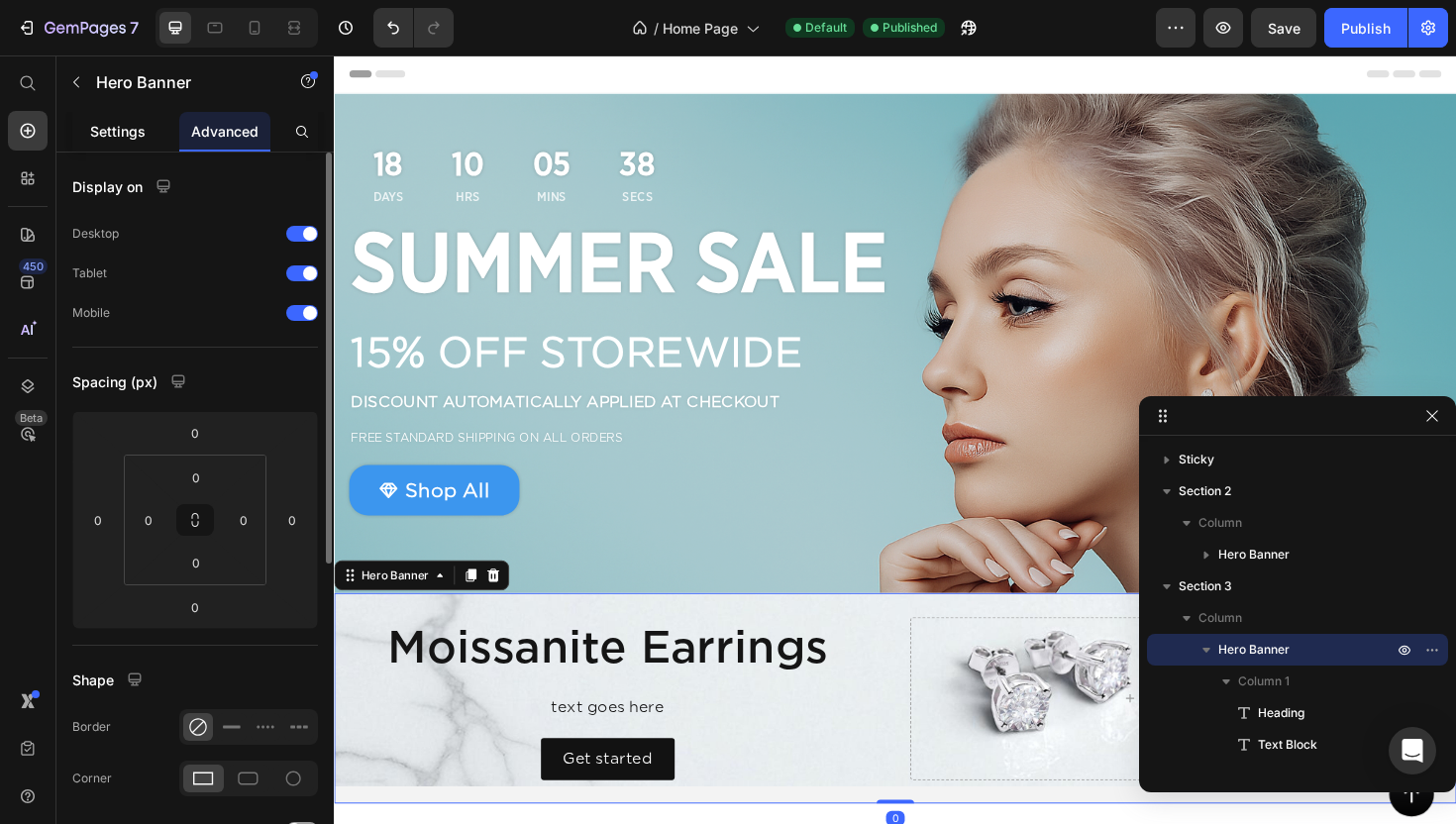click on "Settings" 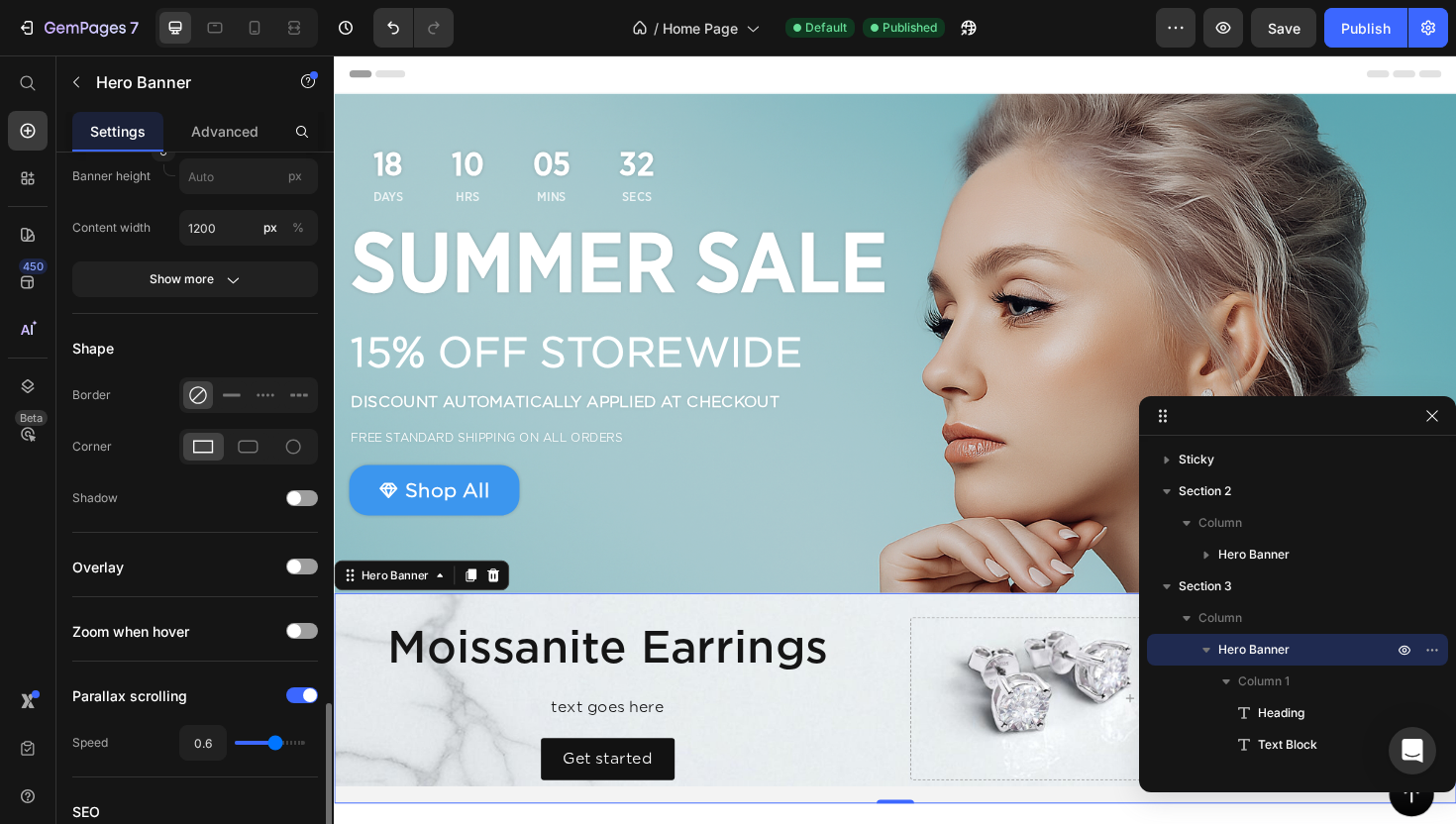 scroll, scrollTop: 1437, scrollLeft: 0, axis: vertical 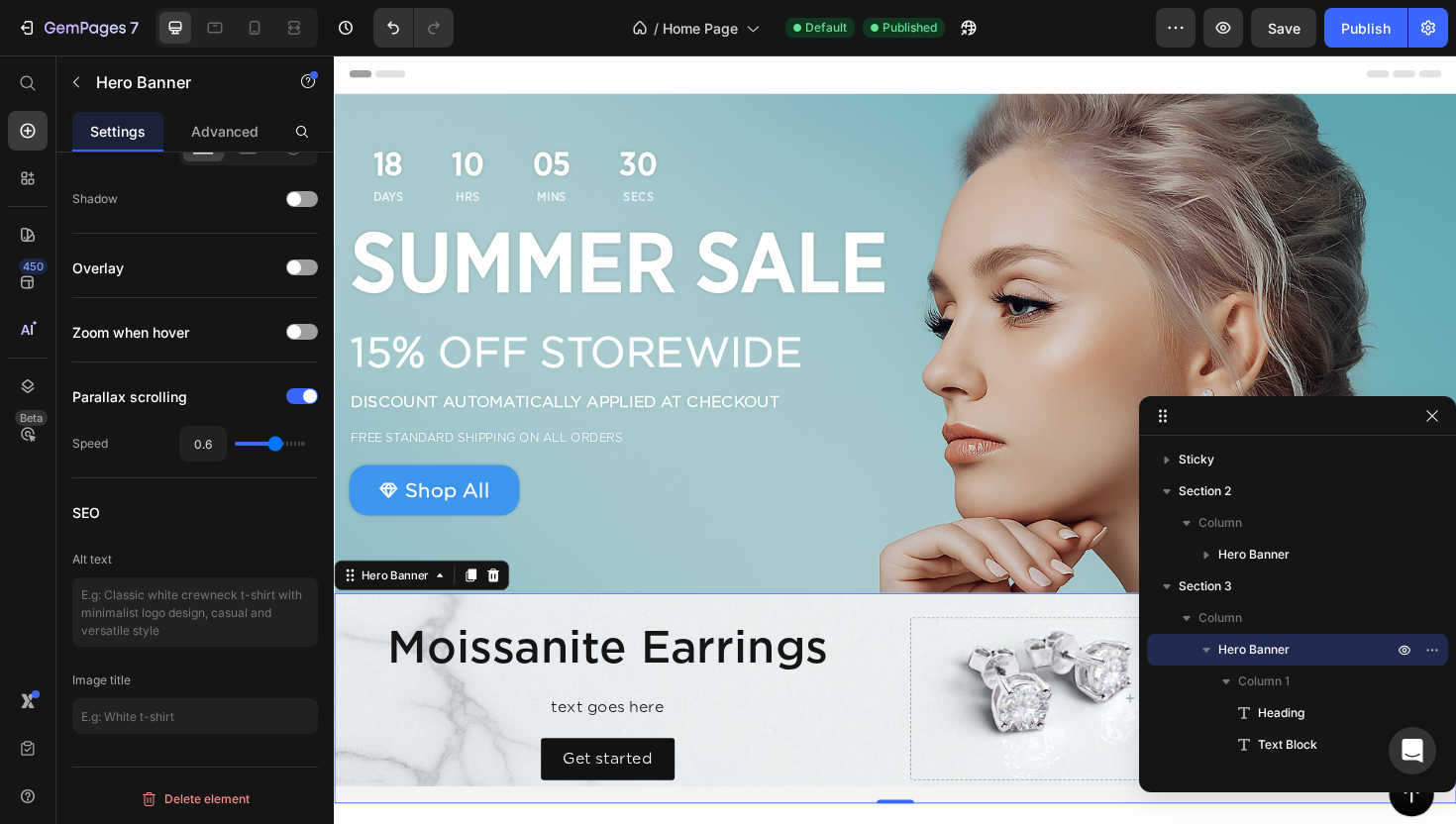 click on "Moissanite Earrings Heading text goes here Text Block Get started Button
Drop element here" at bounding box center [928, 736] 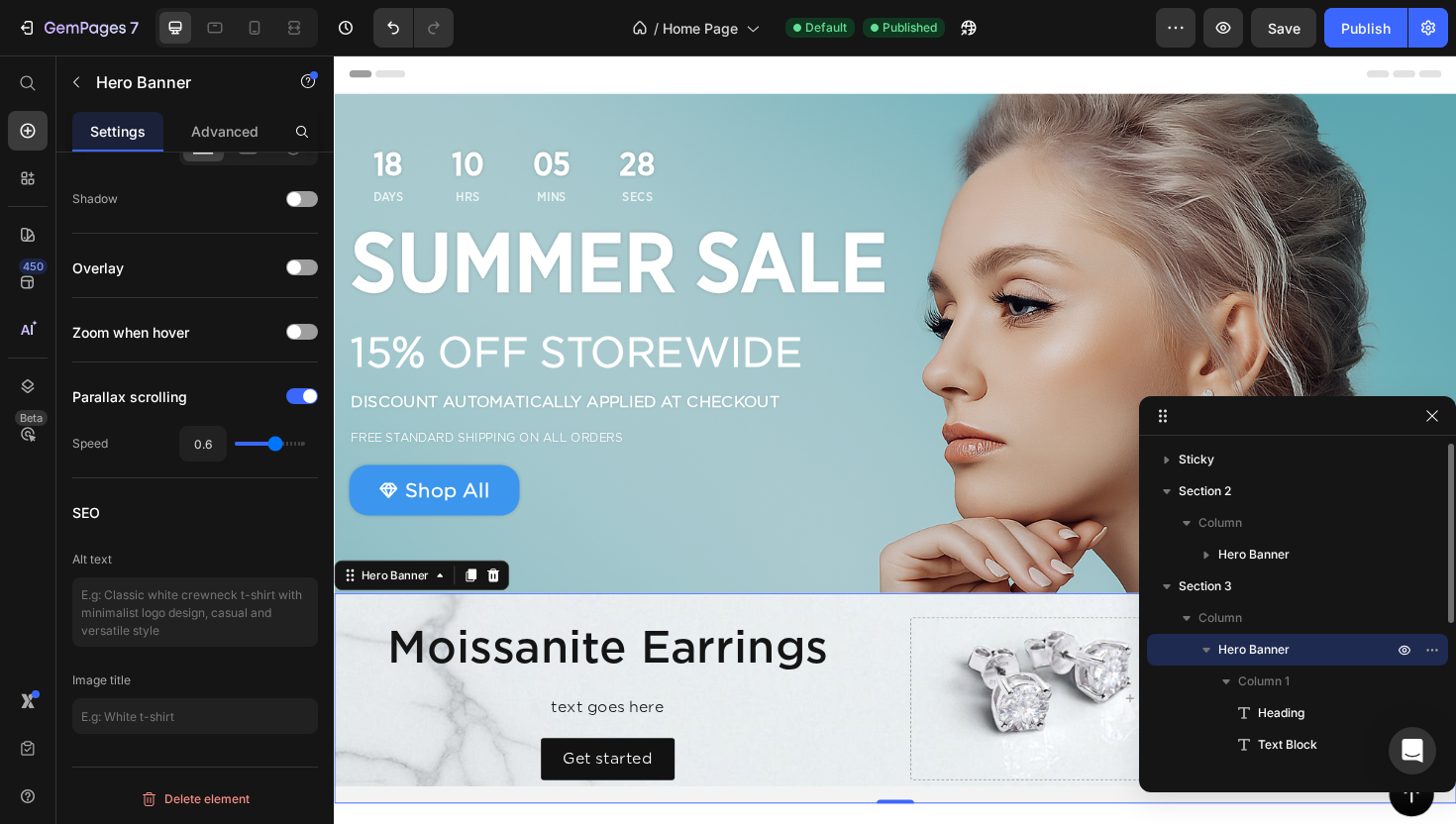 click on "Hero Banner" at bounding box center [1254, 650] 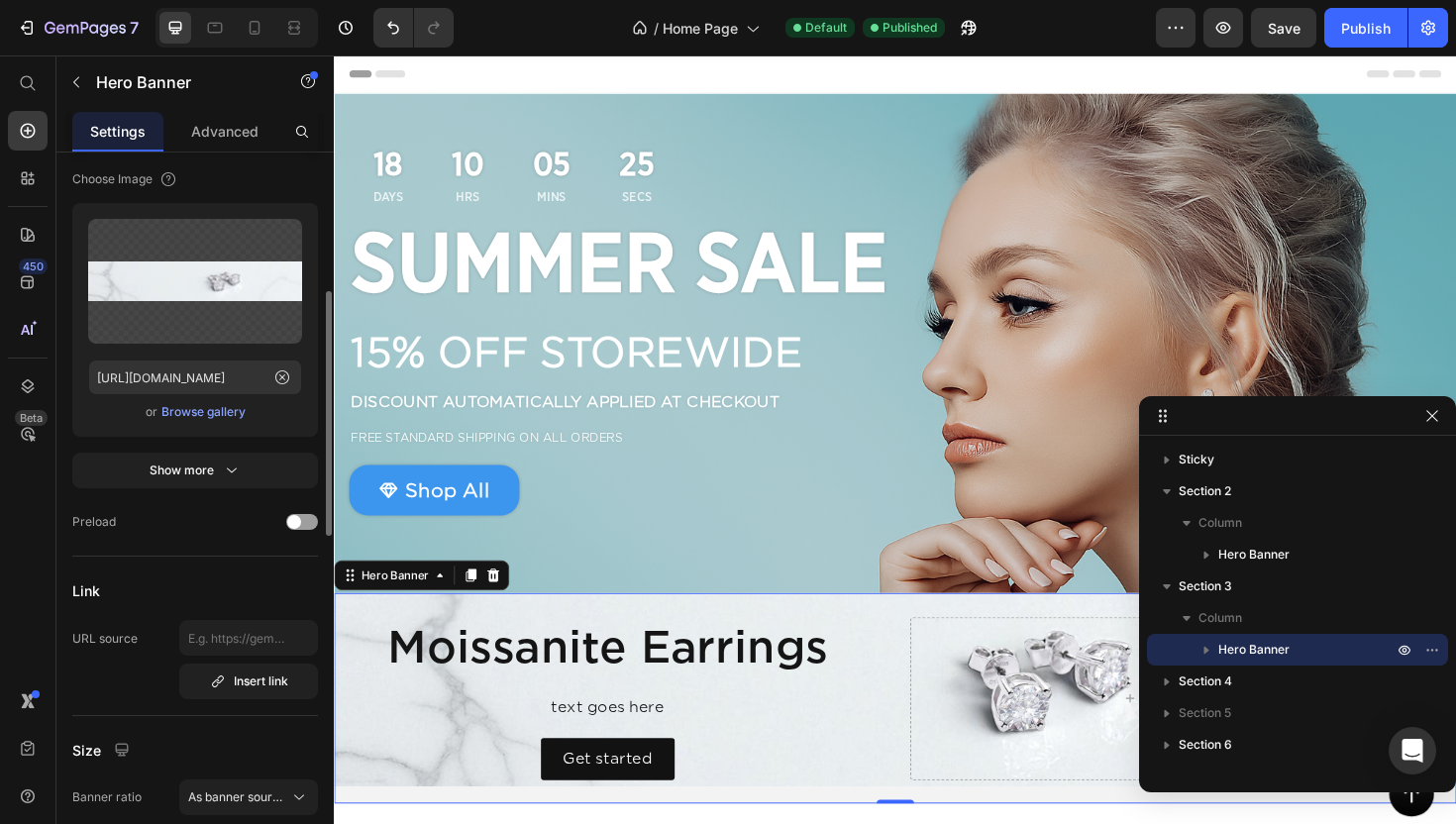 scroll, scrollTop: 434, scrollLeft: 0, axis: vertical 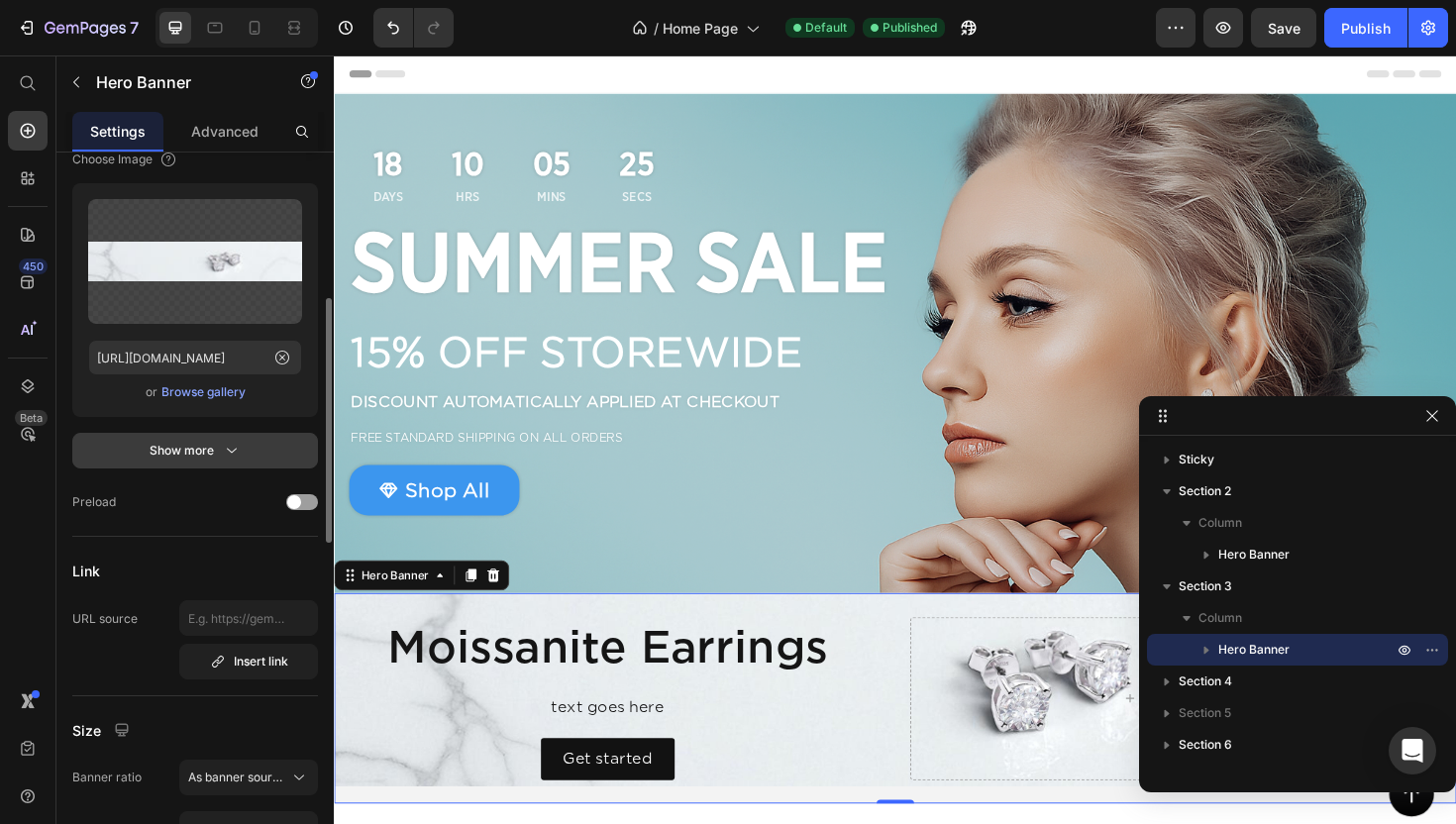 click on "Show more" at bounding box center [195, 451] 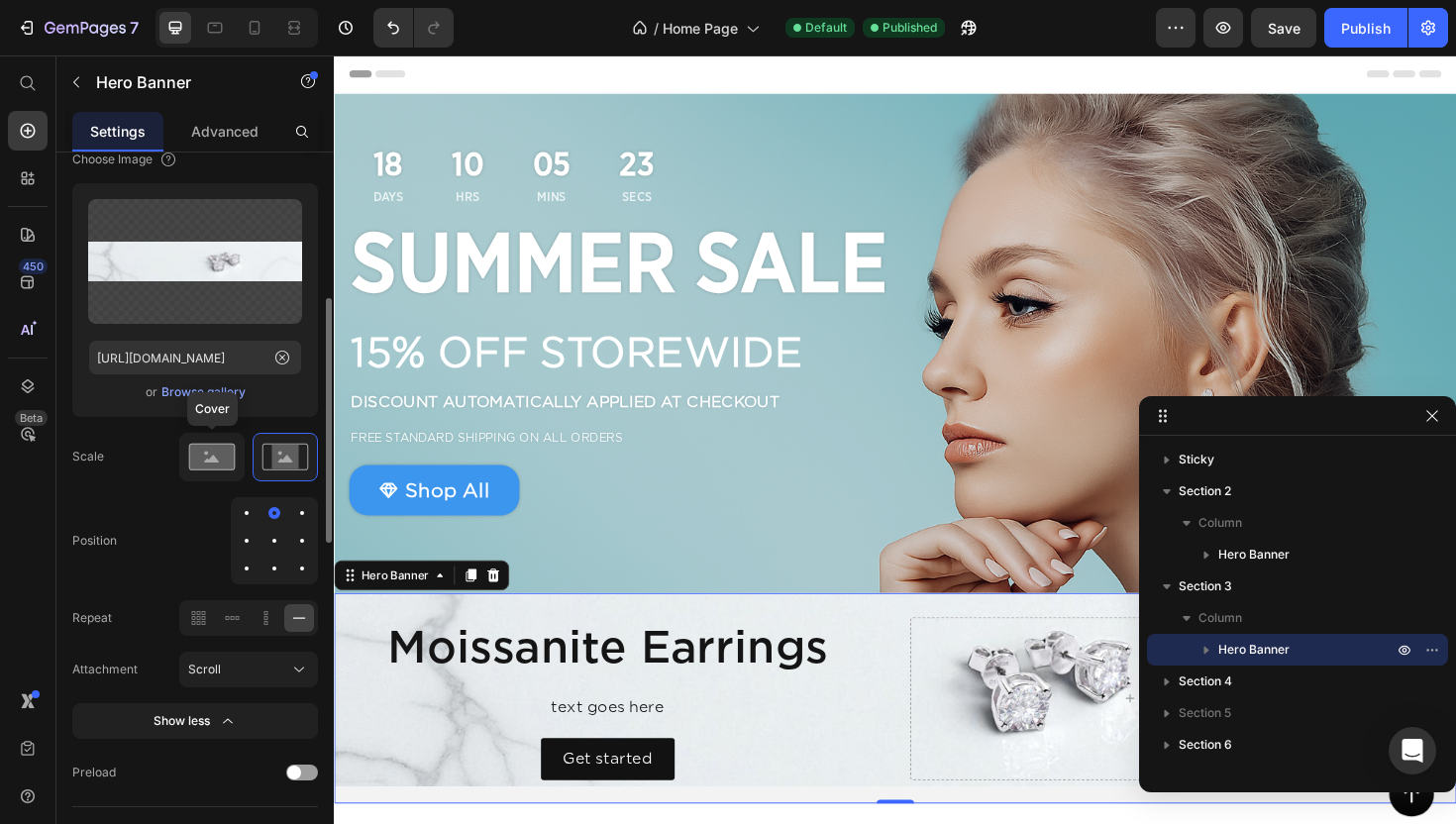 click 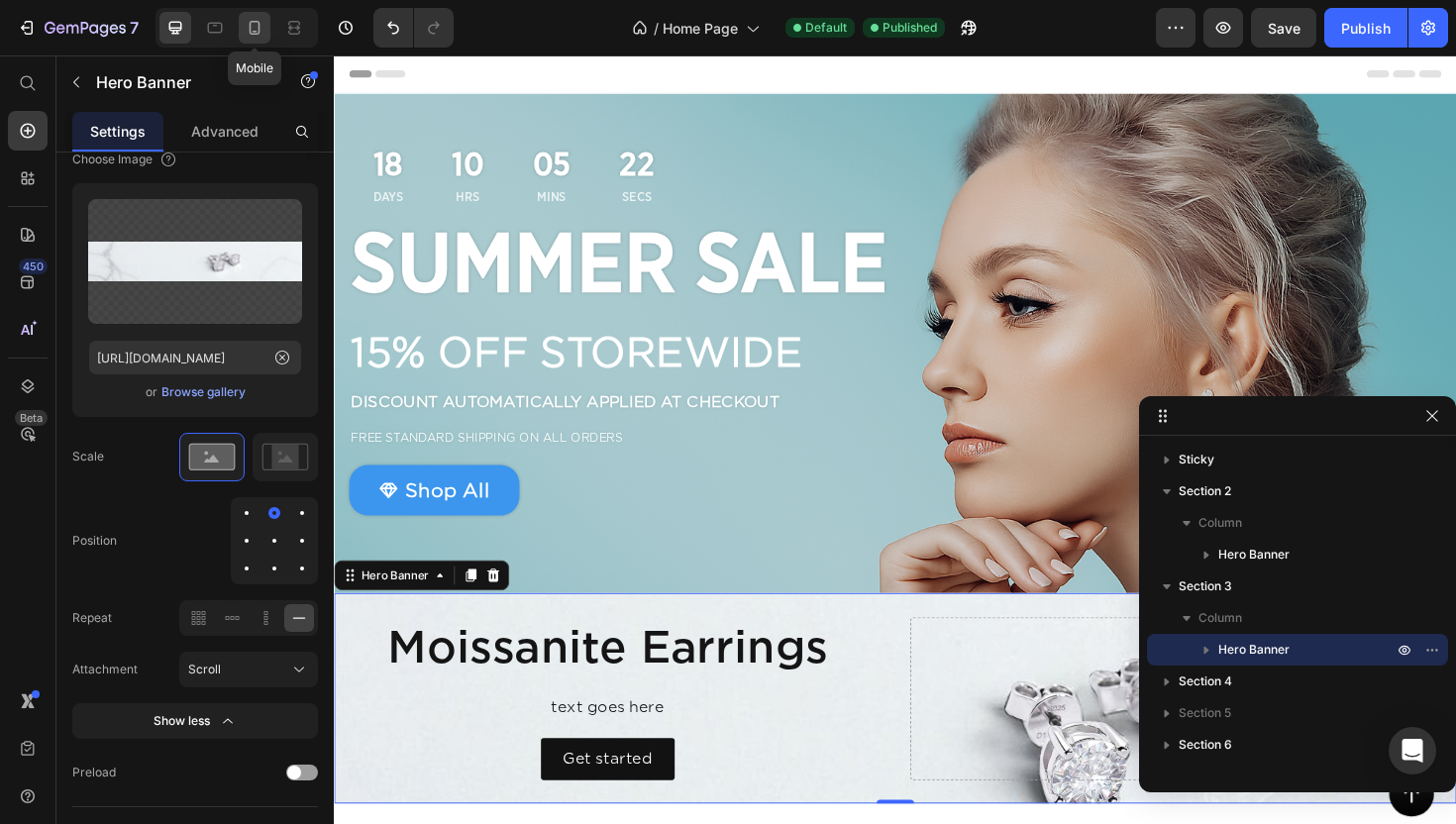 click 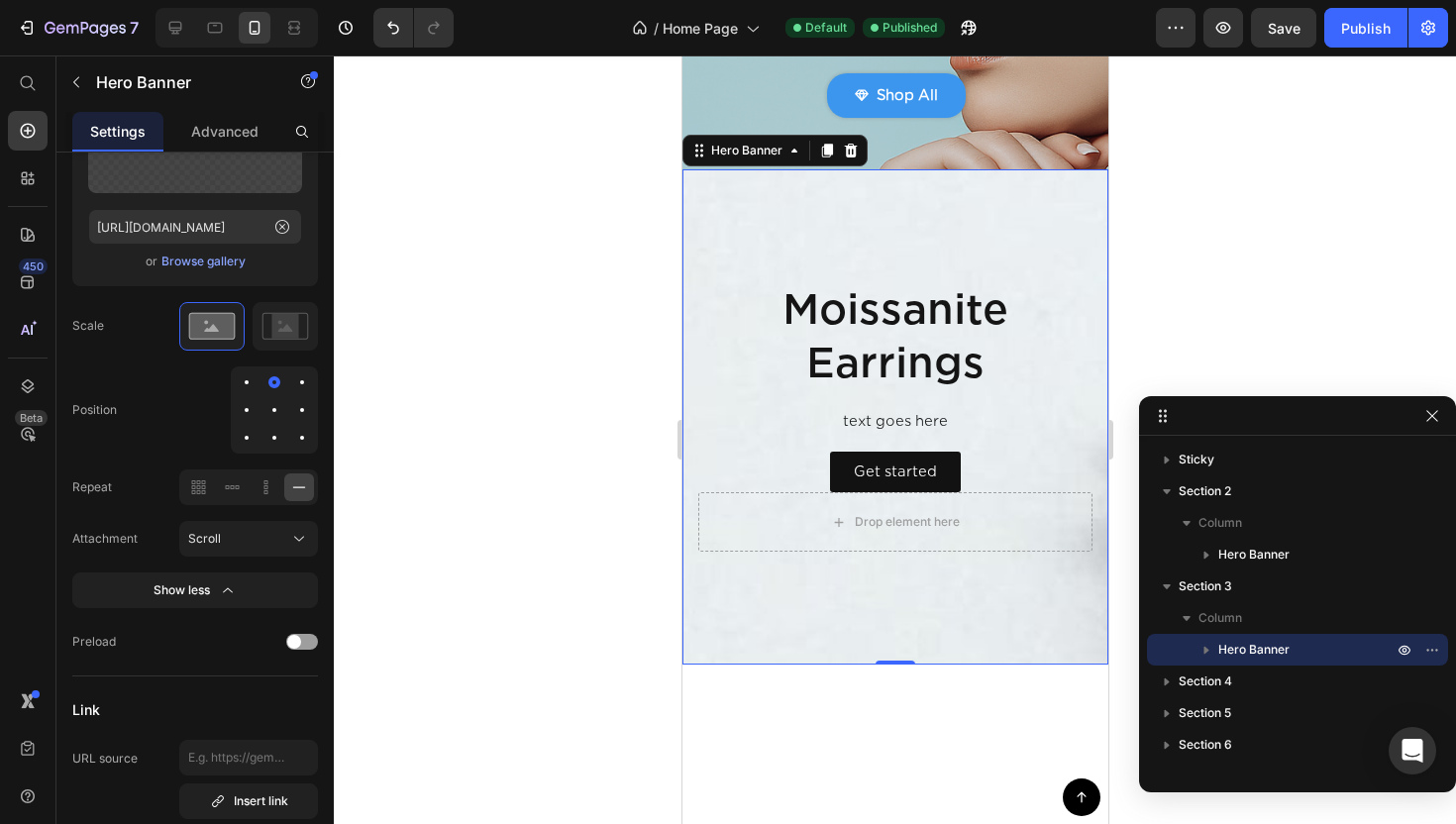 scroll, scrollTop: 525, scrollLeft: 0, axis: vertical 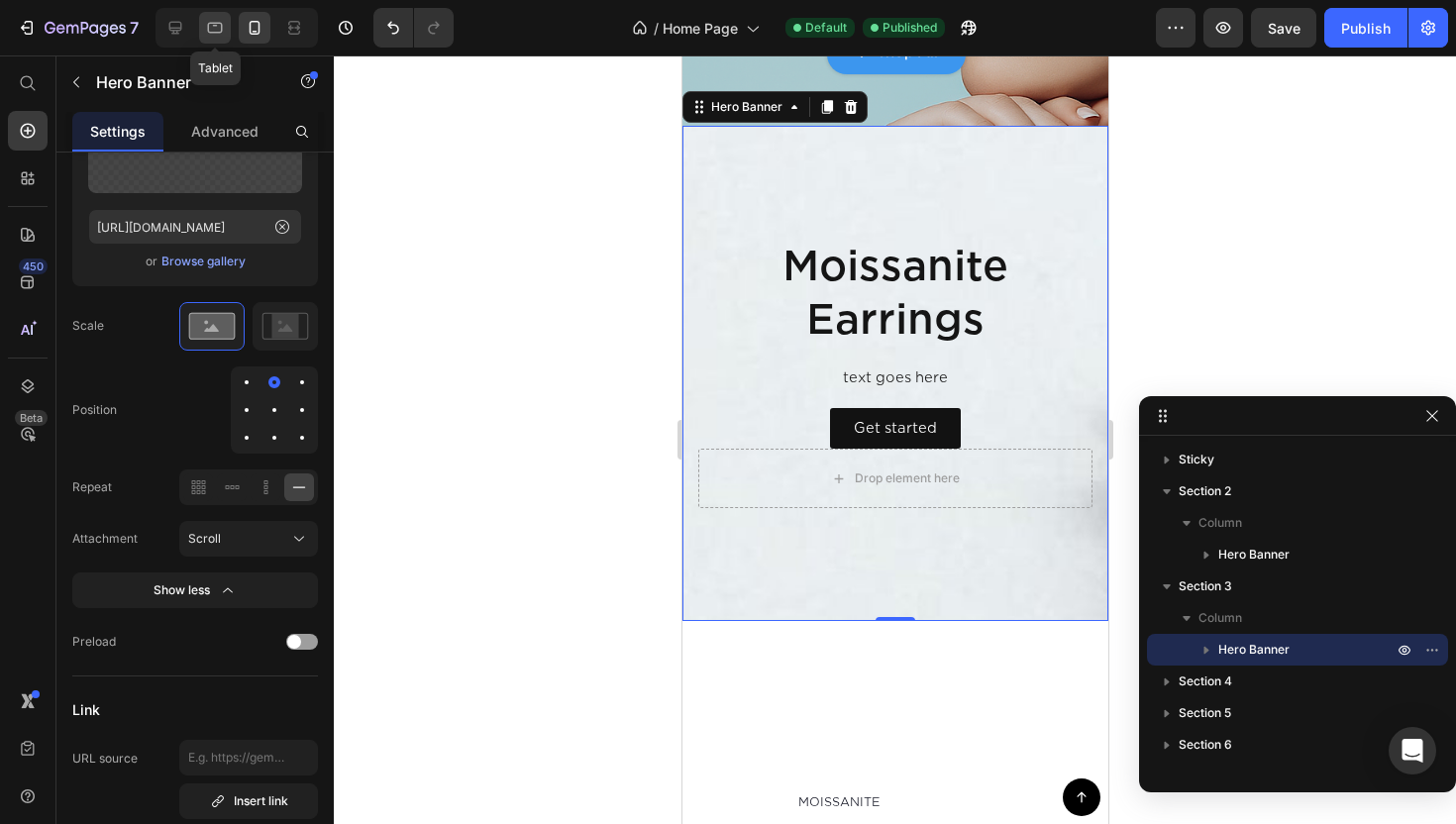 click 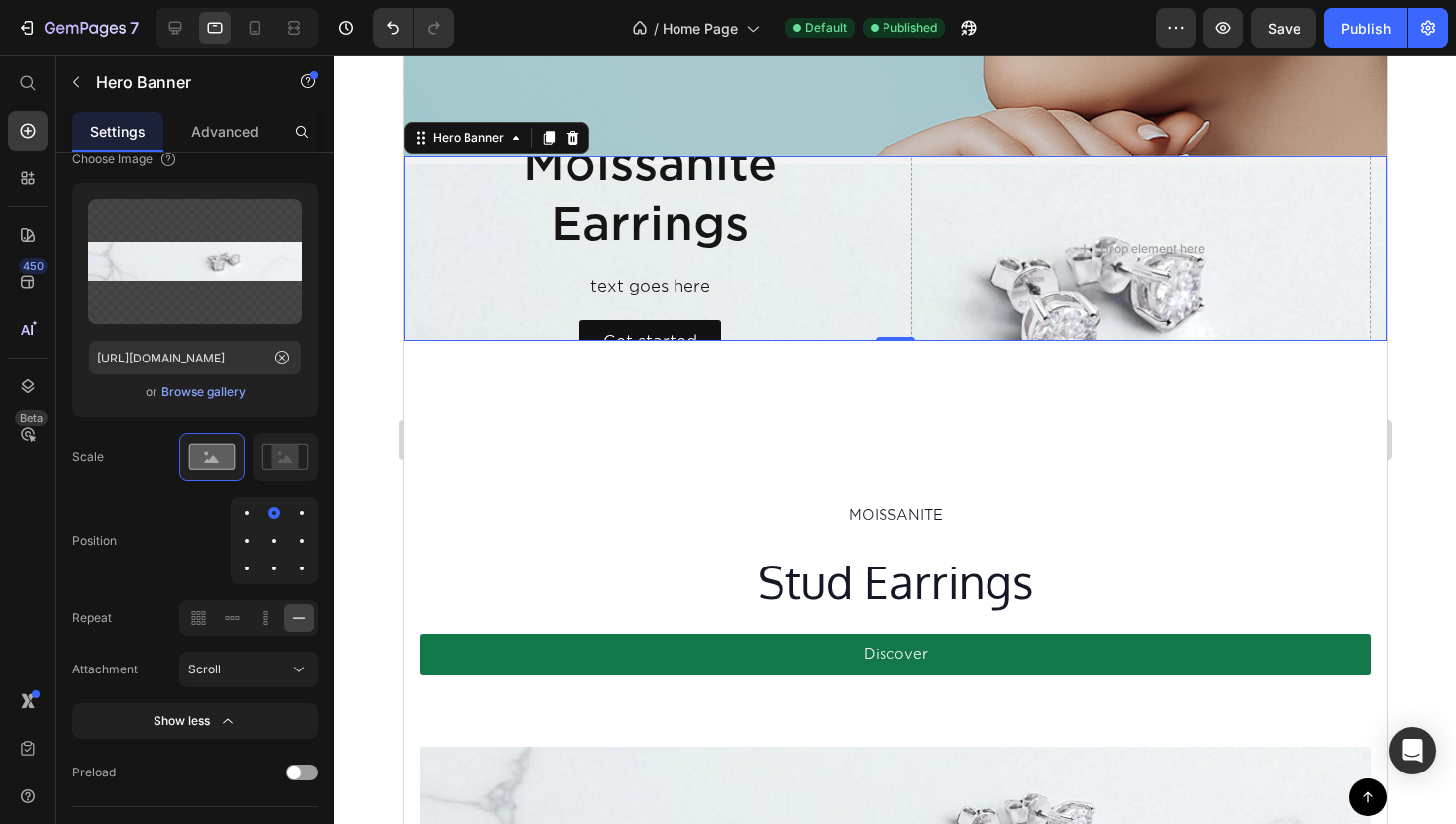 scroll, scrollTop: 712, scrollLeft: 0, axis: vertical 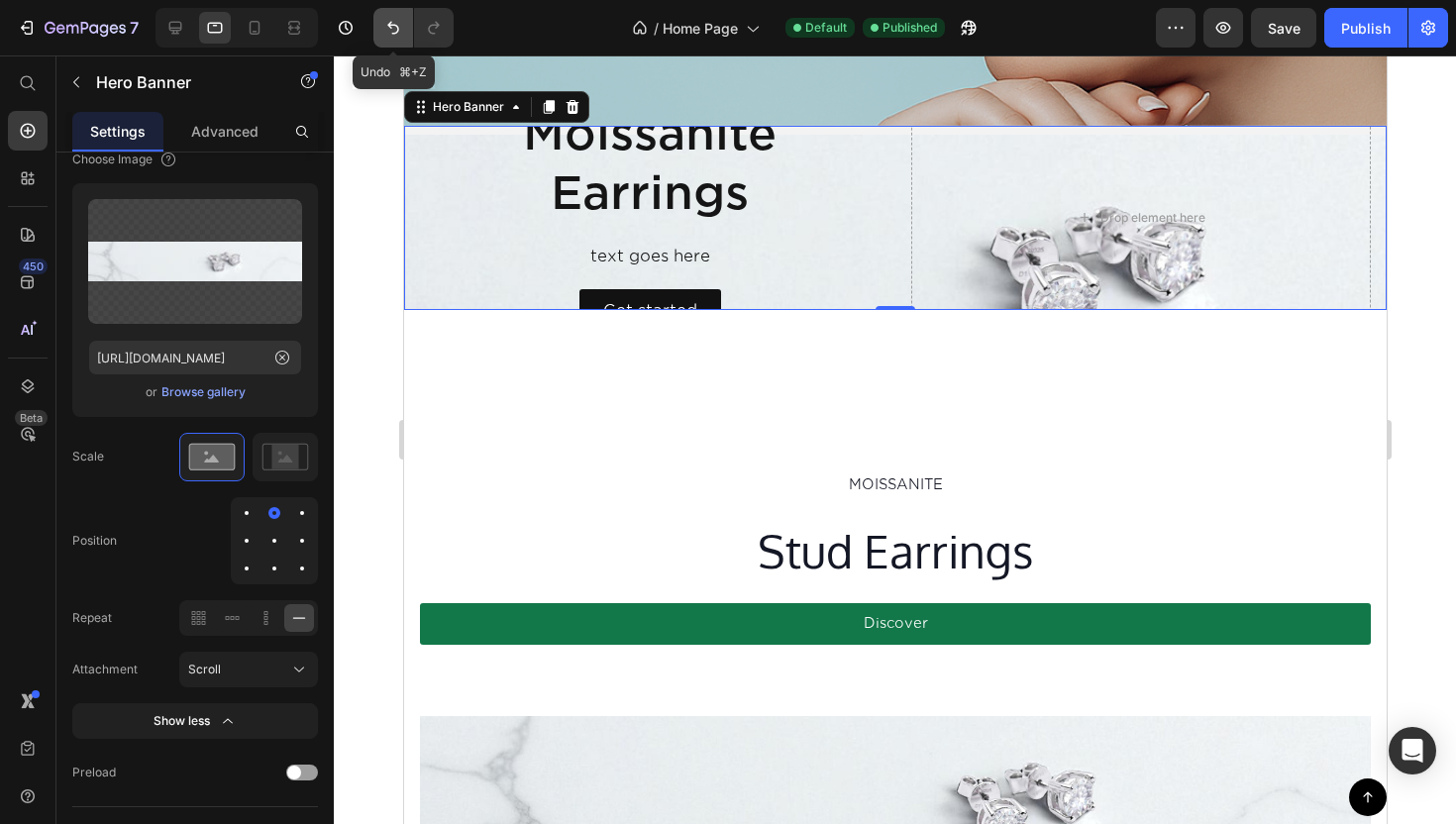 click 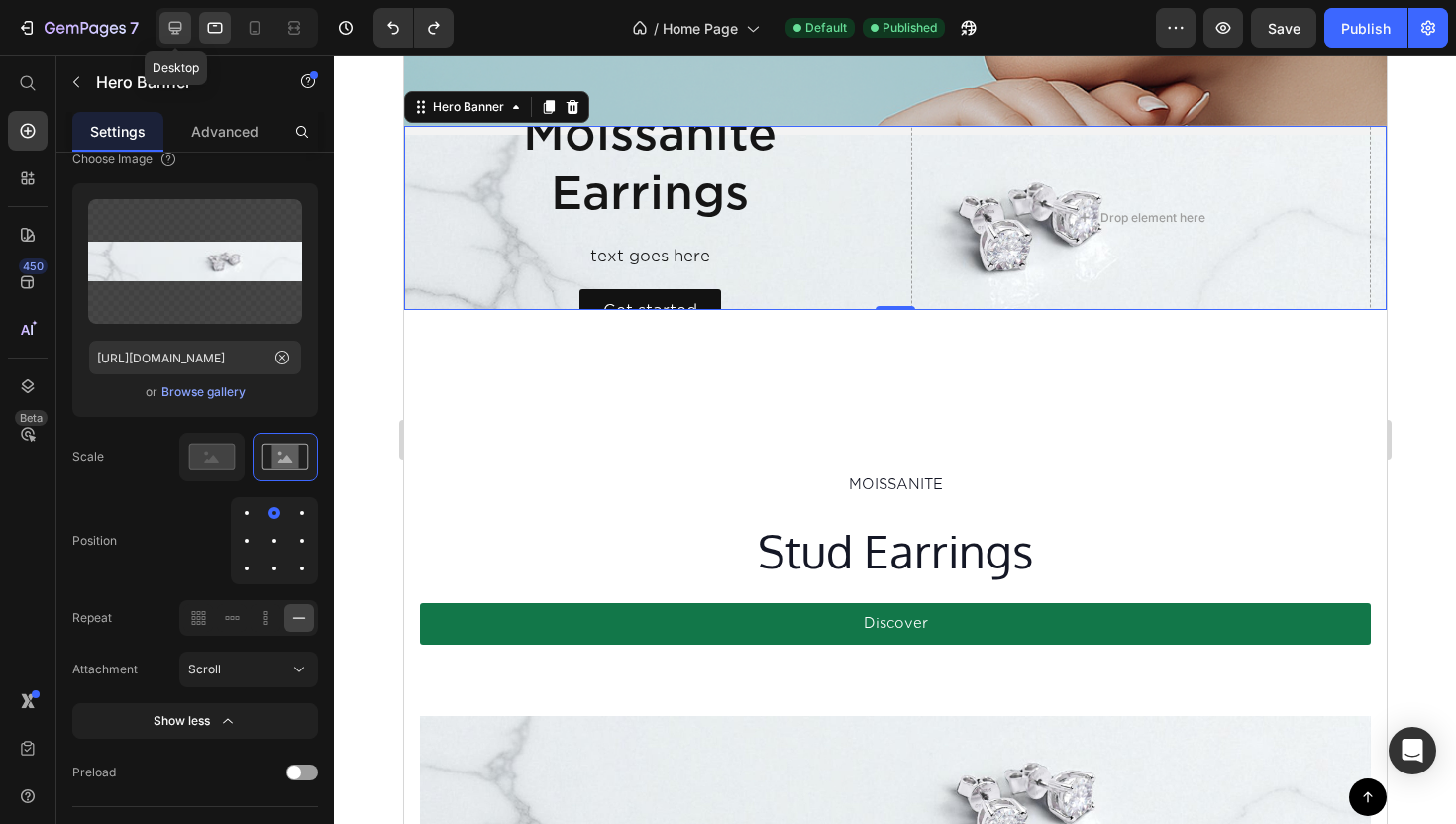 click 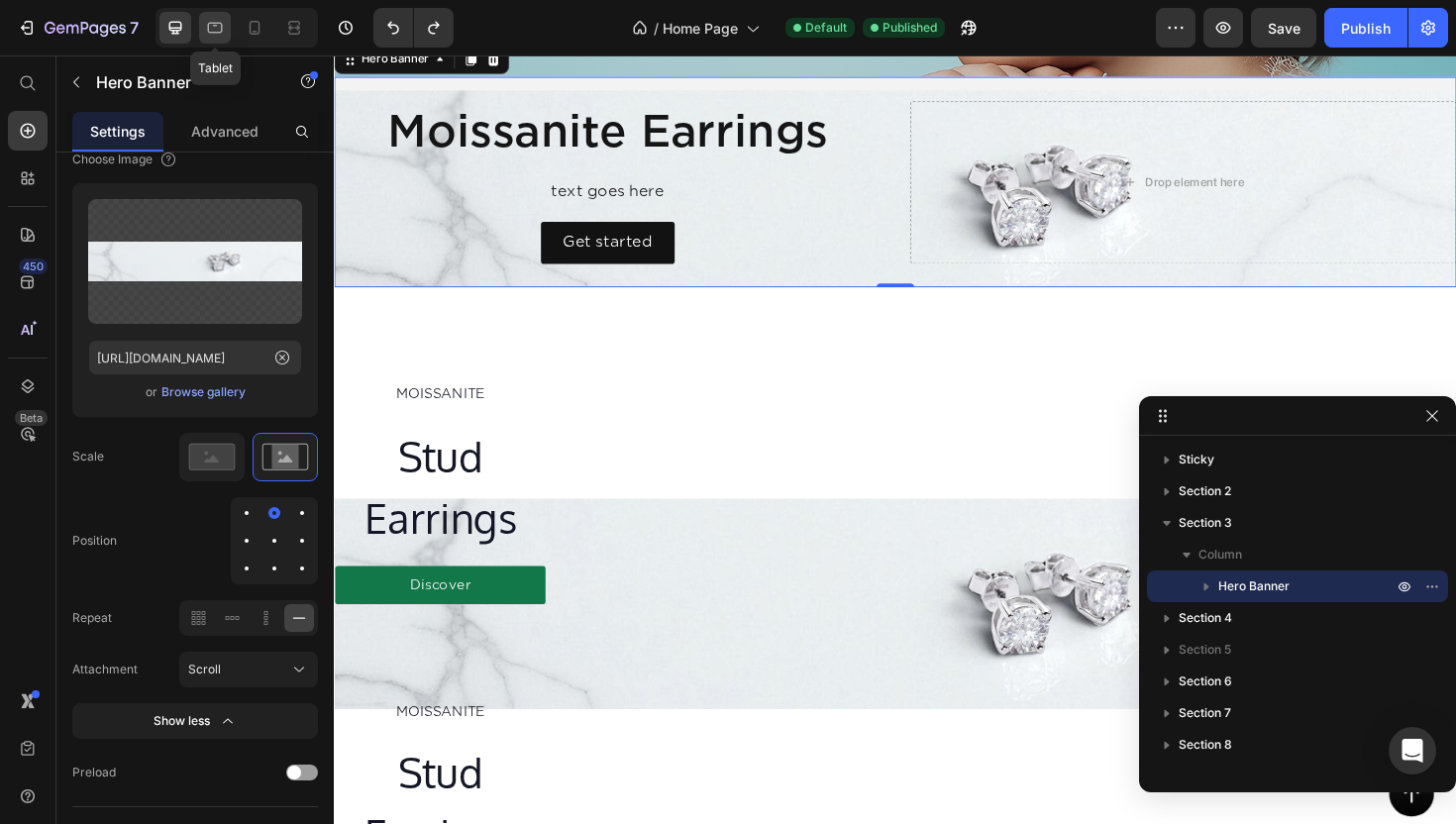 scroll, scrollTop: 500, scrollLeft: 0, axis: vertical 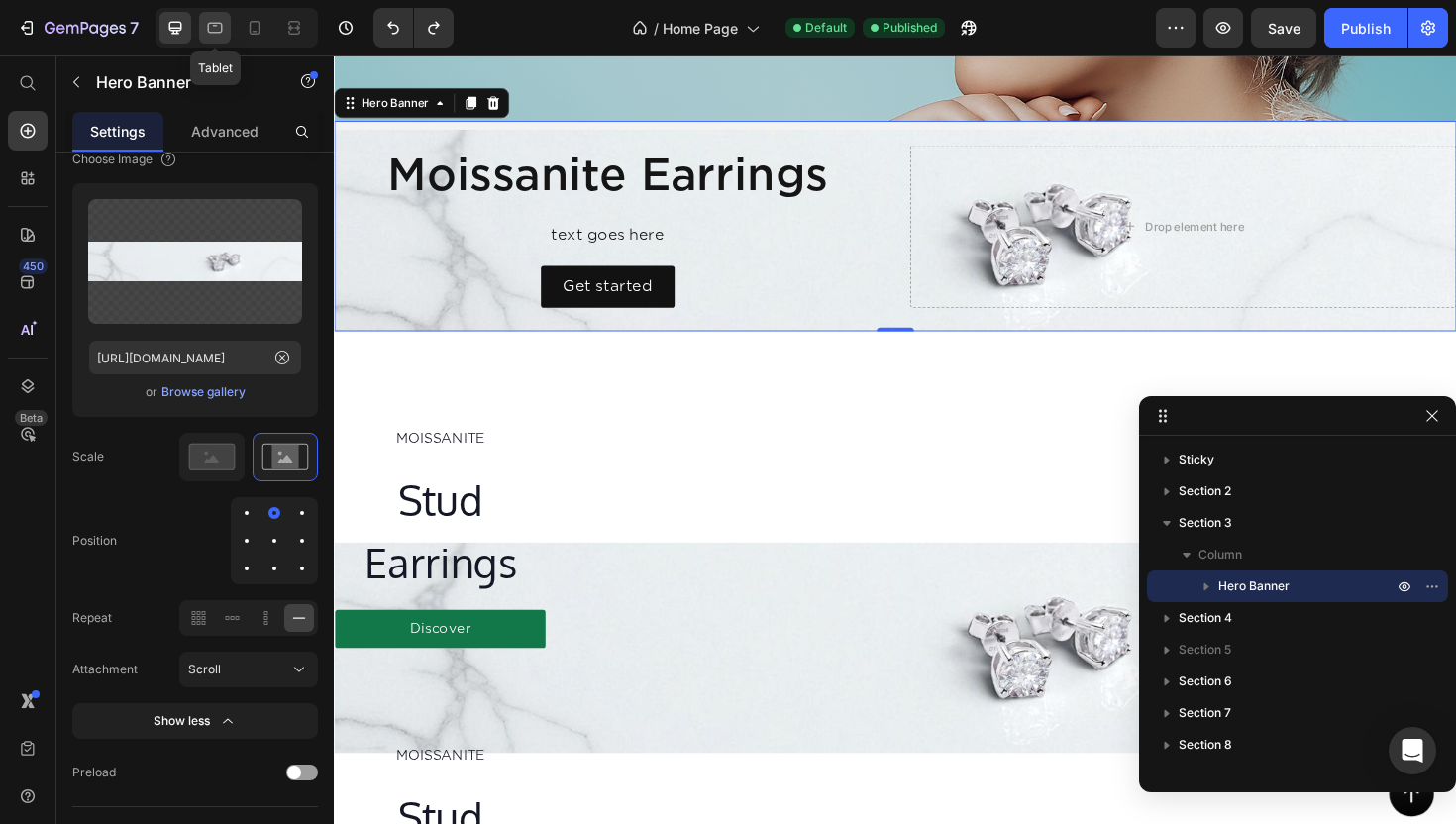 click 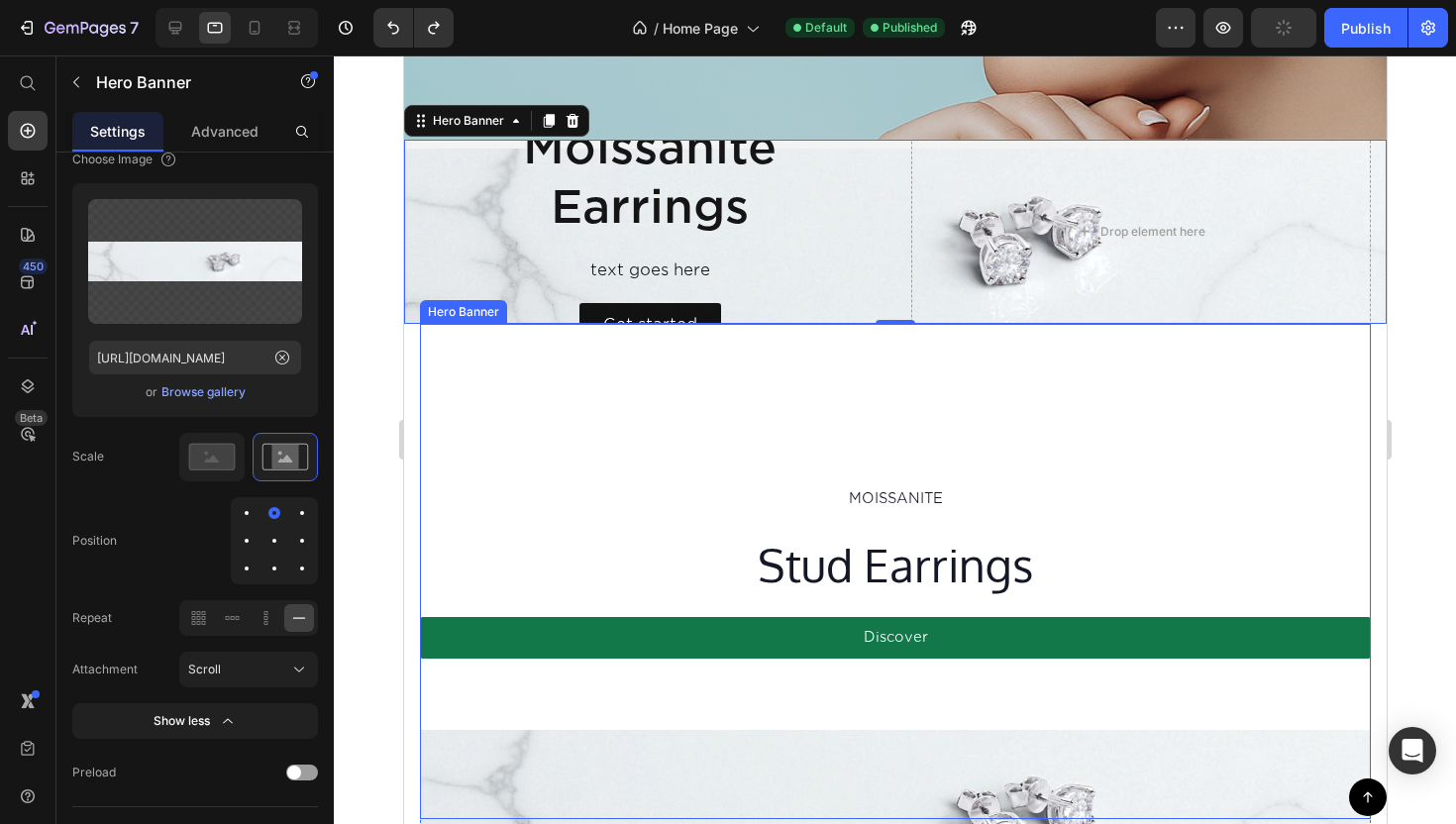 scroll, scrollTop: 712, scrollLeft: 0, axis: vertical 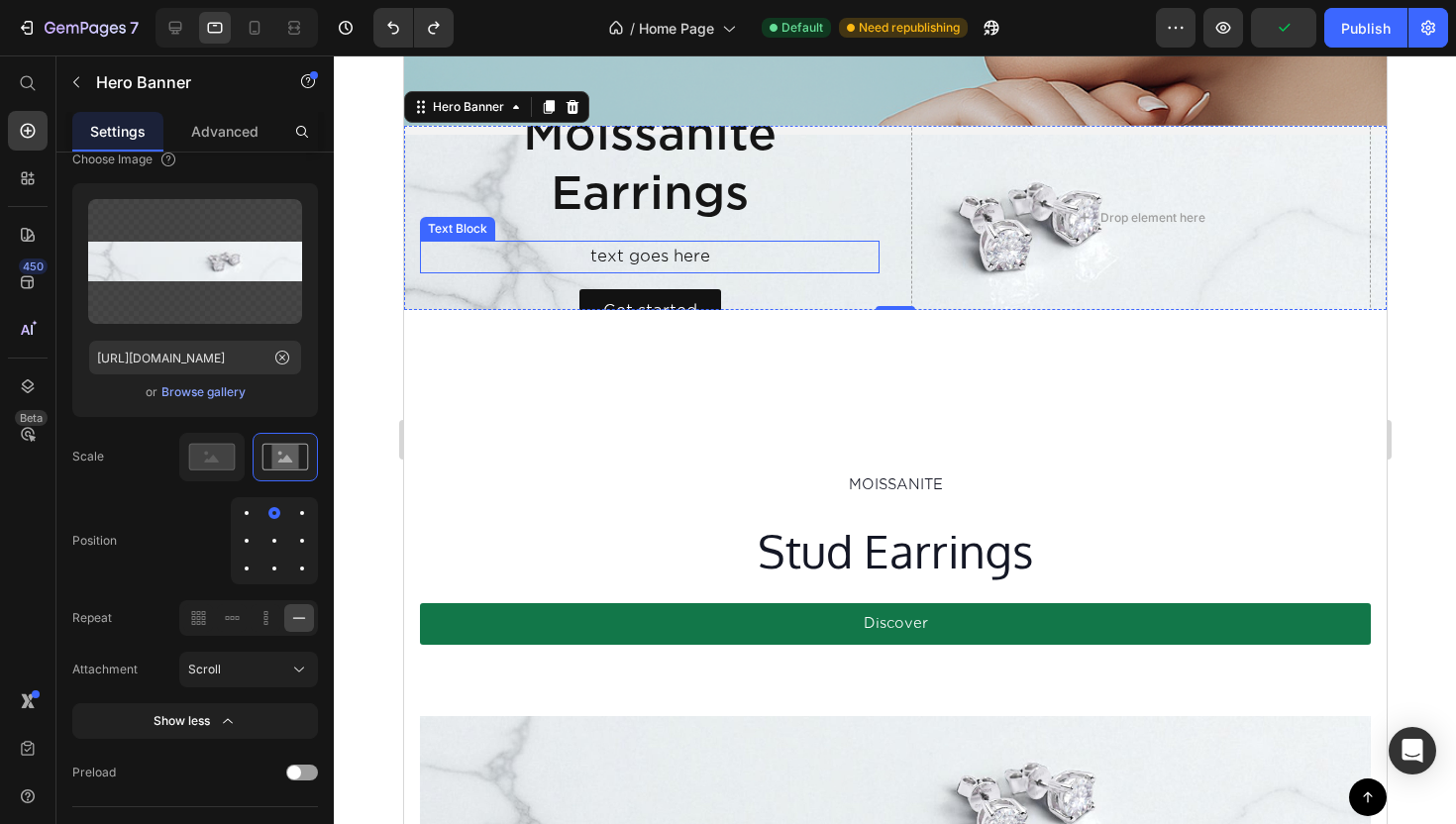 click on "text goes here" at bounding box center (649, 257) 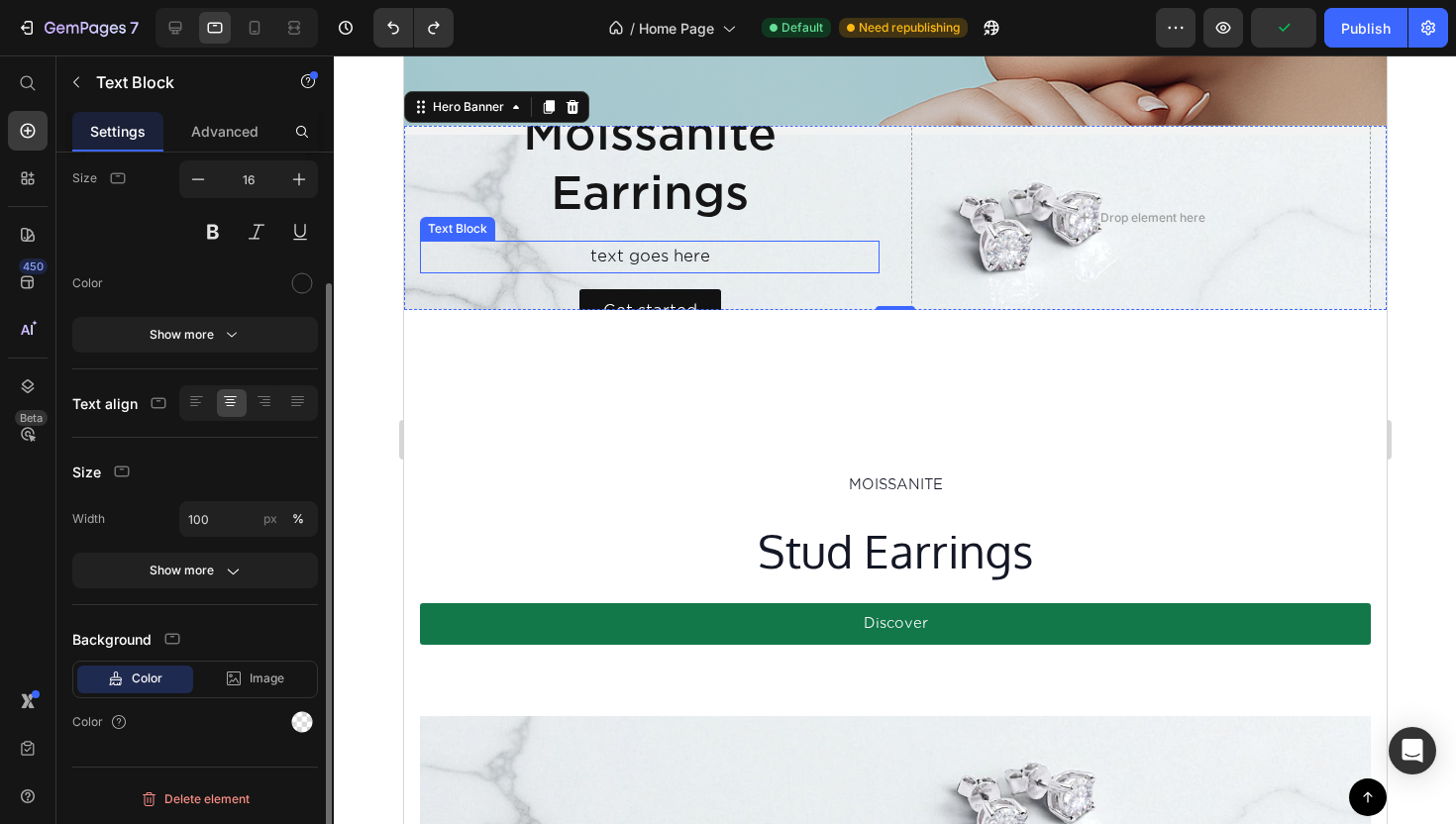 scroll, scrollTop: 0, scrollLeft: 0, axis: both 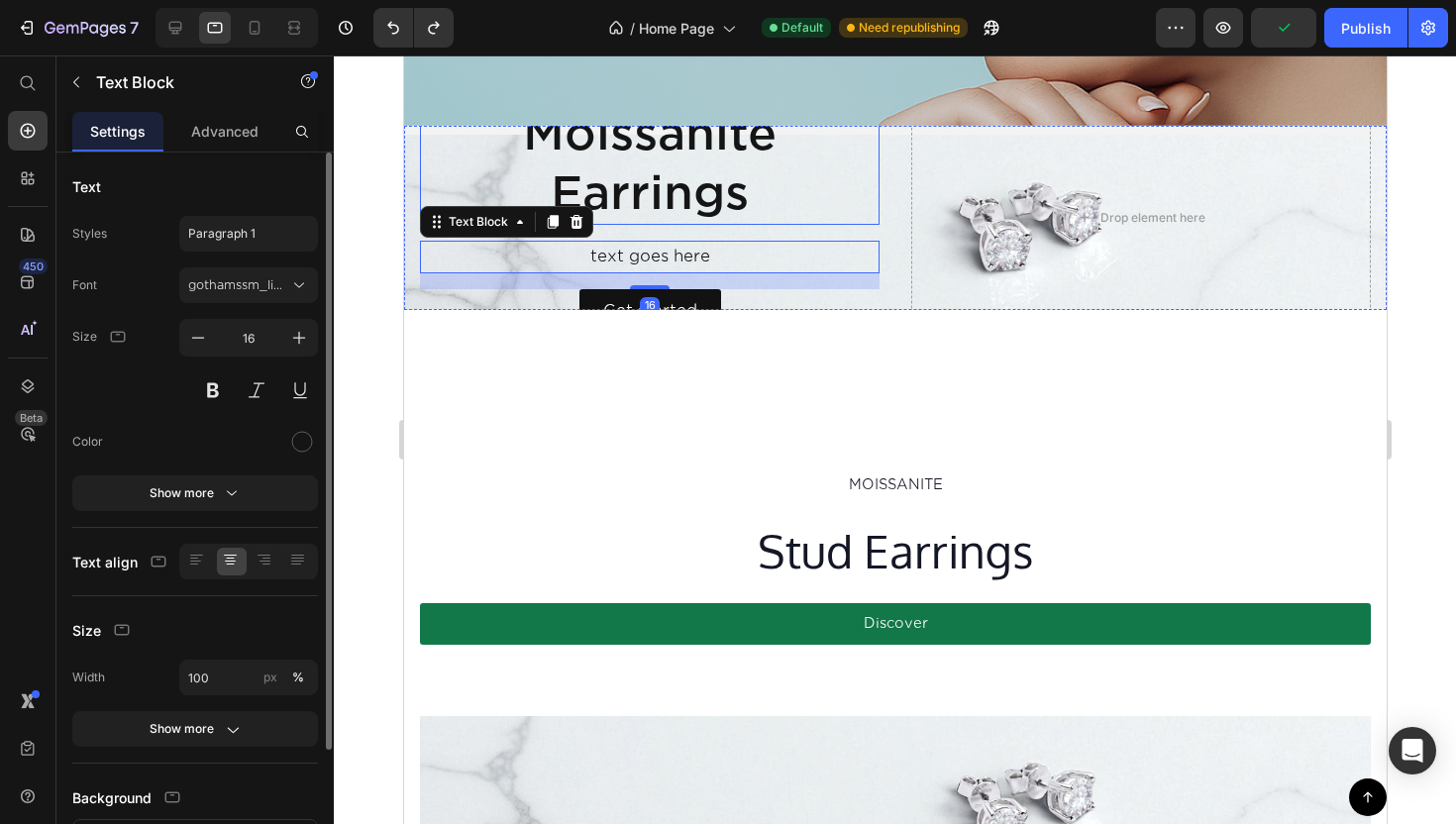 click on "Moissanite Earrings" at bounding box center [649, 163] 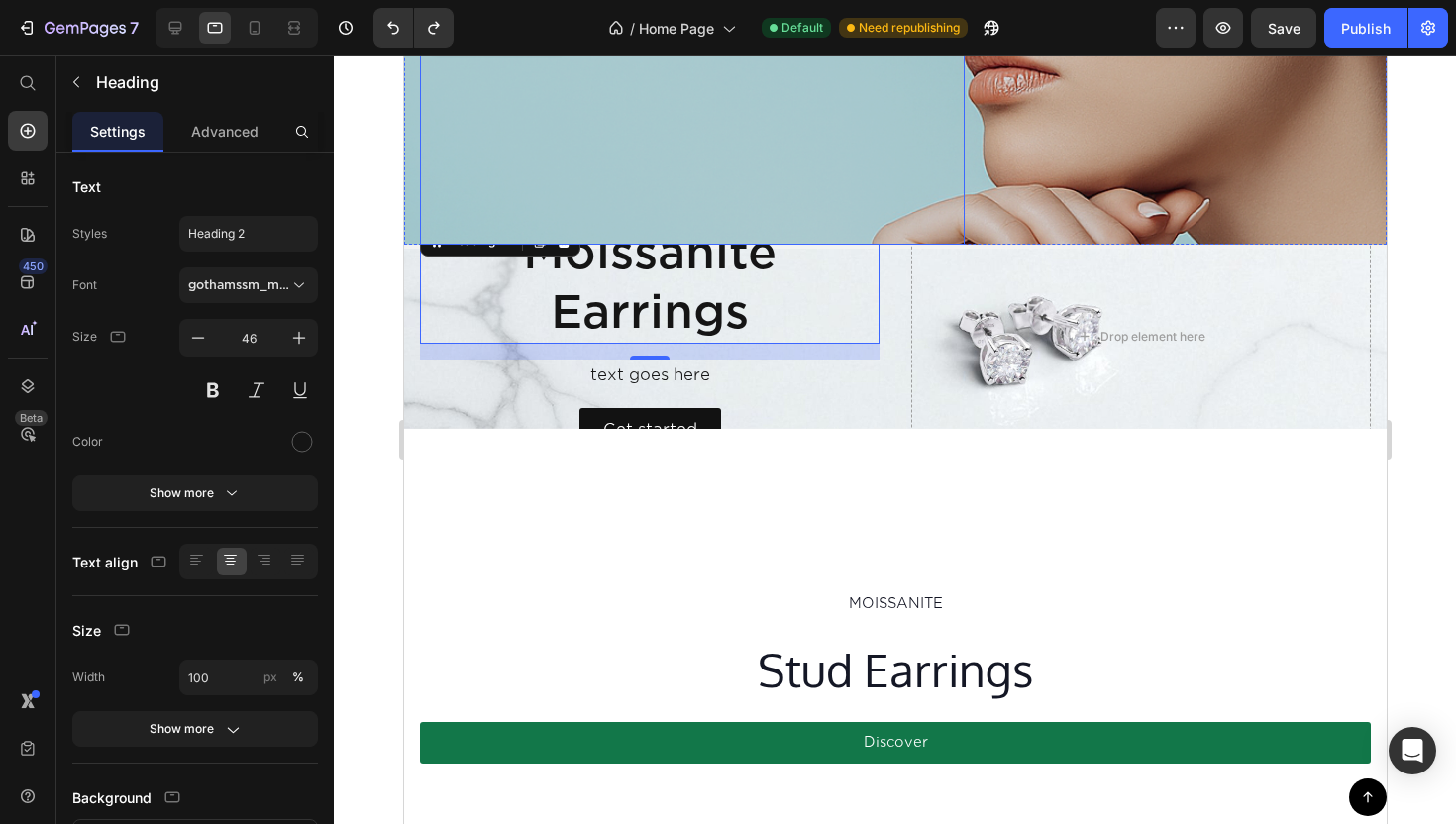 scroll, scrollTop: 549, scrollLeft: 0, axis: vertical 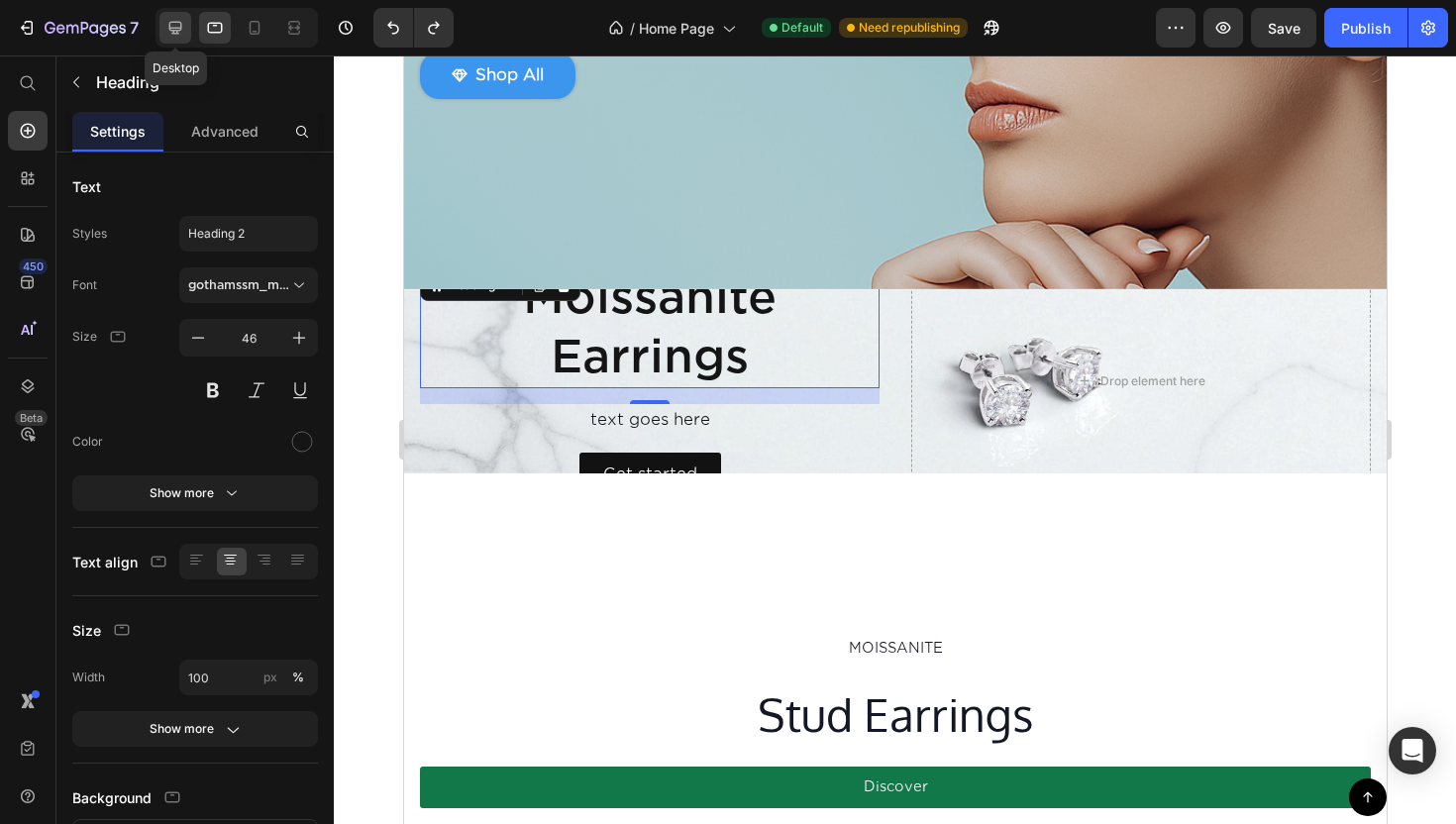 click 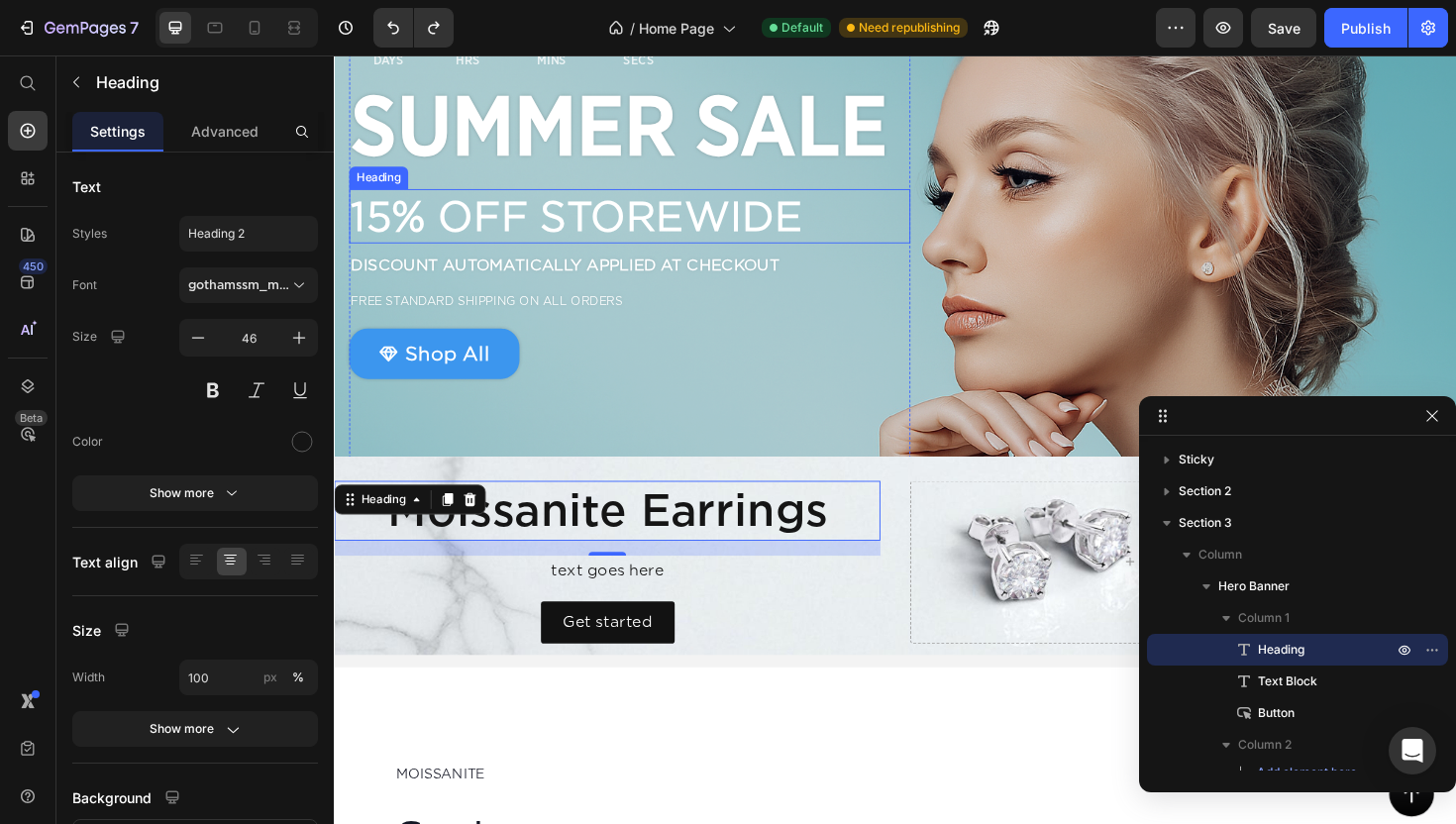 scroll, scrollTop: 103, scrollLeft: 0, axis: vertical 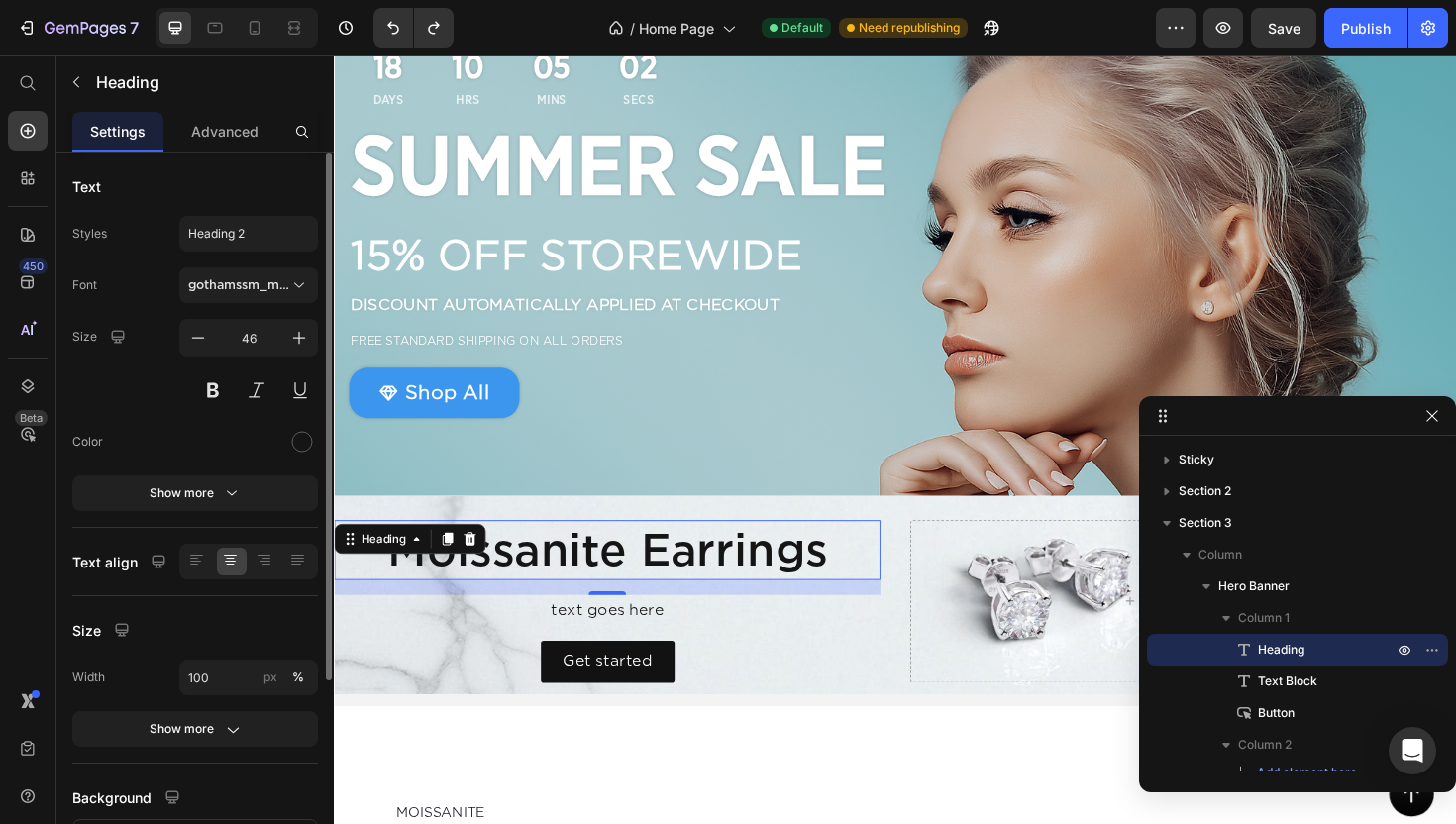 click on "Font gothamssm_medium Size 46 Color Show more" at bounding box center (195, 389) 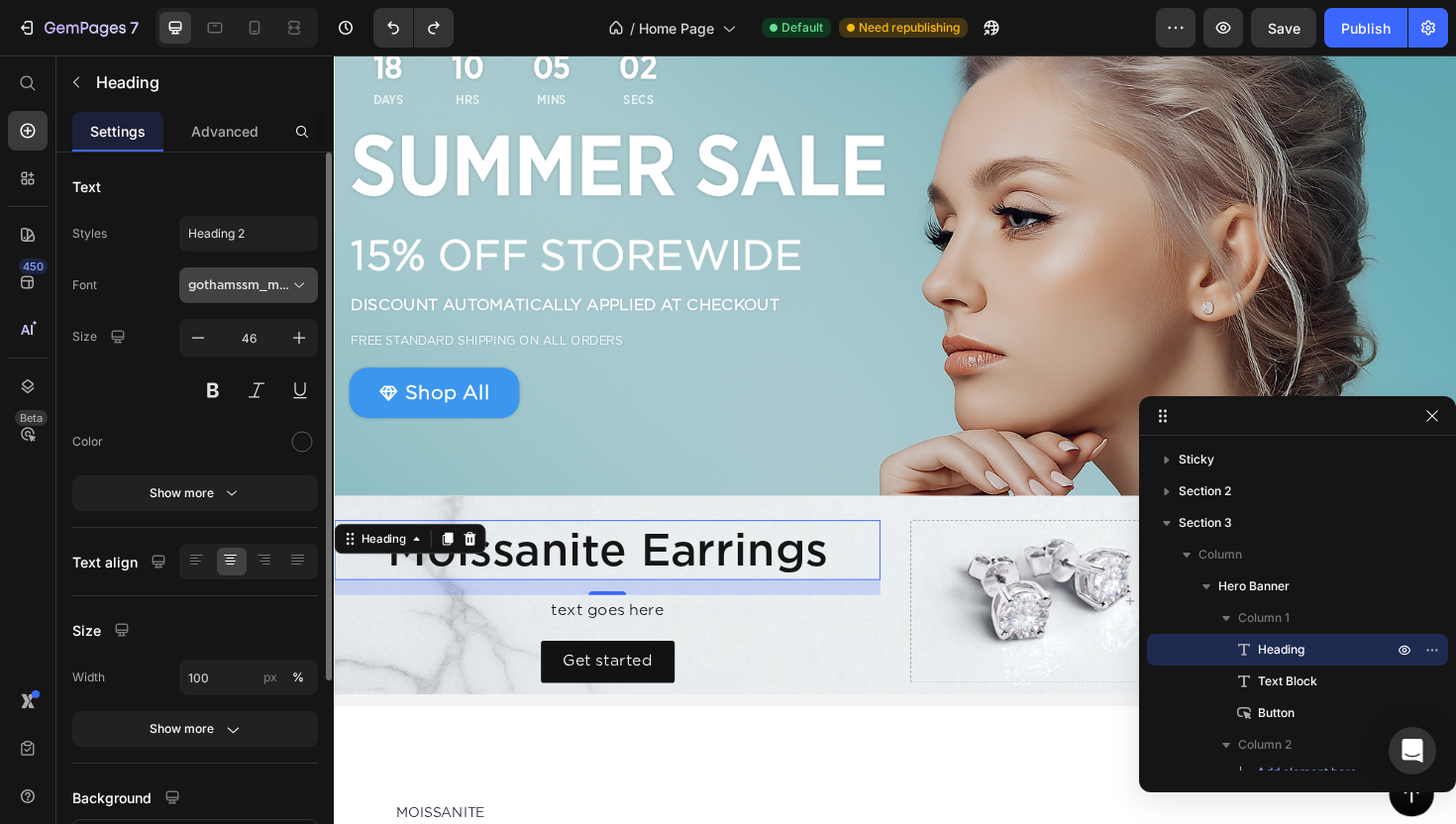 click on "gothamssm_medium" at bounding box center (239, 285) 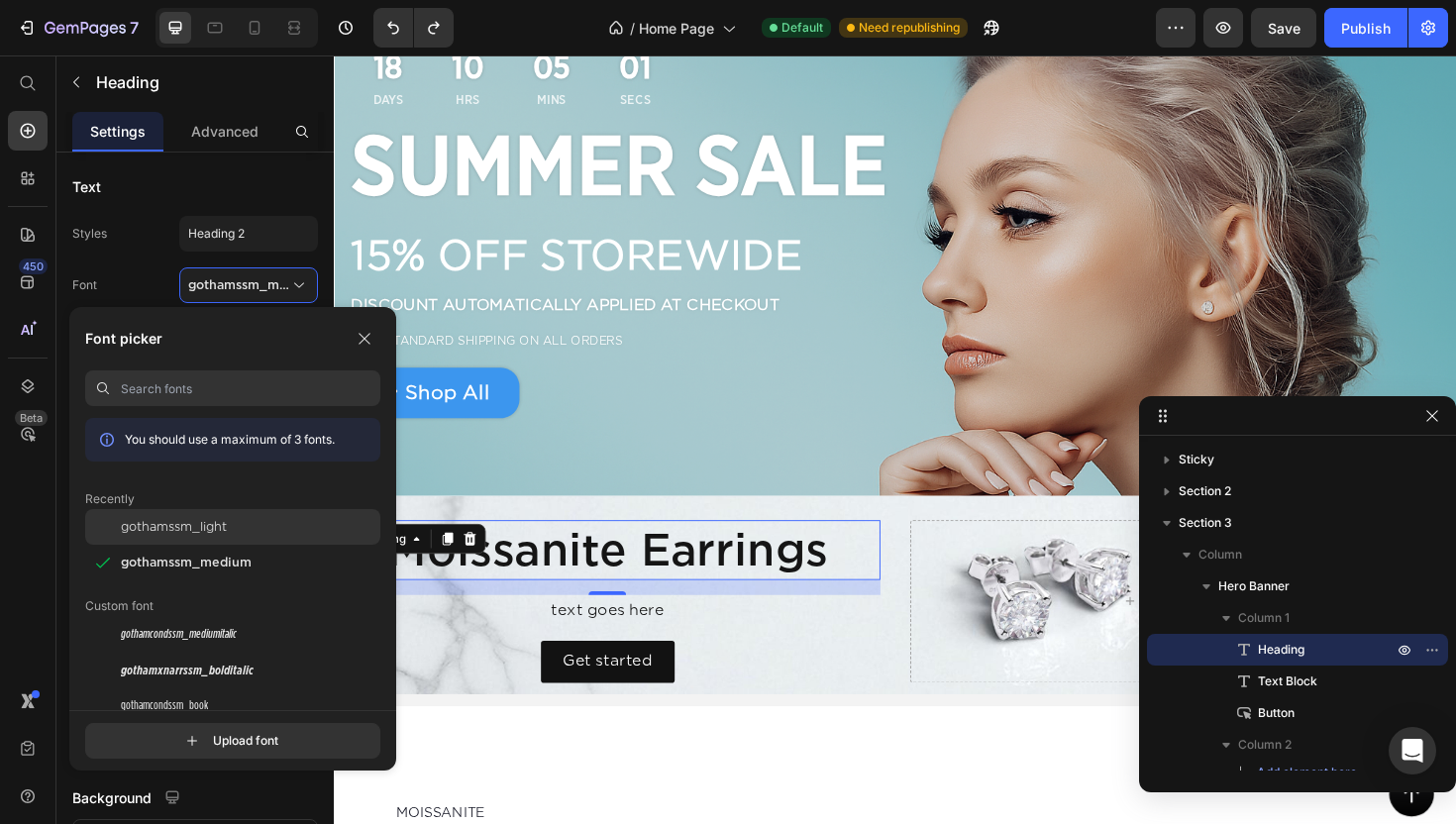 click on "gothamssm_light" 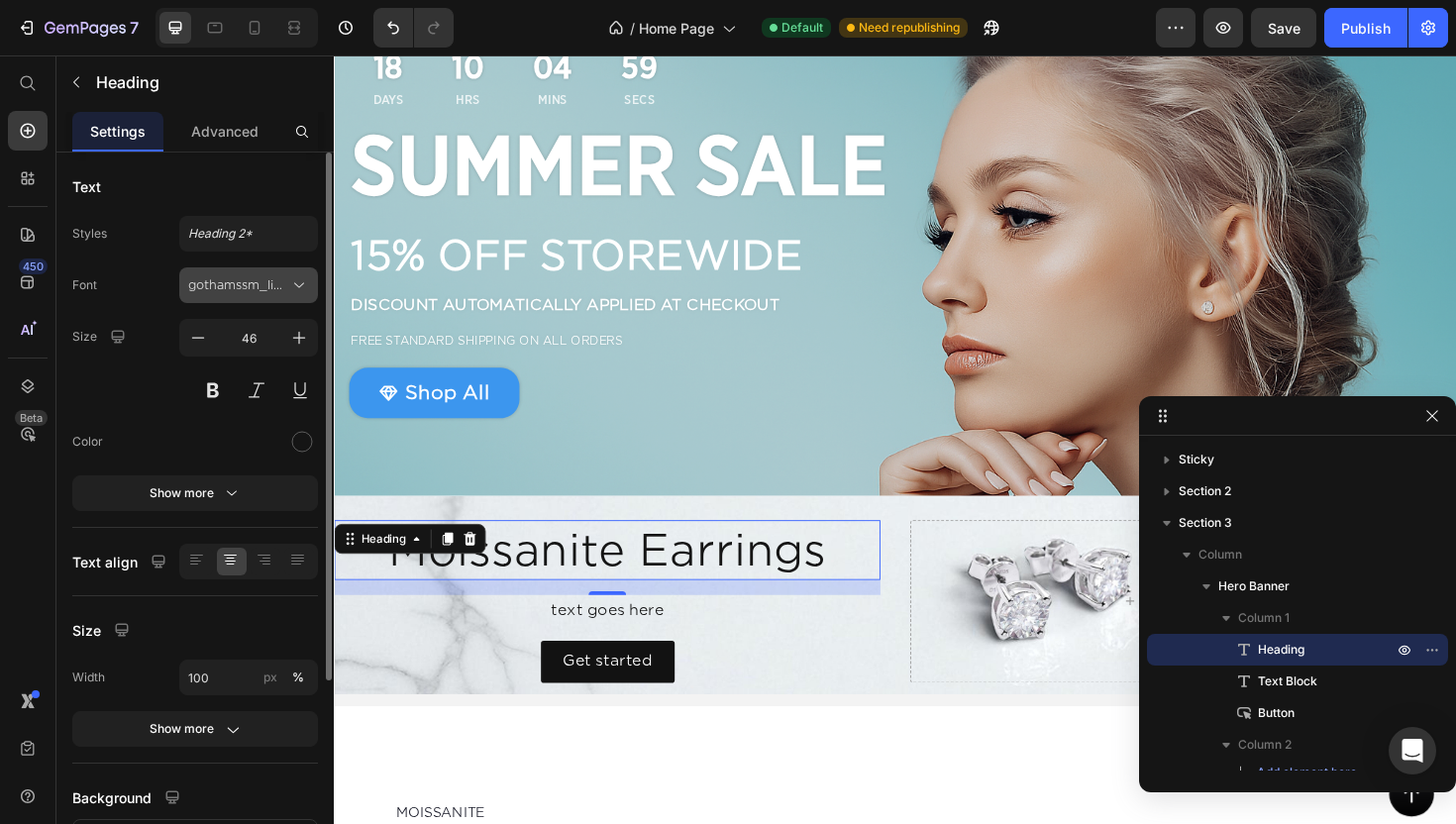 click on "gothamssm_light" at bounding box center (249, 285) 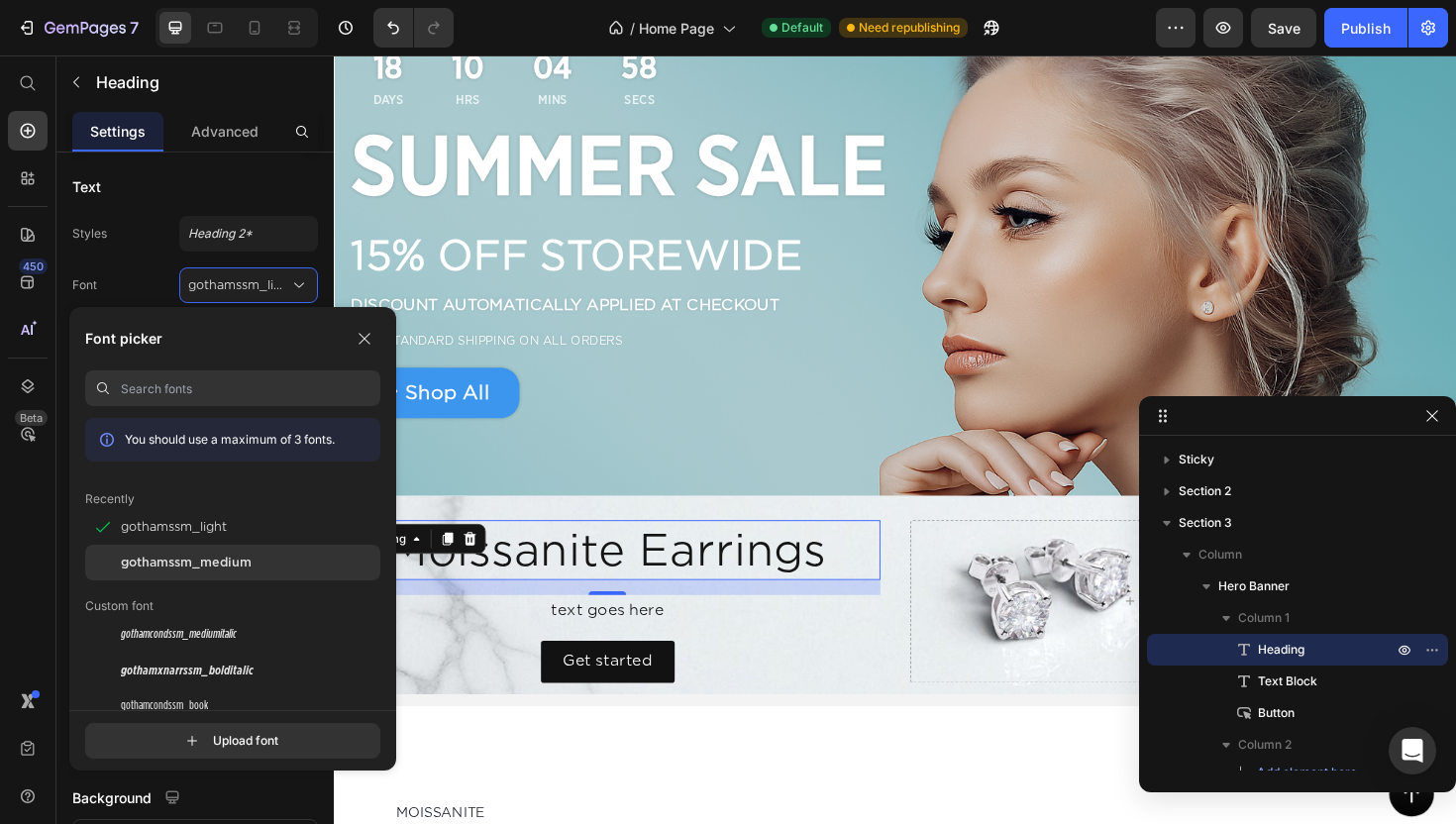 click on "gothamssm_medium" 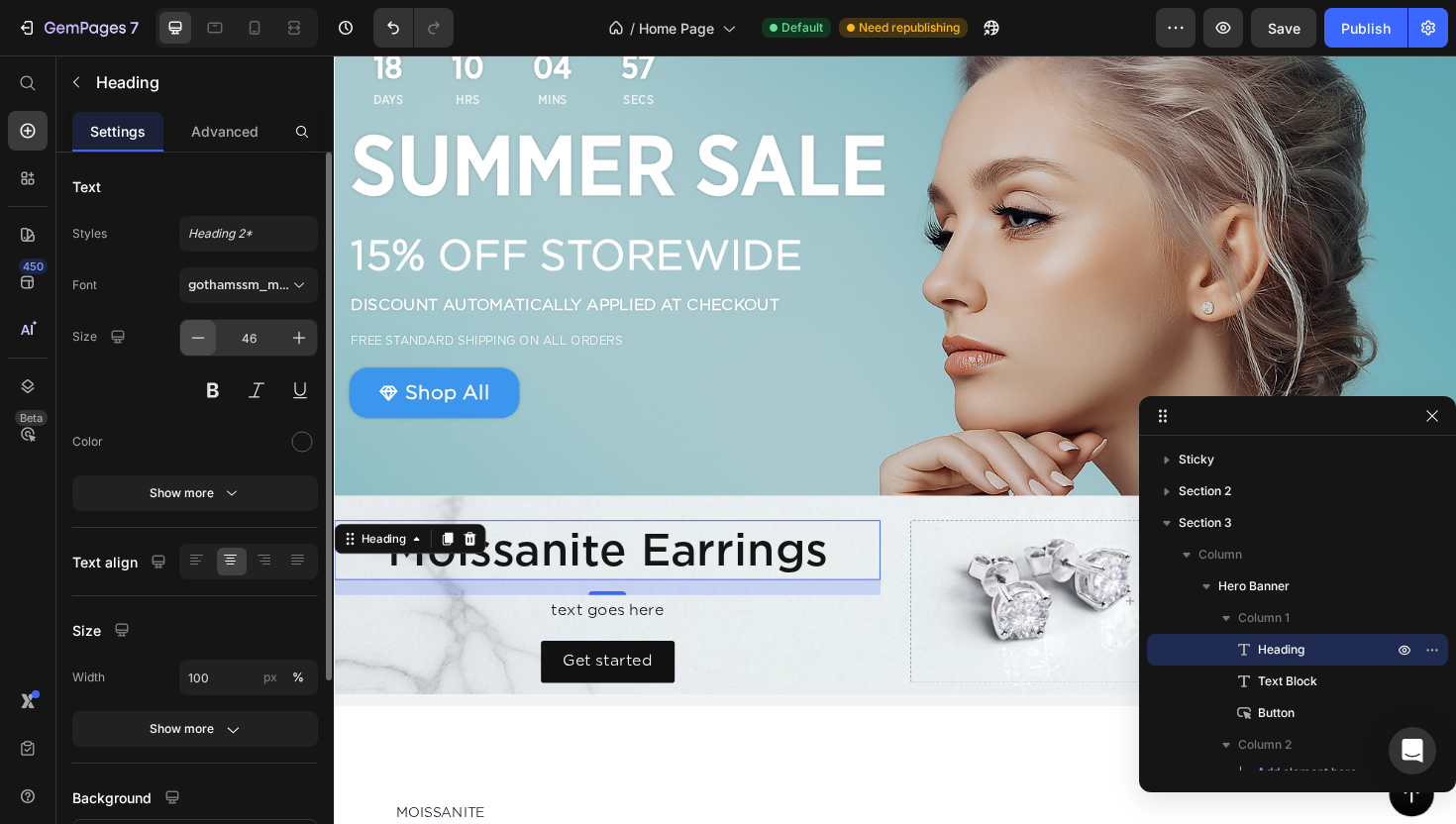 click at bounding box center [198, 338] 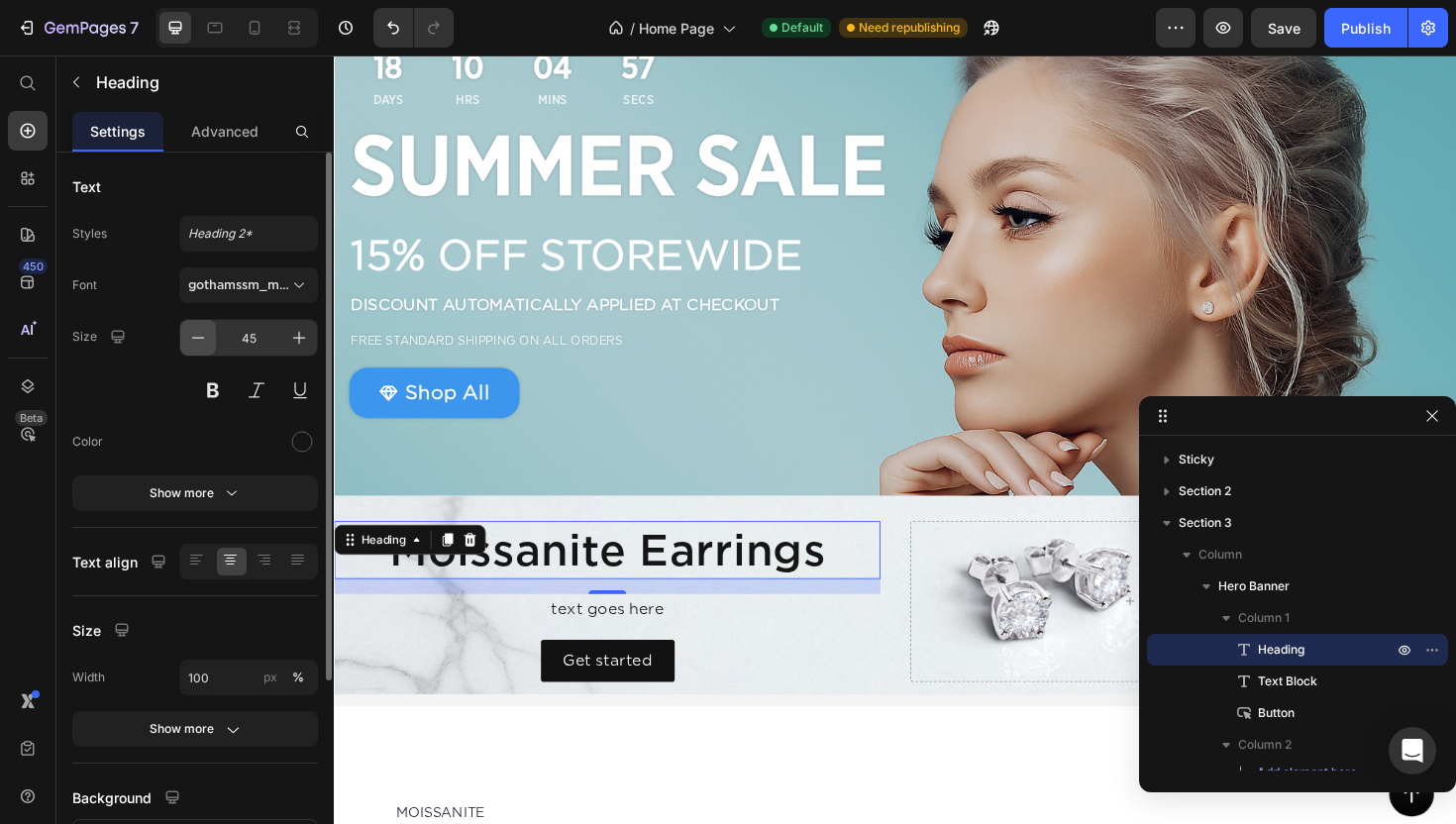 click at bounding box center [198, 338] 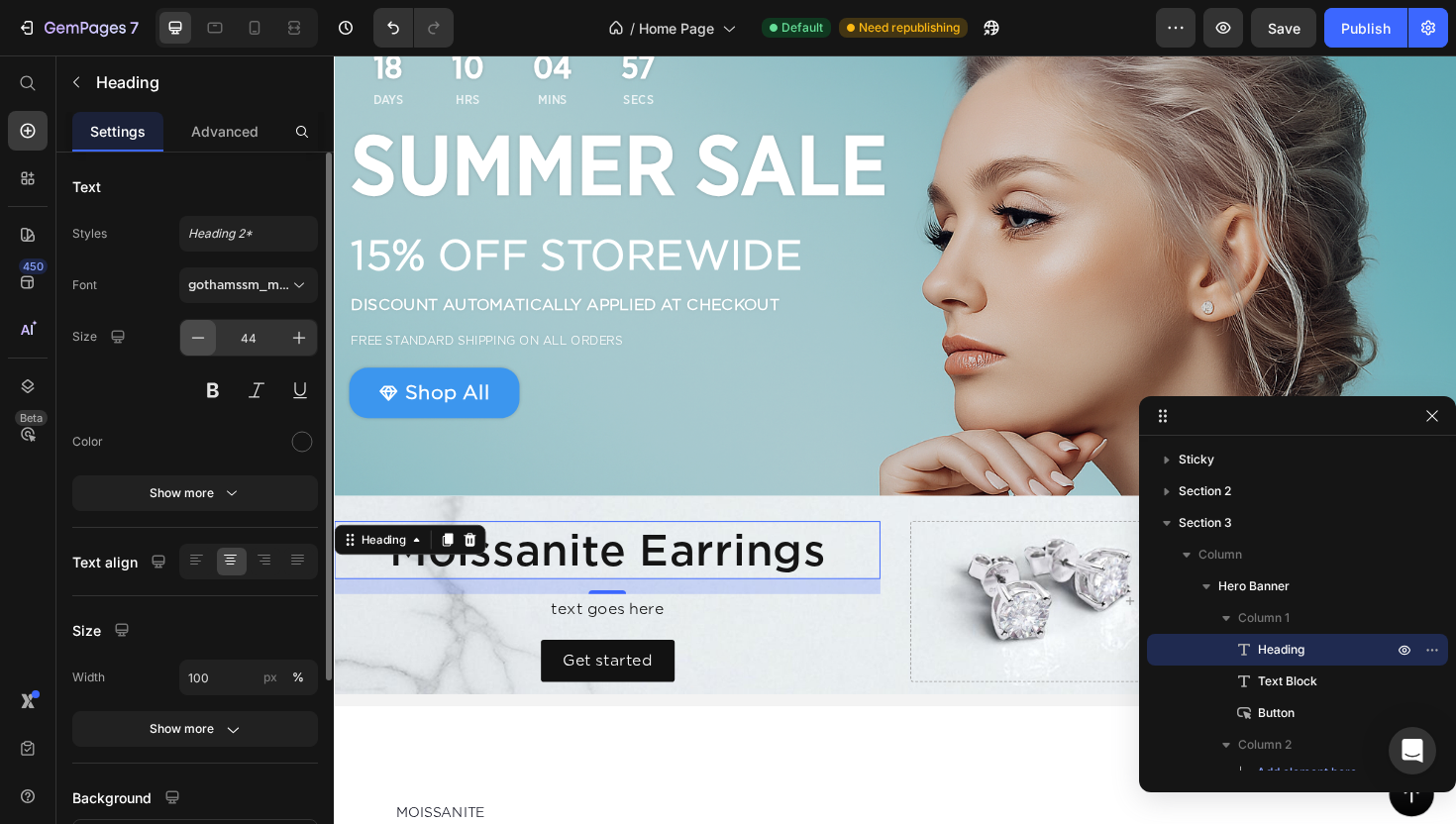 click at bounding box center [198, 338] 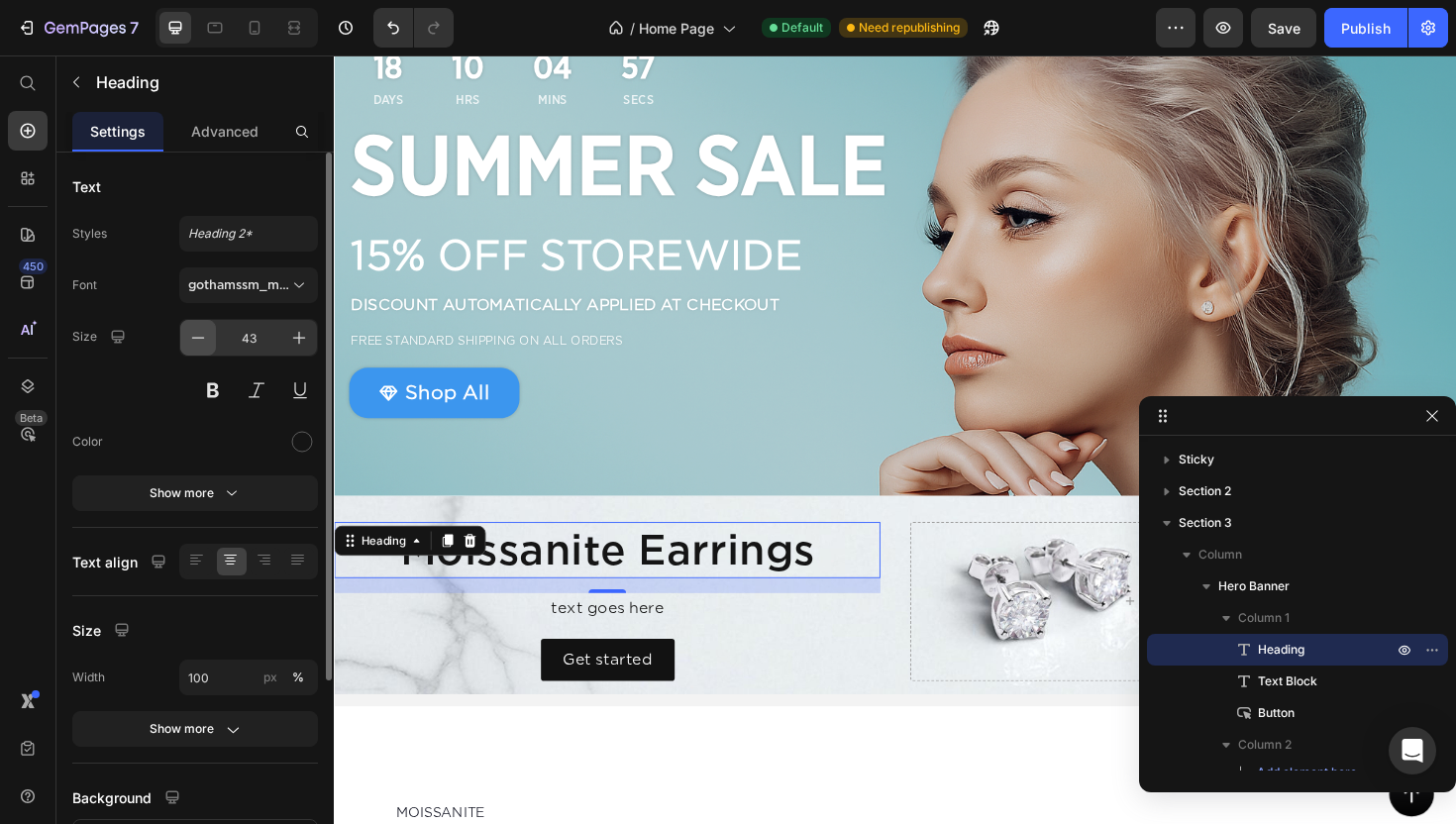 click at bounding box center [198, 338] 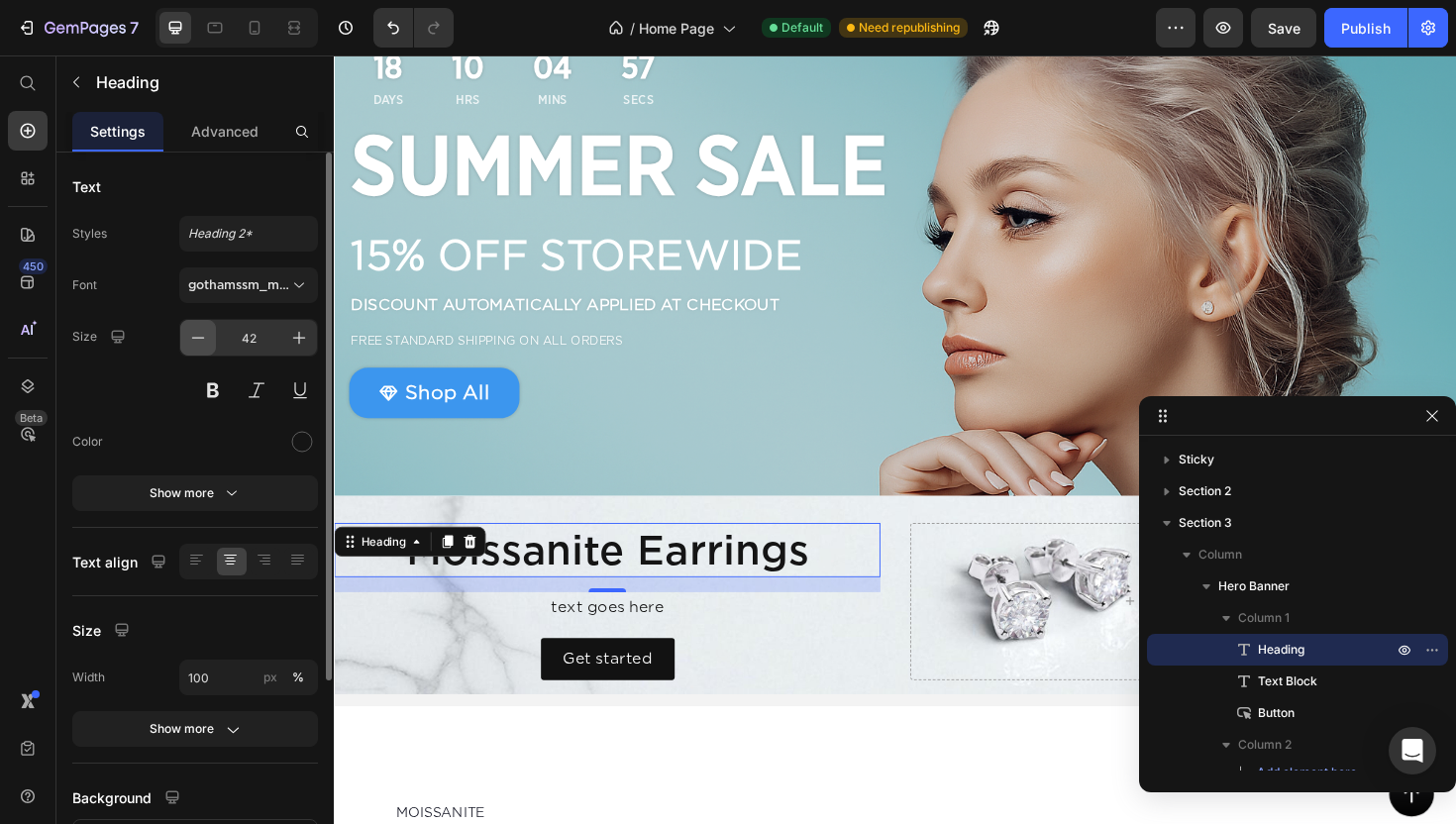 click at bounding box center (198, 338) 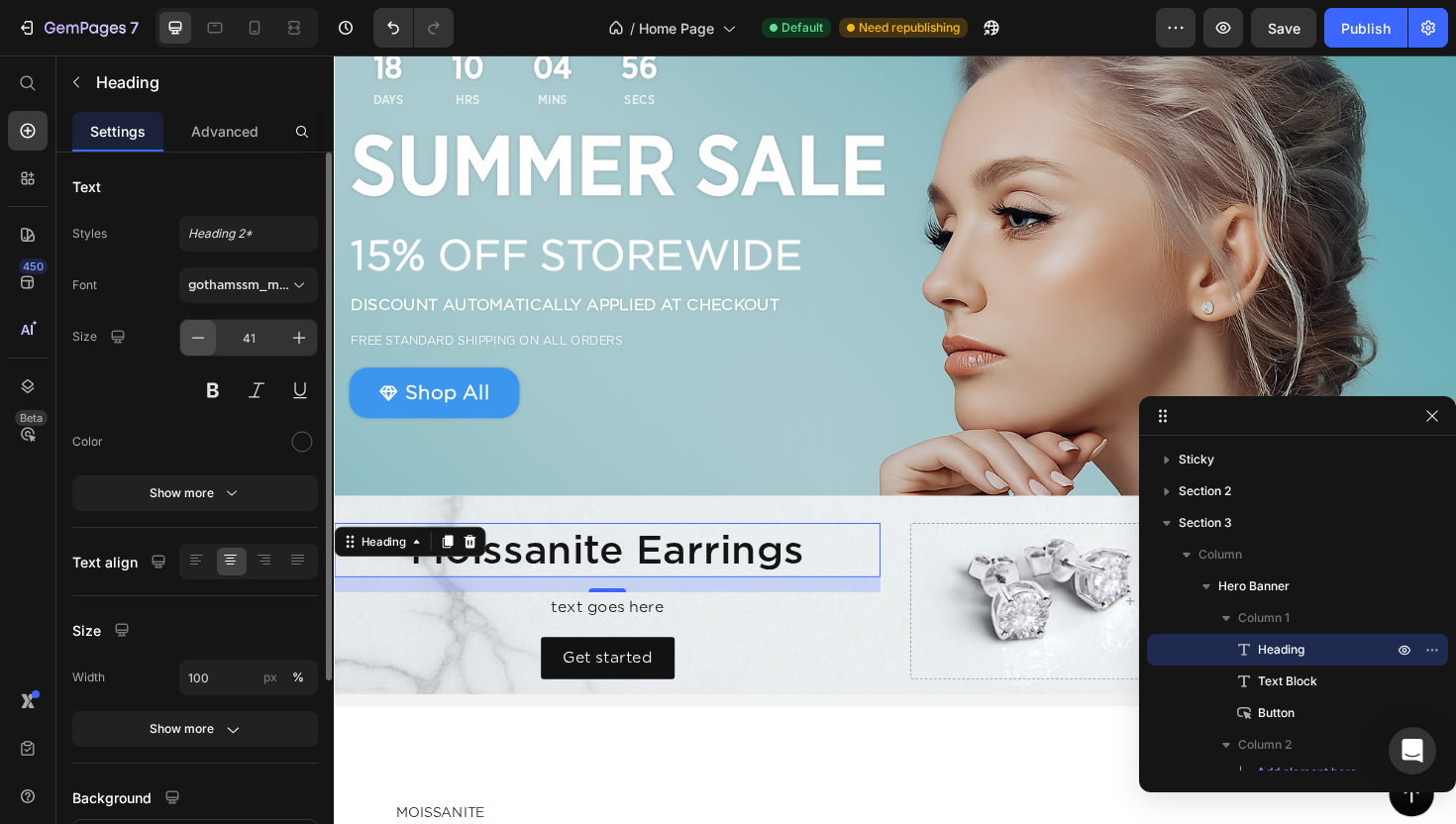 click at bounding box center [198, 338] 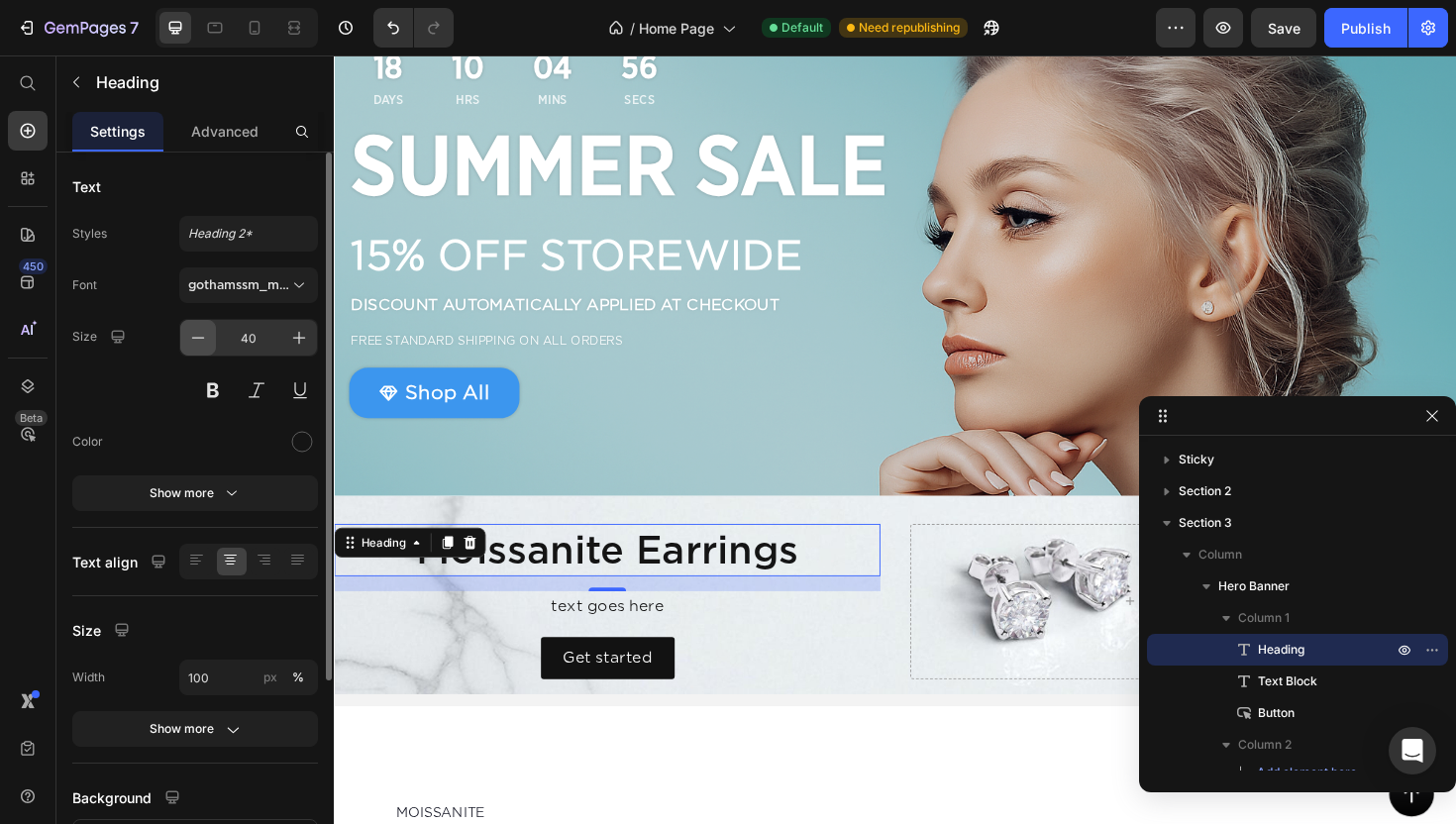 click at bounding box center (198, 338) 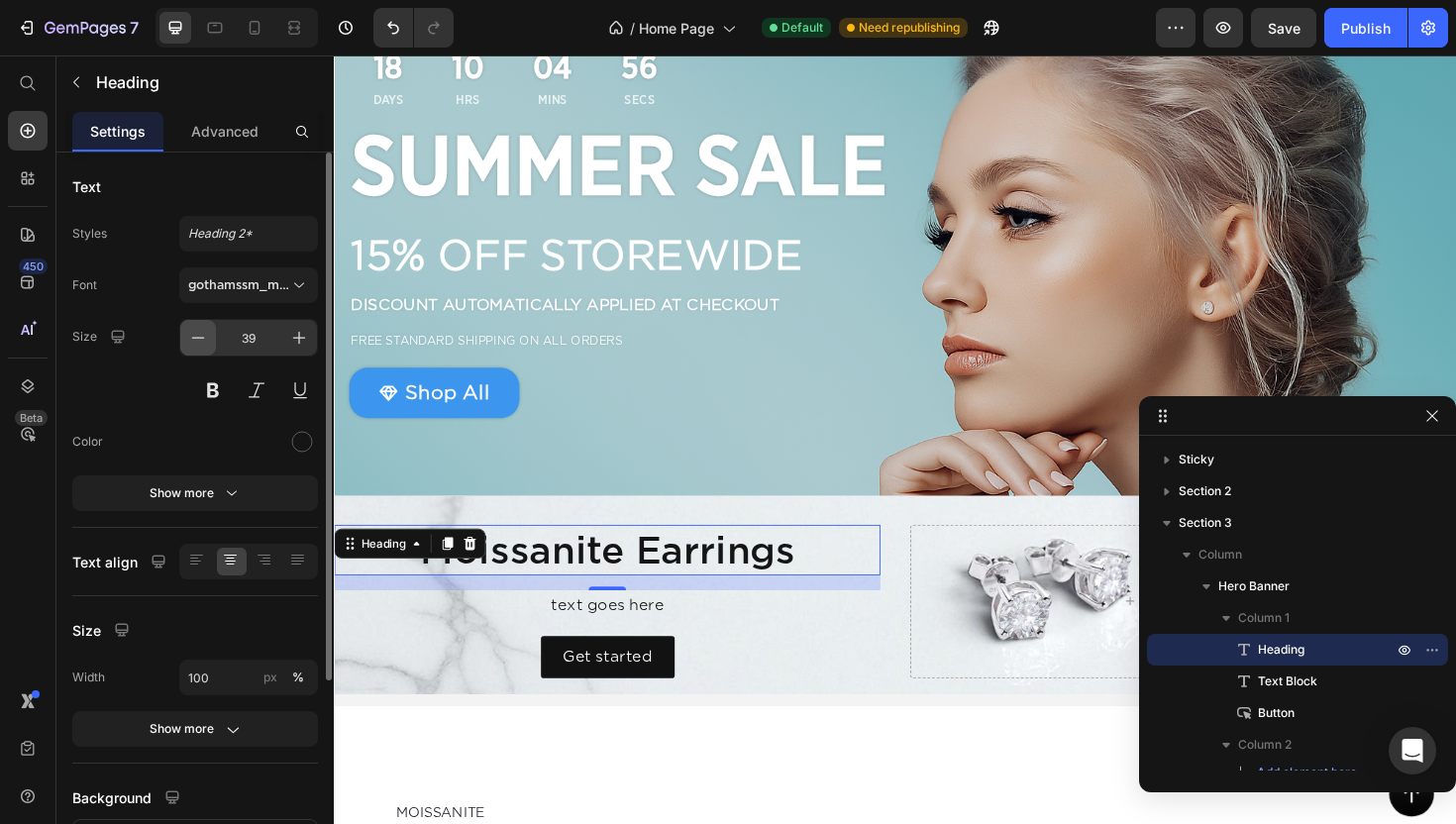 click at bounding box center (198, 338) 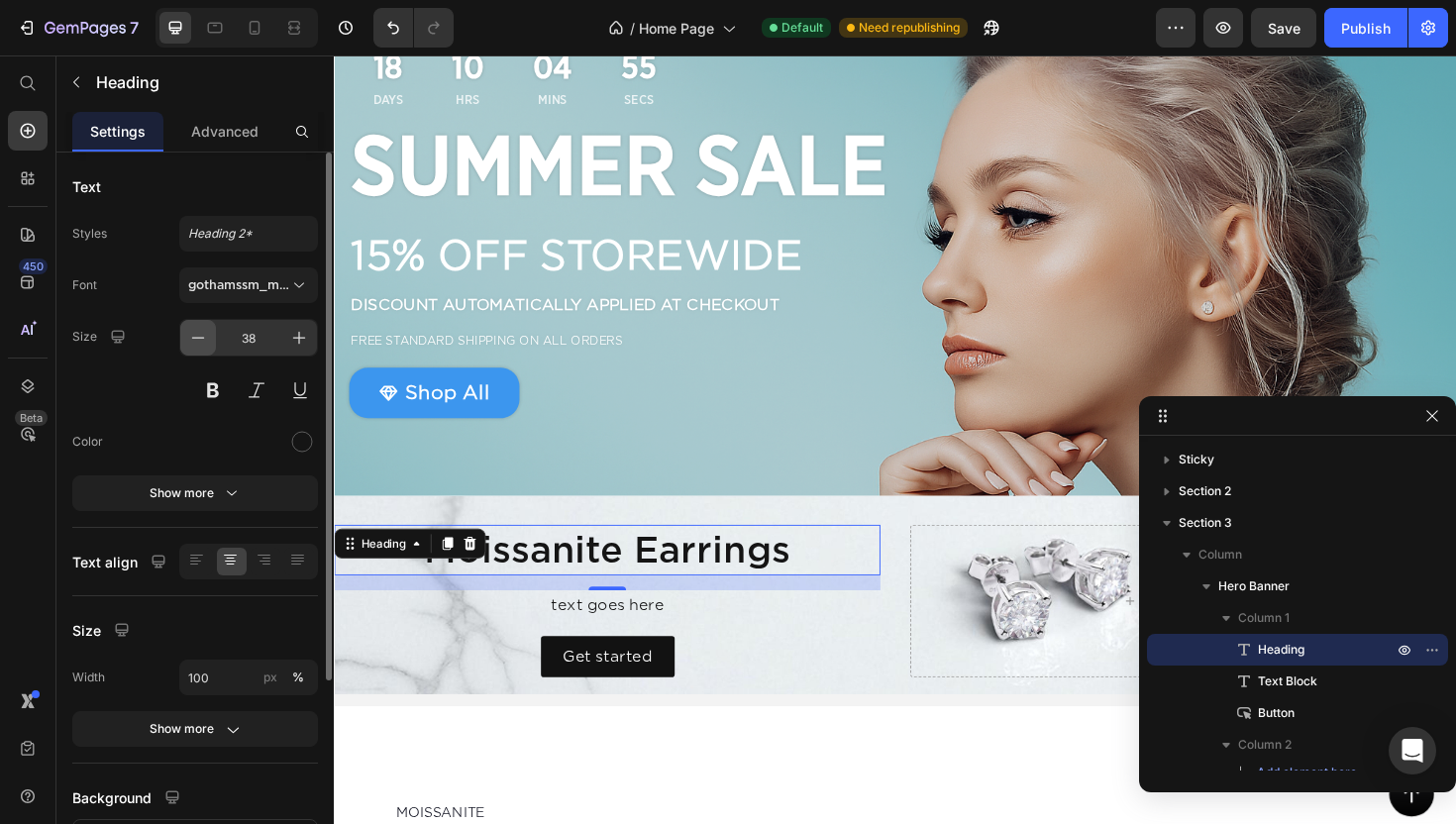 click 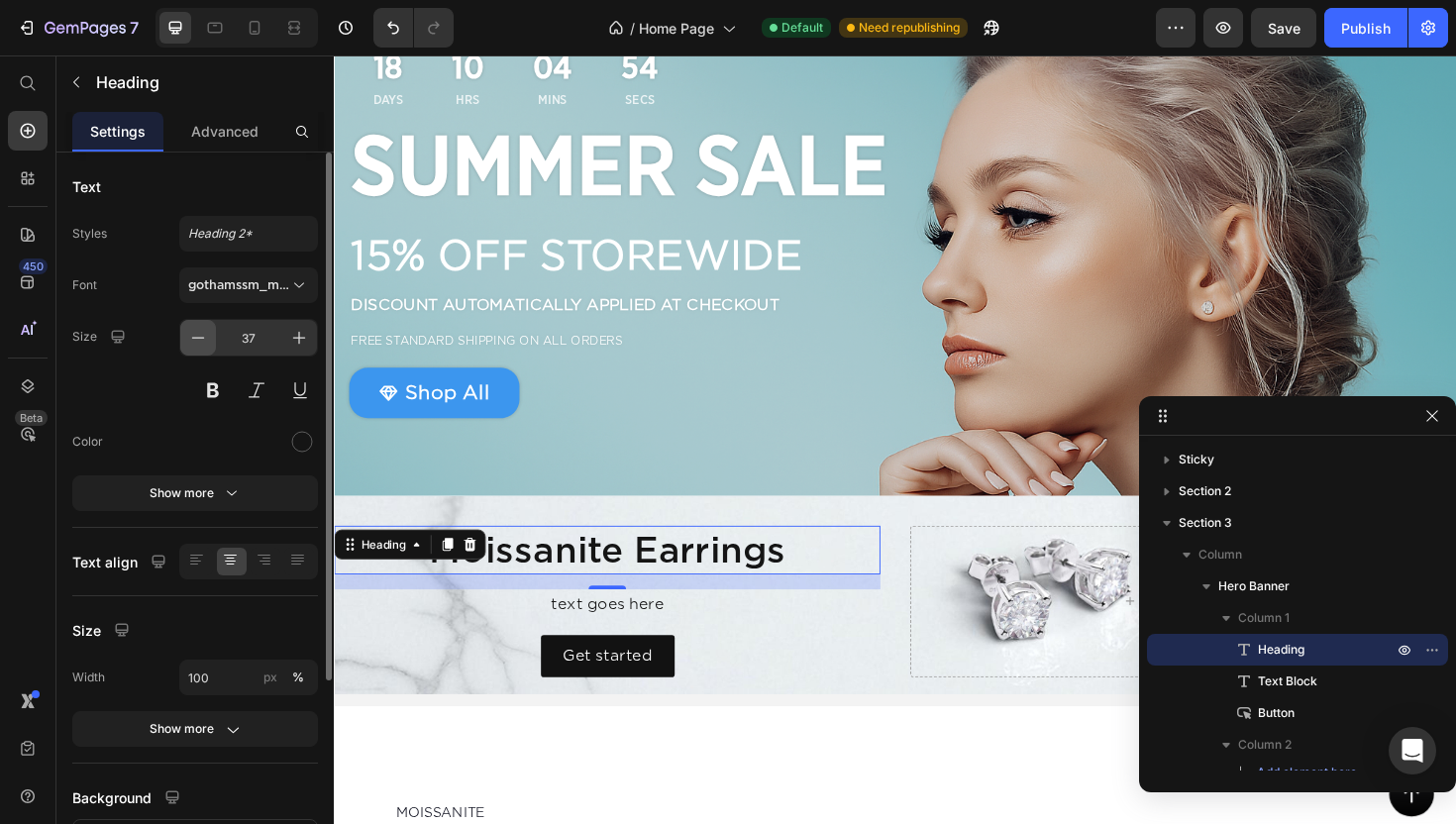 click 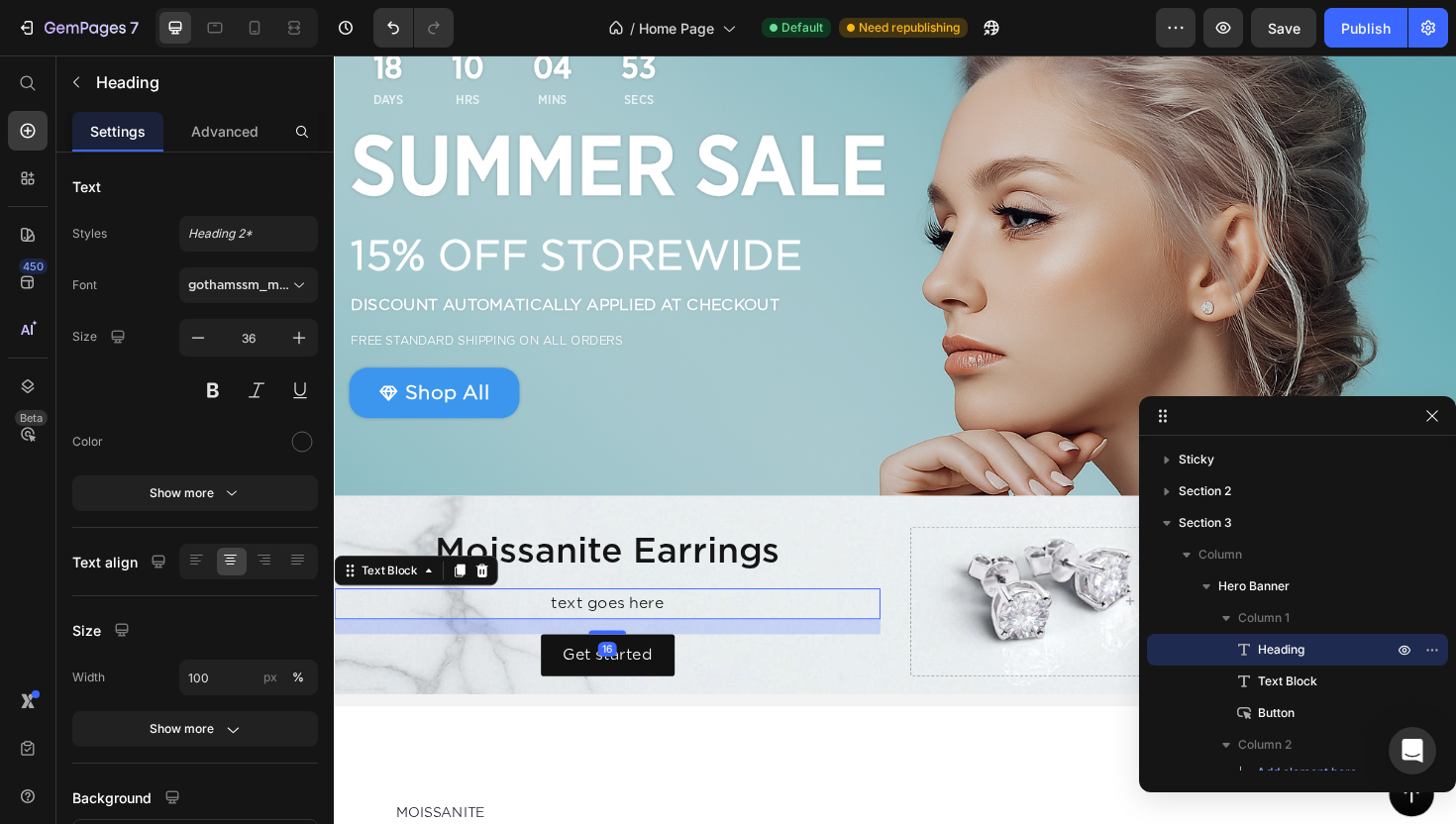 click on "text goes here" at bounding box center [623, 636] 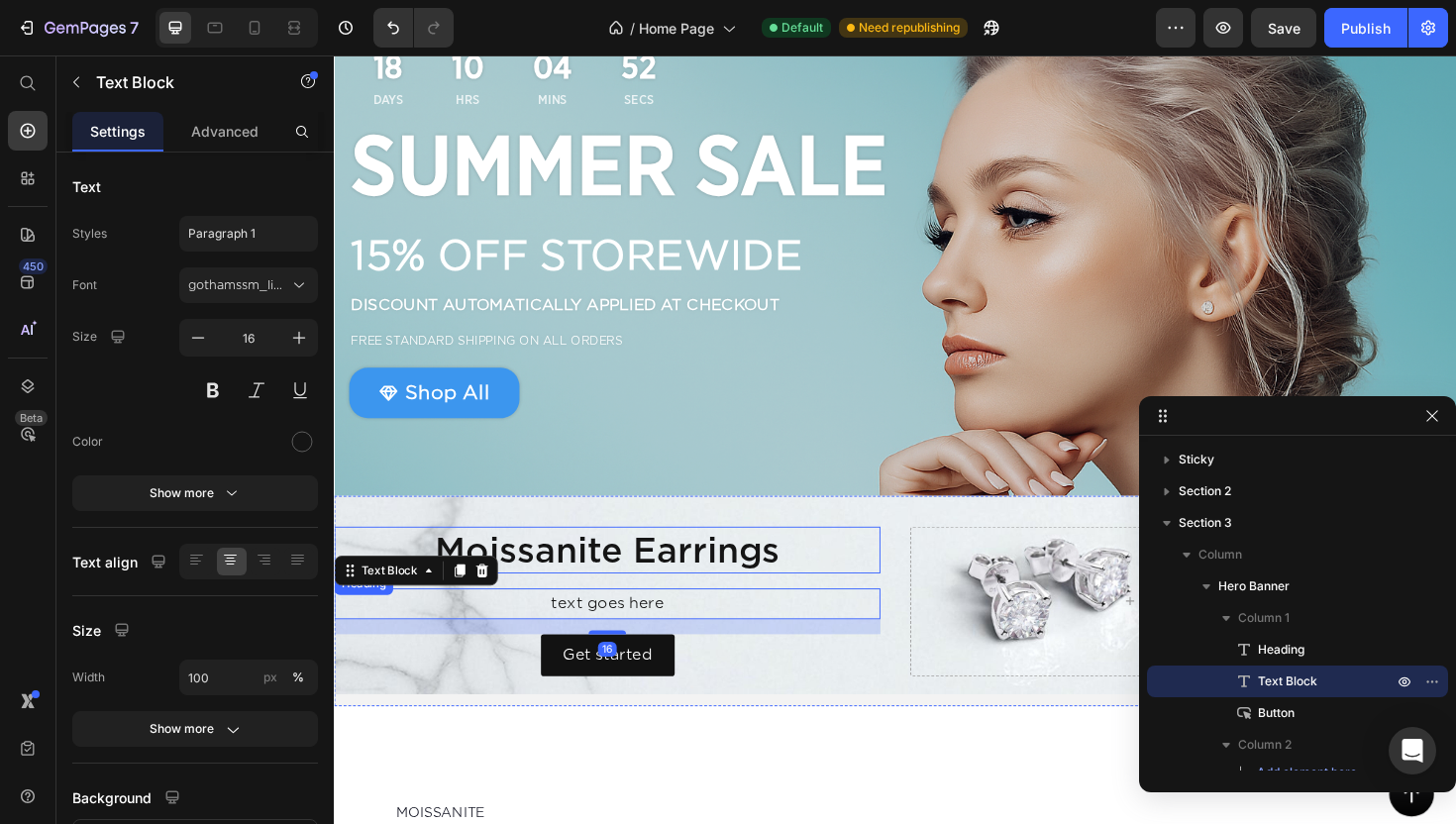 click on "Moissanite Earrings" at bounding box center [623, 579] 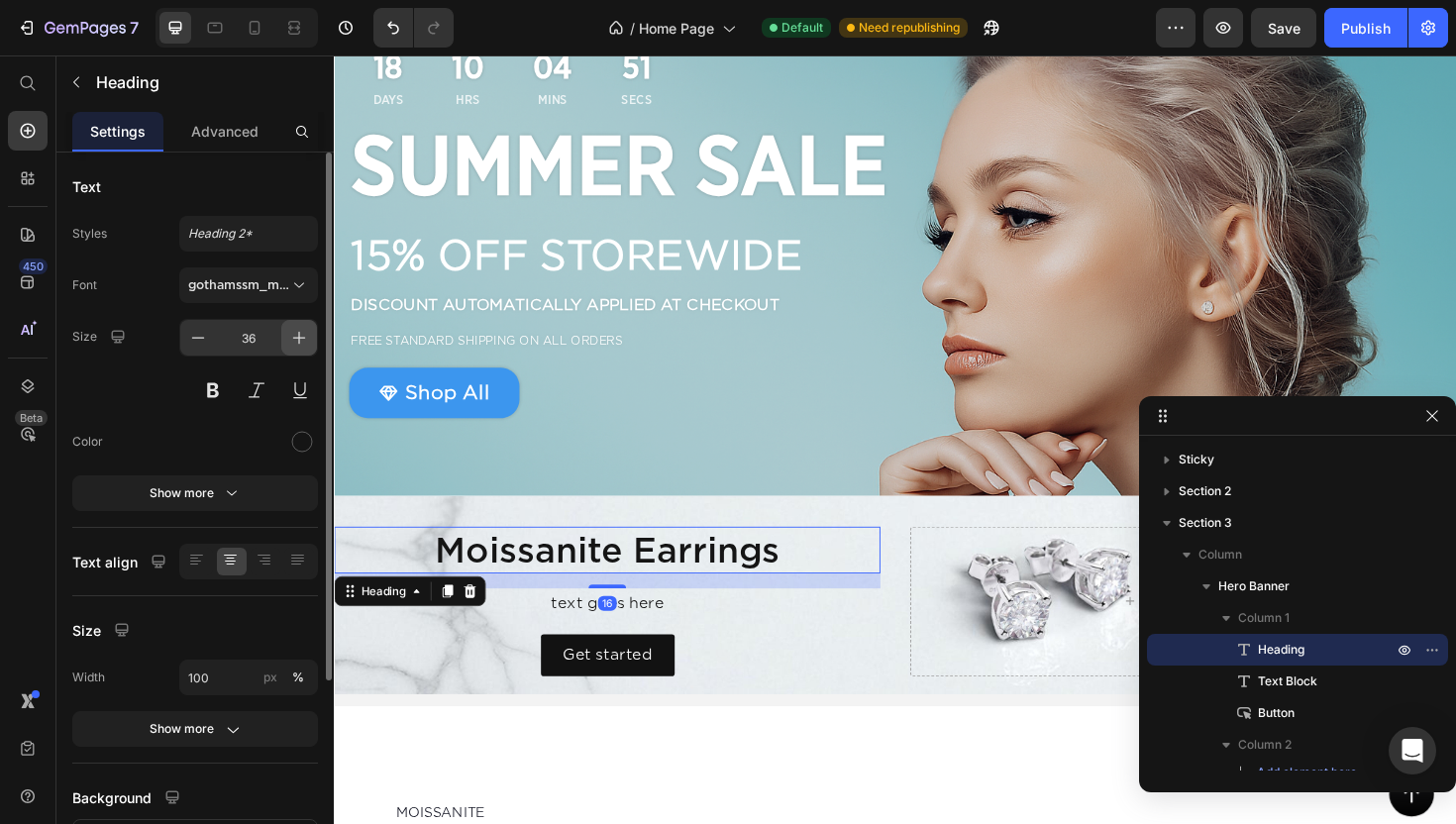 click 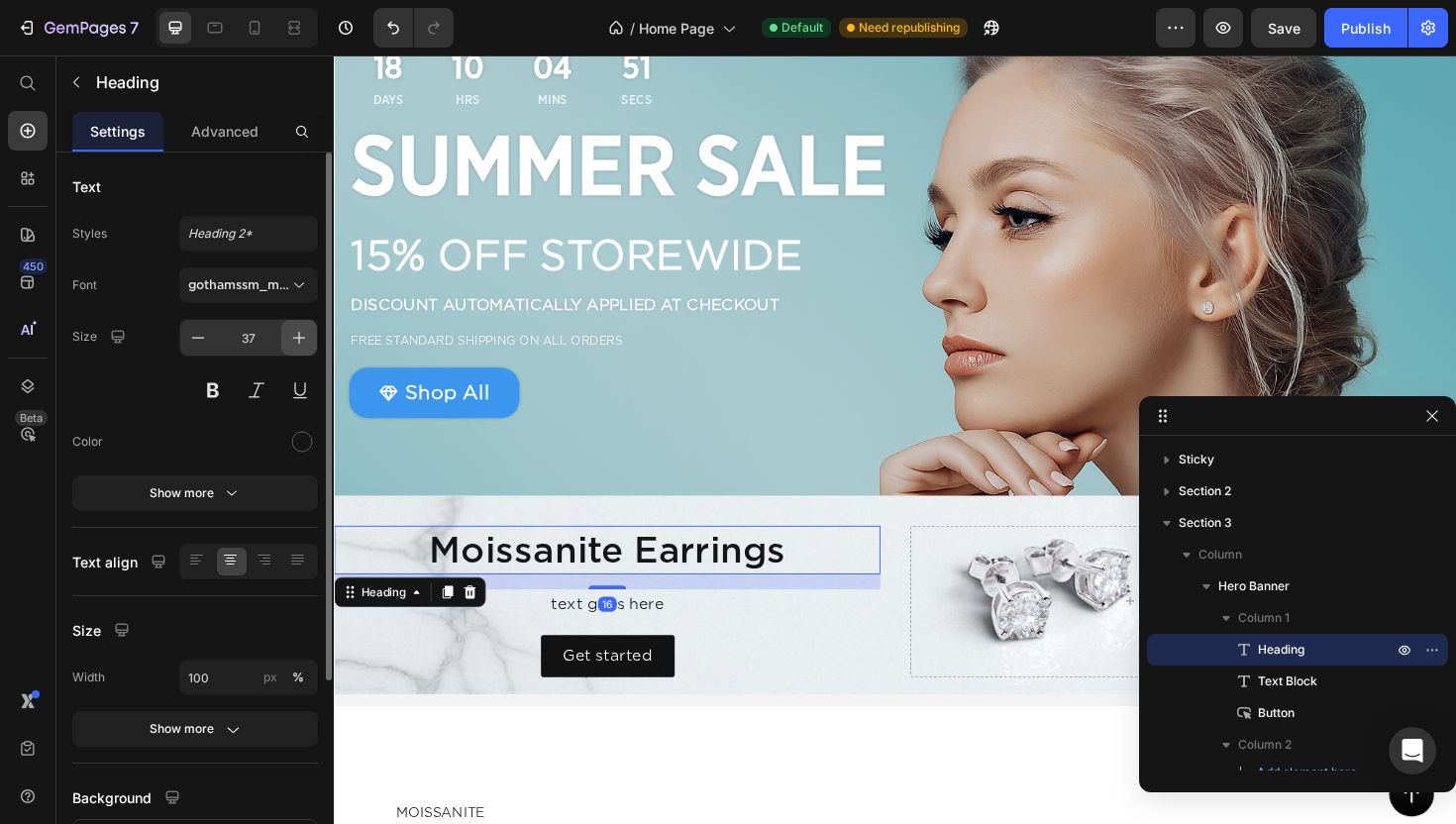 click 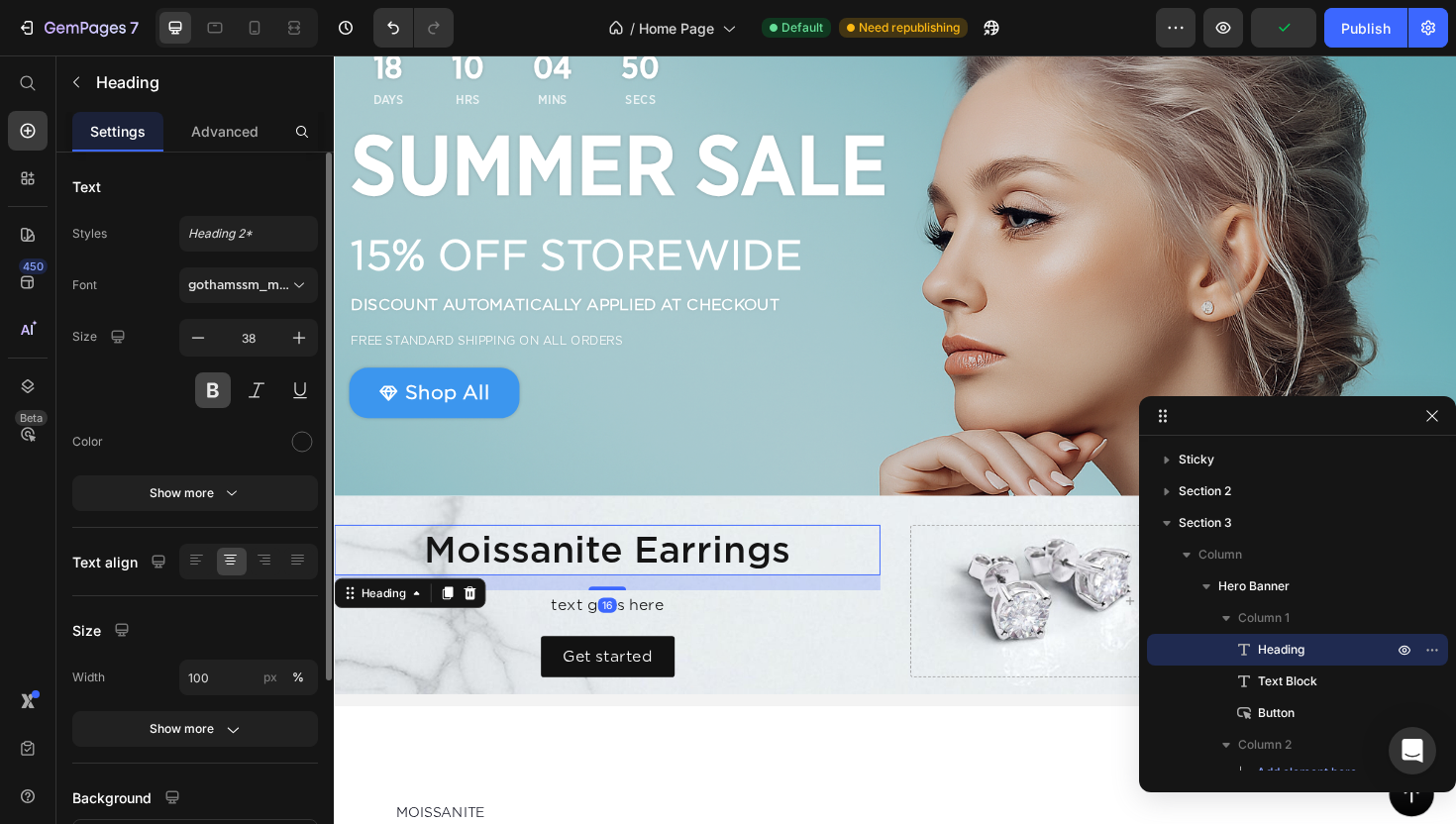 click at bounding box center [213, 390] 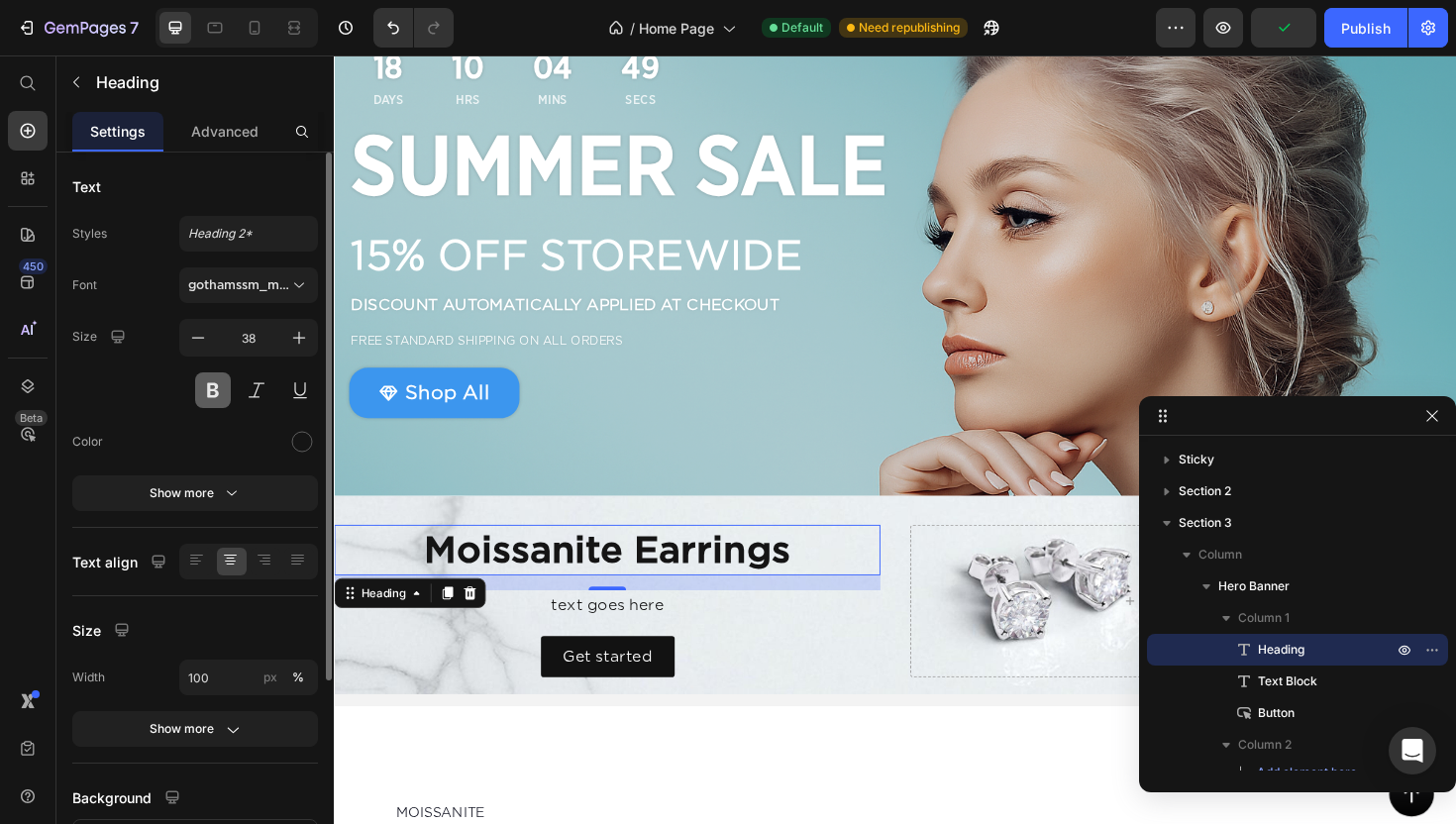 click at bounding box center [213, 390] 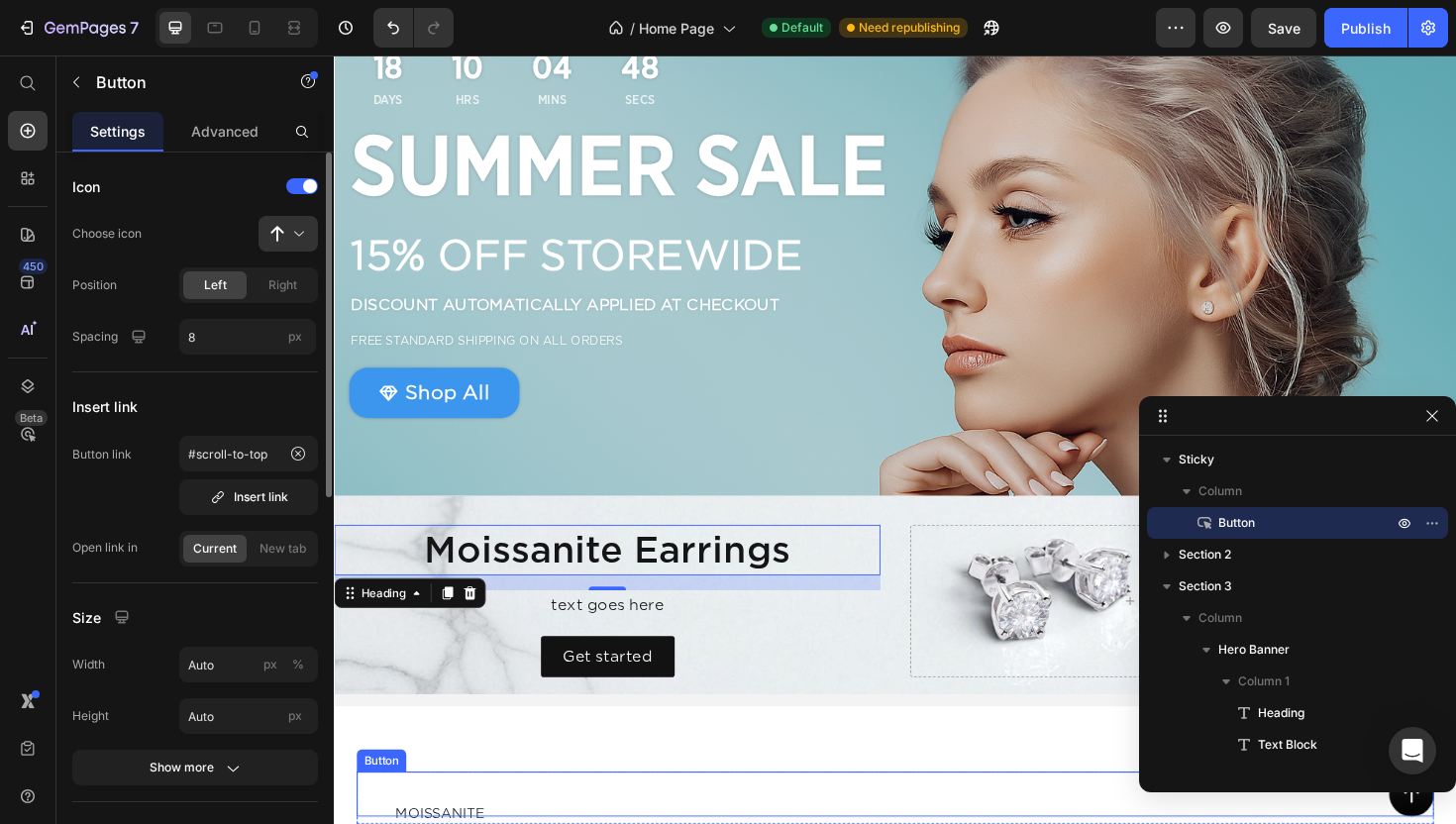 click on "Button" at bounding box center (928, 838) 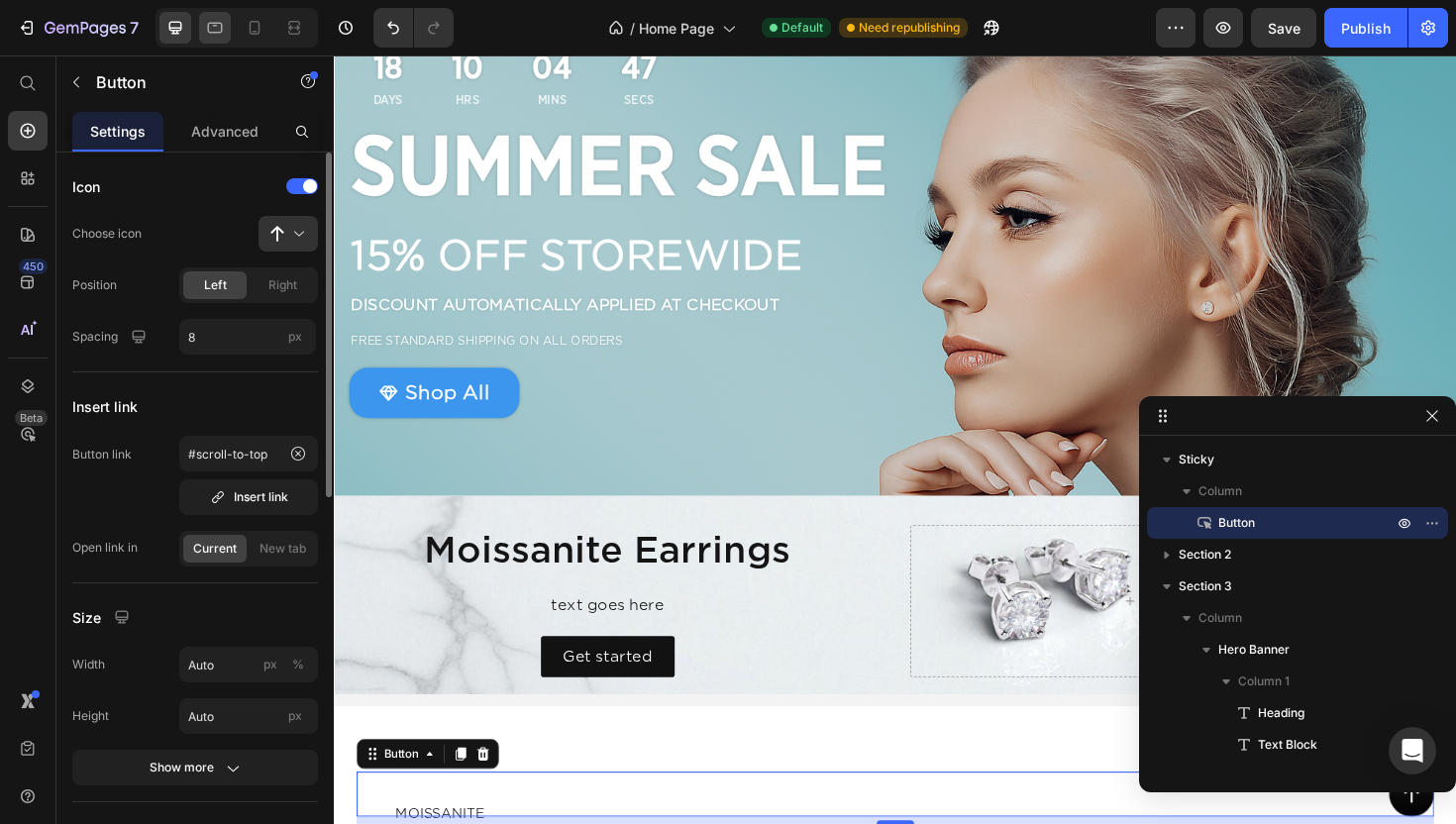 click 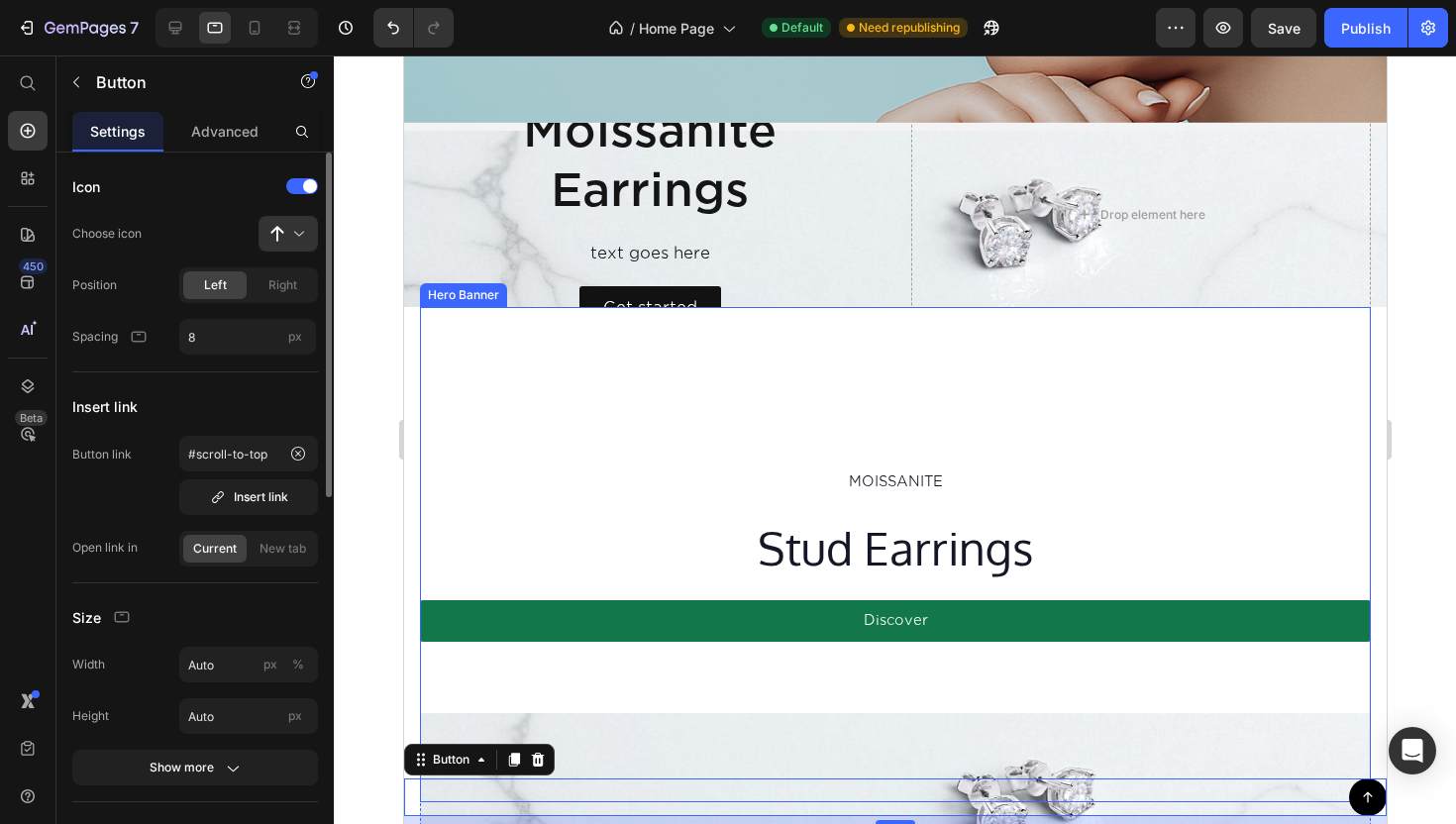 scroll, scrollTop: 697, scrollLeft: 0, axis: vertical 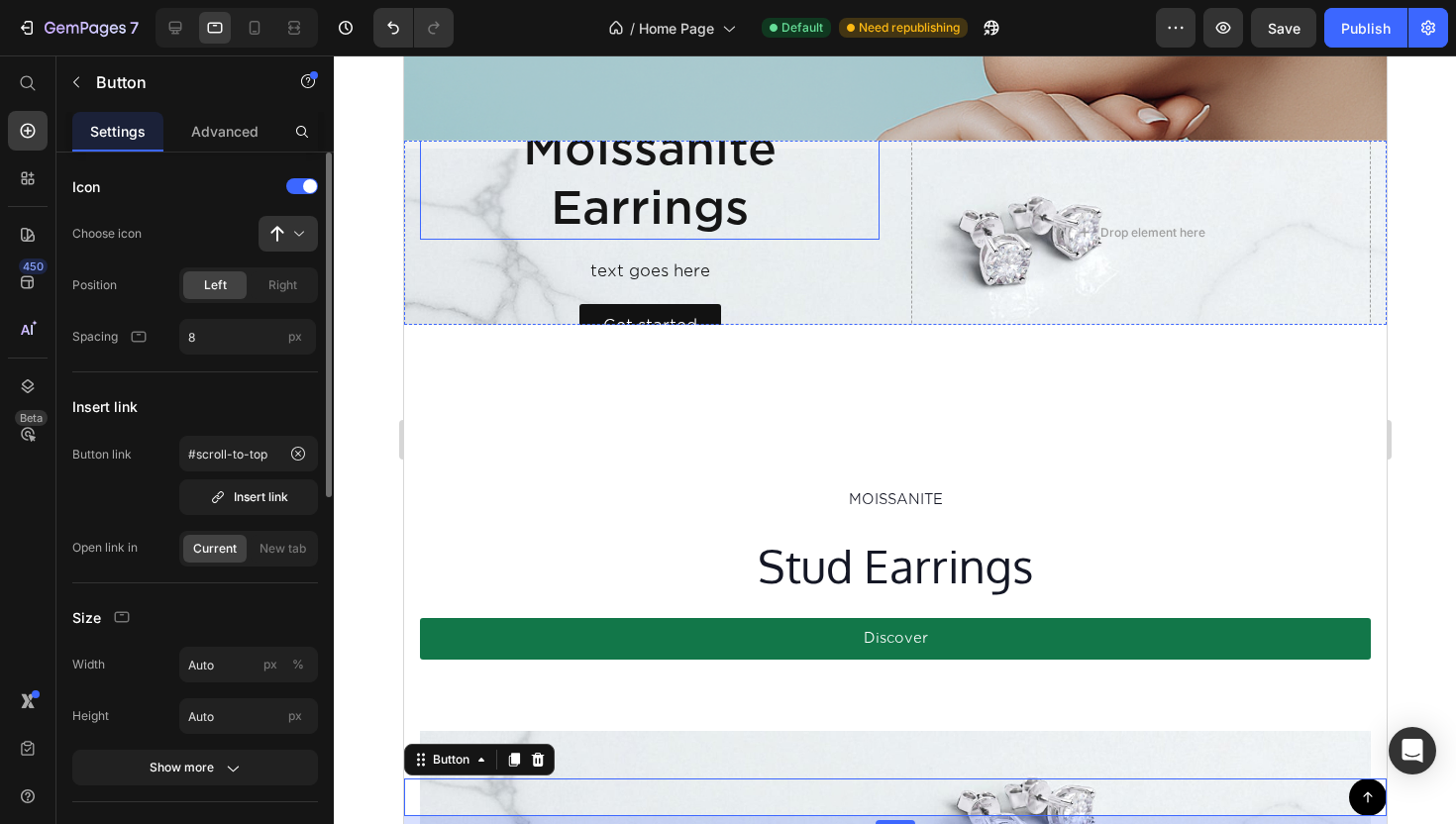 click on "Moissanite Earrings" at bounding box center (649, 178) 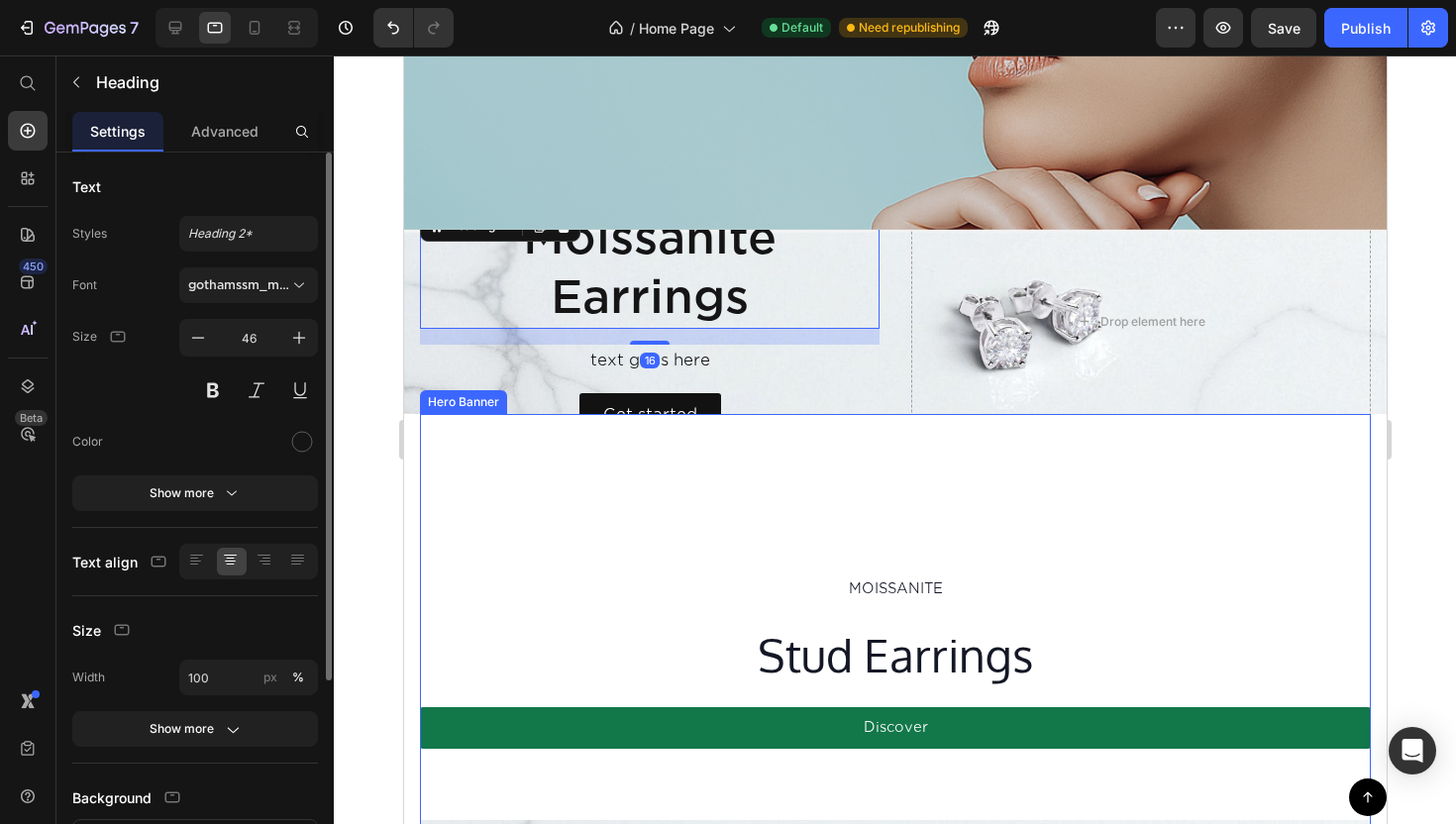 scroll, scrollTop: 595, scrollLeft: 0, axis: vertical 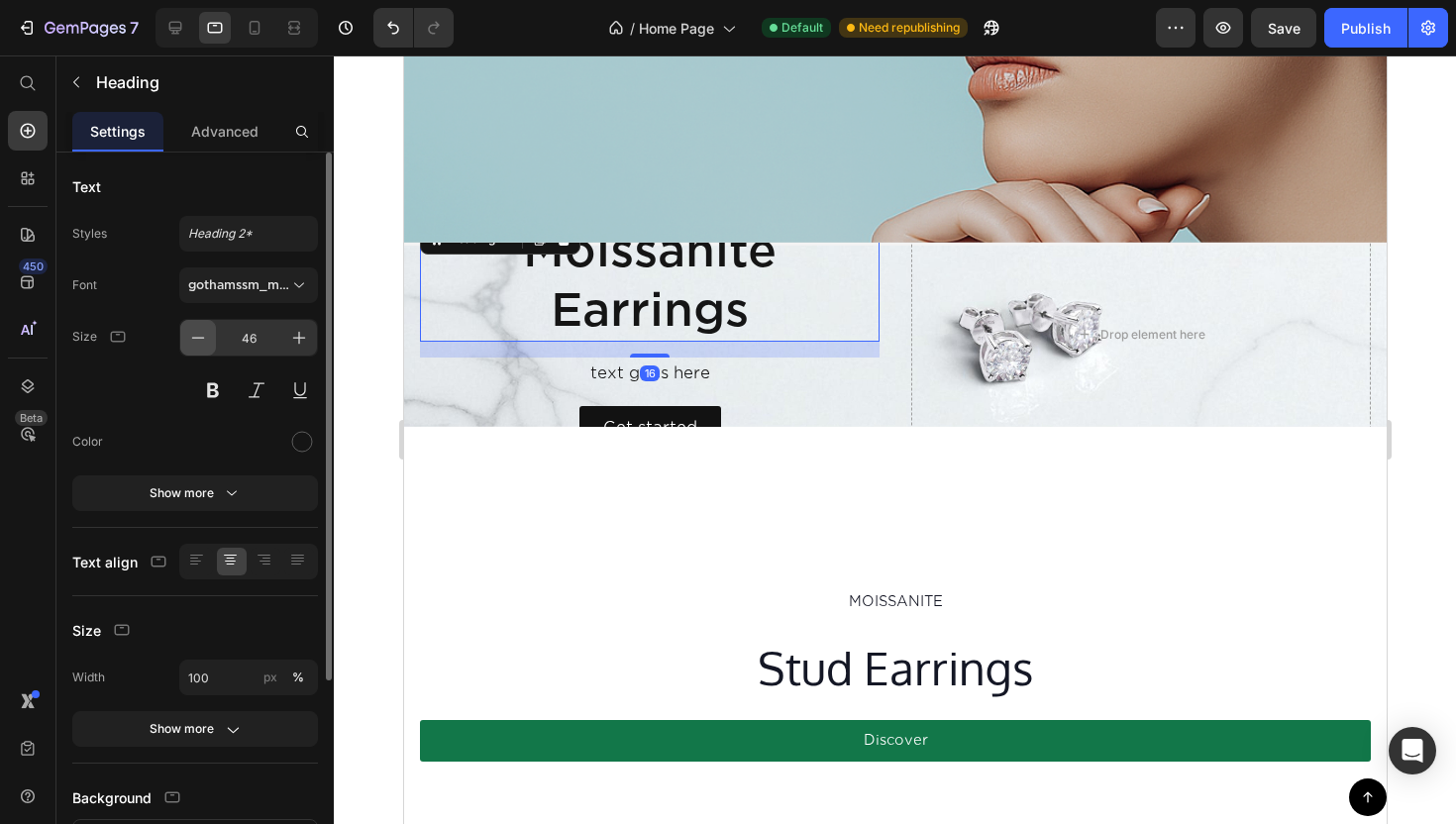 click 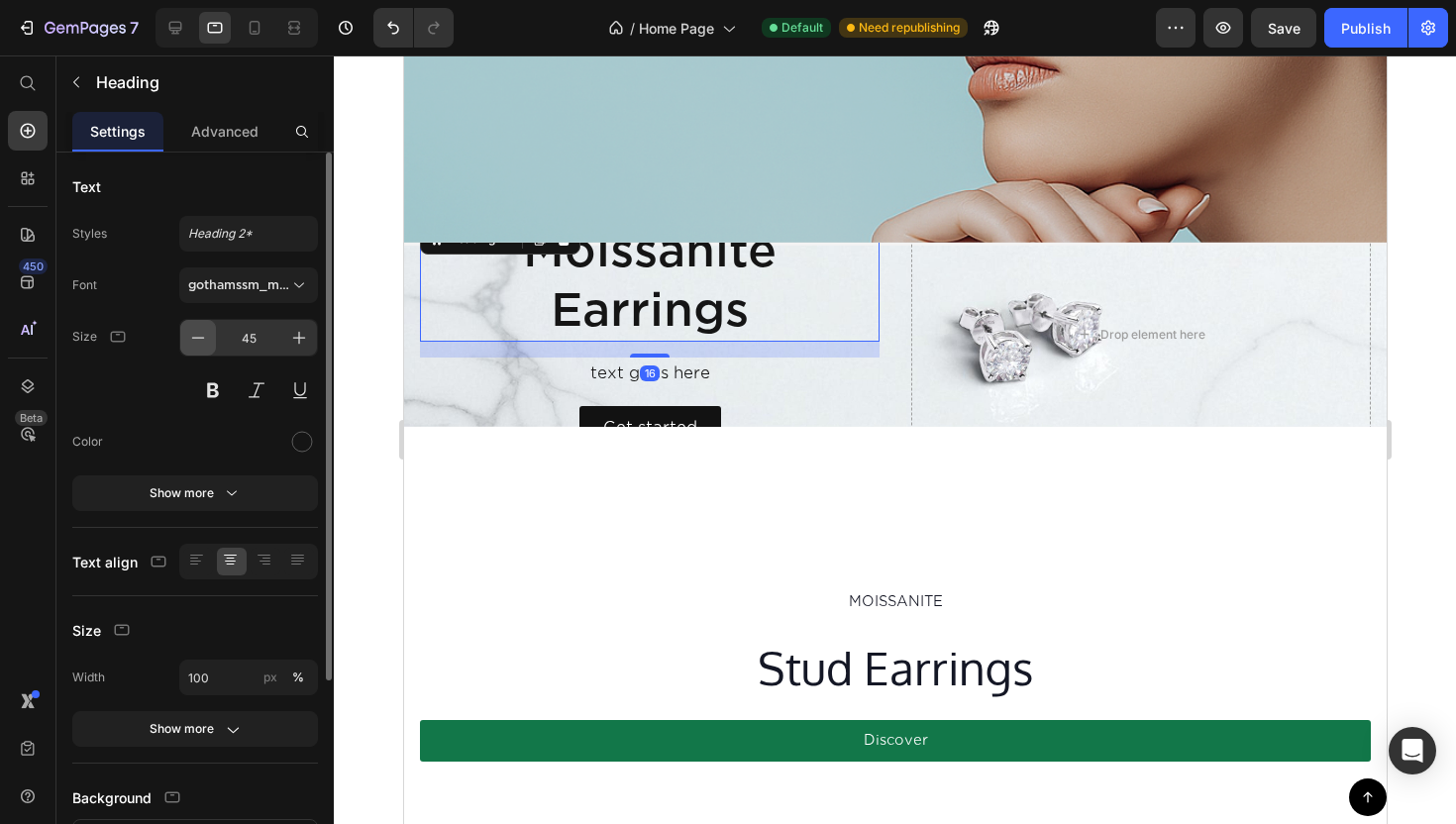 click 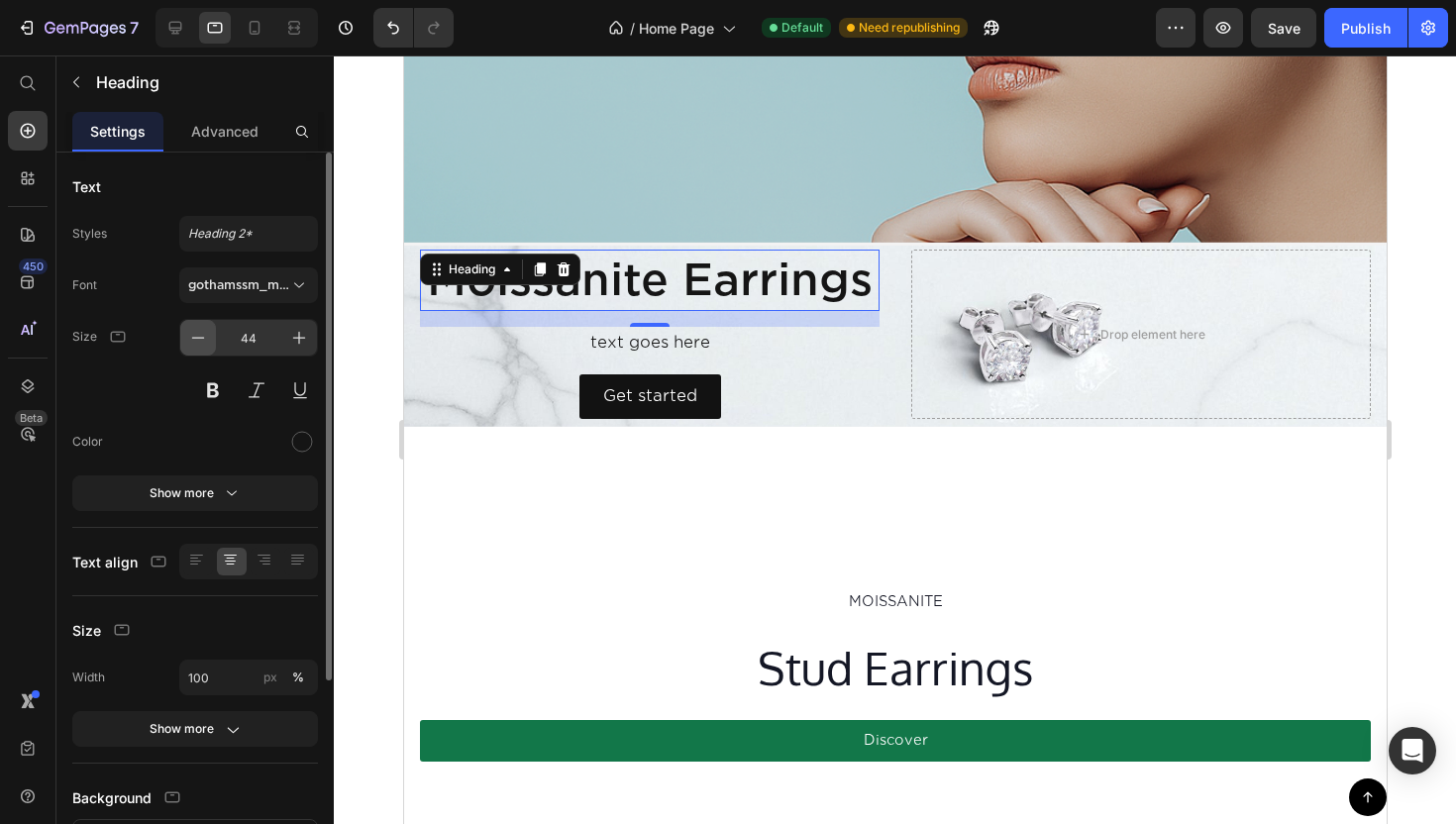 click 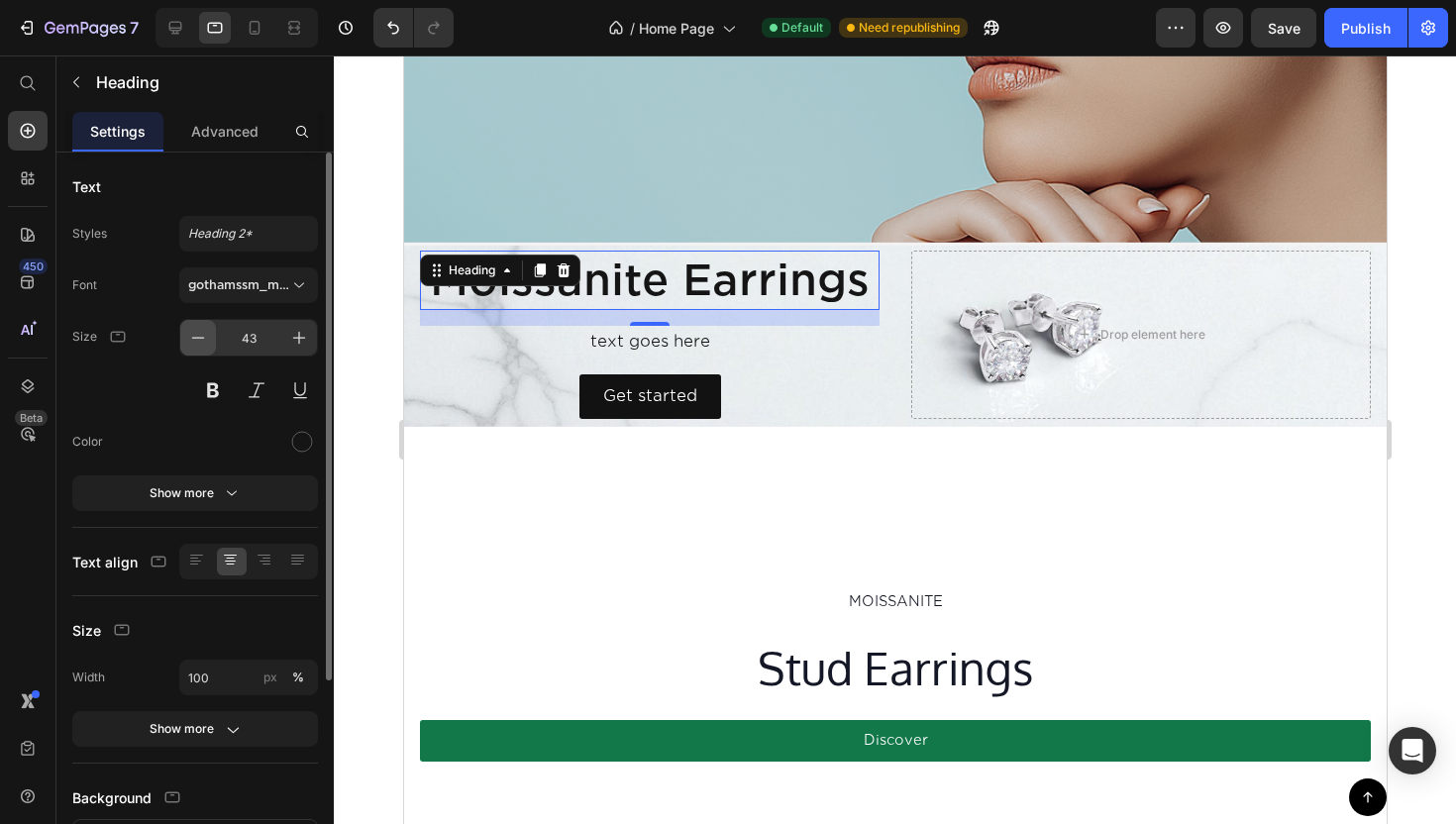 click 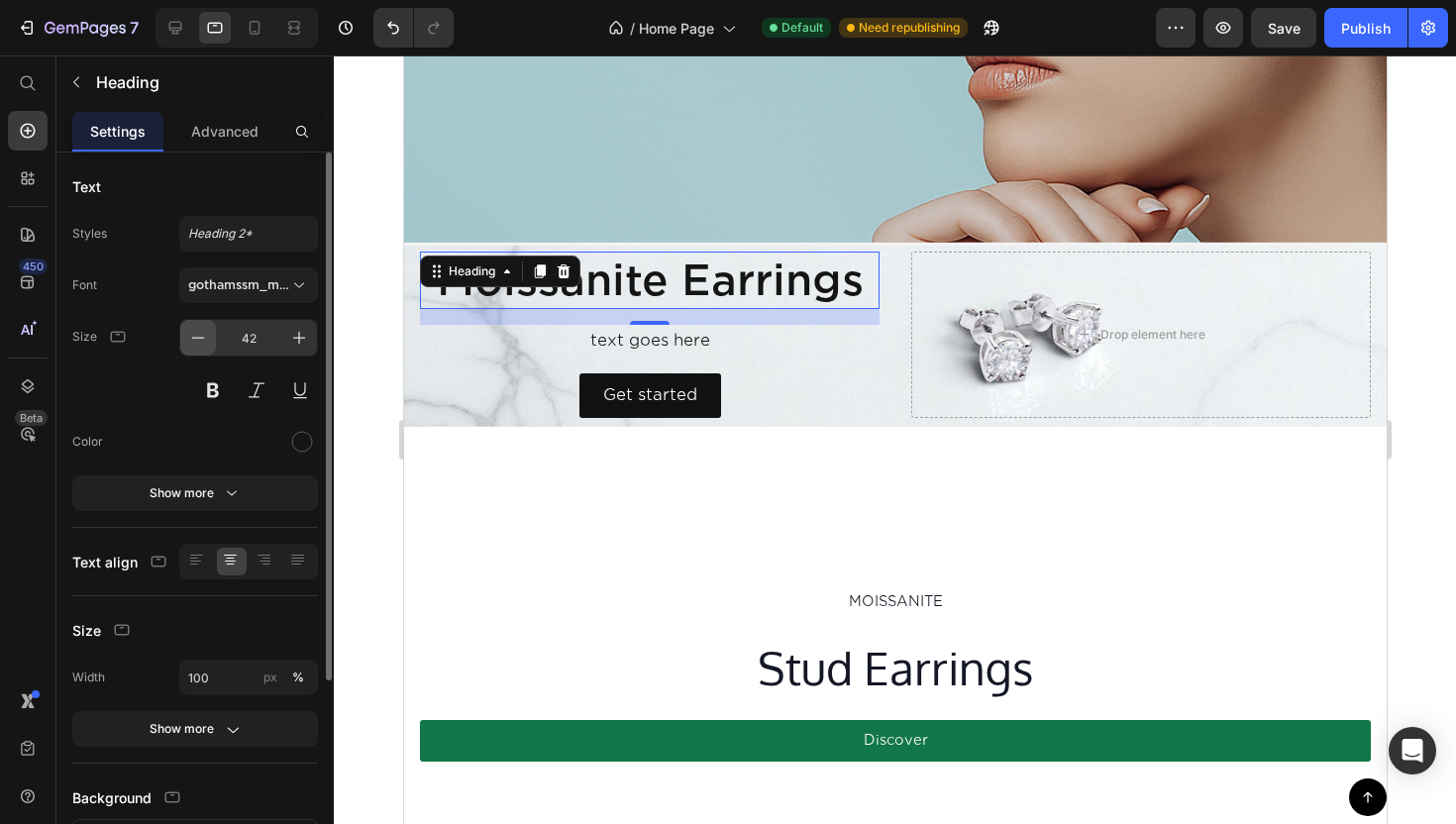 click 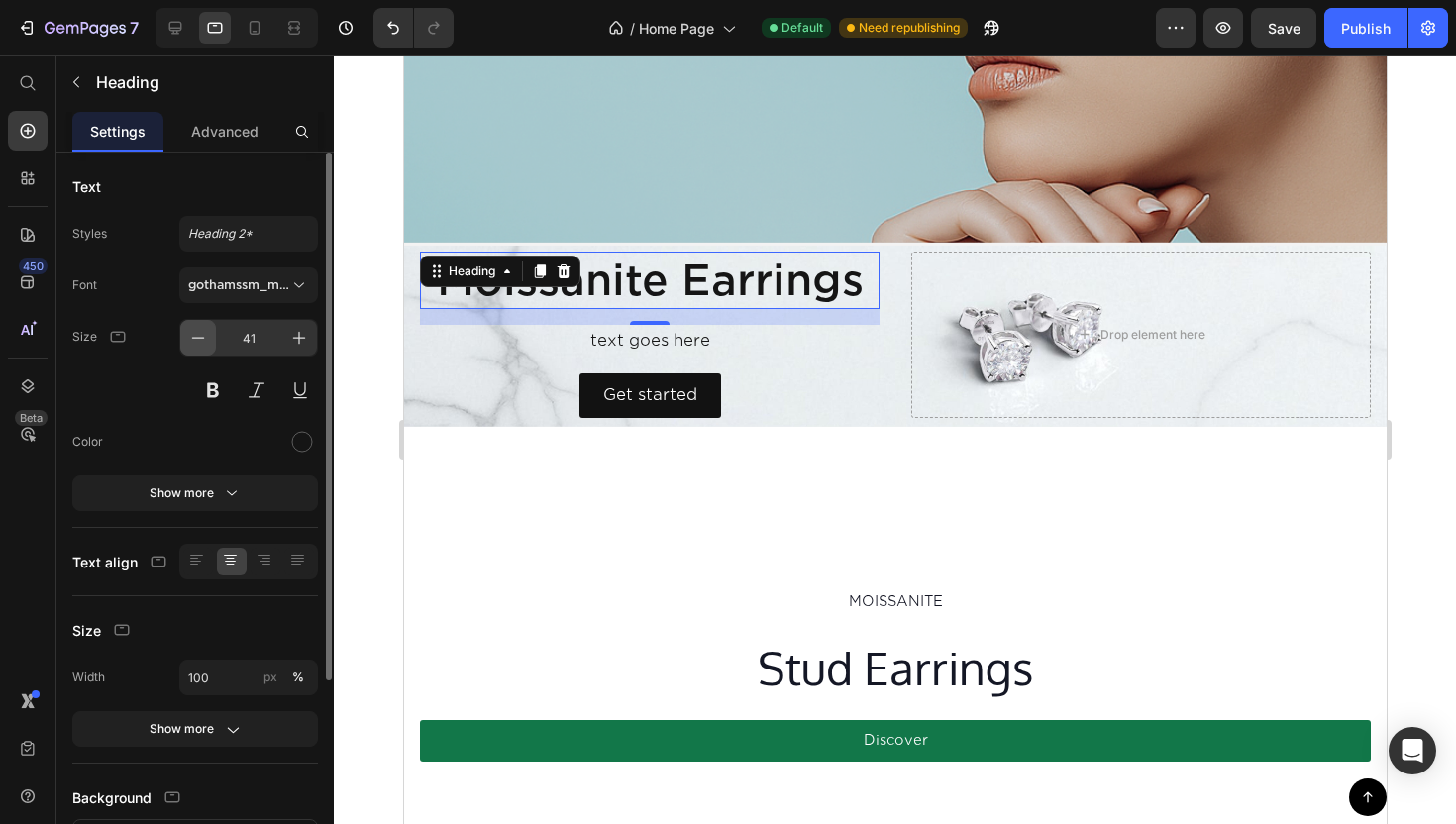 click 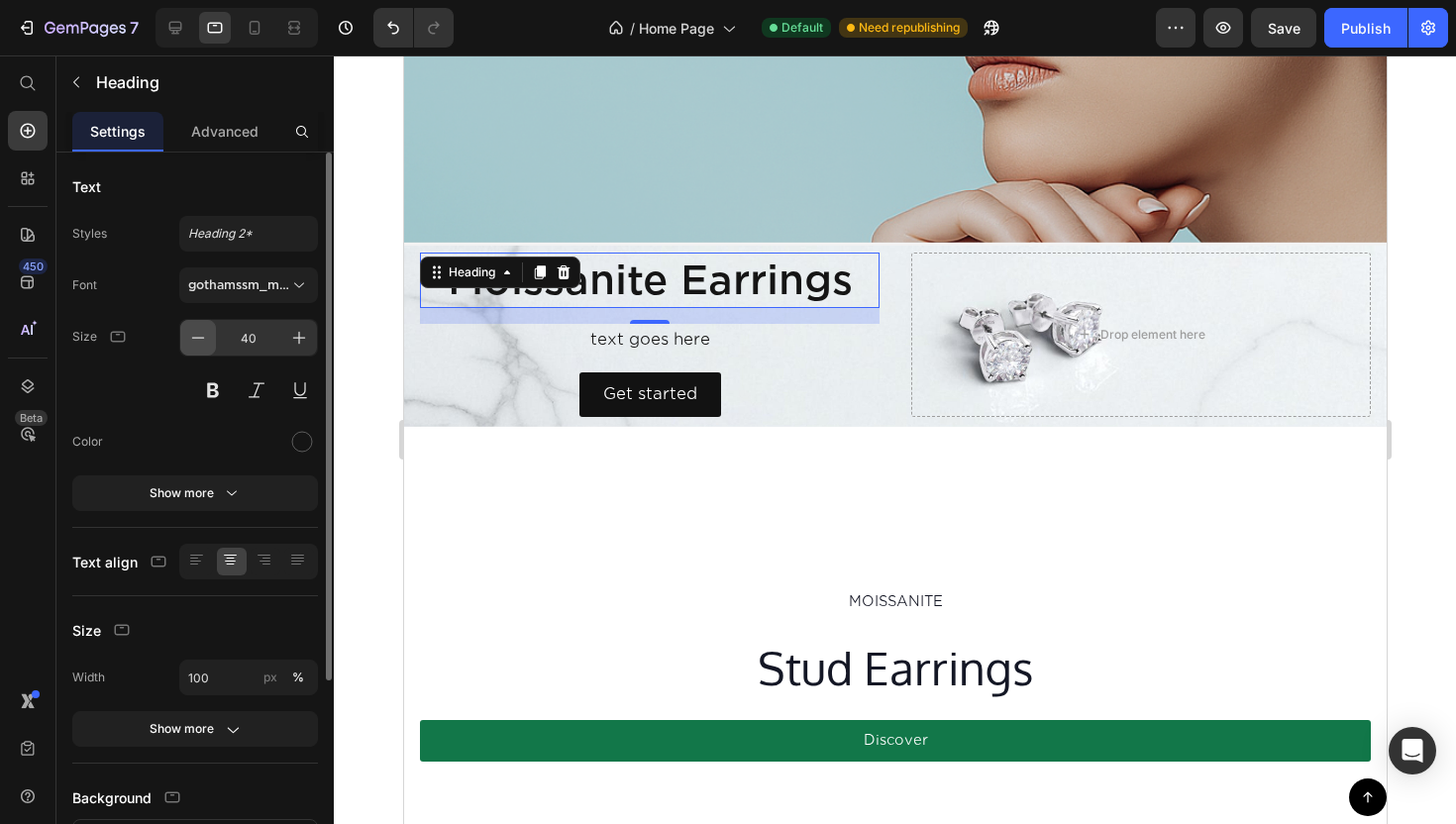 click 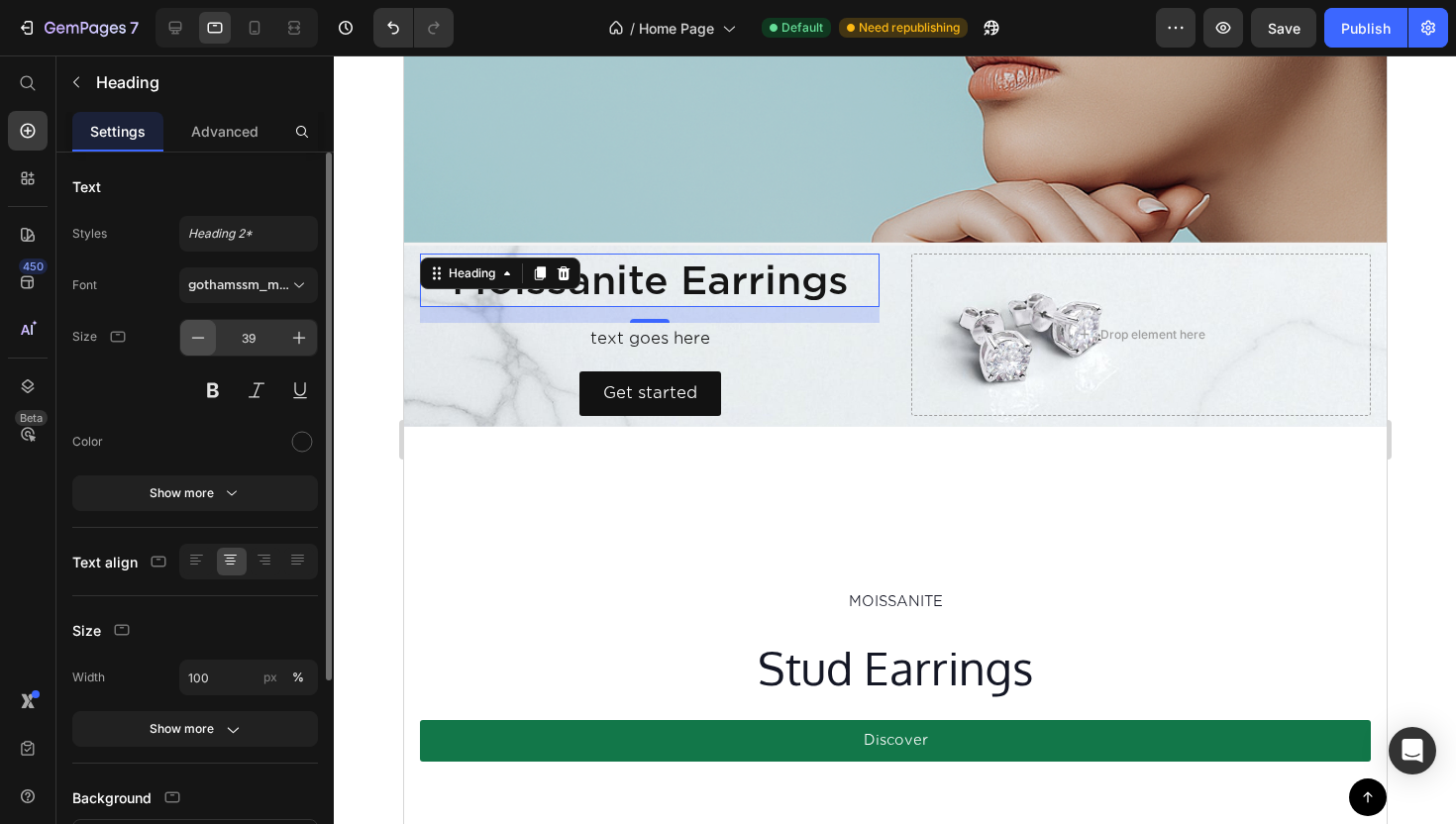 click 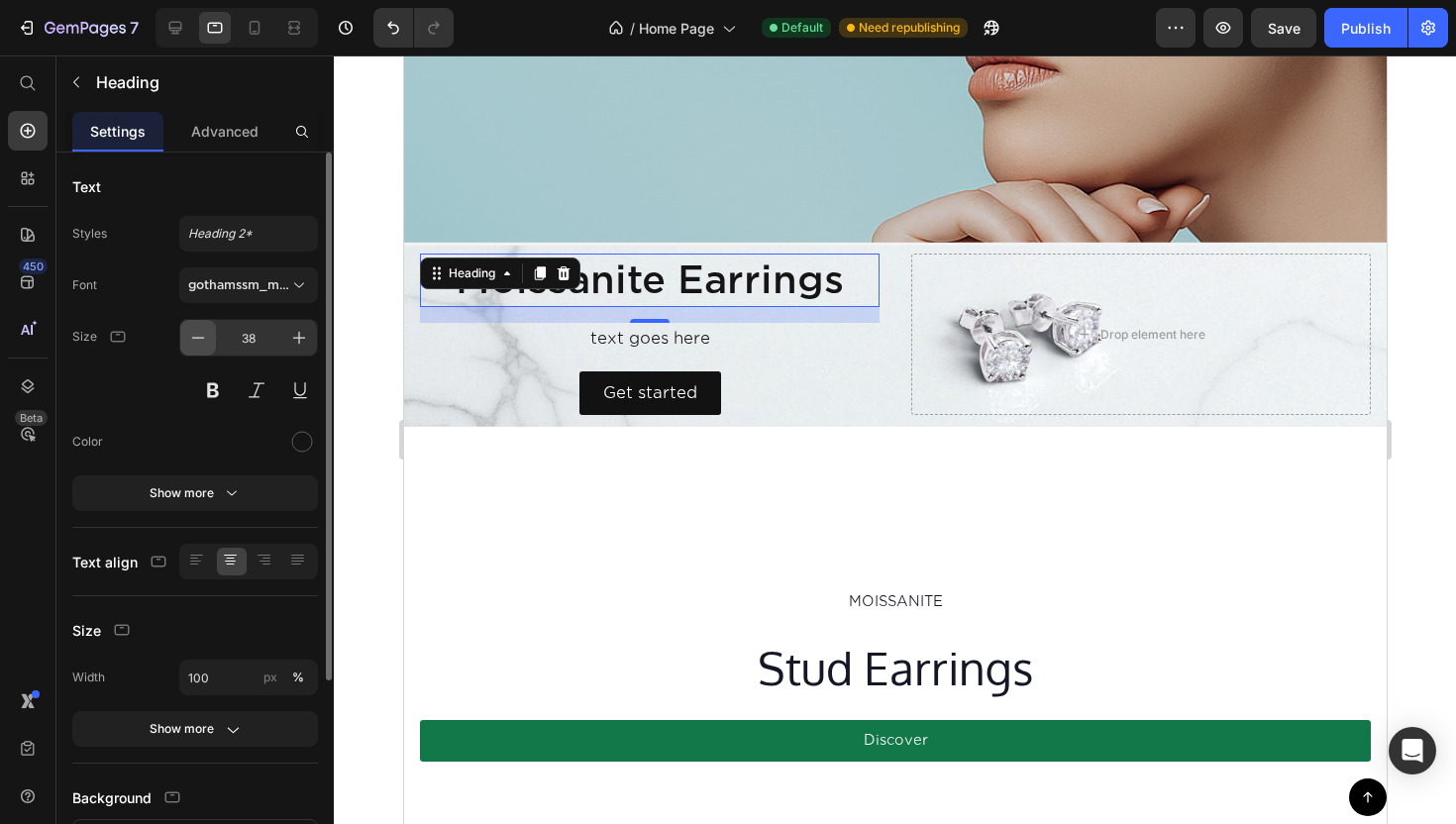 click 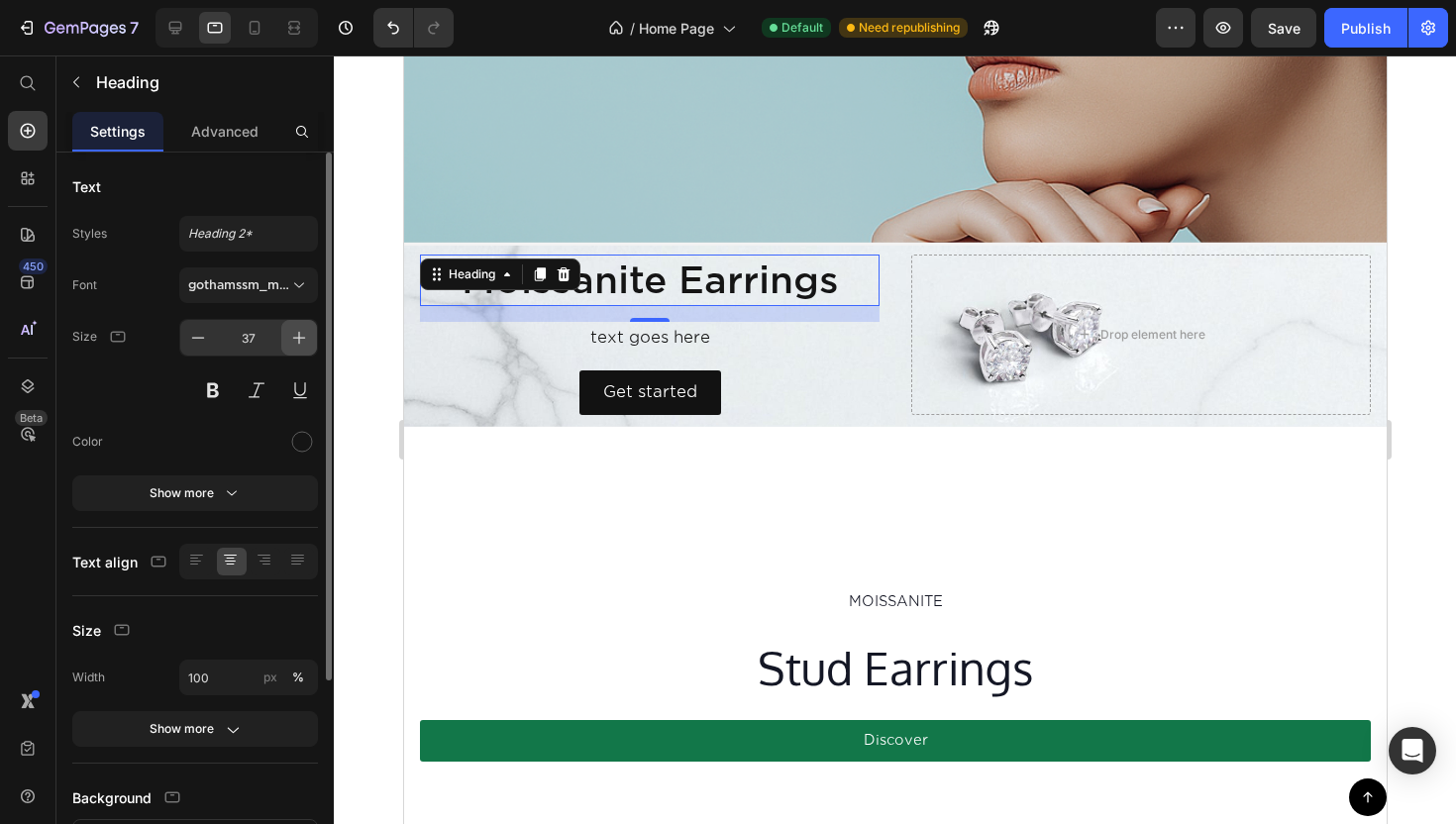 click 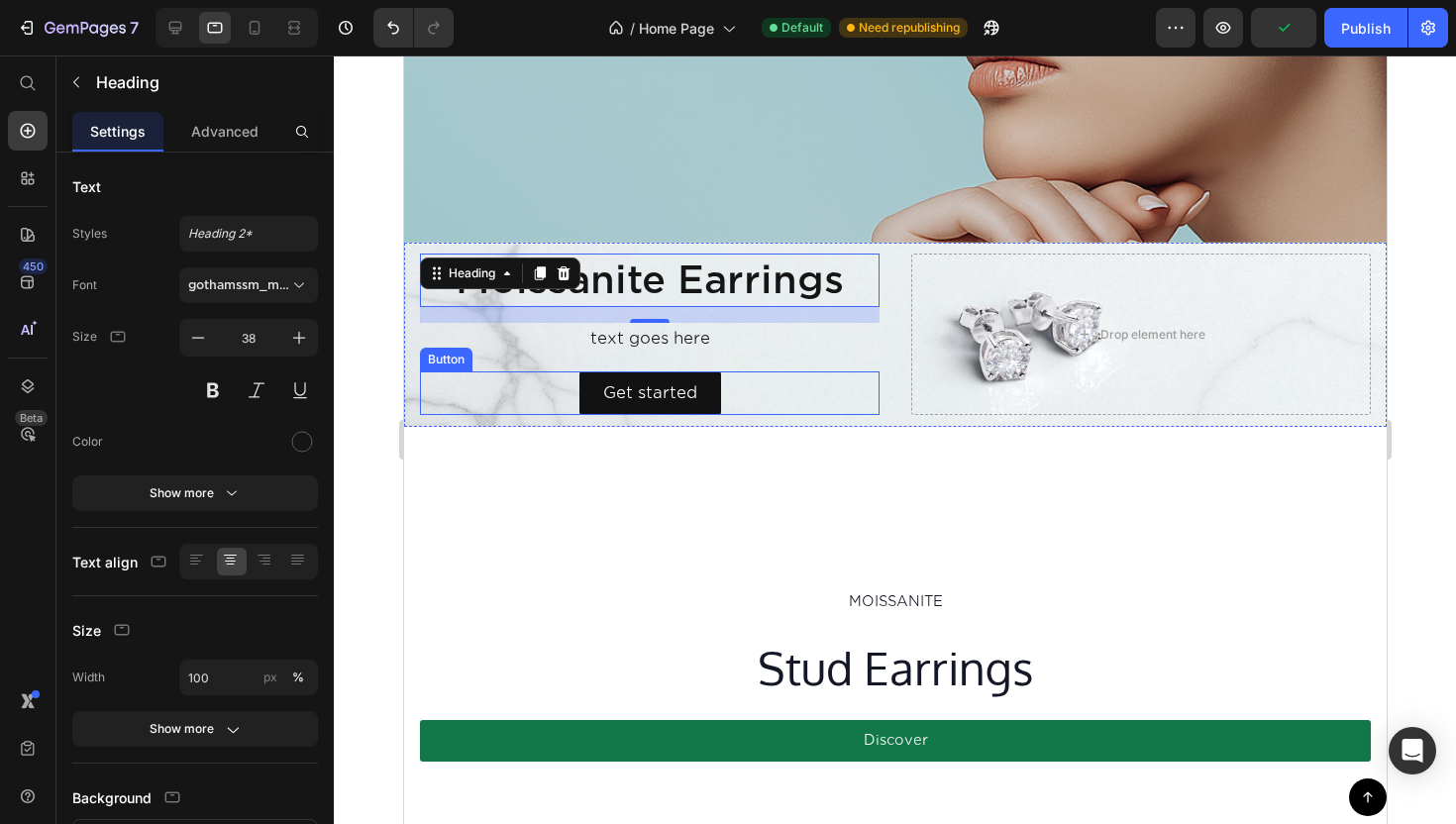 scroll, scrollTop: 560, scrollLeft: 0, axis: vertical 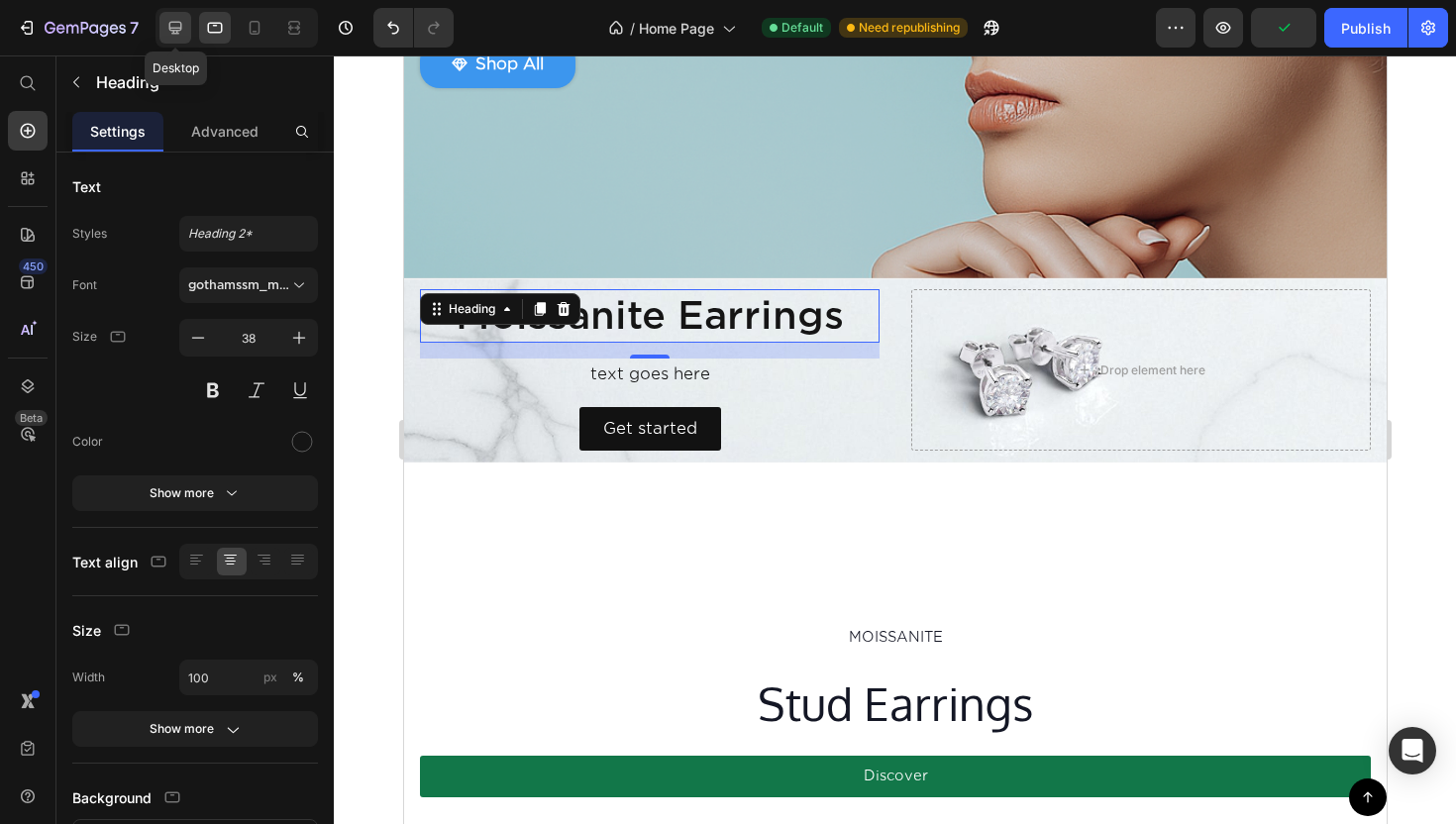click 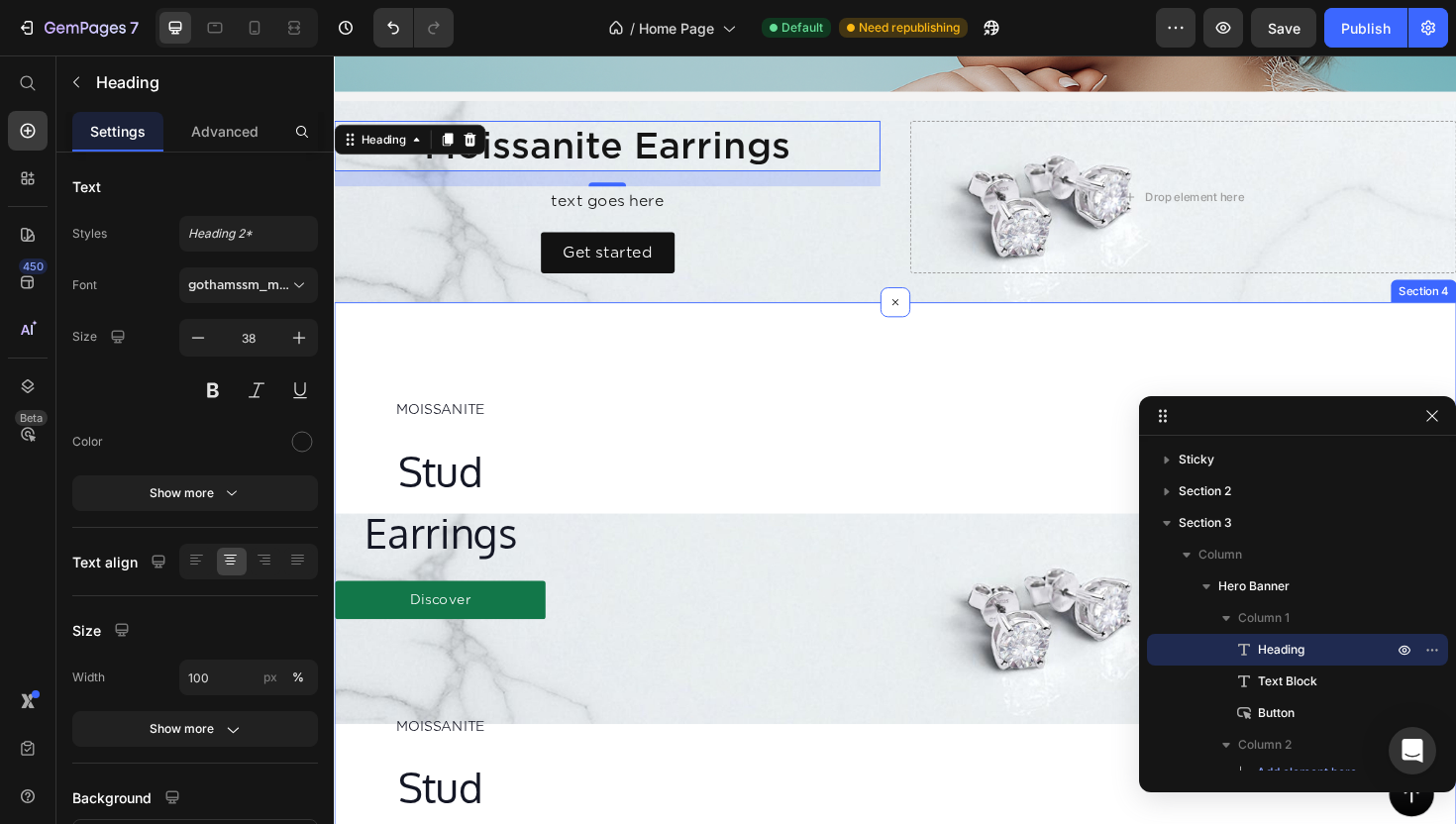 scroll, scrollTop: 406, scrollLeft: 0, axis: vertical 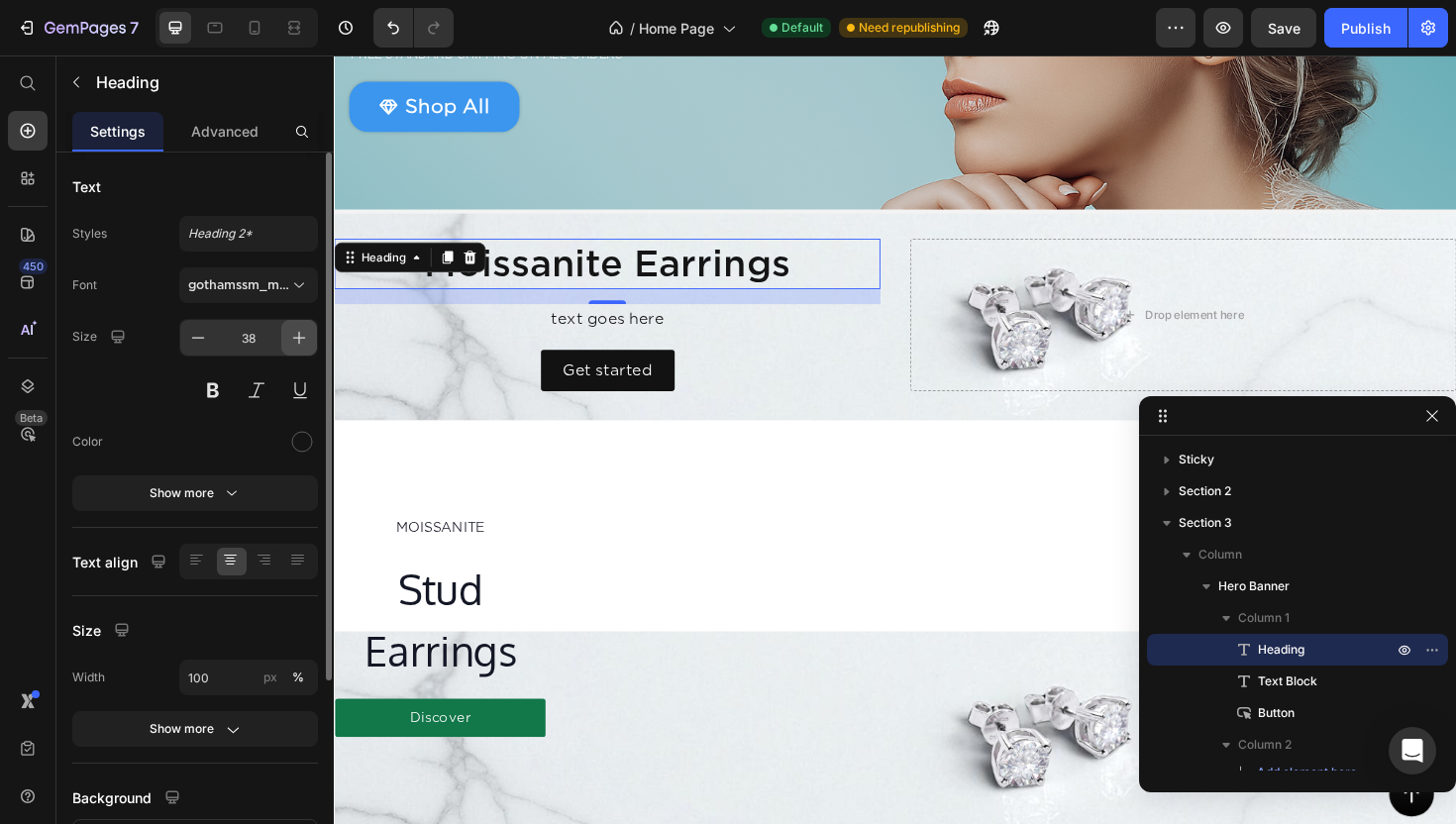 click 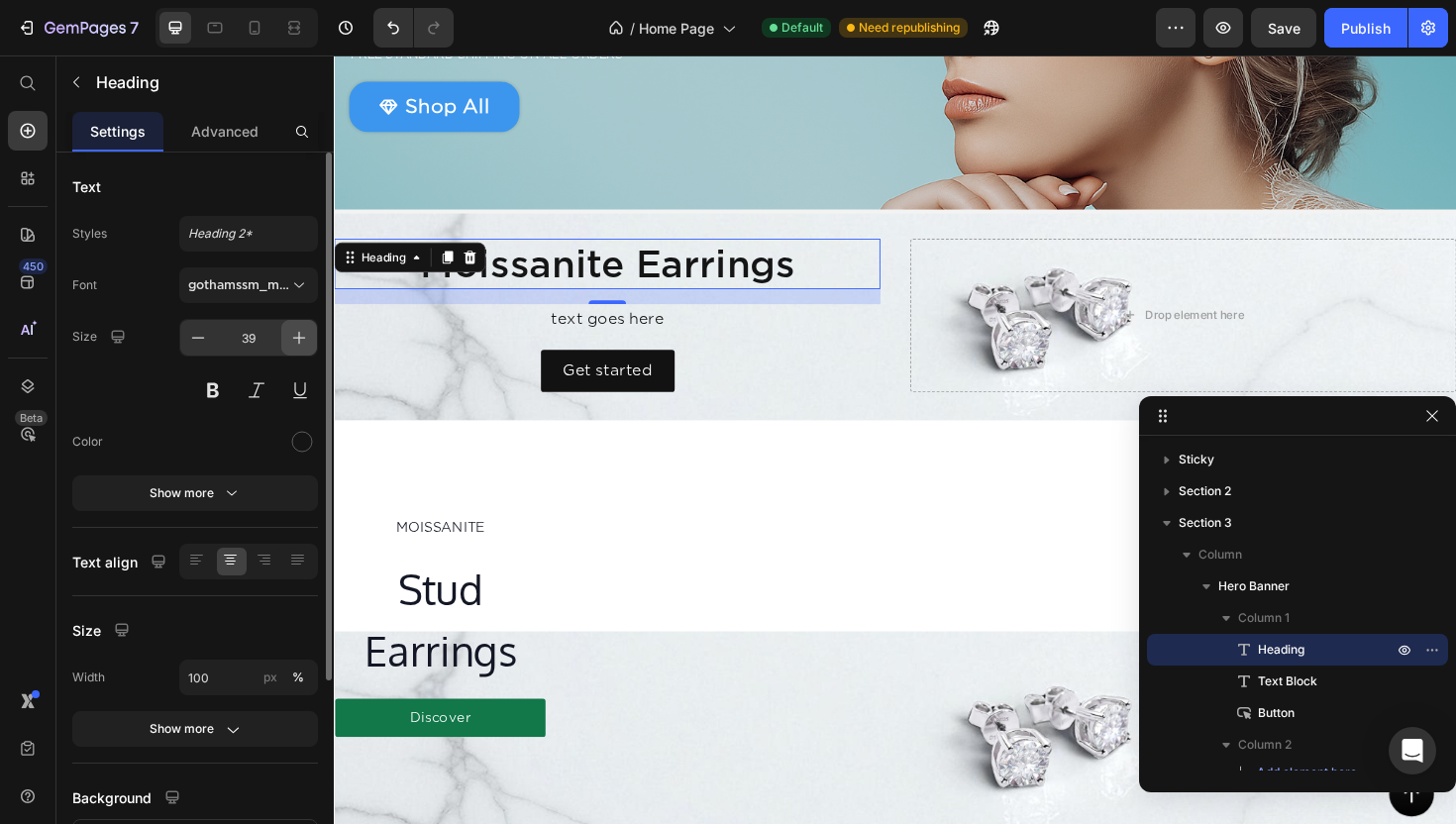 click 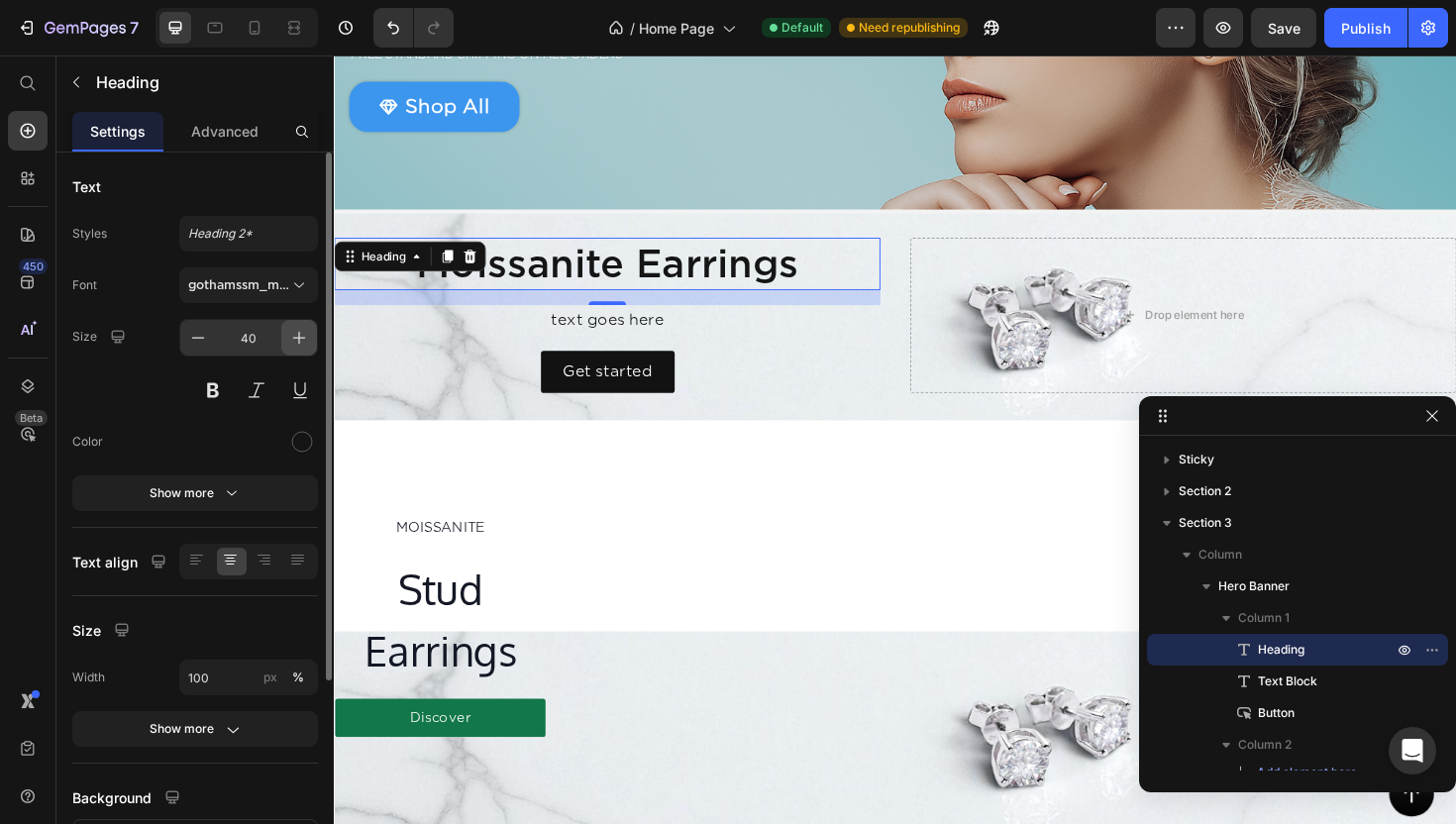 click 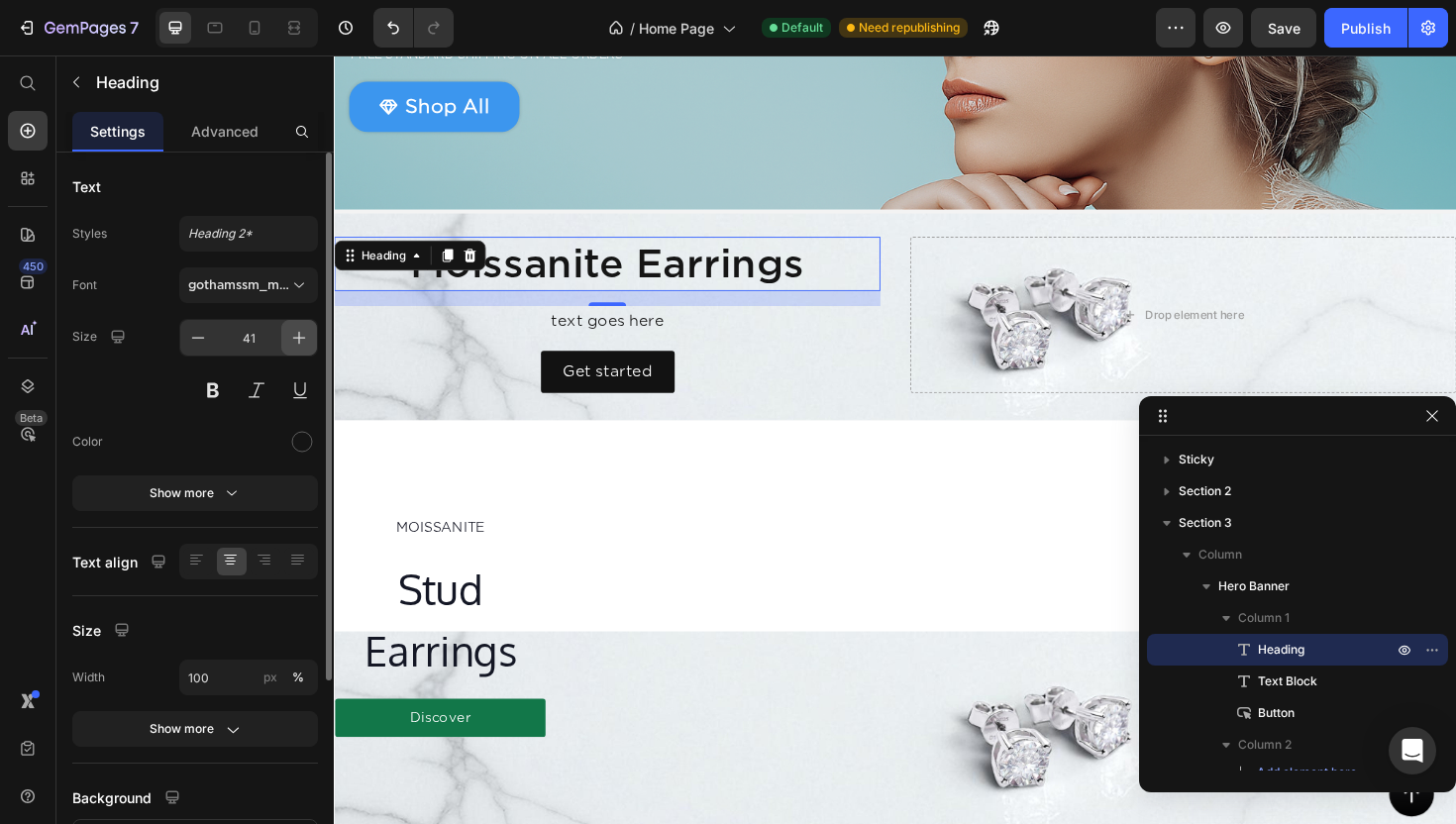 click 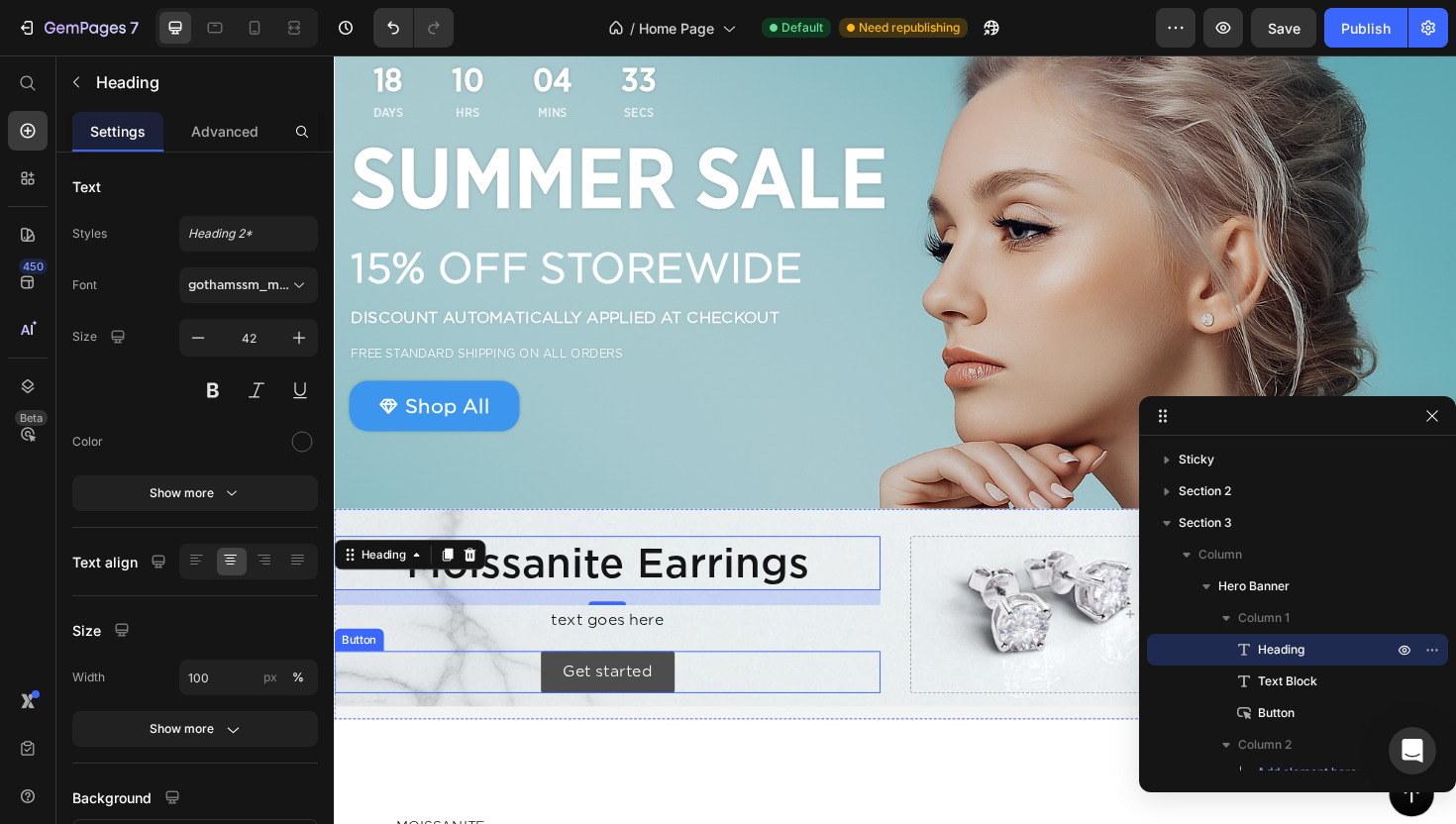 scroll, scrollTop: 79, scrollLeft: 0, axis: vertical 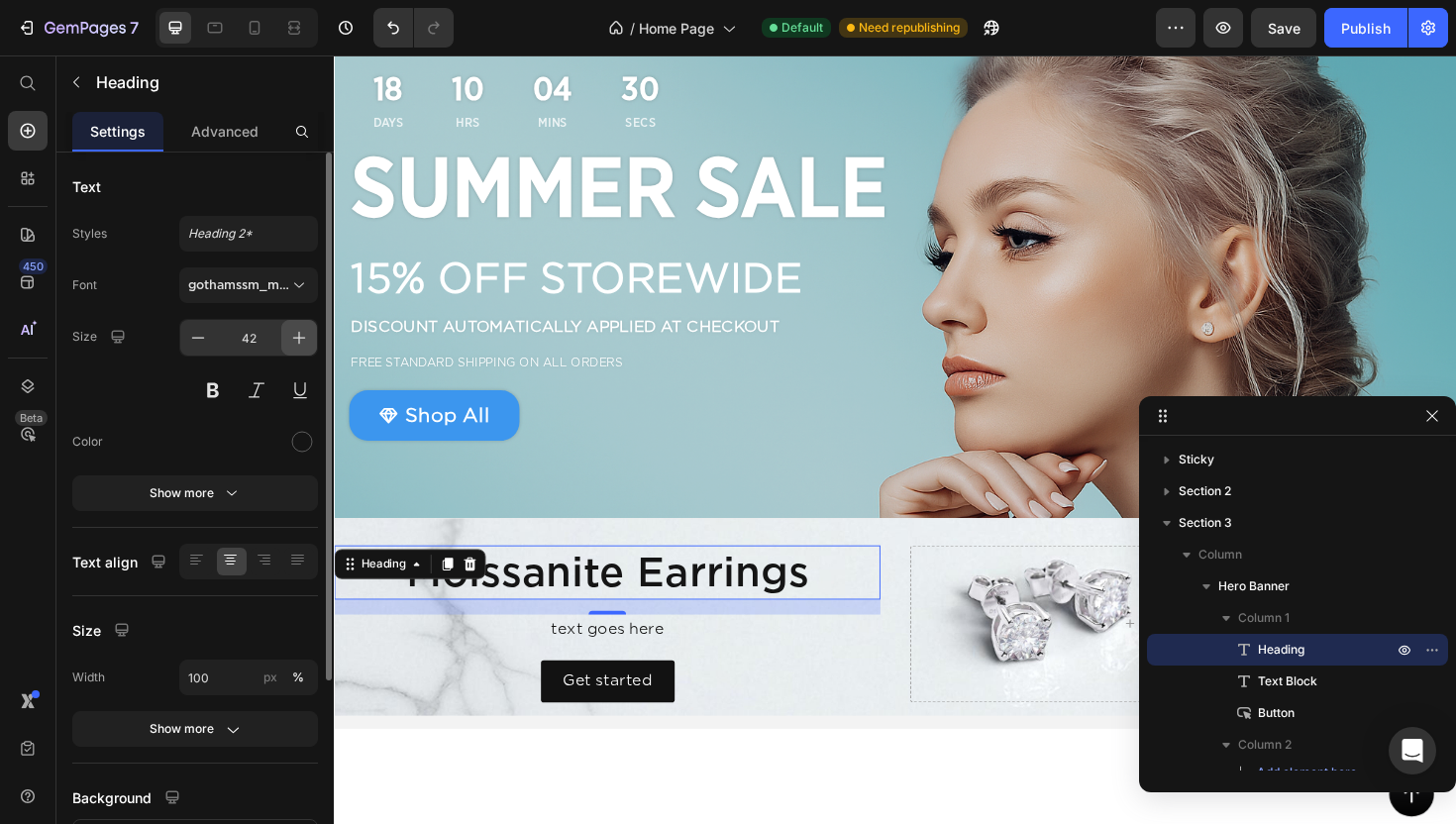 click at bounding box center (299, 338) 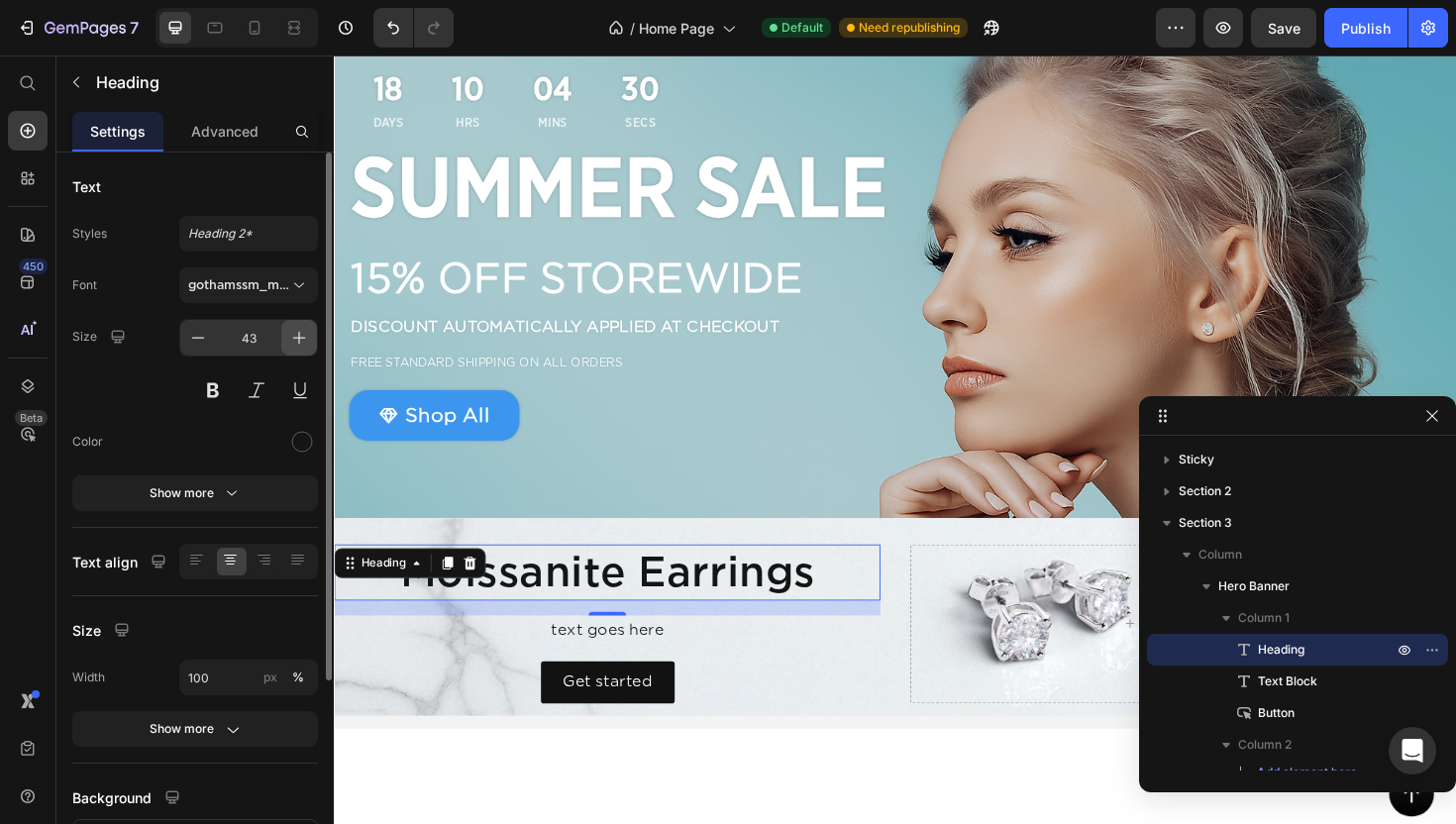 click at bounding box center [299, 338] 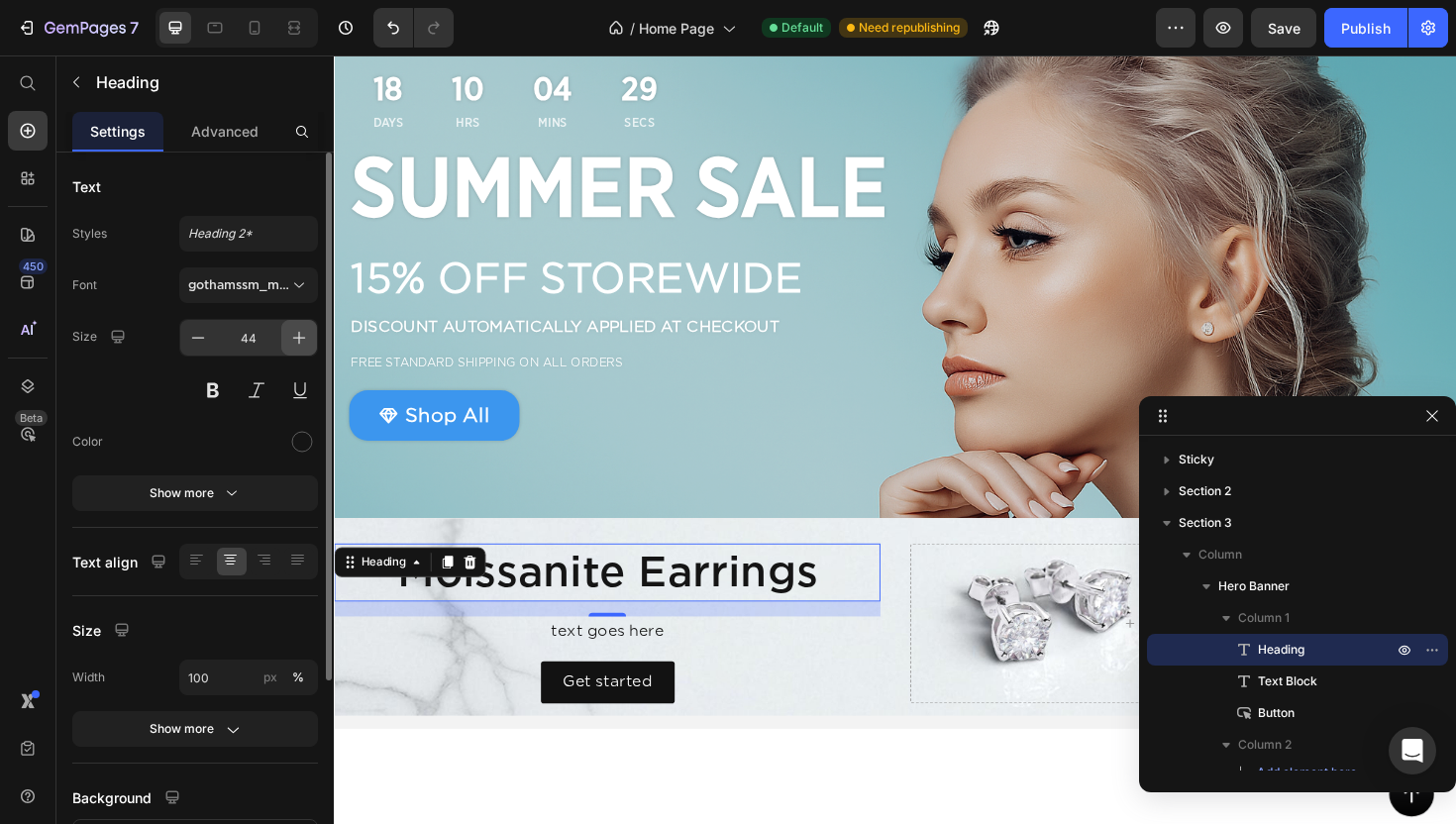 click at bounding box center (299, 338) 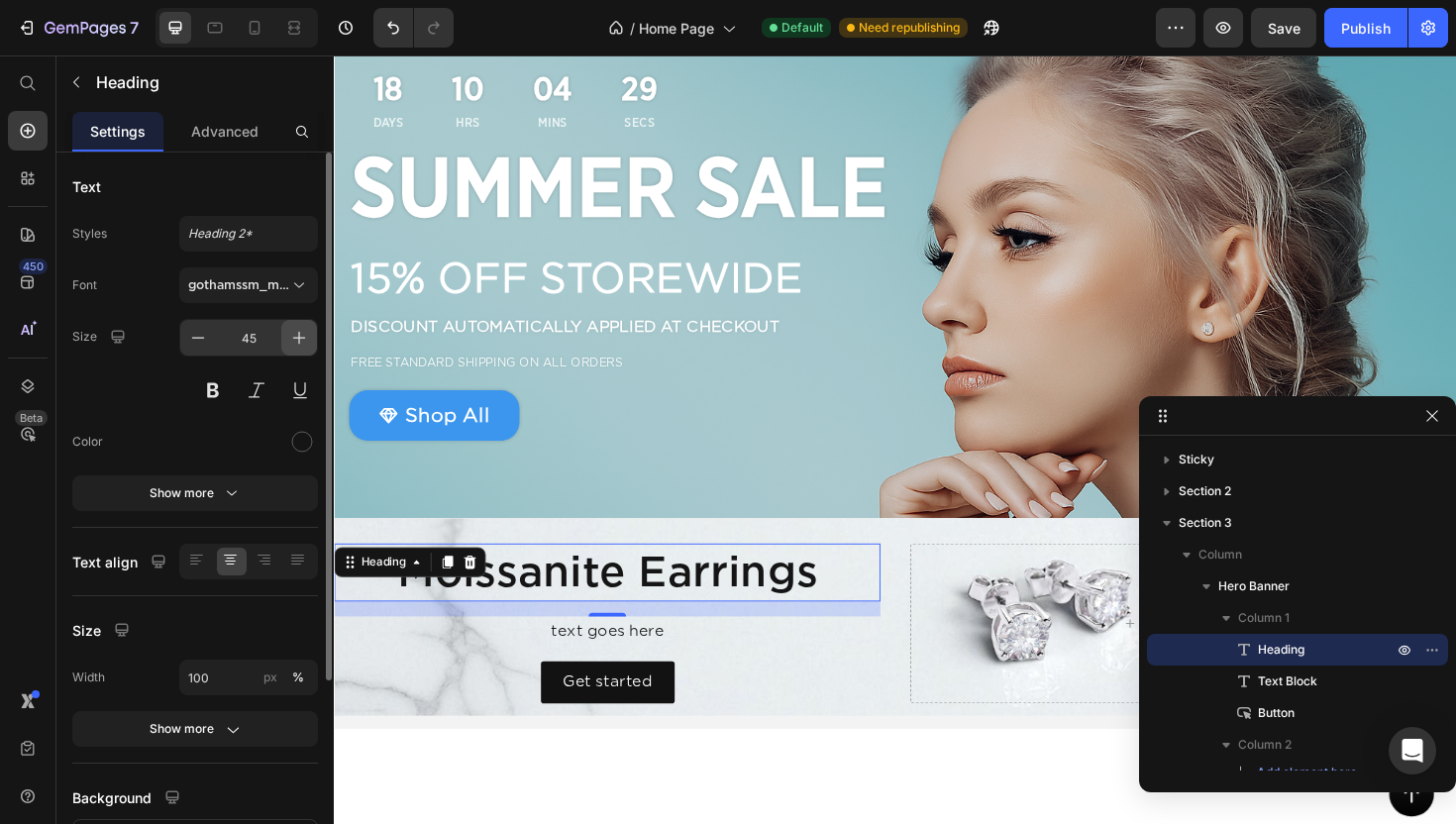 click at bounding box center (299, 338) 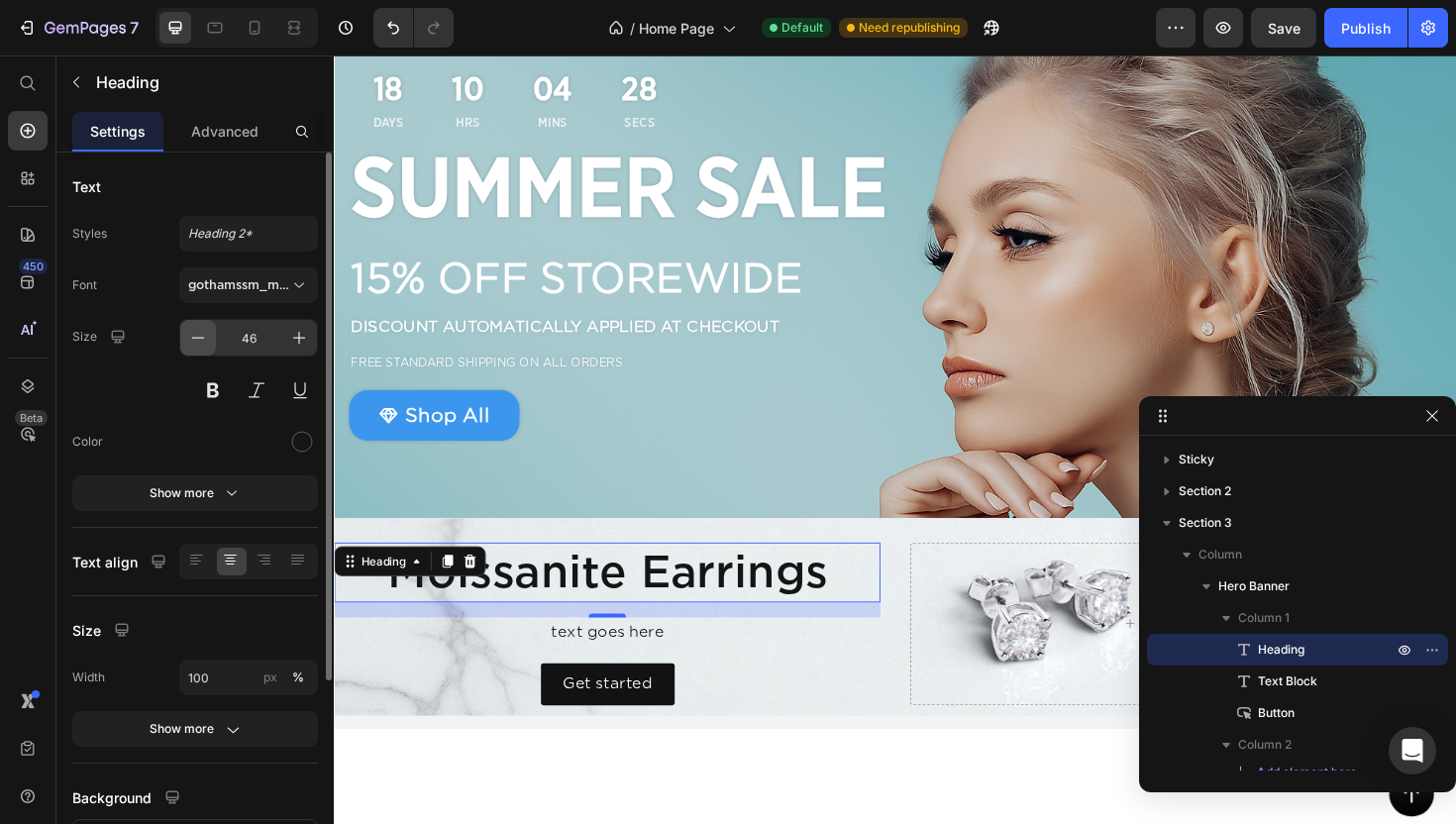 click at bounding box center [198, 338] 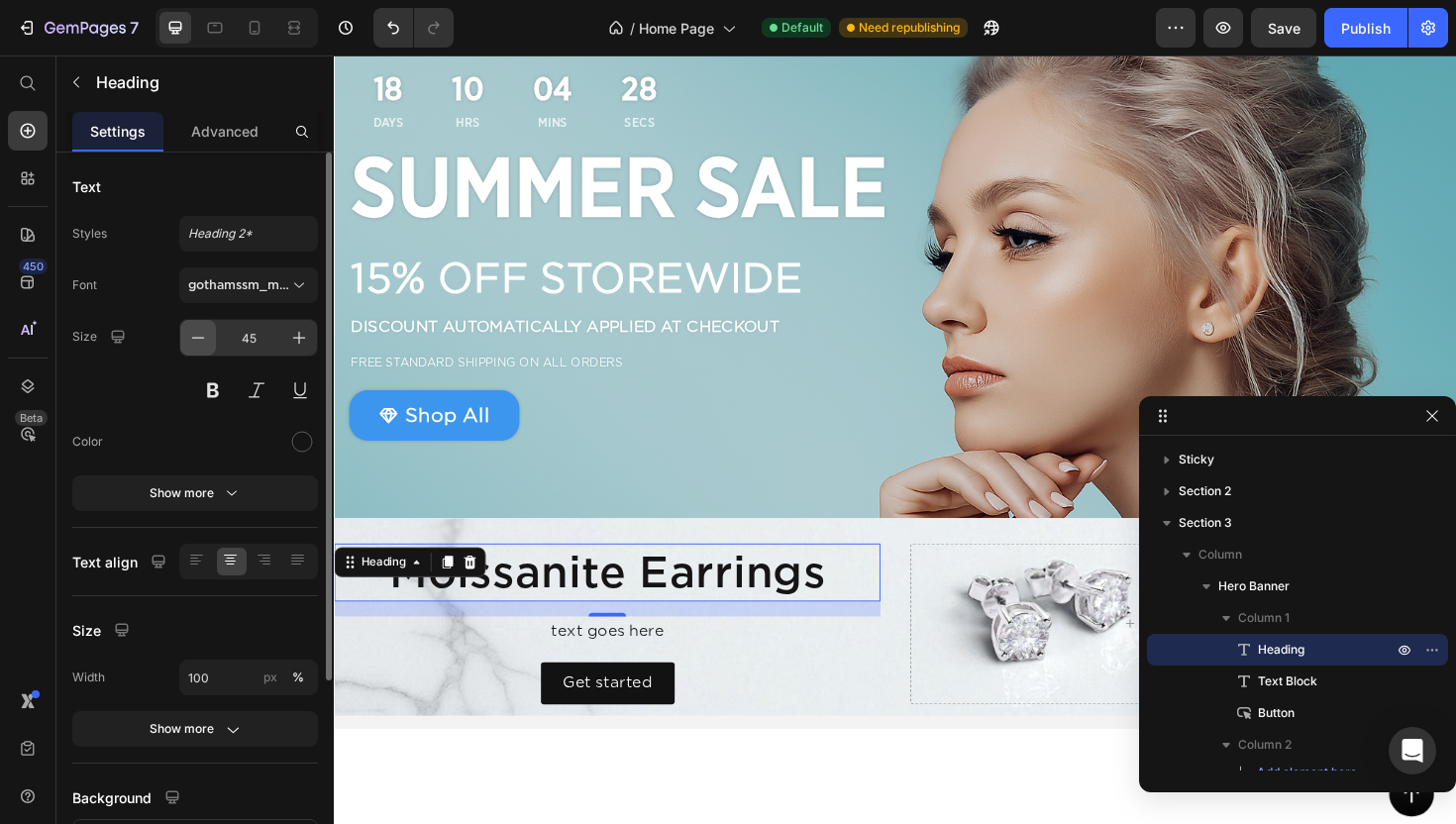 click at bounding box center [198, 338] 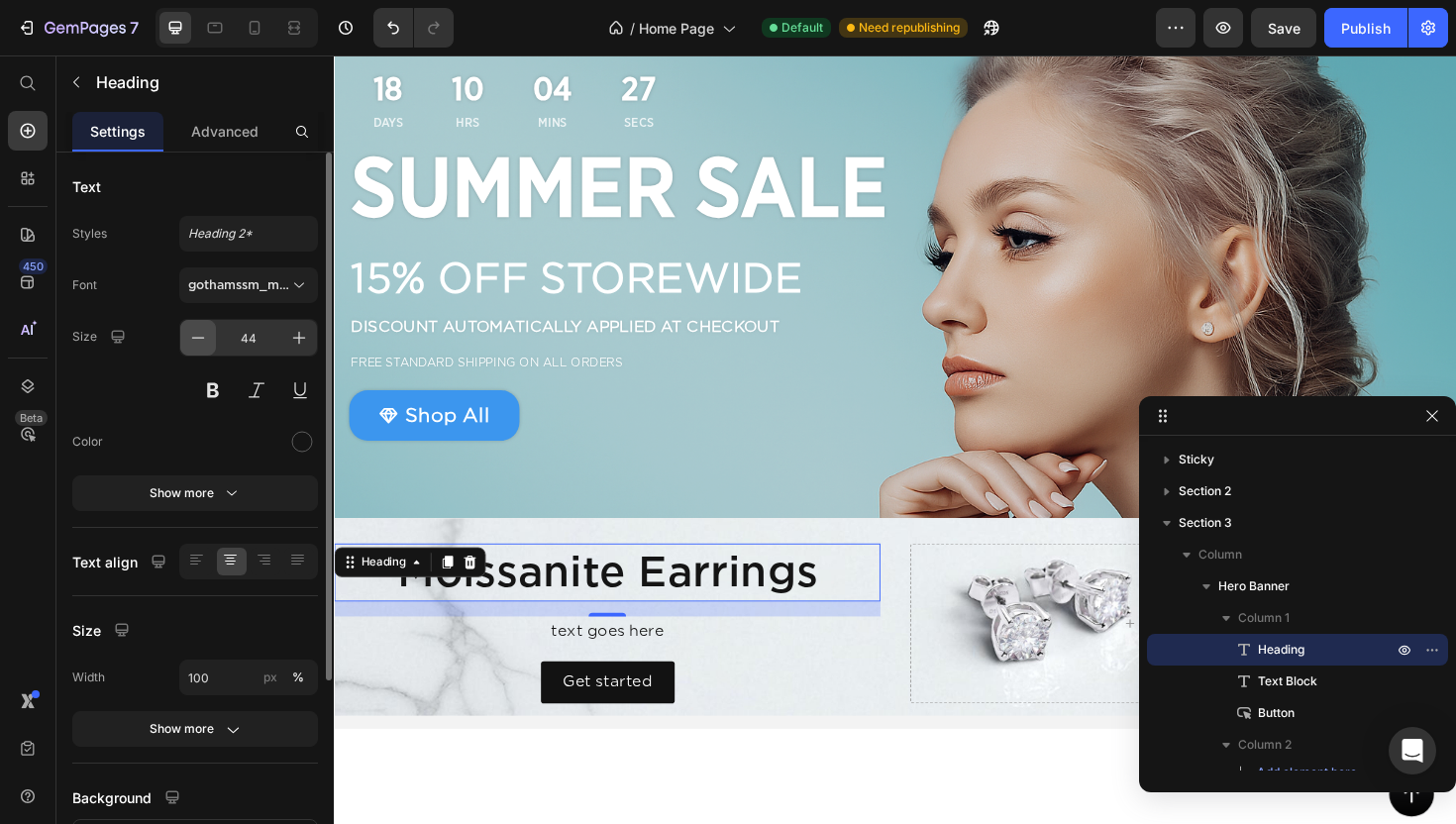 click at bounding box center [198, 338] 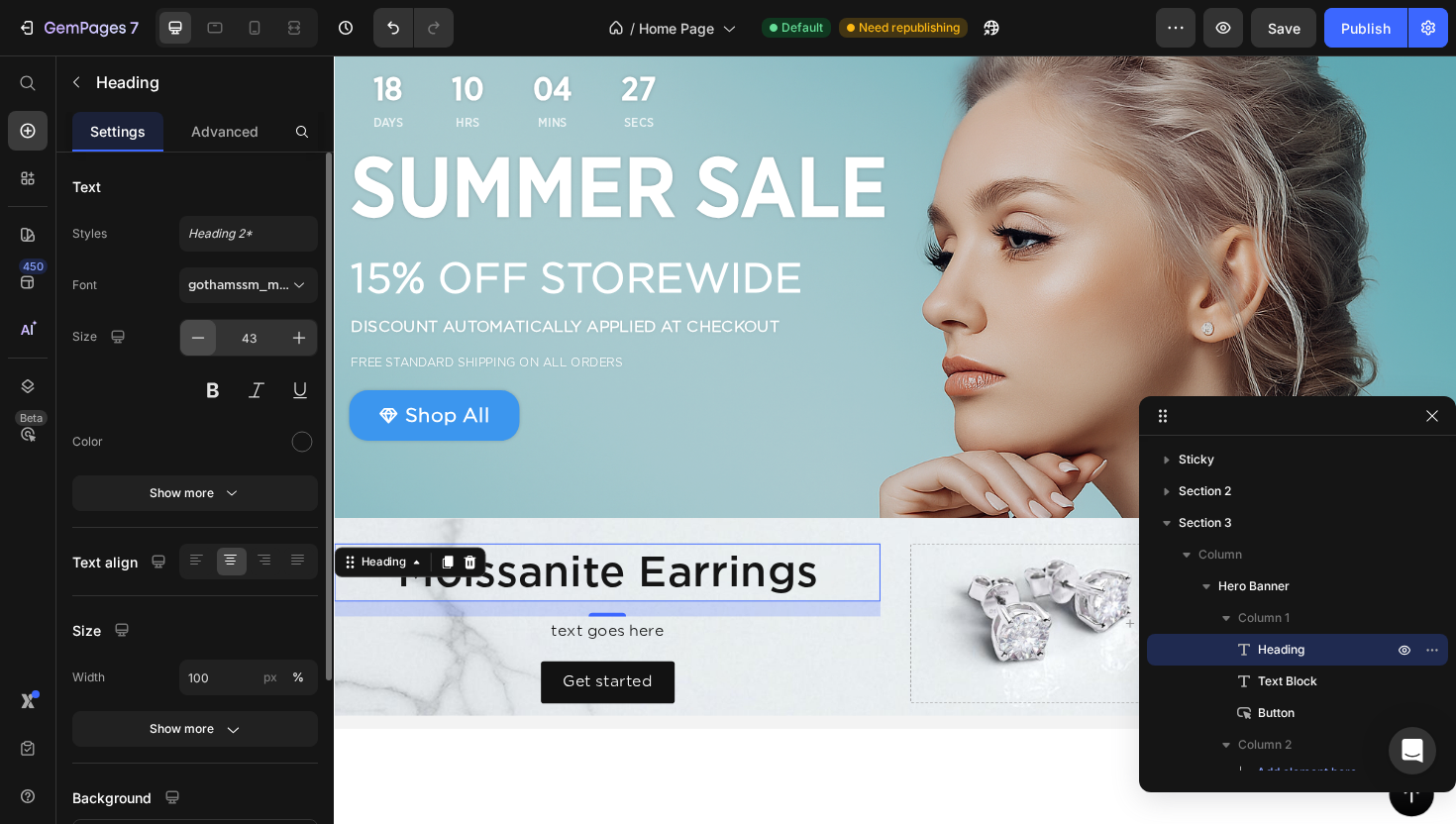 click at bounding box center (198, 338) 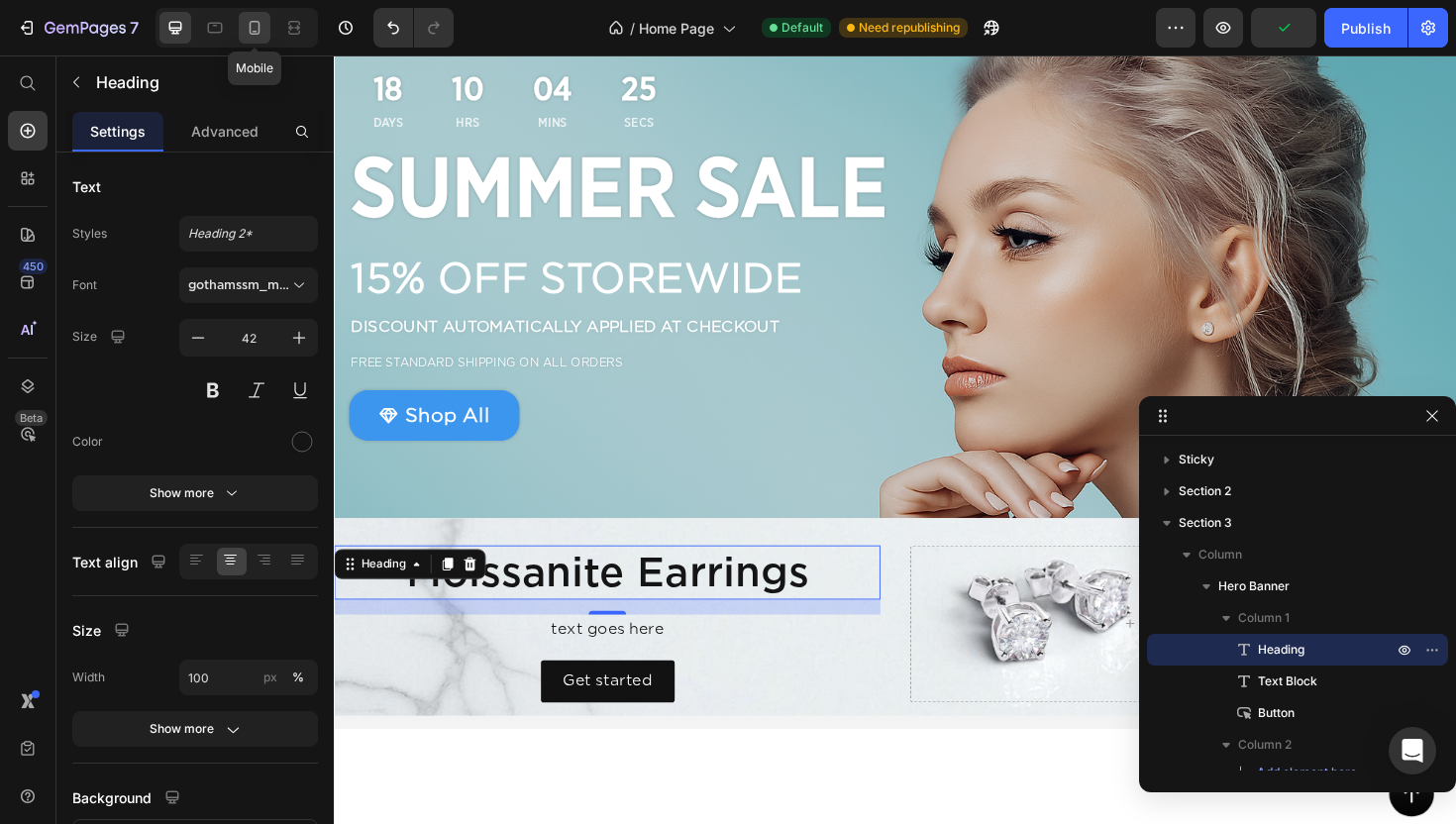 click 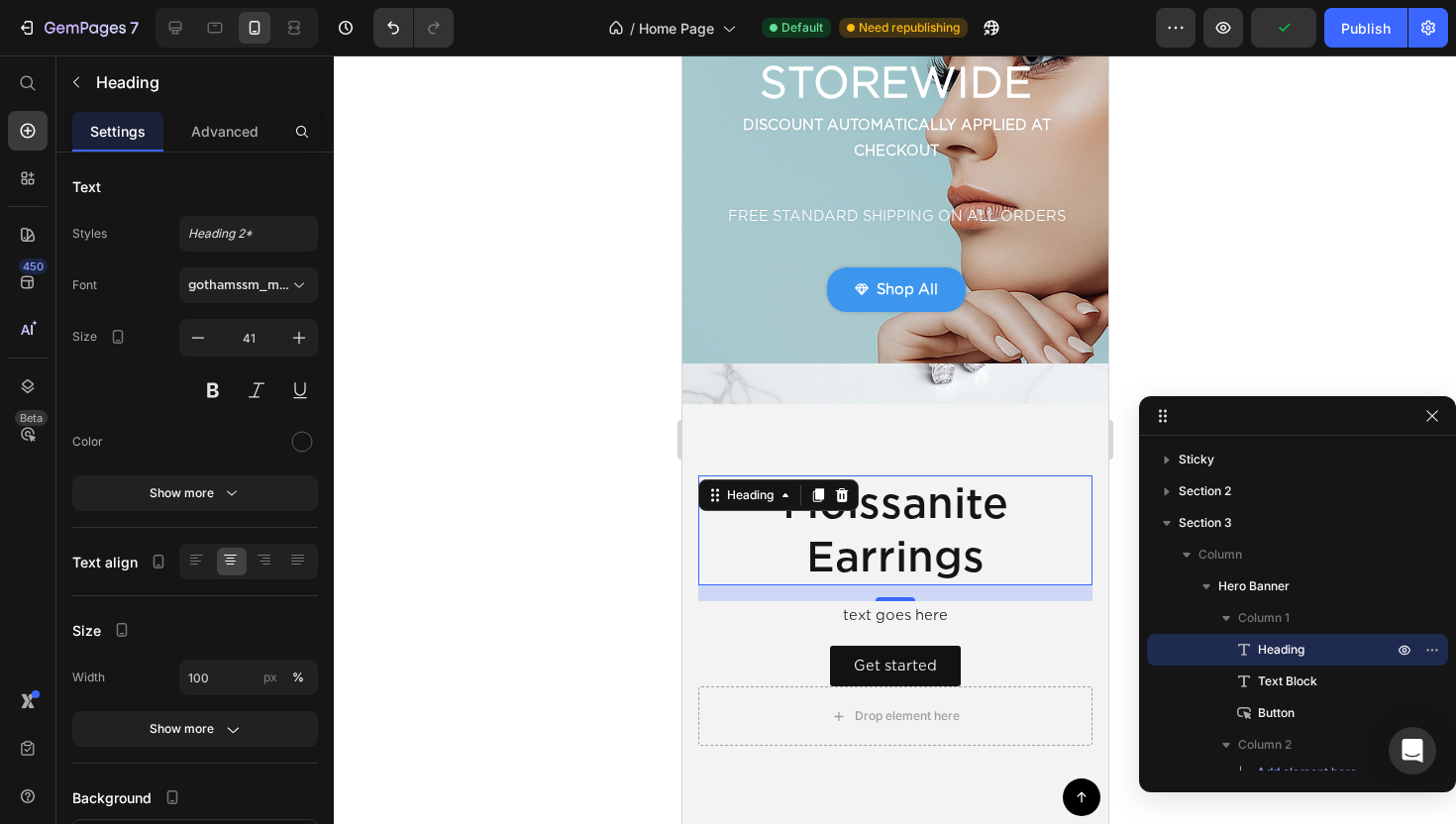 scroll, scrollTop: 0, scrollLeft: 0, axis: both 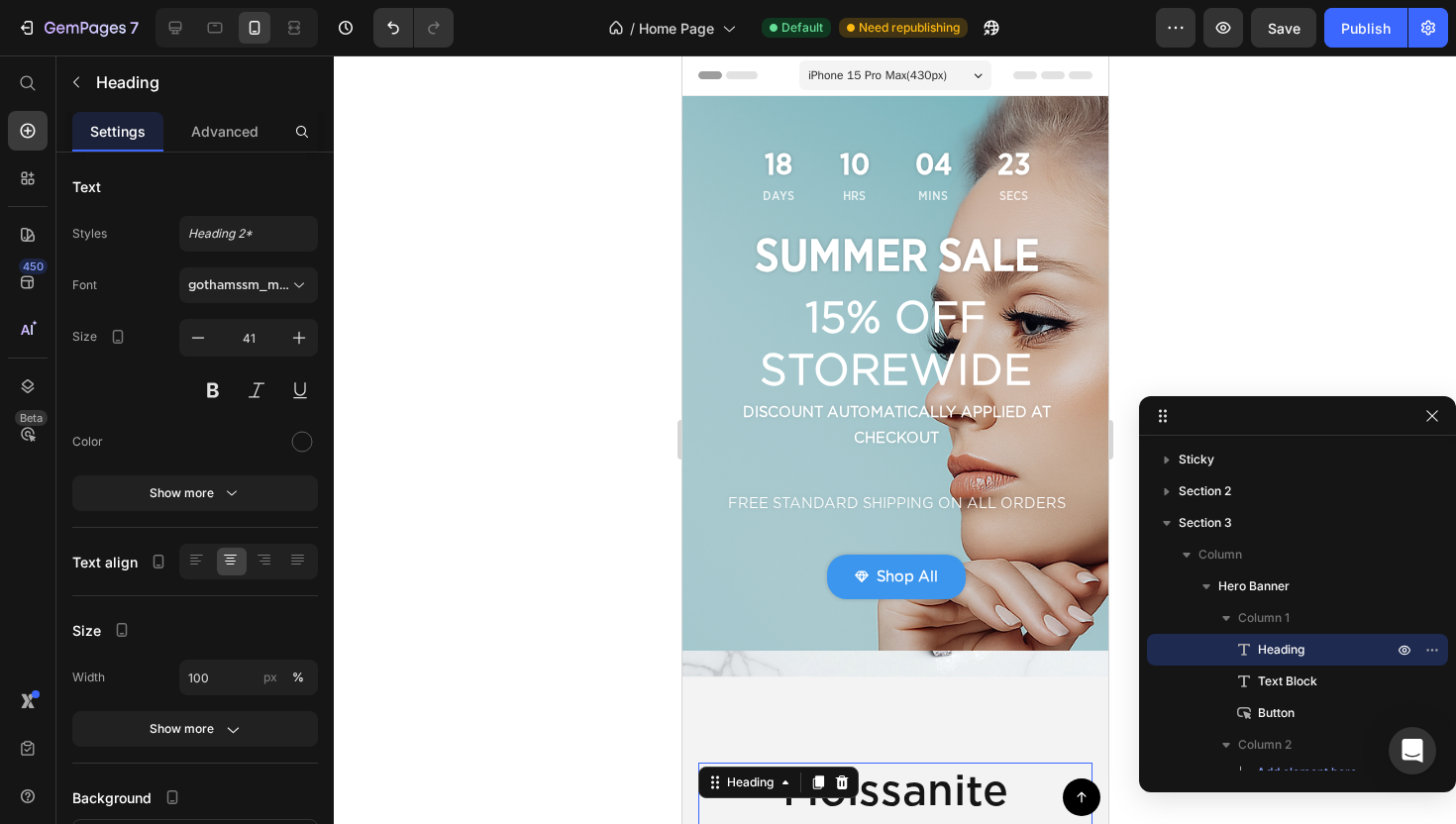 click 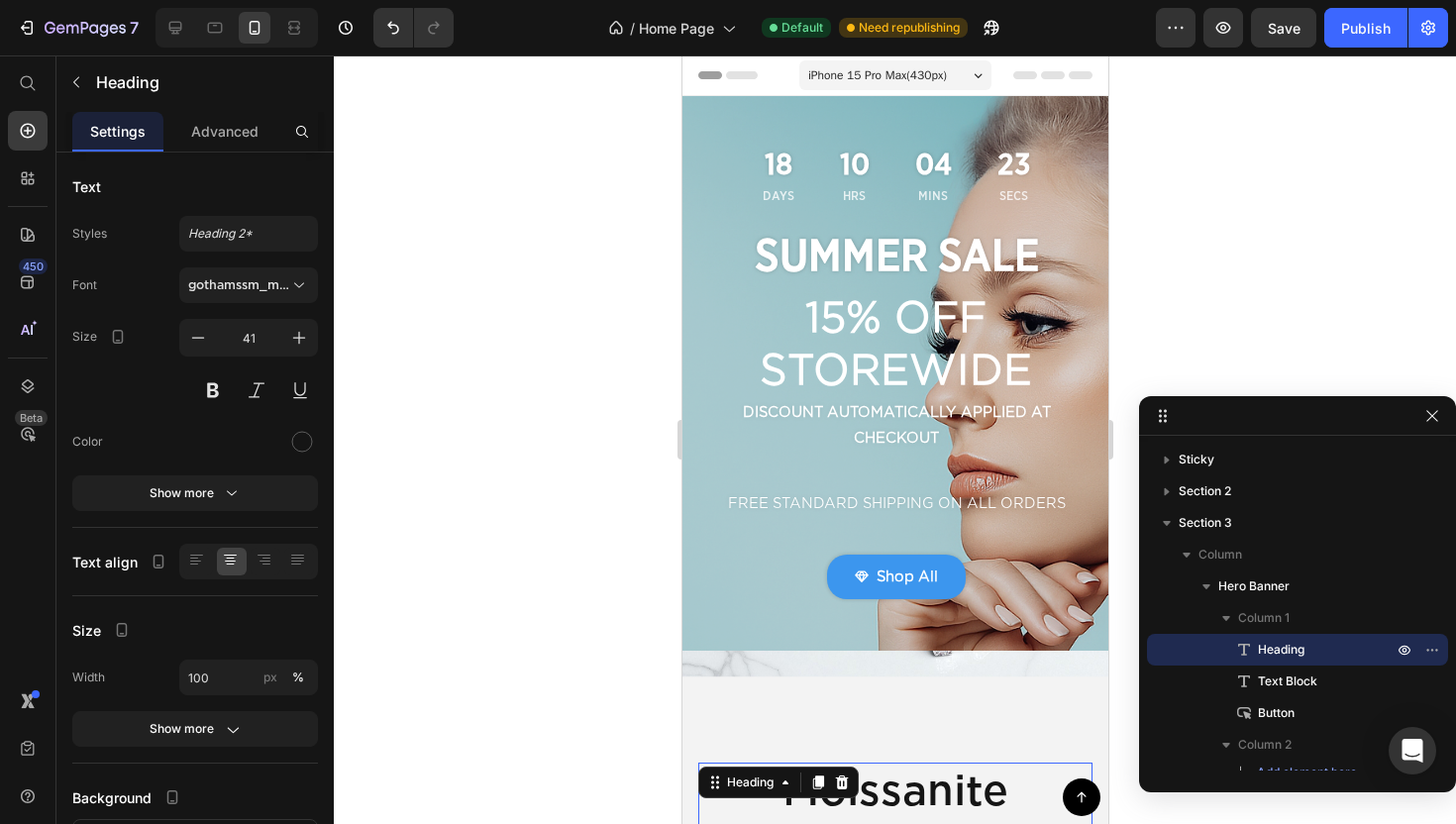 click on "15% OFF STOREWIDE" at bounding box center (895, 344) 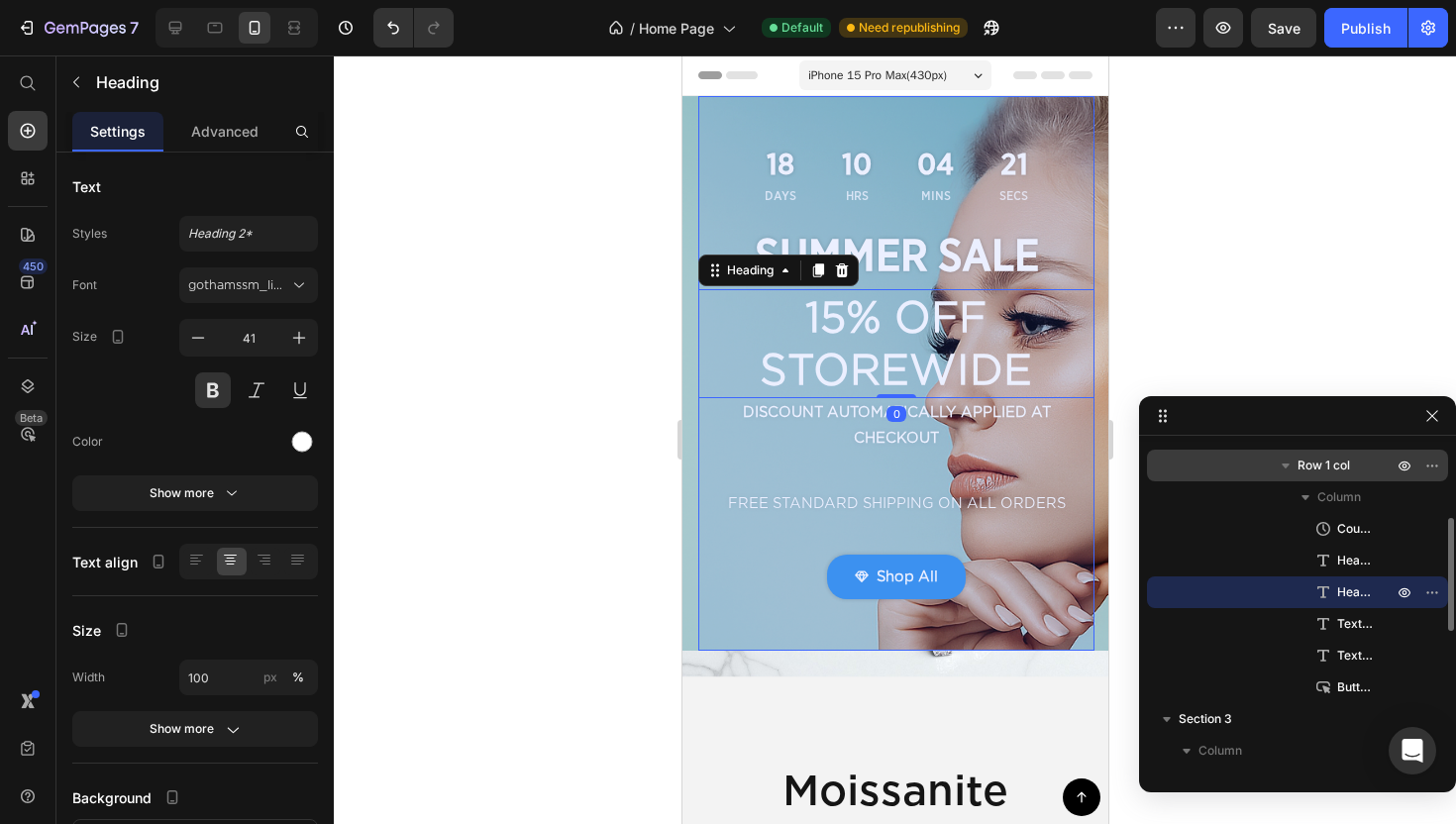 scroll, scrollTop: 0, scrollLeft: 0, axis: both 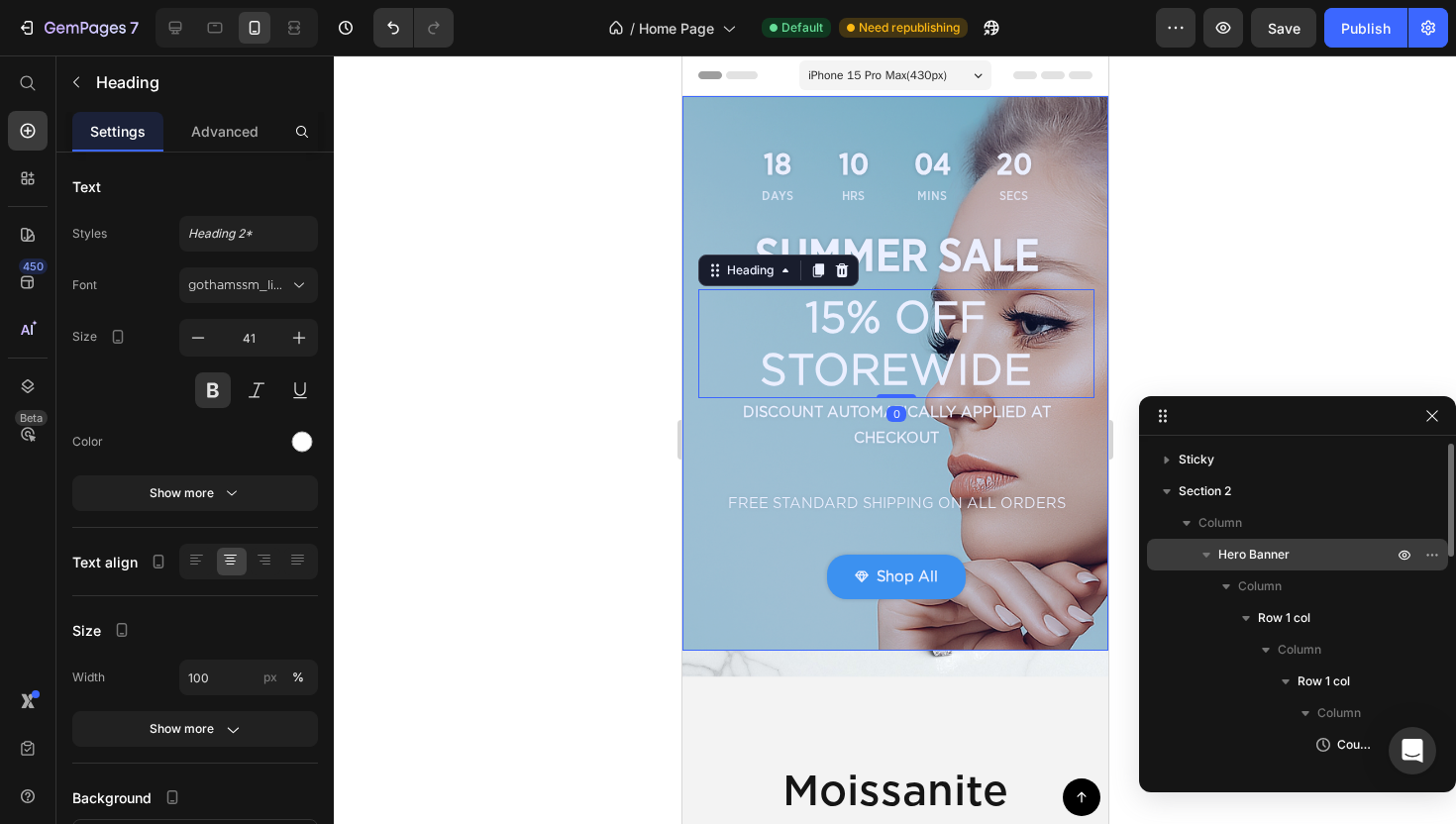 click on "Hero Banner" at bounding box center [1254, 555] 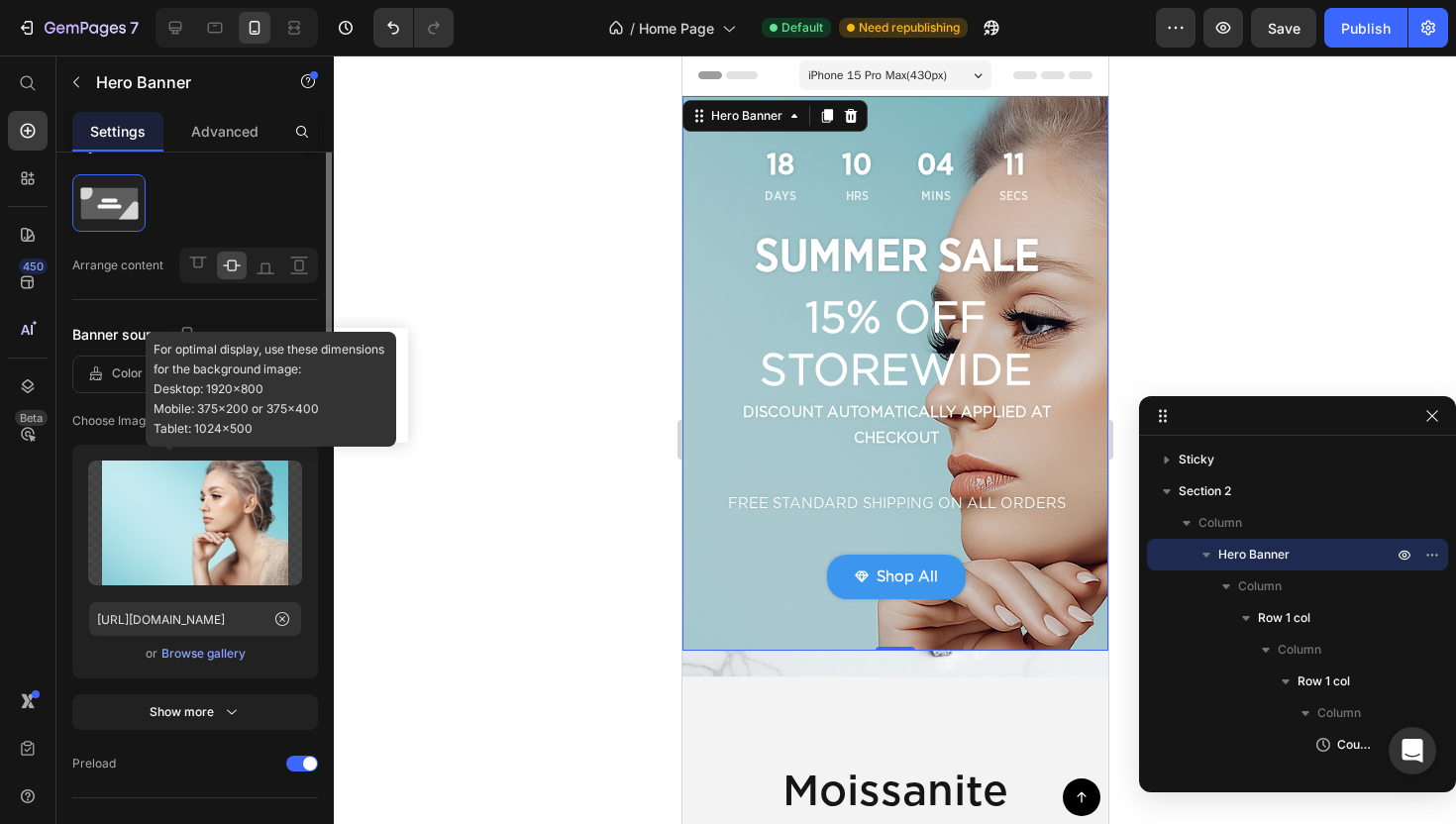 scroll, scrollTop: 0, scrollLeft: 0, axis: both 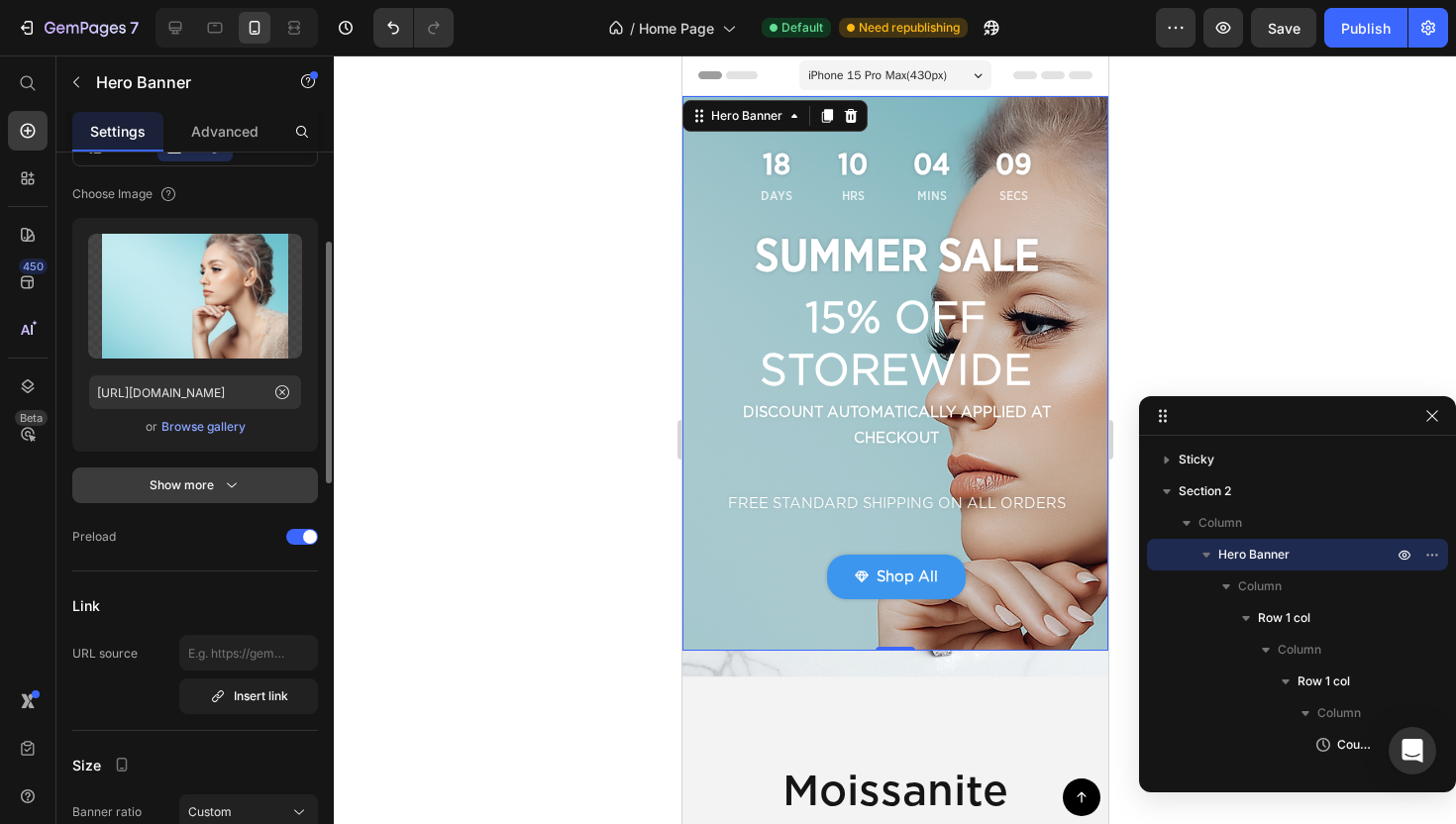 click on "Show more" at bounding box center [195, 485] 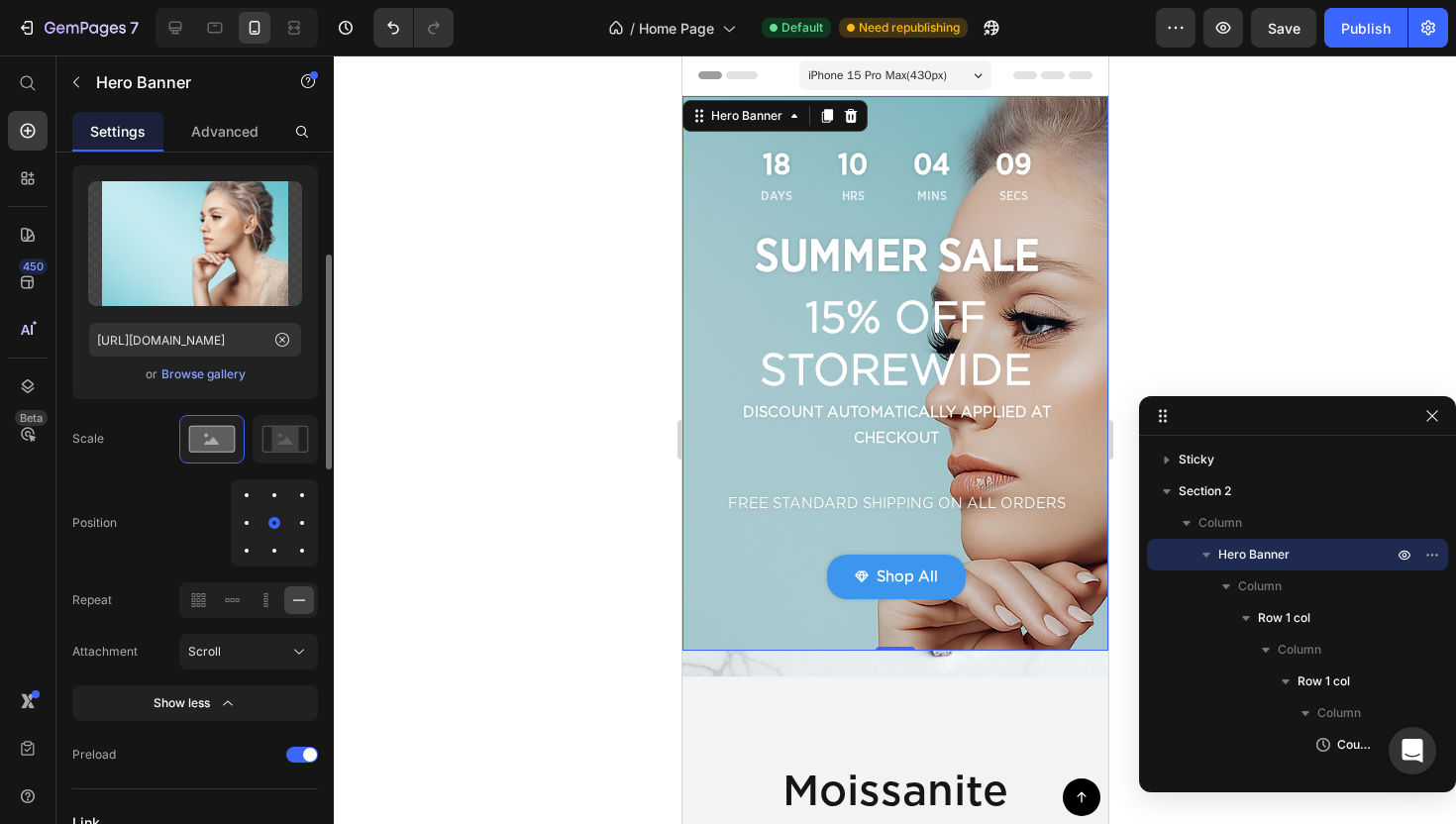 scroll, scrollTop: 334, scrollLeft: 0, axis: vertical 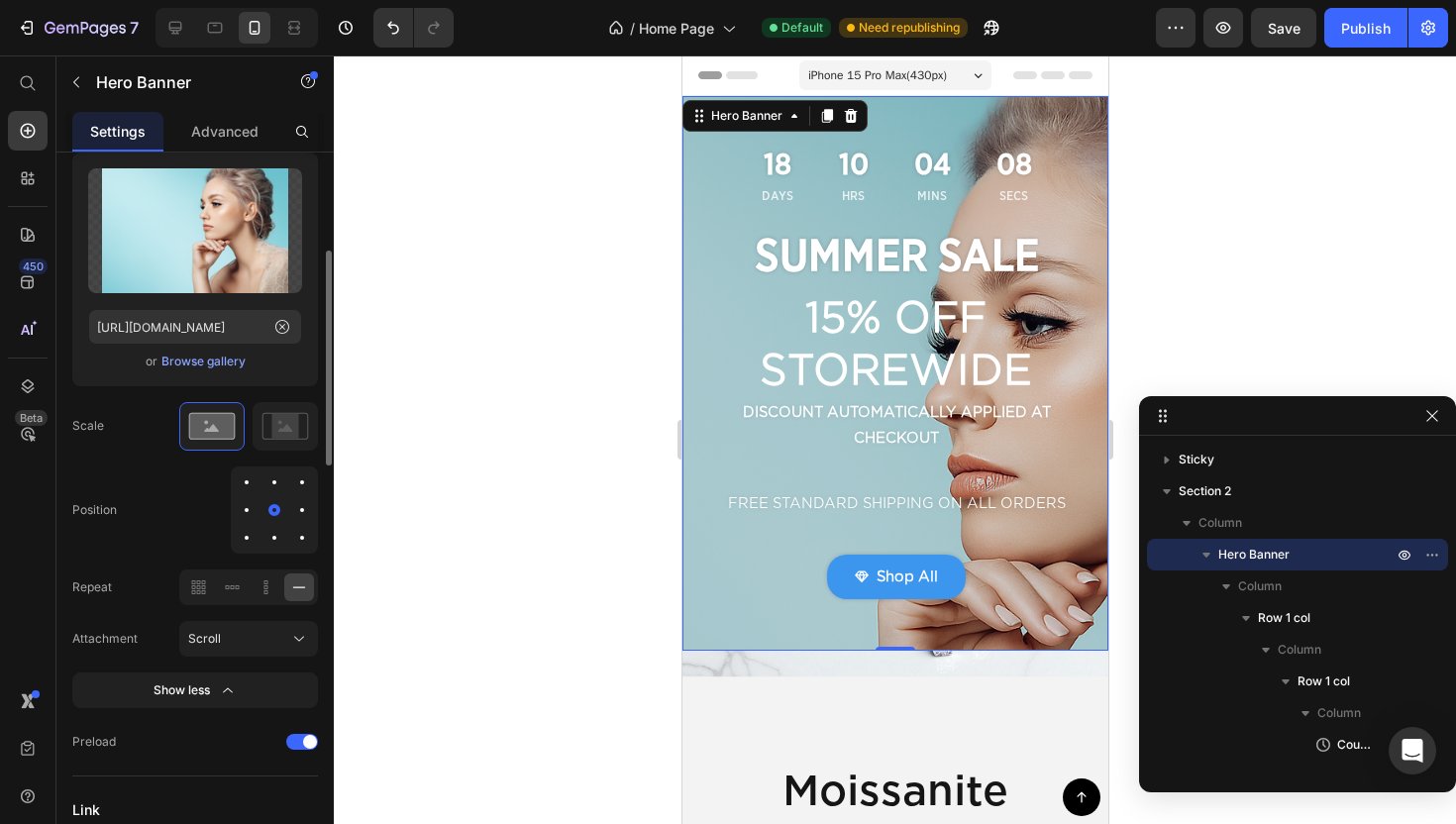 click at bounding box center [247, 510] 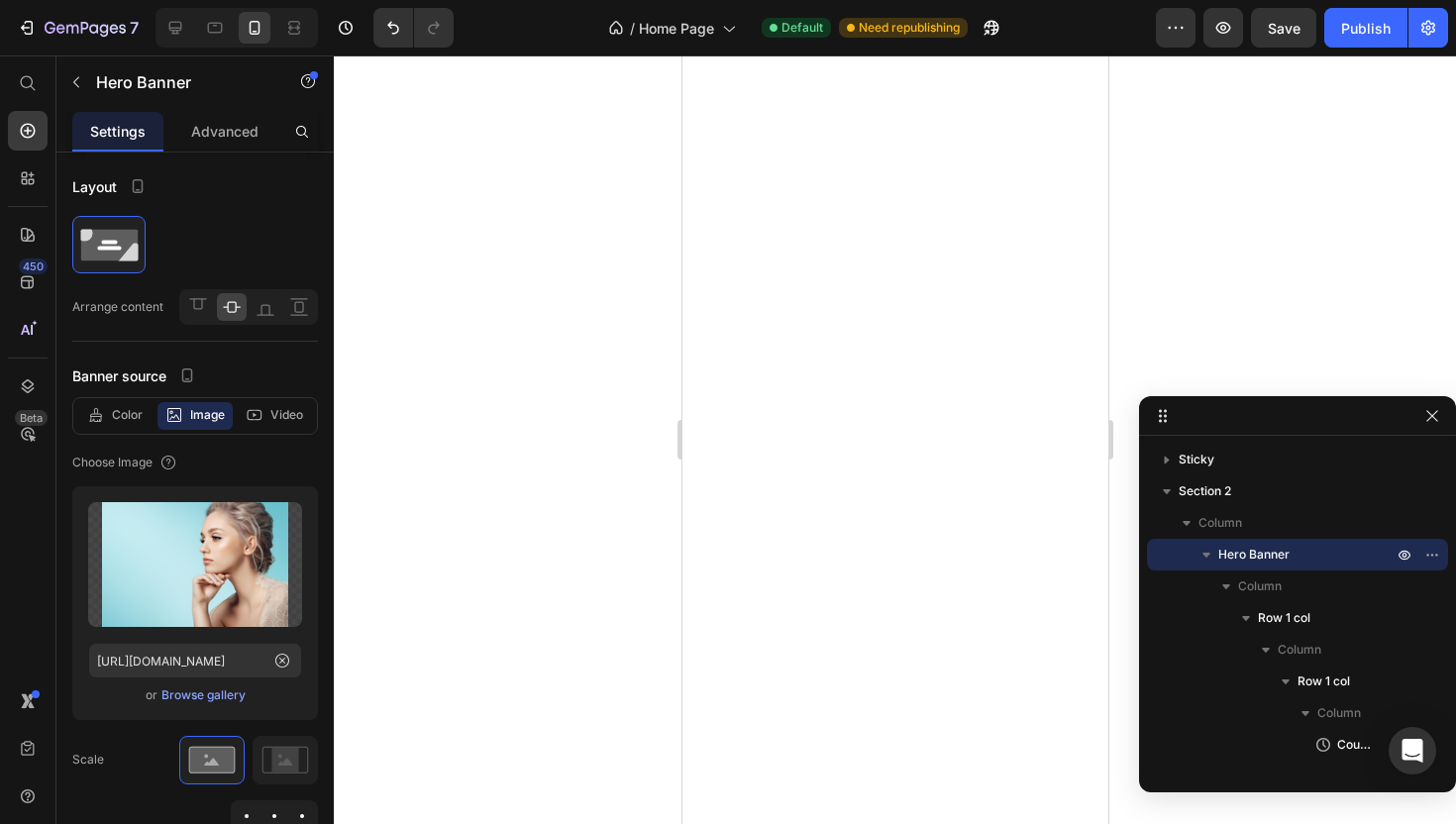 scroll, scrollTop: 0, scrollLeft: 0, axis: both 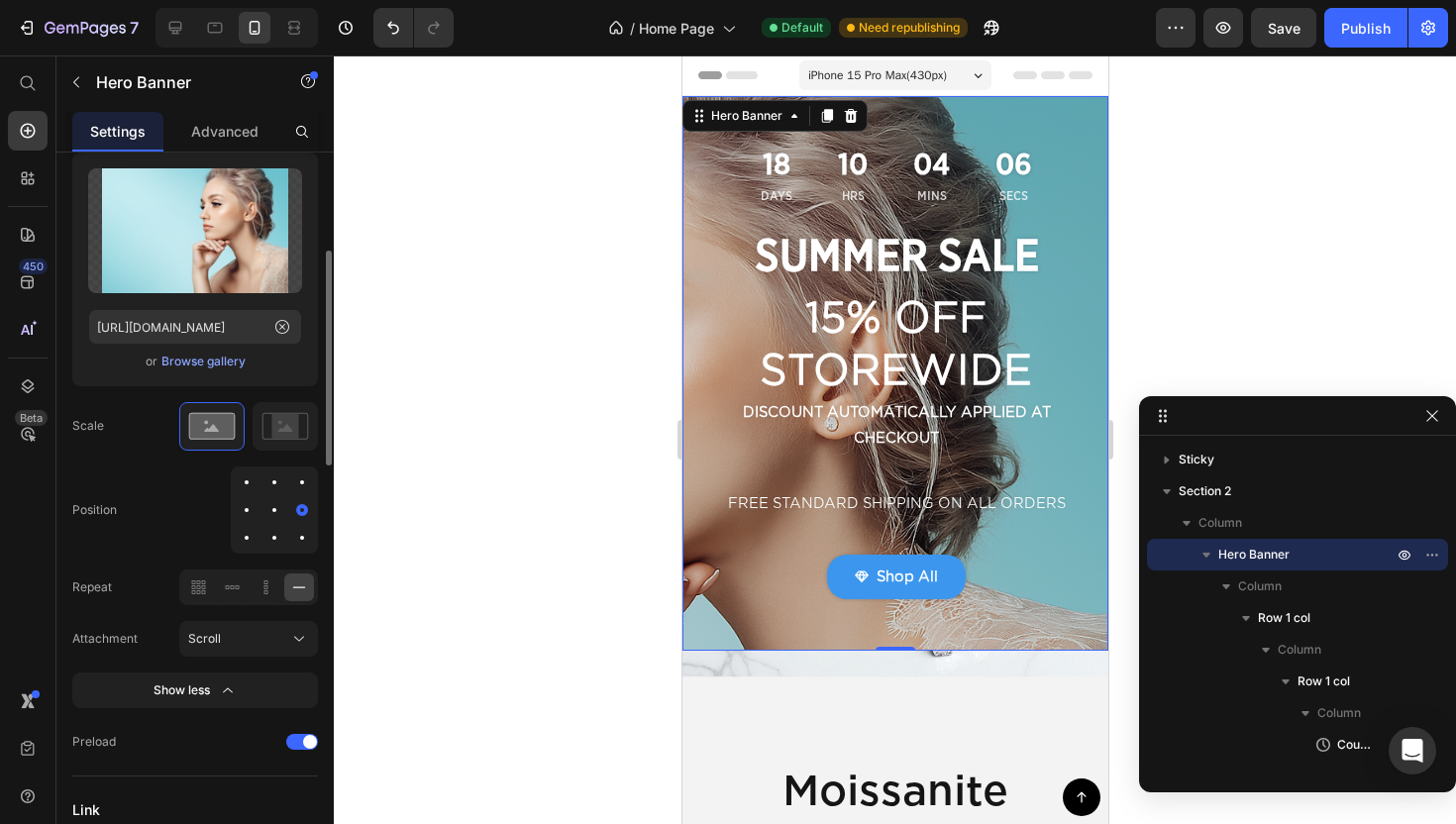 click at bounding box center (274, 510) 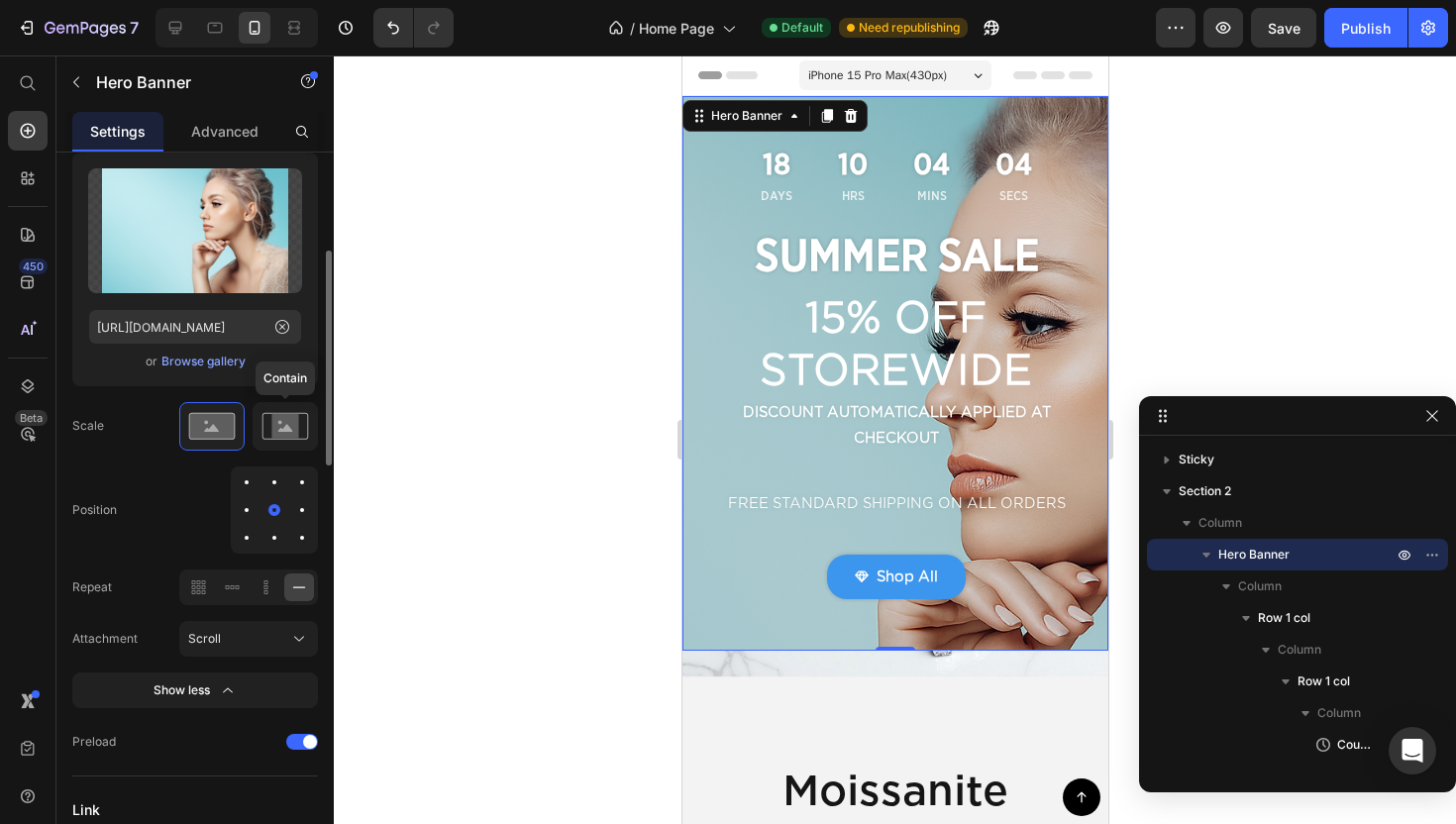 click 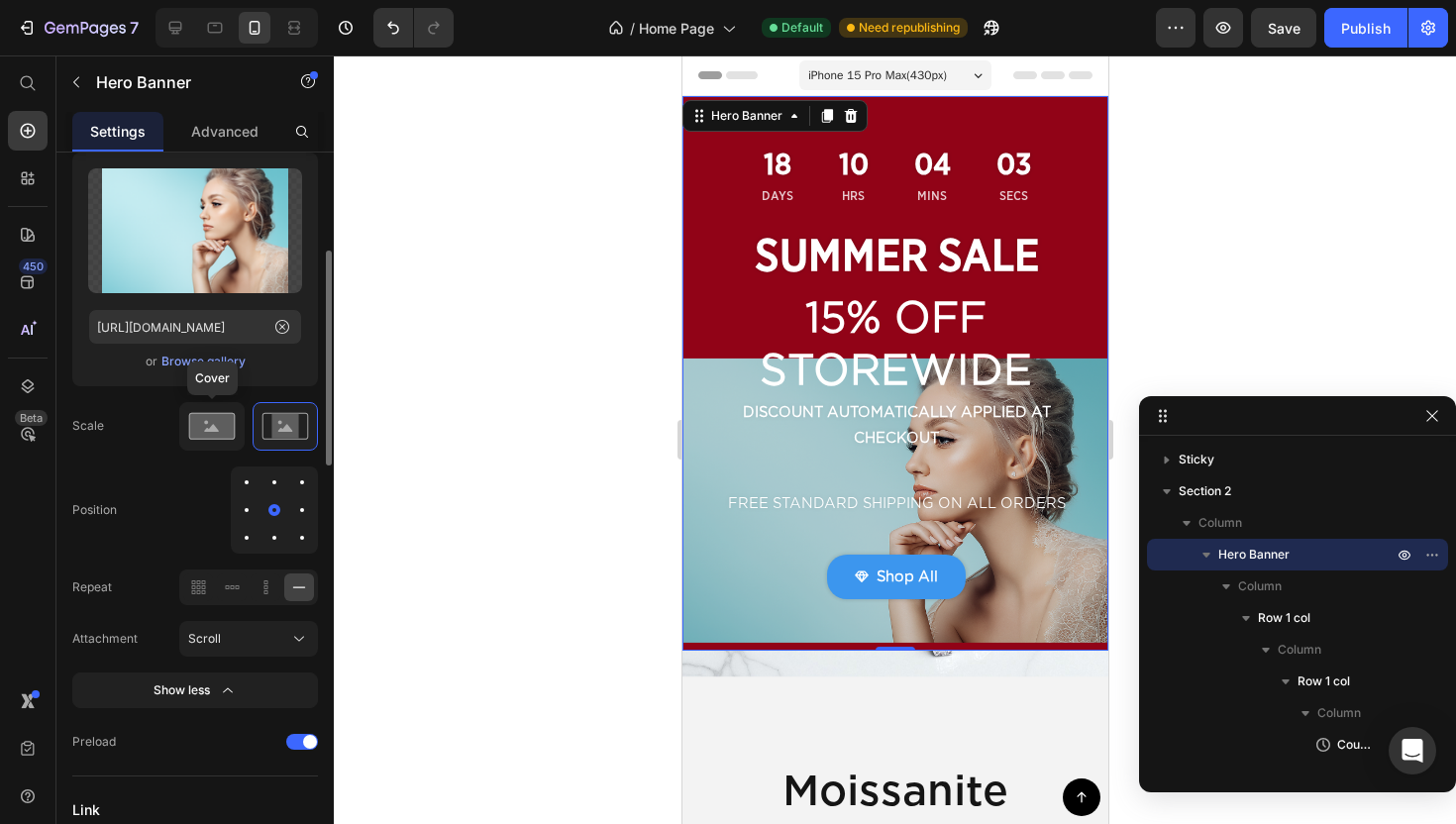 click 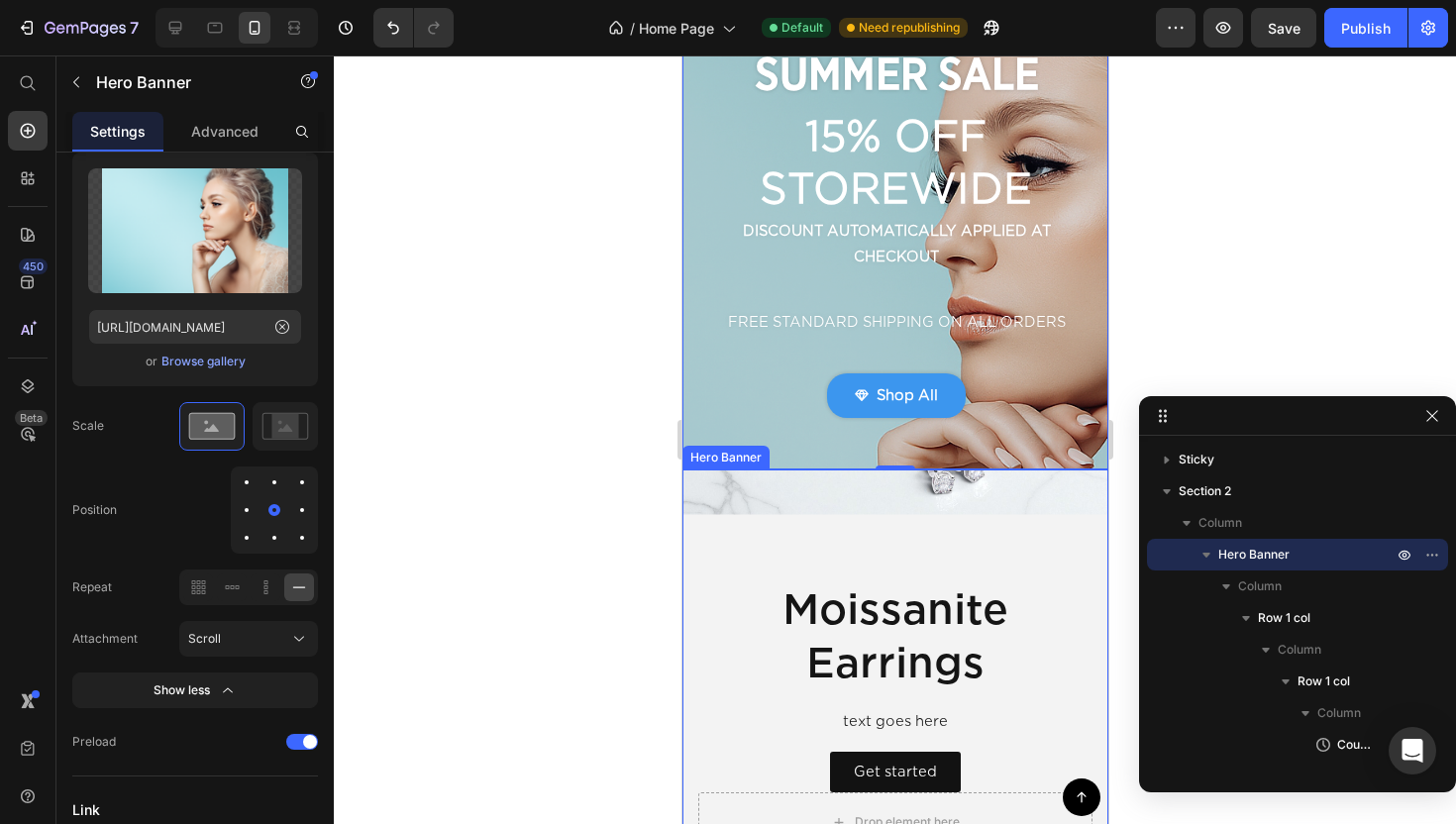 scroll, scrollTop: 187, scrollLeft: 0, axis: vertical 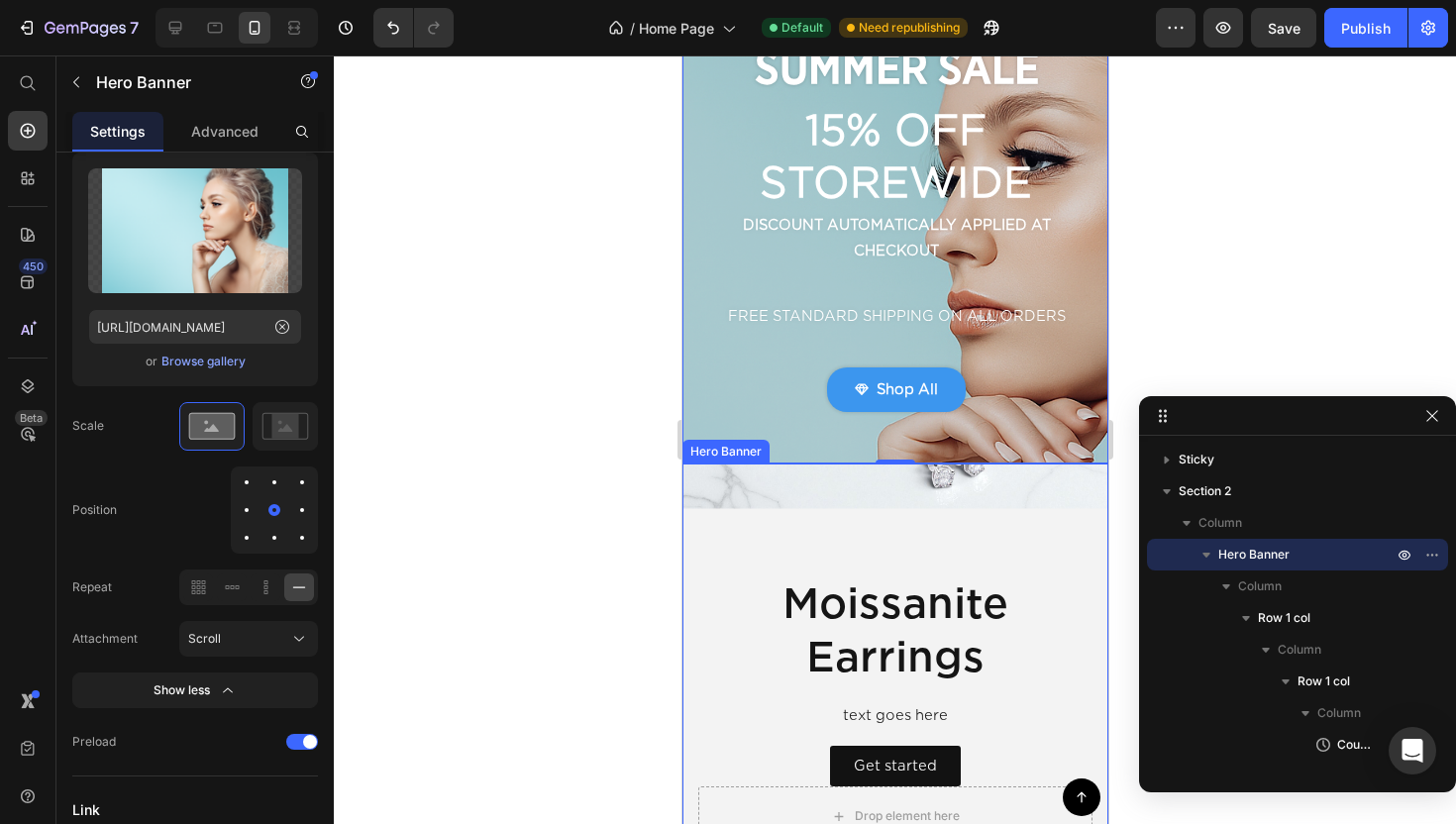 click at bounding box center [894, 799] 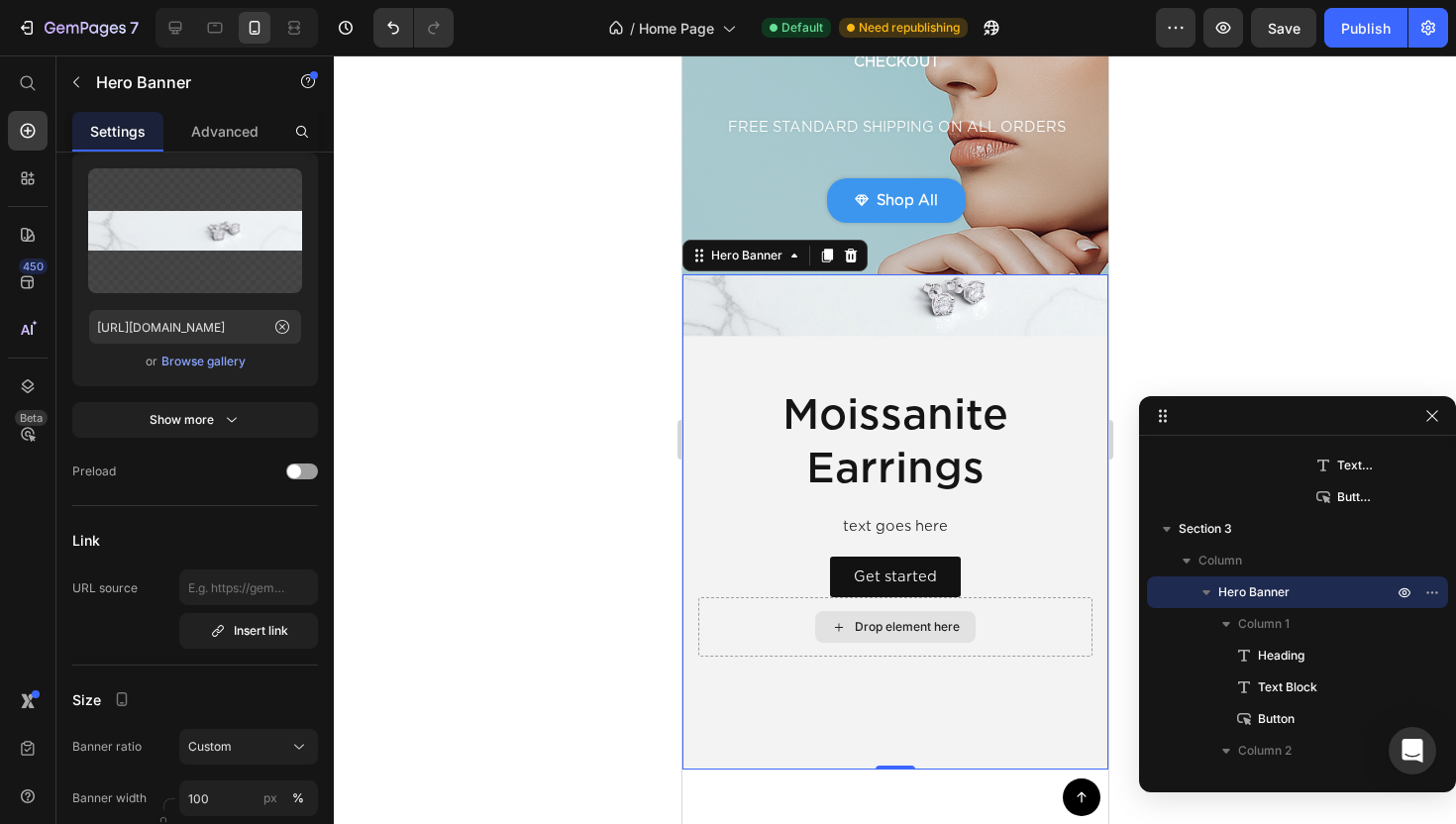 scroll, scrollTop: 375, scrollLeft: 0, axis: vertical 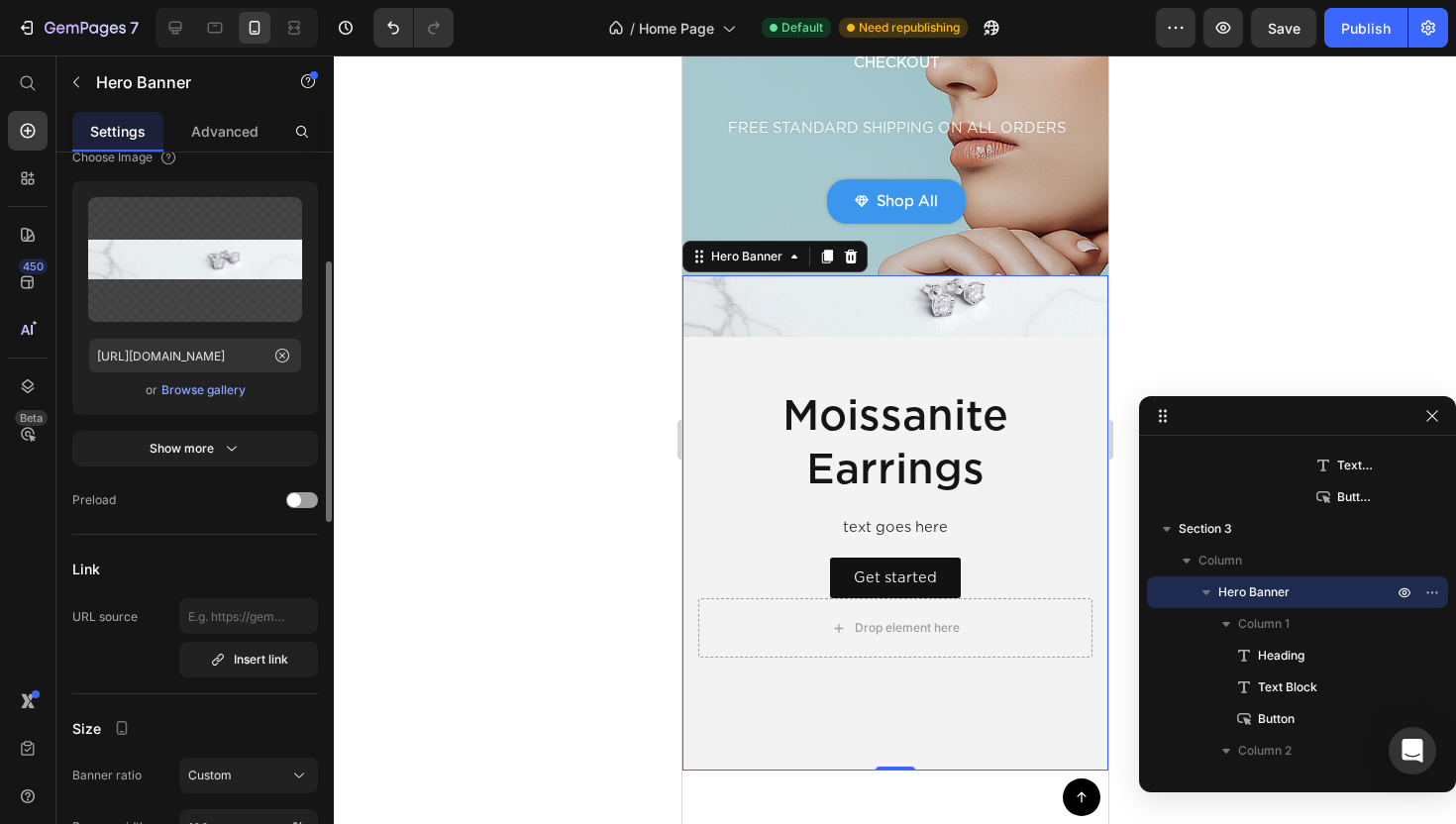 click on "Browse gallery" at bounding box center [203, 390] 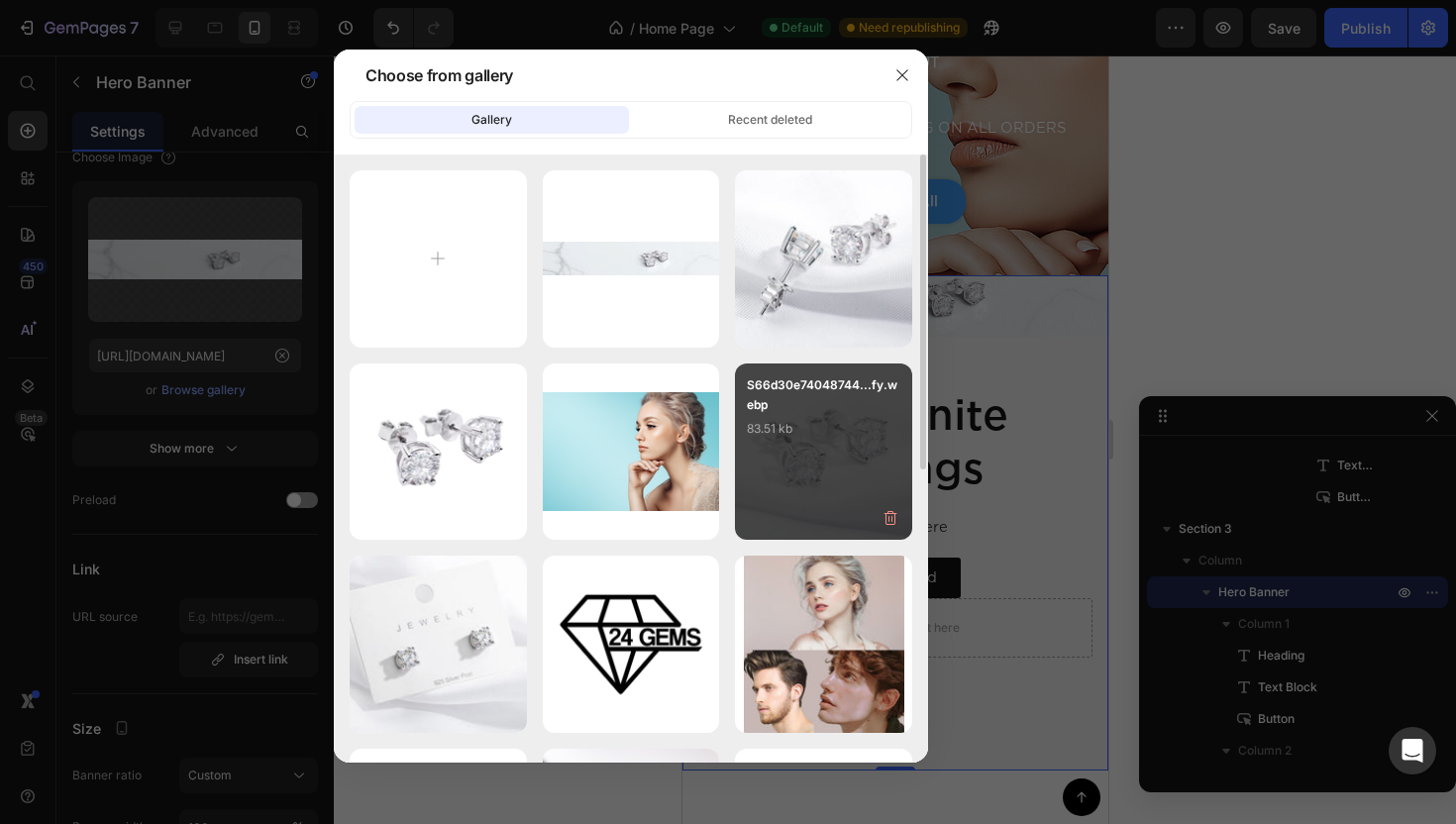 click on "S66d30e74048744...fy.webp" at bounding box center [823, 395] 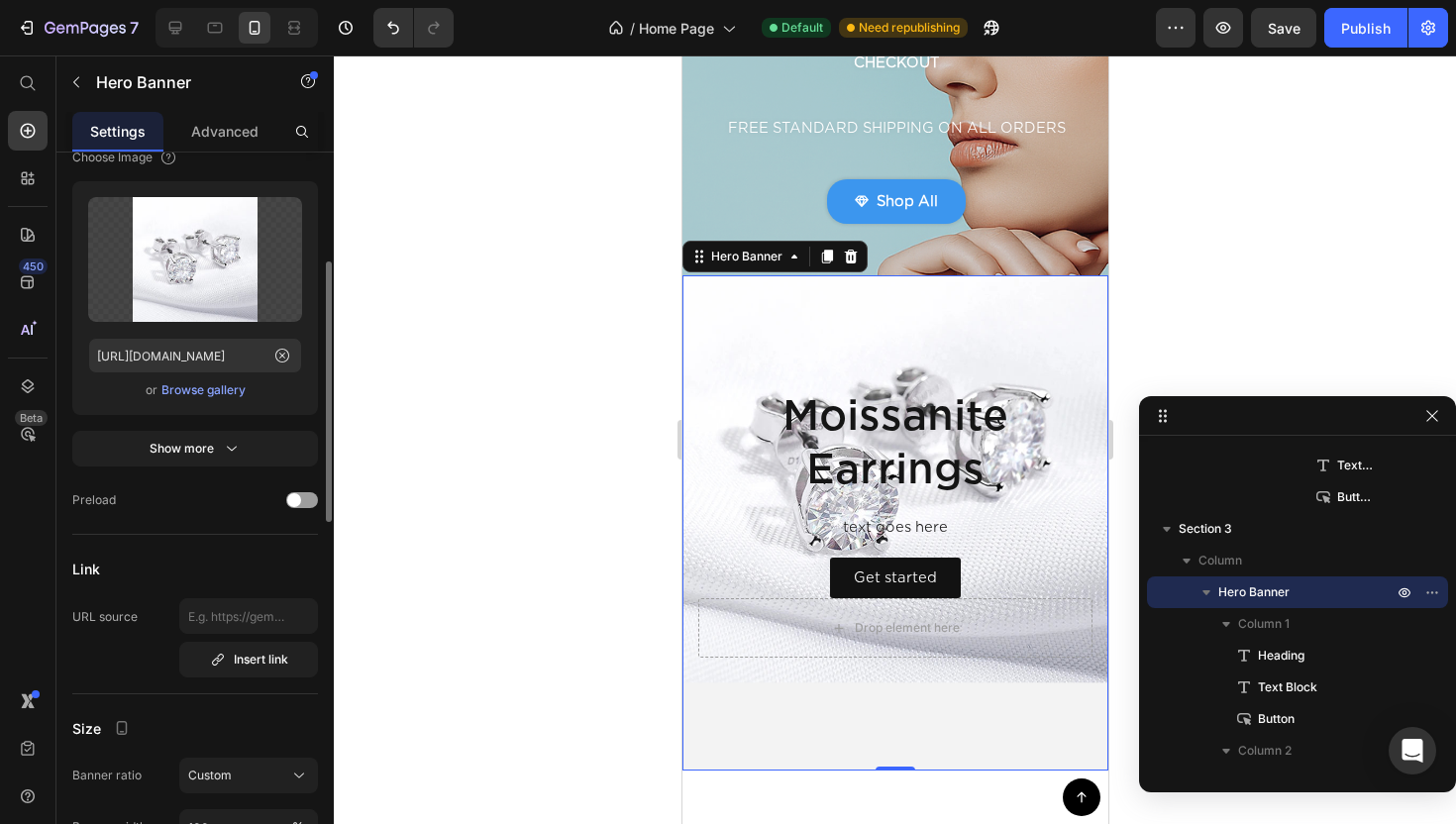 click on "Browse gallery" at bounding box center (203, 390) 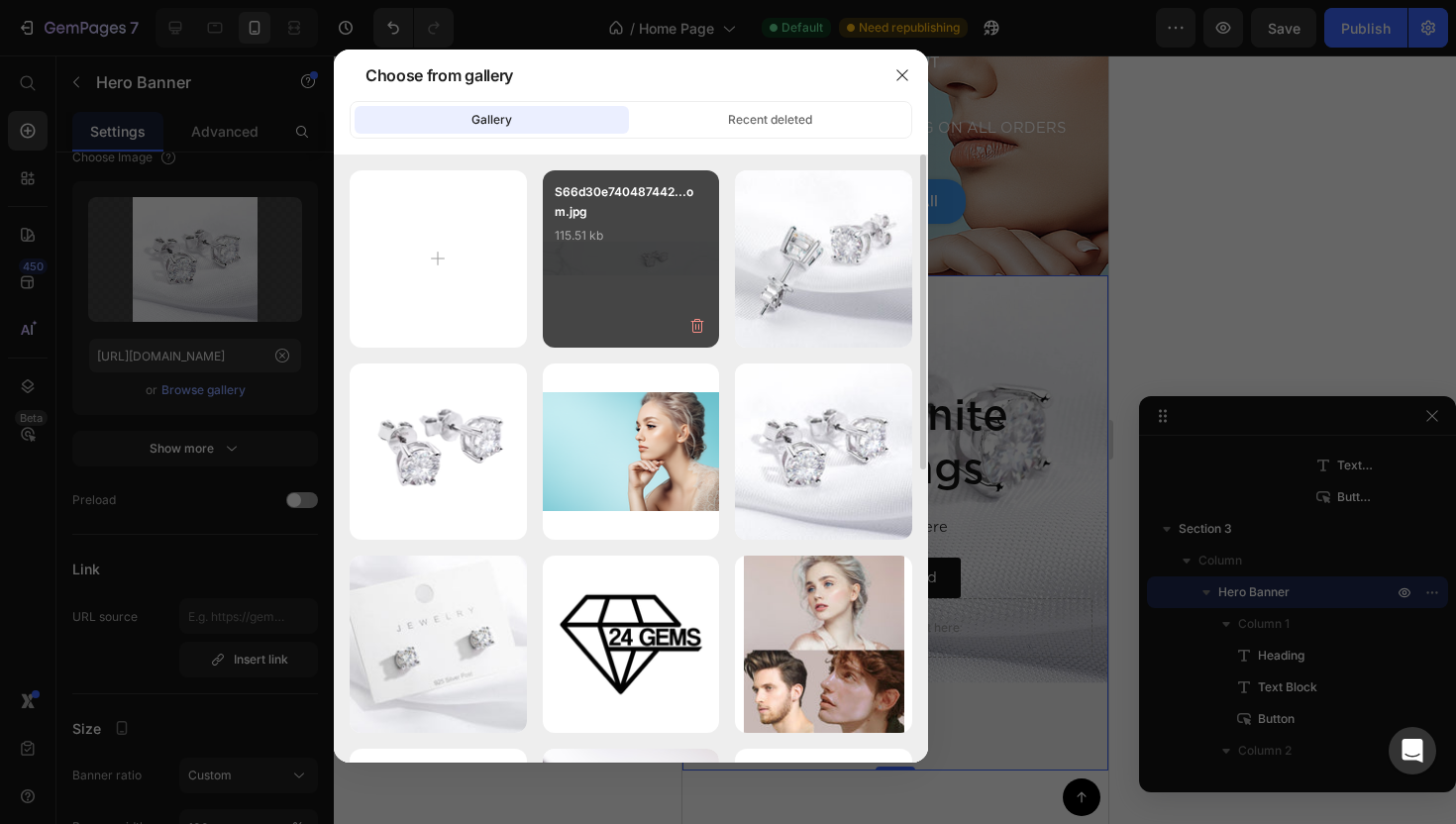 click on "S66d30e740487442...om.jpg 115.51 kb" at bounding box center [631, 258] 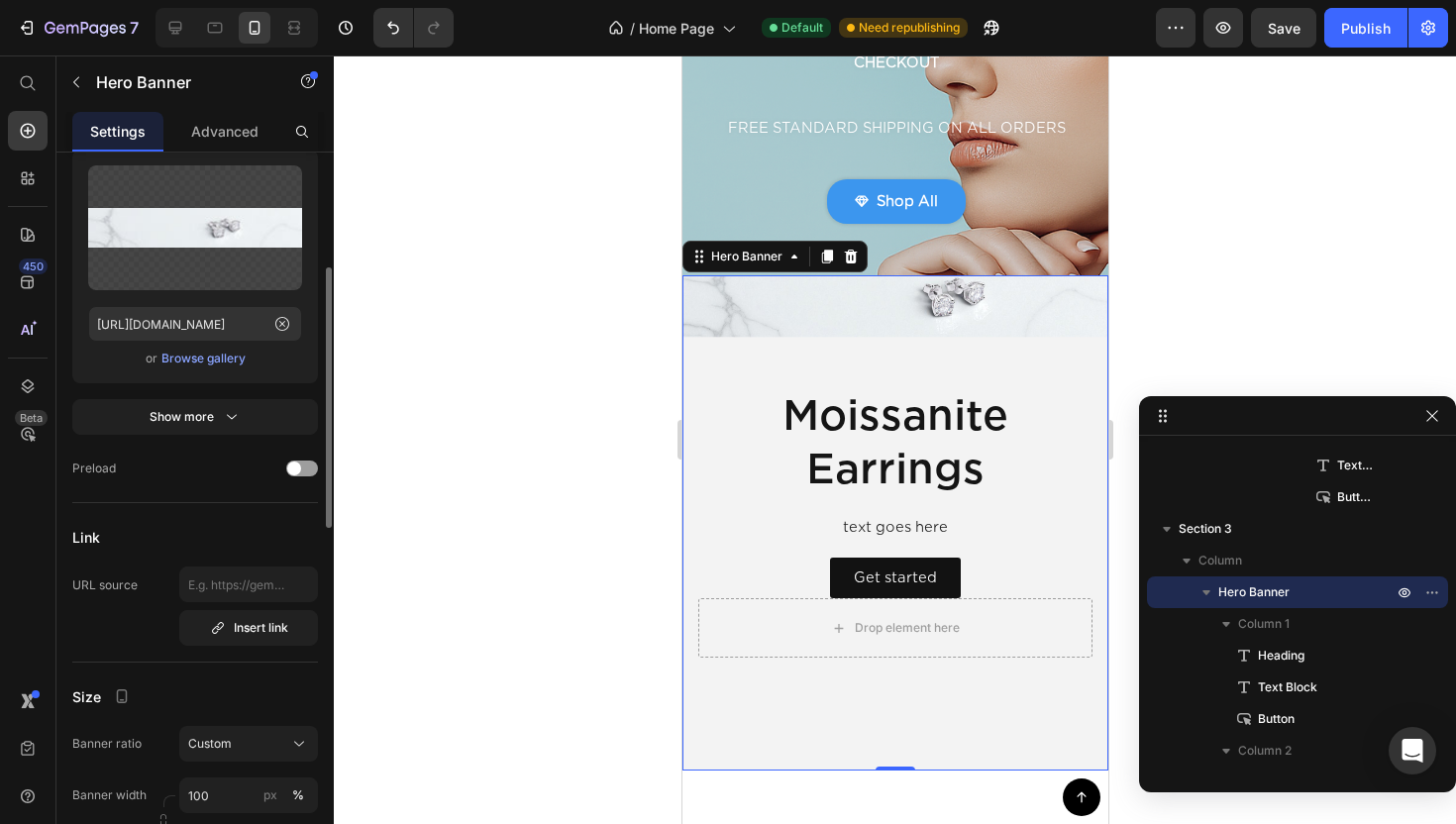 scroll, scrollTop: 332, scrollLeft: 0, axis: vertical 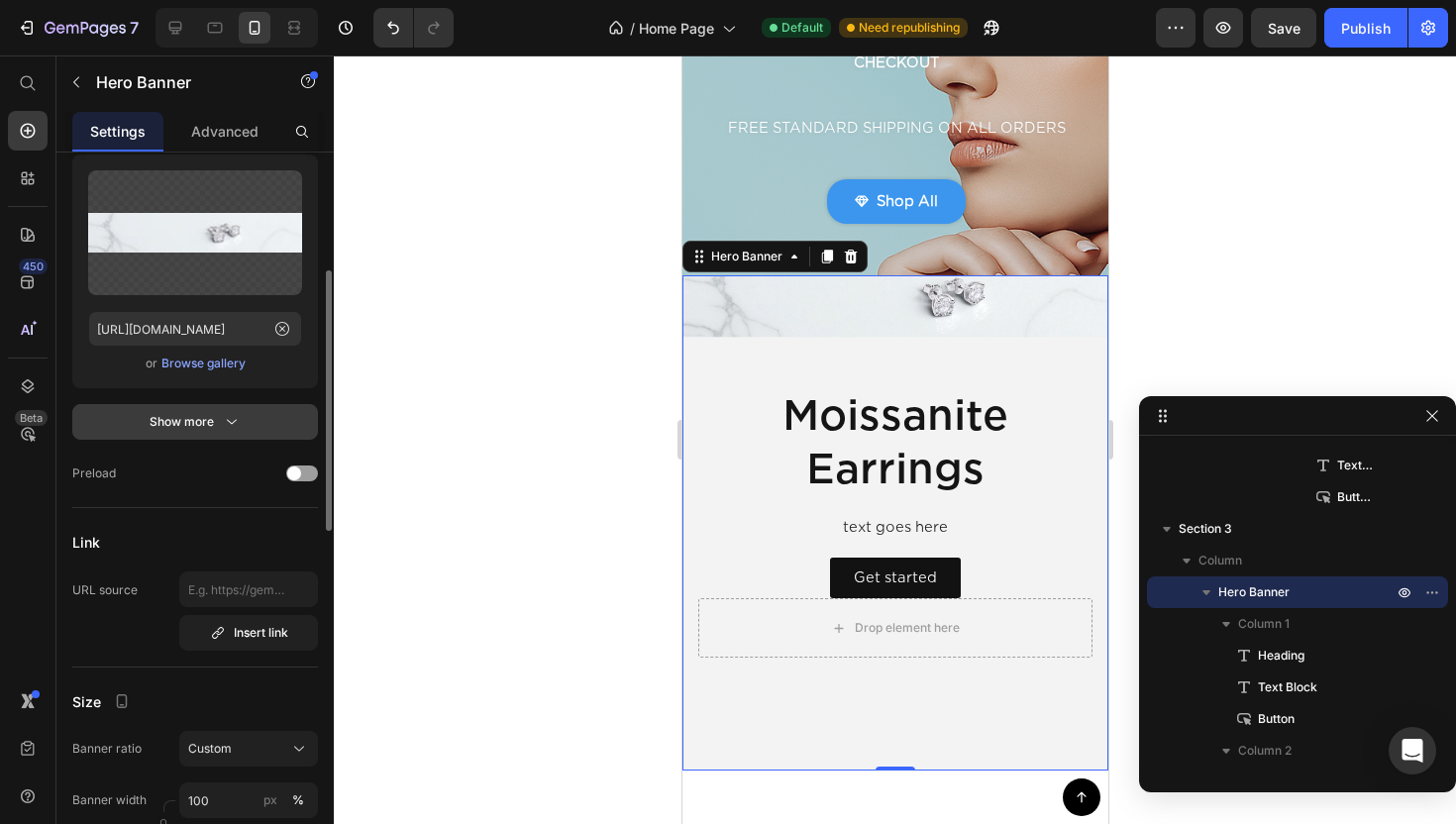 click on "Show more" at bounding box center (195, 422) 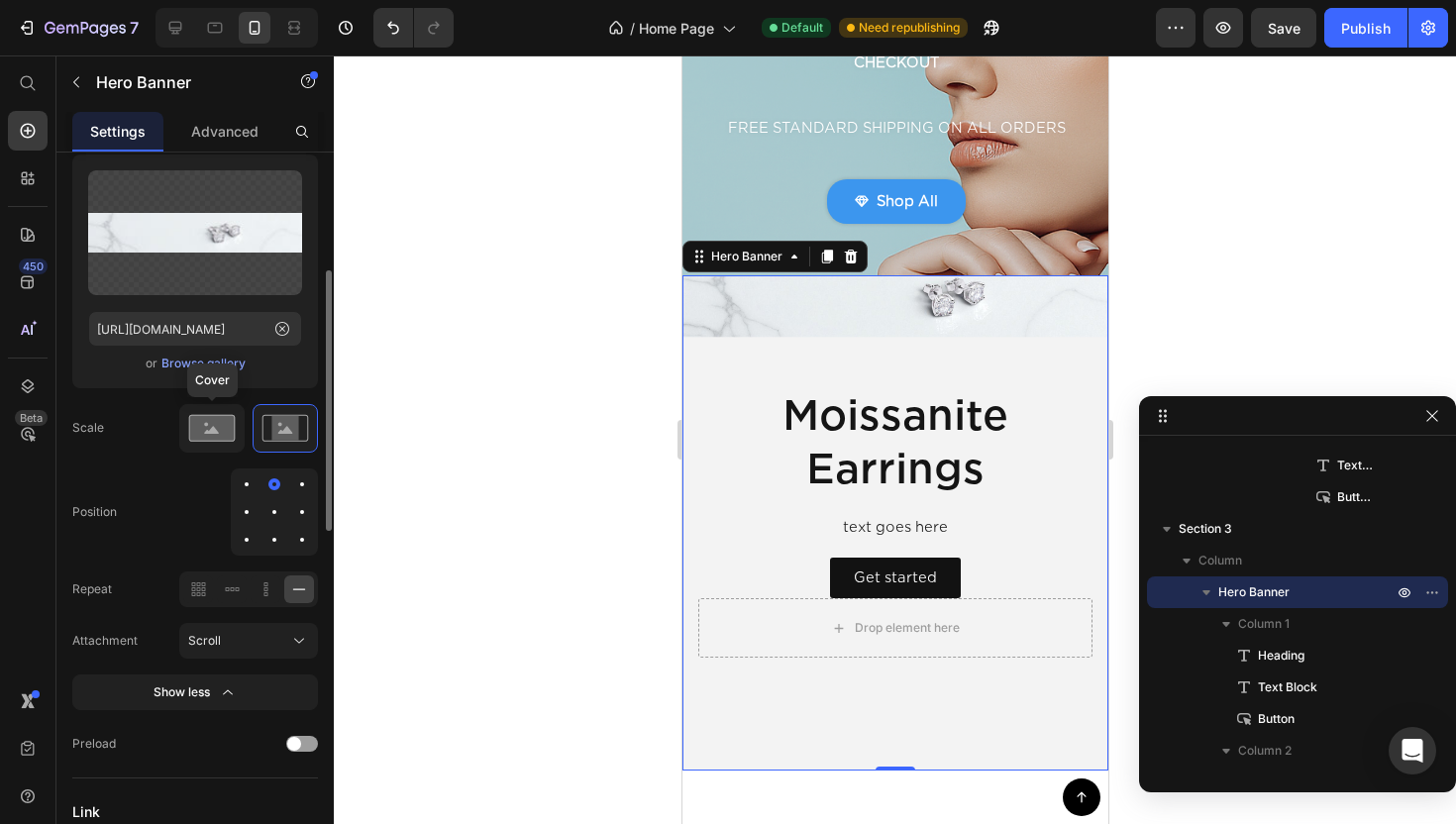 click 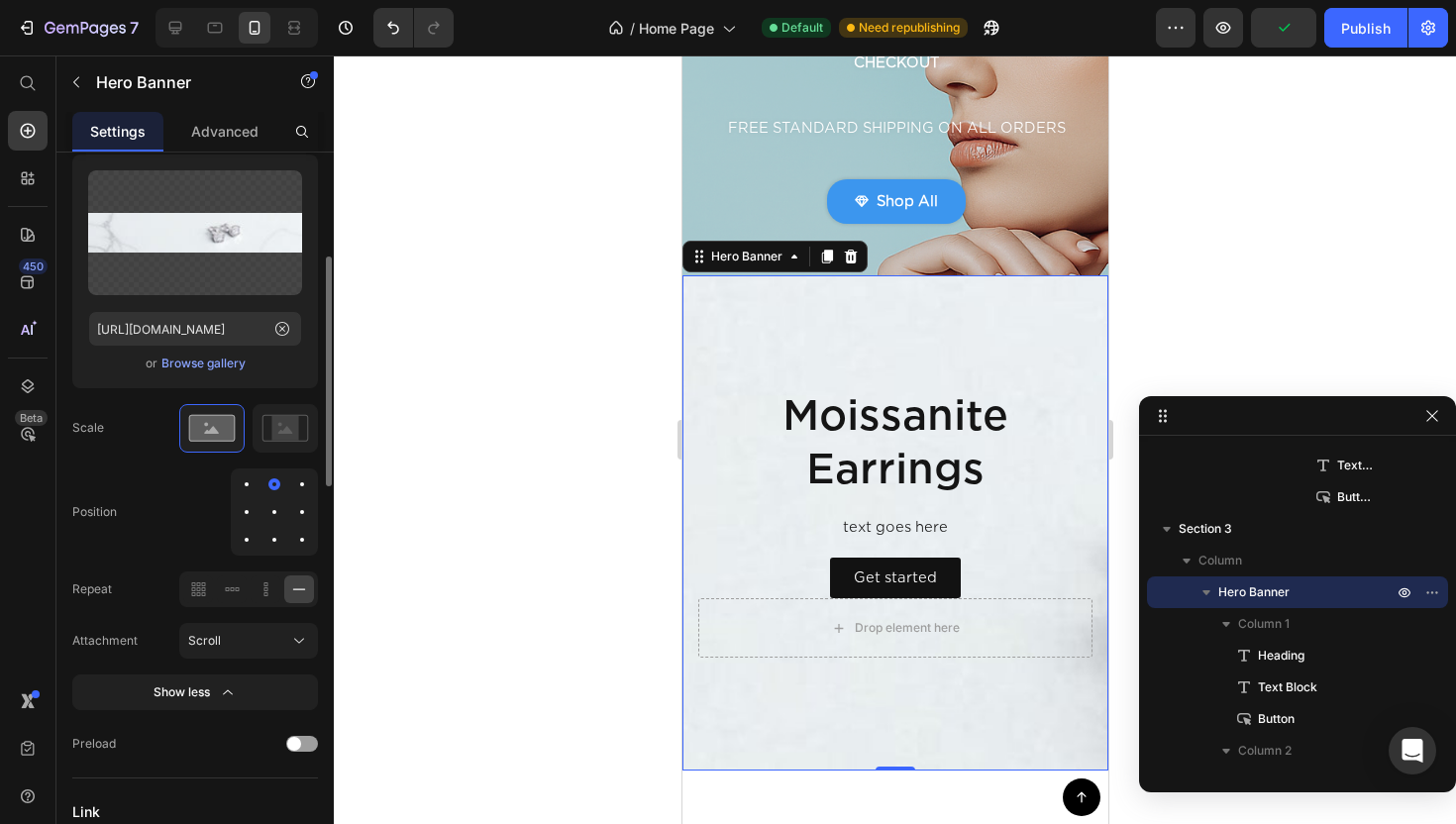 click at bounding box center (274, 512) 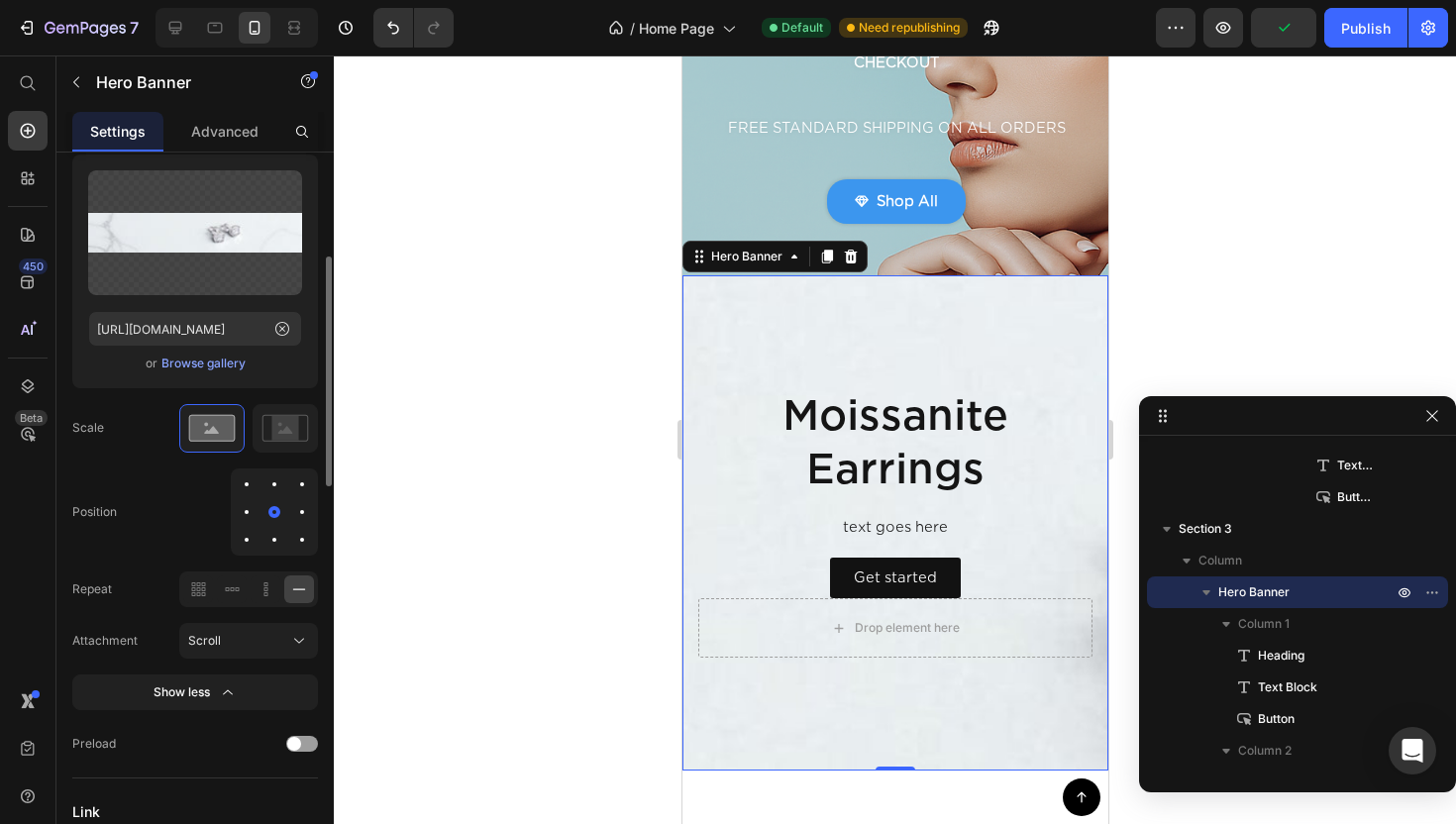 click at bounding box center [302, 512] 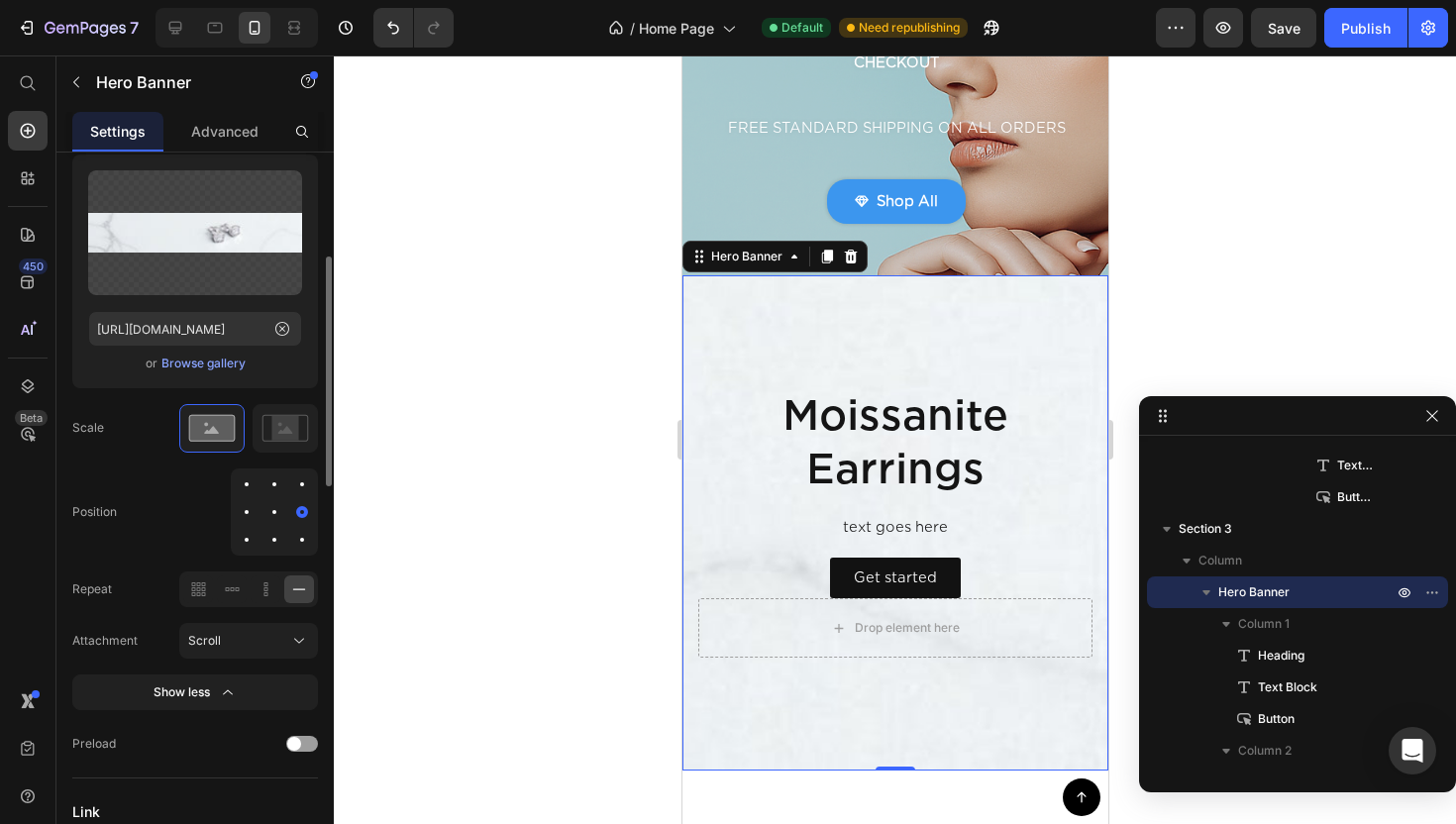 click at bounding box center [247, 512] 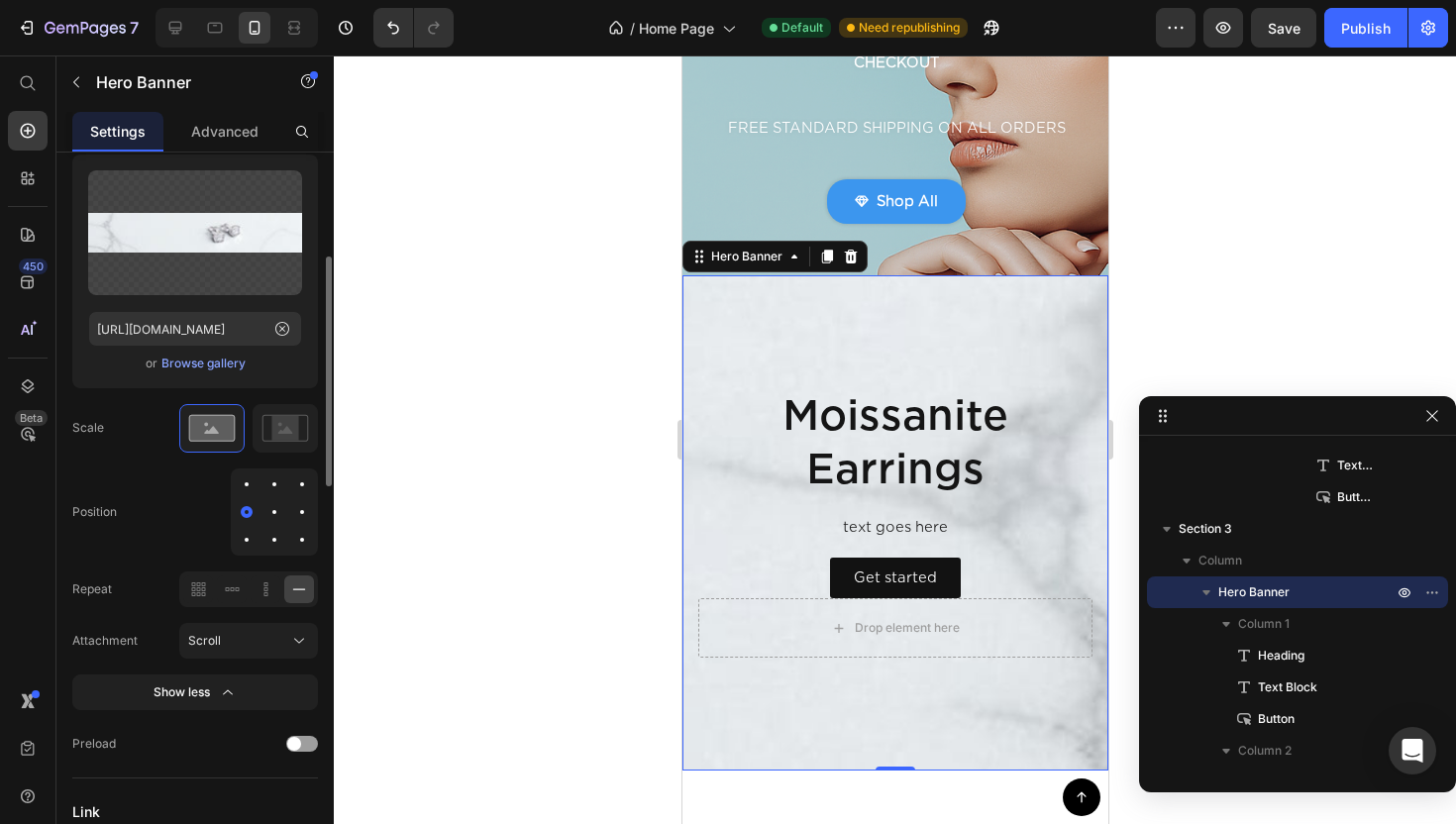 click at bounding box center [302, 512] 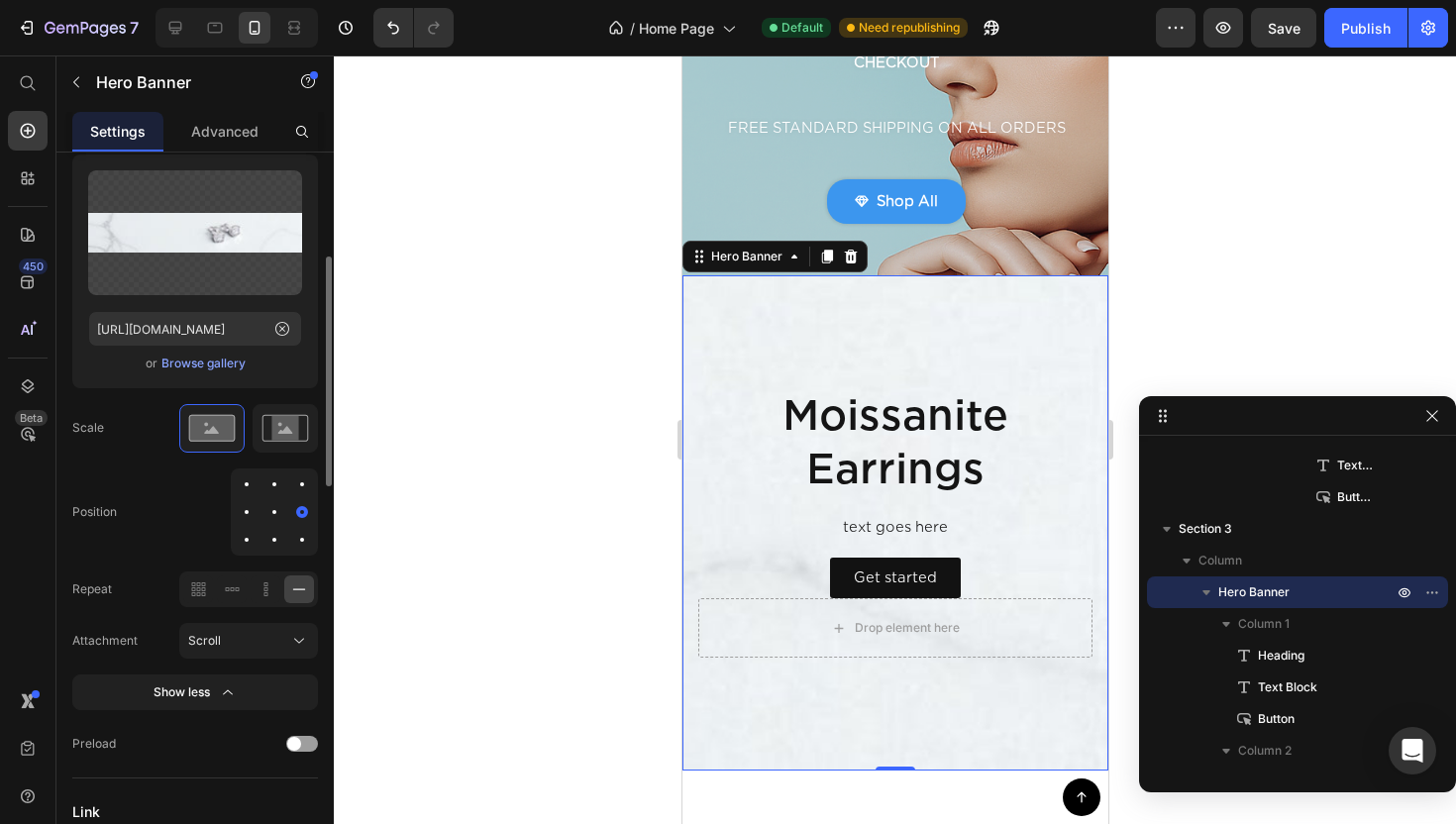click 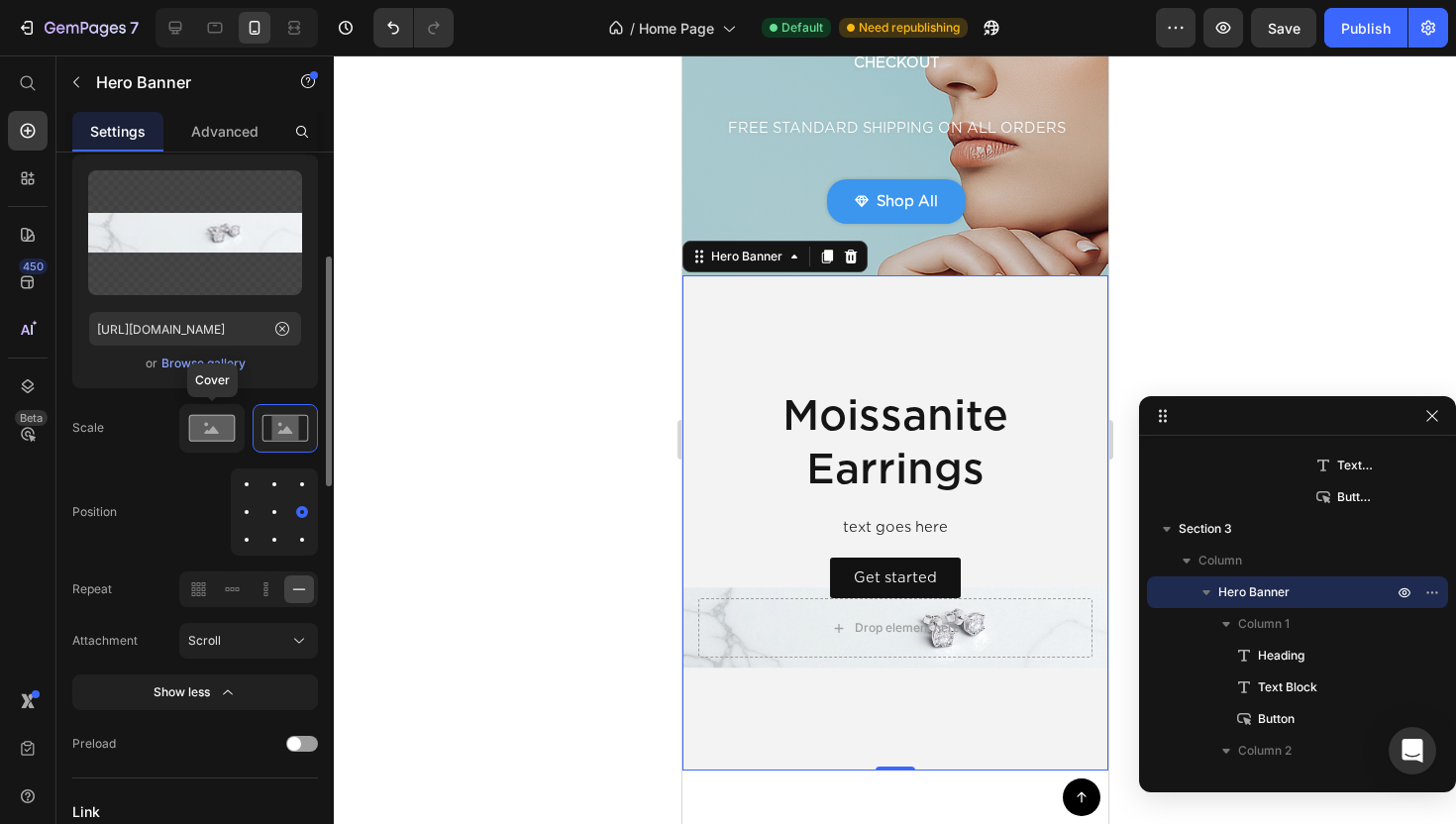 click 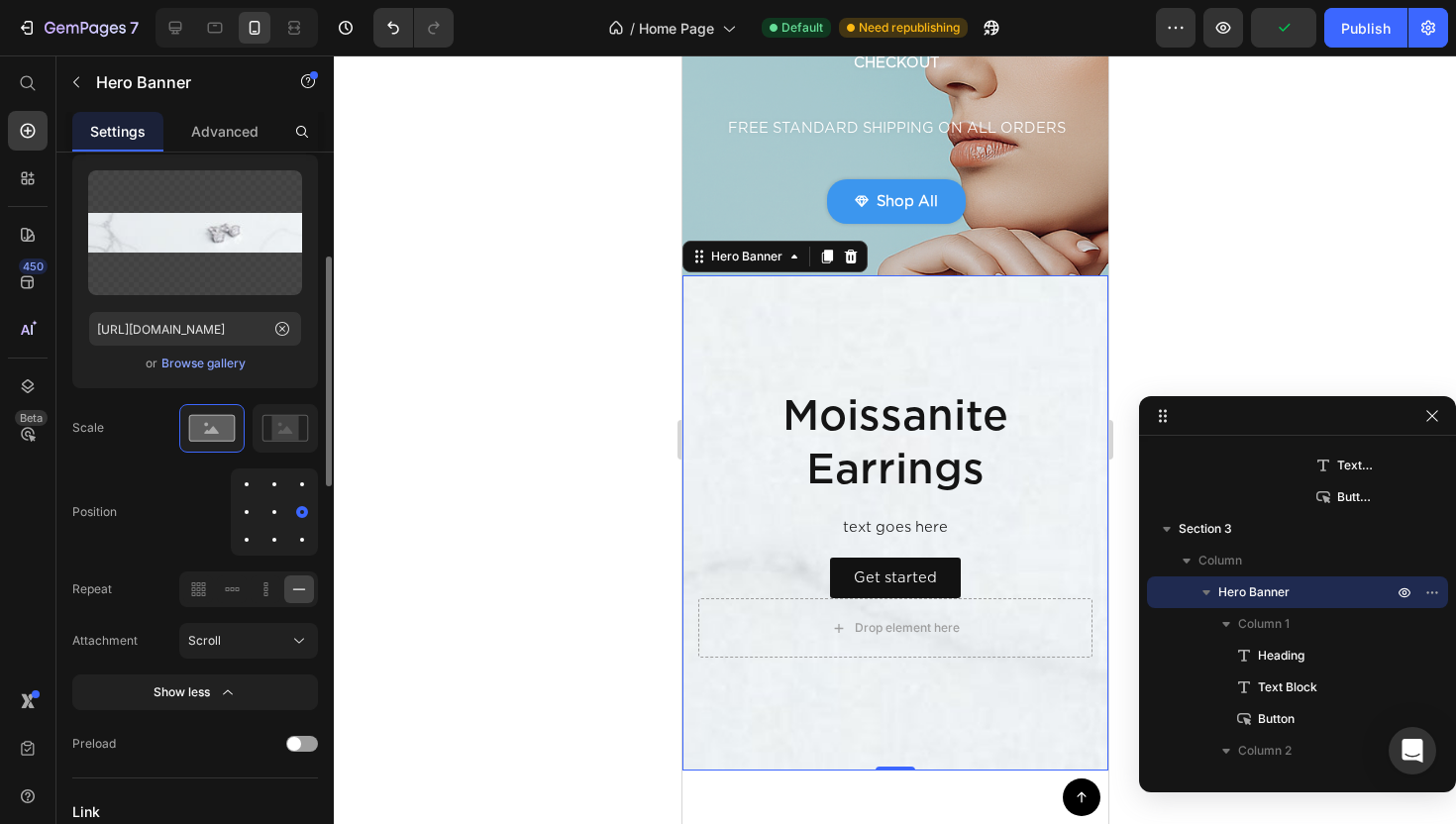 click on "Browse gallery" at bounding box center [203, 363] 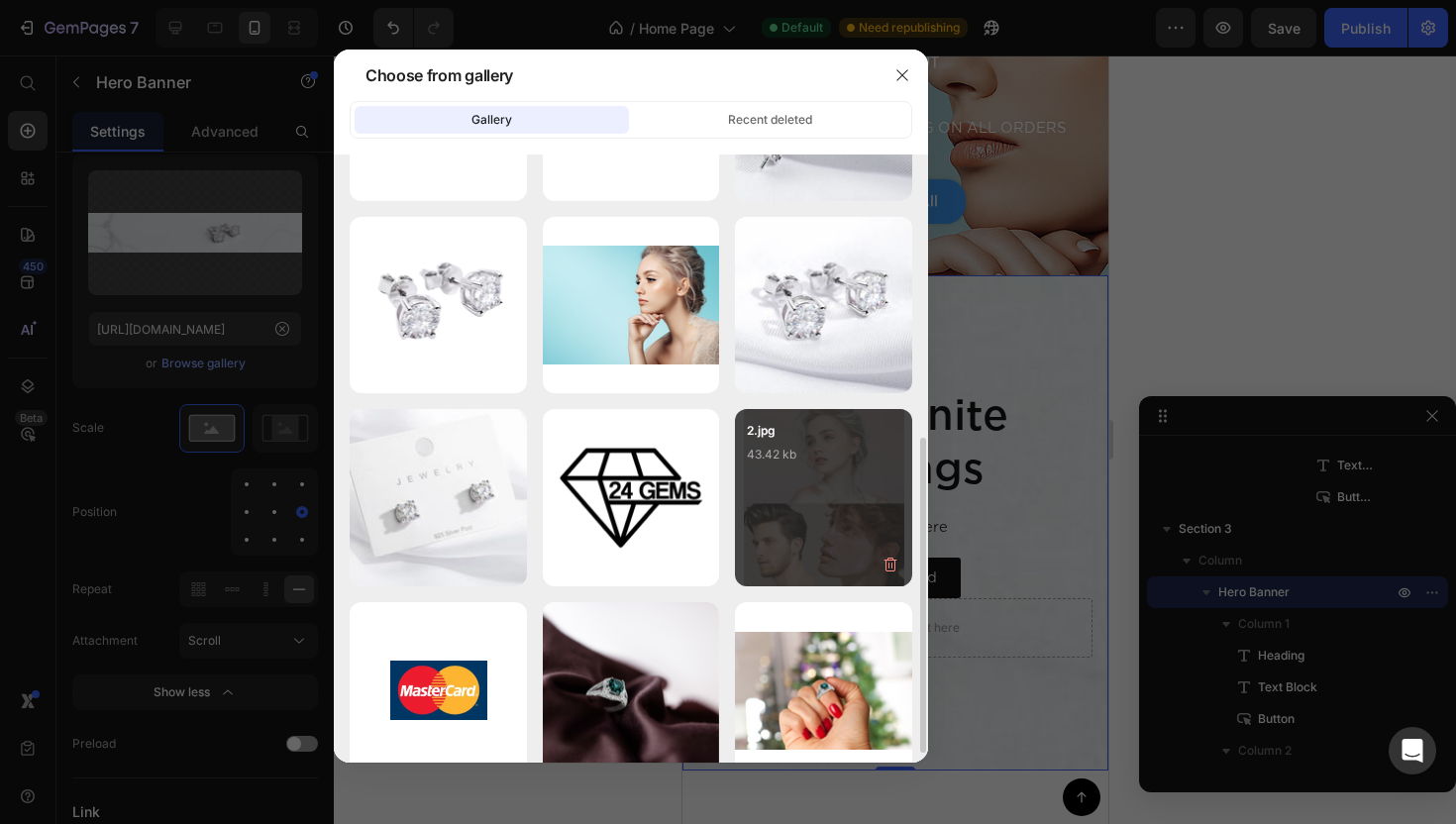 scroll, scrollTop: 0, scrollLeft: 0, axis: both 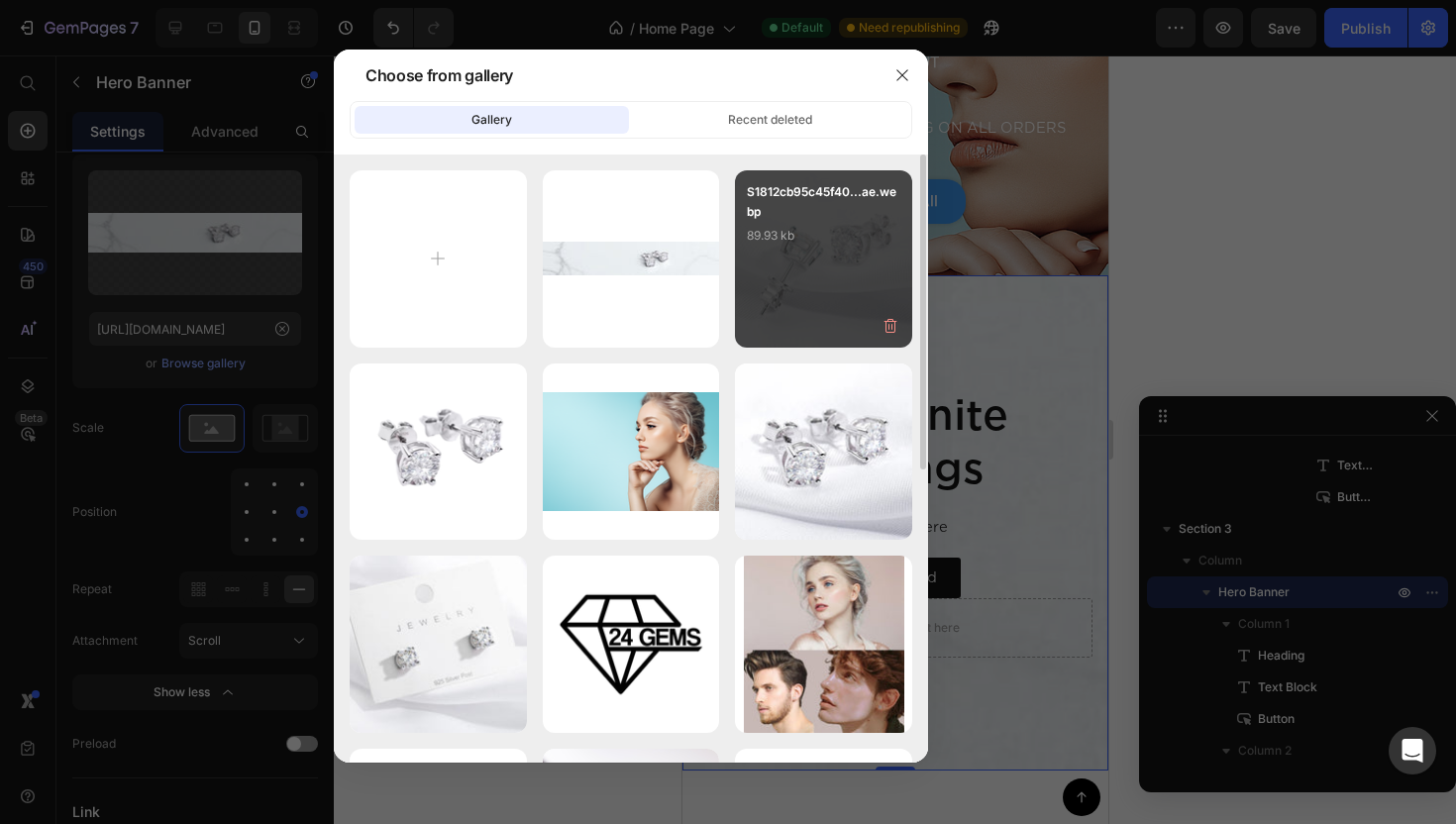 click on "S1812cb95c45f40...ae.webp 89.93 kb" at bounding box center (823, 258) 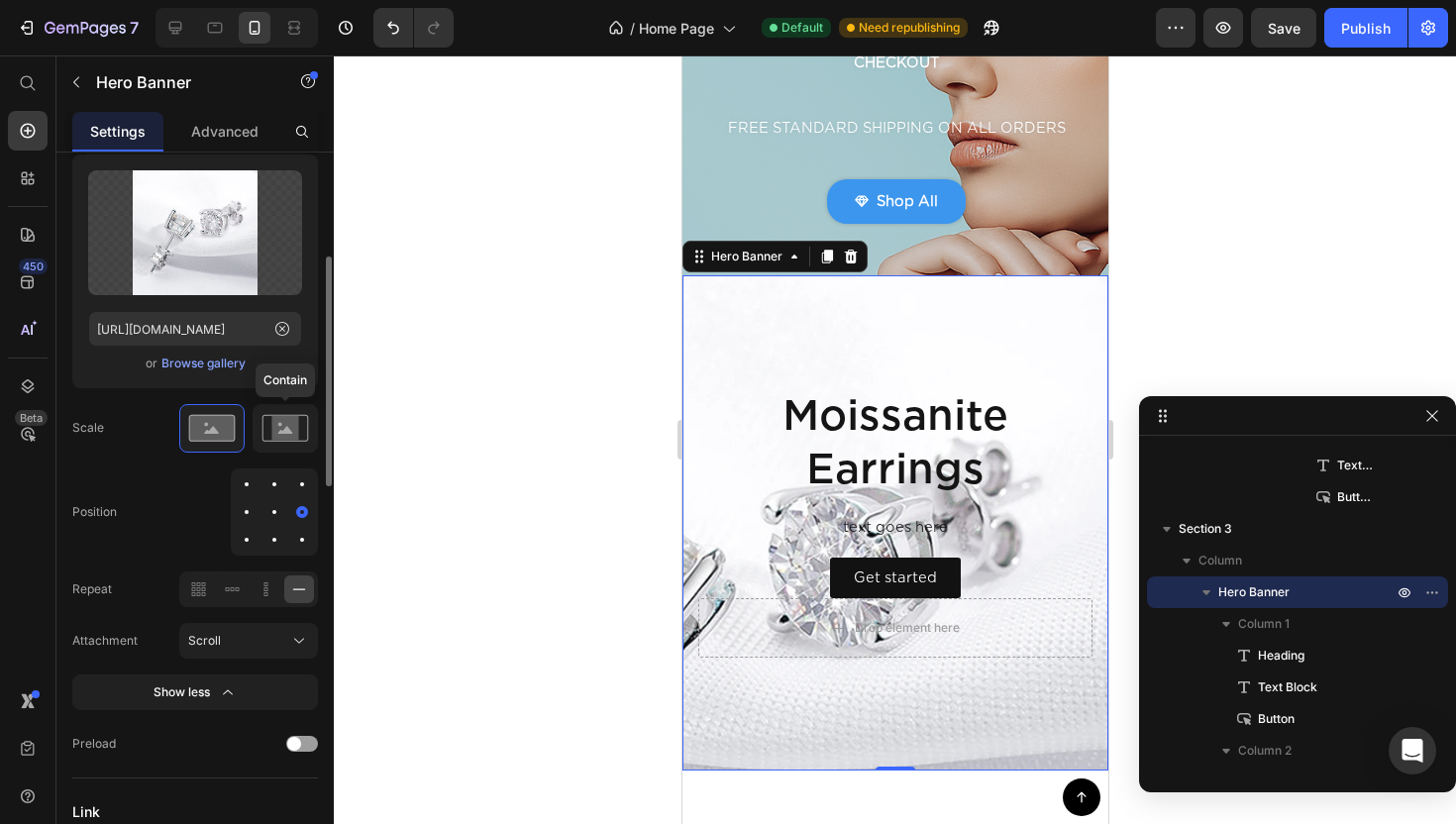click 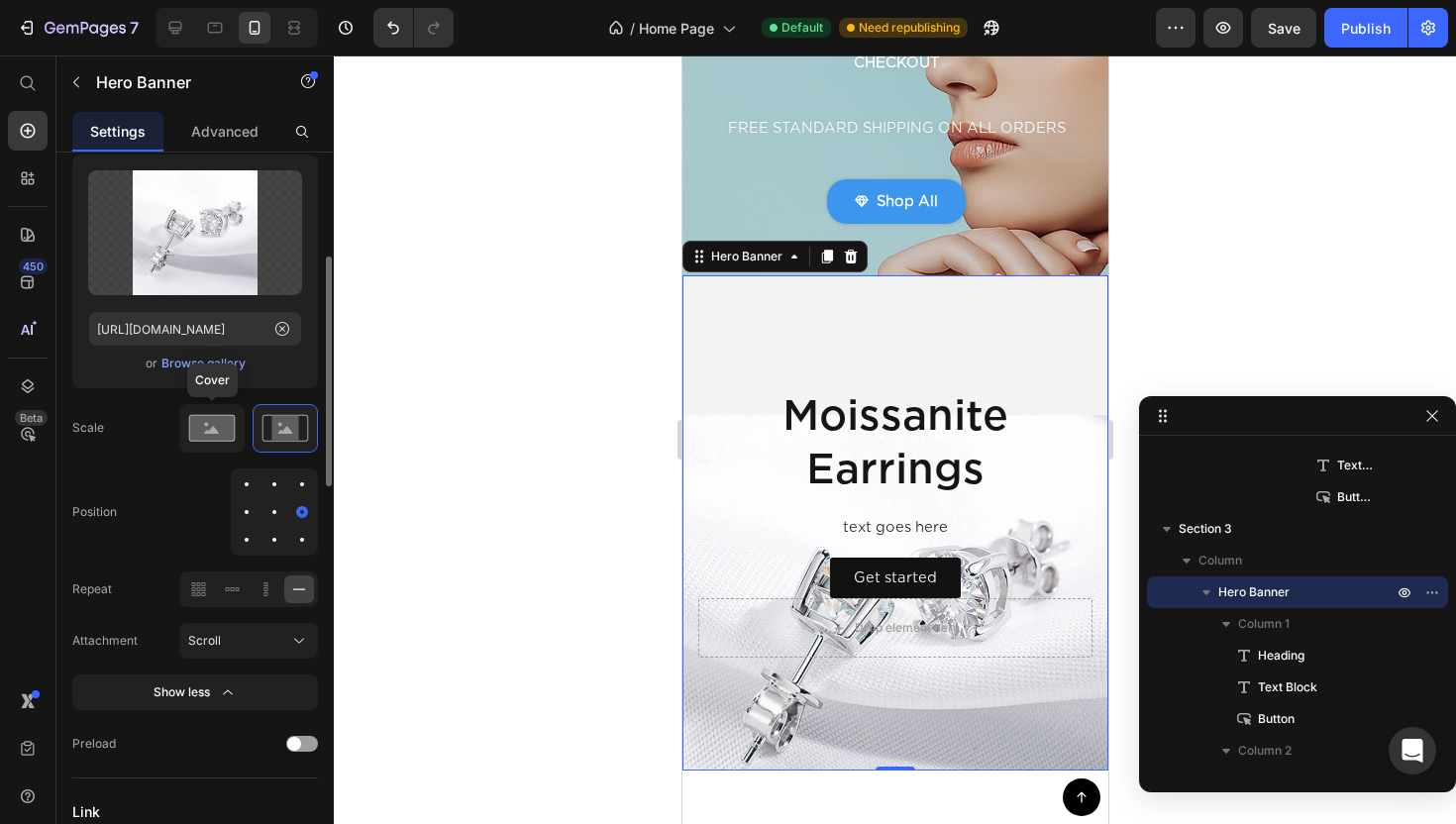 click 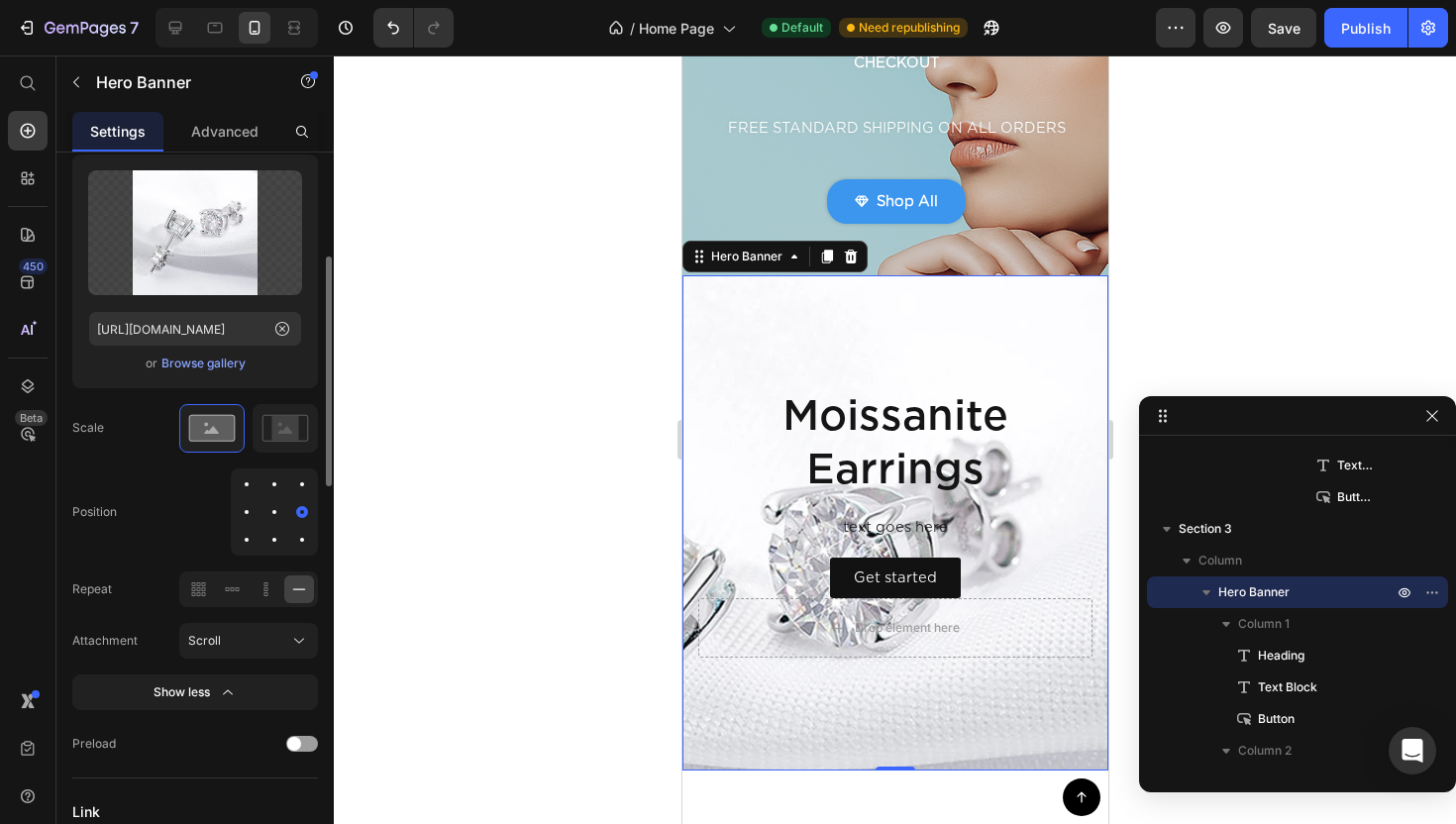 click at bounding box center (274, 512) 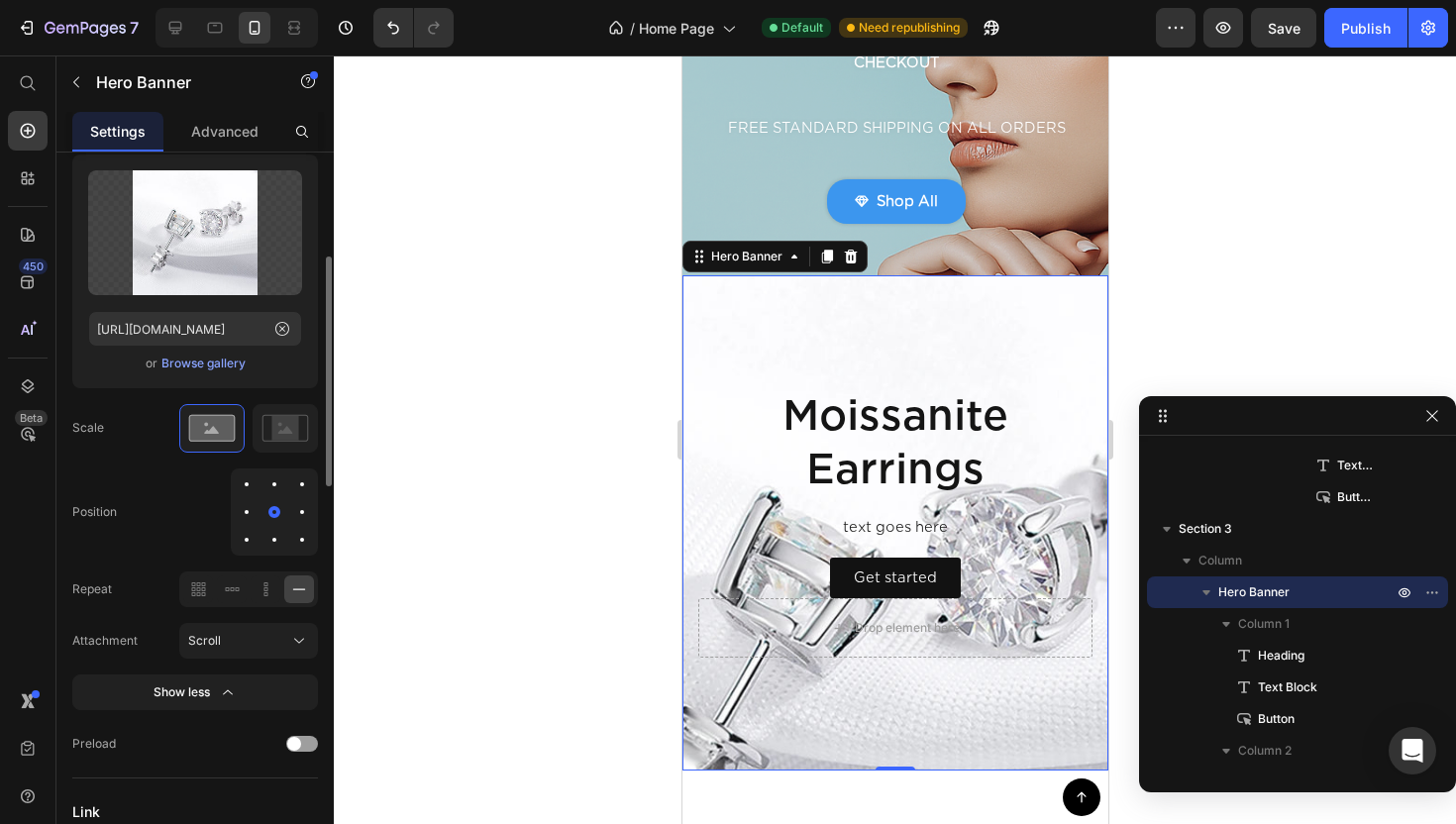 click at bounding box center [274, 540] 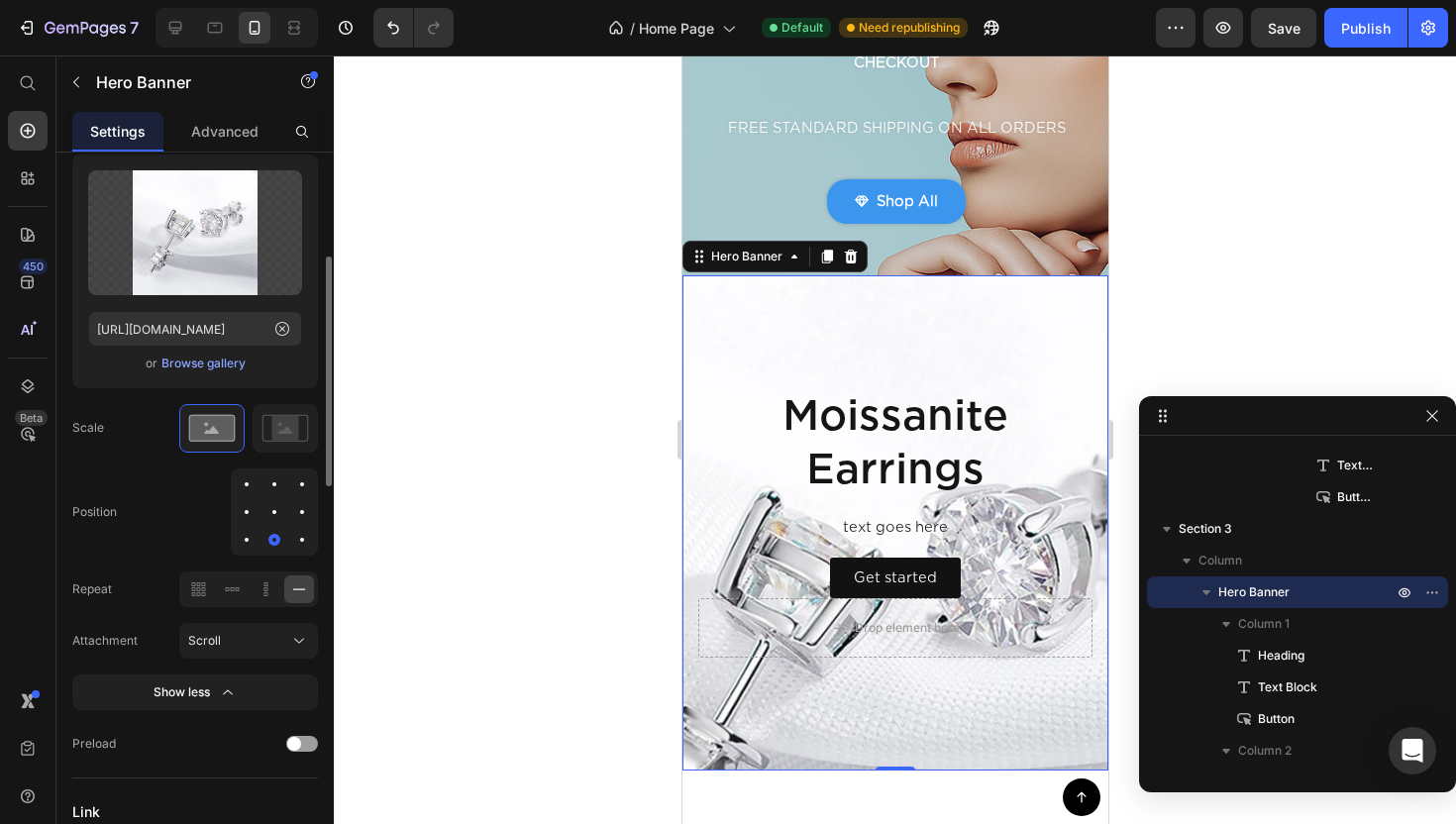 click at bounding box center [274, 484] 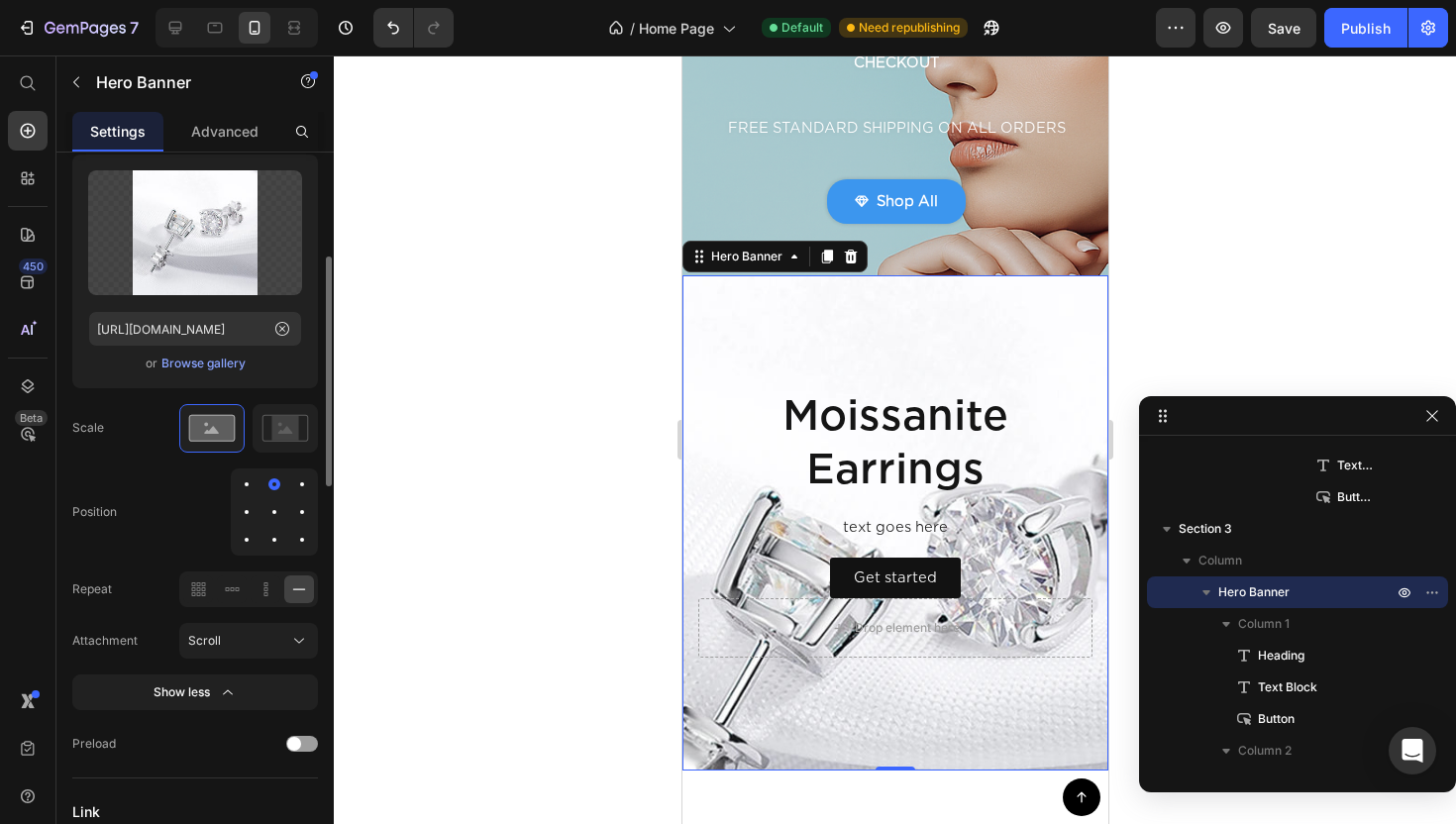 click at bounding box center (274, 512) 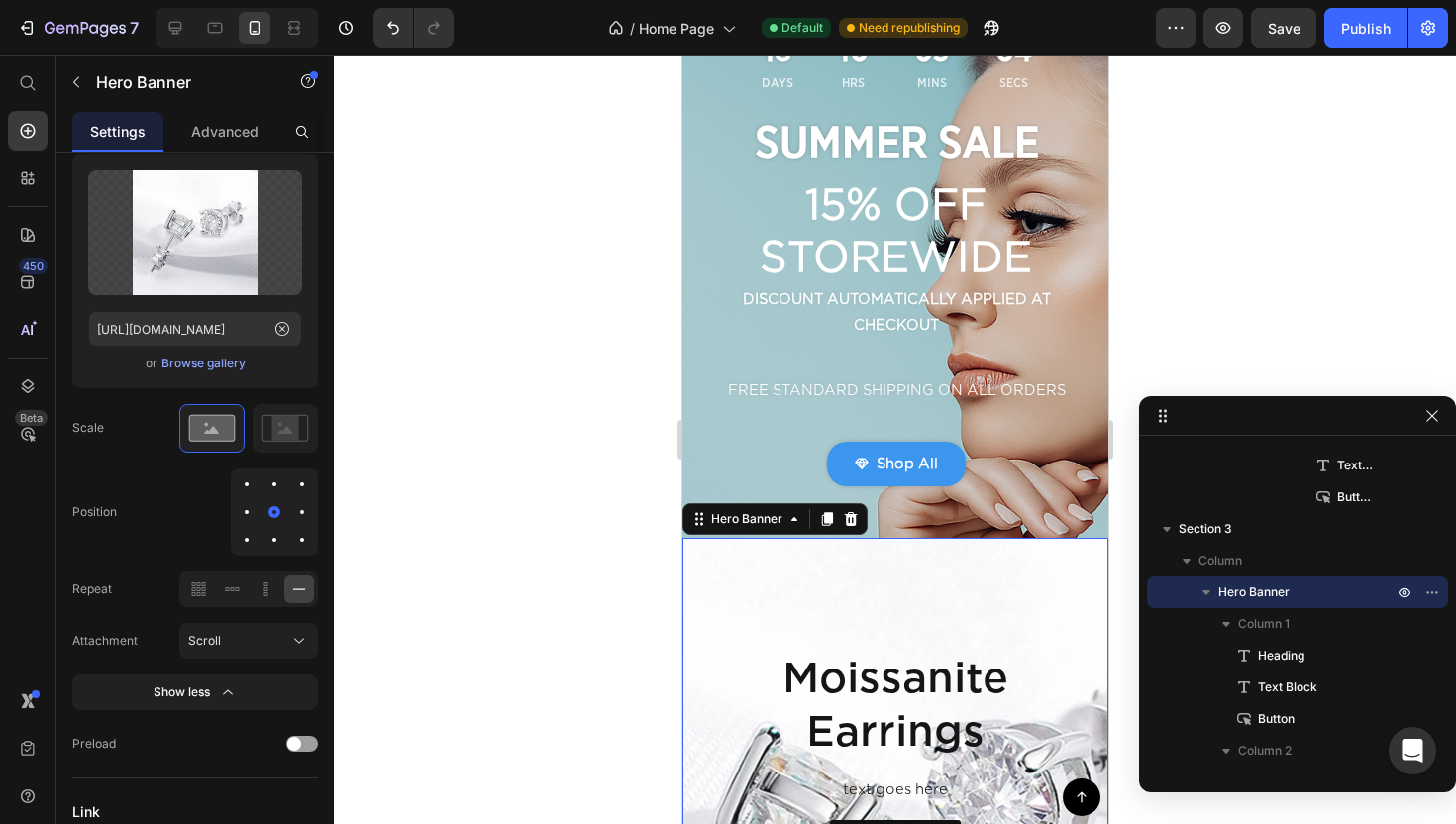 scroll, scrollTop: 0, scrollLeft: 0, axis: both 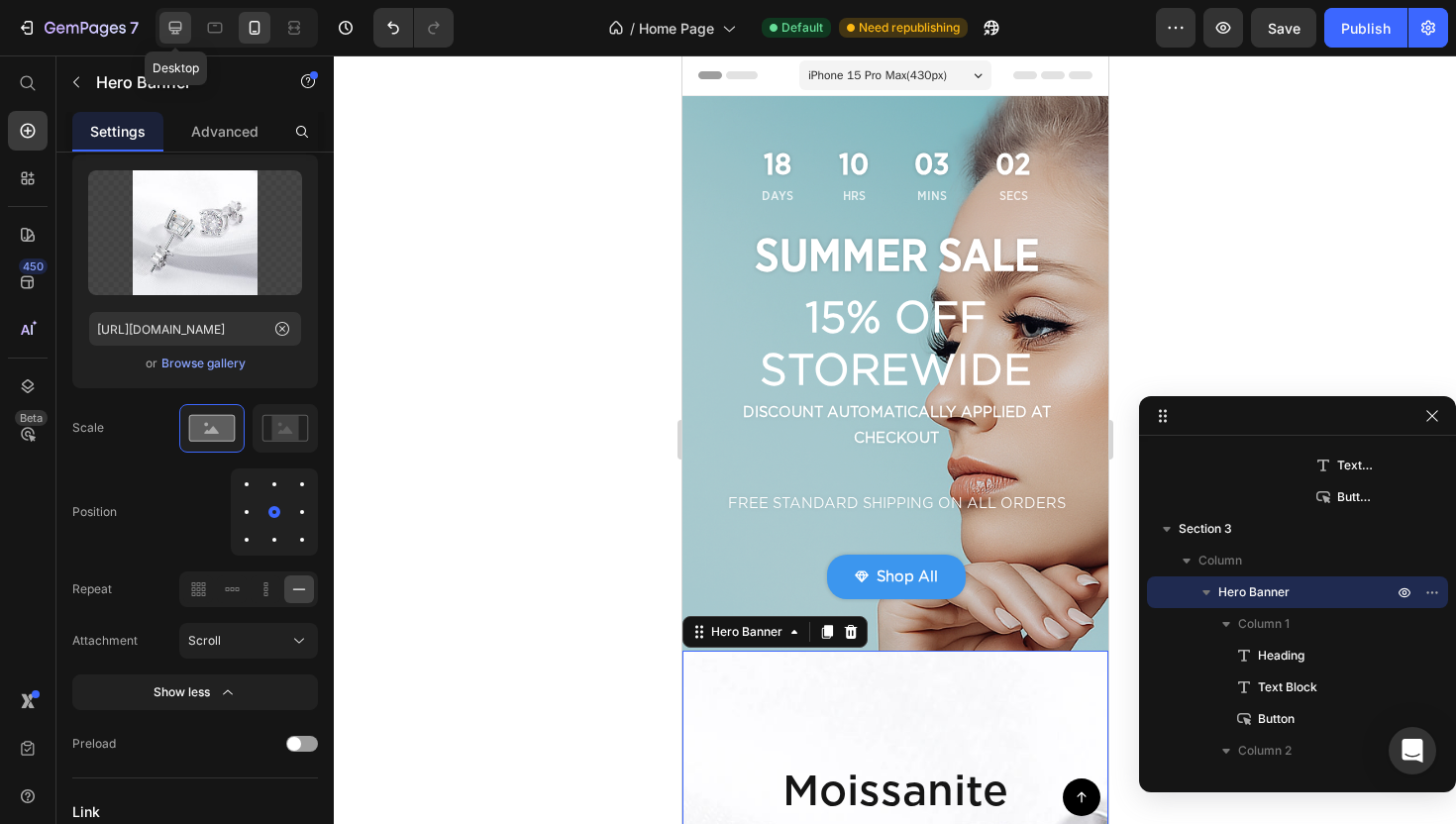 click 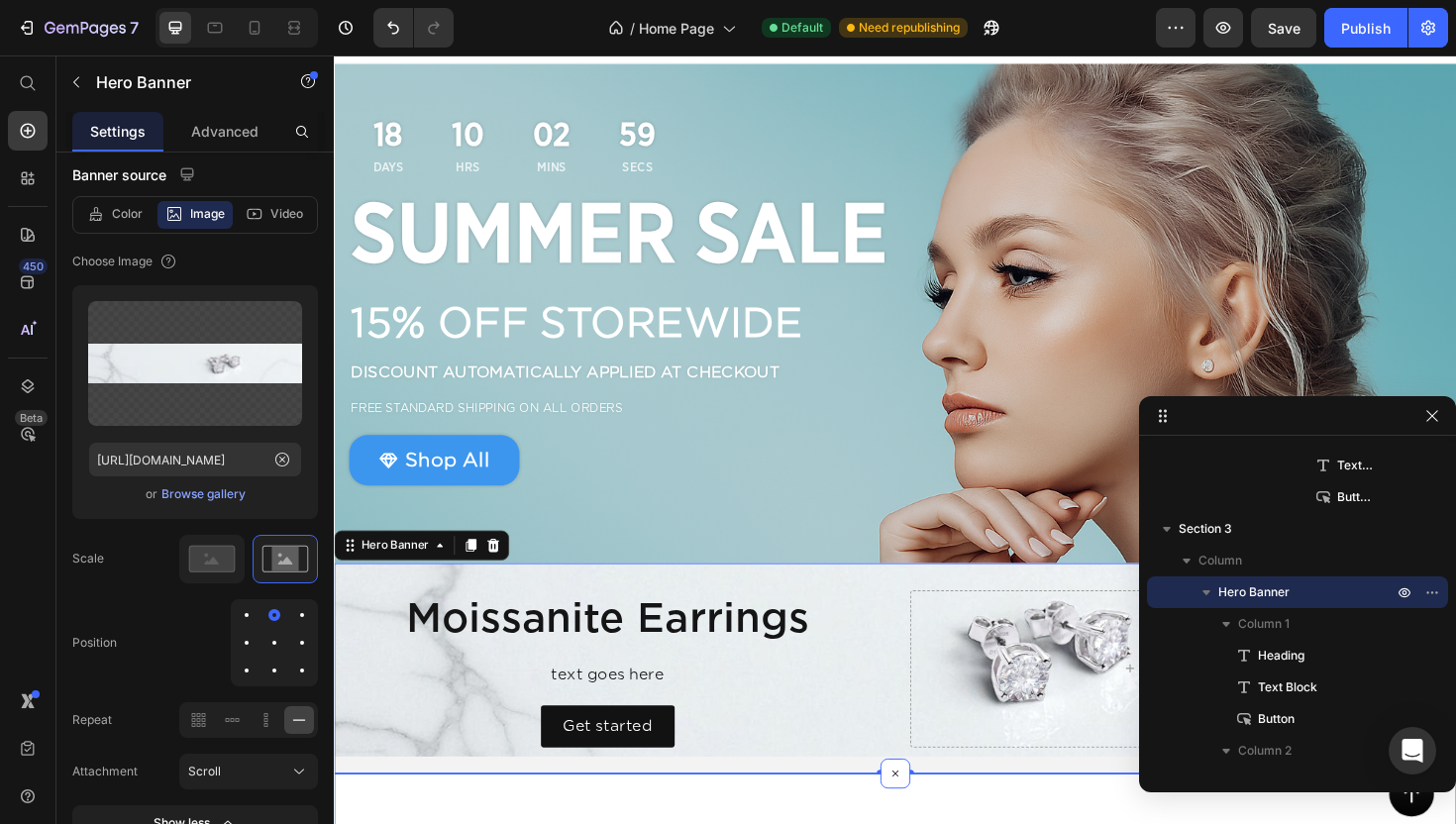 scroll, scrollTop: 0, scrollLeft: 0, axis: both 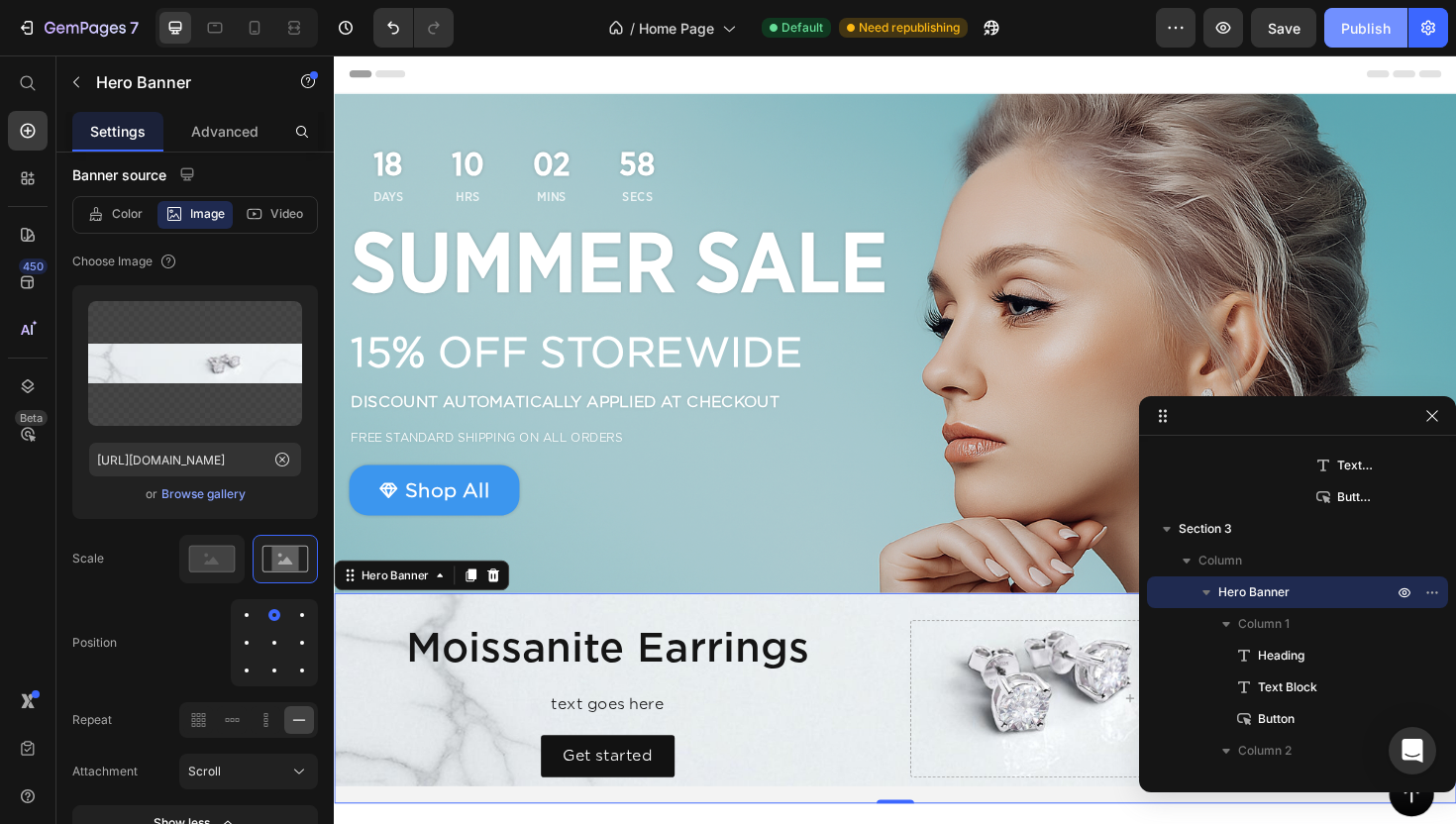 click on "Publish" at bounding box center [1366, 28] 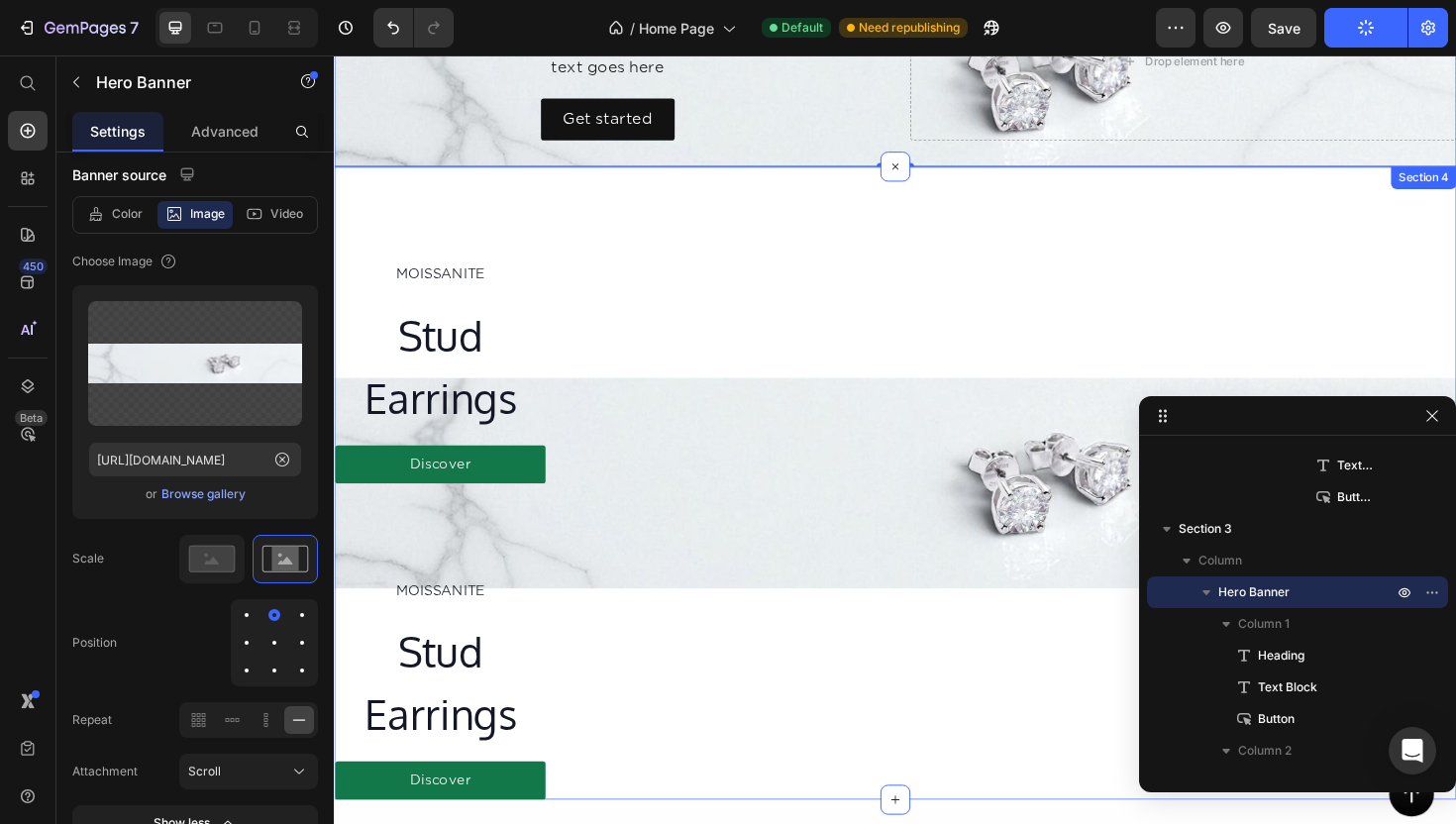 scroll, scrollTop: 599, scrollLeft: 0, axis: vertical 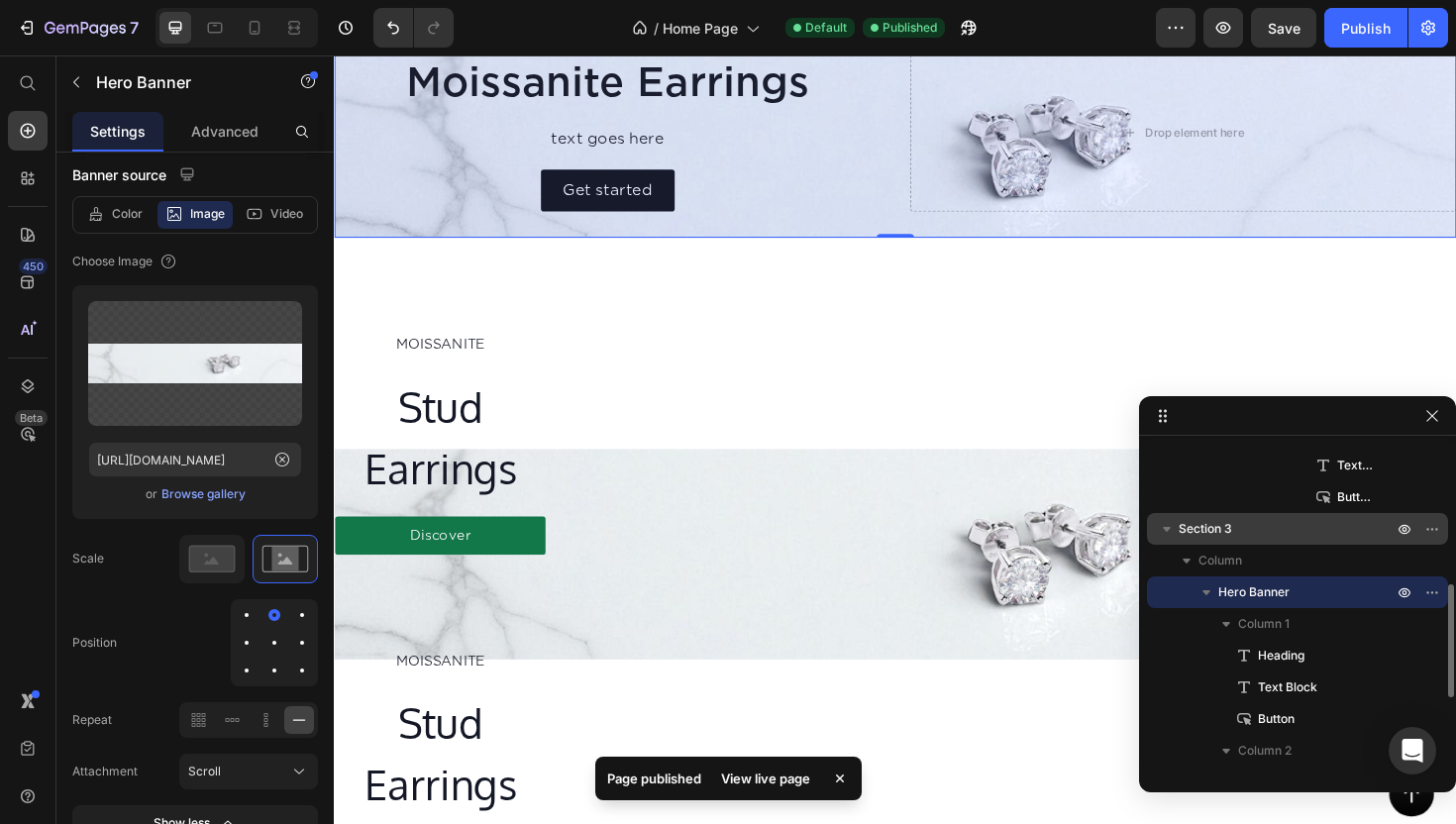 click 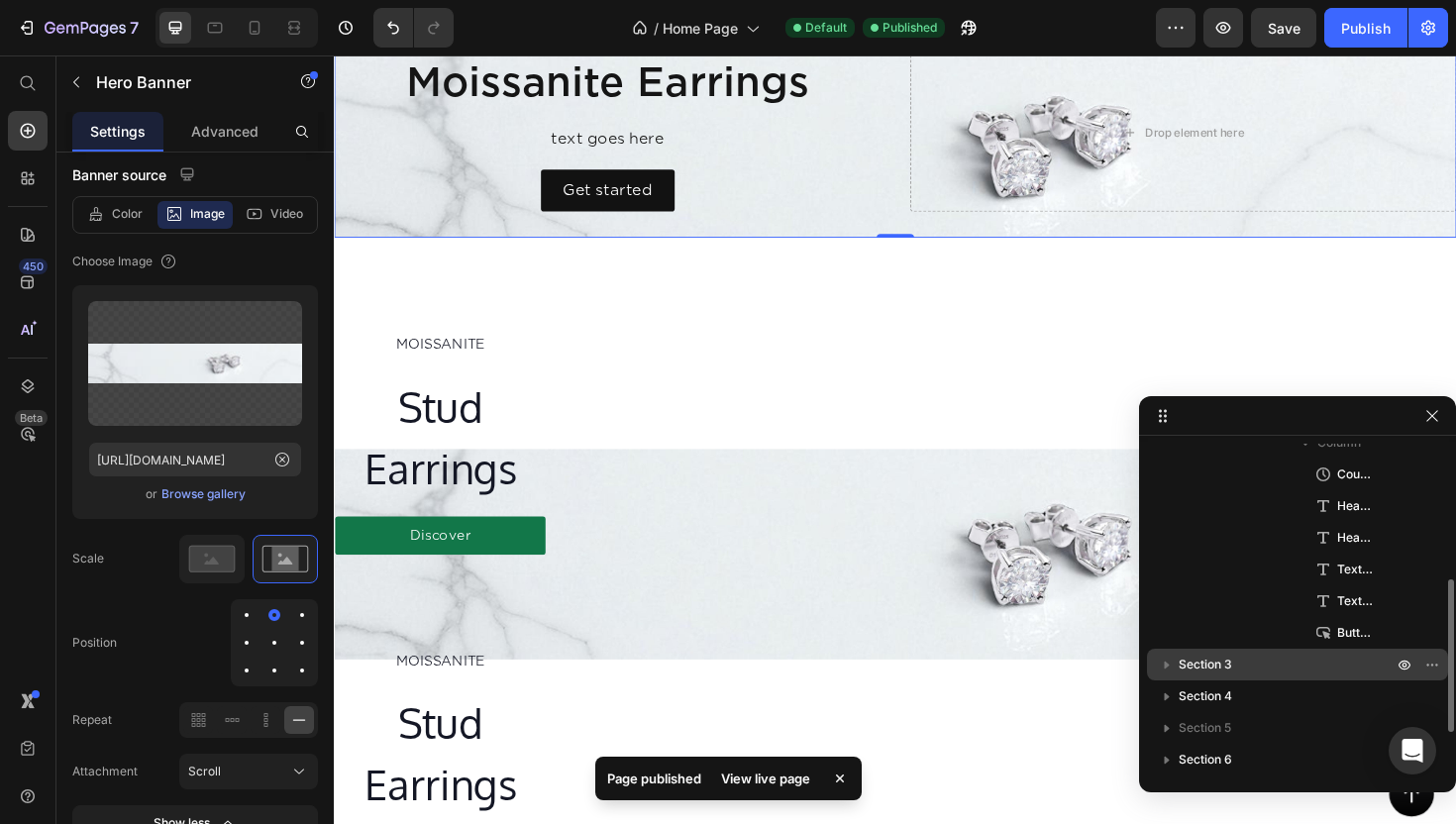 scroll, scrollTop: 288, scrollLeft: 0, axis: vertical 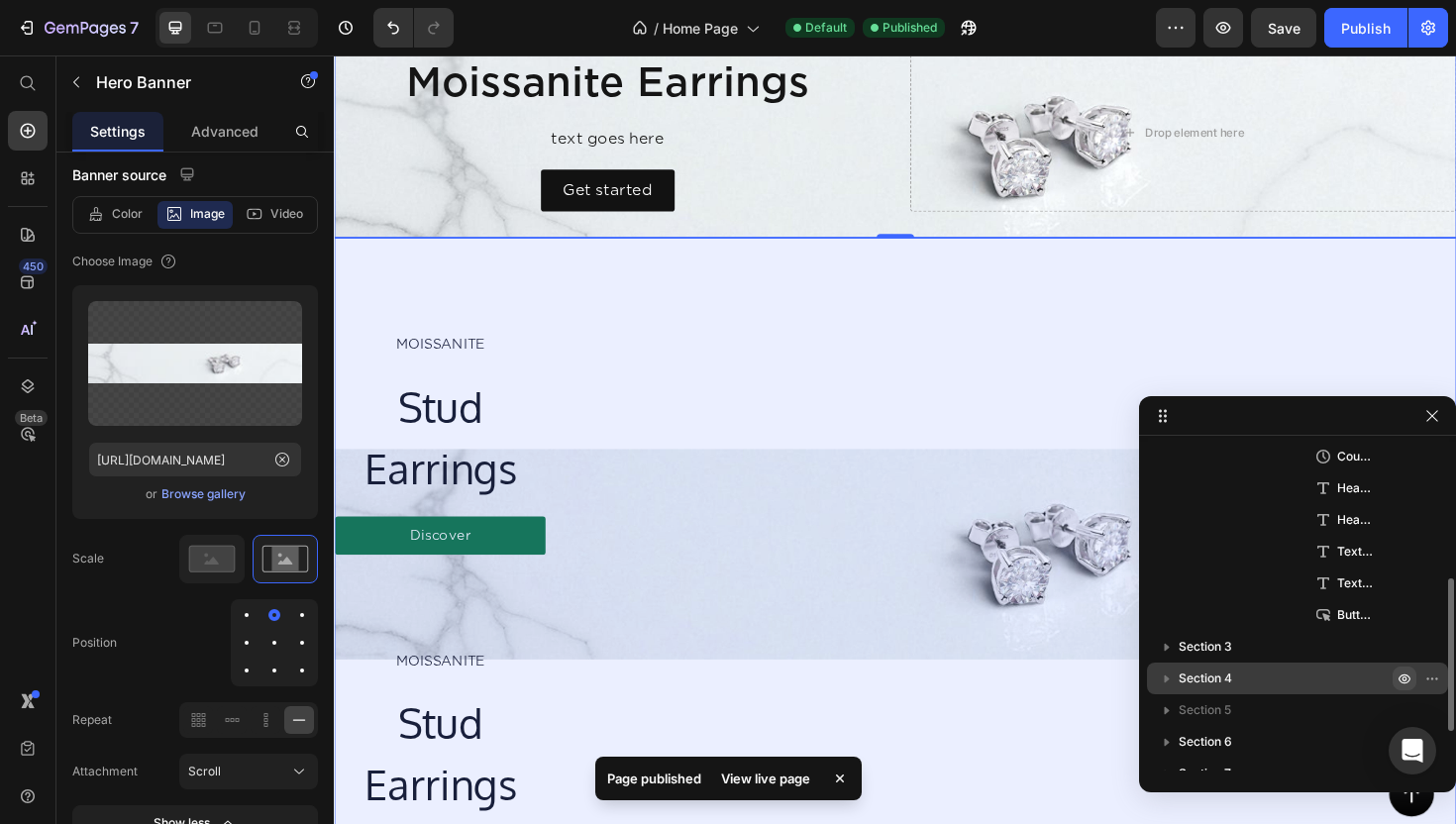 click 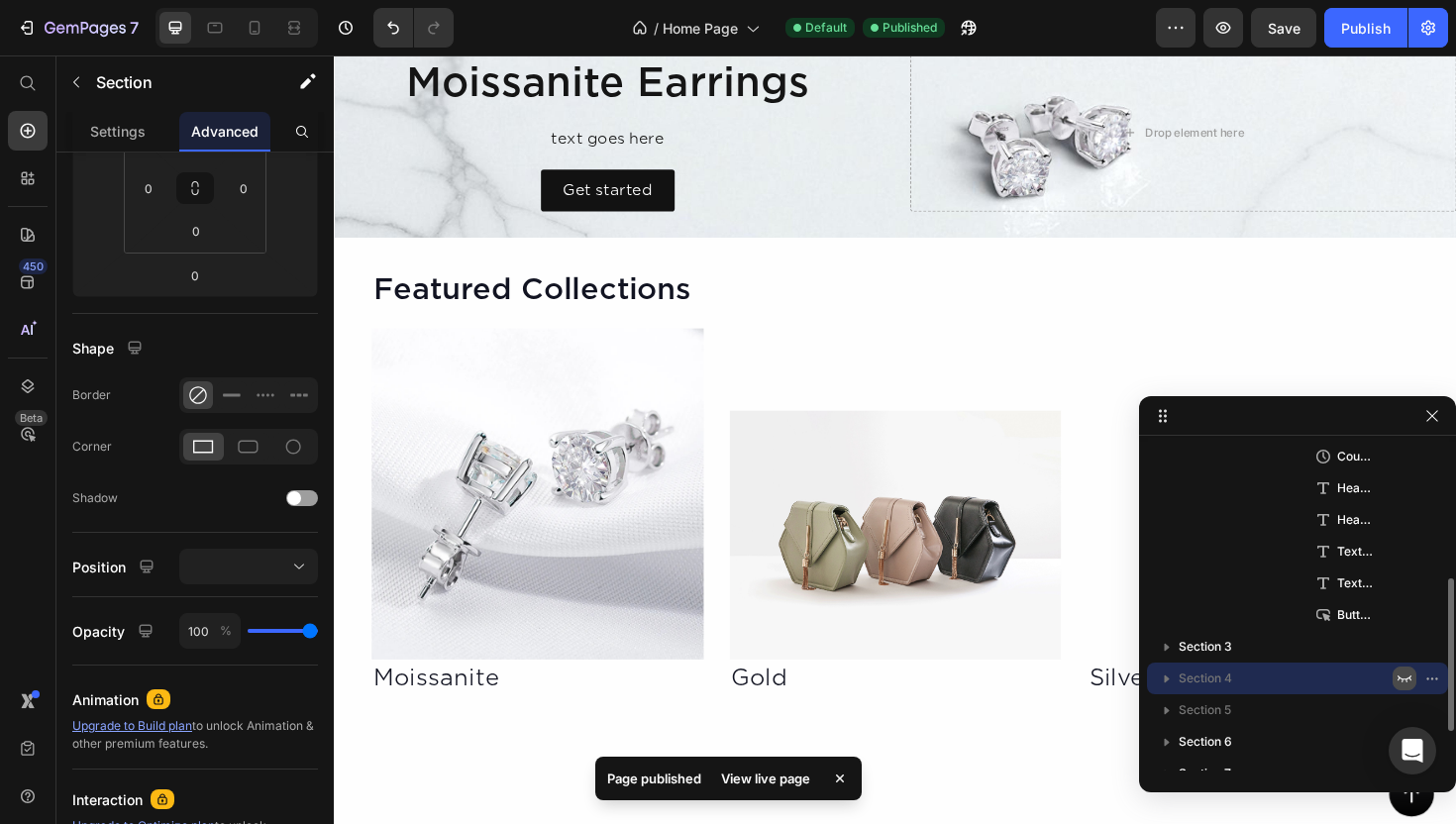 scroll, scrollTop: 0, scrollLeft: 0, axis: both 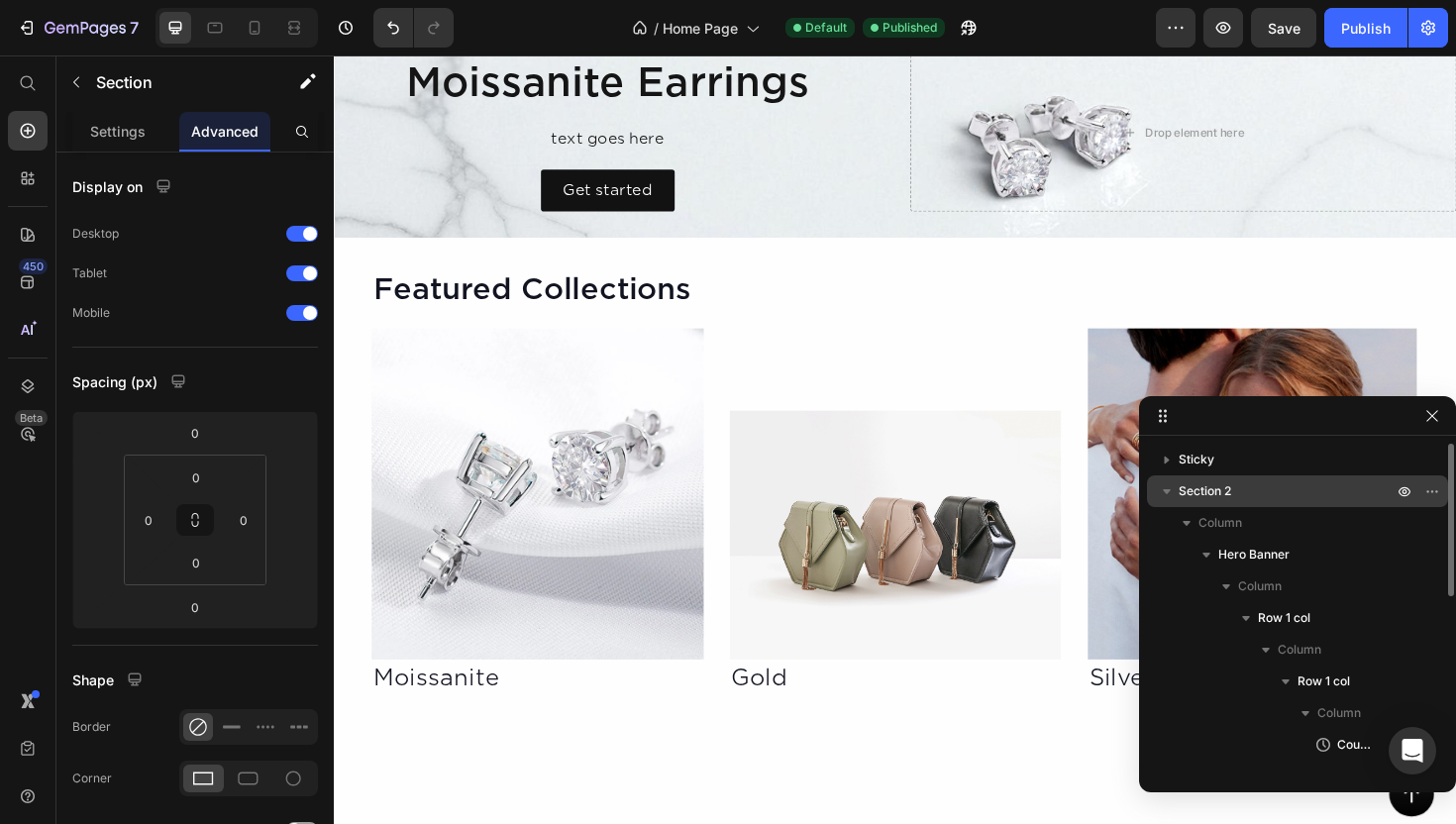 click 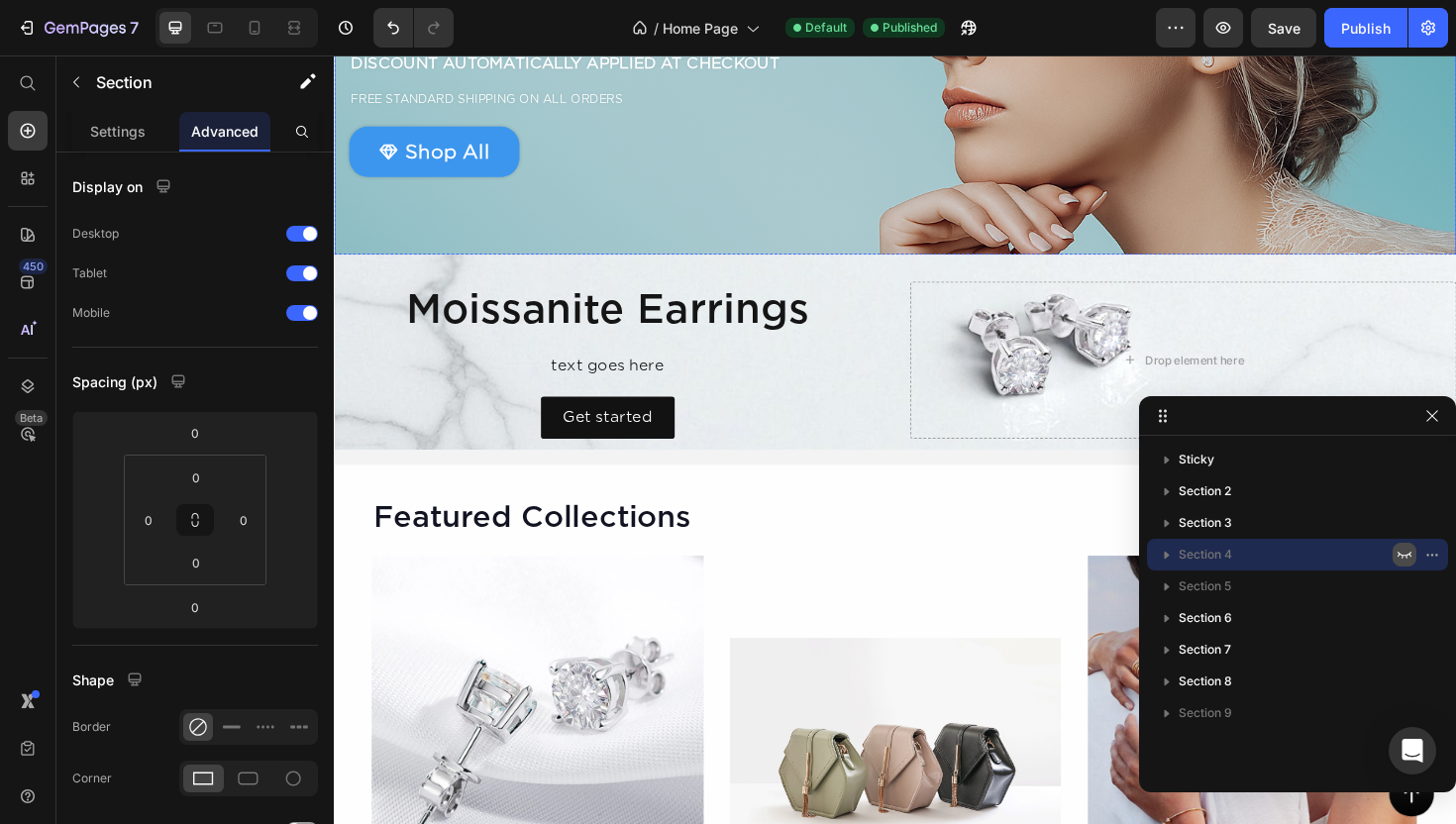 scroll, scrollTop: 48, scrollLeft: 0, axis: vertical 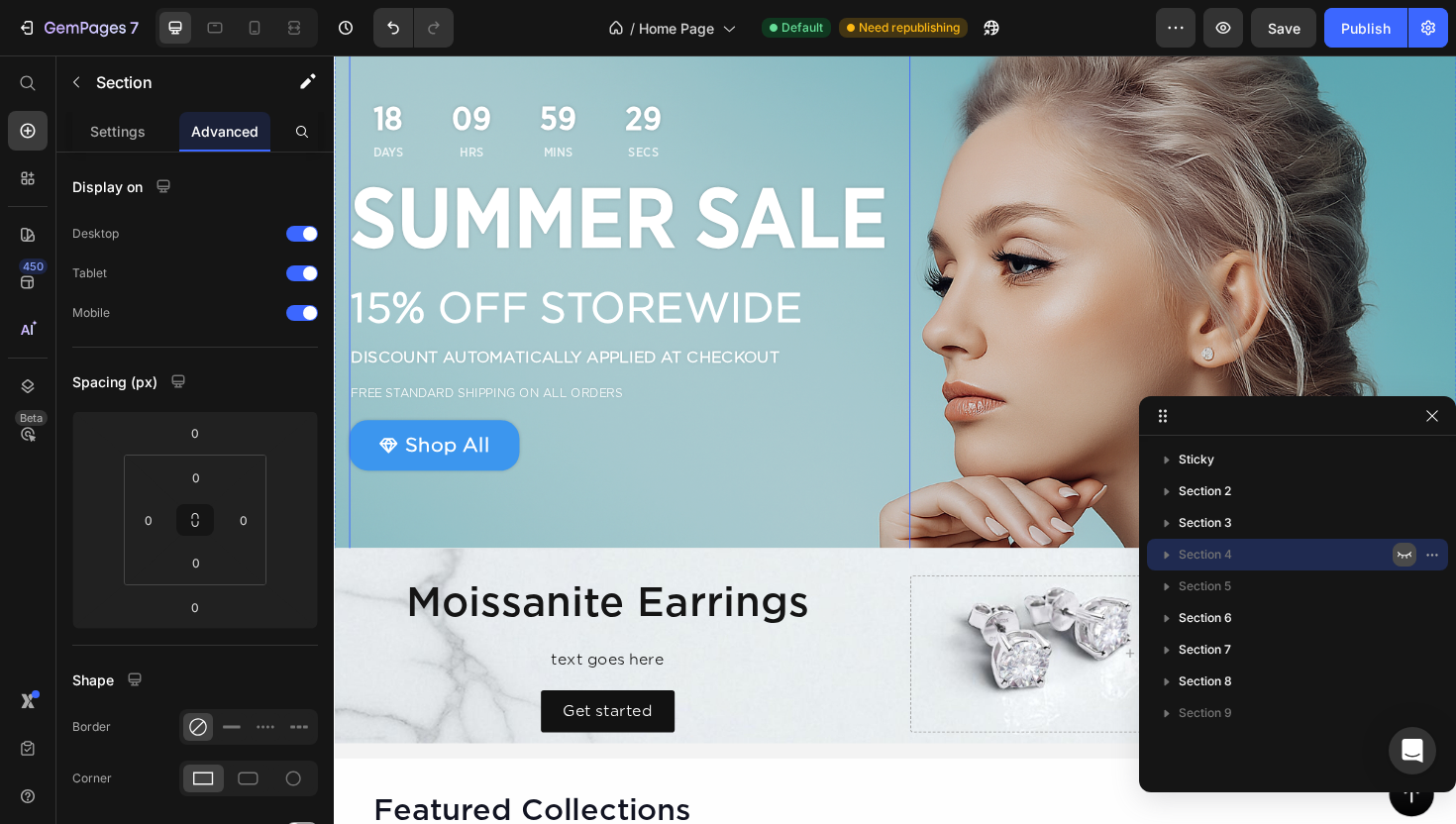 type 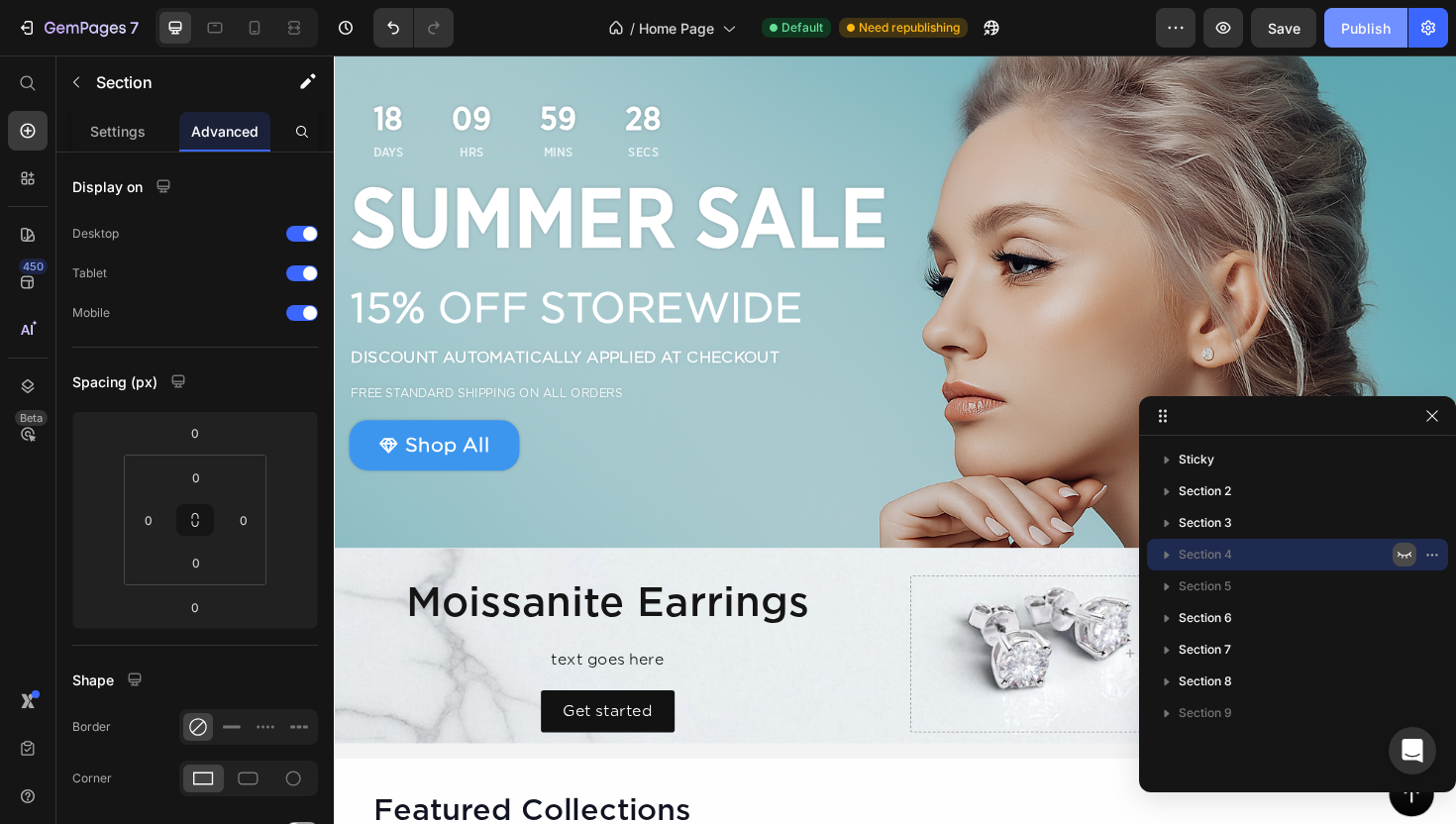click on "Publish" at bounding box center (1366, 28) 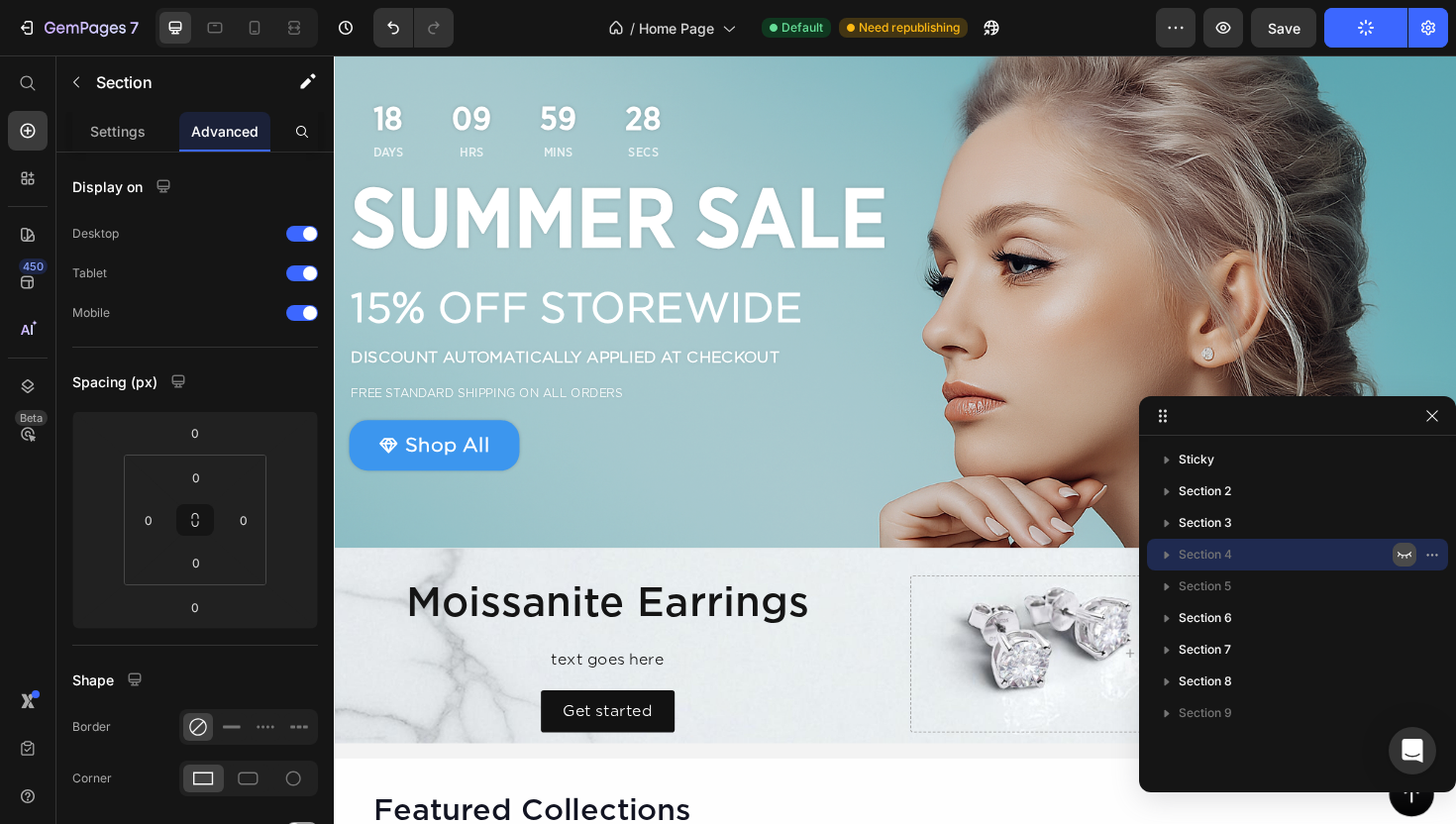 type 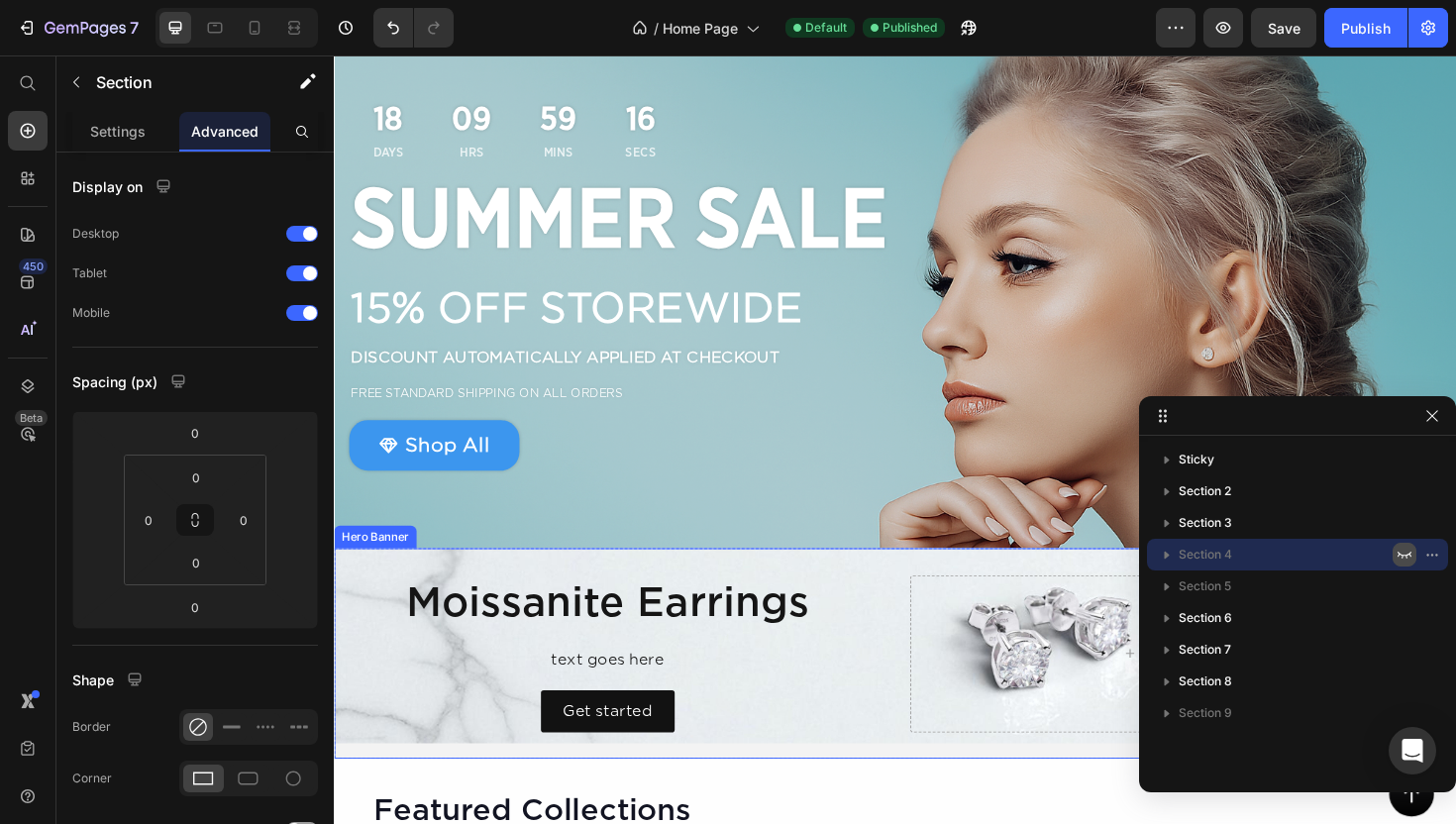 click on "Moissanite Earrings Heading text goes here Text Block Get started Button
Drop element here" at bounding box center [928, 689] 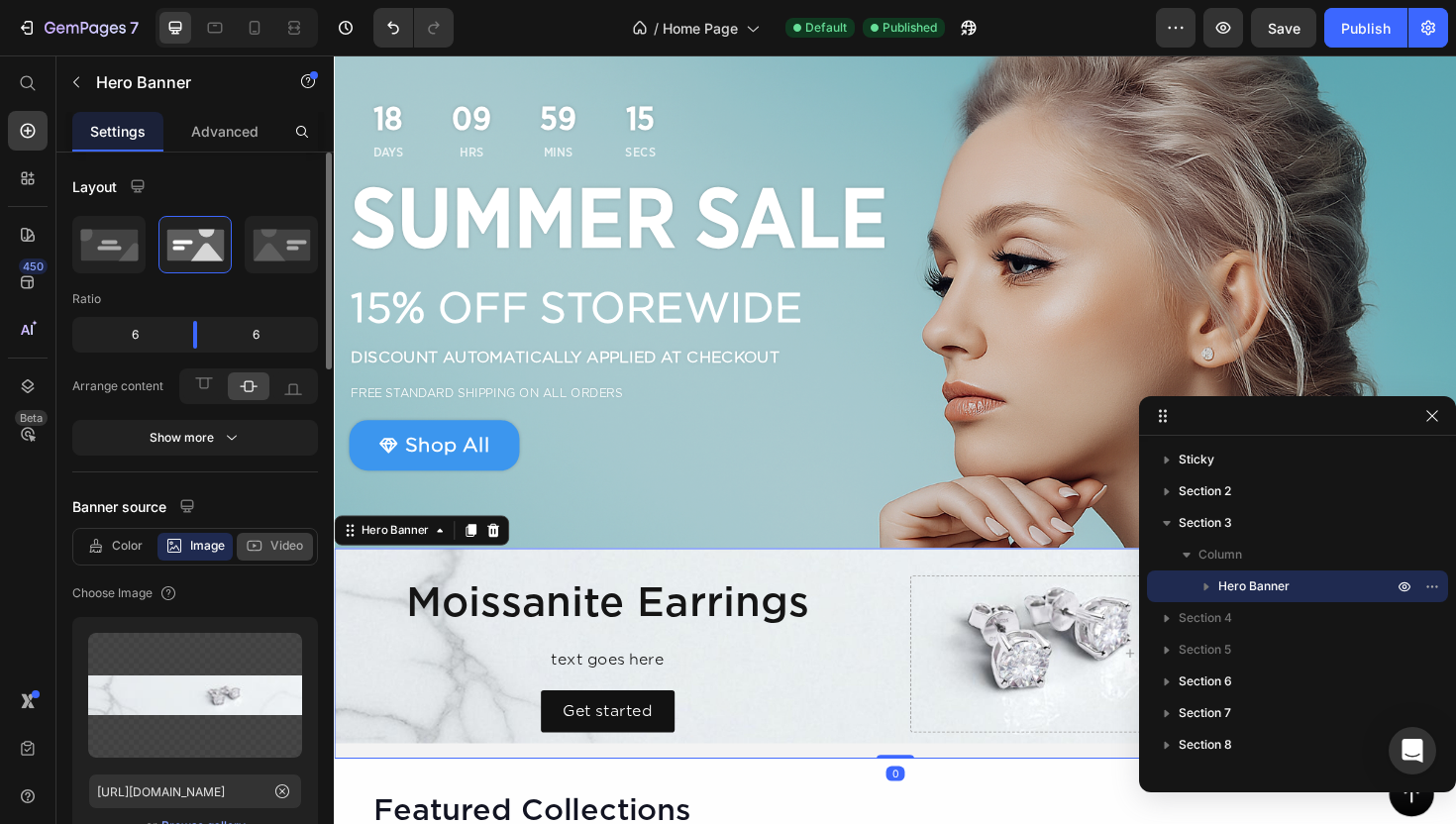 scroll, scrollTop: 190, scrollLeft: 0, axis: vertical 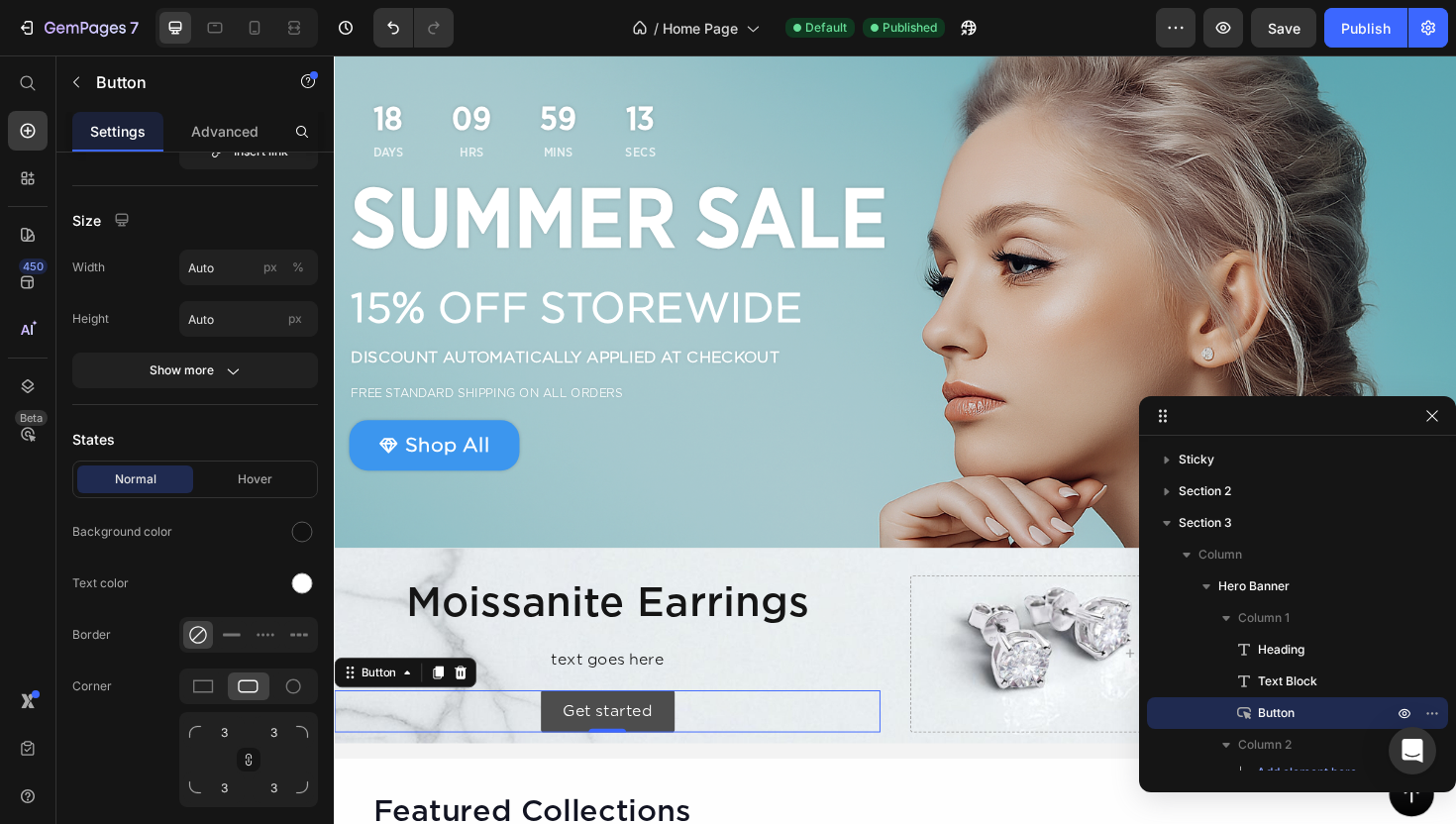 click on "Get started" at bounding box center [623, 750] 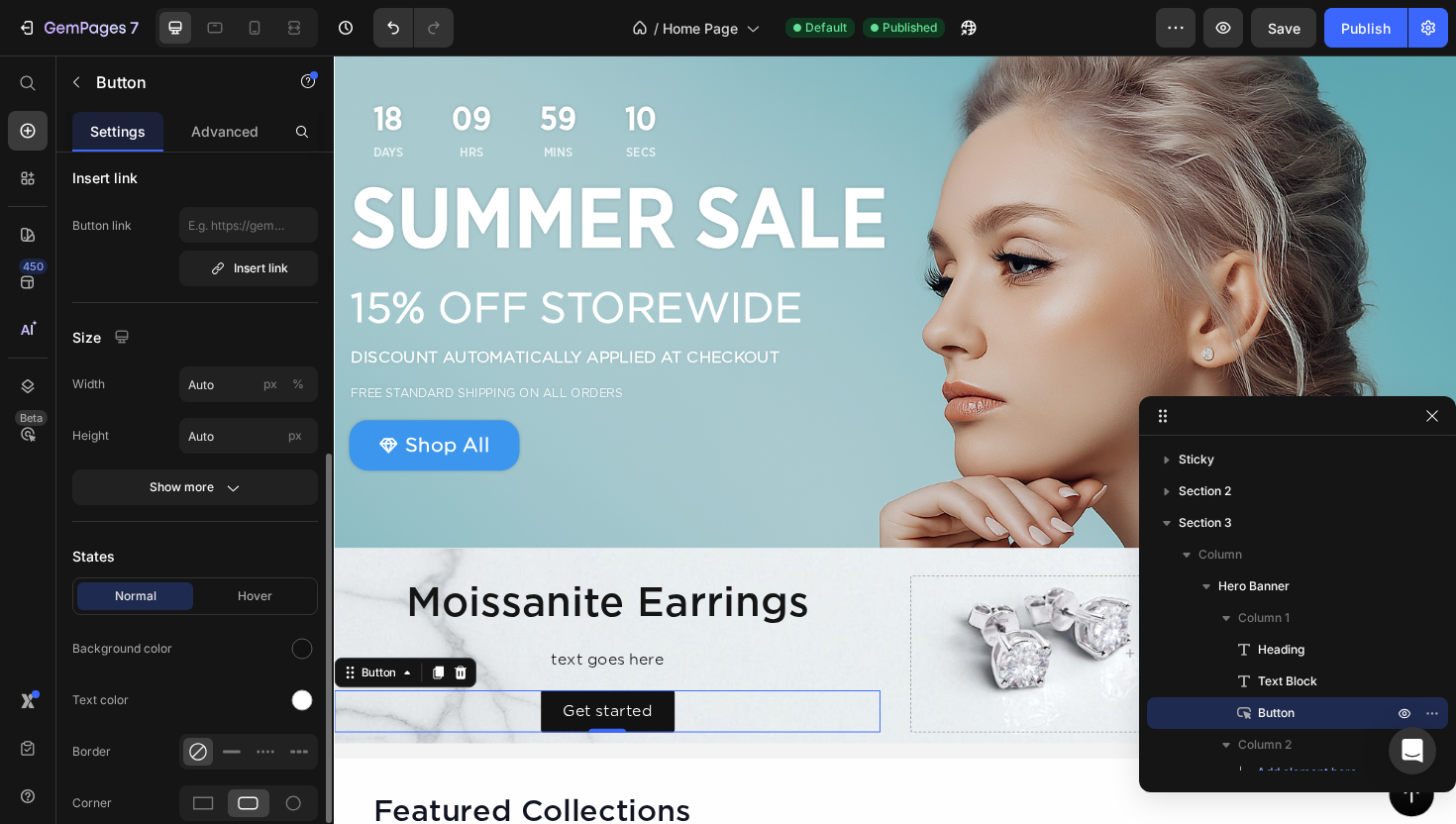 scroll, scrollTop: 0, scrollLeft: 0, axis: both 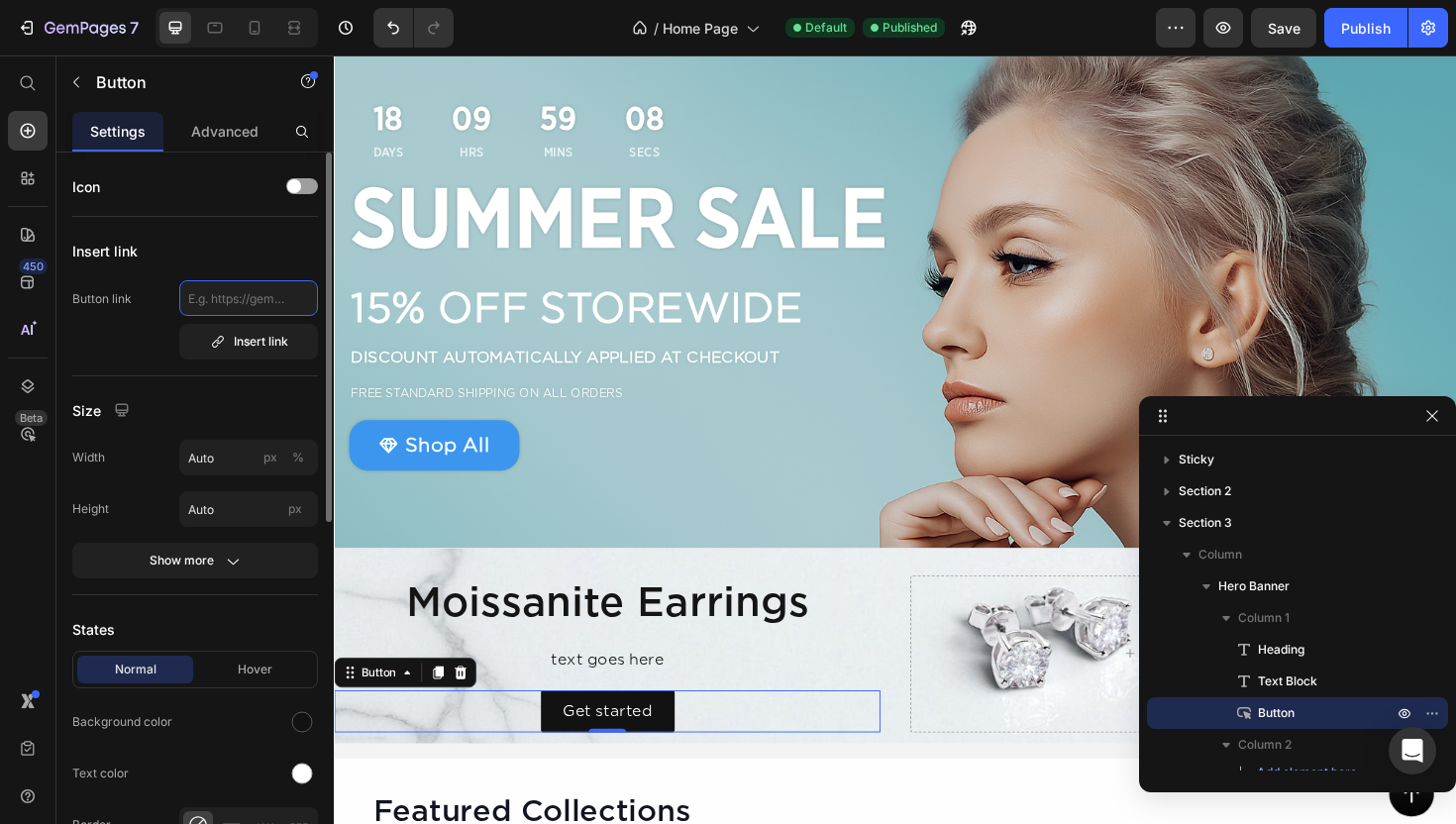 click 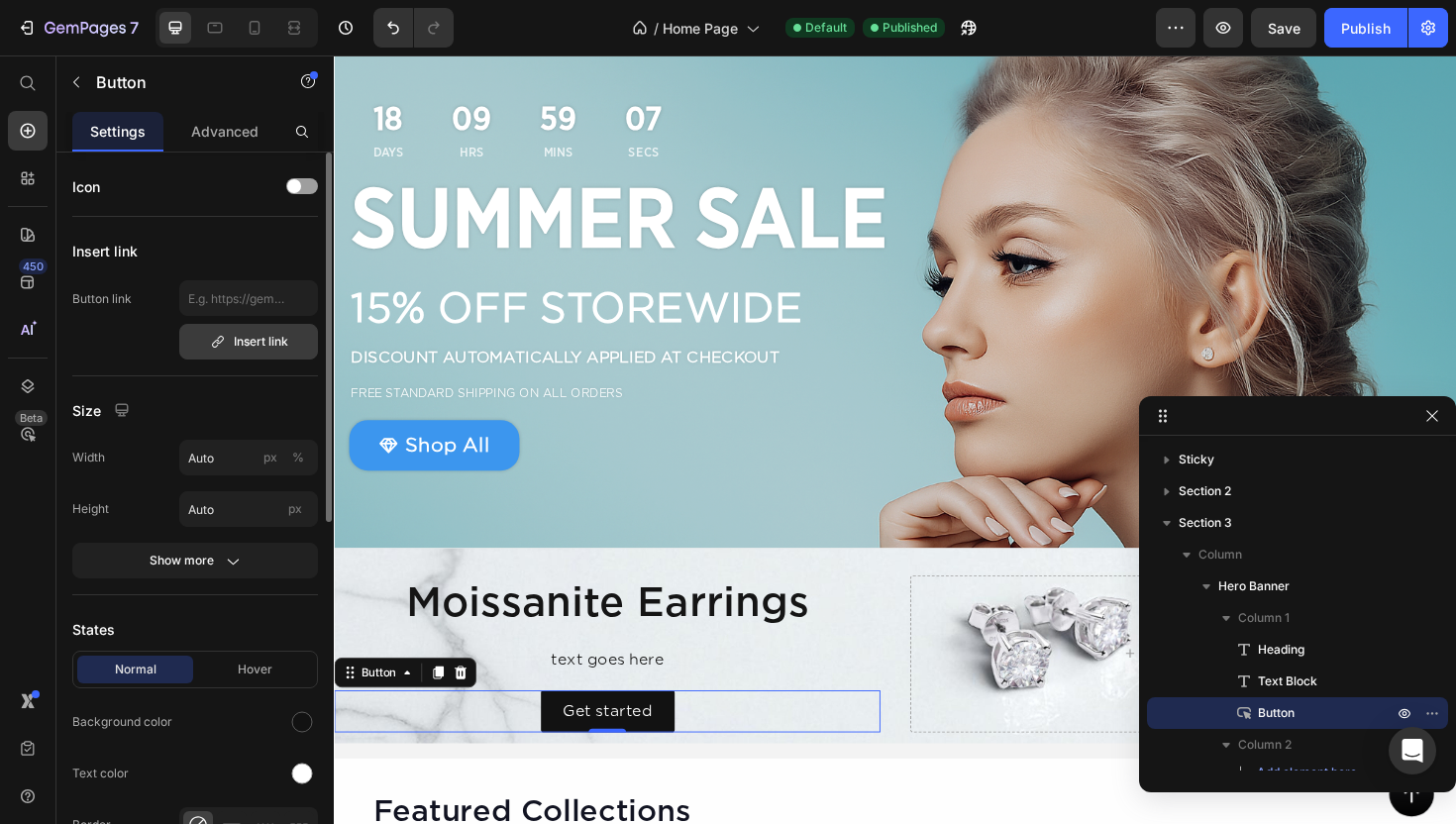 click on "Insert link" at bounding box center [249, 342] 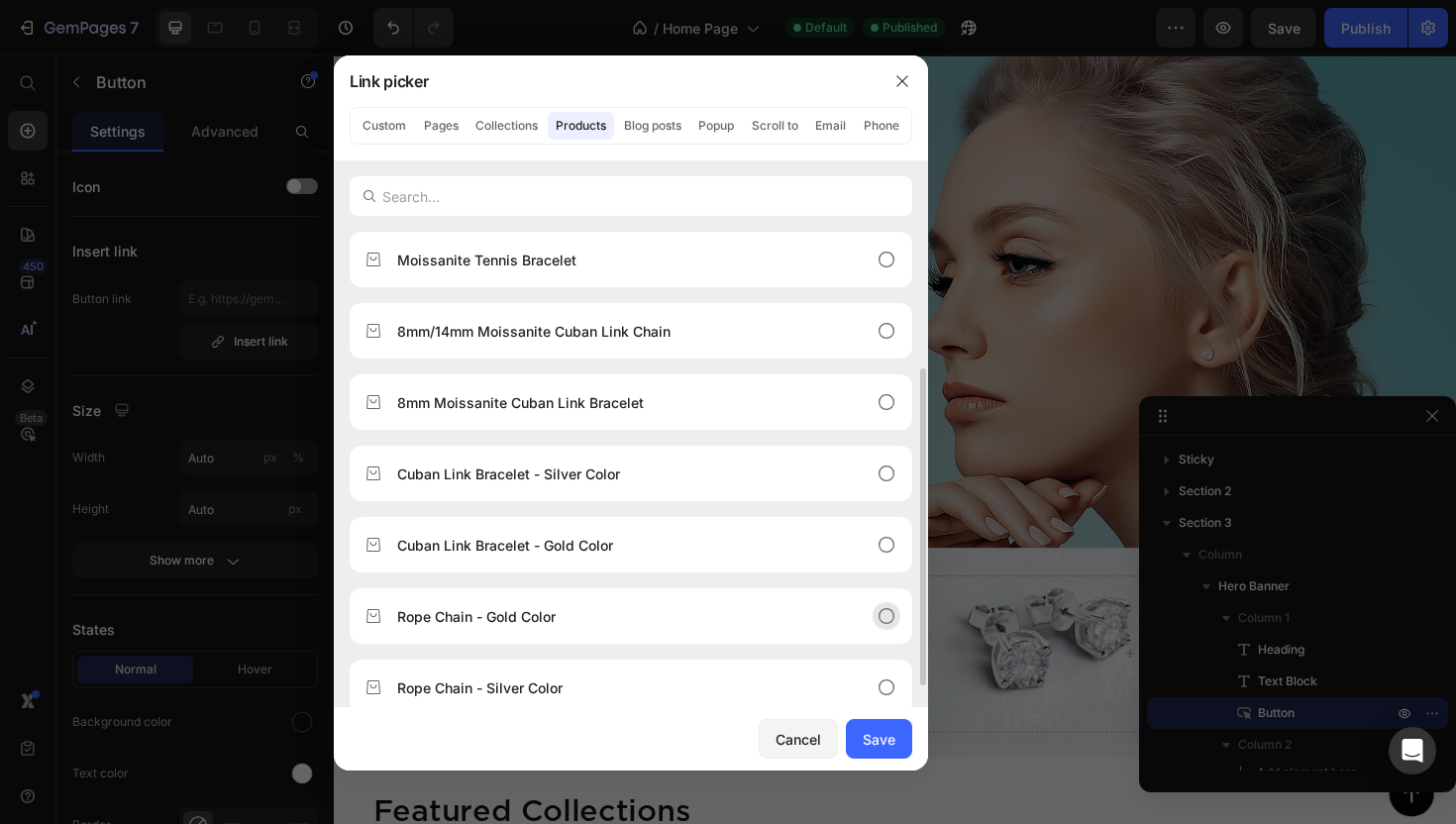 scroll, scrollTop: 238, scrollLeft: 0, axis: vertical 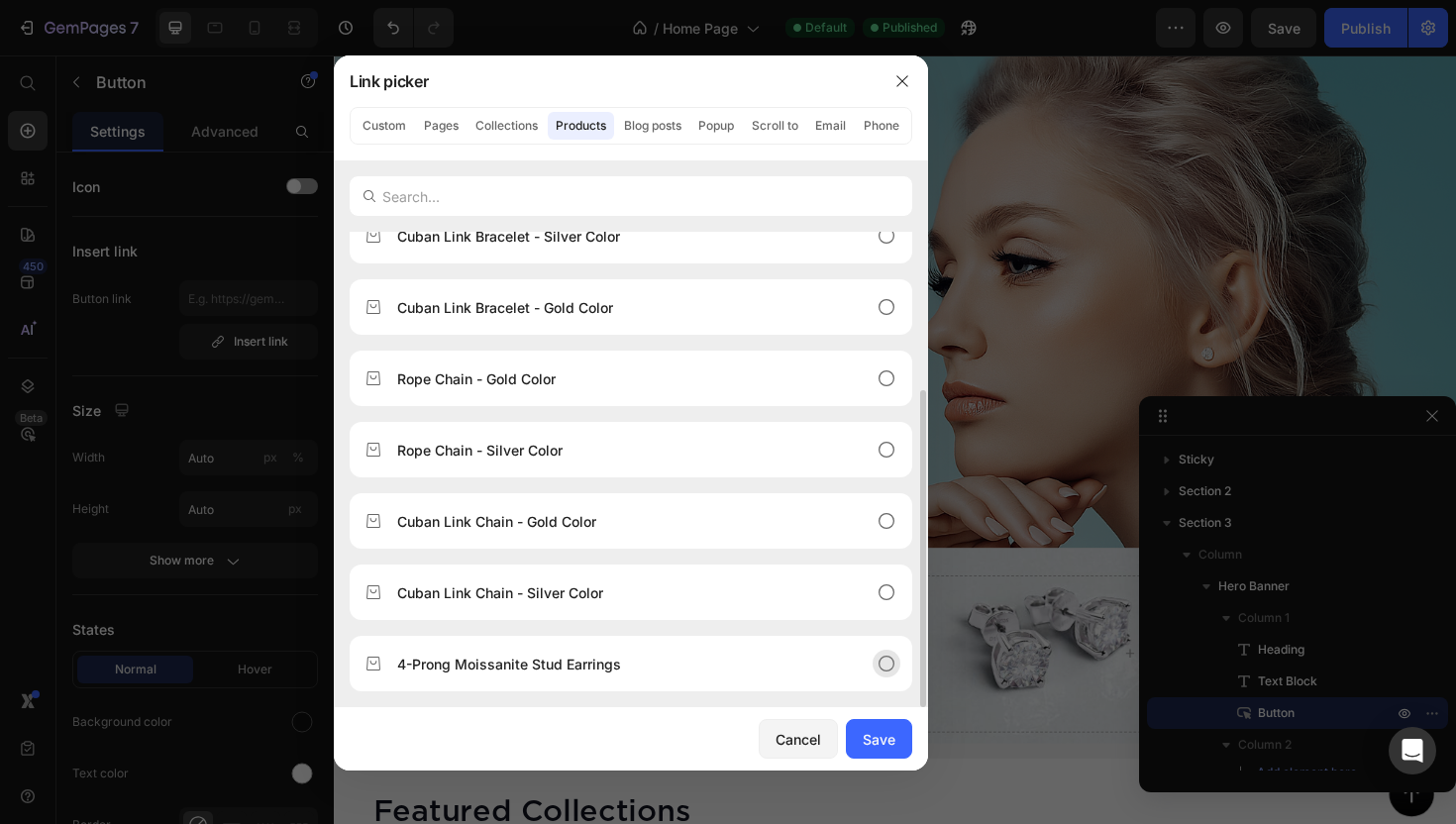 click on "4-Prong Moissanite Stud Earrings" at bounding box center (509, 664) 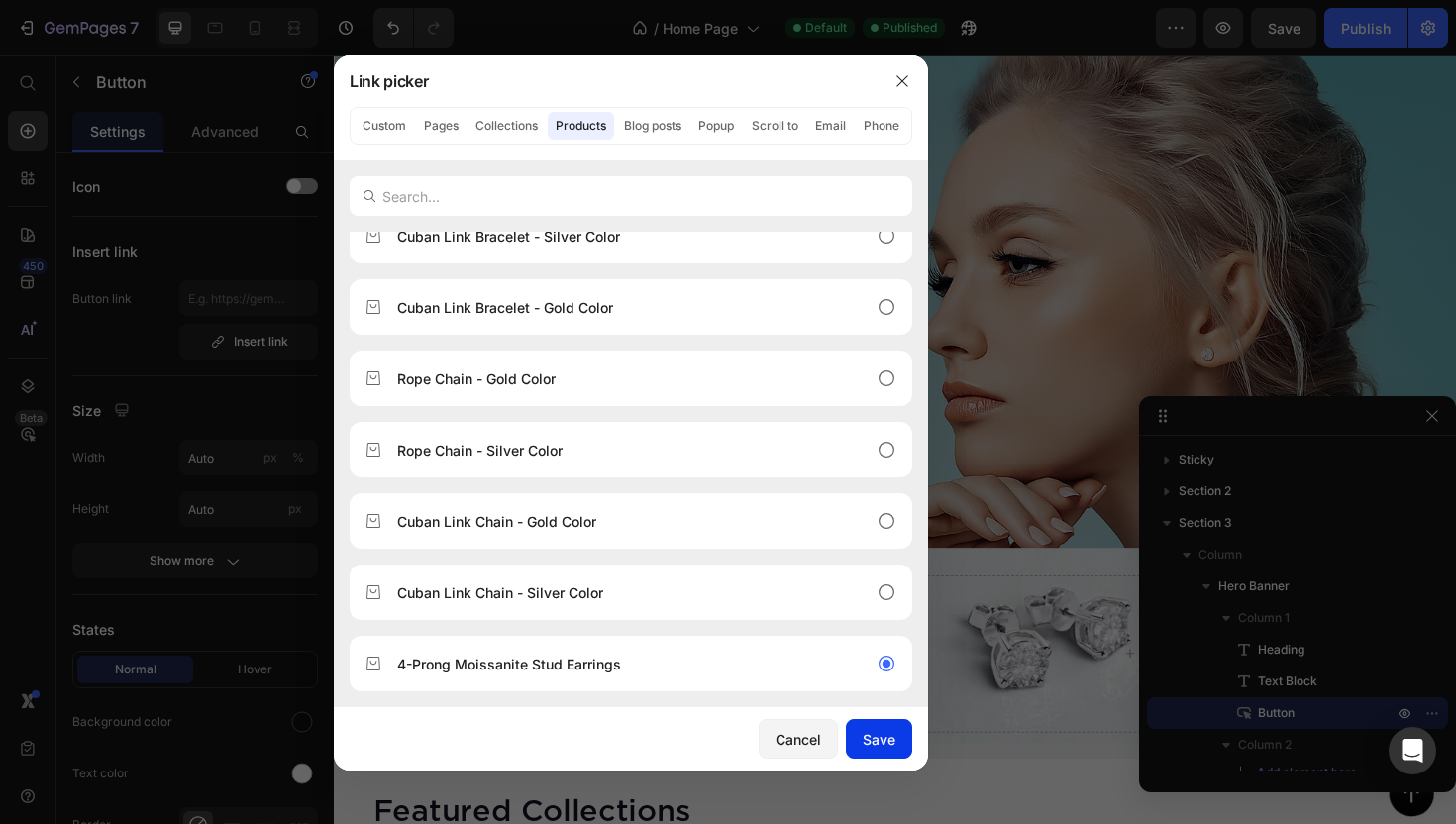 click on "Save" 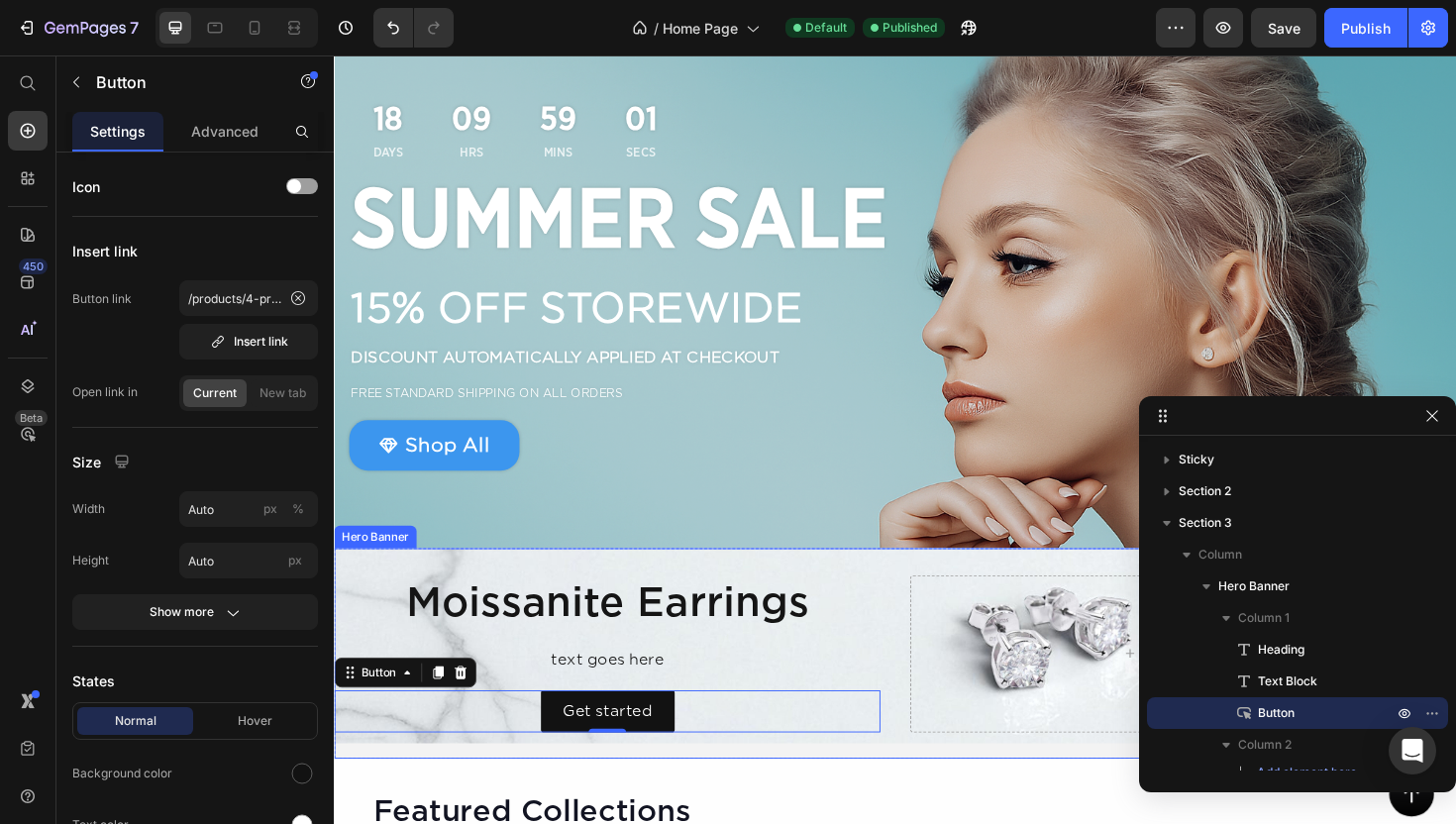 click on "Moissanite Earrings Heading text goes here Text Block Get started Button   0
Drop element here" at bounding box center [928, 689] 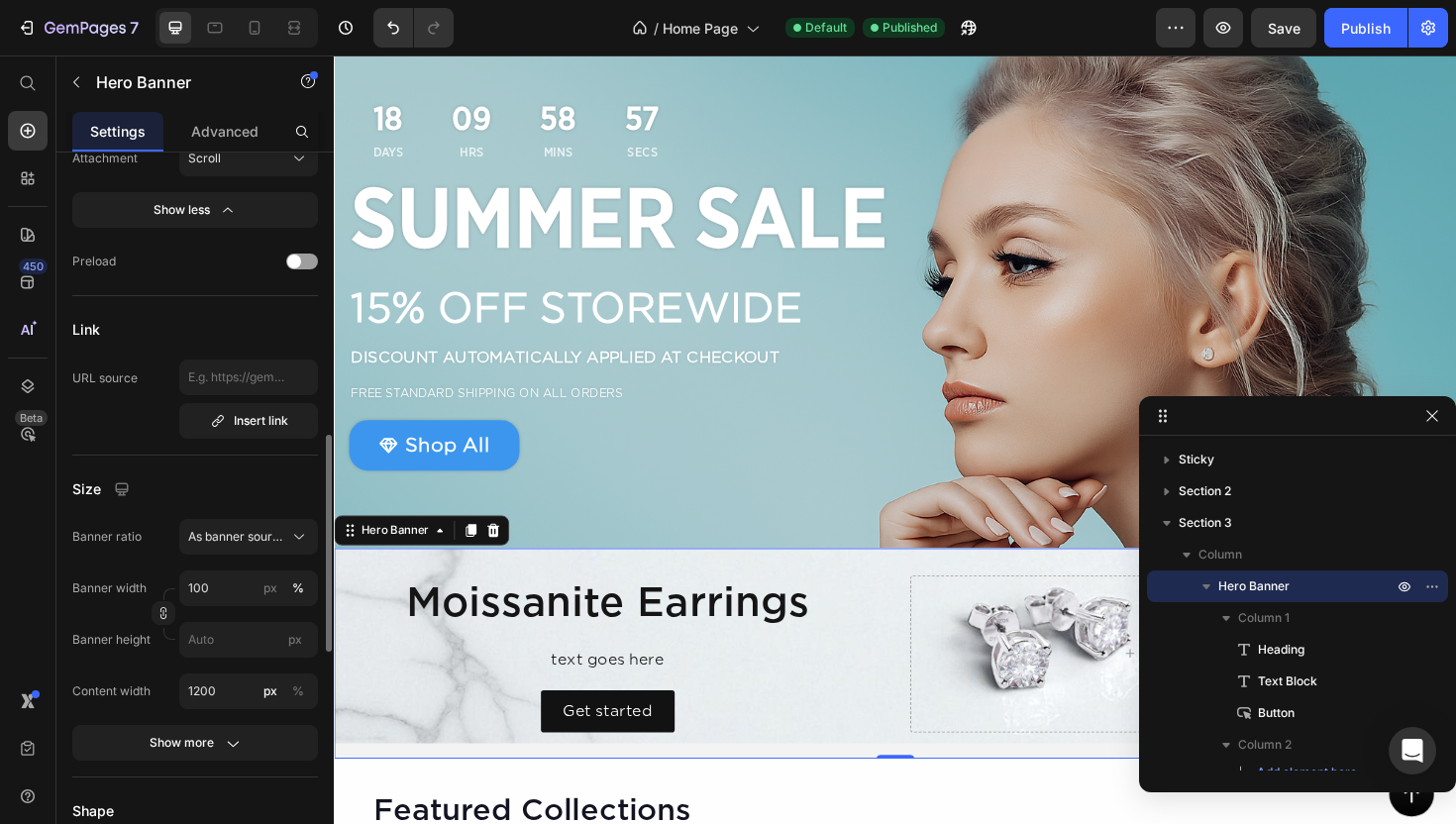 scroll, scrollTop: 964, scrollLeft: 0, axis: vertical 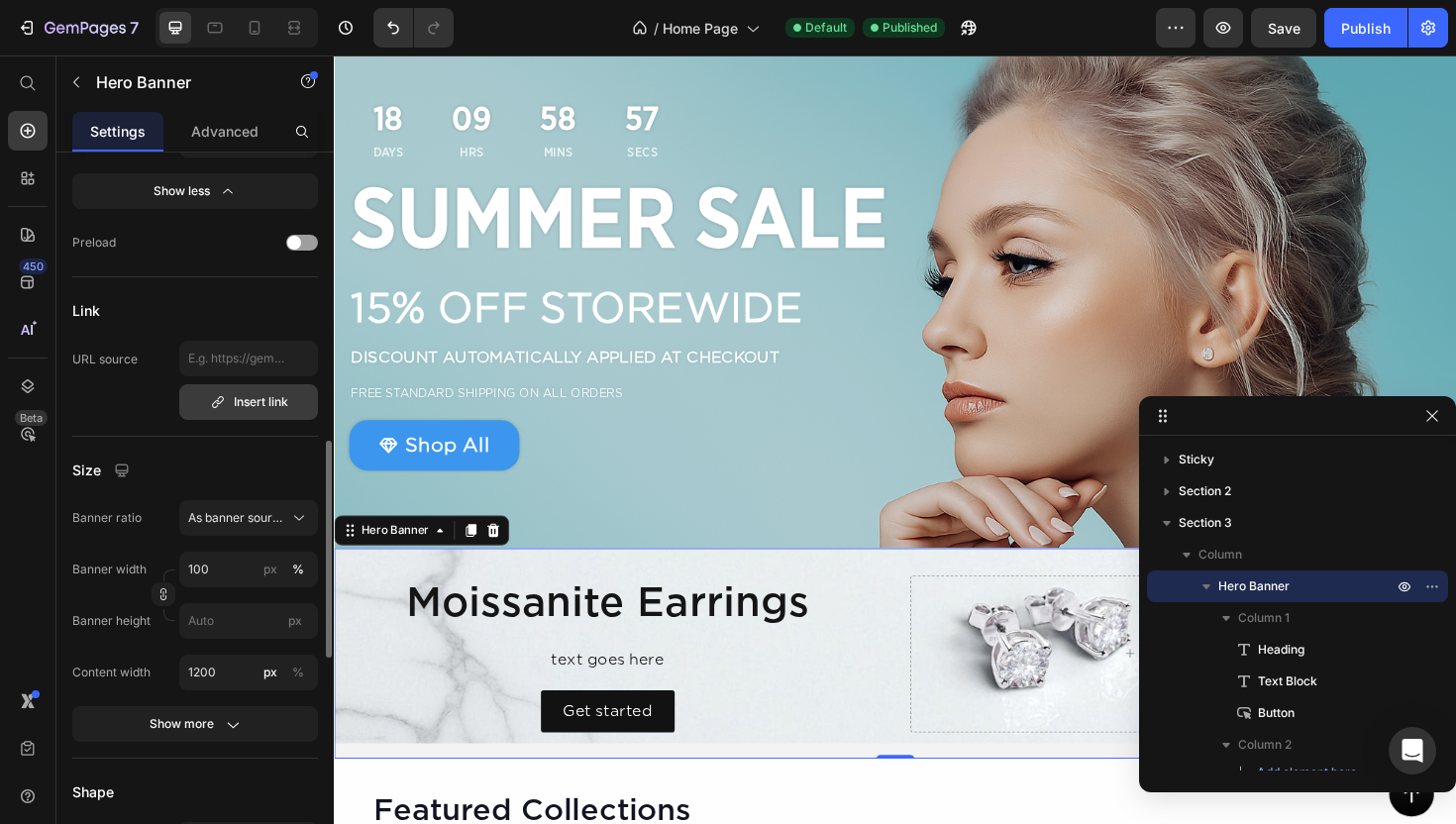 click on "Insert link" at bounding box center [249, 402] 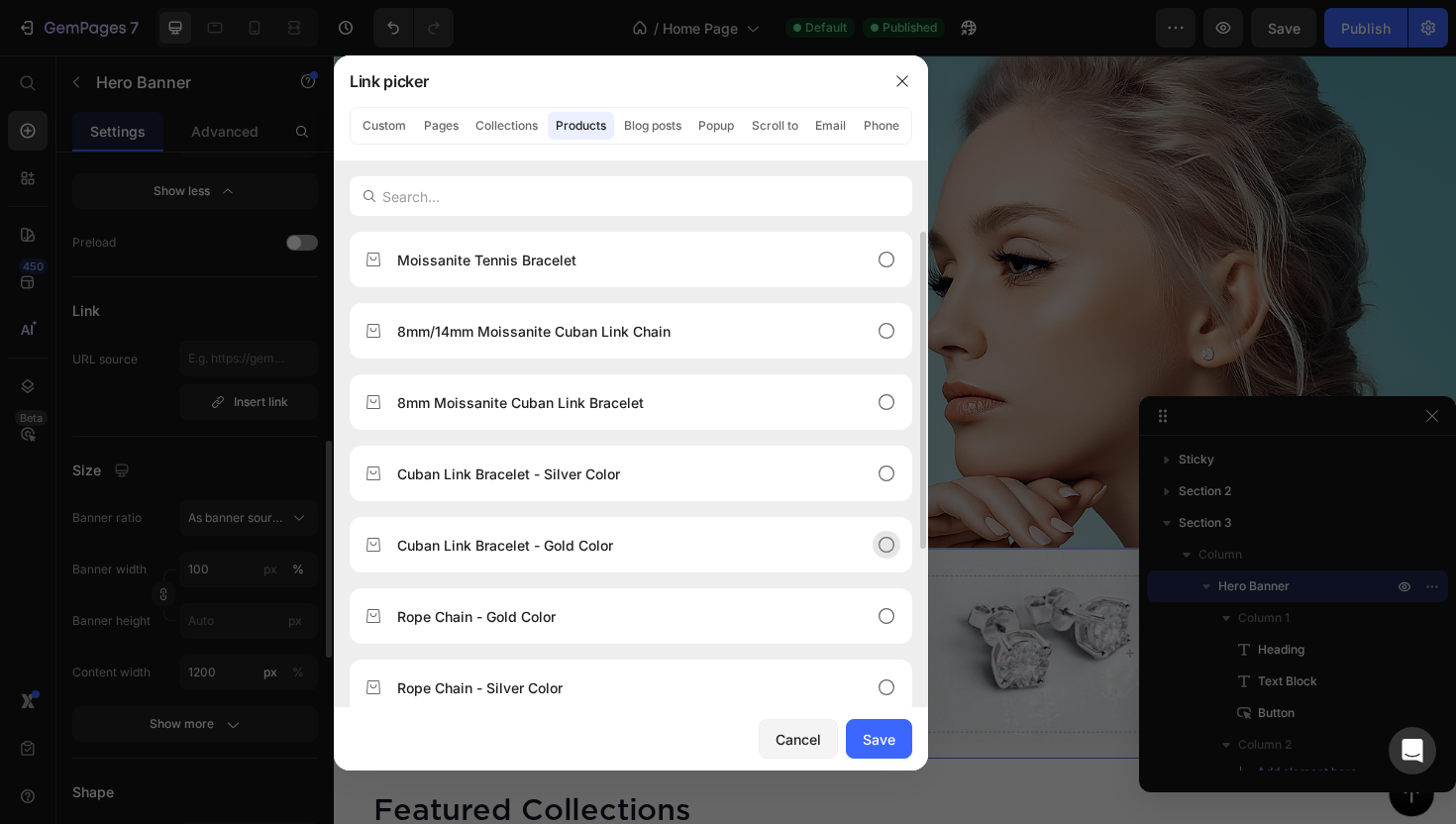 scroll, scrollTop: 238, scrollLeft: 0, axis: vertical 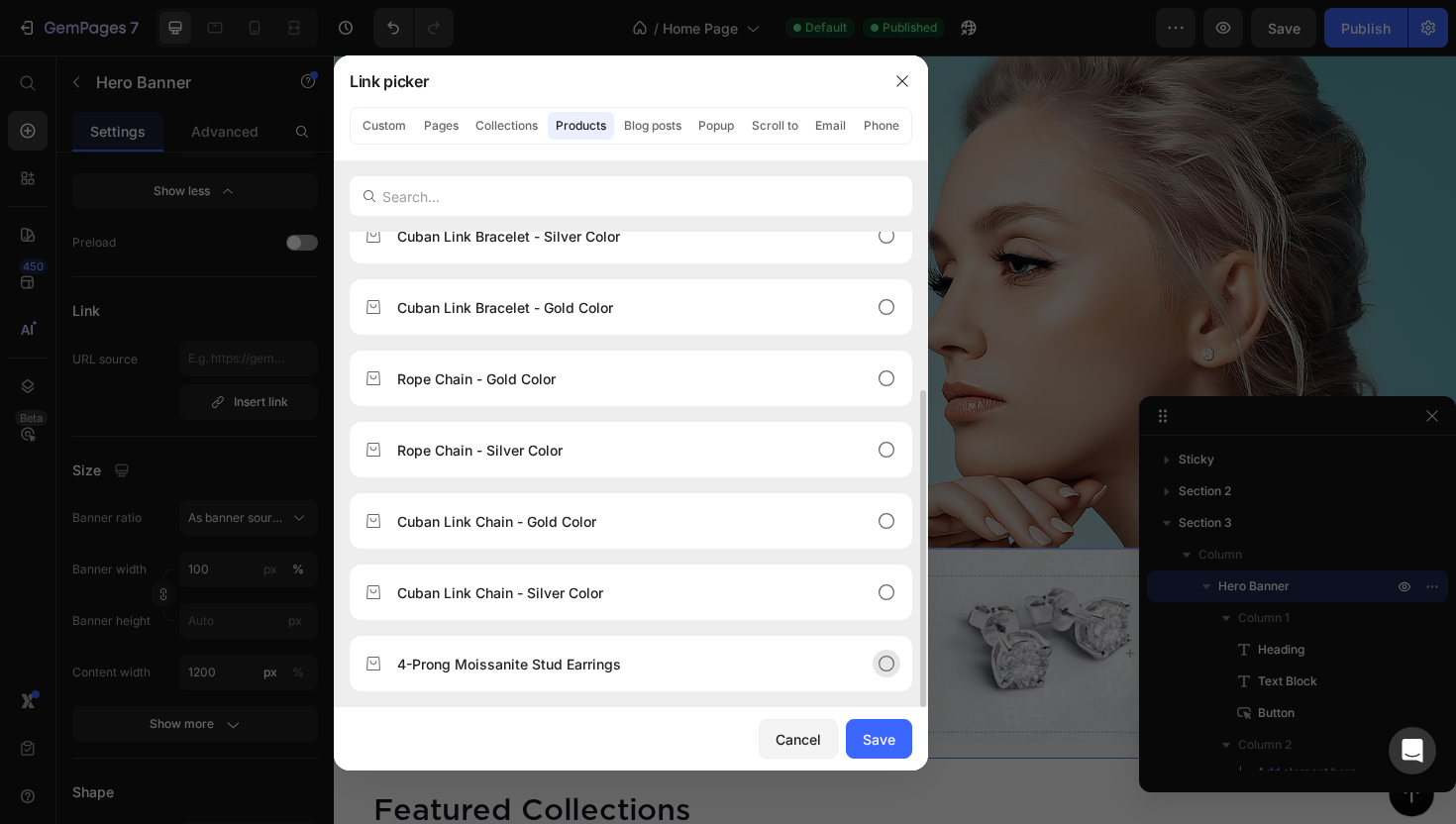 click on "4-Prong Moissanite Stud Earrings" at bounding box center [615, 664] 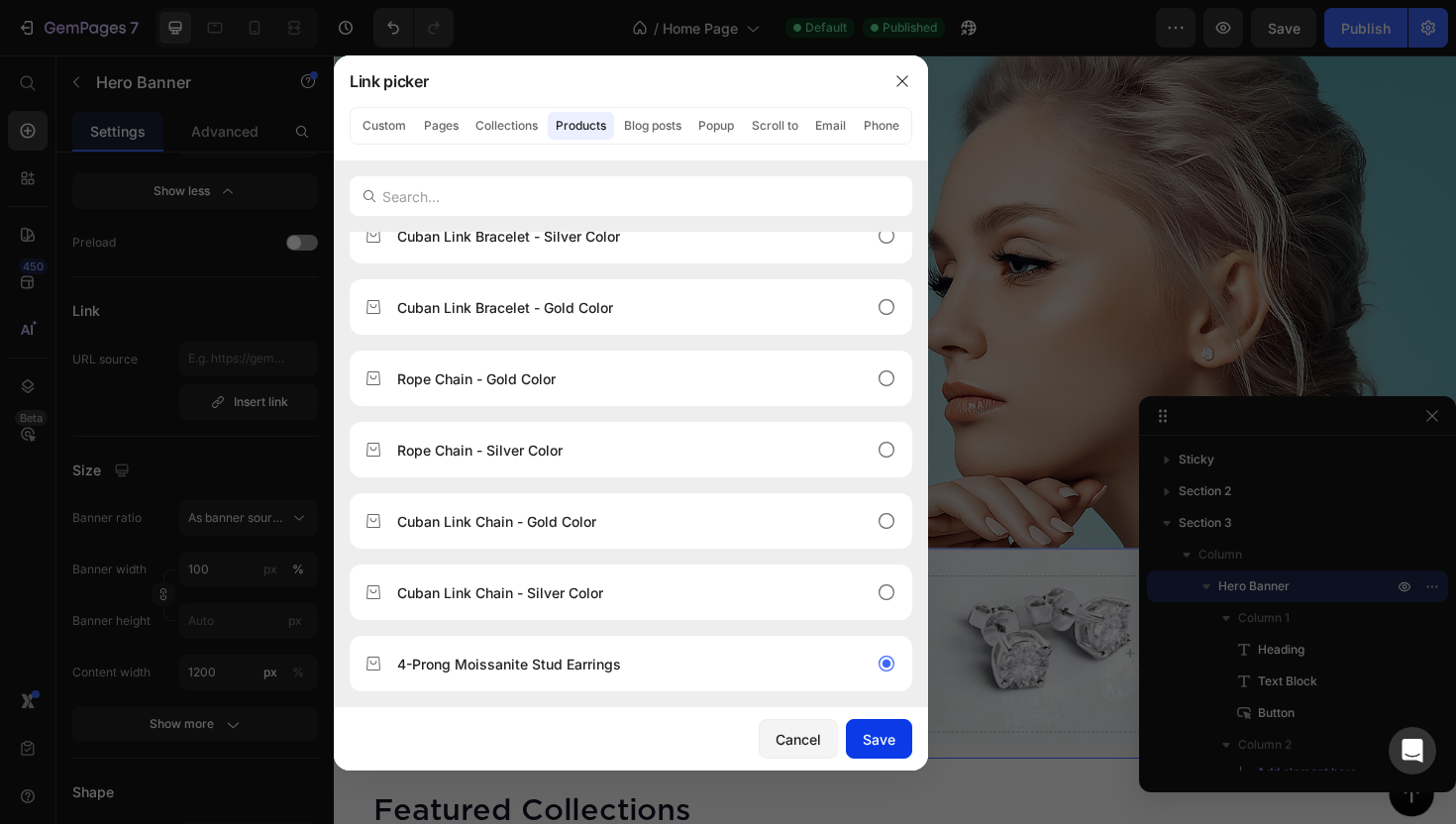 click on "Save" at bounding box center (879, 739) 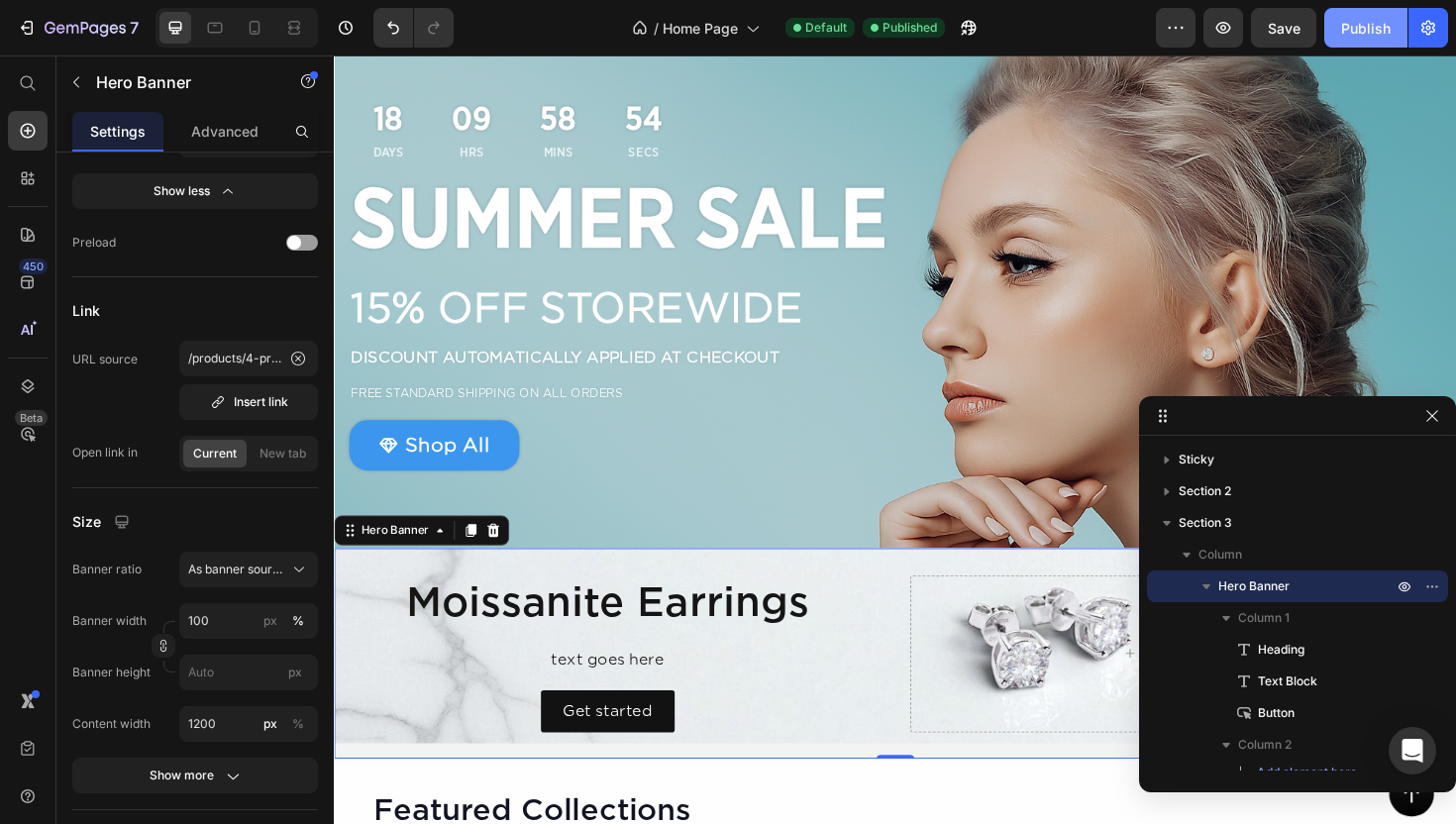 click on "Publish" 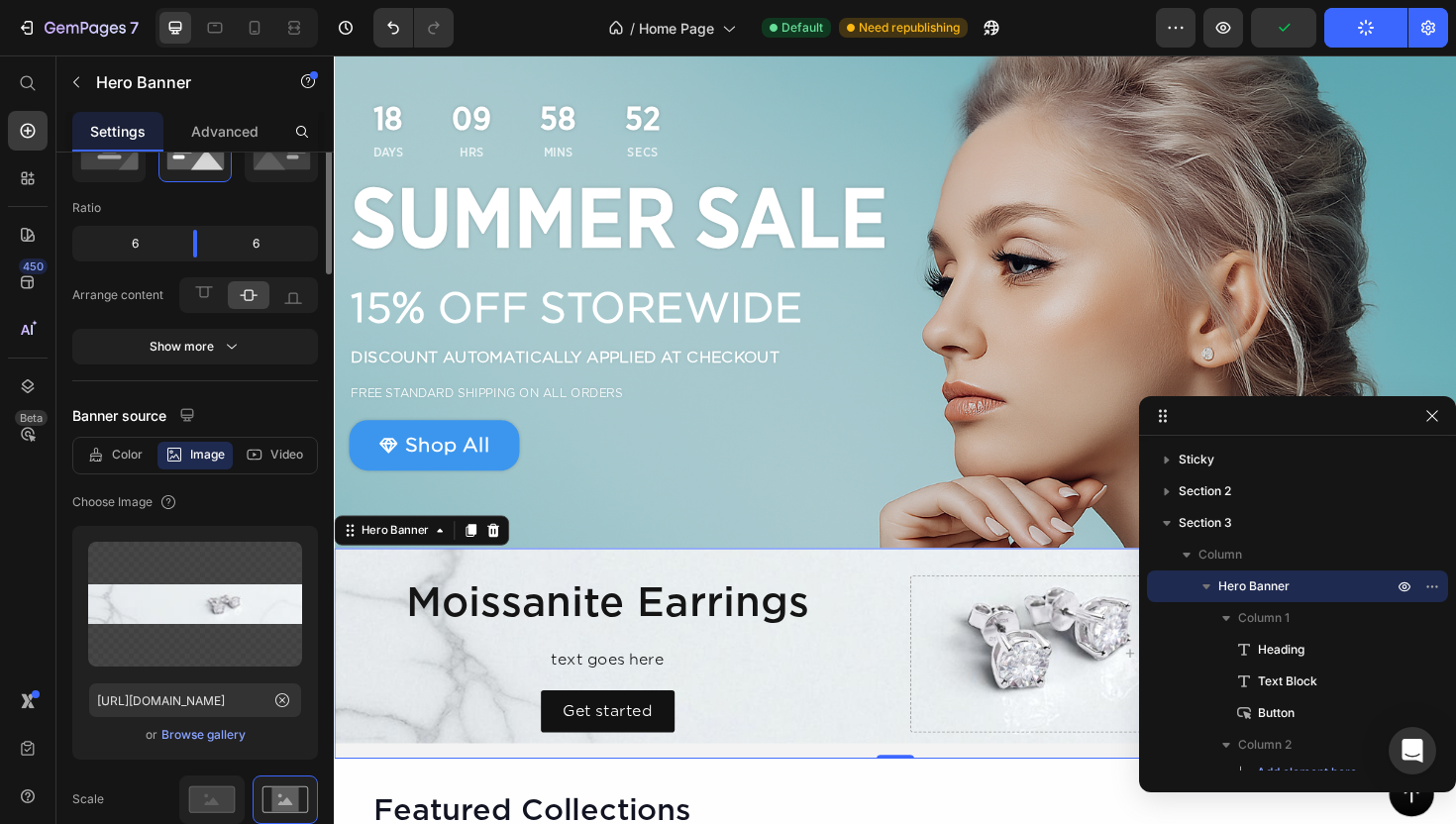 scroll, scrollTop: 0, scrollLeft: 0, axis: both 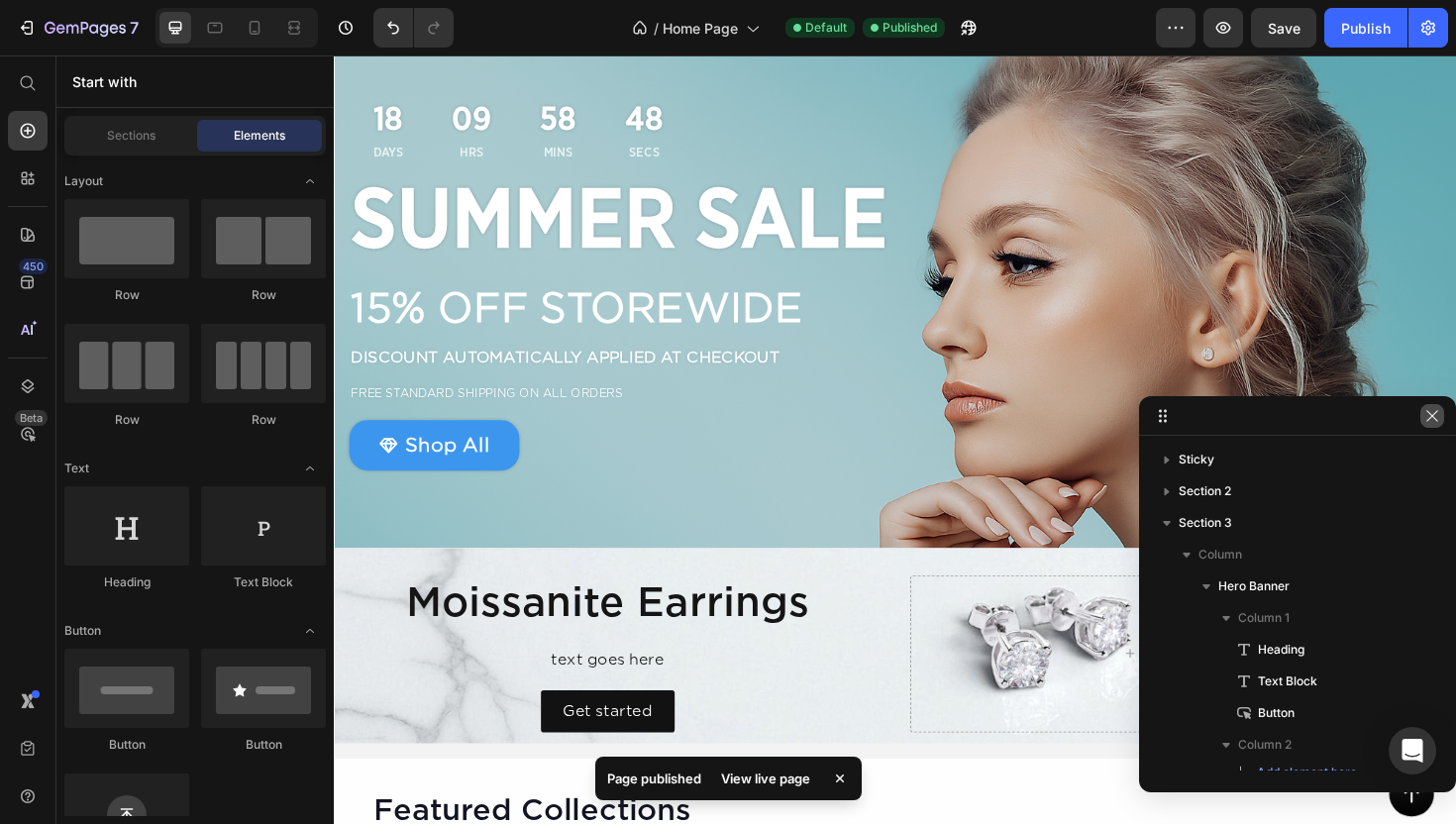 click 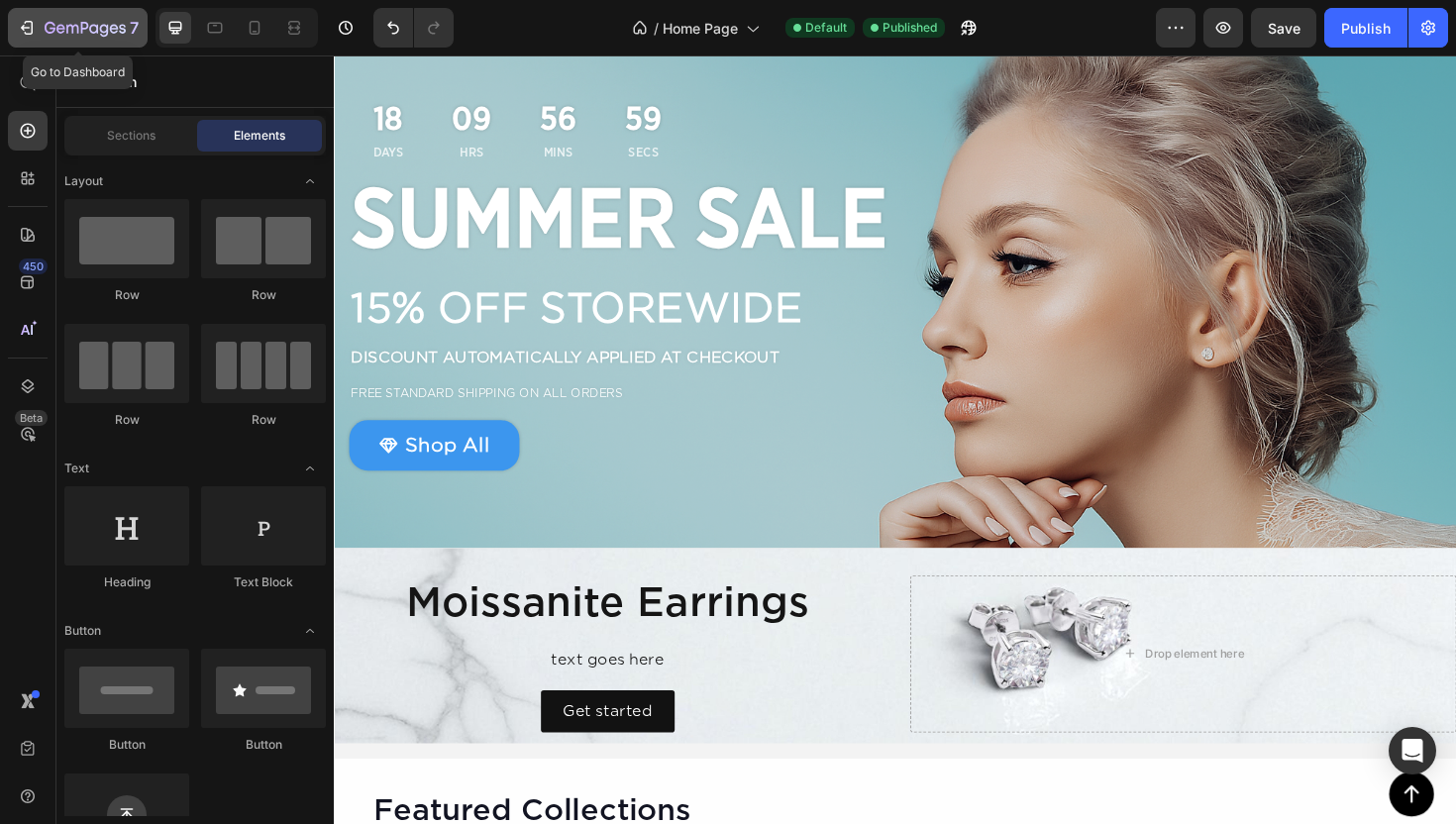 click 